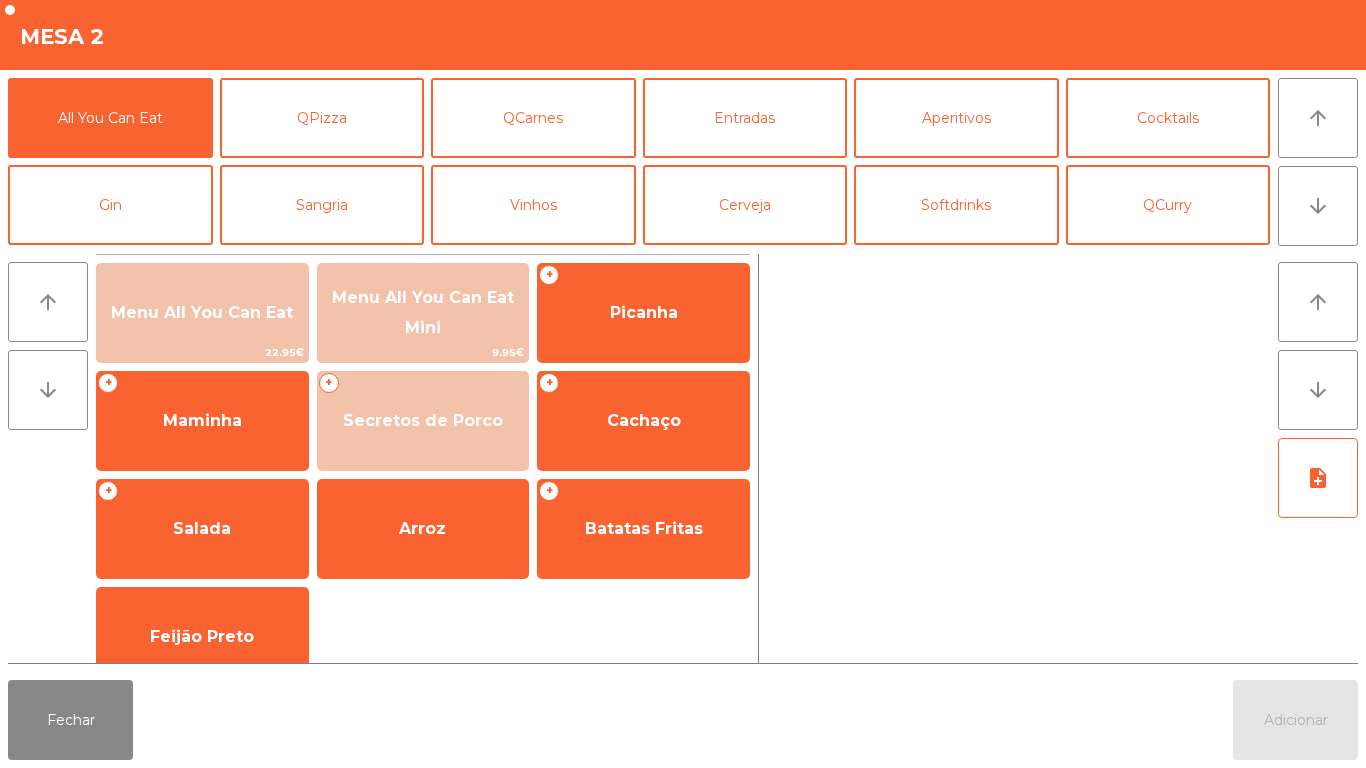 scroll, scrollTop: 0, scrollLeft: 0, axis: both 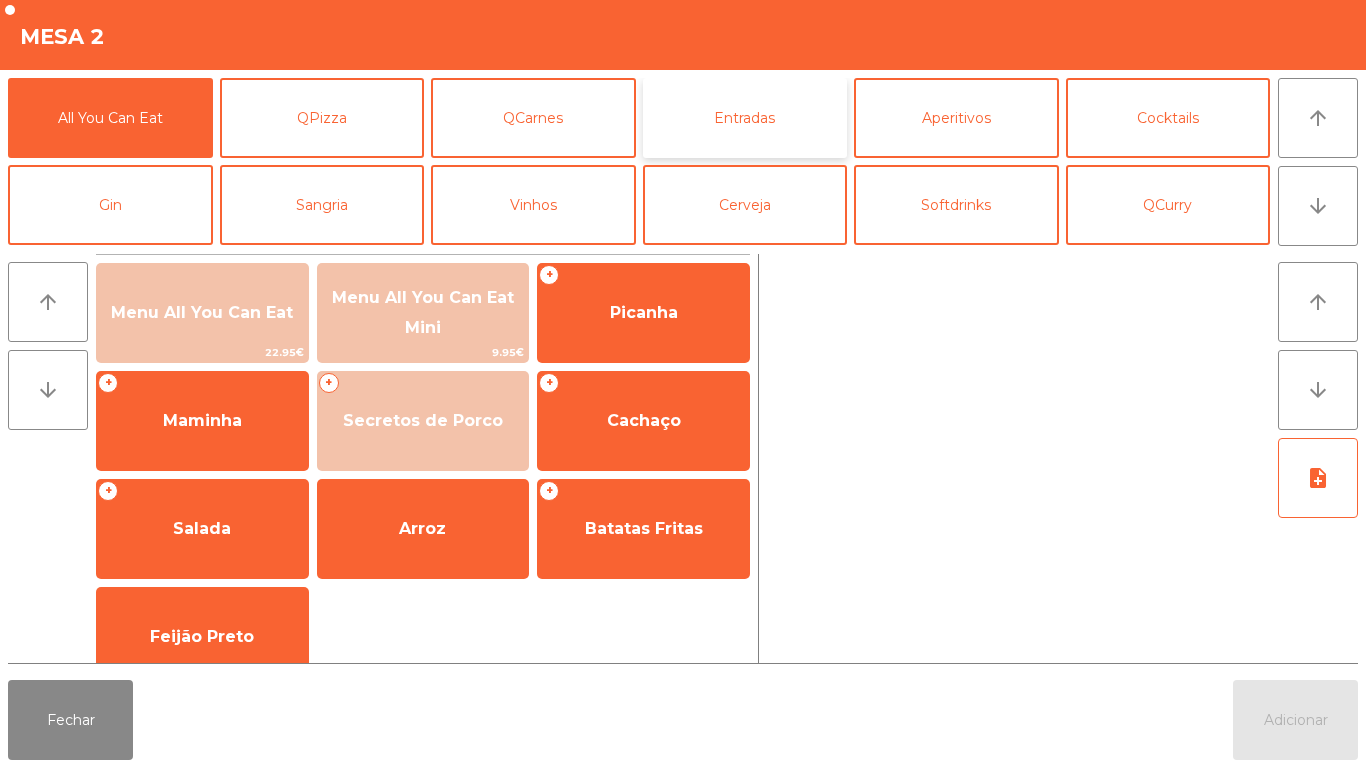 click on "Entradas" 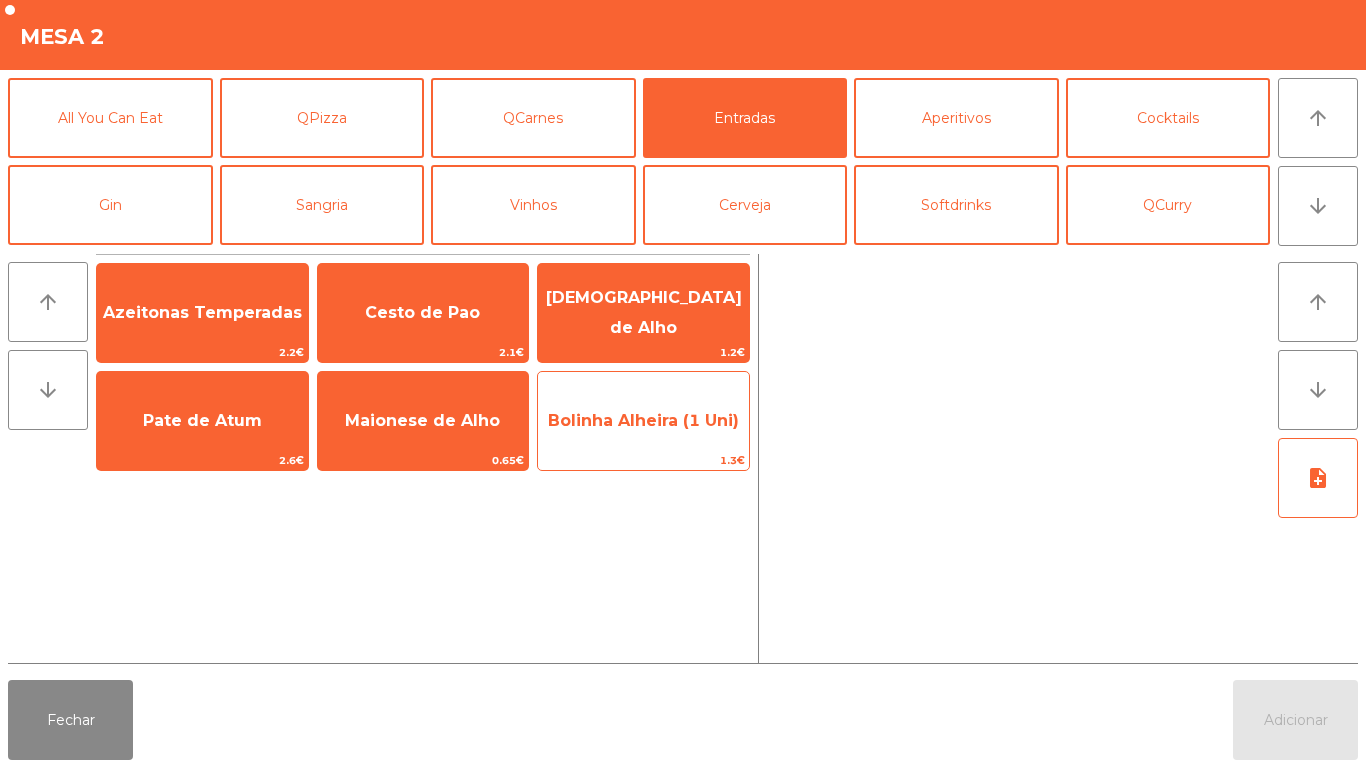 click on "Bolinha Alheira (1 Uni)" 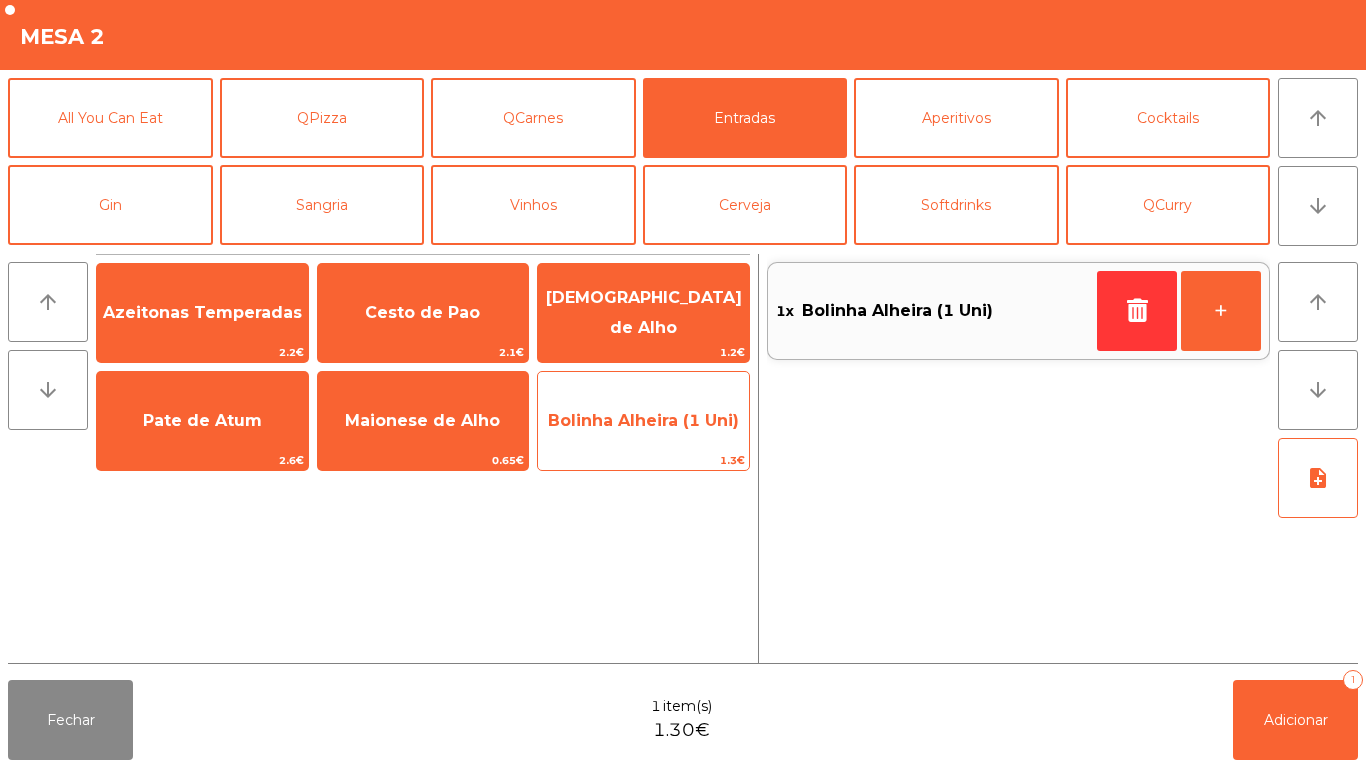 click on "Bolinha Alheira (1 Uni)" 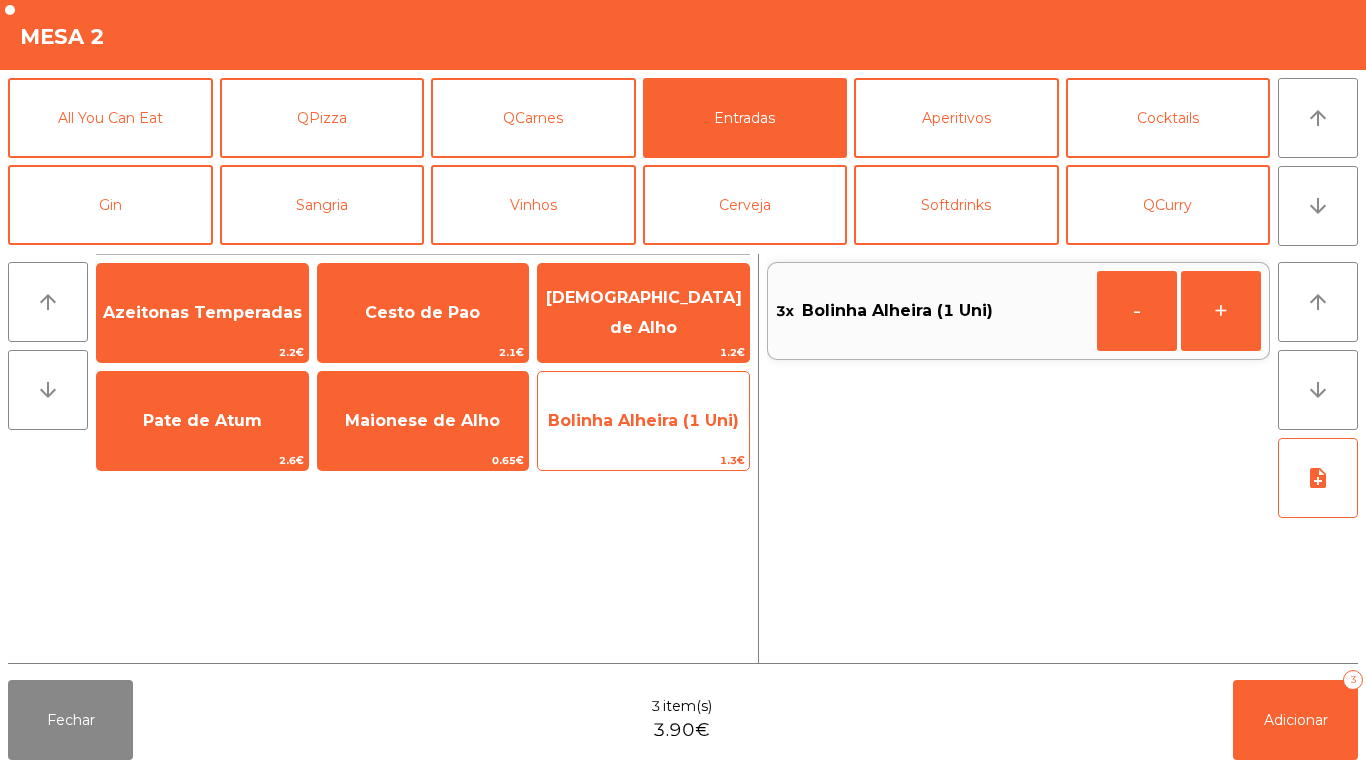 click on "Bolinha Alheira (1 Uni)" 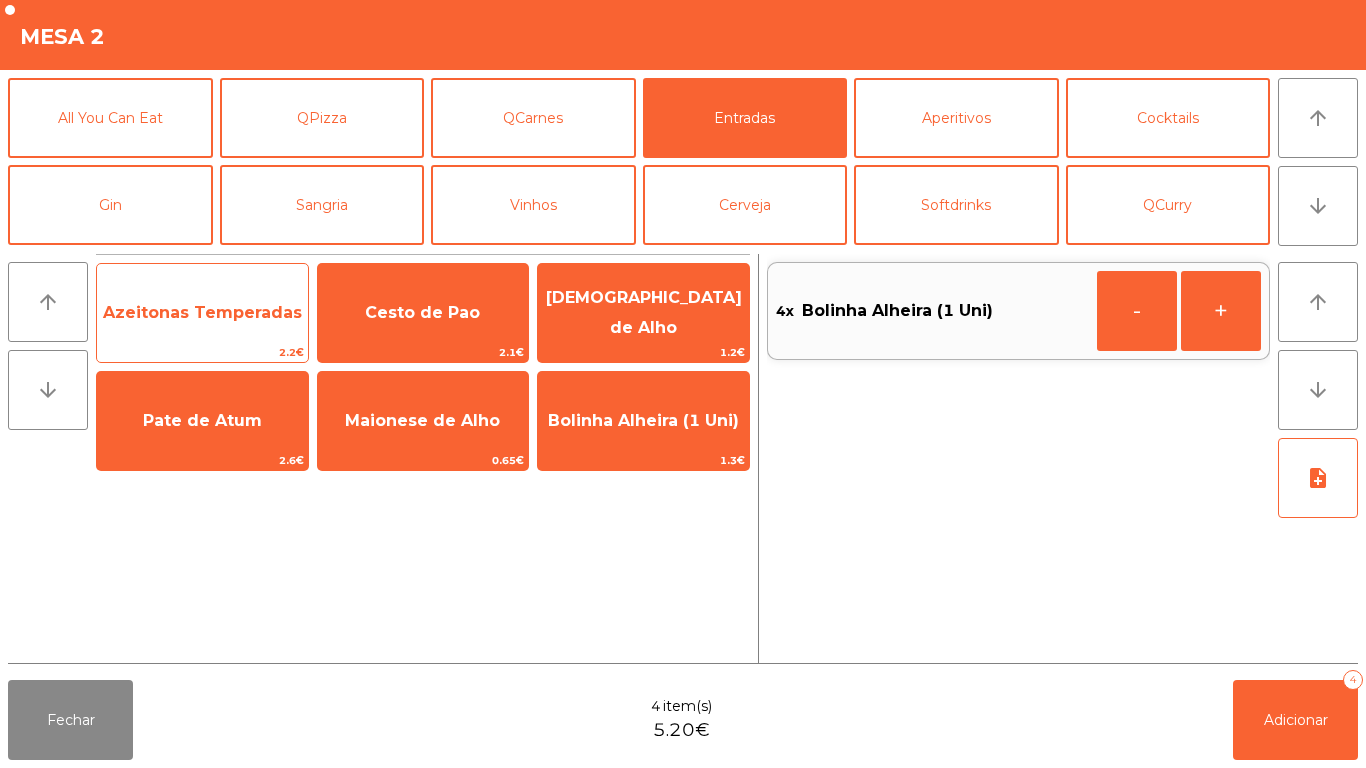click on "Azeitonas Temperadas" 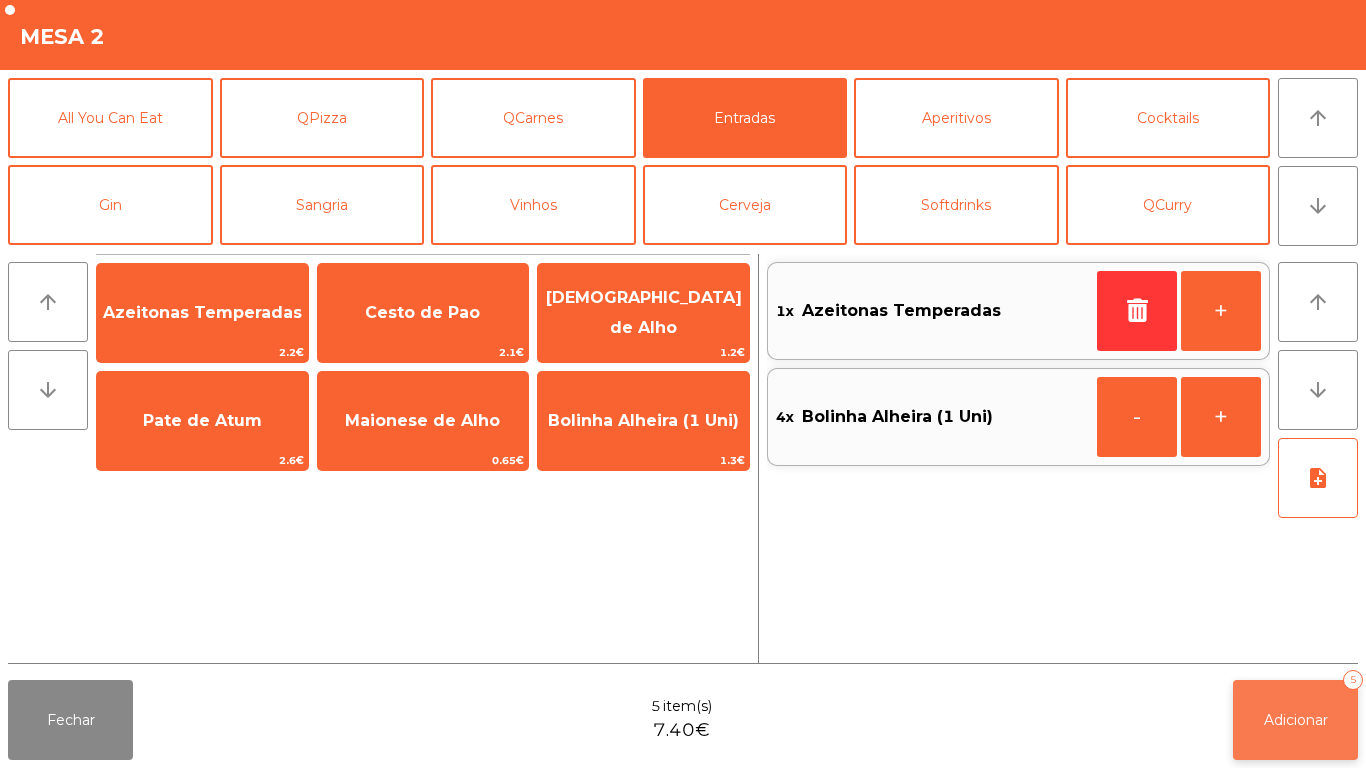 click on "Adicionar   5" 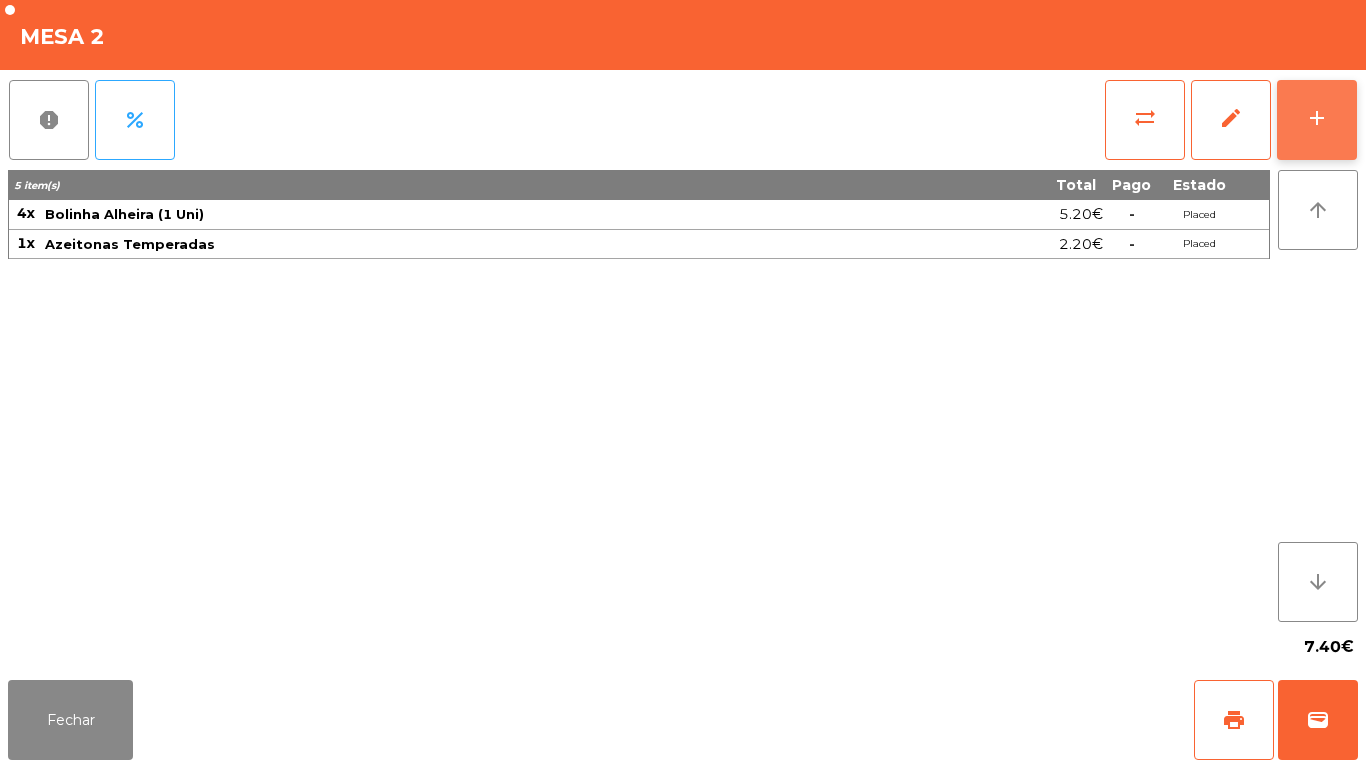 click on "add" 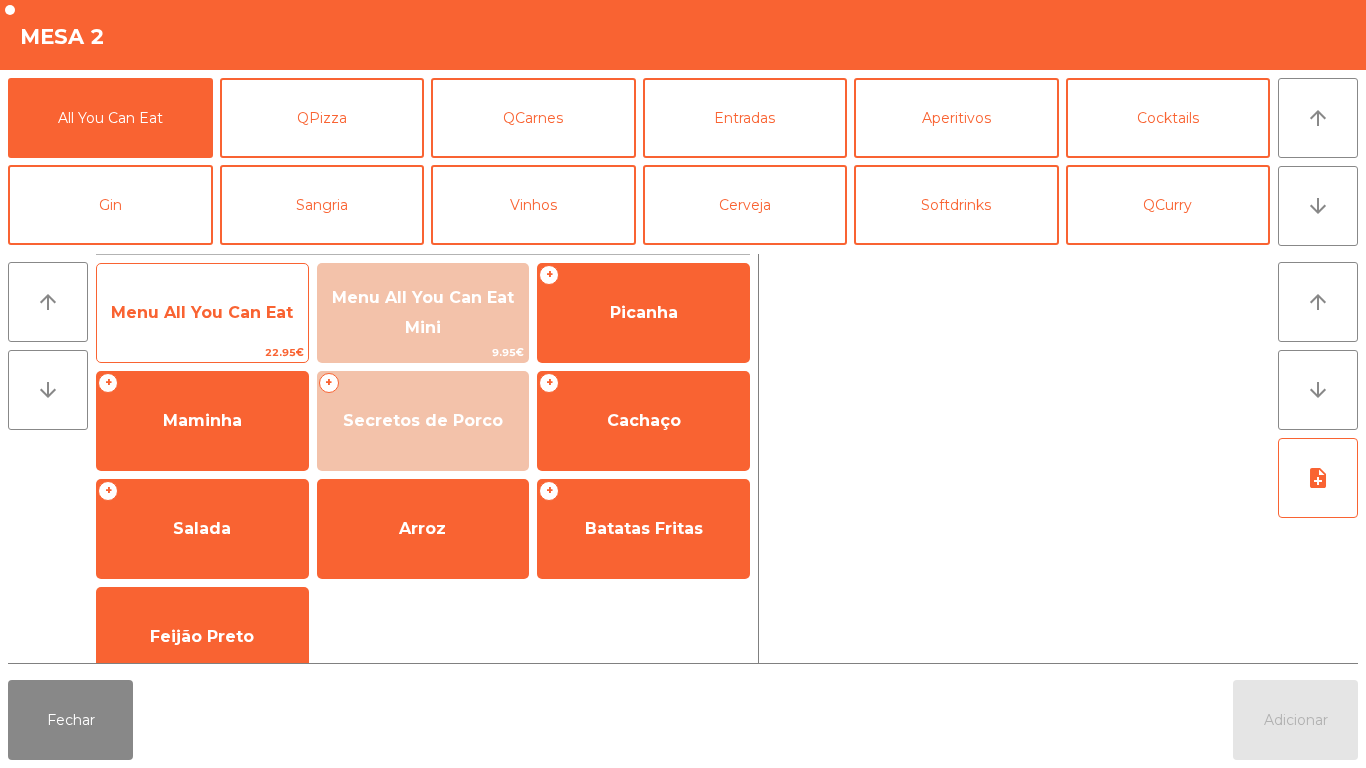click on "Menu All You Can Eat" 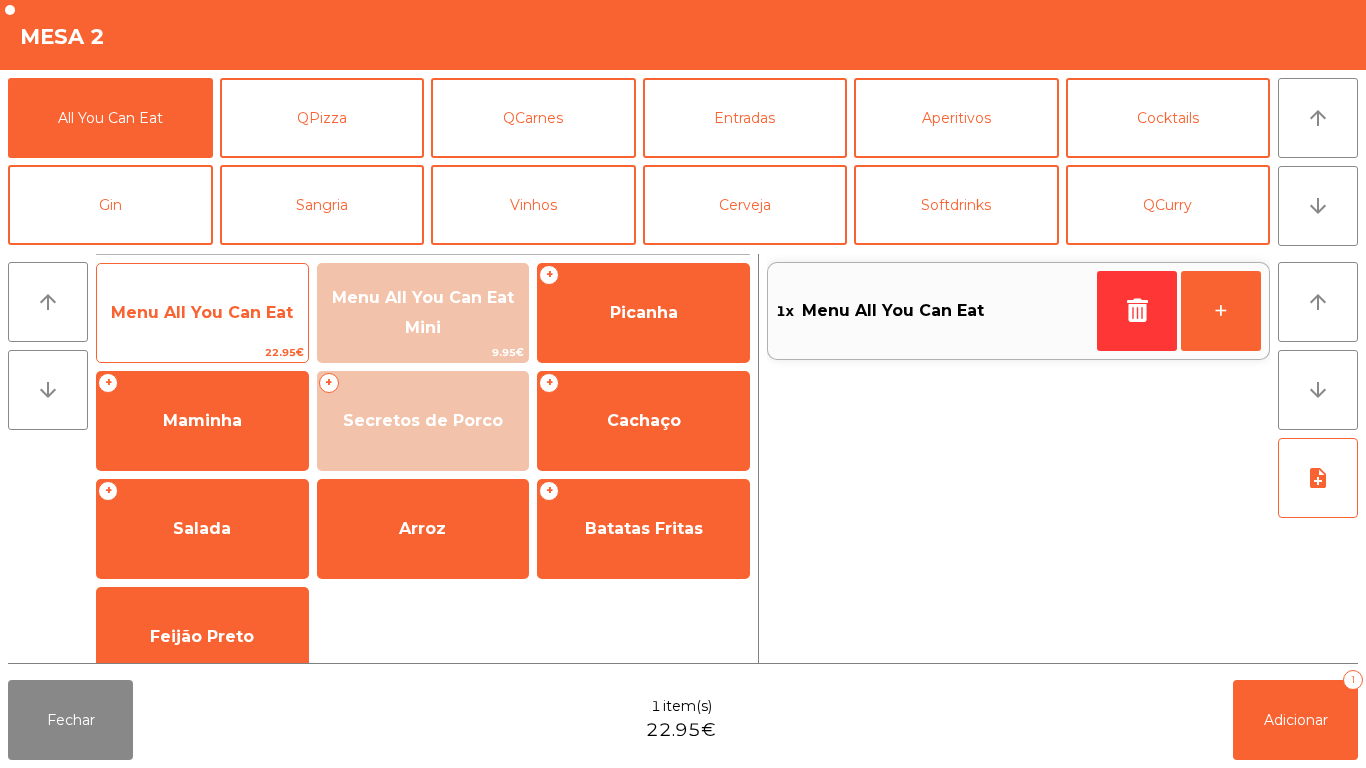 click on "Menu All You Can Eat" 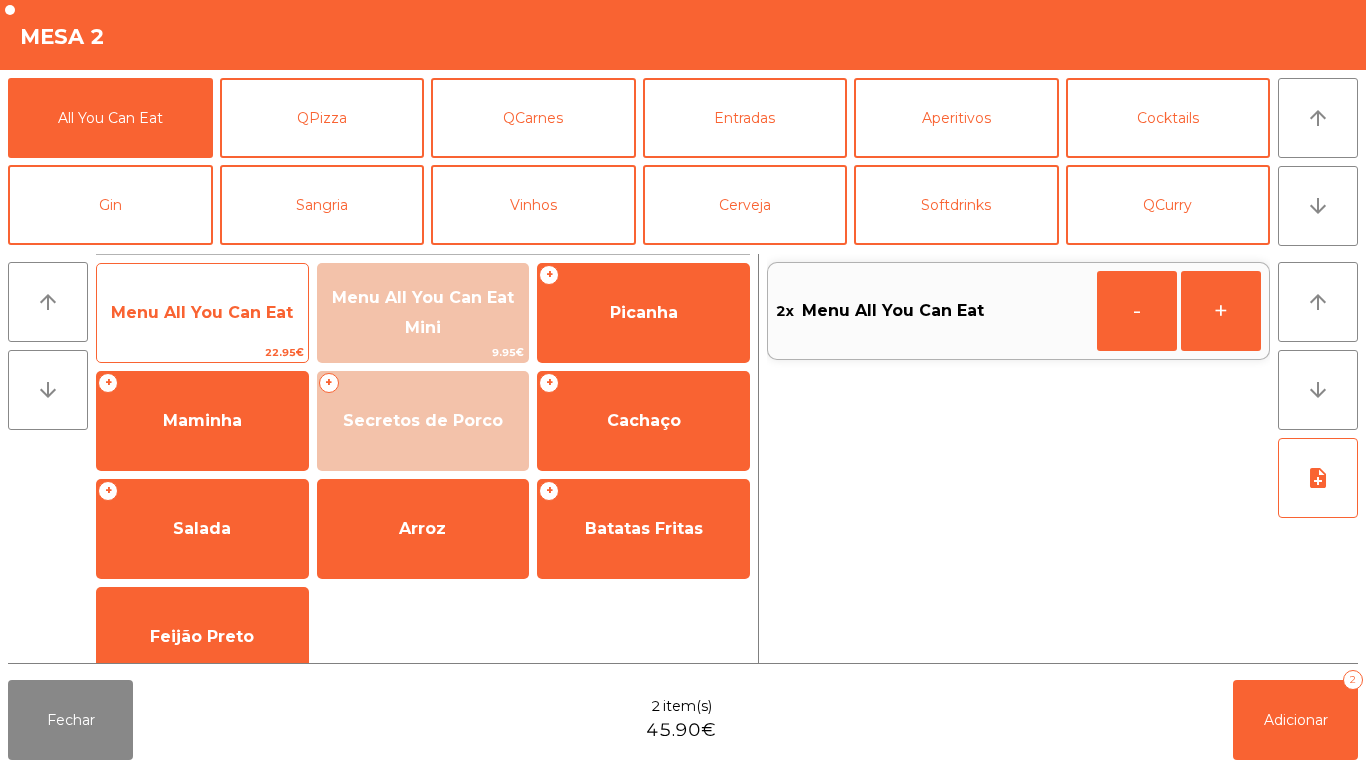click on "Menu All You Can Eat" 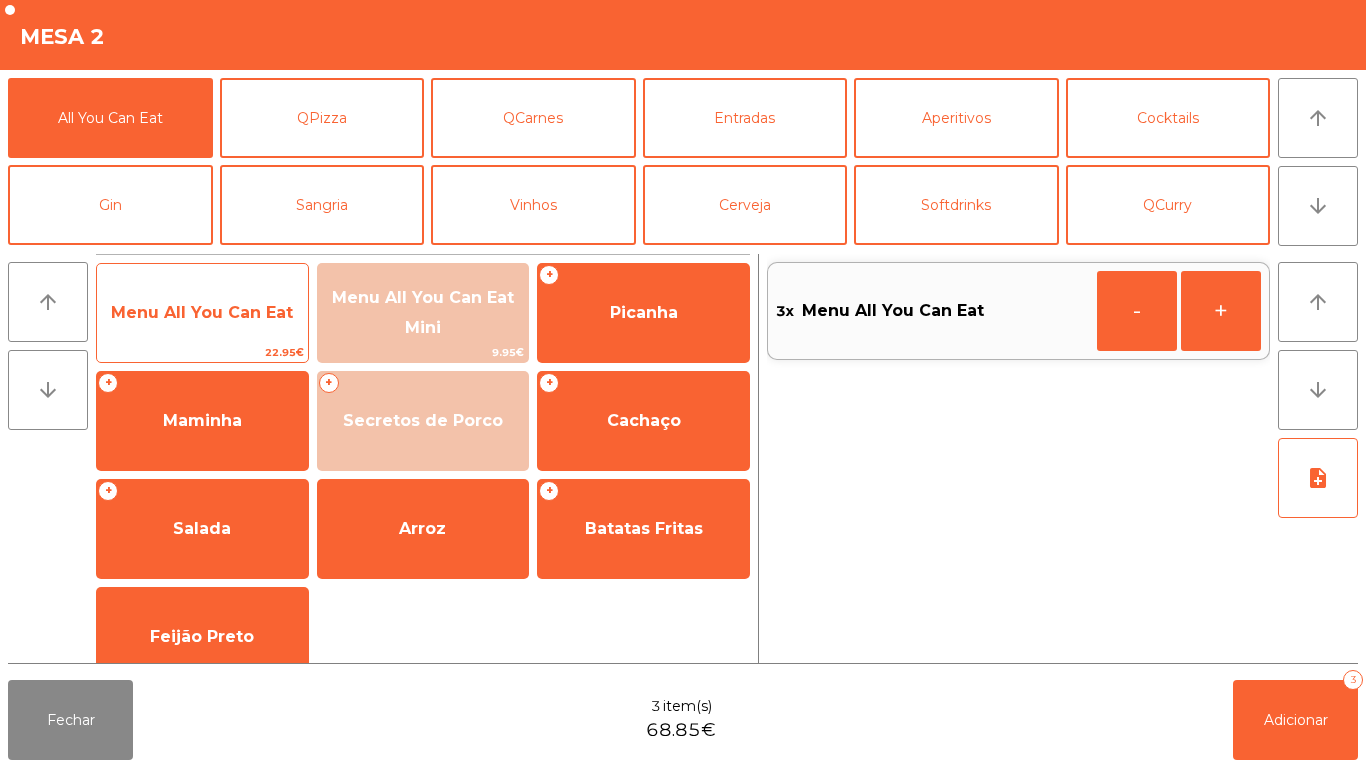click on "Menu All You Can Eat" 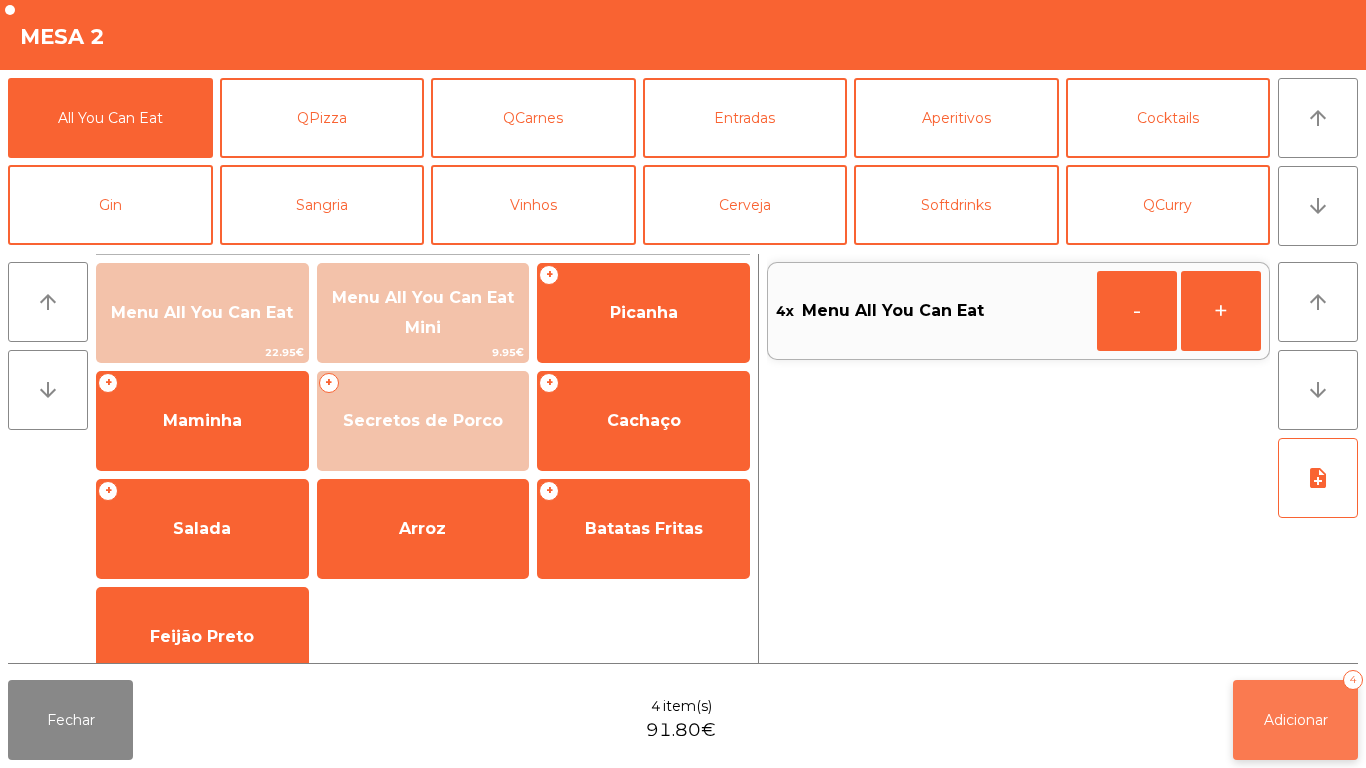 click on "Adicionar" 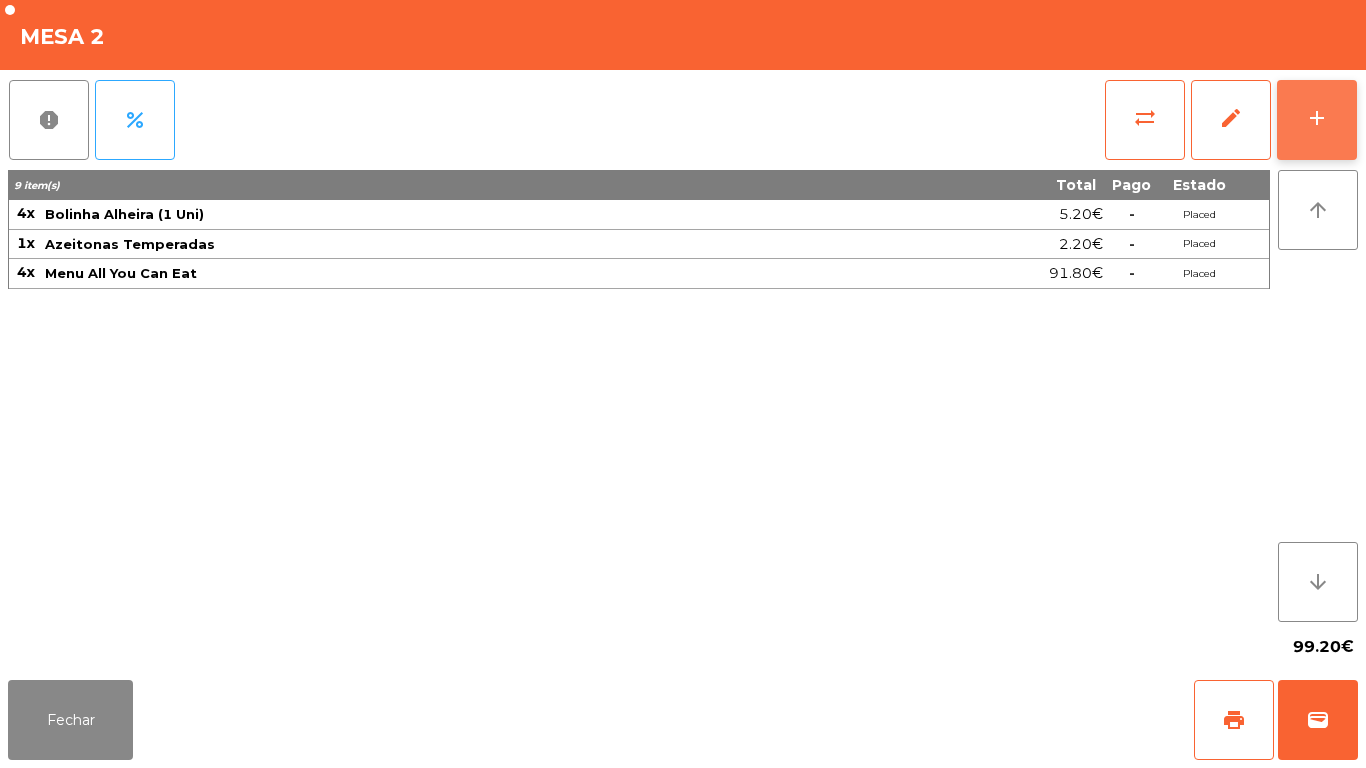 click on "add" 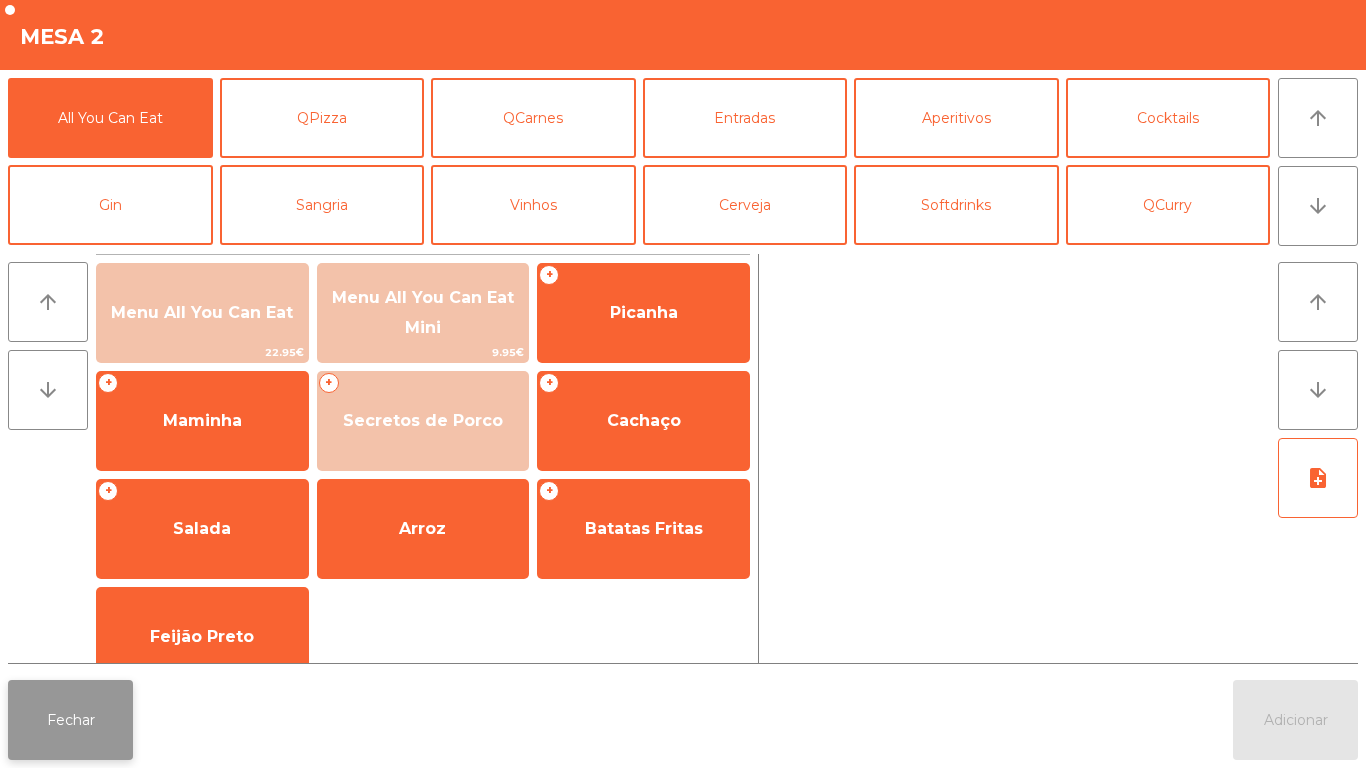 click on "Fechar" 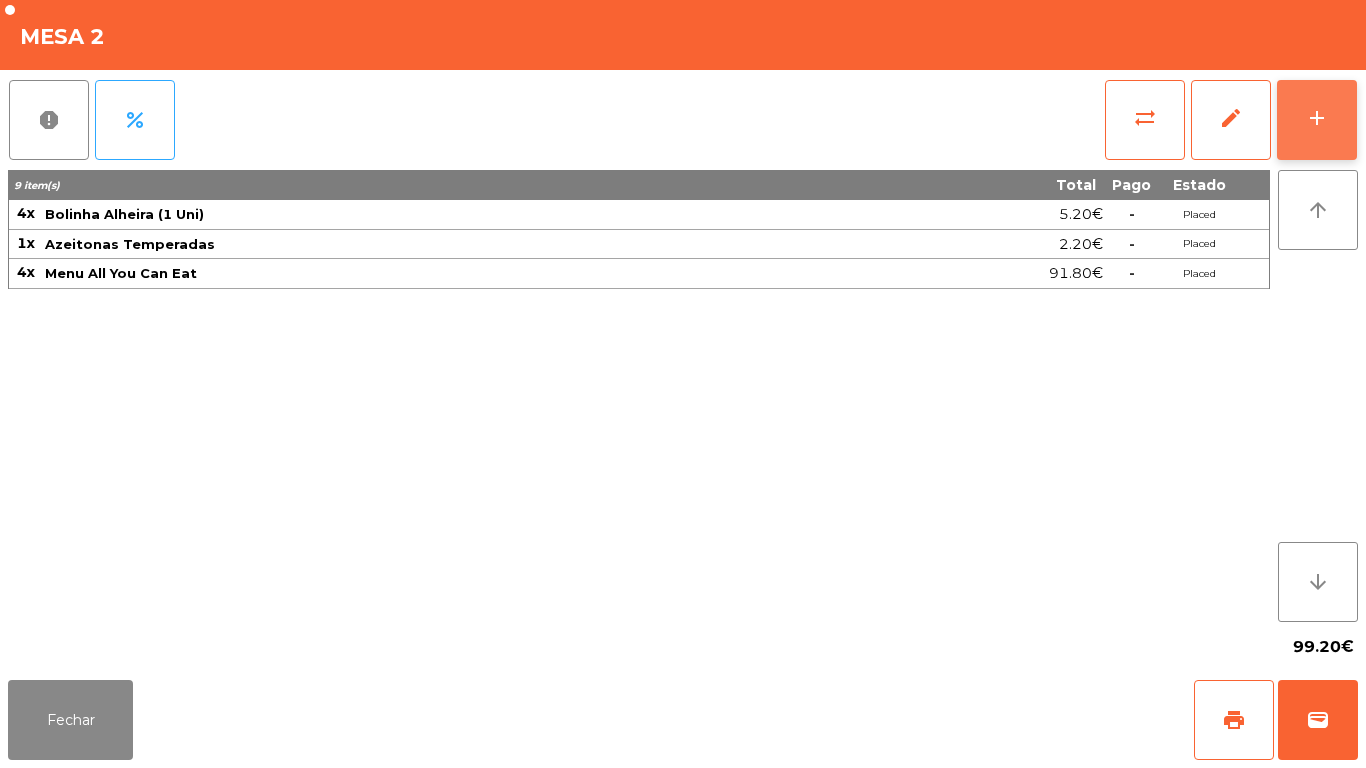 click on "add" 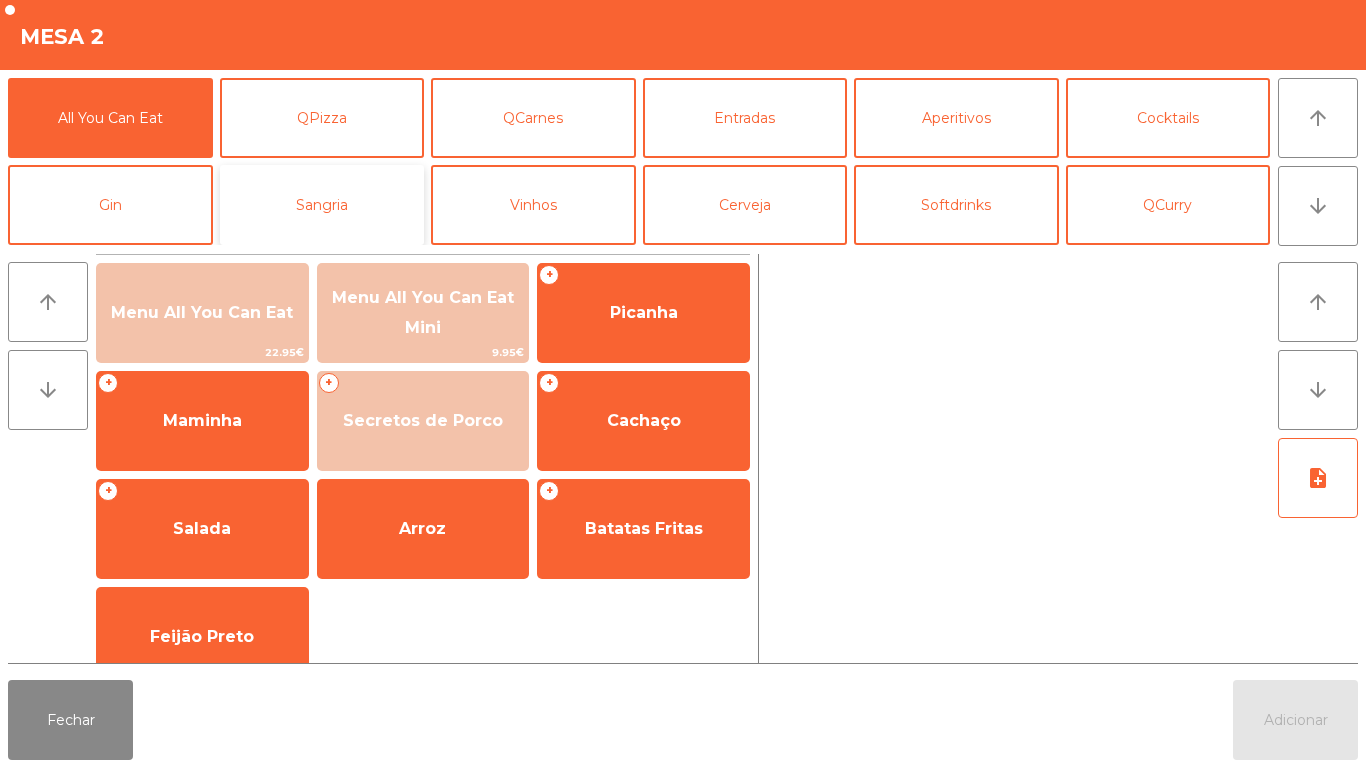 click on "Sangria" 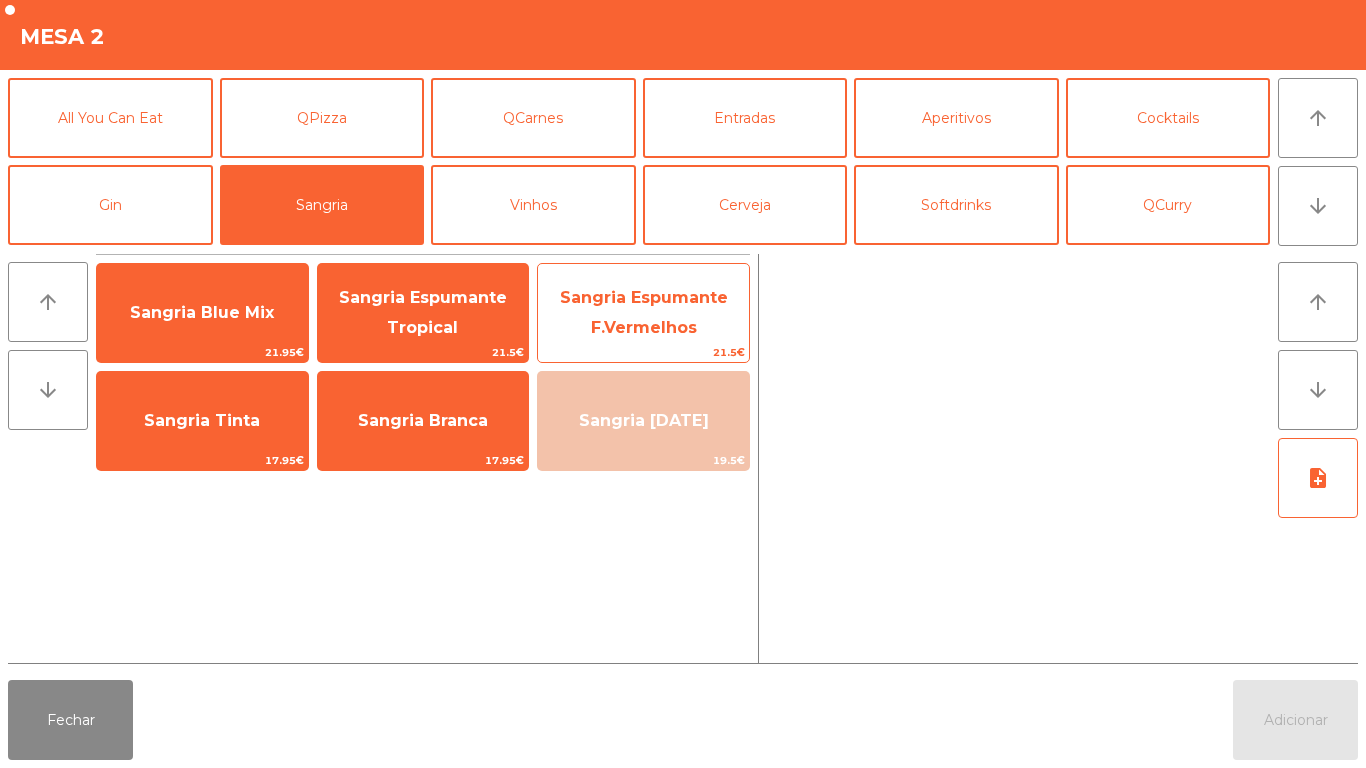 click on "Sangria Espumante F.Vermelhos" 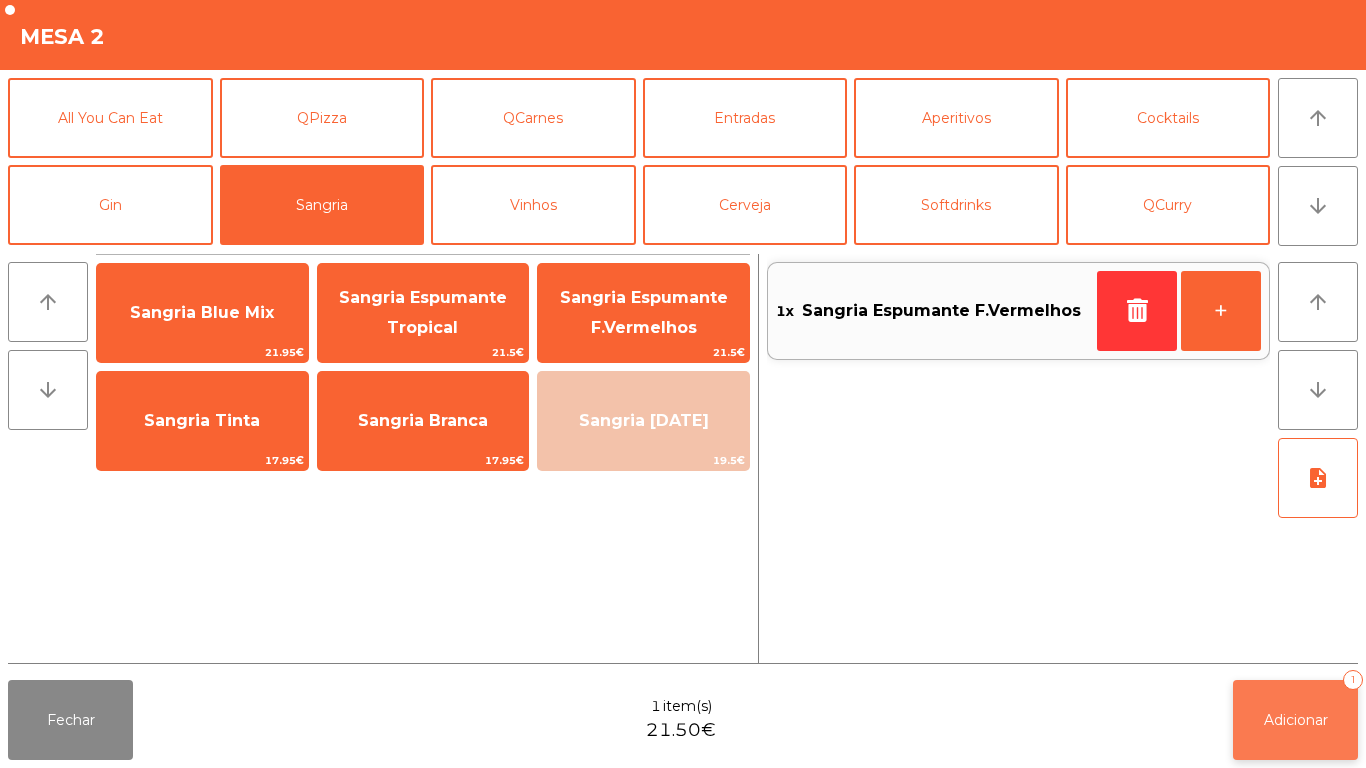 click on "Adicionar   1" 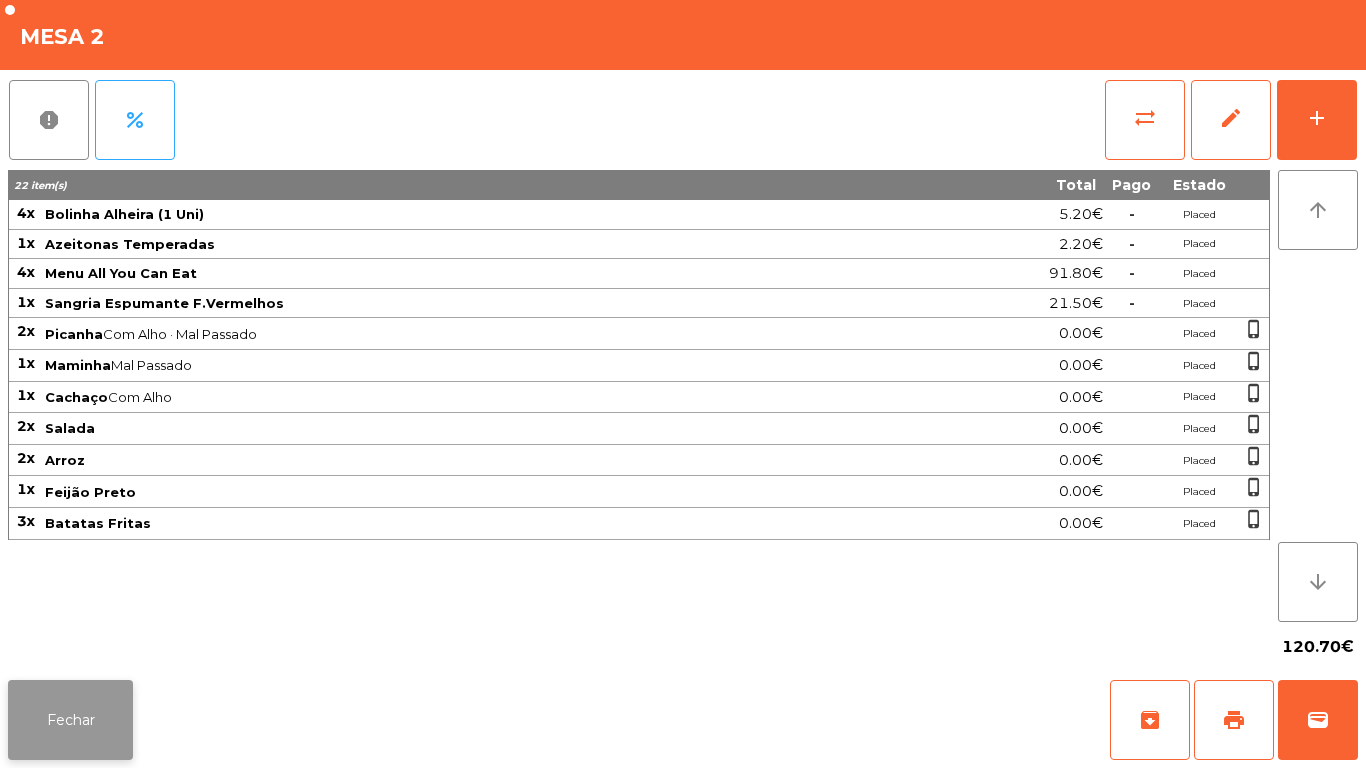 click on "Fechar" 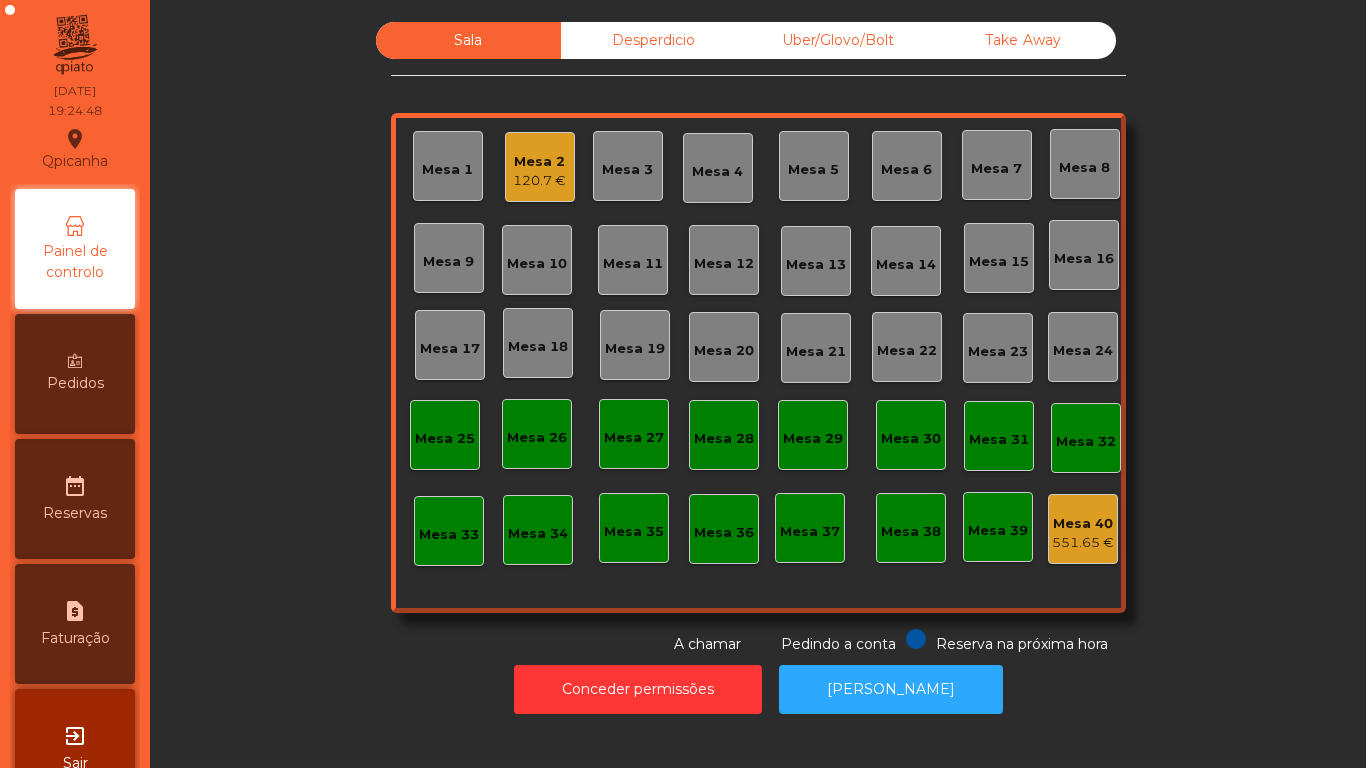 click on "Mesa 2   120.7 €" 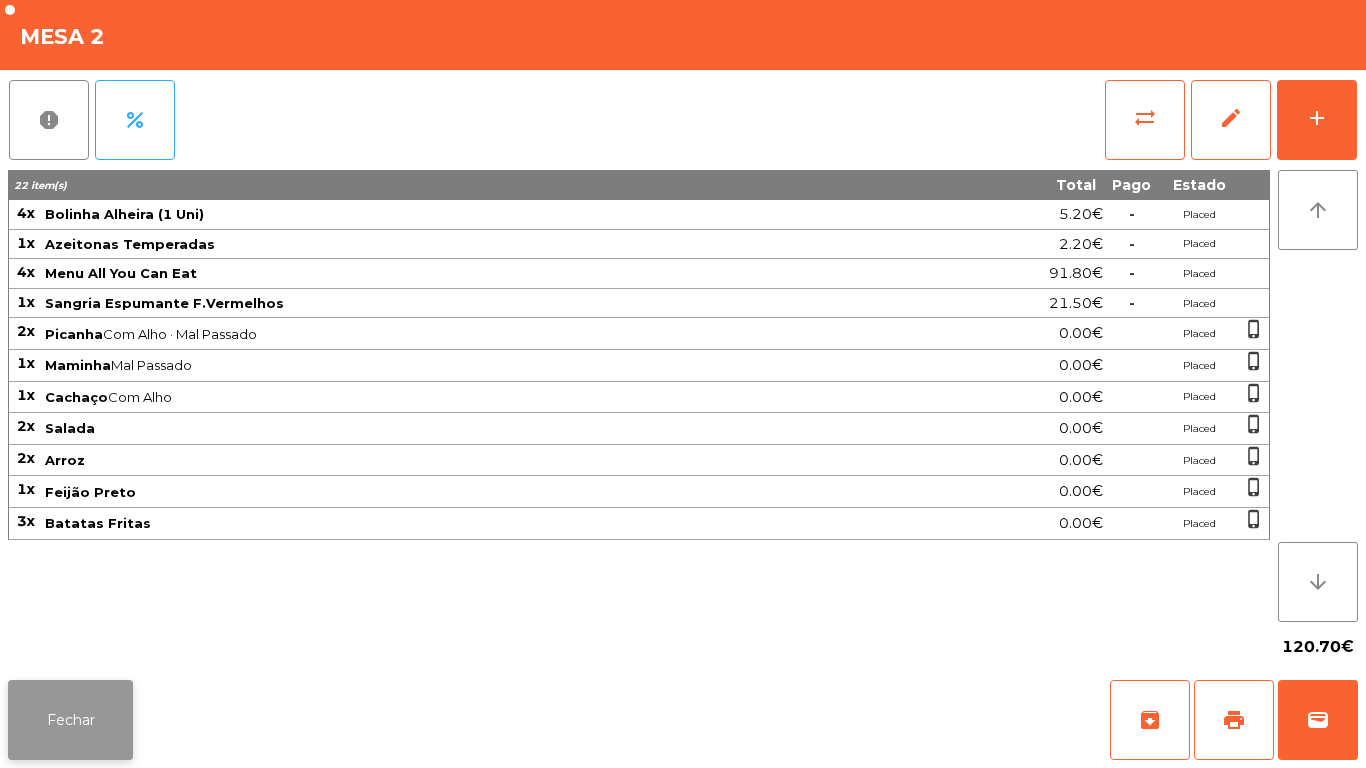 click on "Fechar" 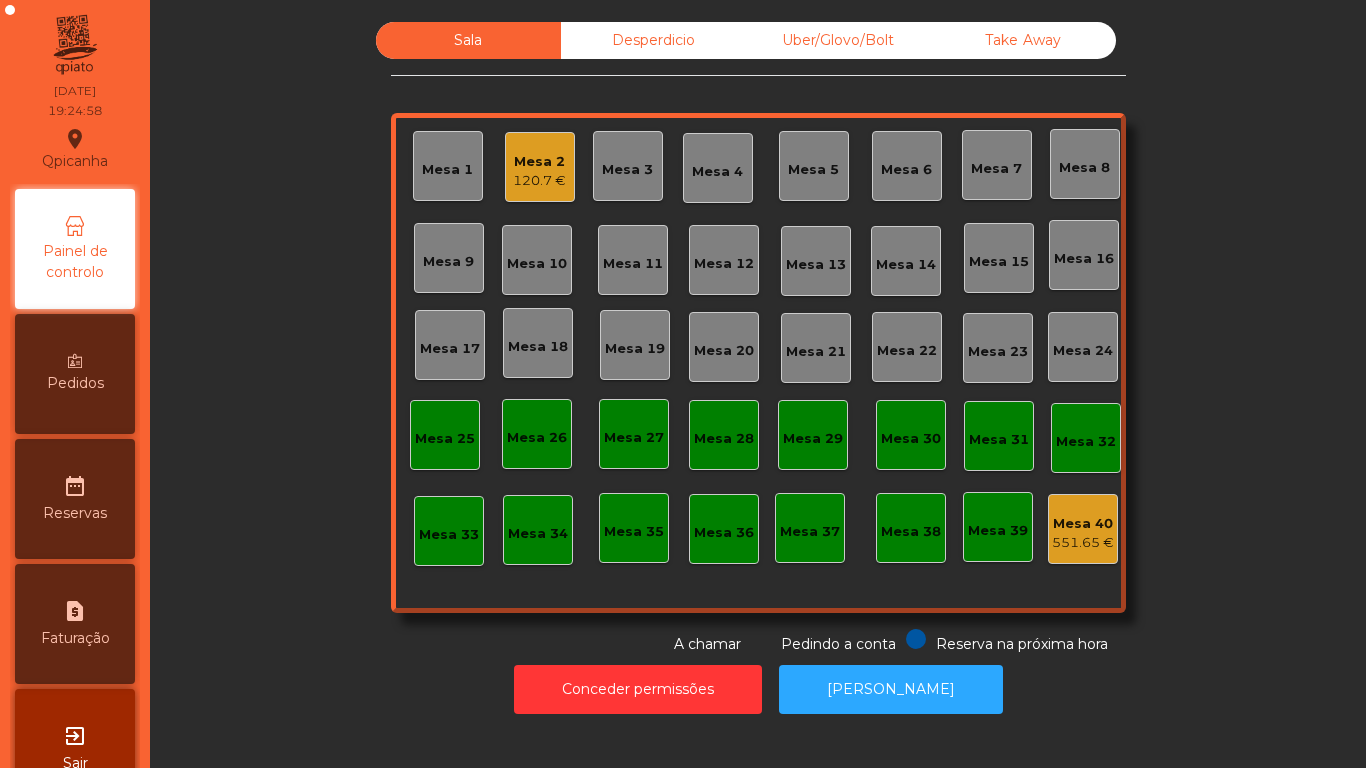 click on "Mesa 17" 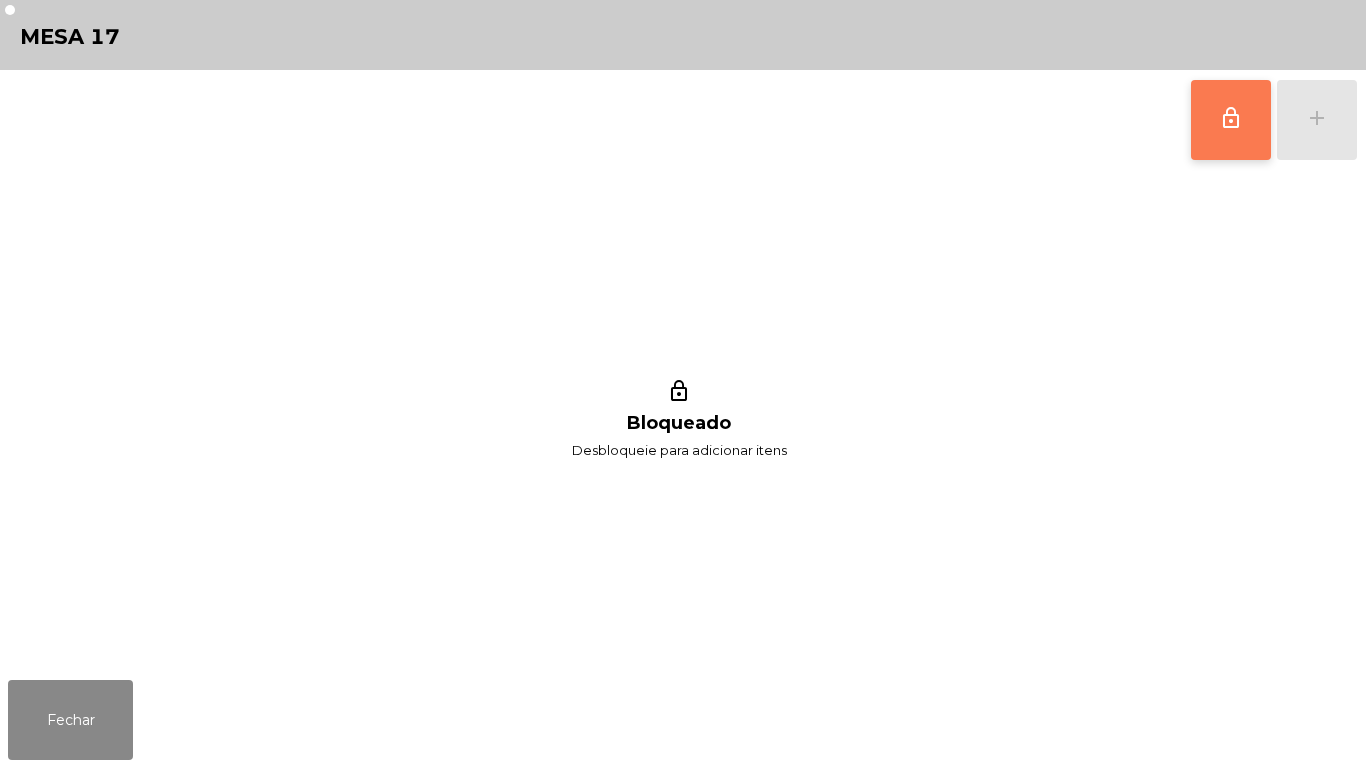 click on "lock_outline" 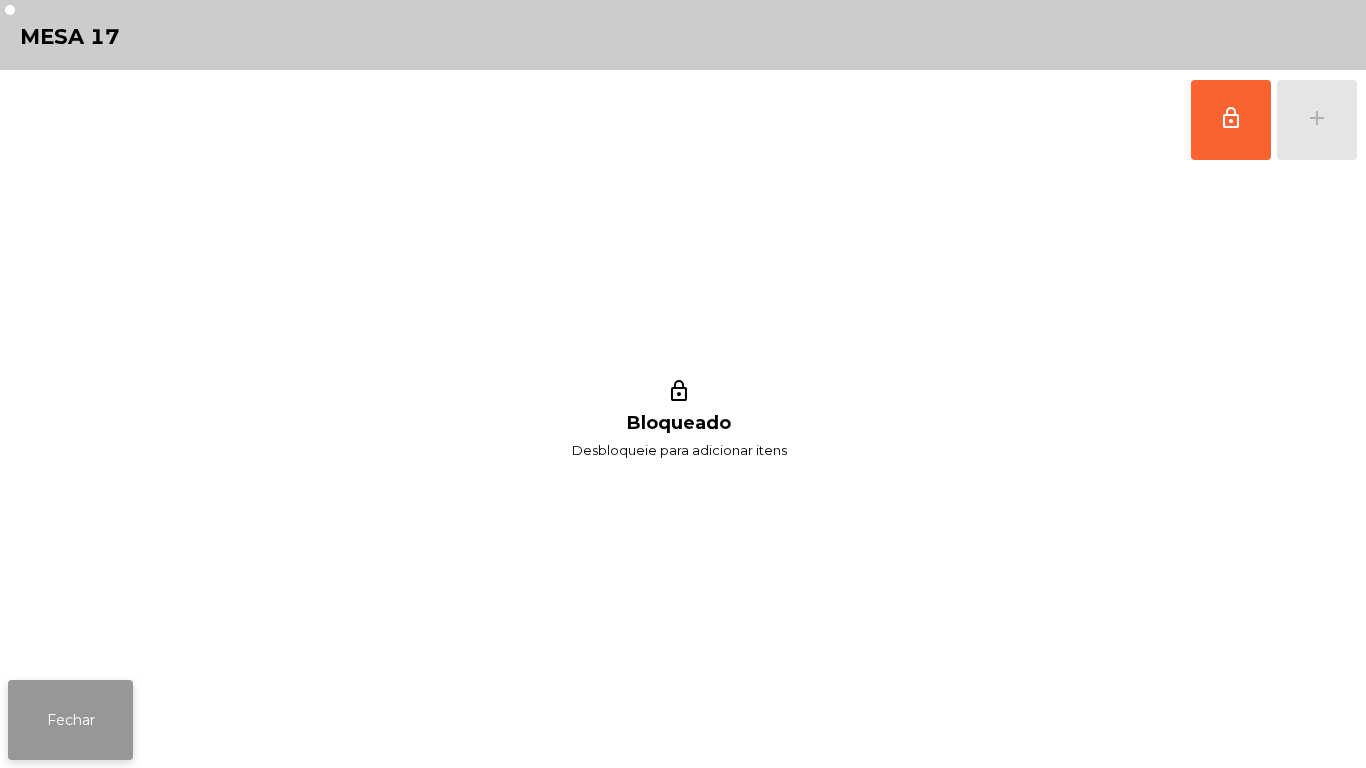 click on "Fechar" 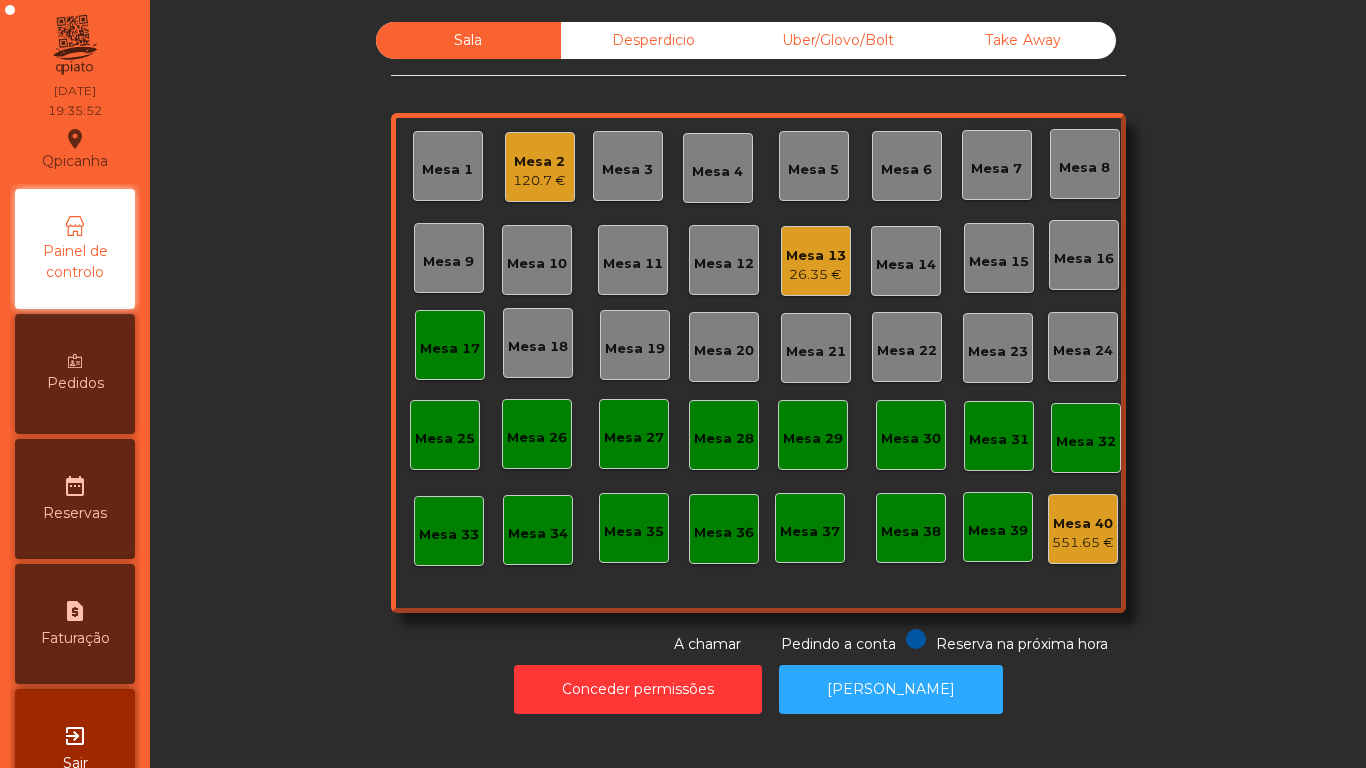 click on "Mesa 17" 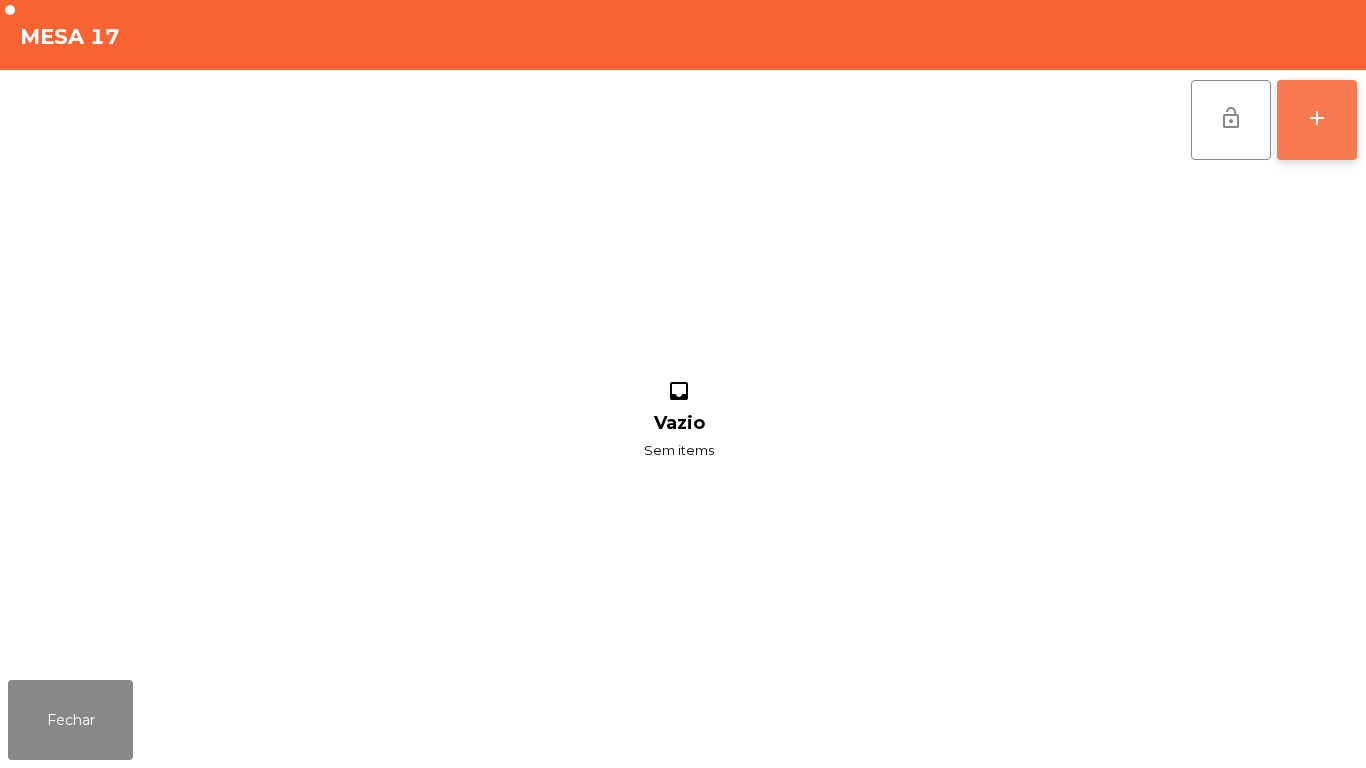 click on "add" 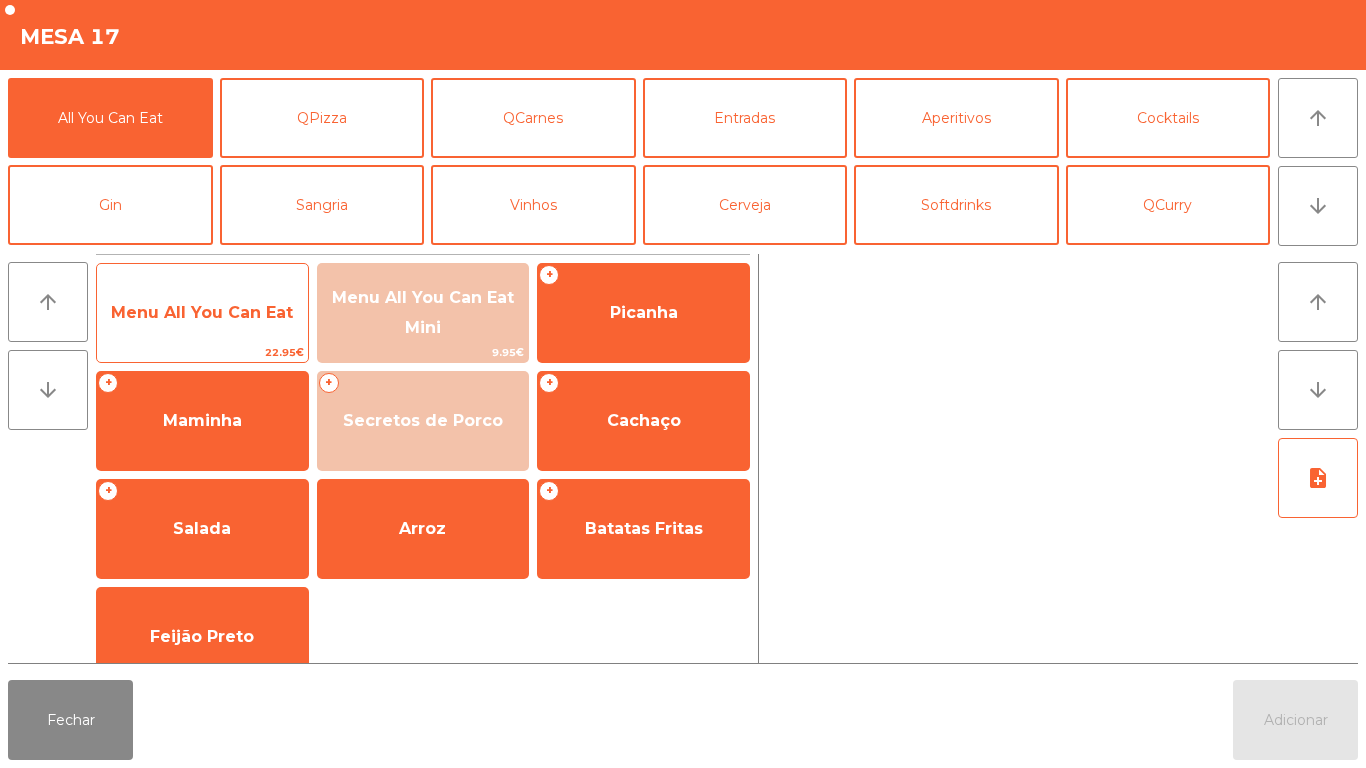 click on "Menu All You Can Eat" 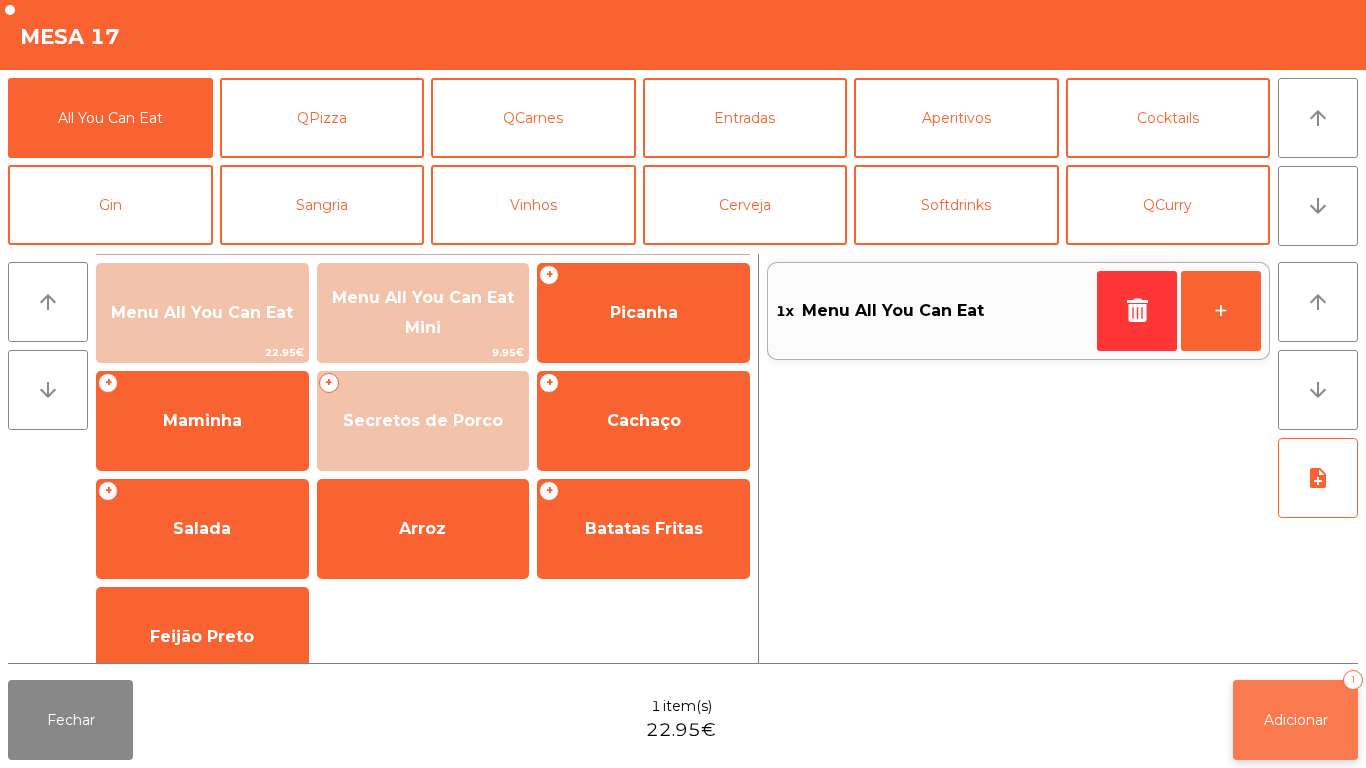 click on "Adicionar   1" 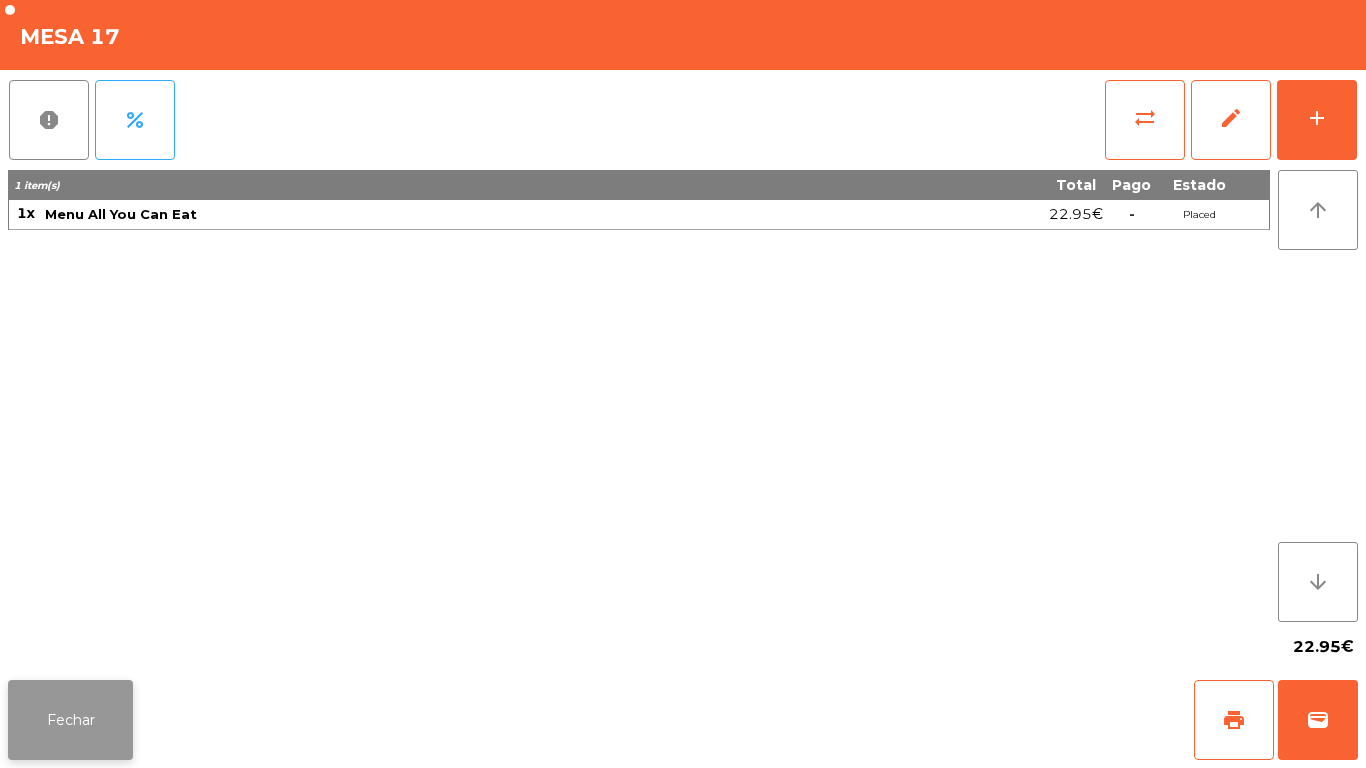 click on "Fechar" 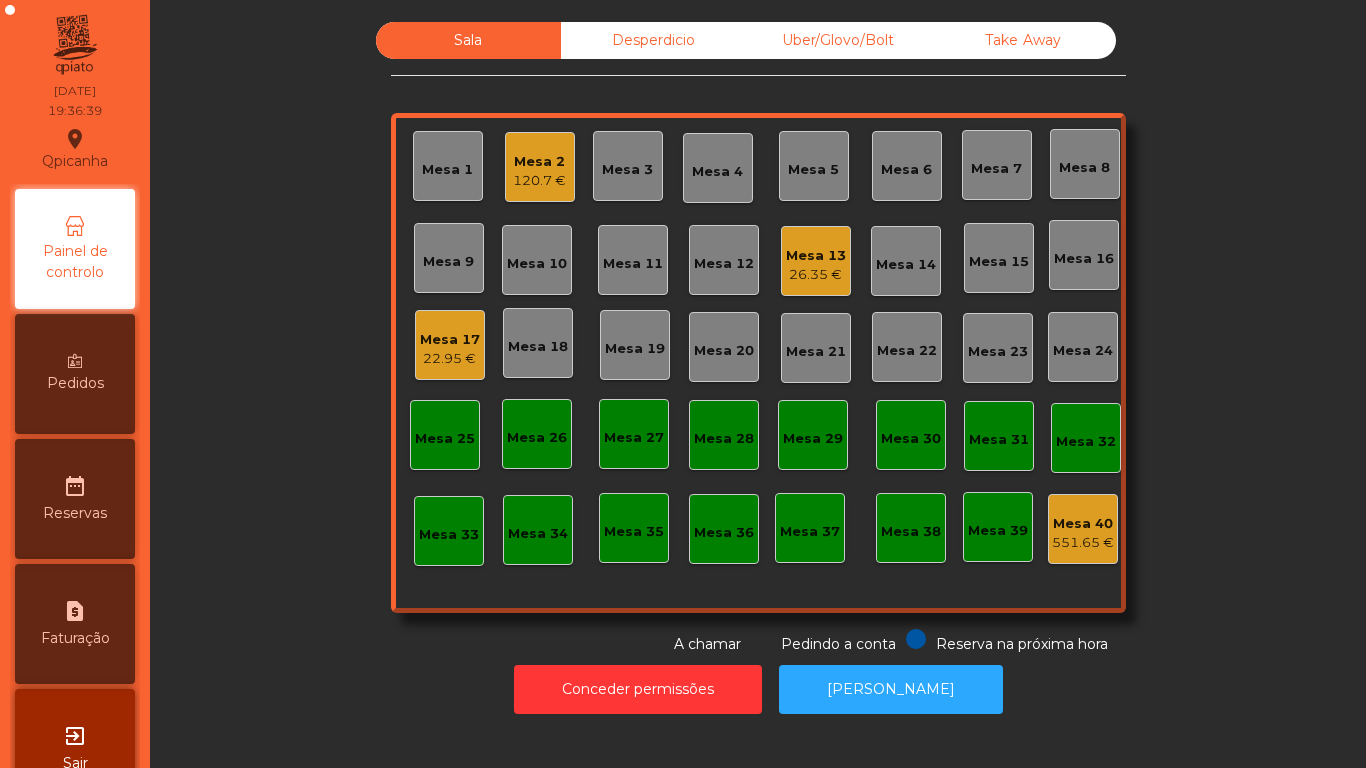click on "Mesa 1" 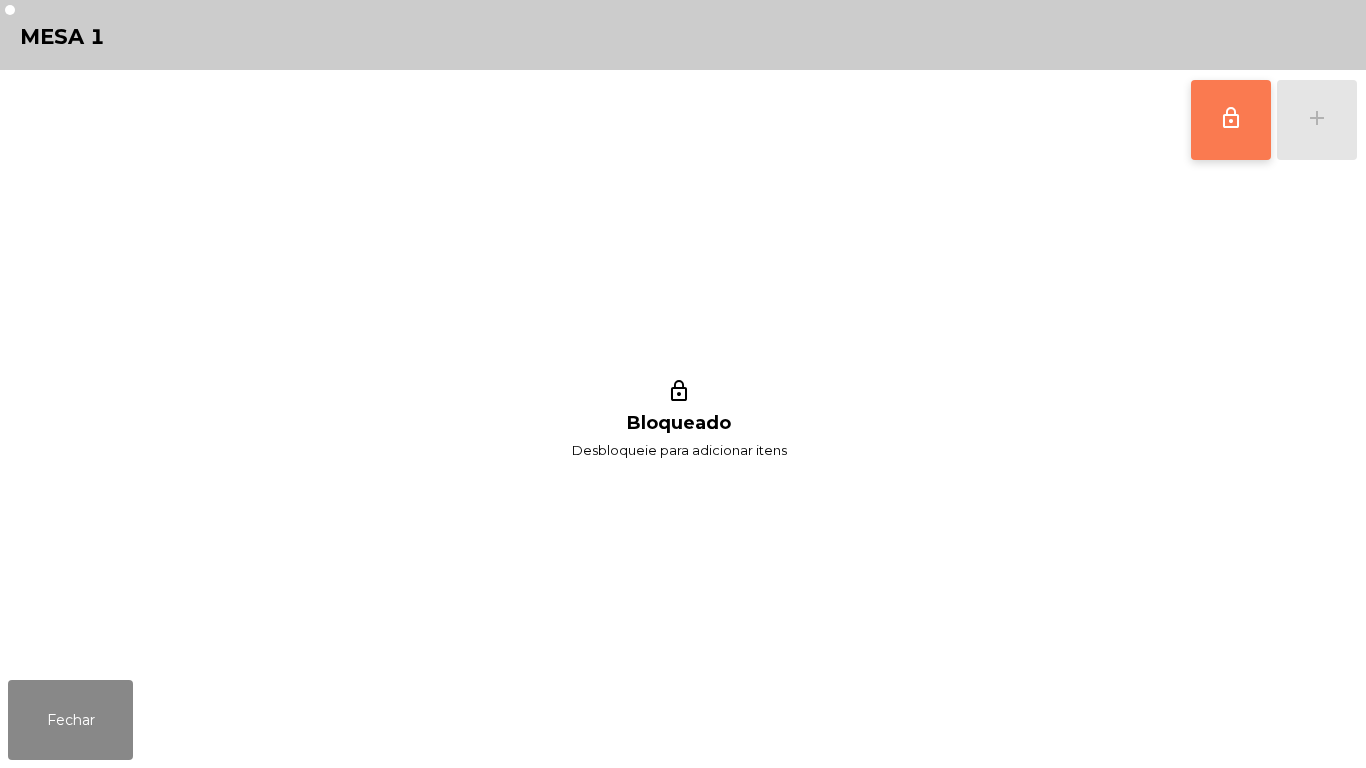 click on "lock_outline" 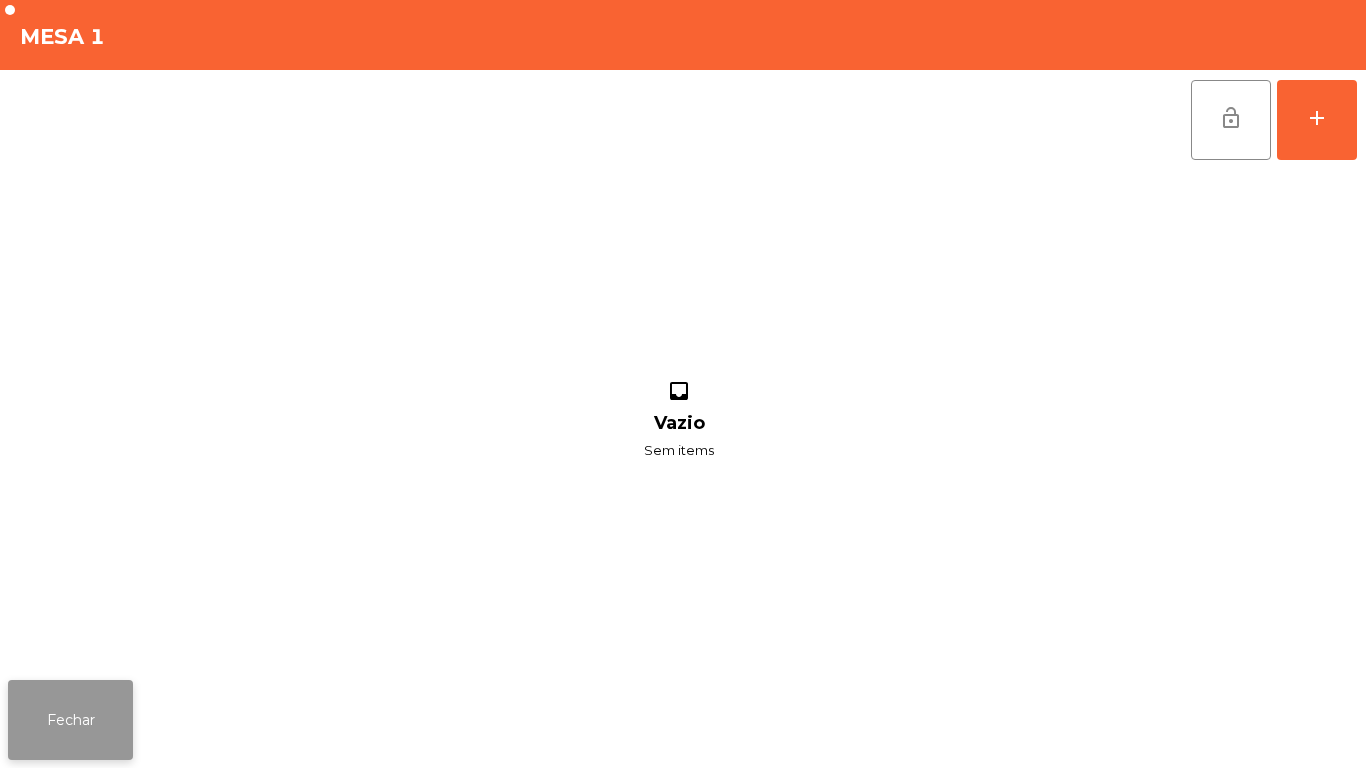 click on "Fechar" 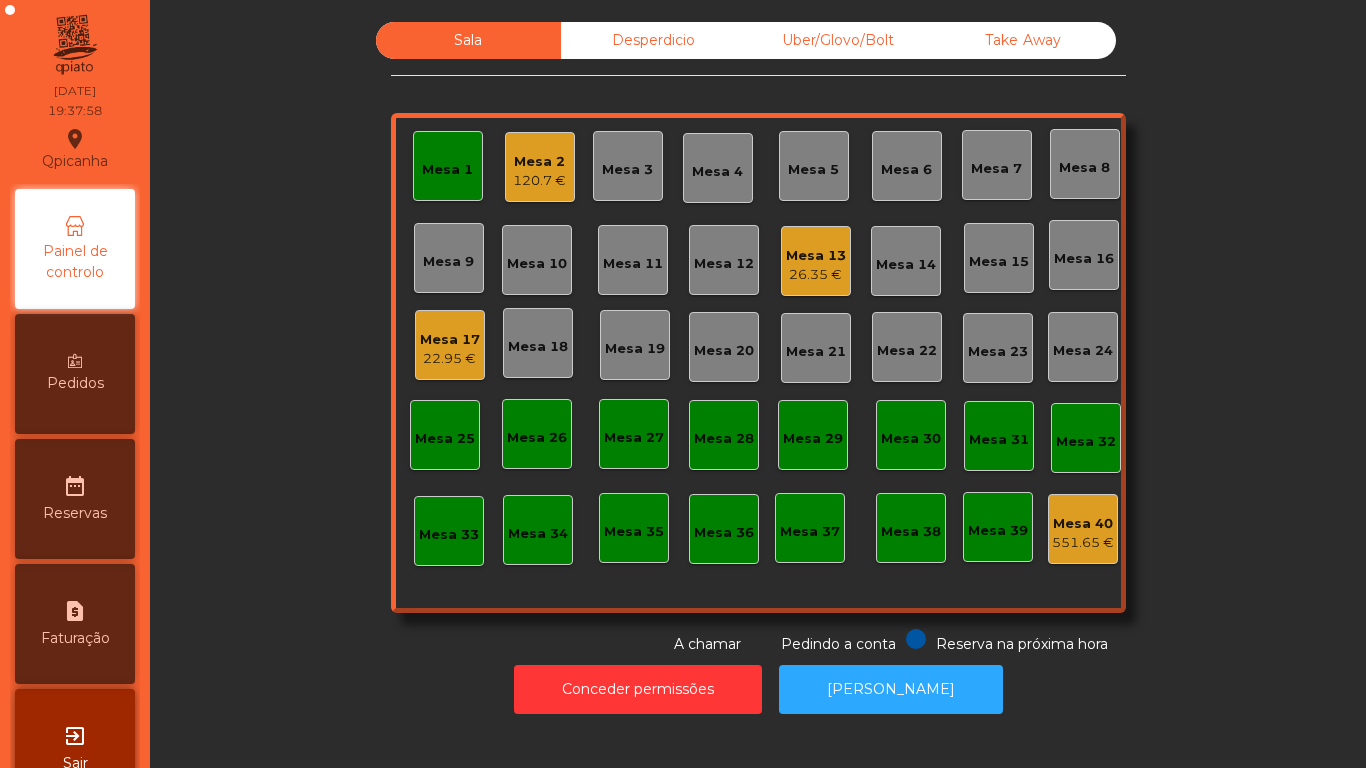 click on "Mesa 17   22.95 €" 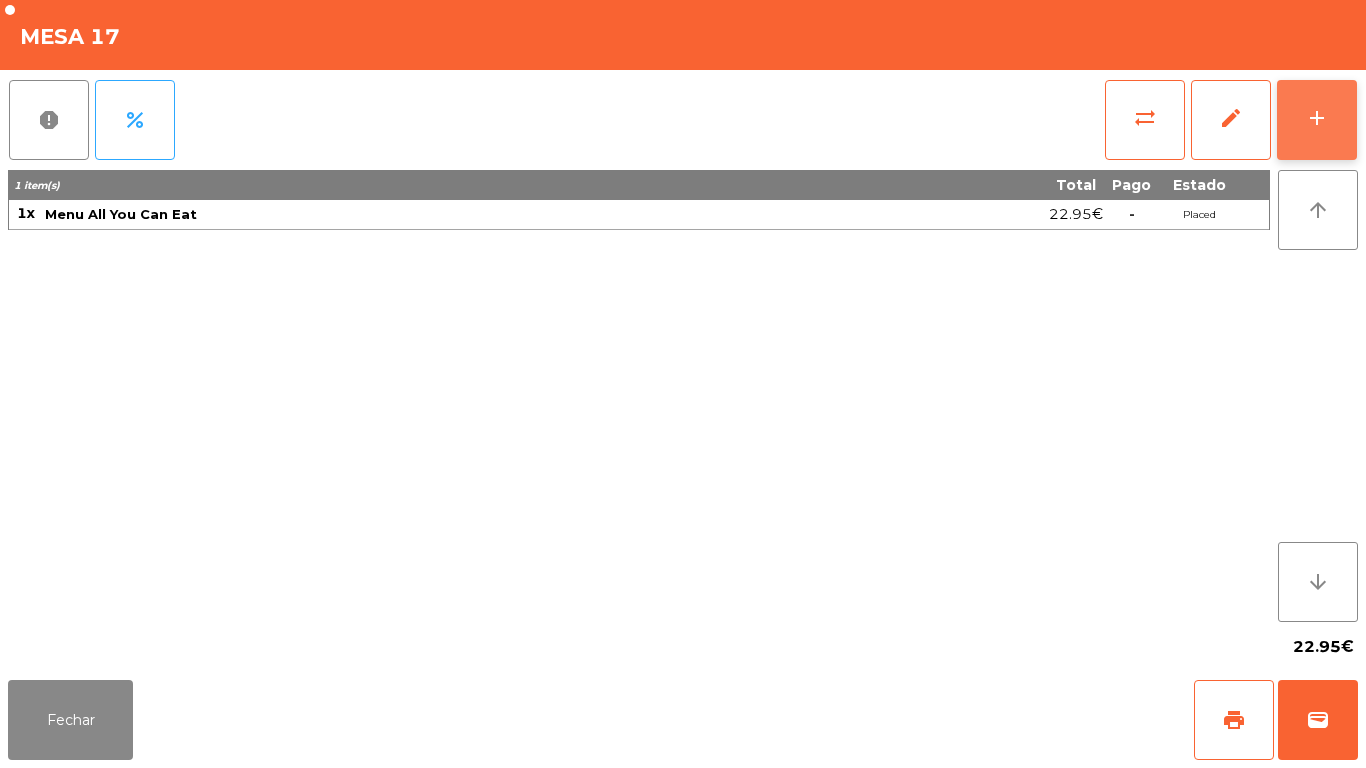 click on "add" 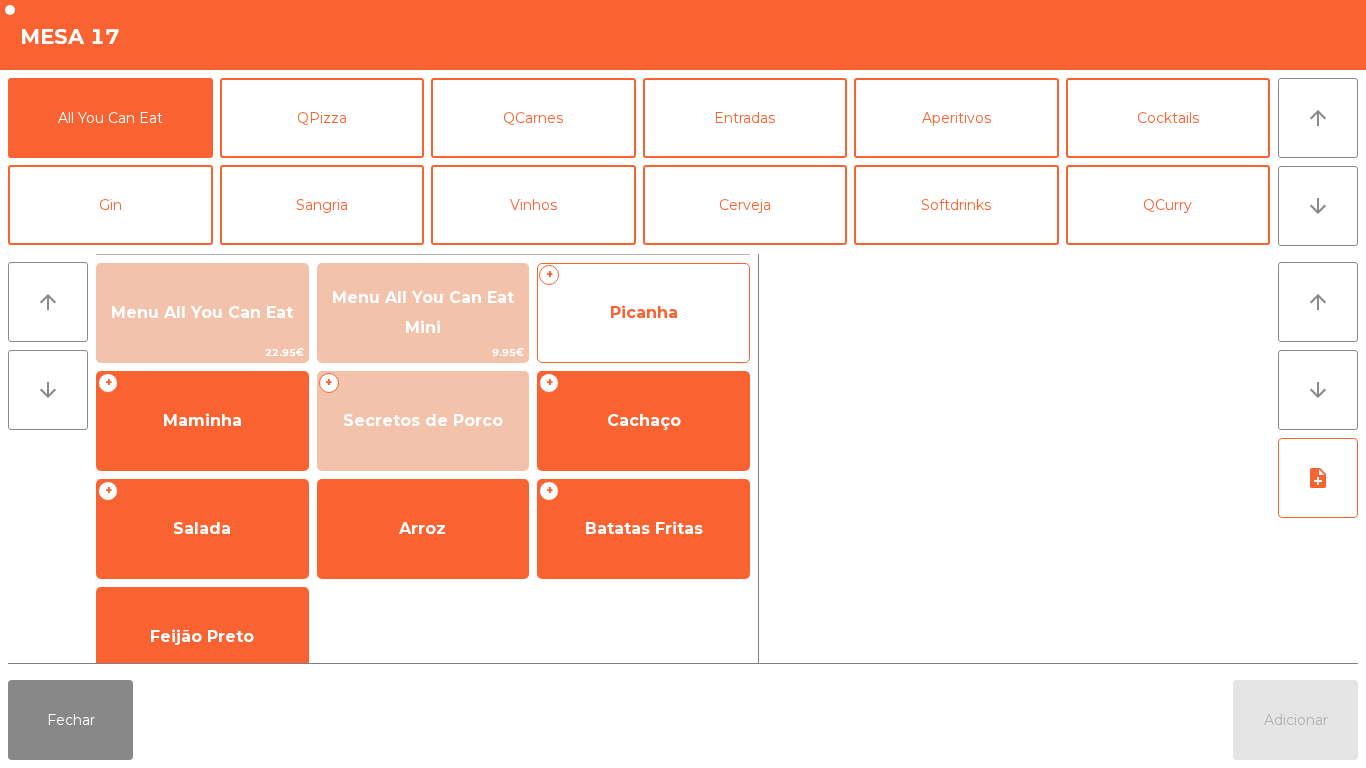 click on "Picanha" 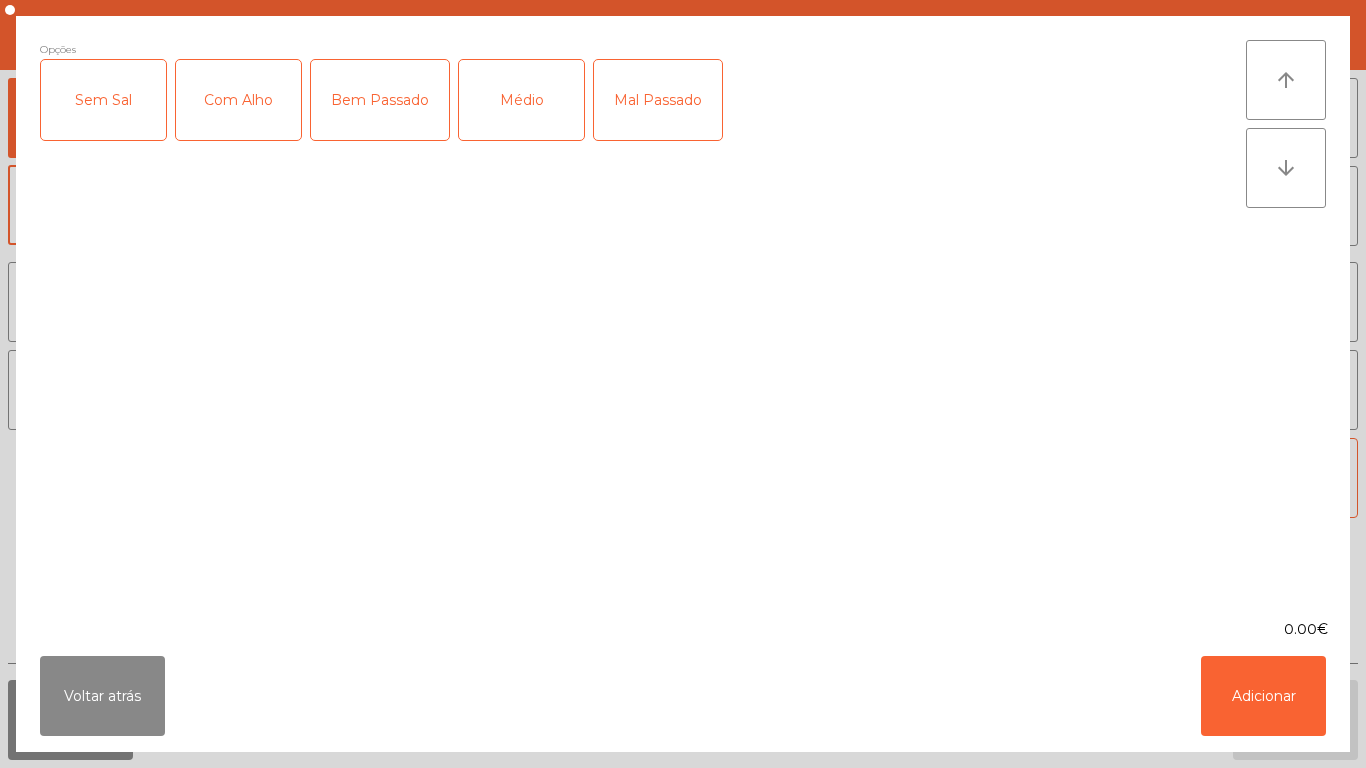 click on "Mal Passado" 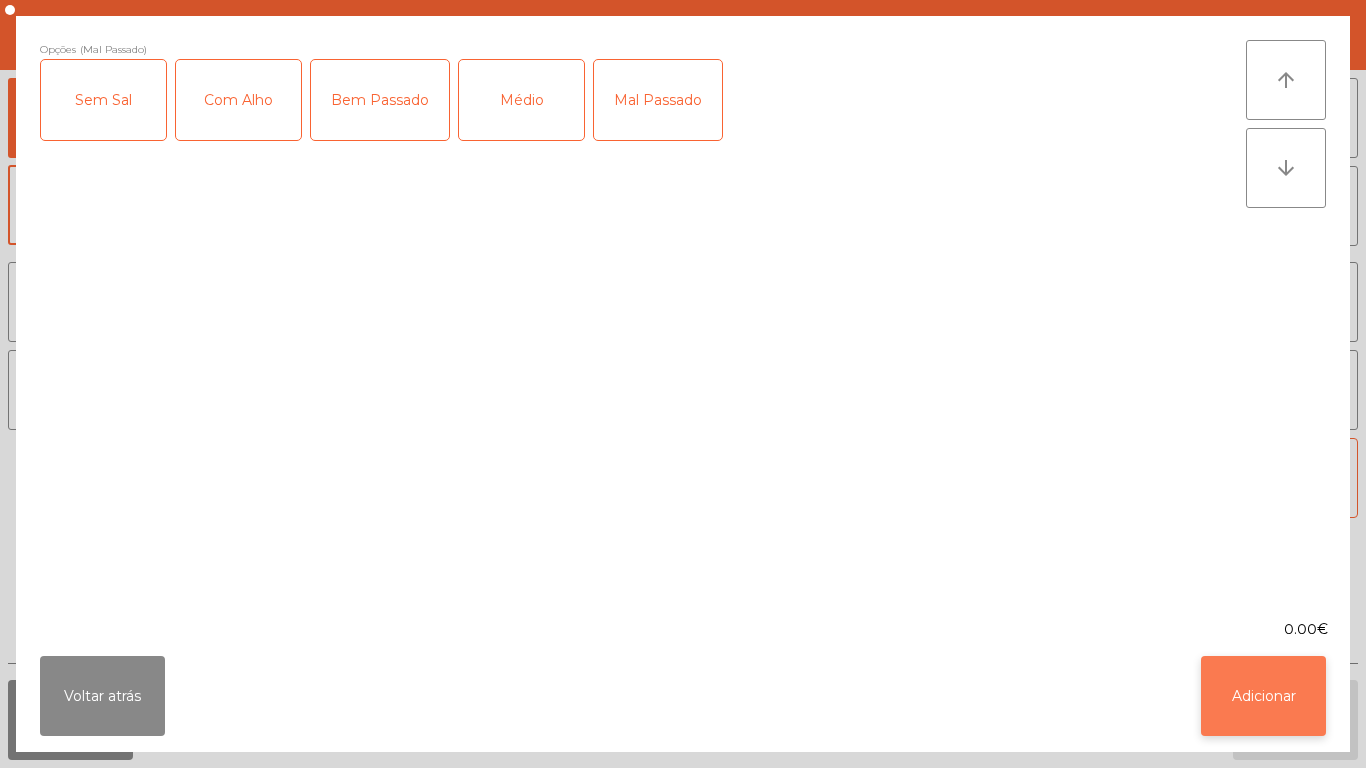 click on "Adicionar" 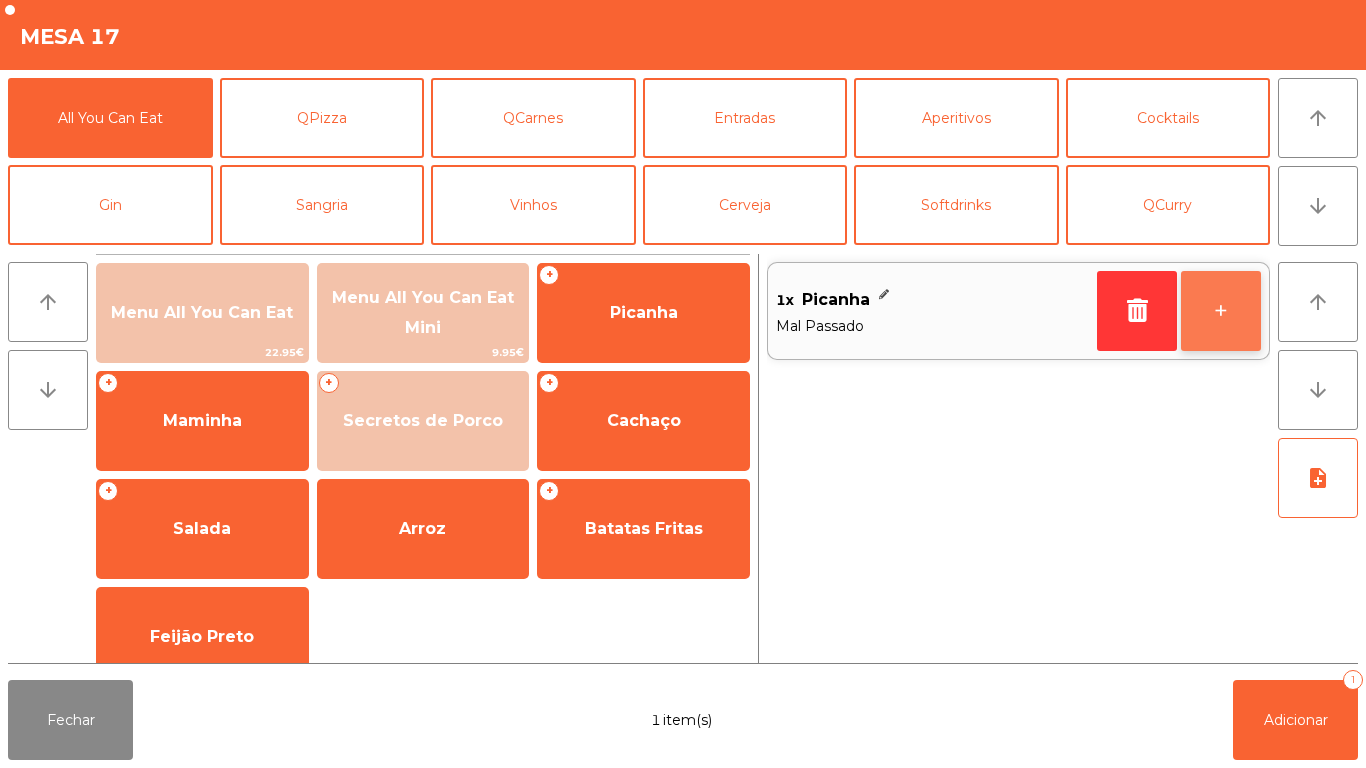 click on "+" 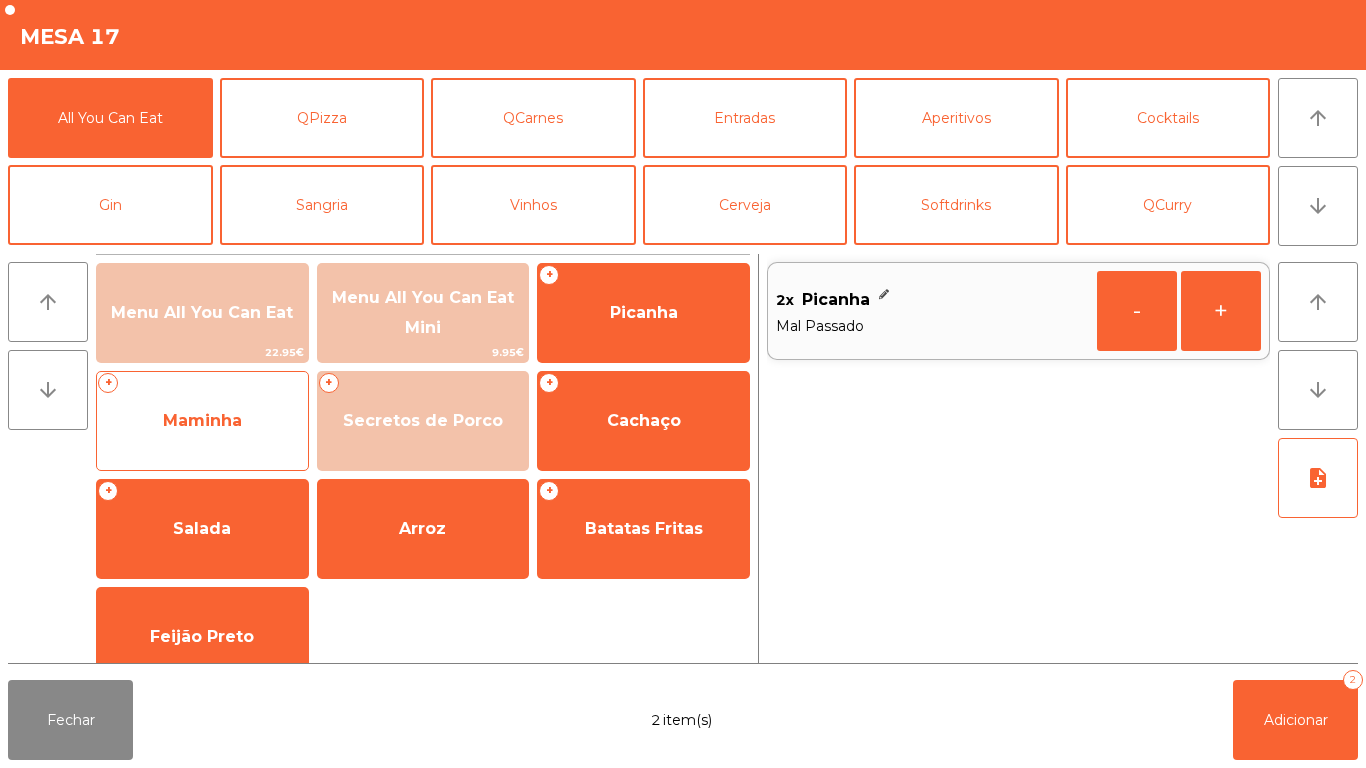 click on "Maminha" 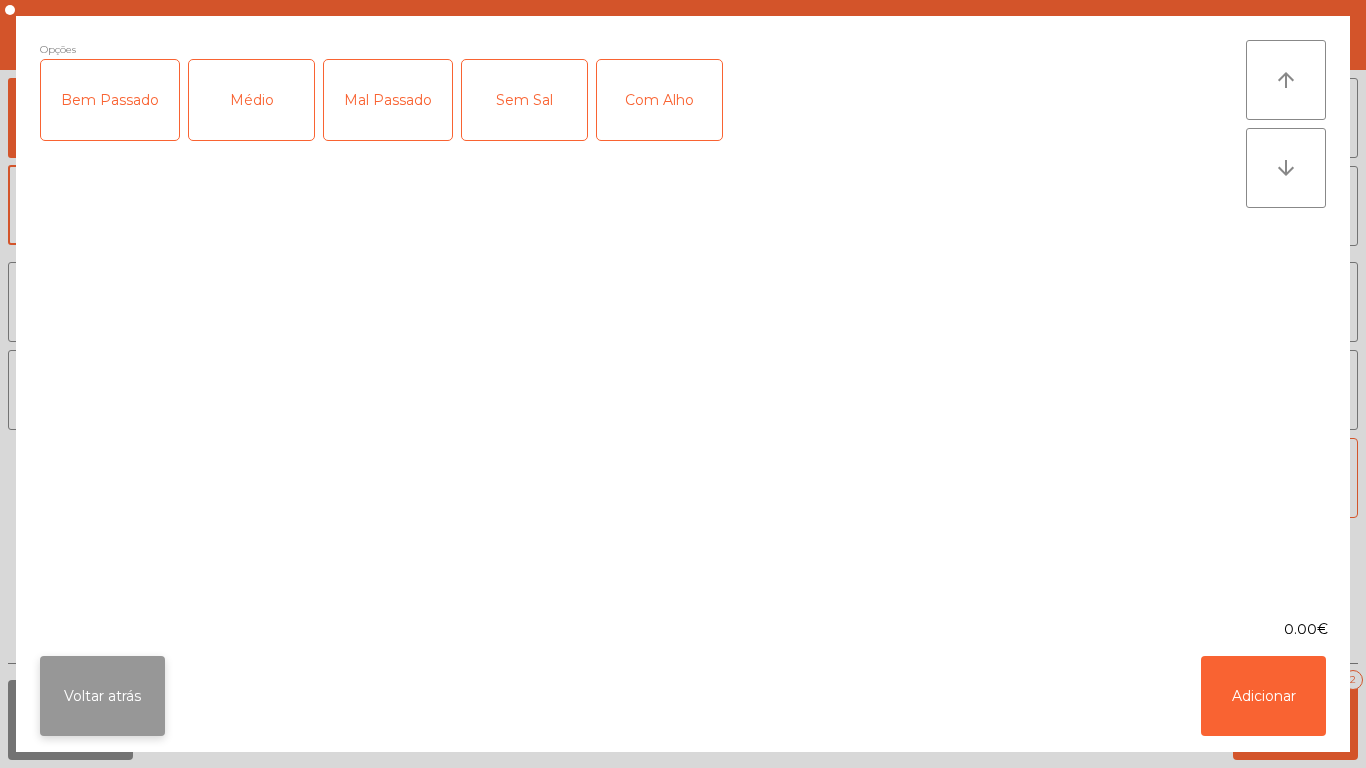 click on "Voltar atrás" 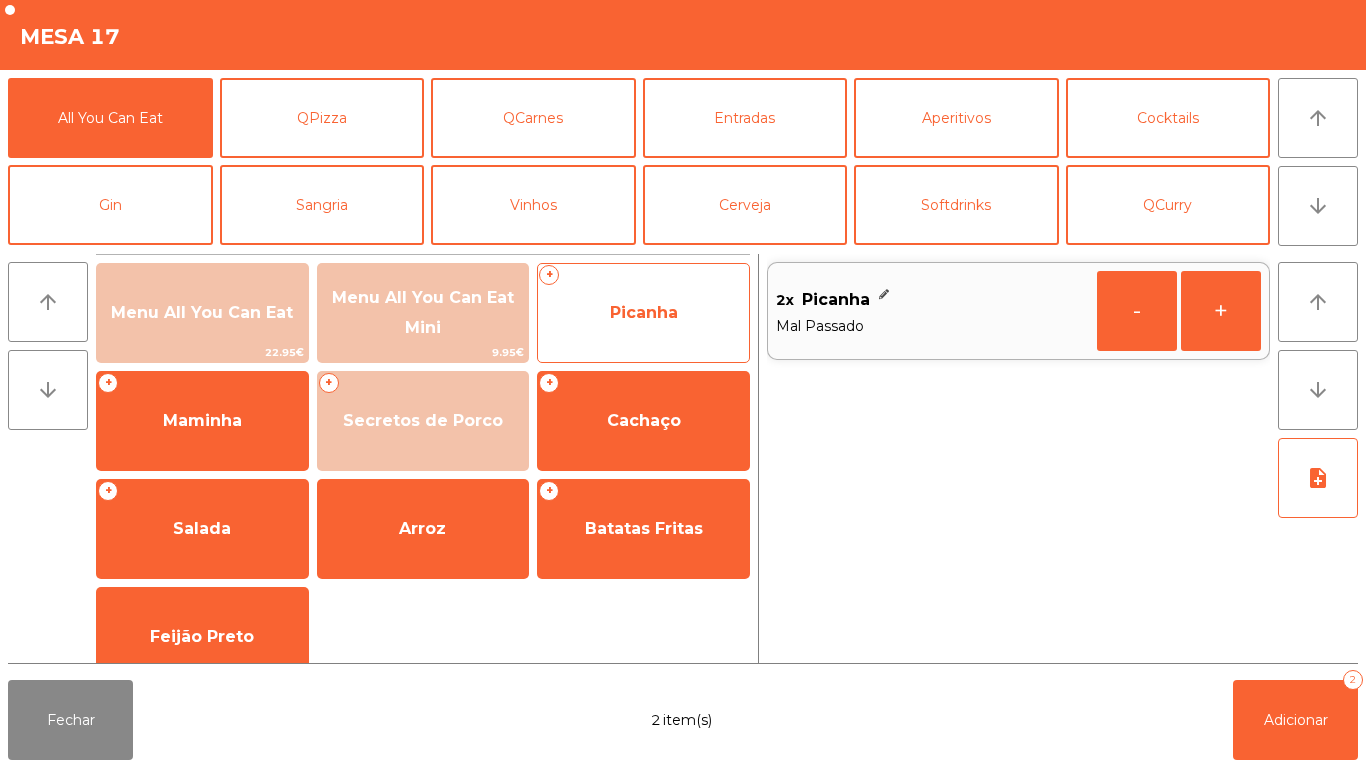 click on "Picanha" 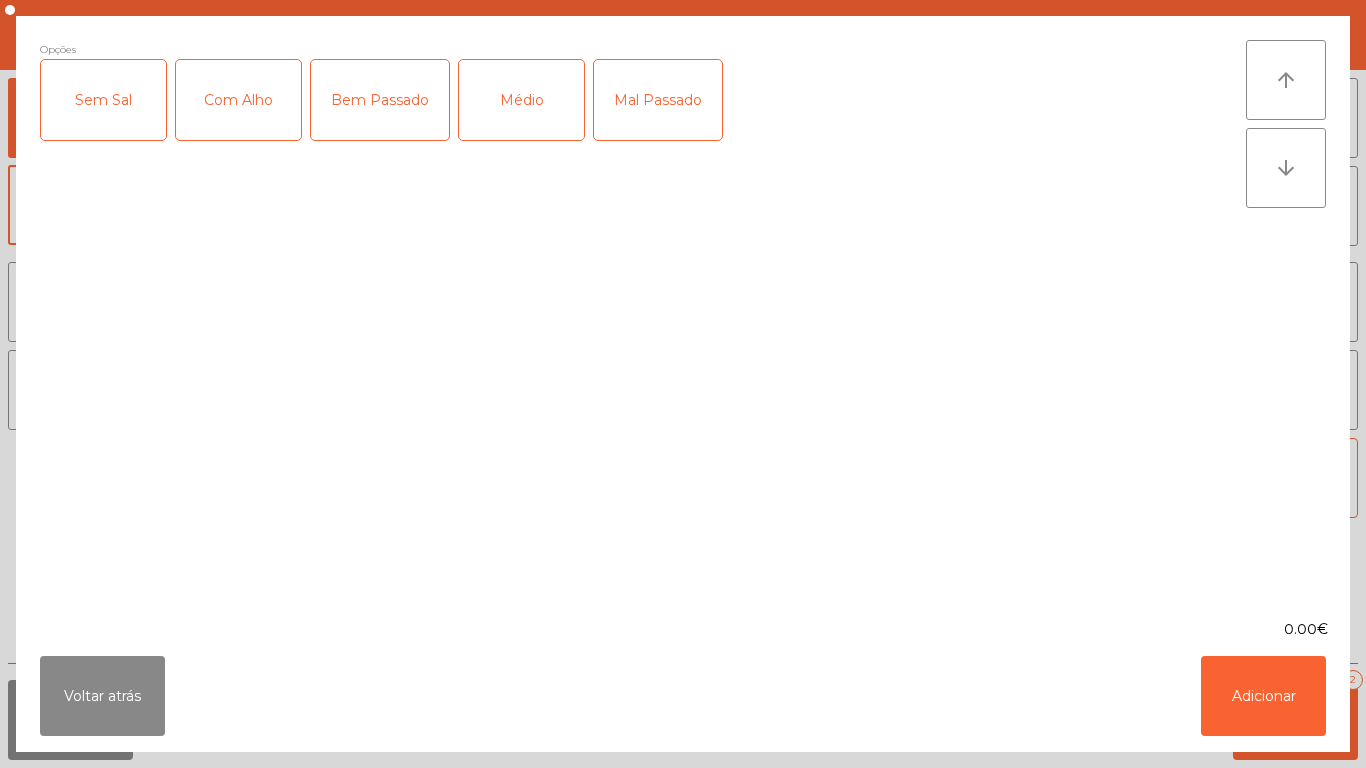 click on "Médio" 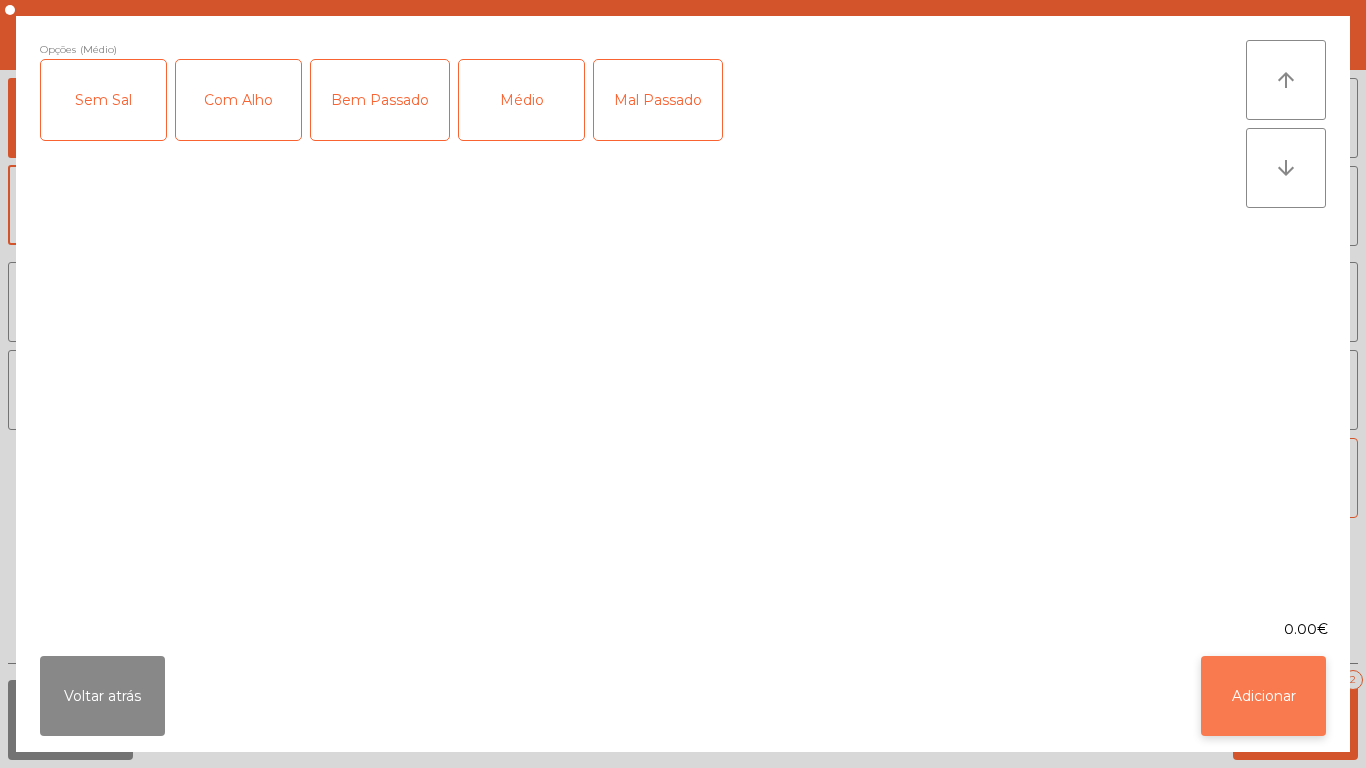 click on "Adicionar" 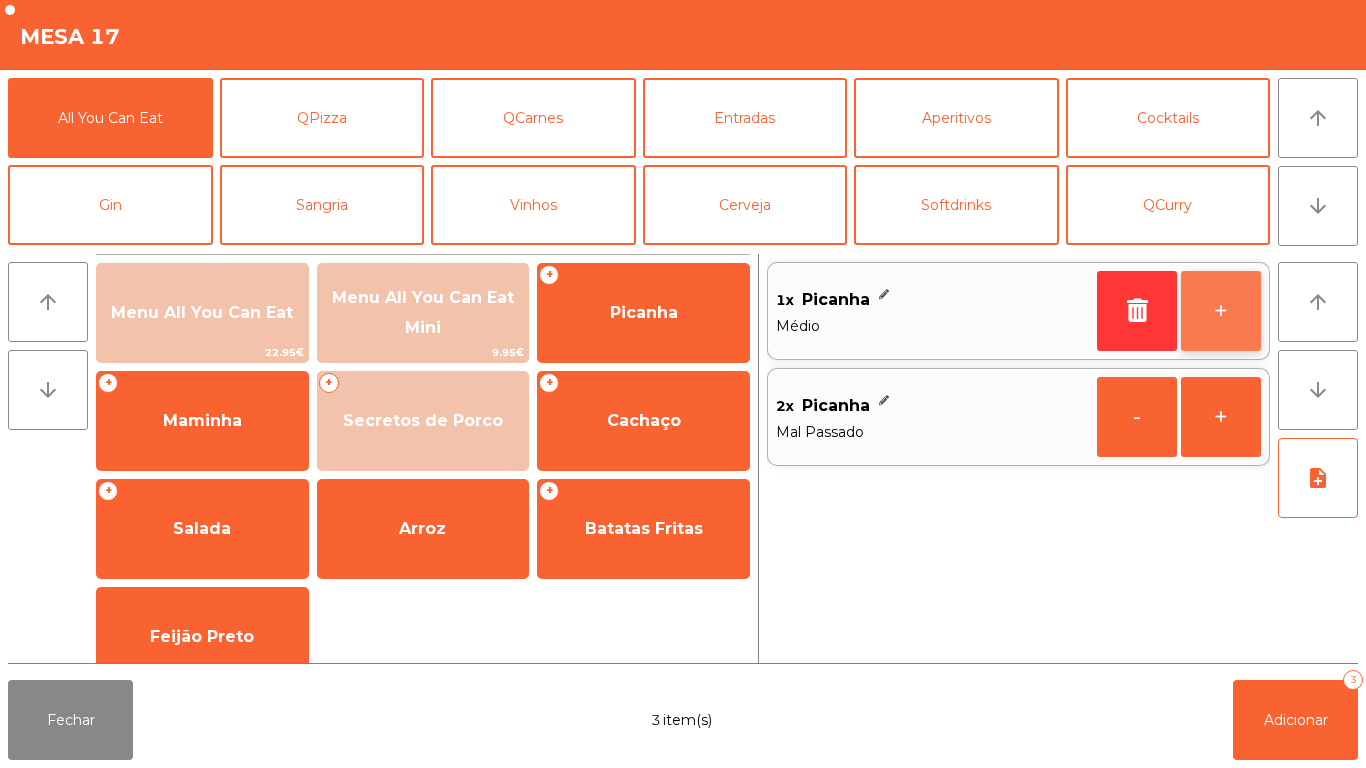 click on "+" 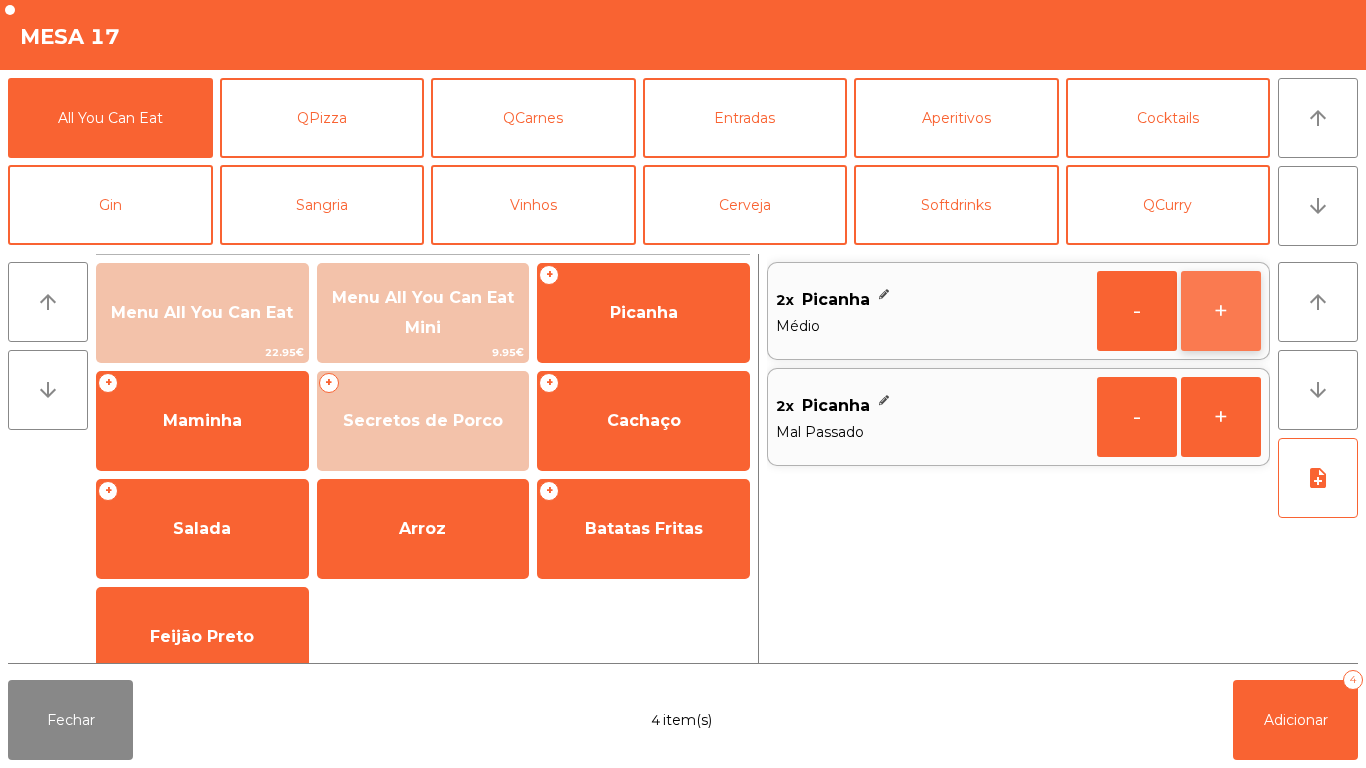 click on "+" 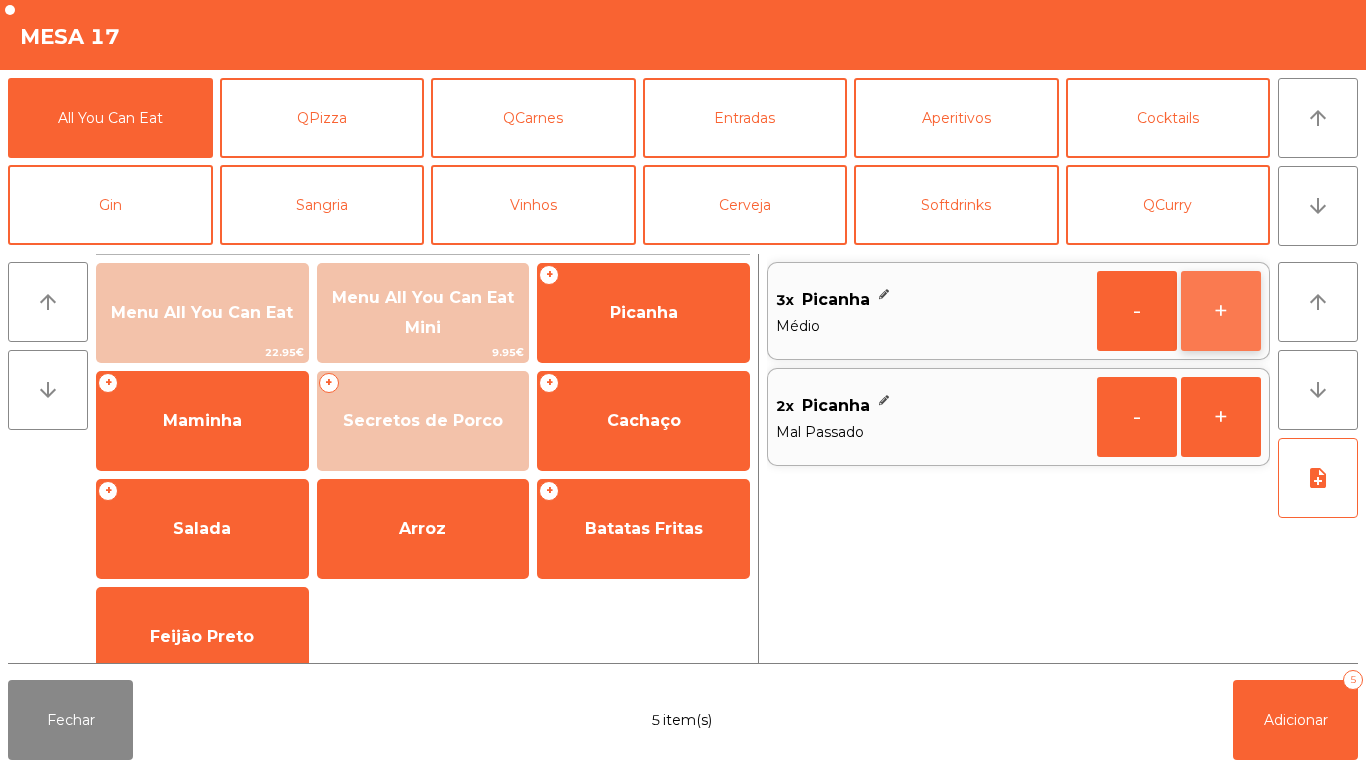 click on "+" 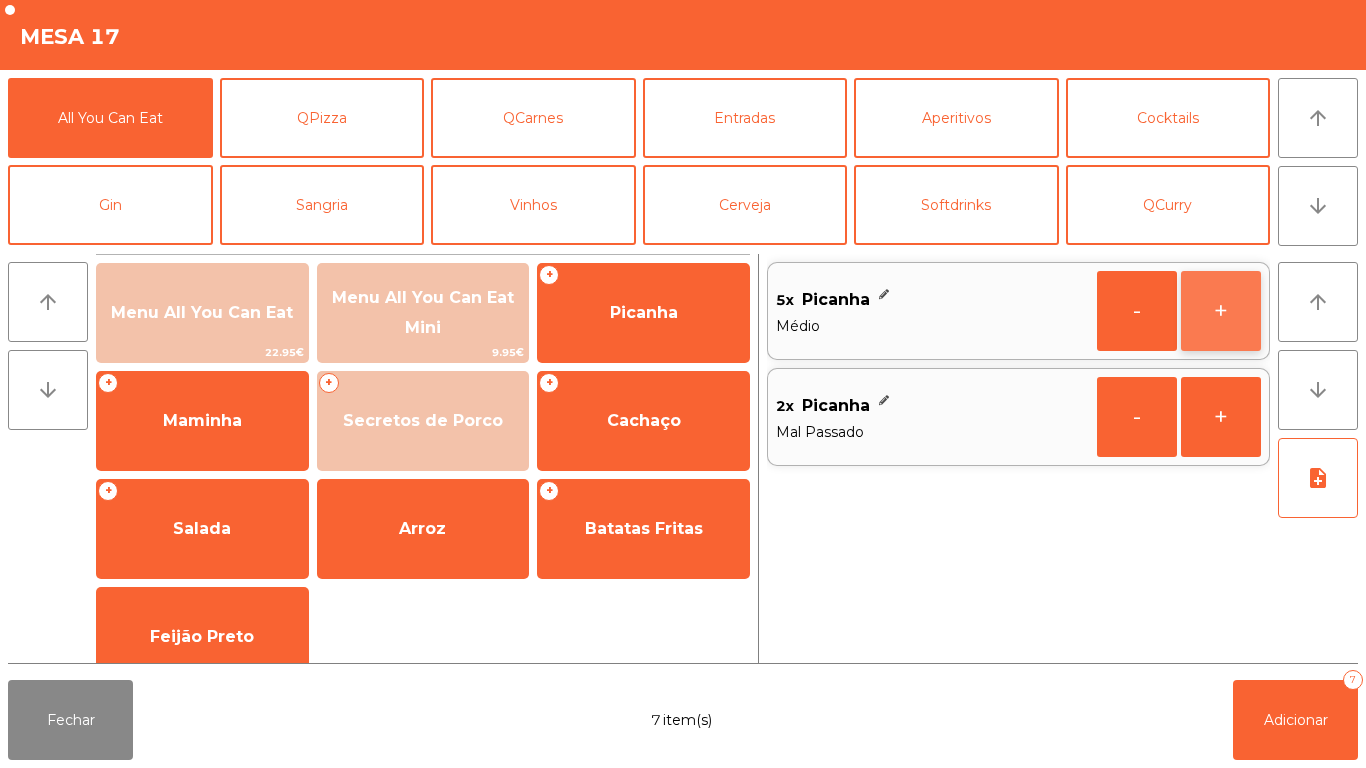 click on "+" 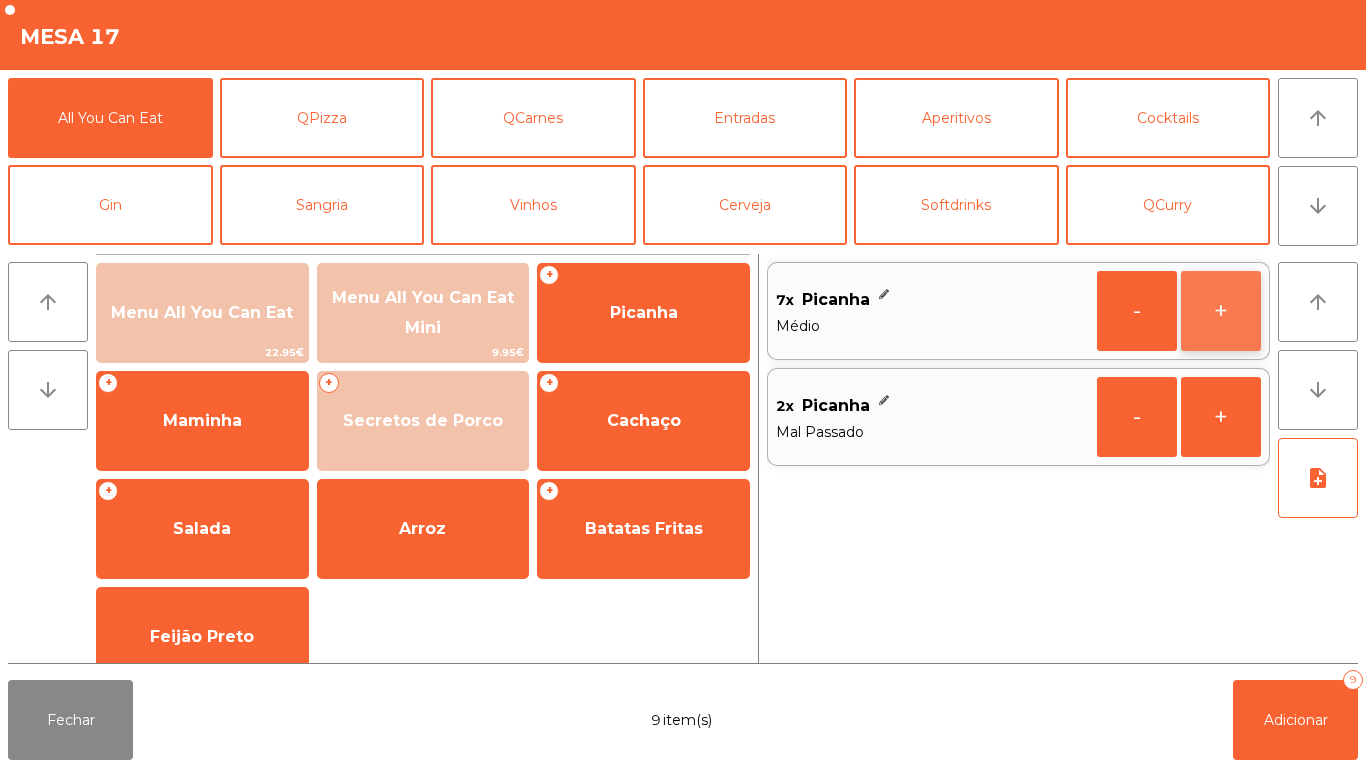 click on "+" 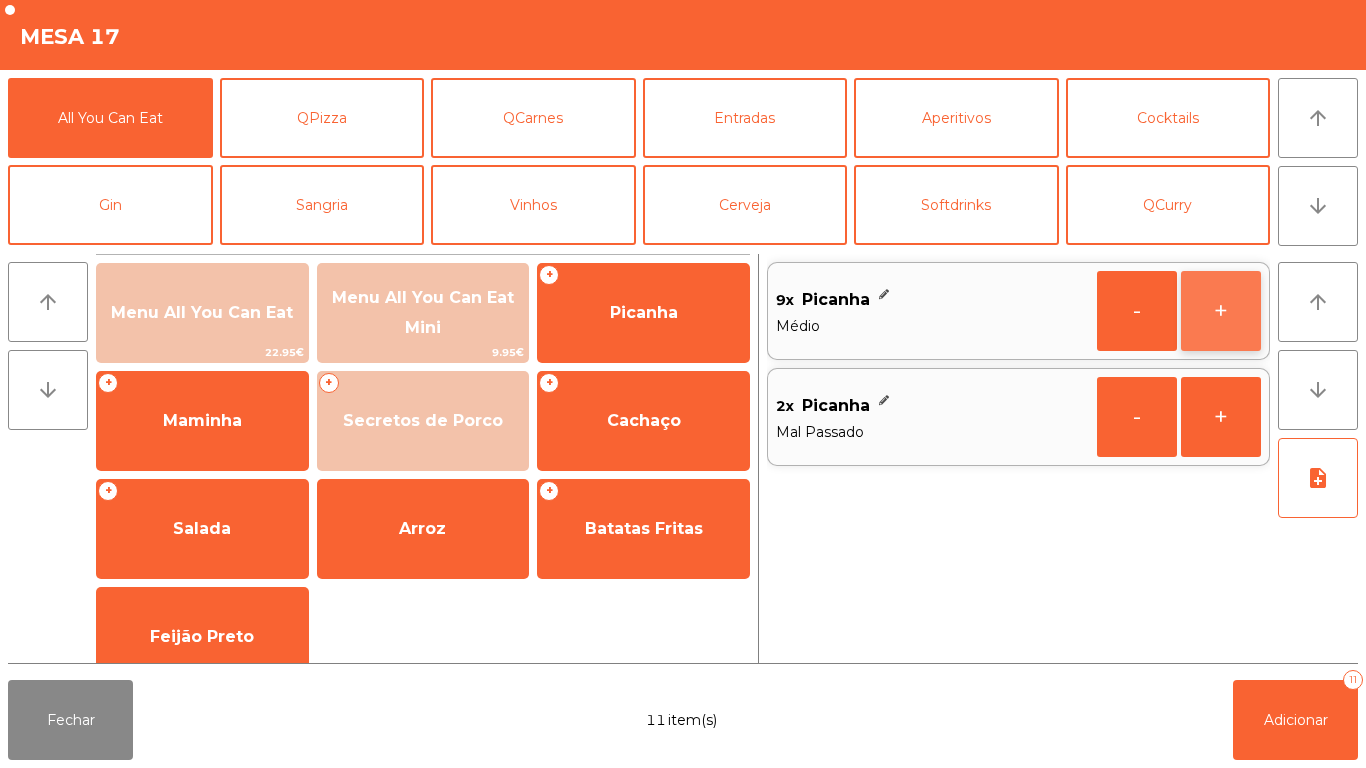 click on "+" 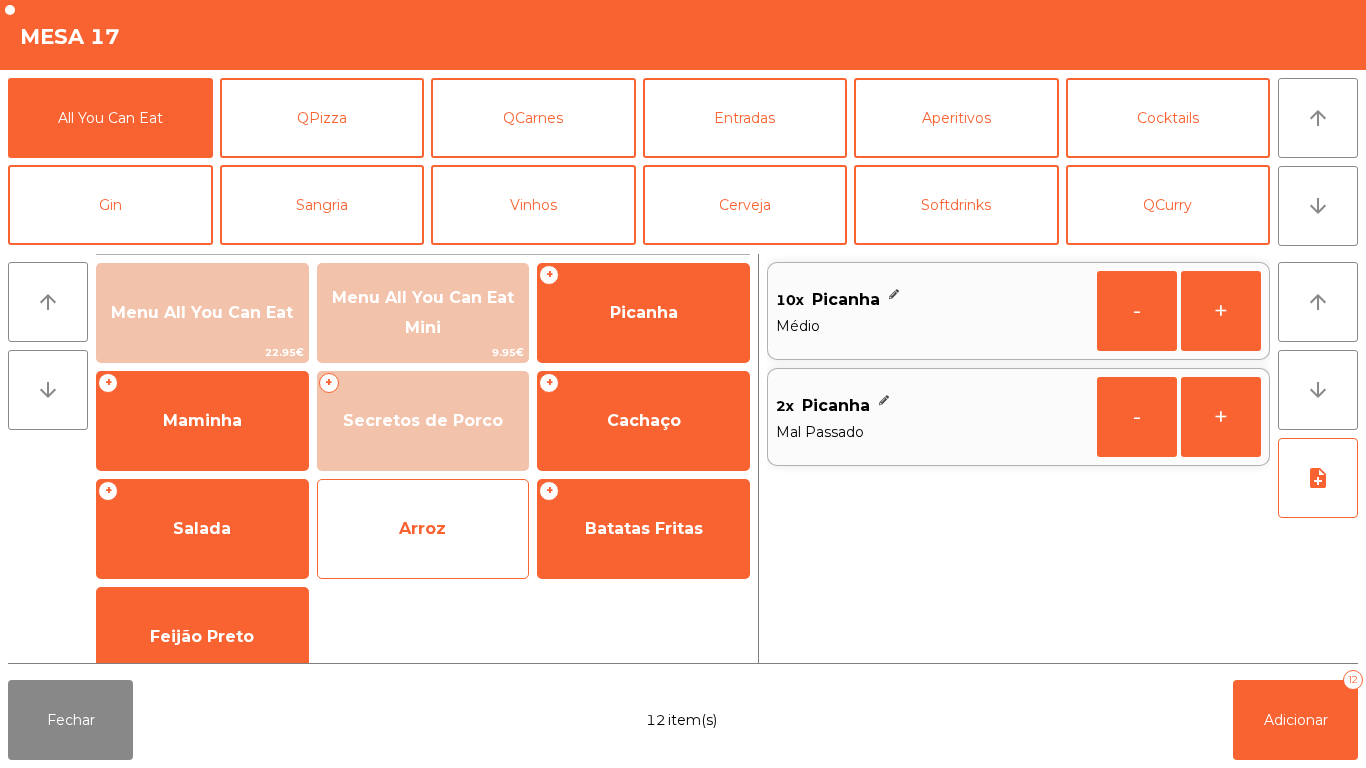 click on "Arroz" 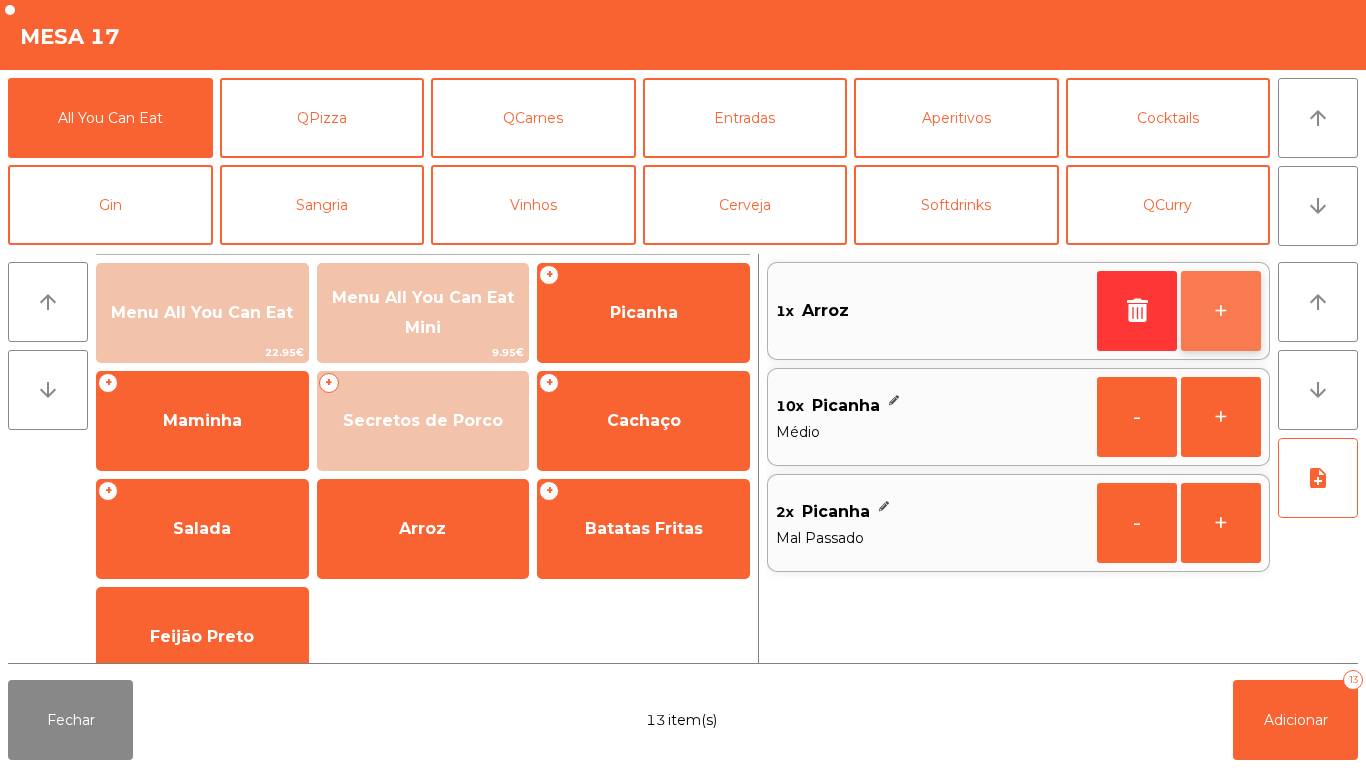 click on "+" 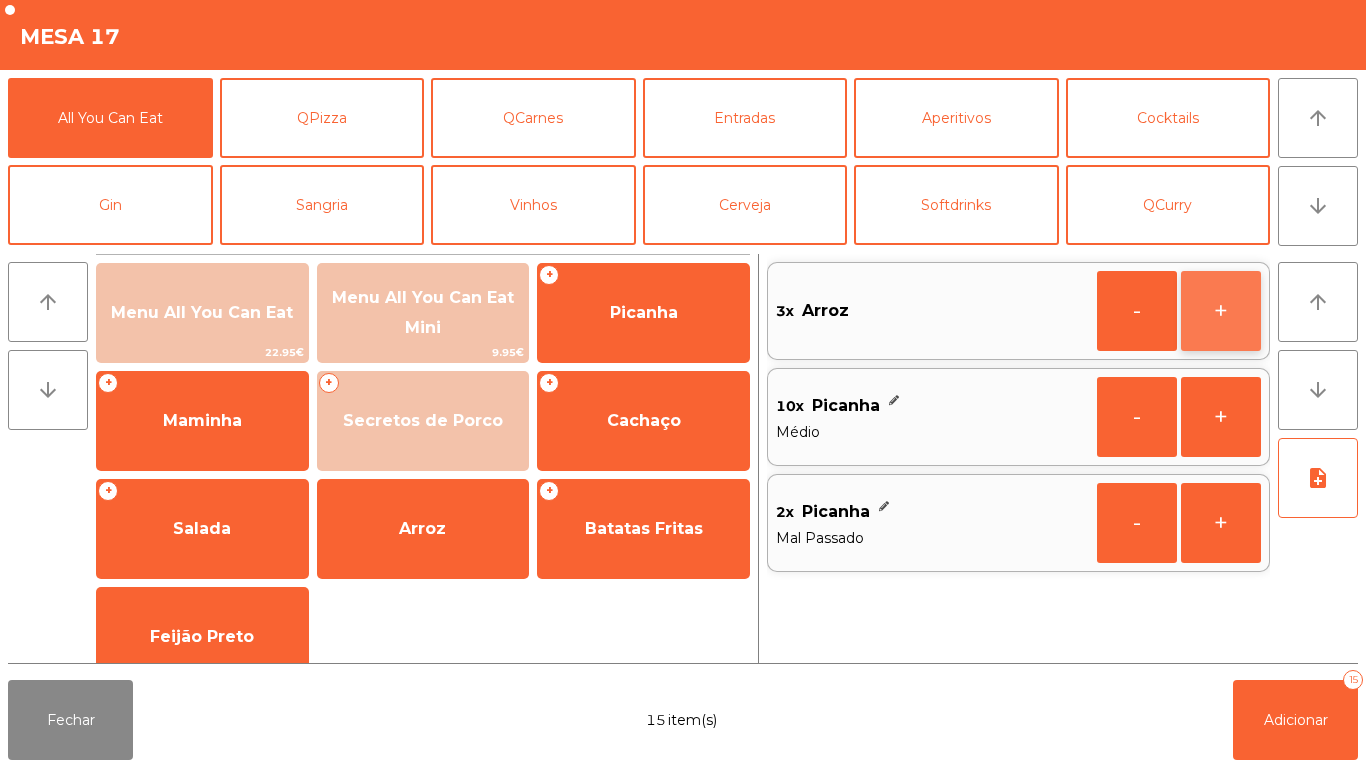 click on "+" 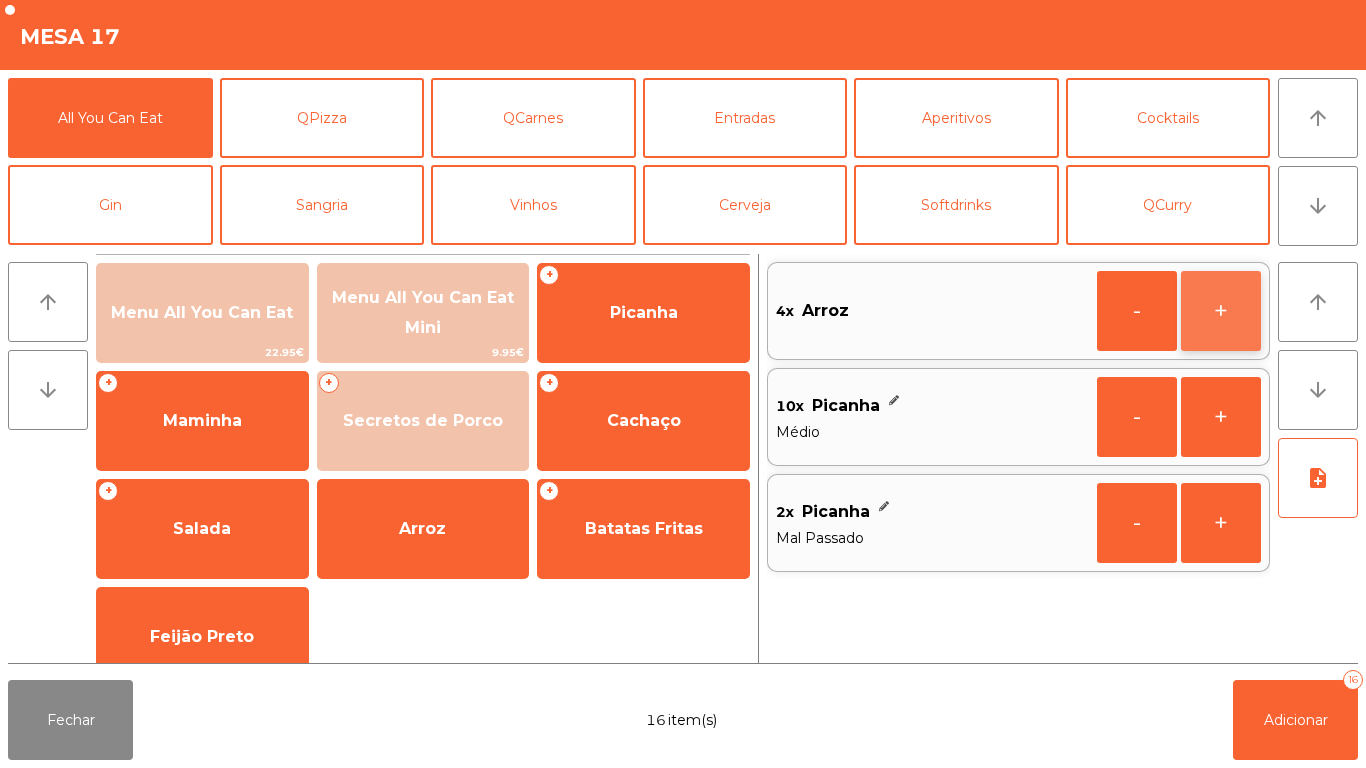 click on "+" 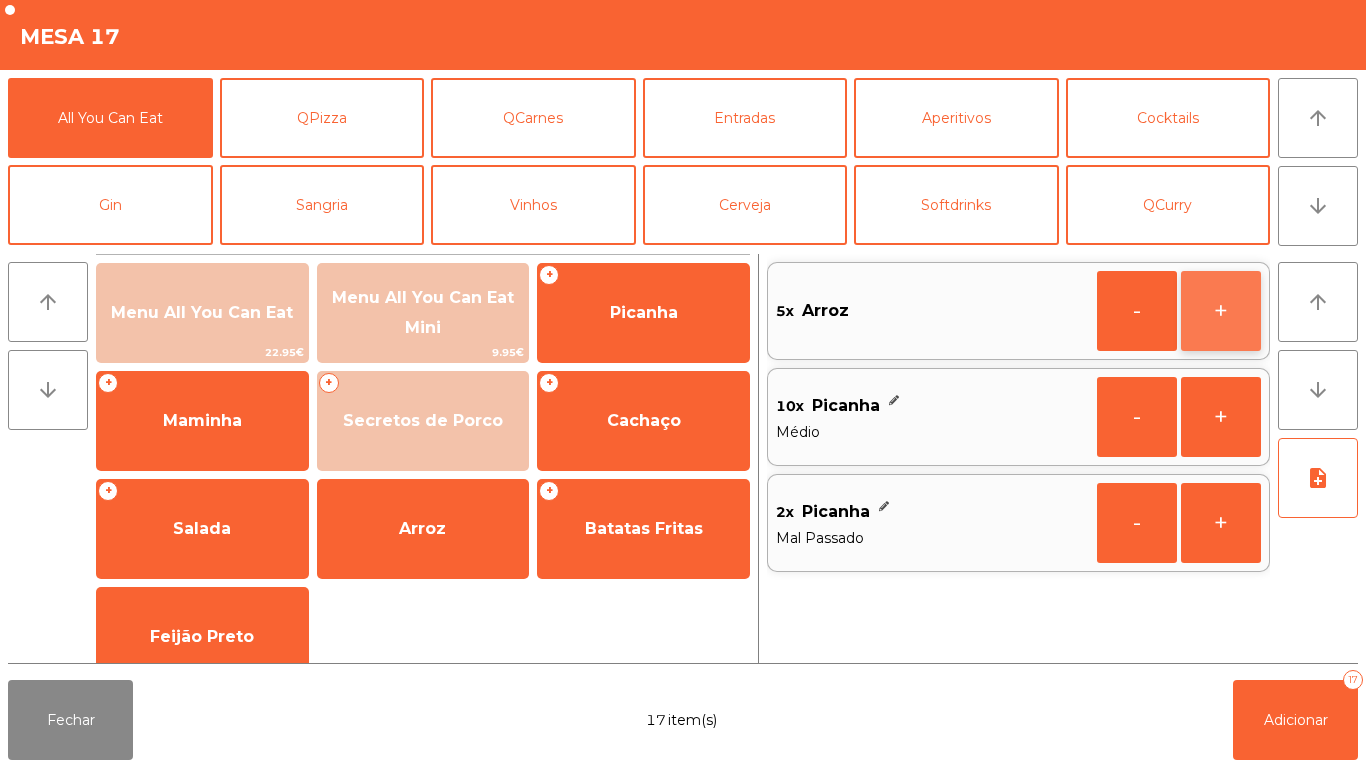 click on "+" 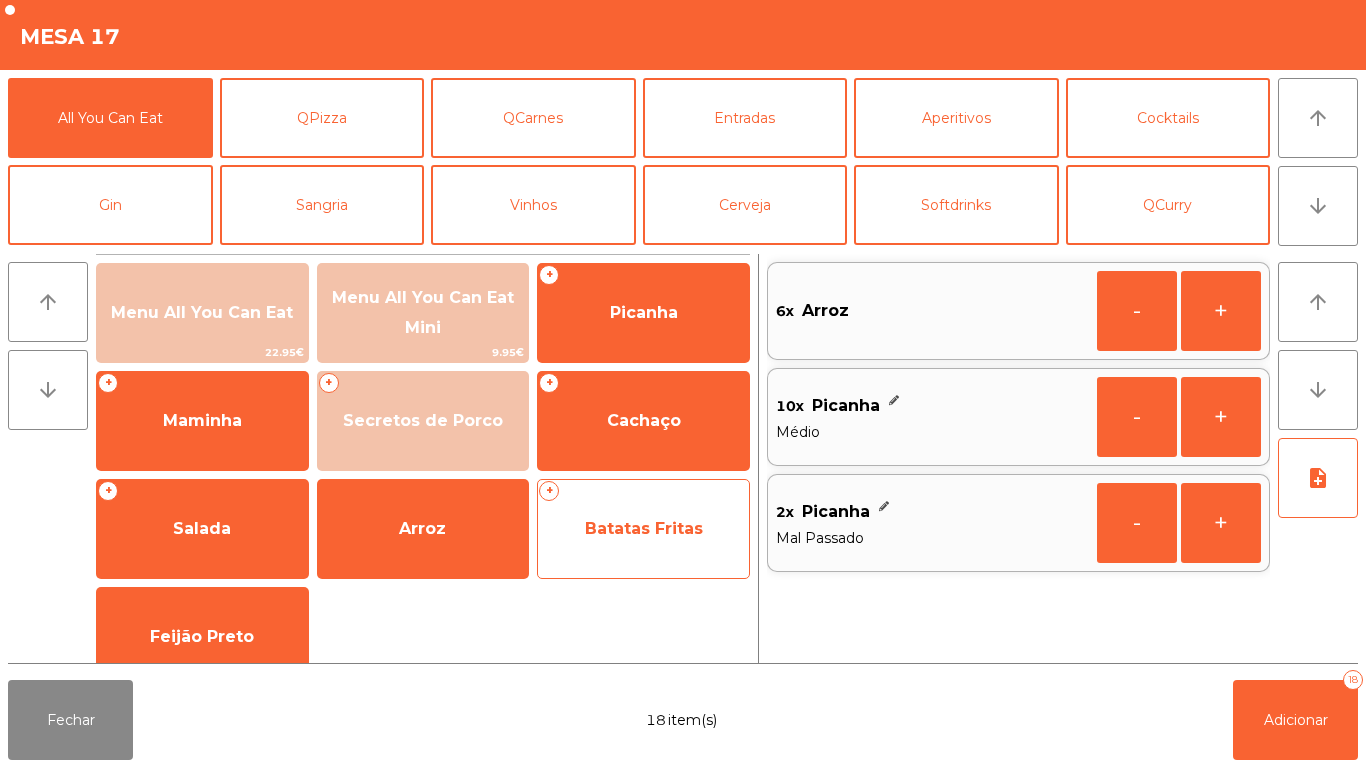 click on "Batatas Fritas" 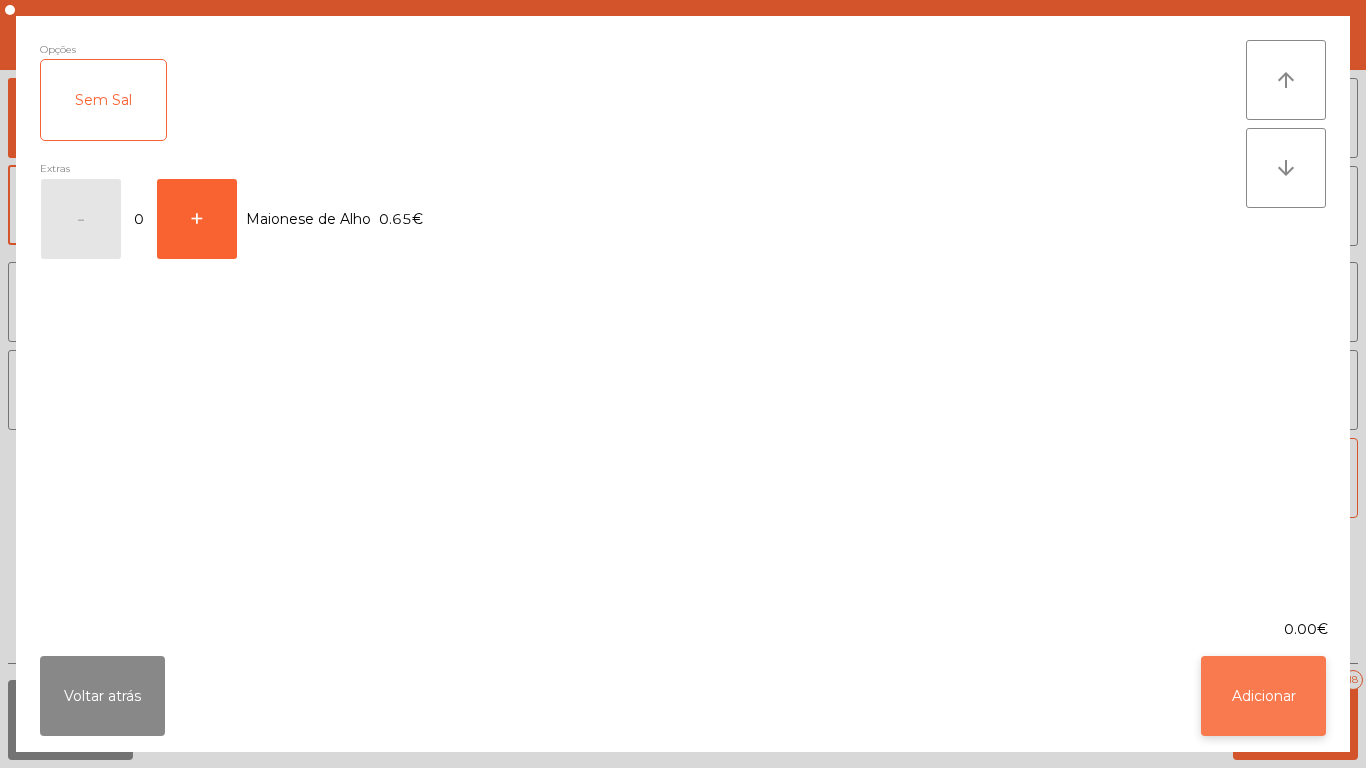 click on "Adicionar" 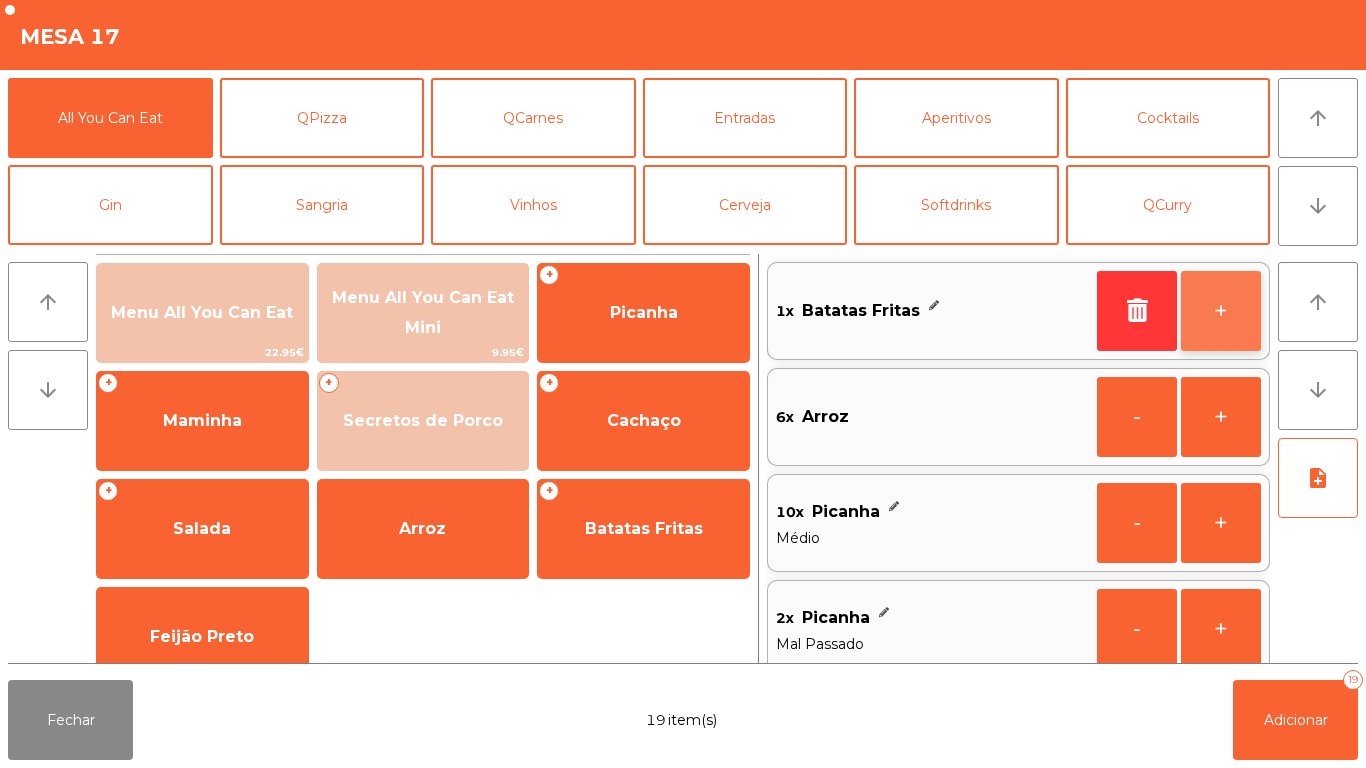 click on "+" 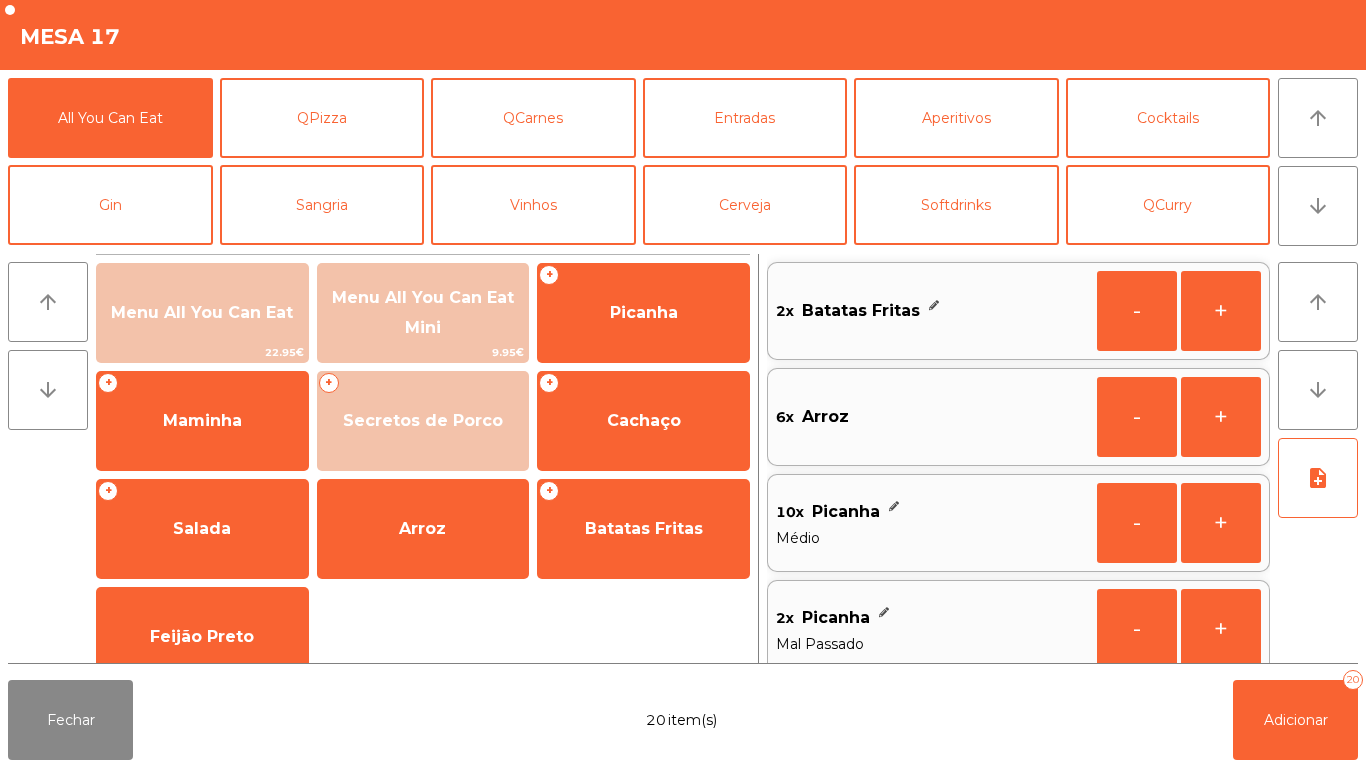 scroll, scrollTop: 8, scrollLeft: 0, axis: vertical 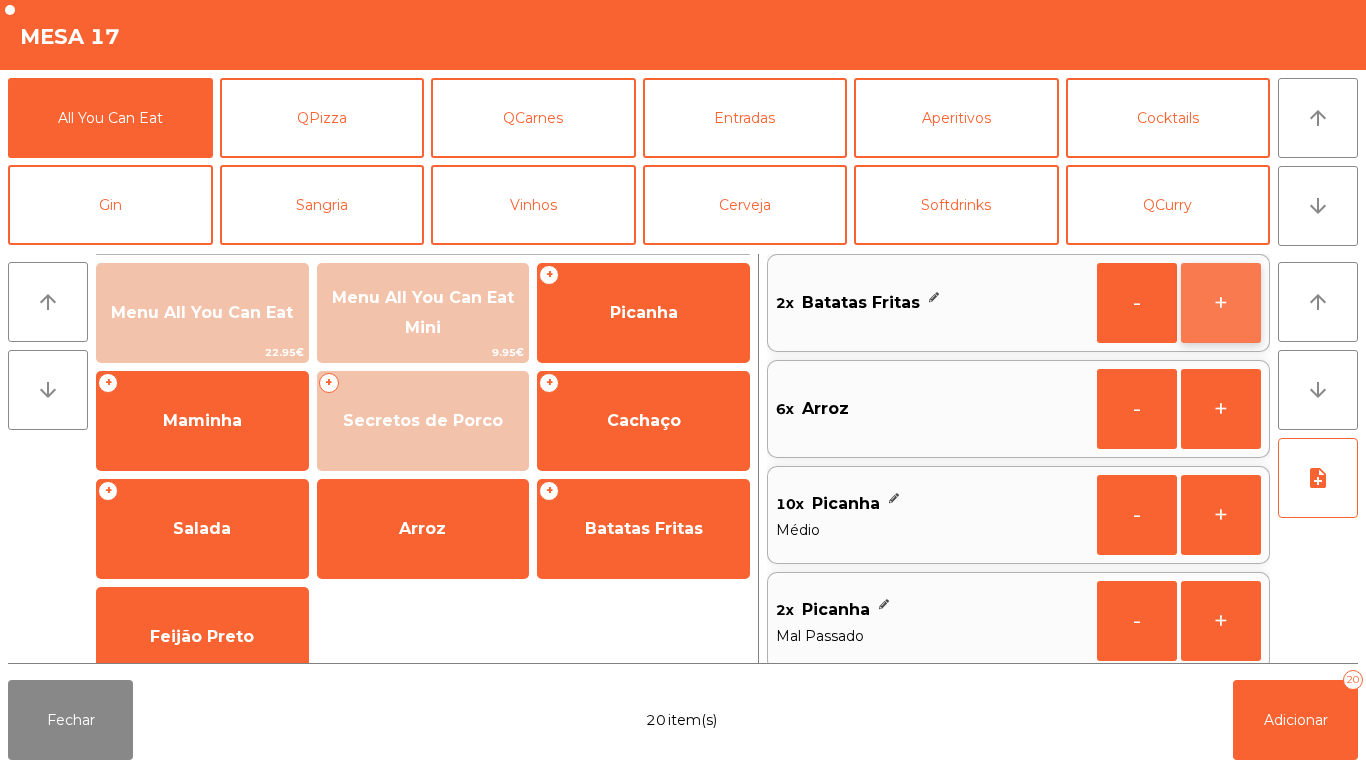 click on "+" 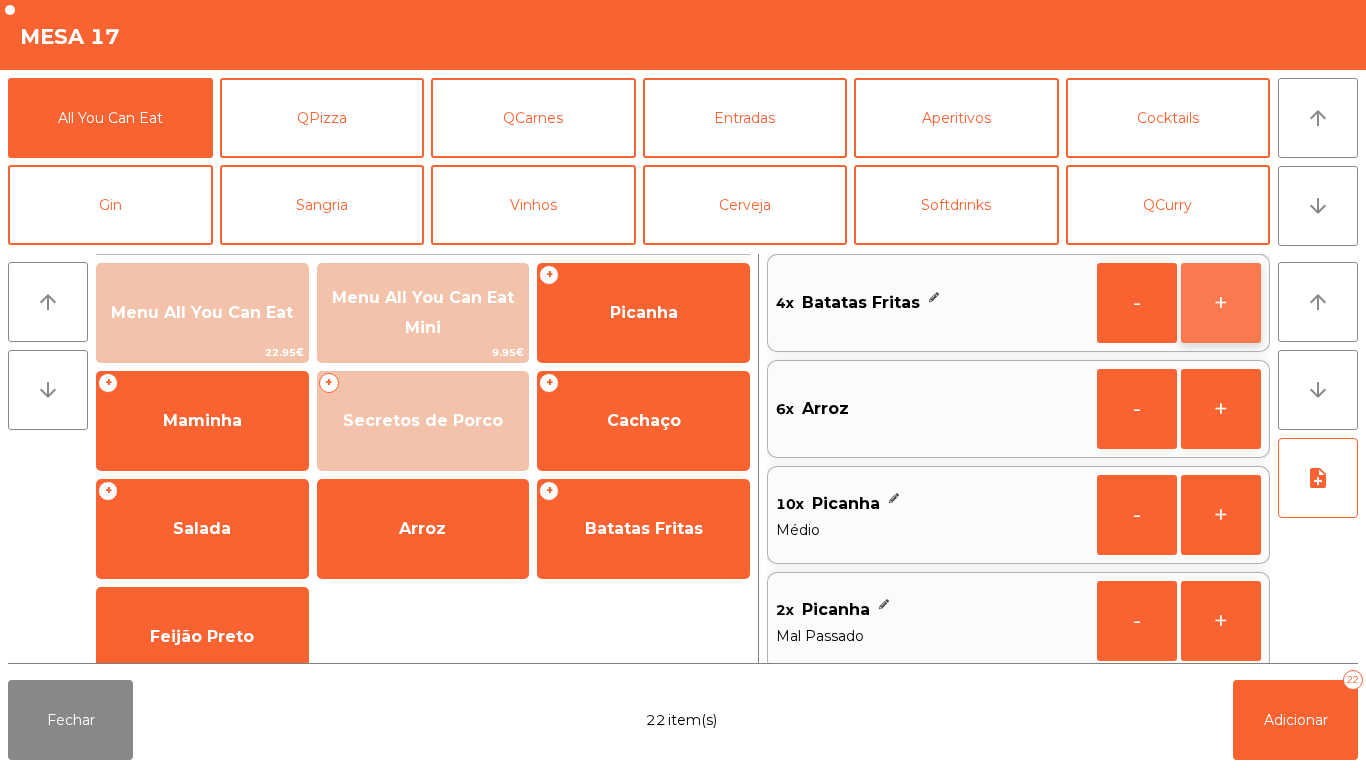 click on "+" 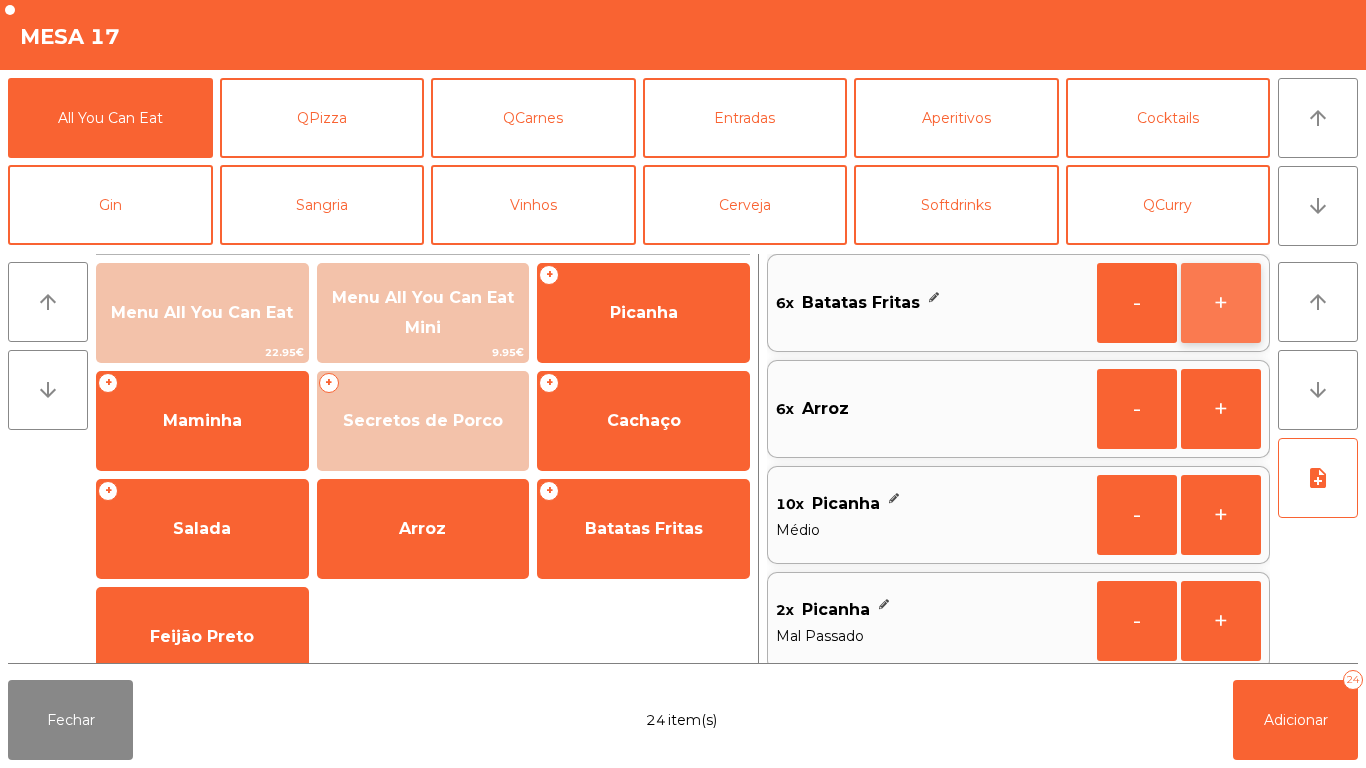 click on "+" 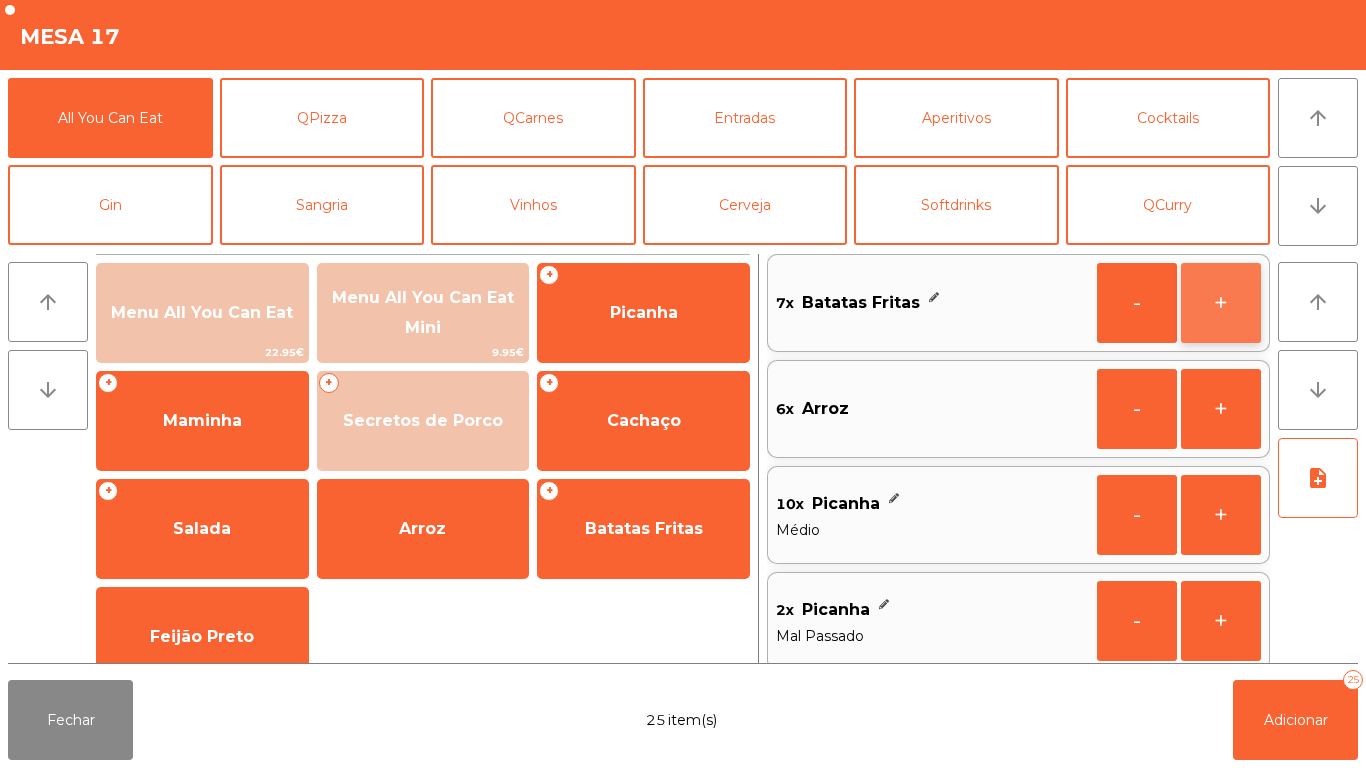 click on "+" 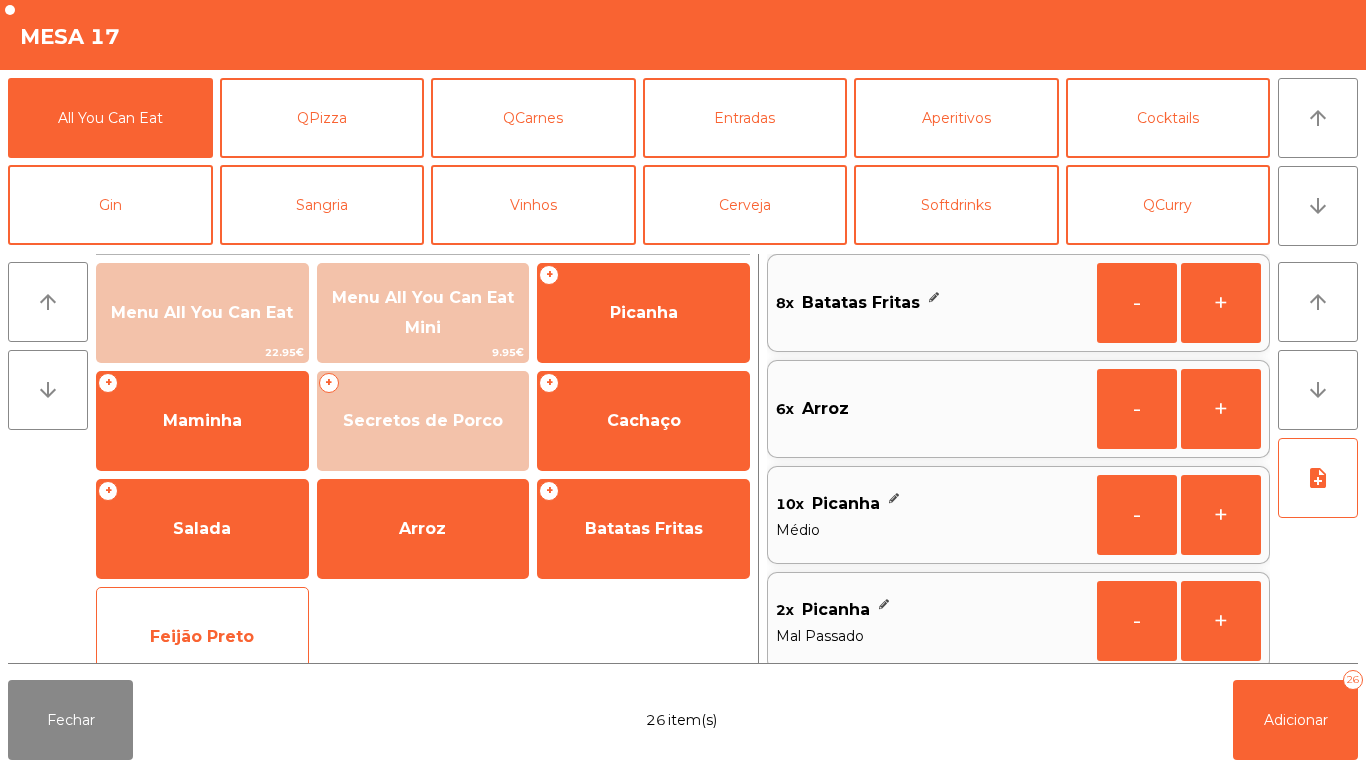 click on "Feijão Preto" 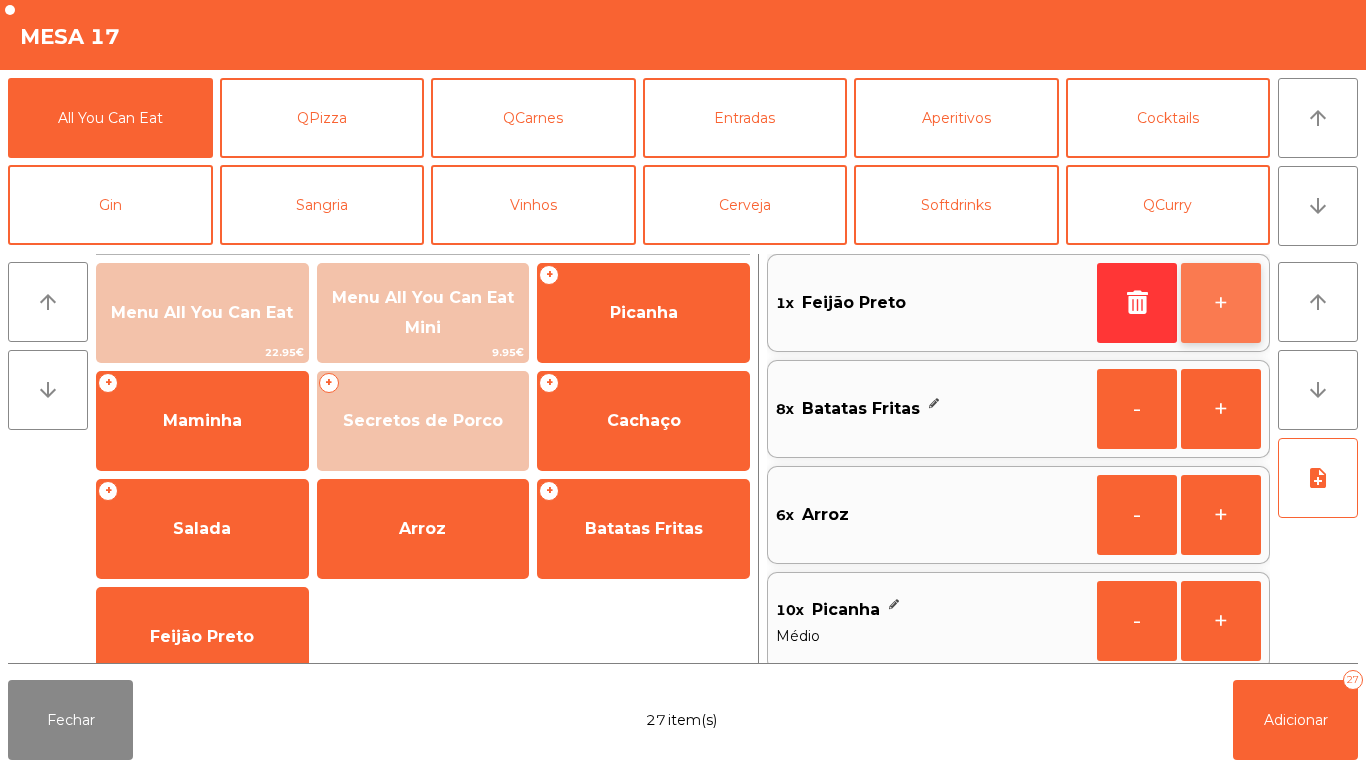 click on "+" 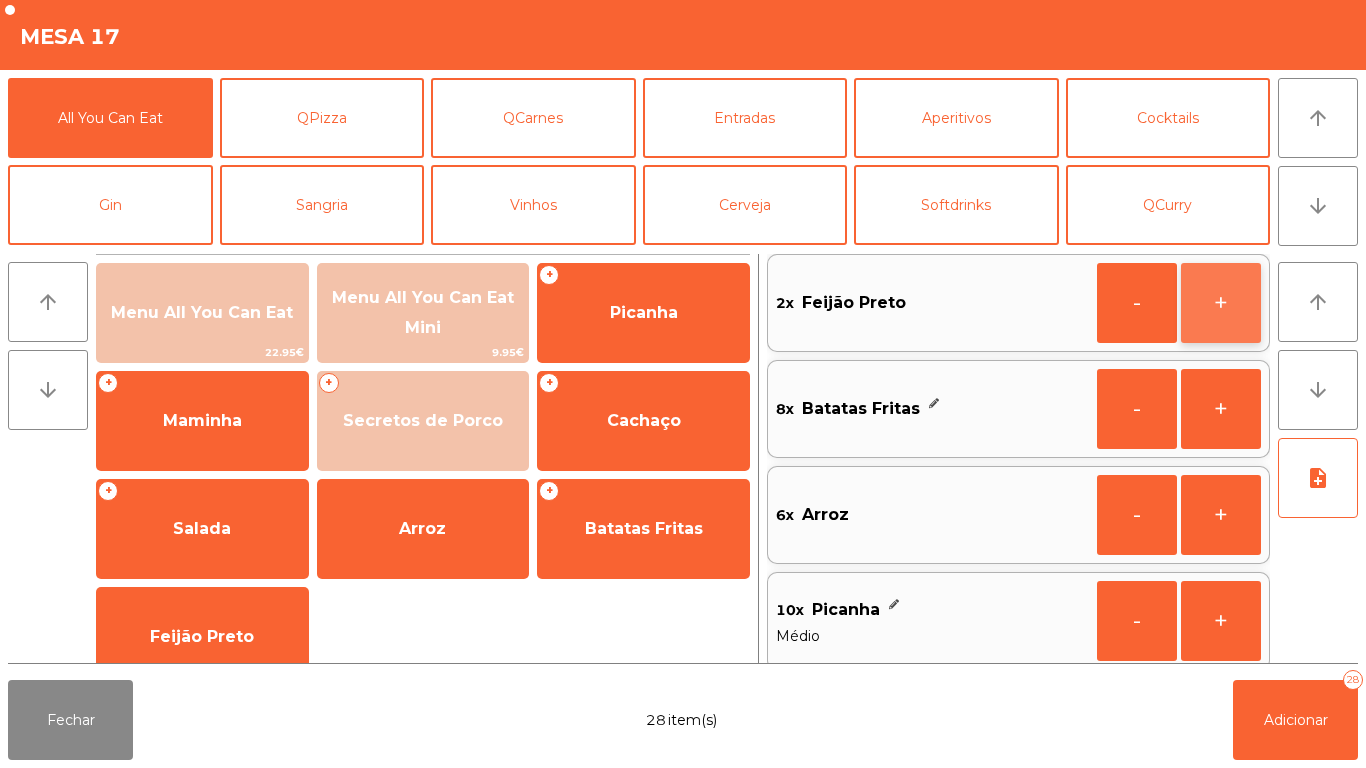 click on "+" 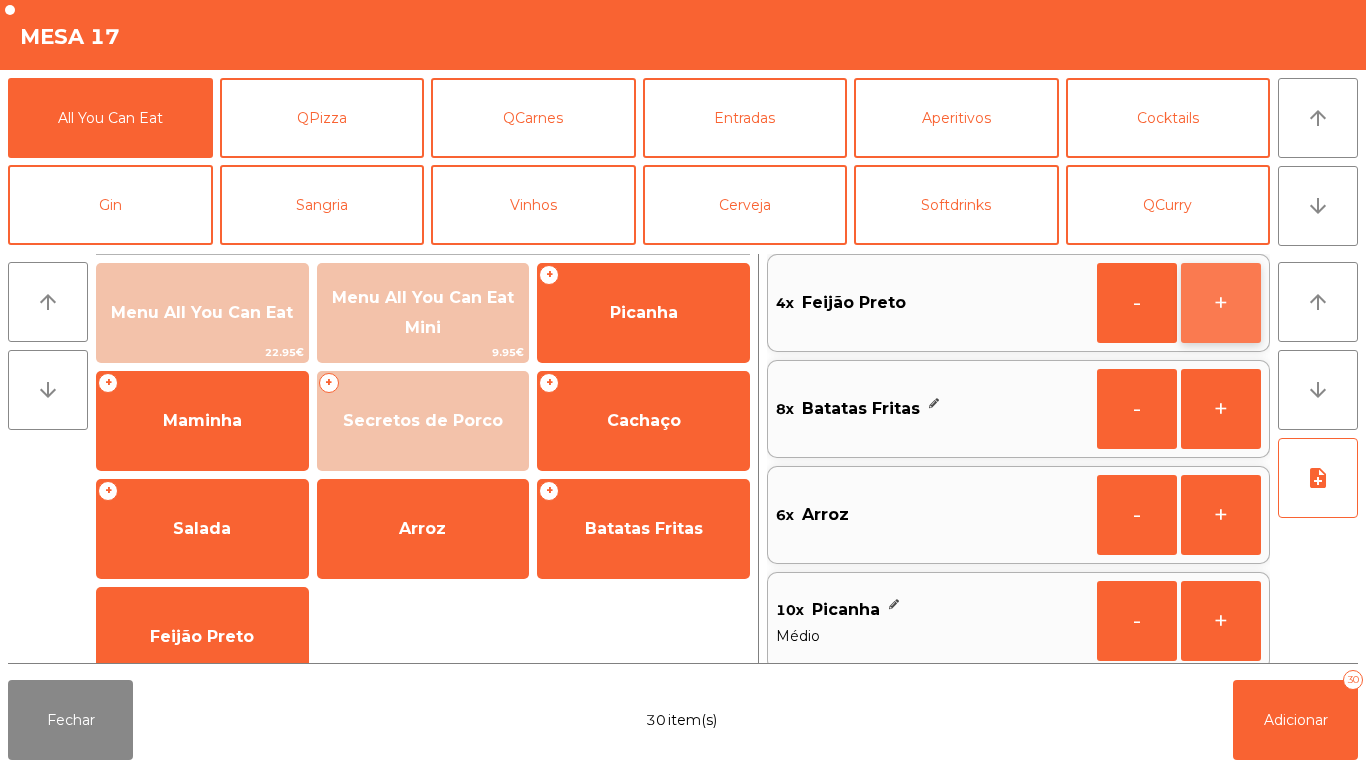 click on "+" 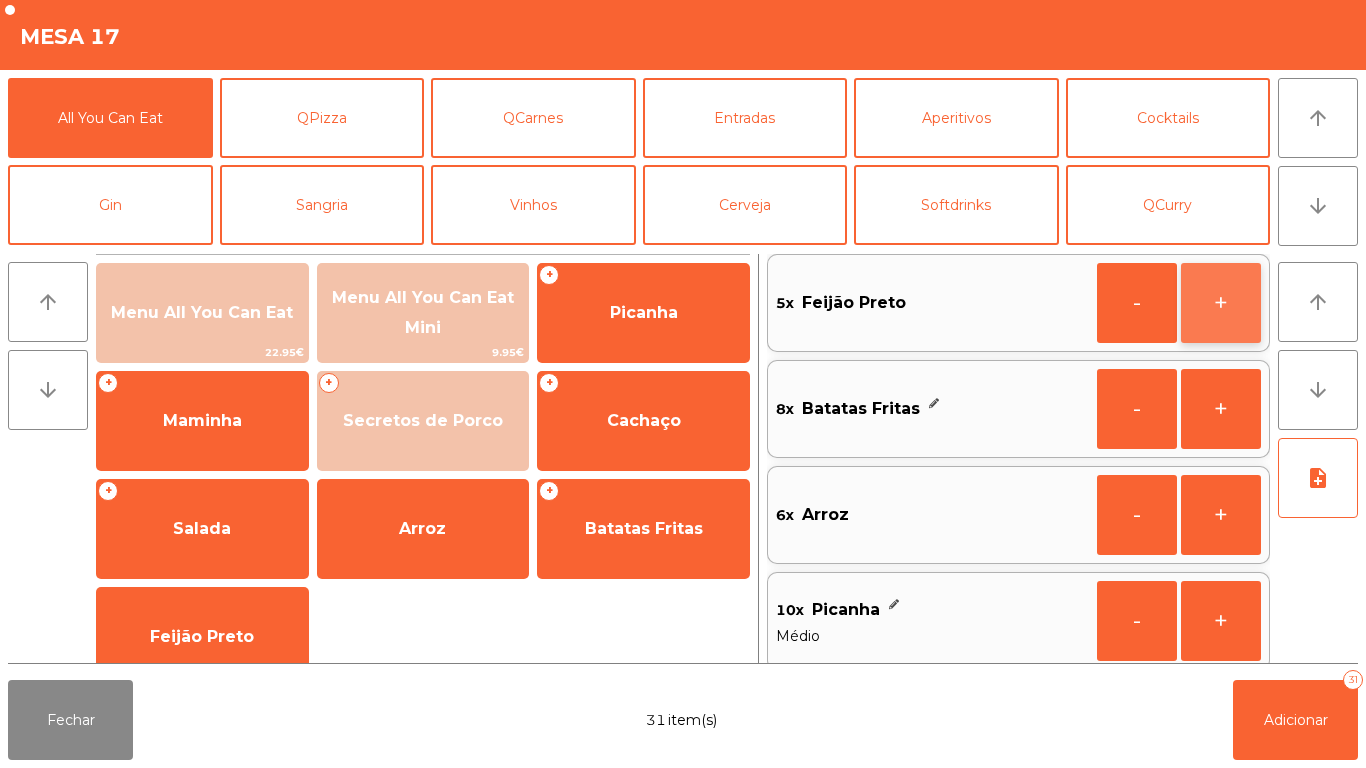 click on "+" 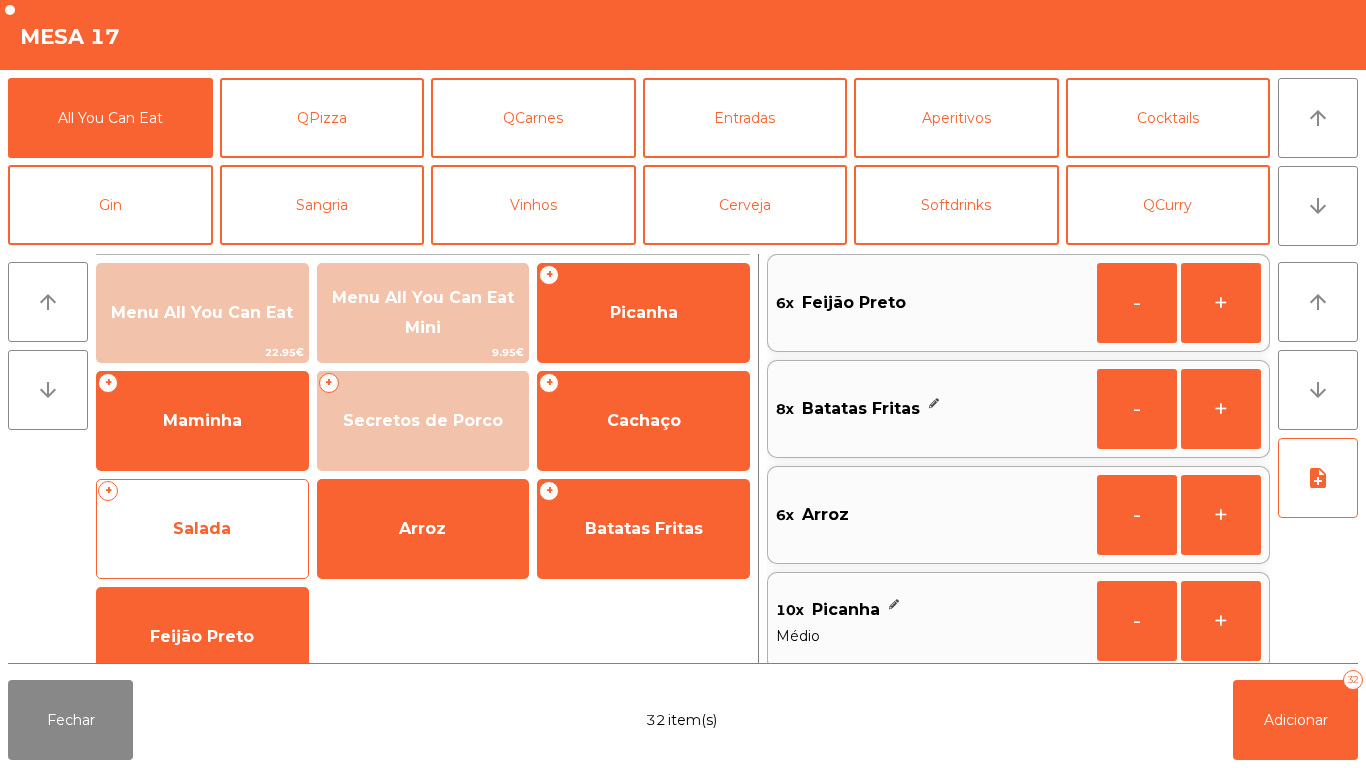 click on "Salada" 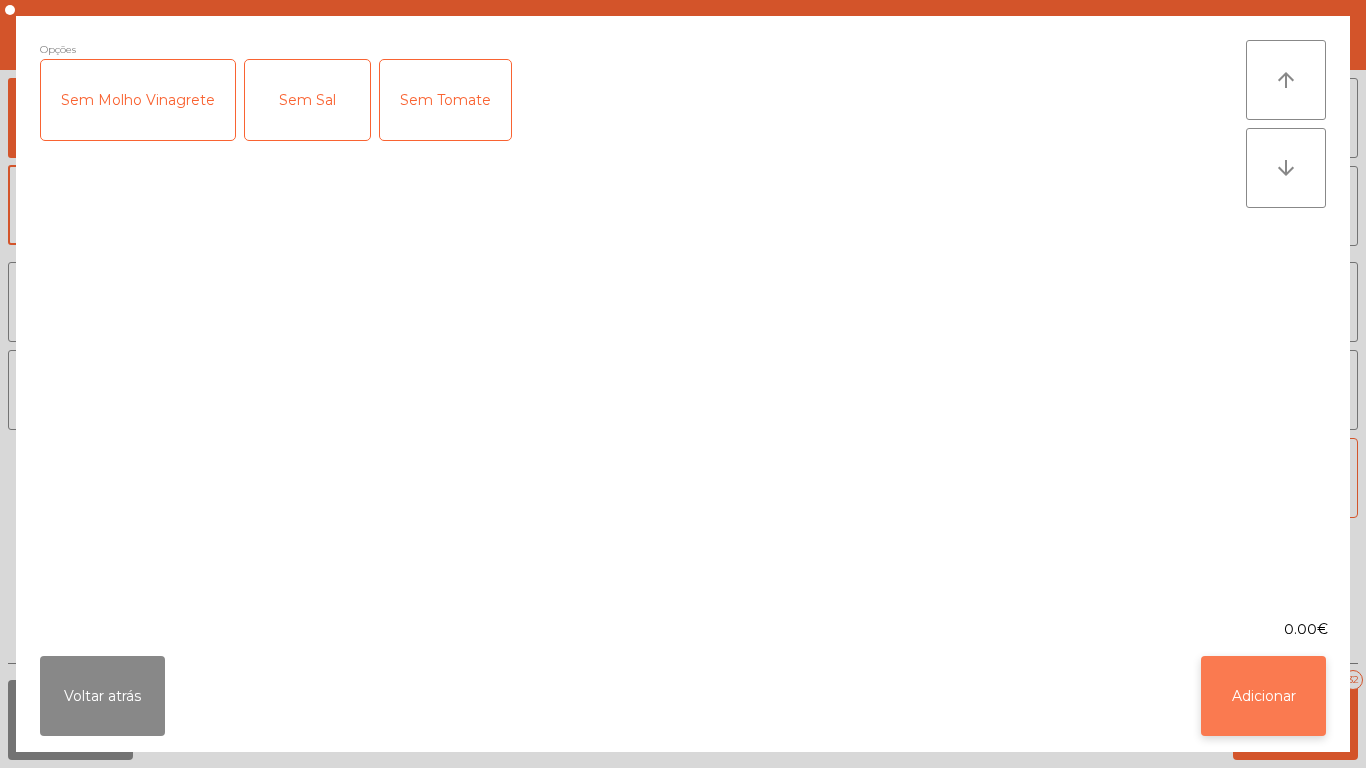 click on "Adicionar" 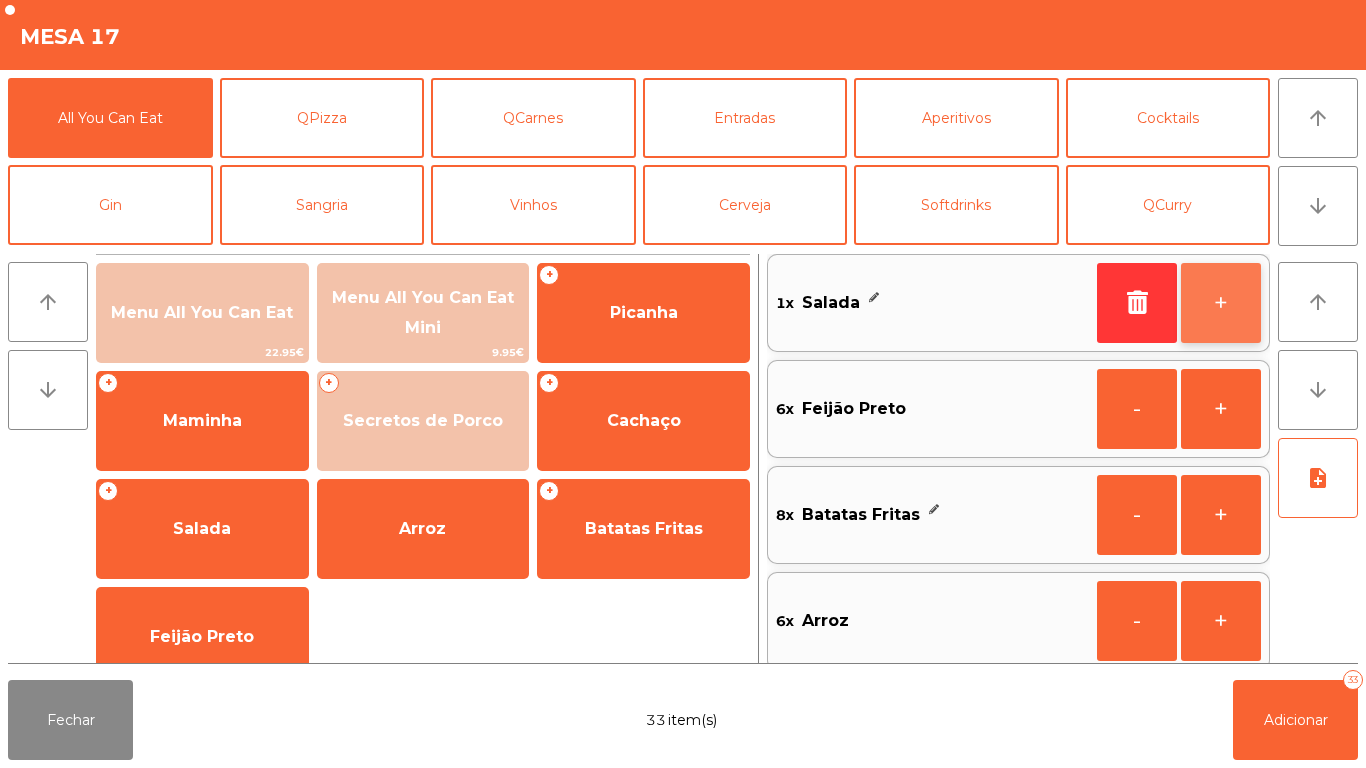 click on "+" 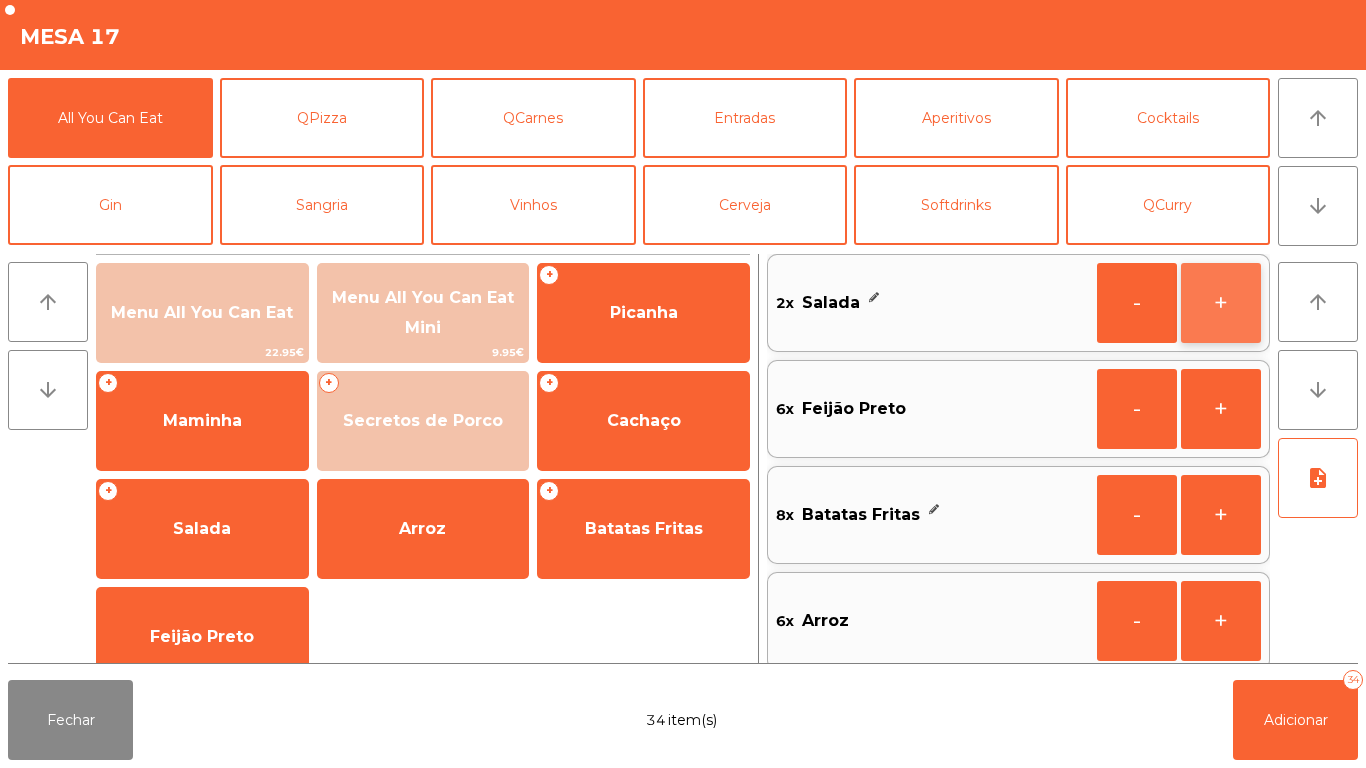 click on "+" 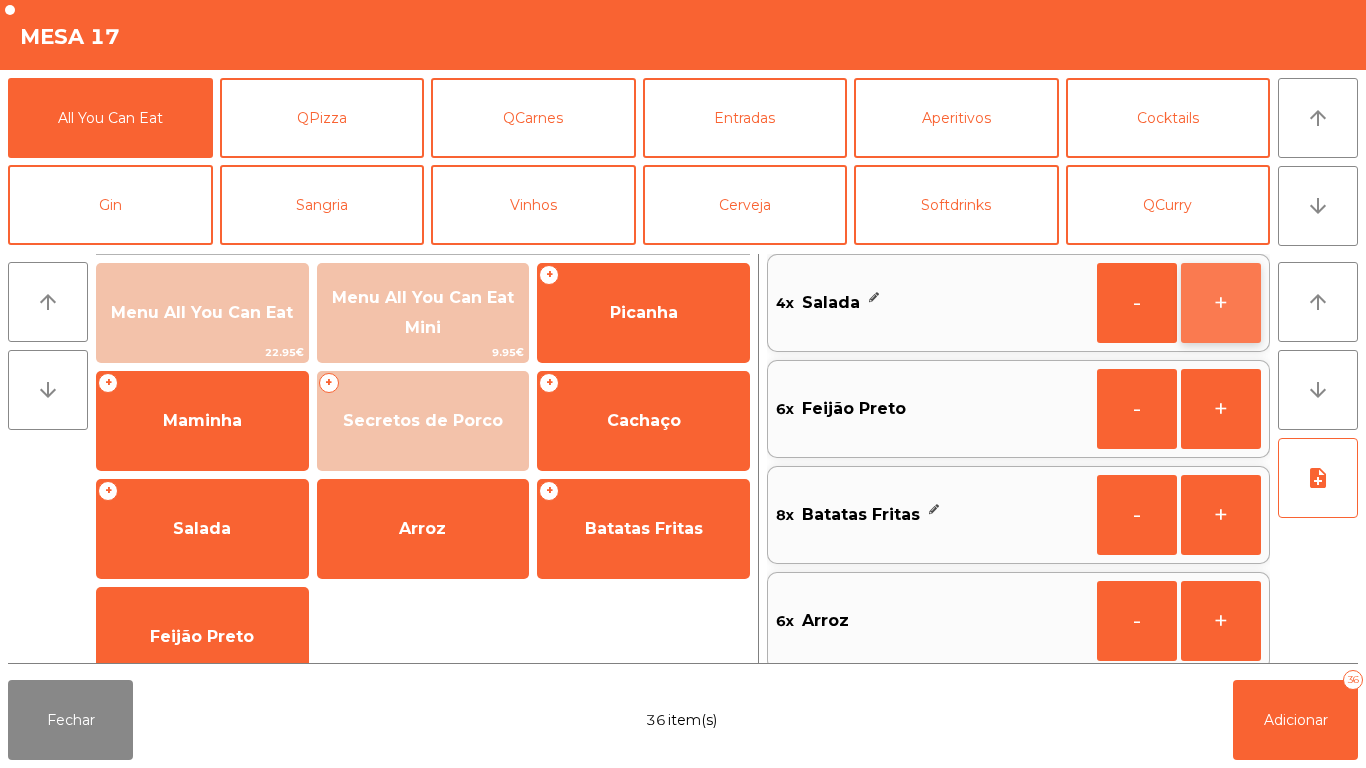click on "+" 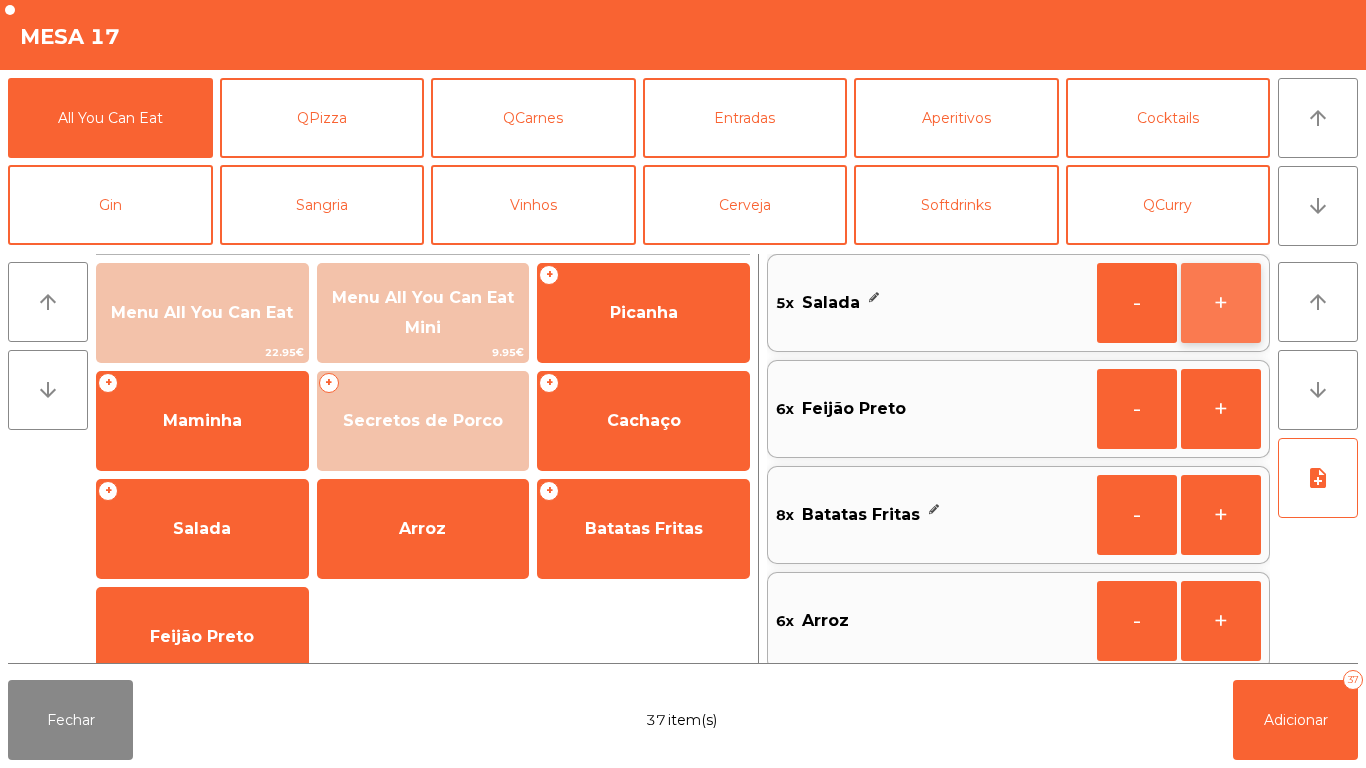 click on "+" 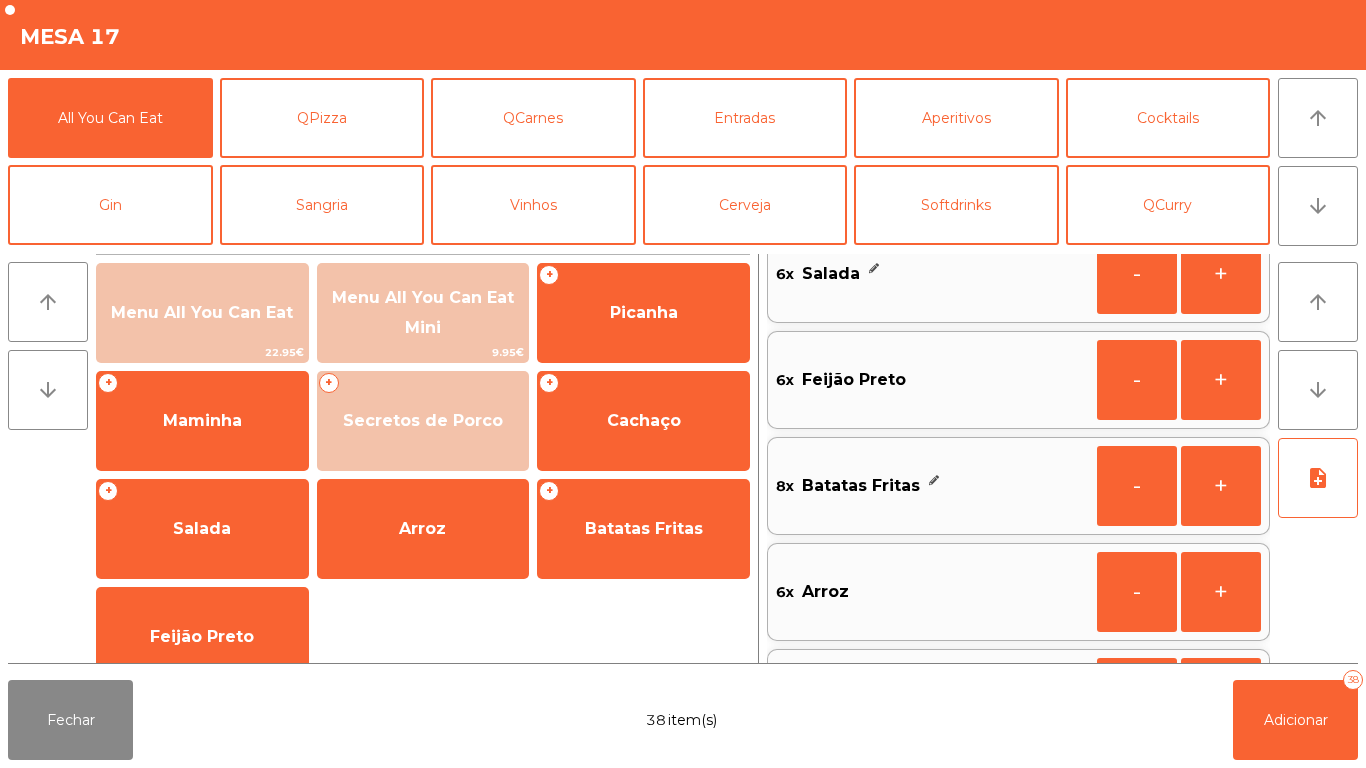scroll, scrollTop: 41, scrollLeft: 0, axis: vertical 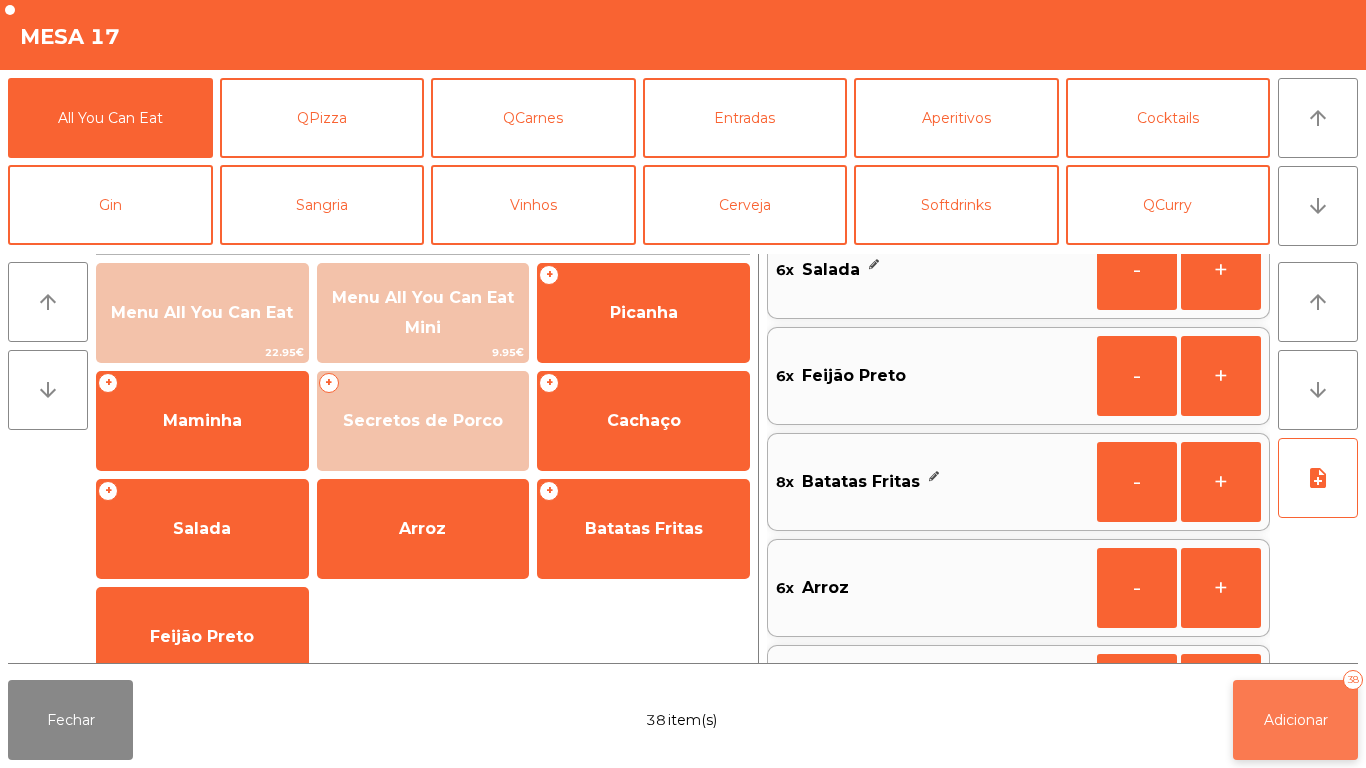 click on "Adicionar   38" 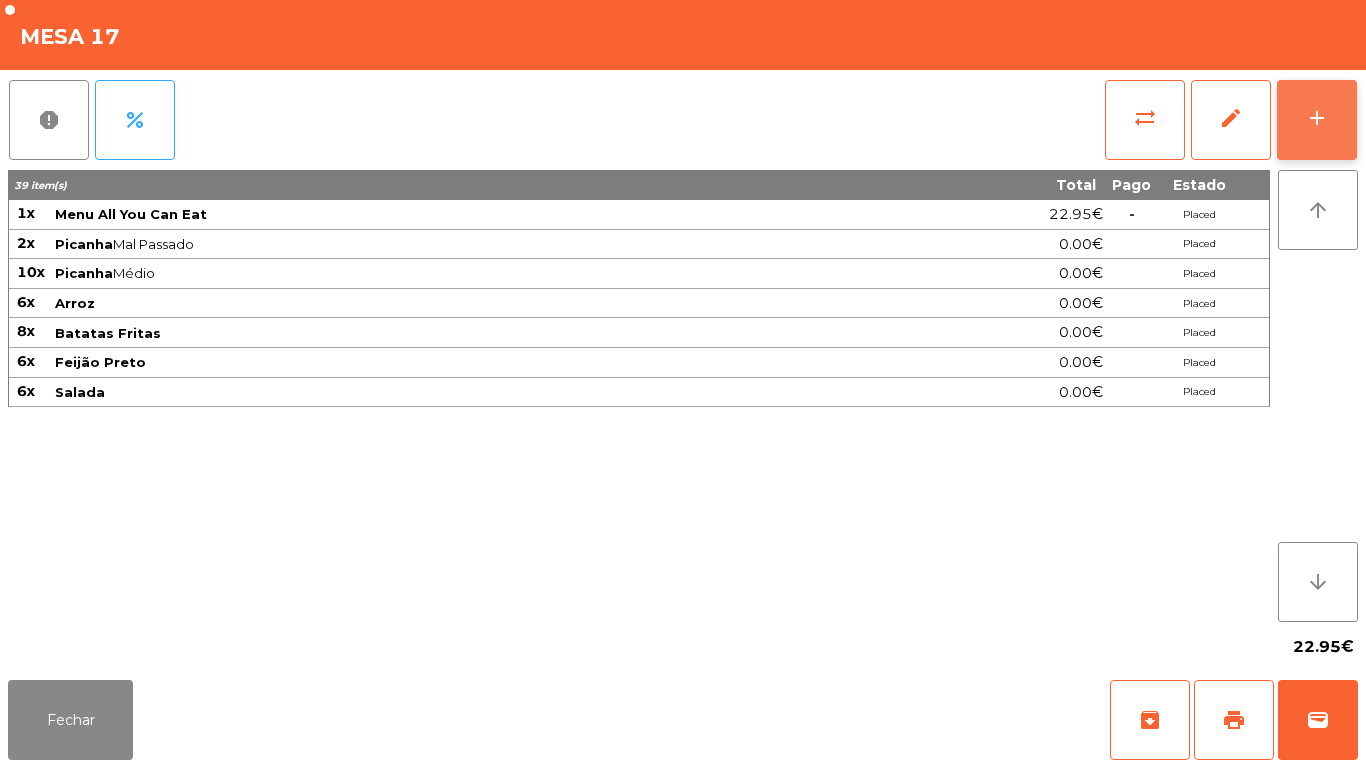 click on "add" 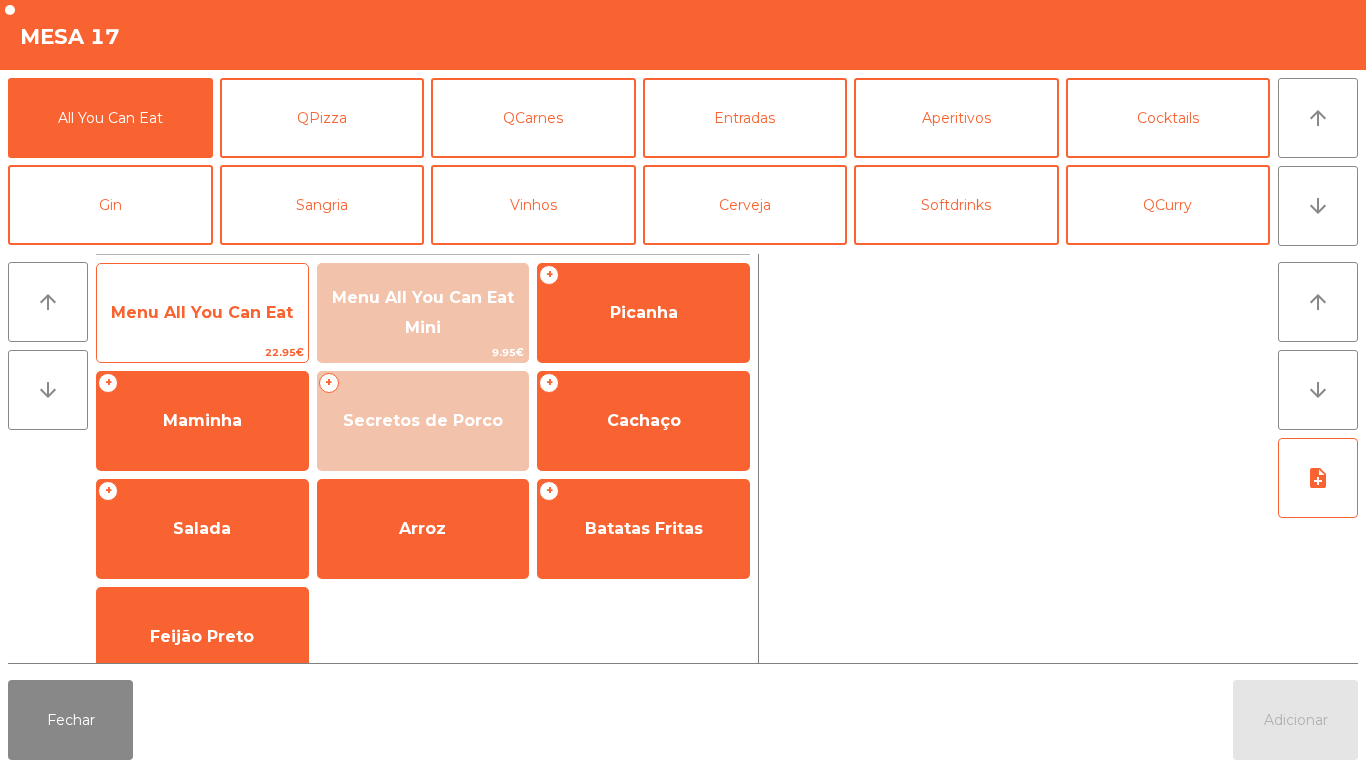 click on "Menu All You Can Eat" 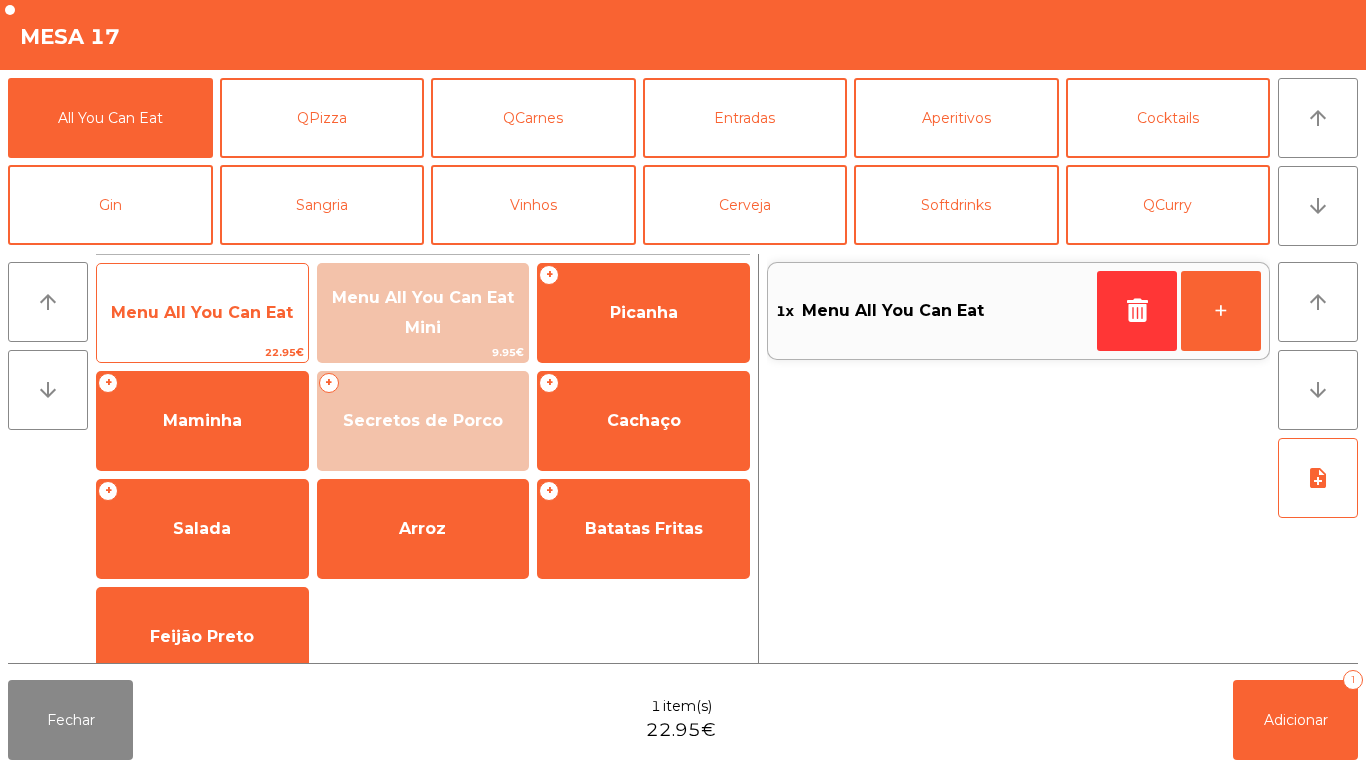 click on "Menu All You Can Eat" 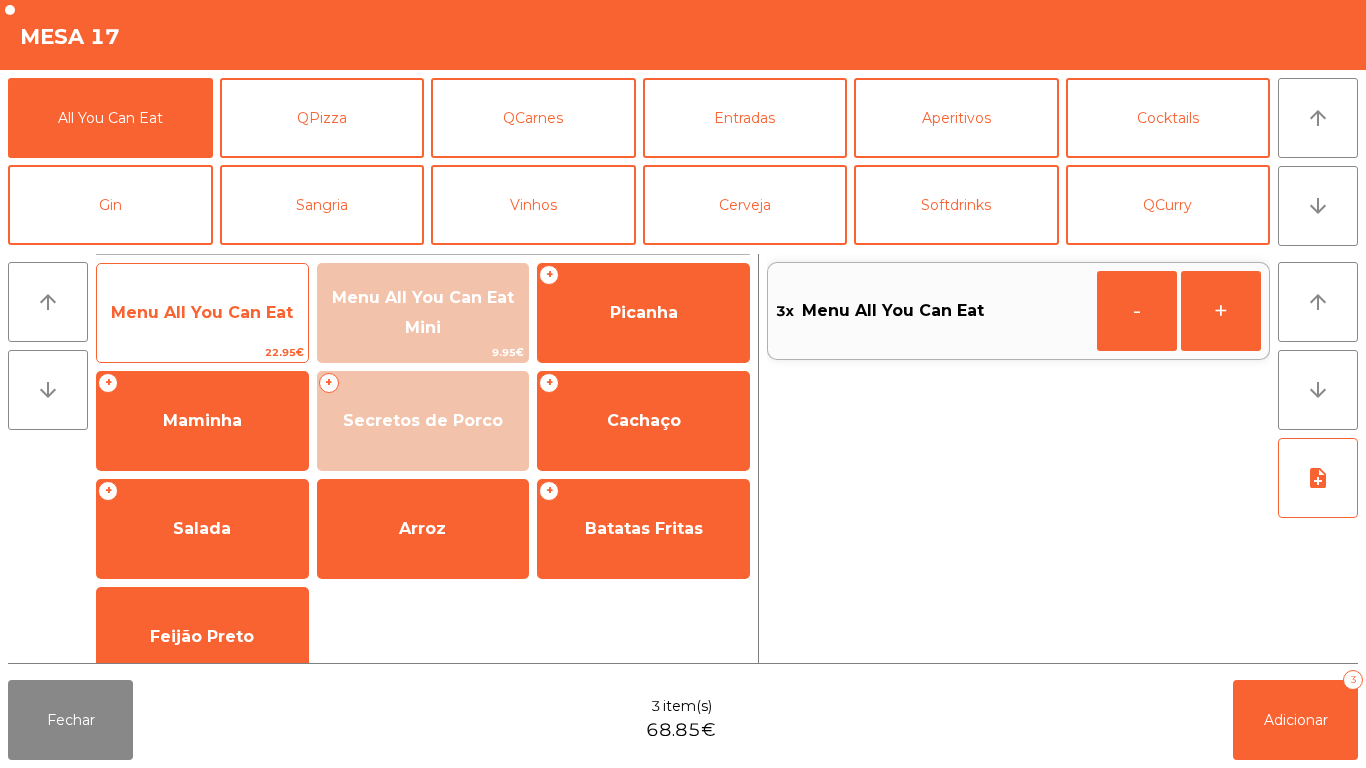 click on "Menu All You Can Eat" 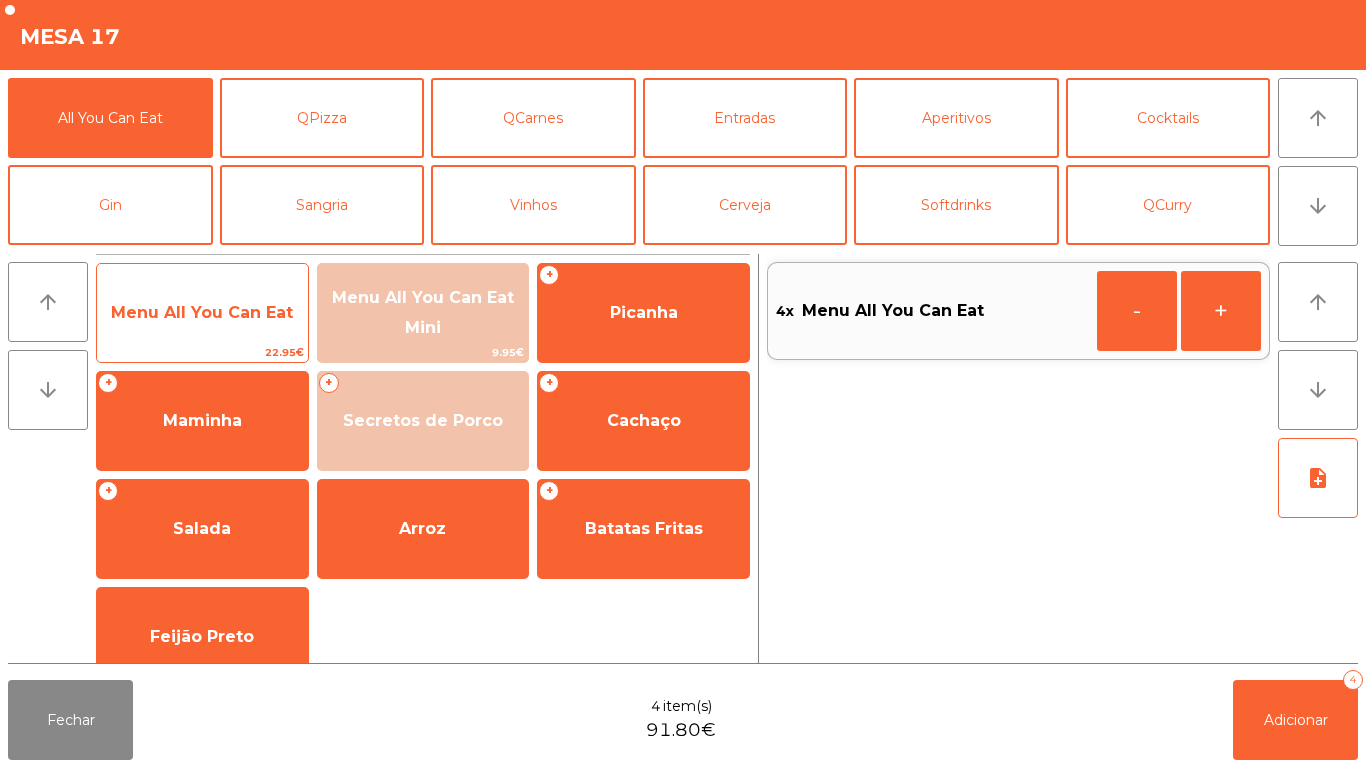 click on "Menu All You Can Eat" 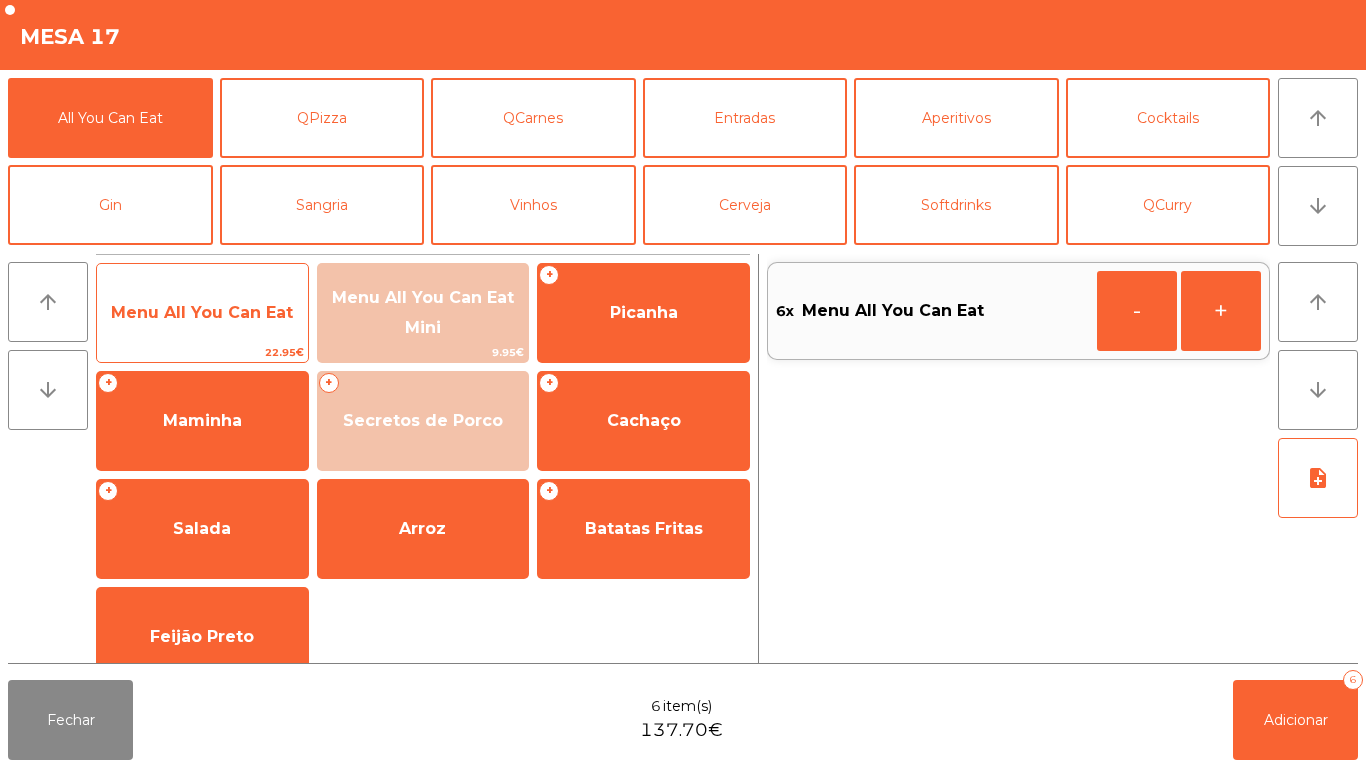 click on "Menu All You Can Eat" 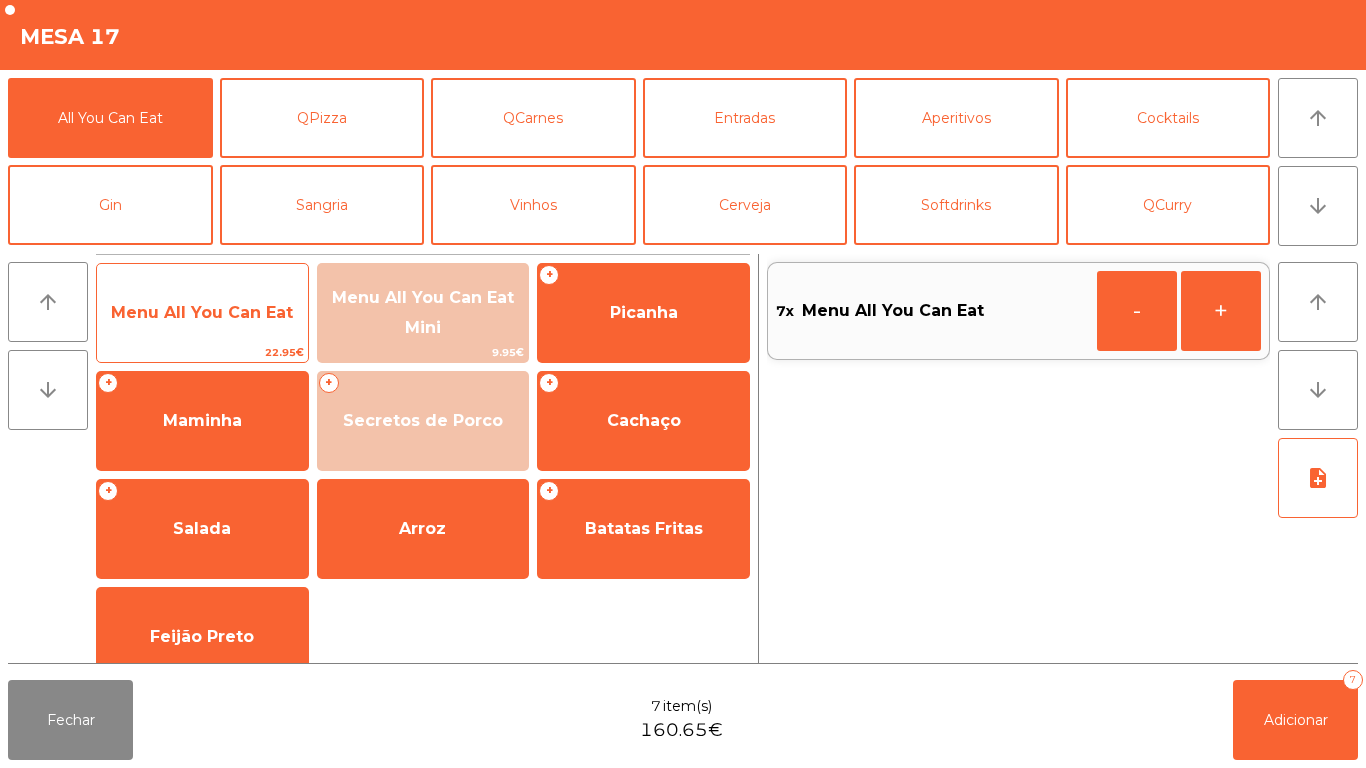click on "Menu All You Can Eat" 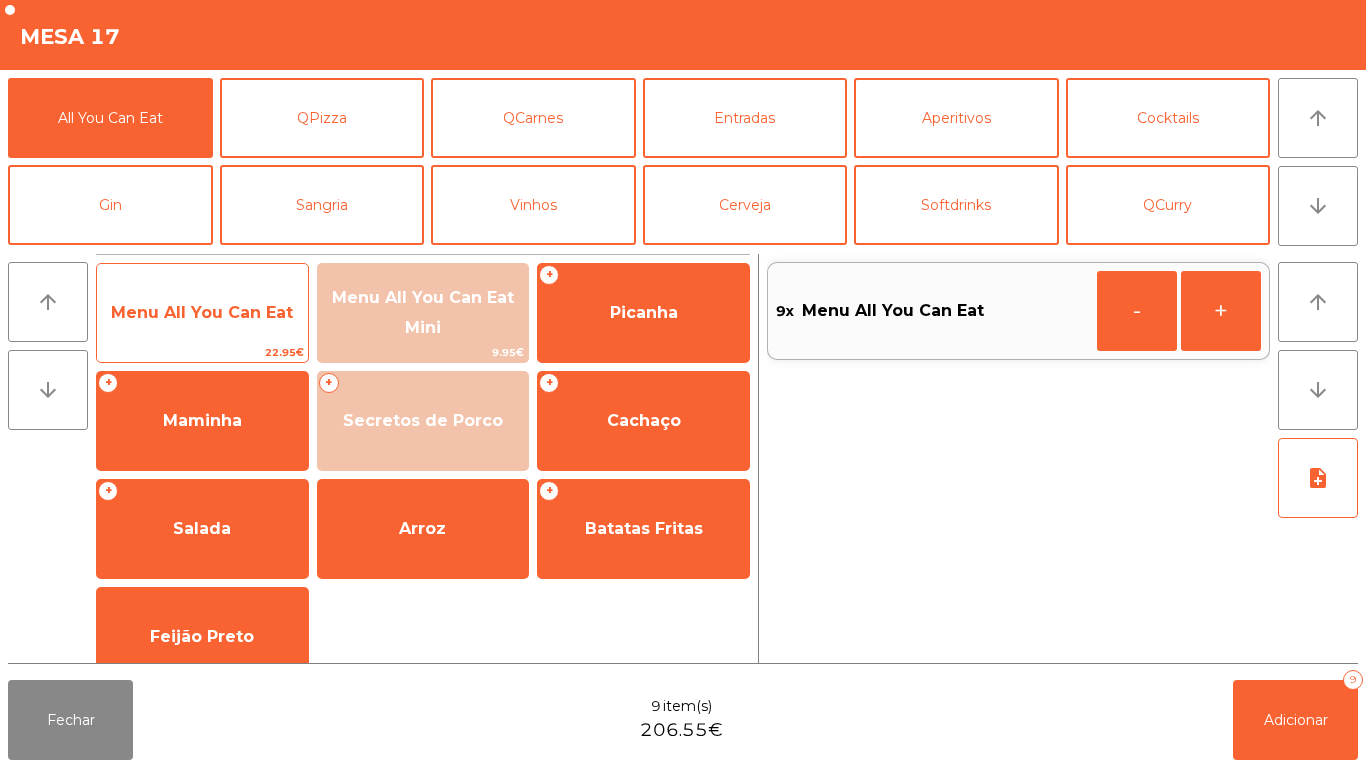 click on "Menu All You Can Eat" 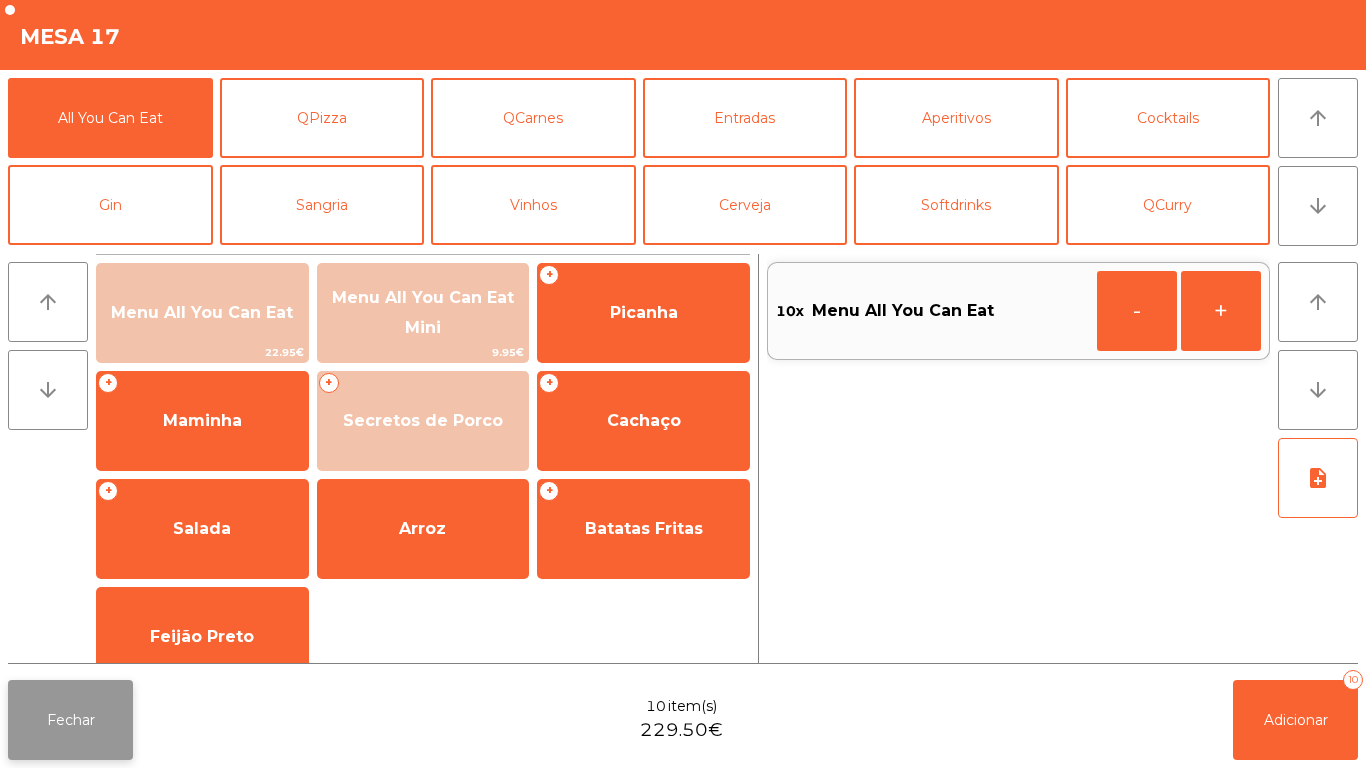 click on "Fechar" 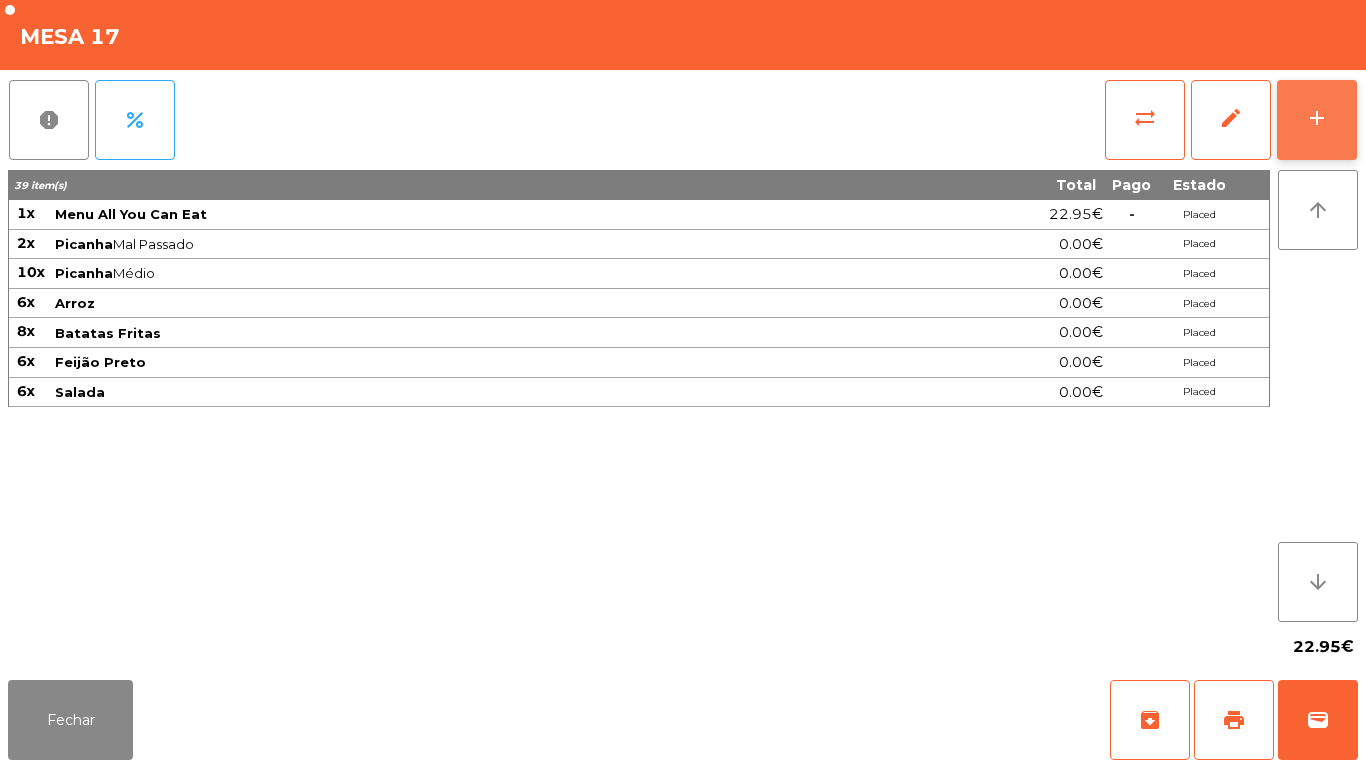 click on "add" 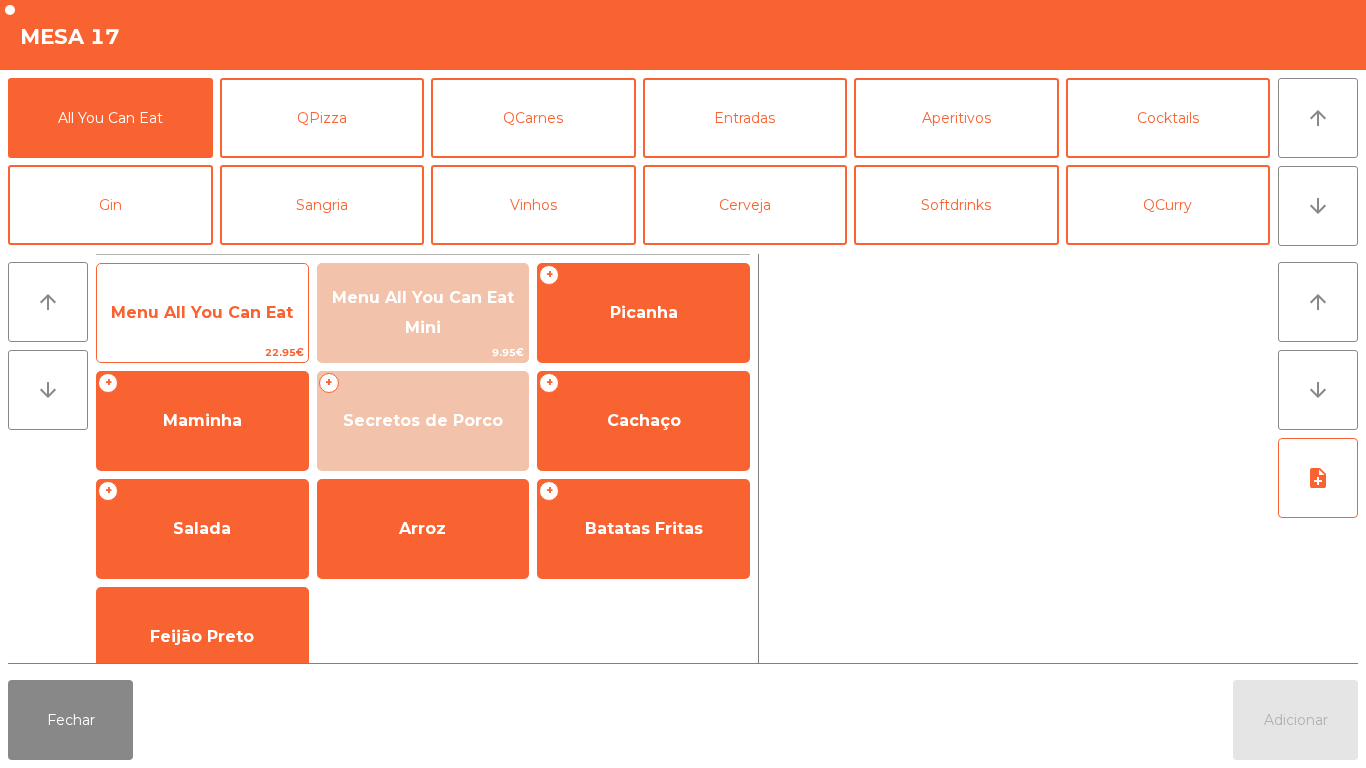 click on "Menu All You Can Eat" 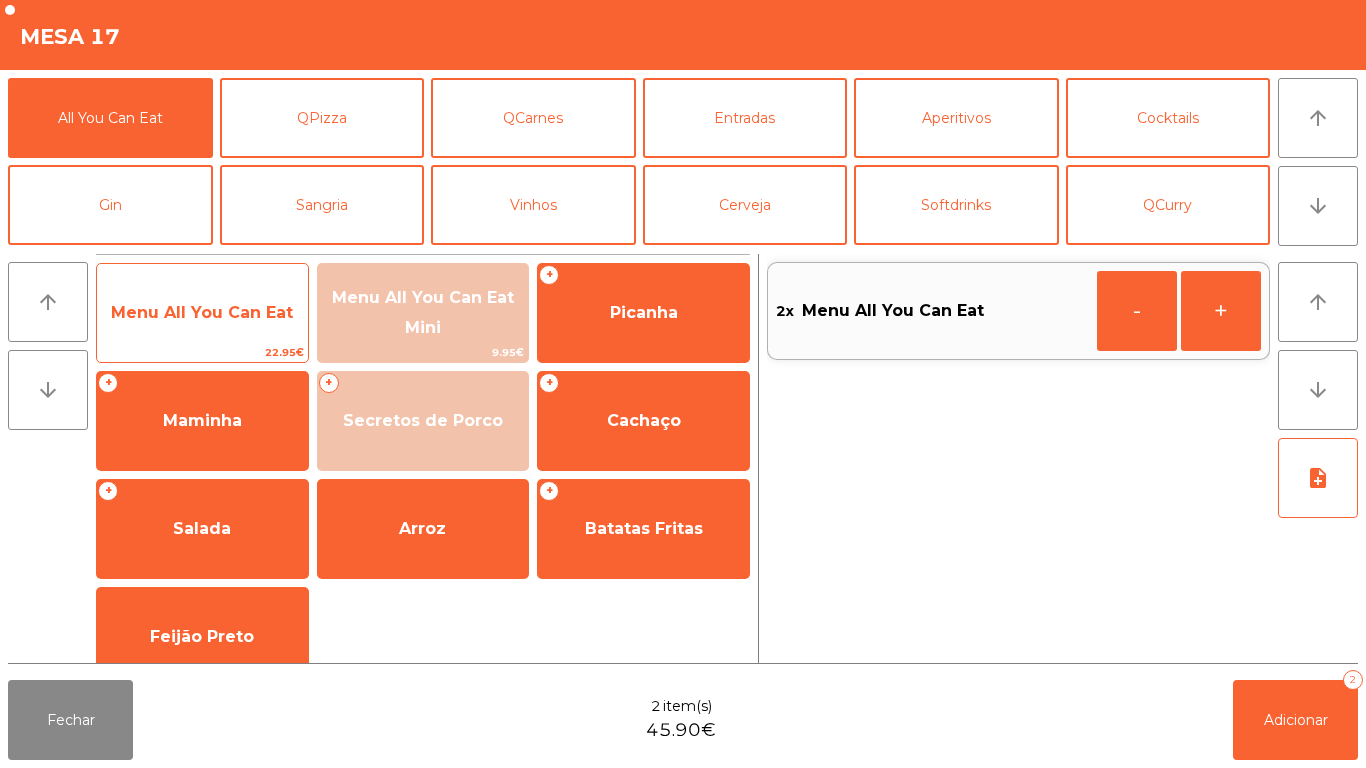 click on "Menu All You Can Eat" 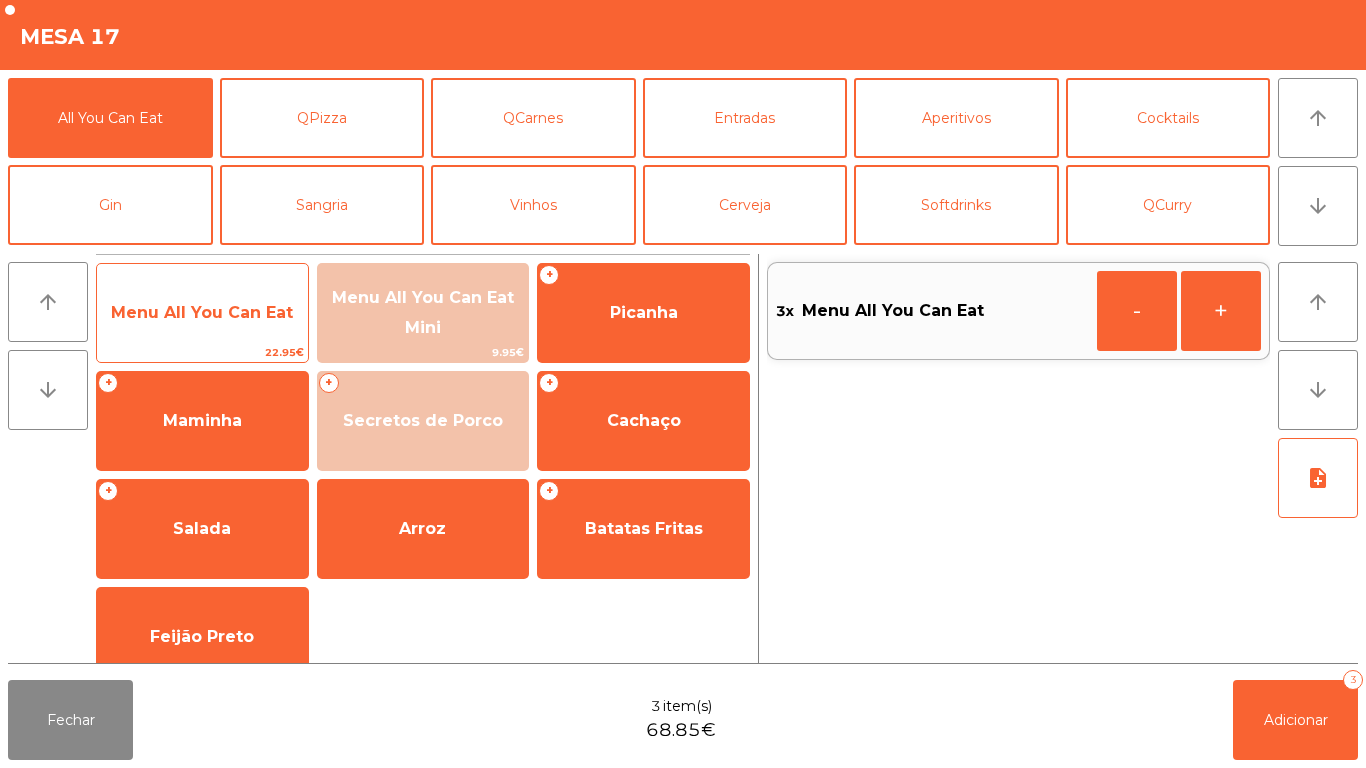 click on "Menu All You Can Eat" 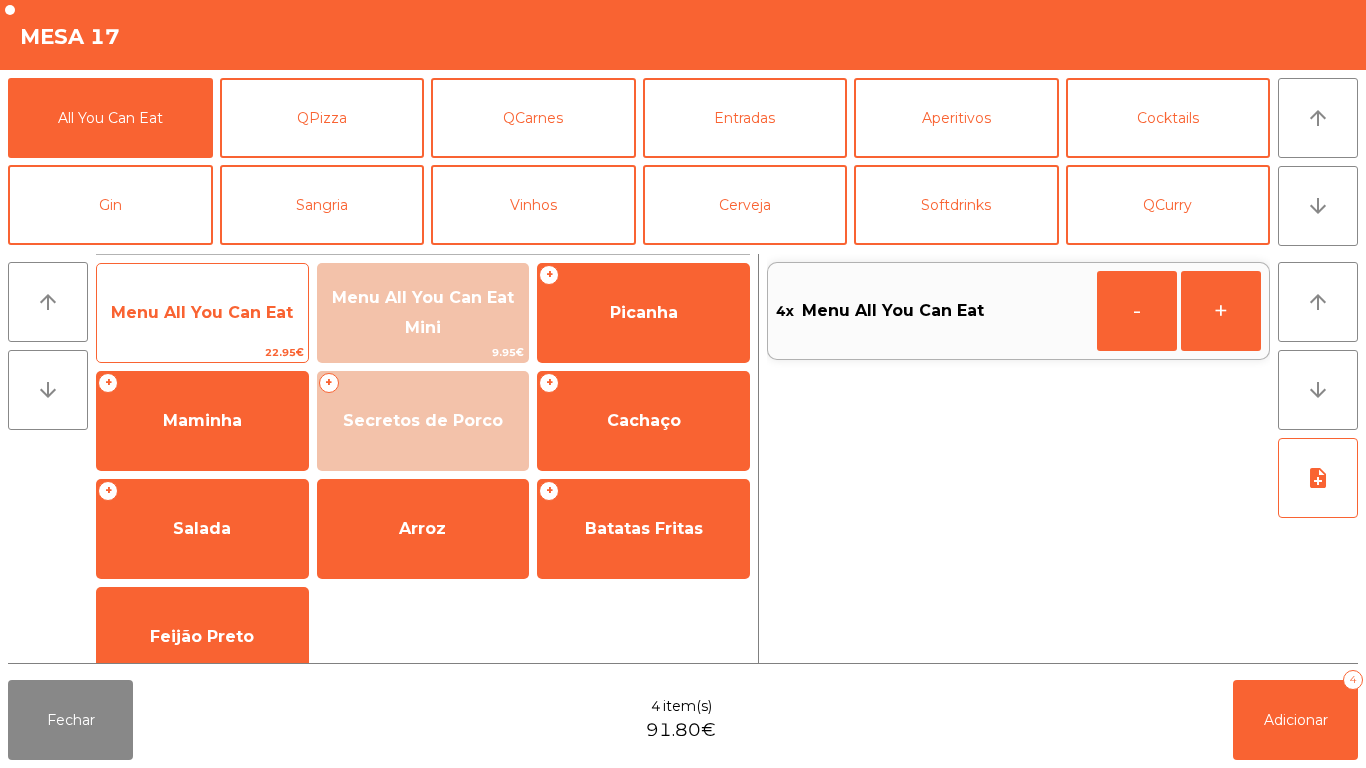 click on "Menu All You Can Eat" 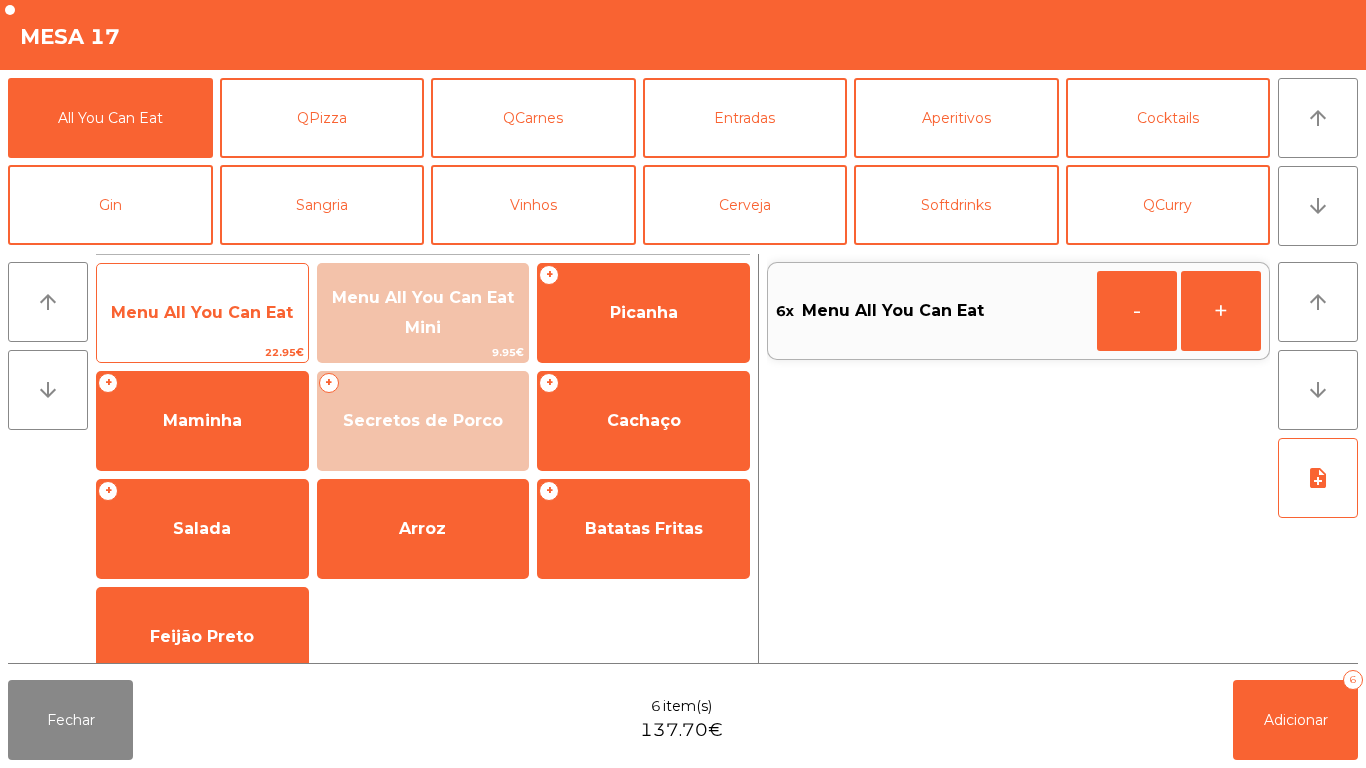 click on "Menu All You Can Eat" 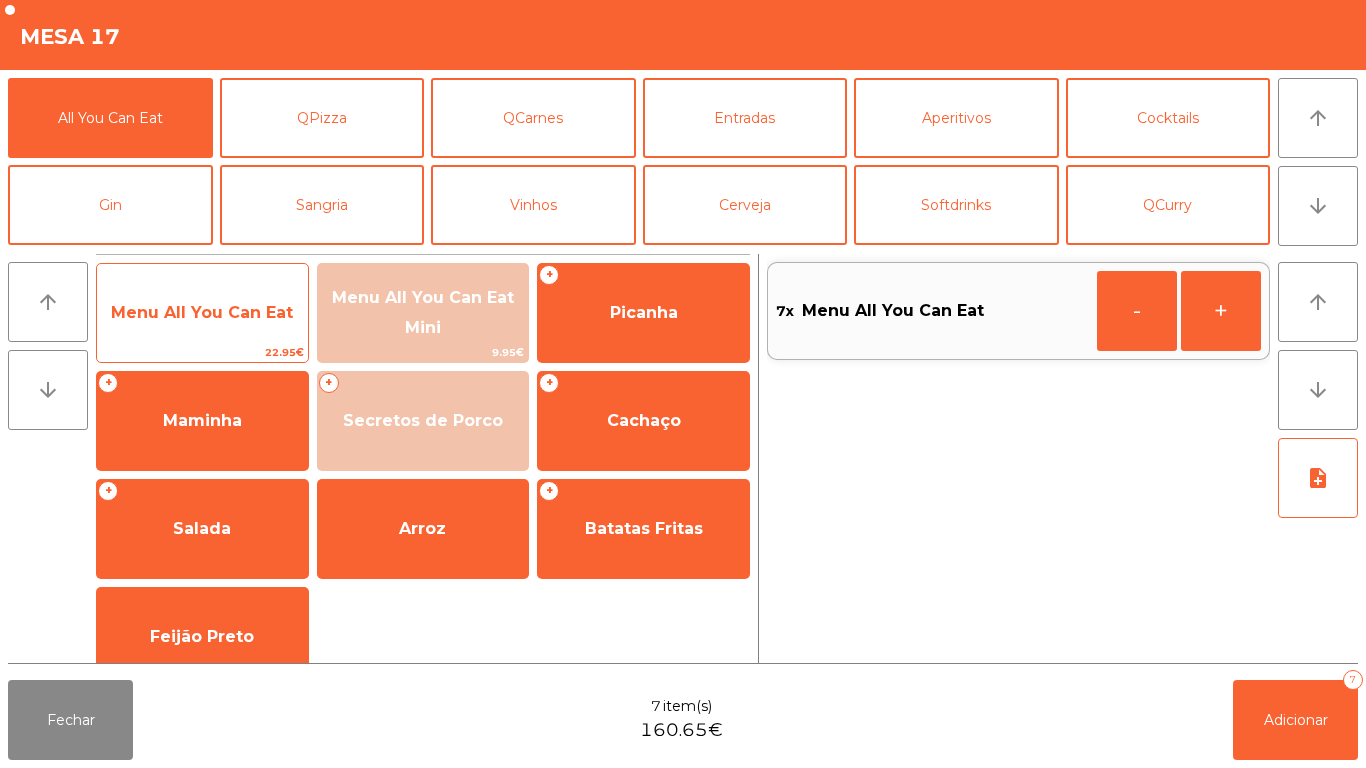 click on "Menu All You Can Eat" 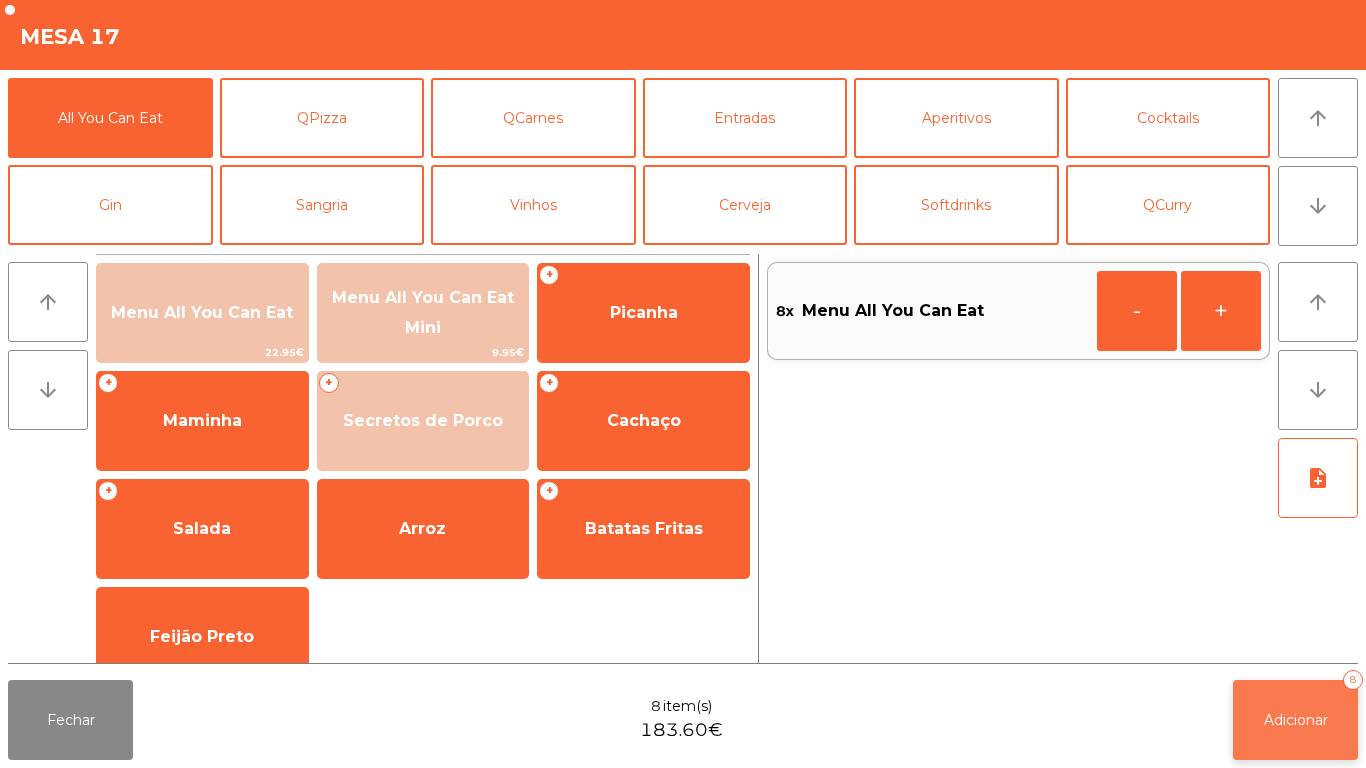 click on "Adicionar   8" 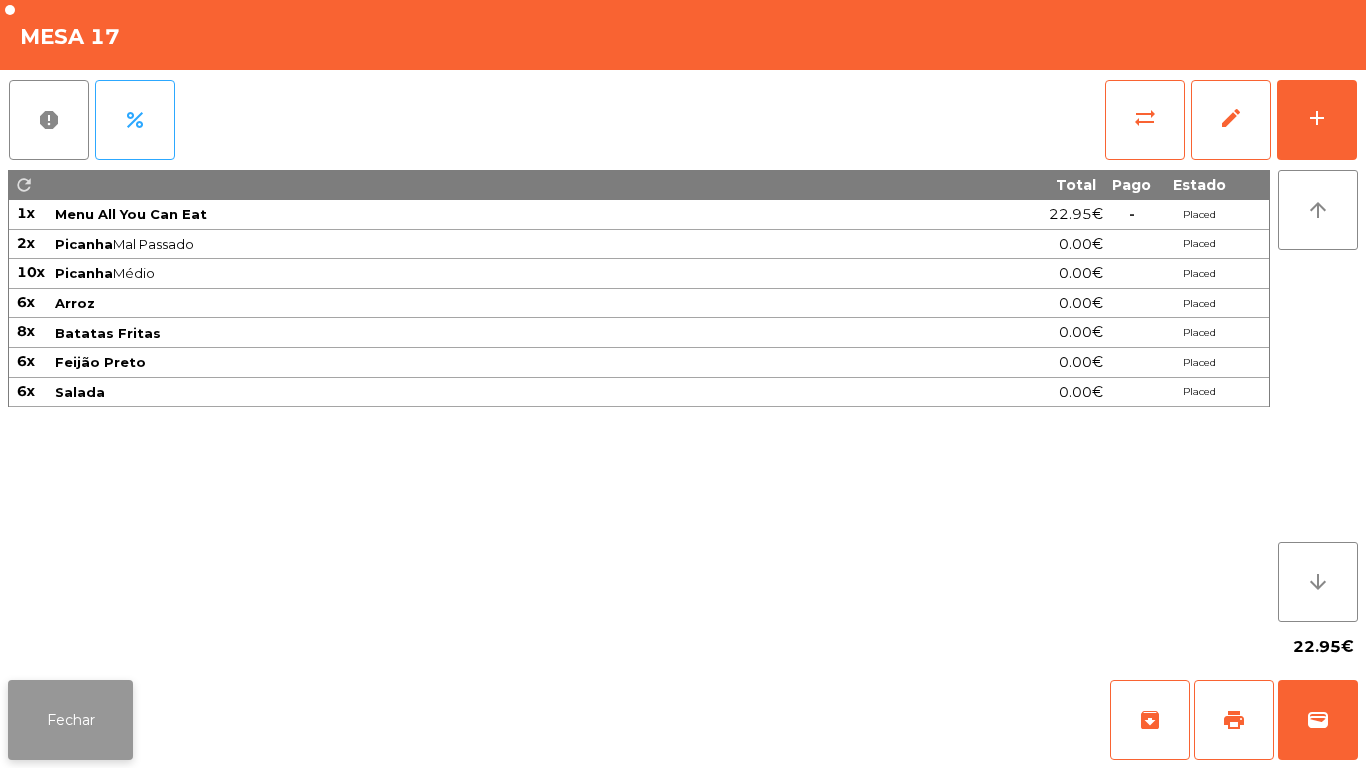 click on "Fechar" 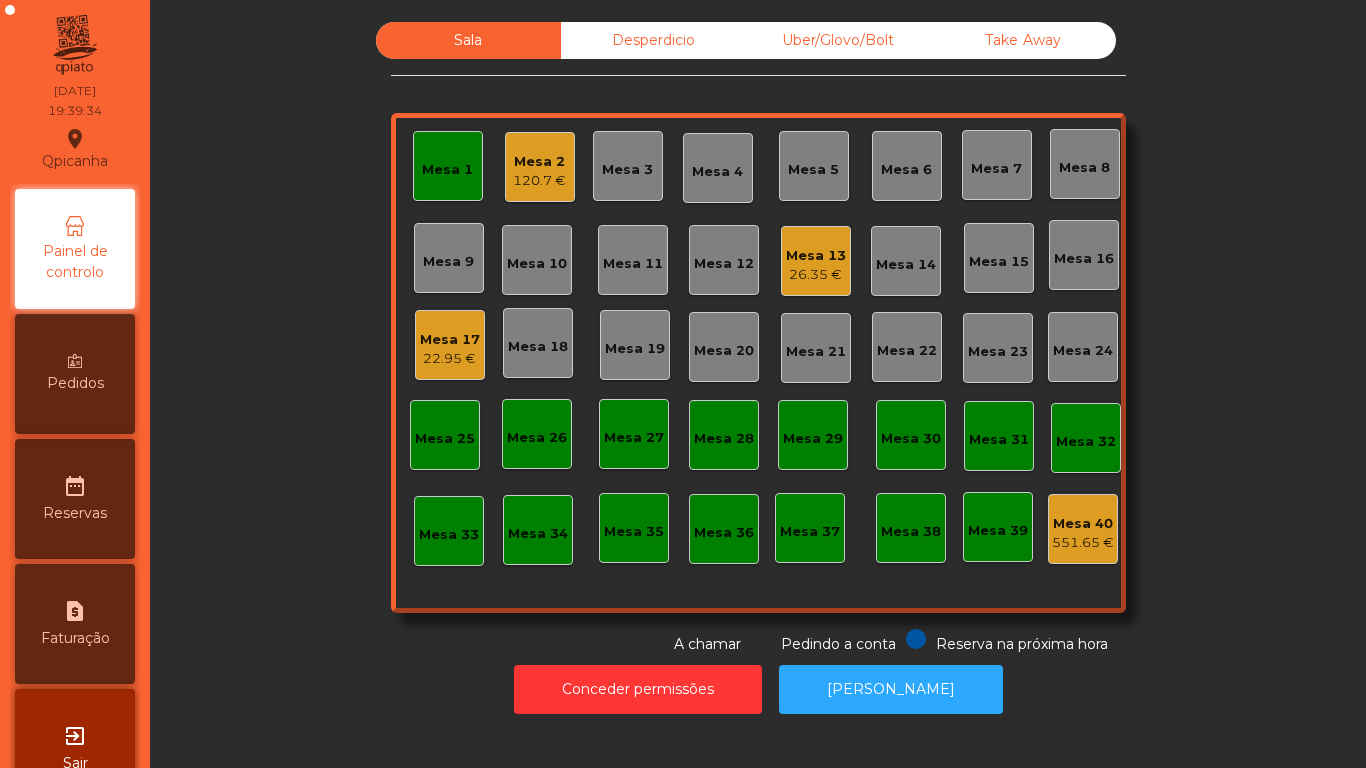 click on "Mesa 1" 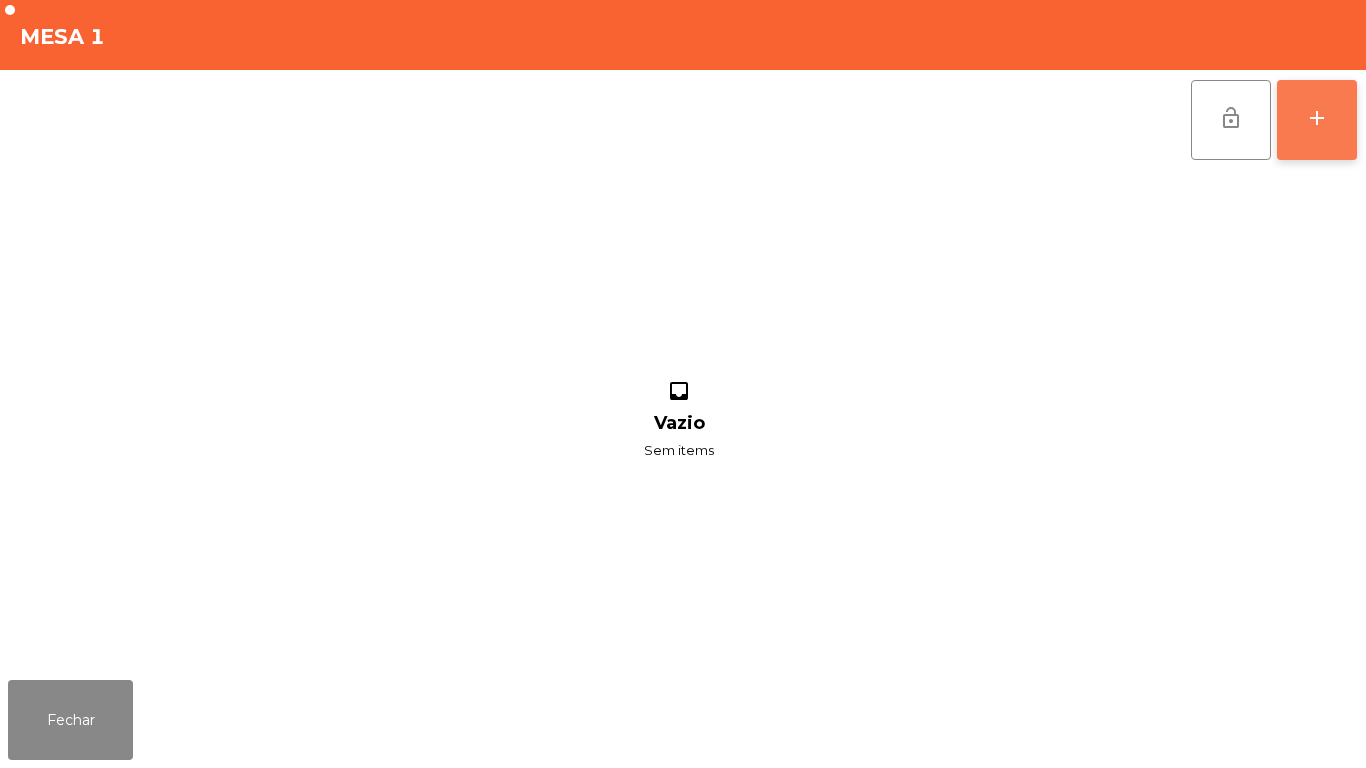 click on "add" 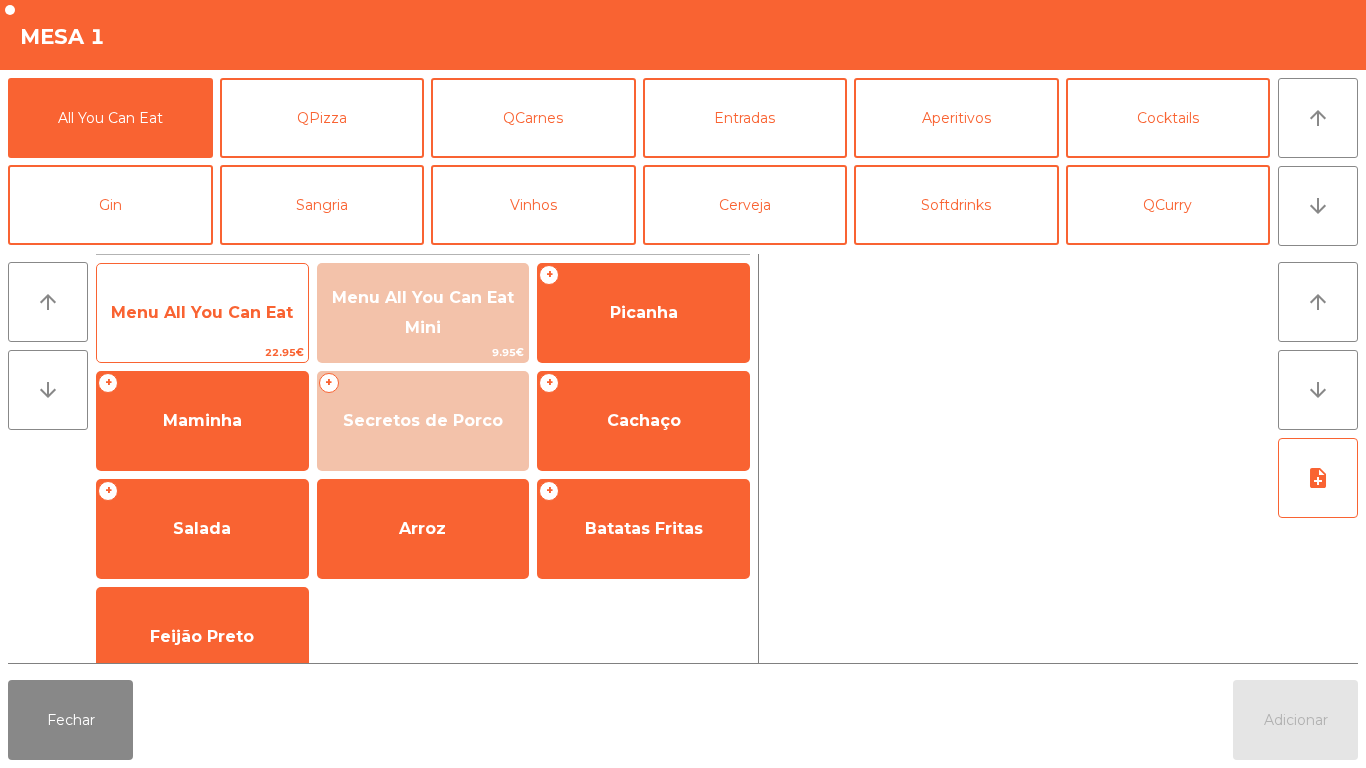 click on "Menu All You Can Eat" 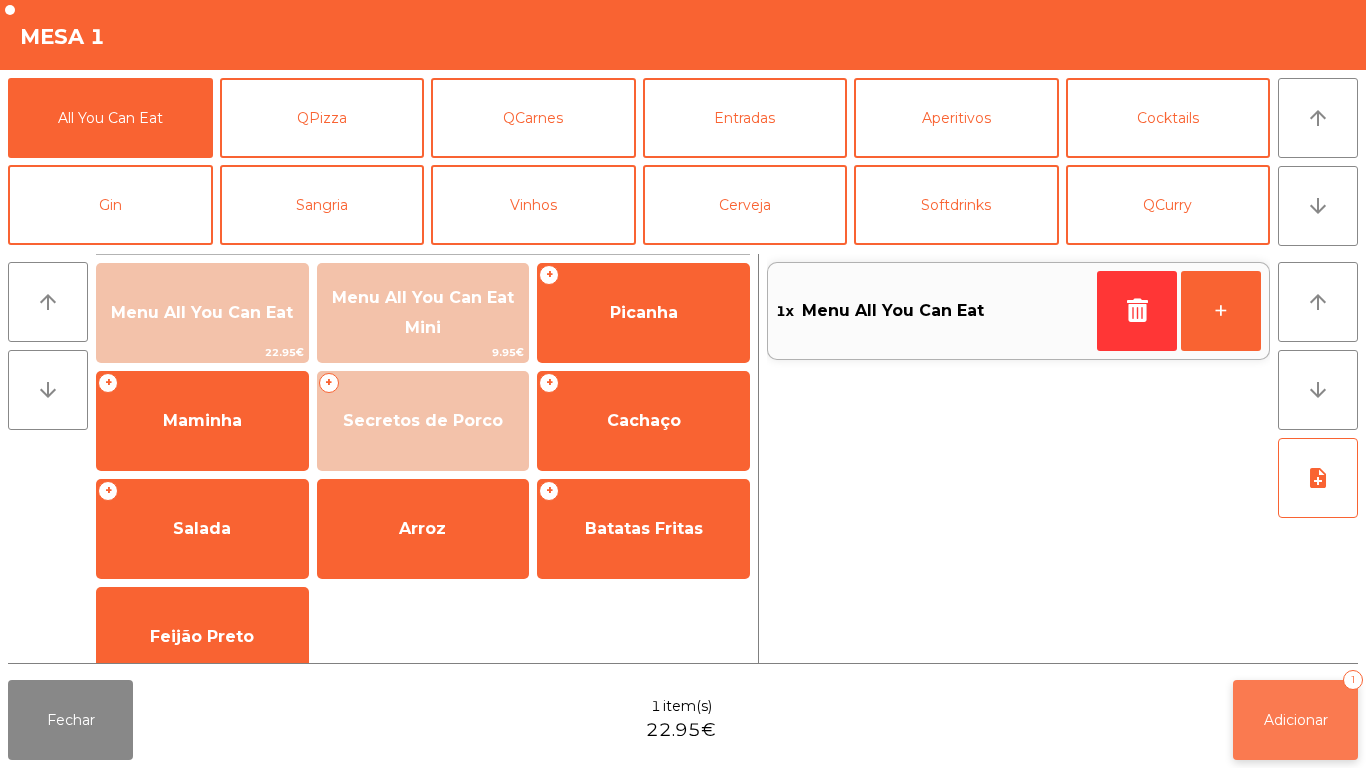 click on "Adicionar   1" 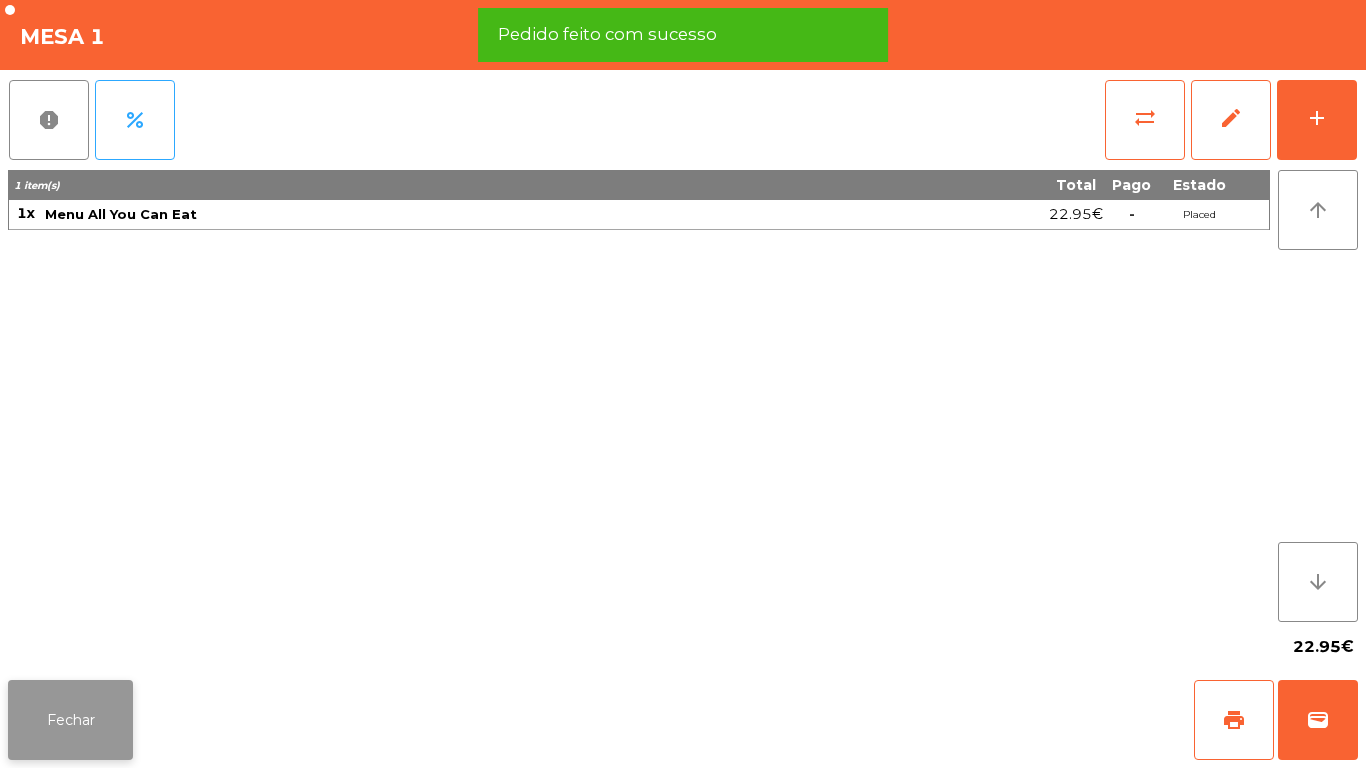 click on "Fechar" 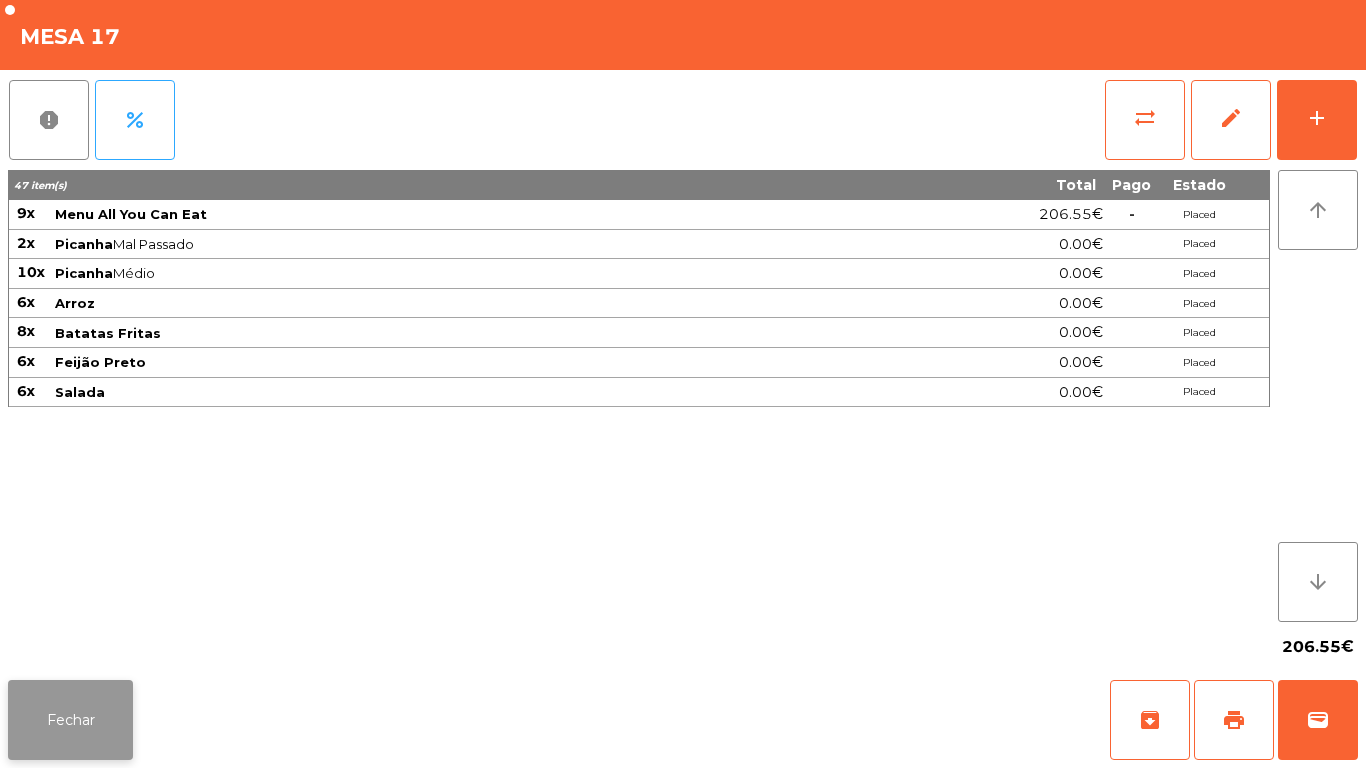 click on "Fechar" 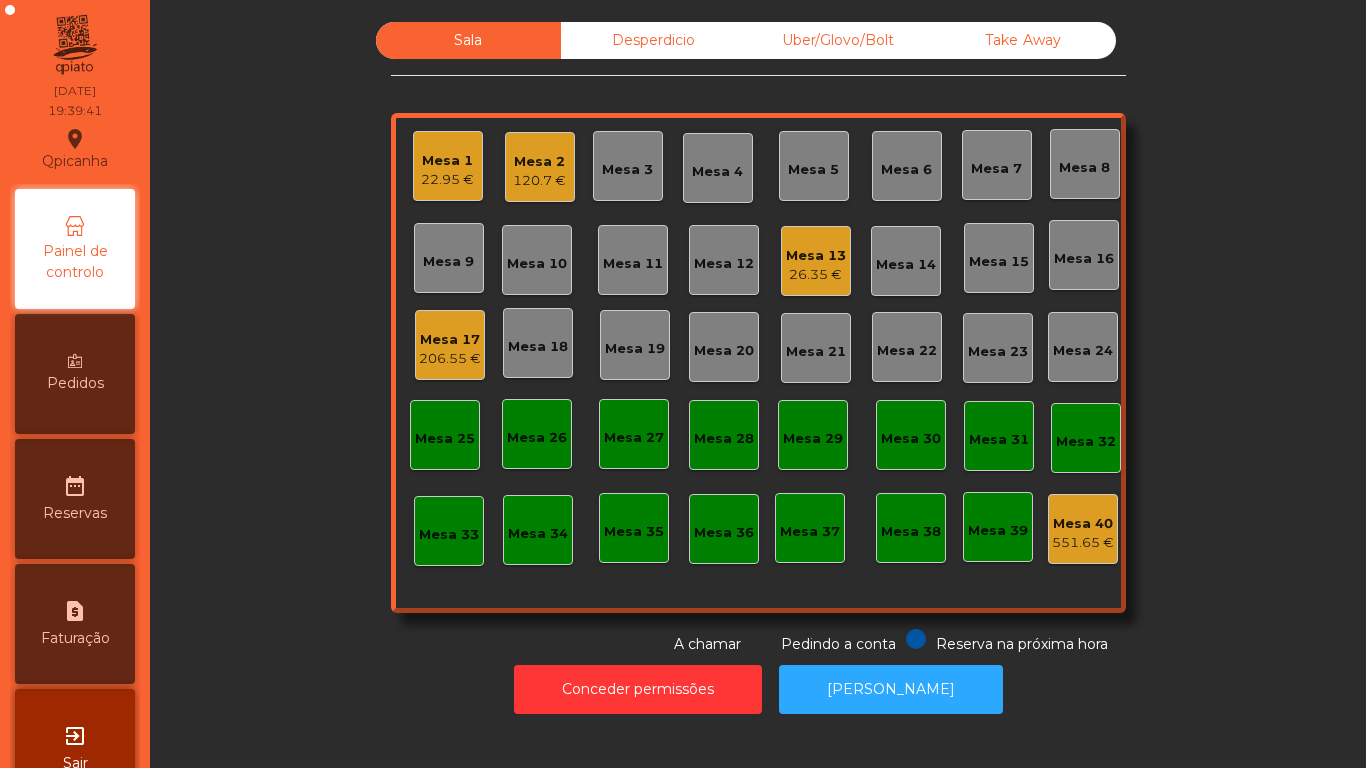 click on "26.35 €" 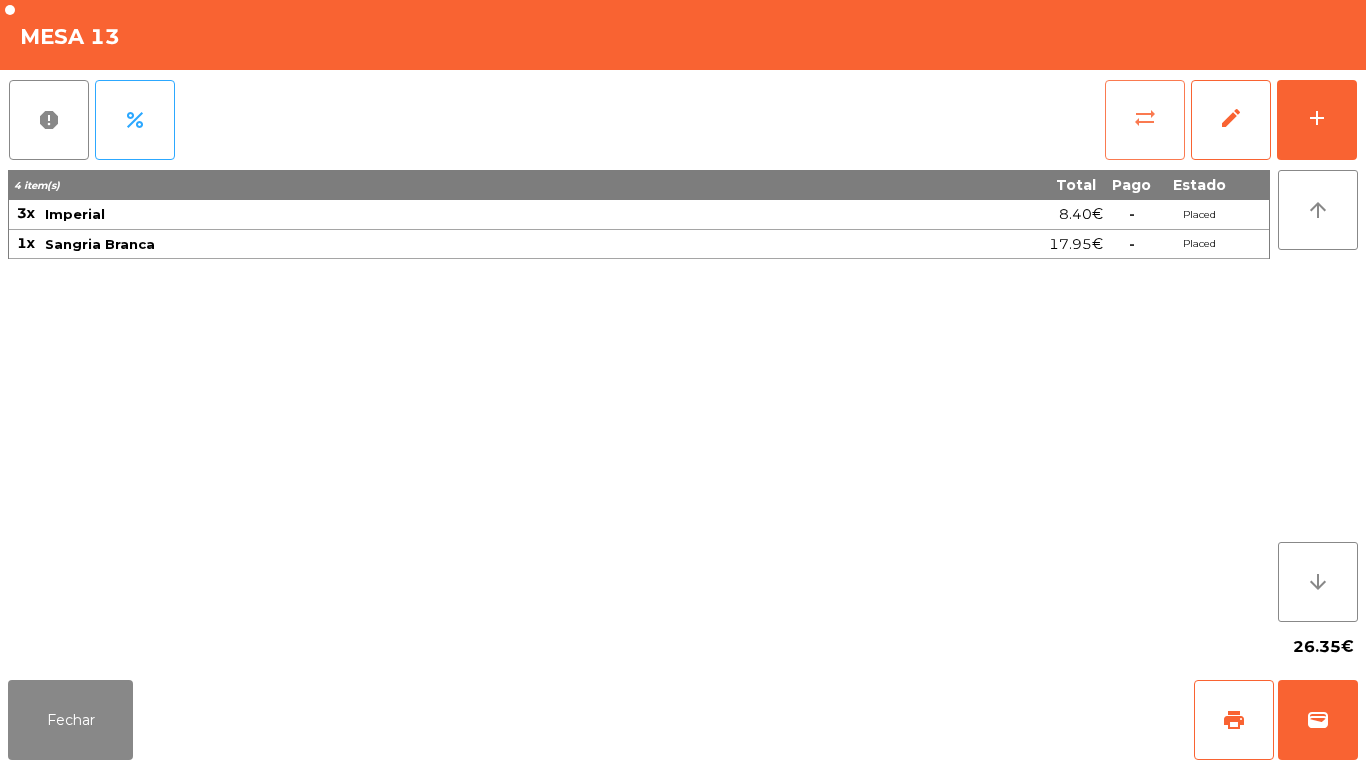 click on "sync_alt" 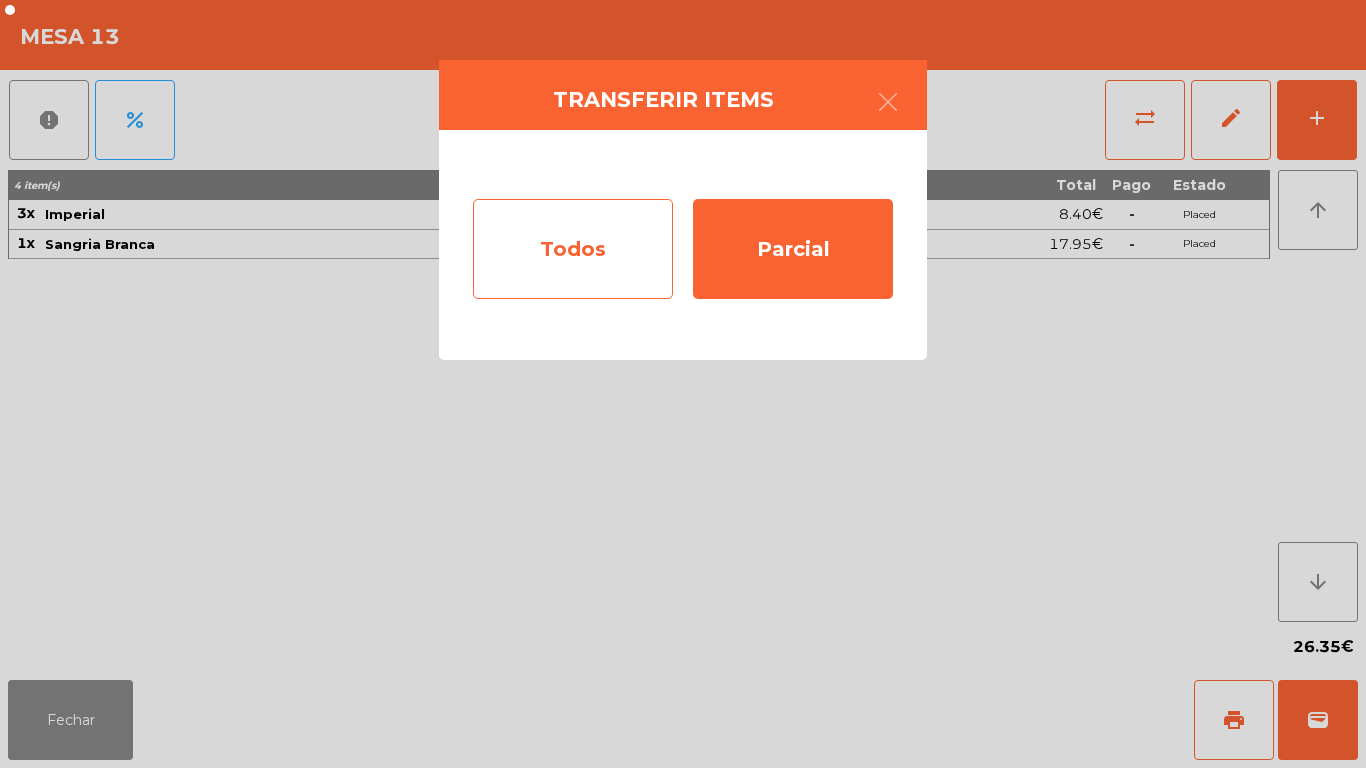 click on "Todos" 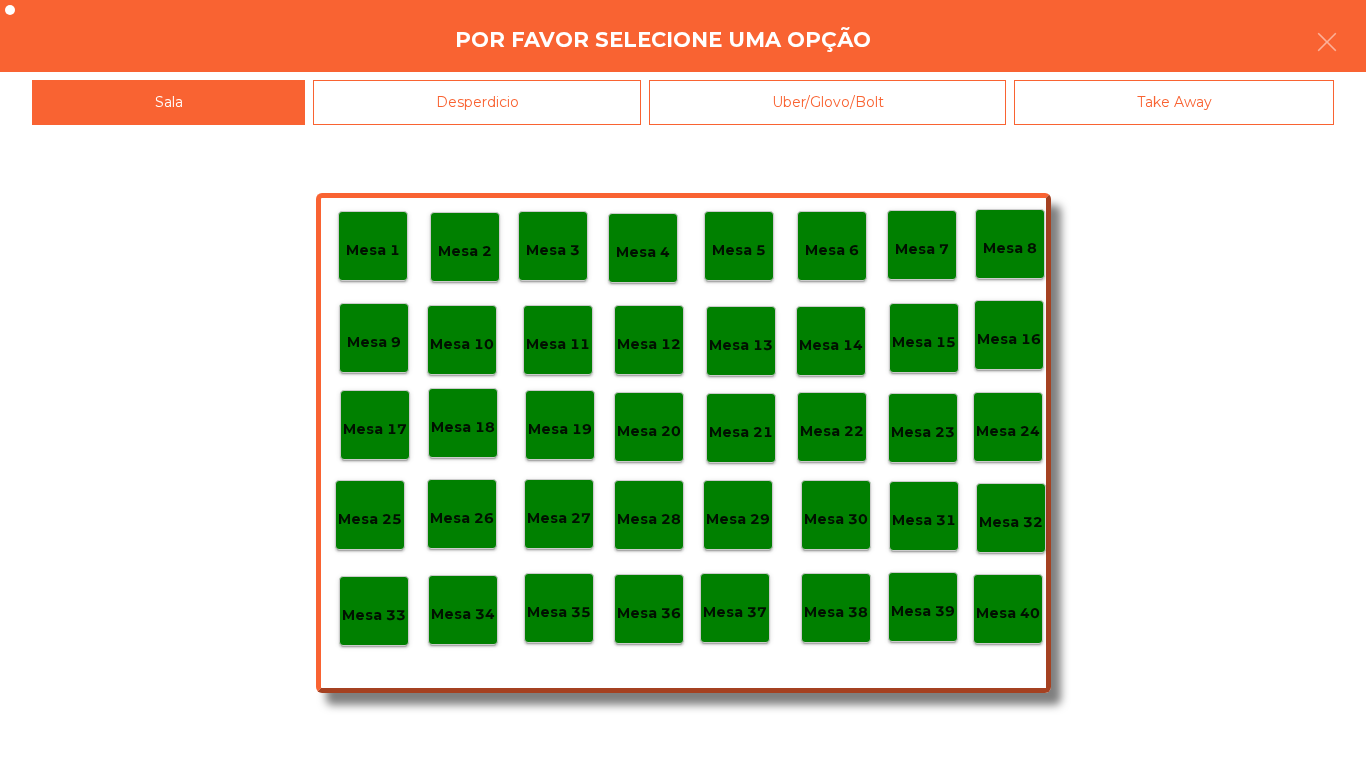 click on "Mesa 17" 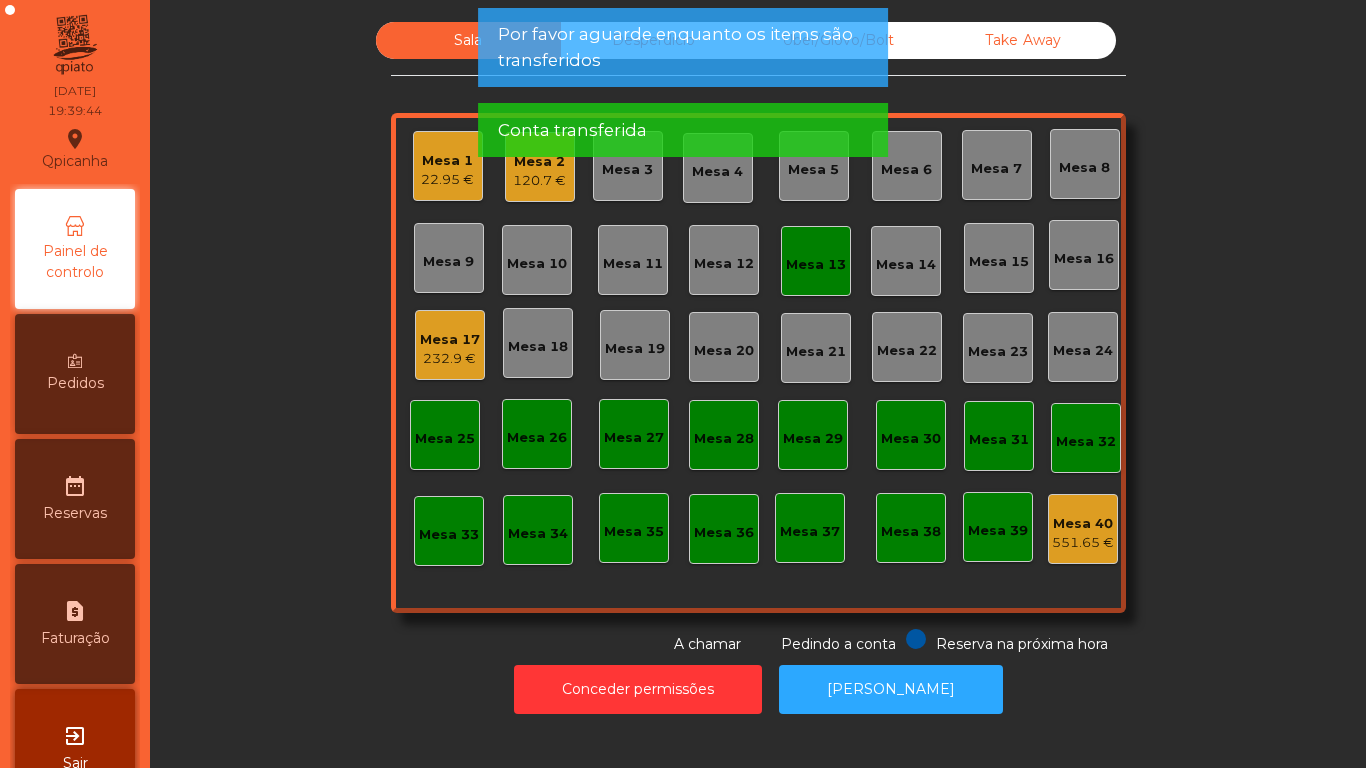 click on "Mesa 13" 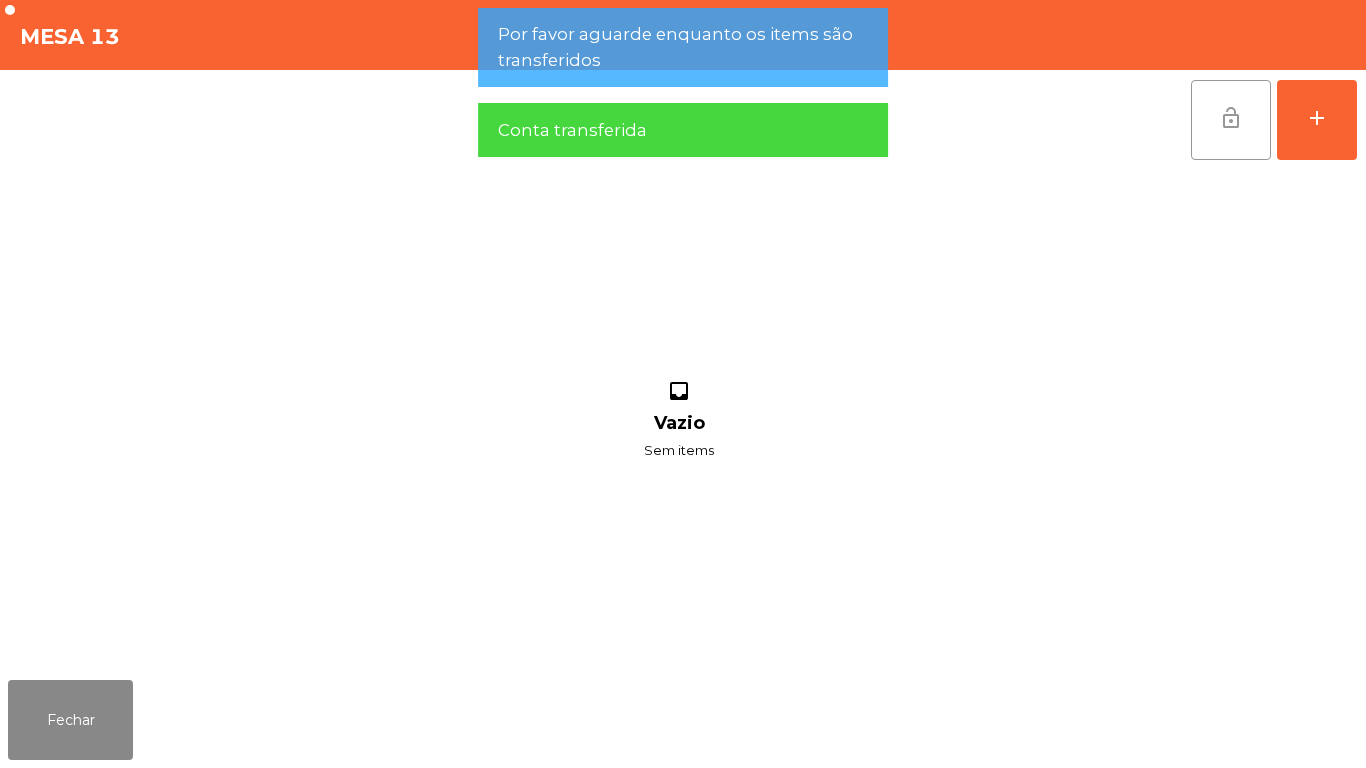 click on "lock_open" 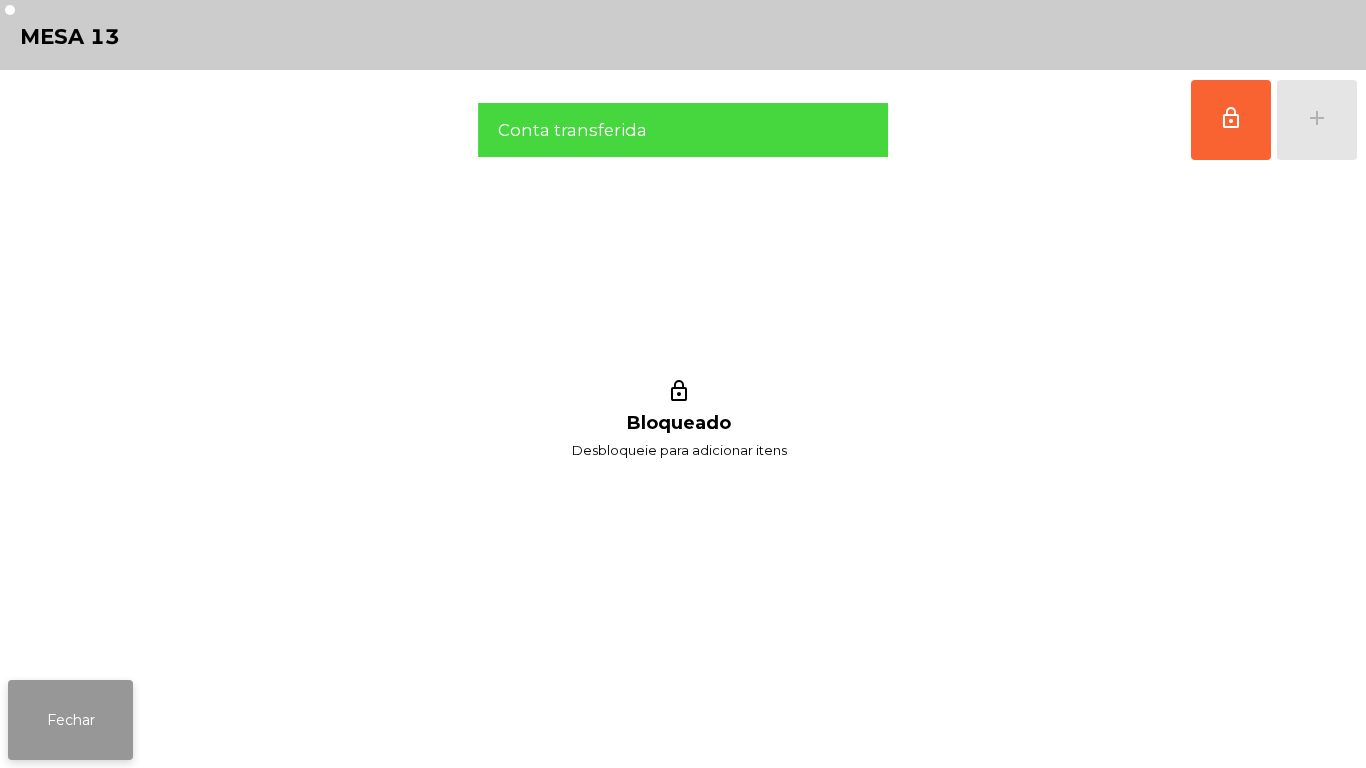 click on "Fechar" 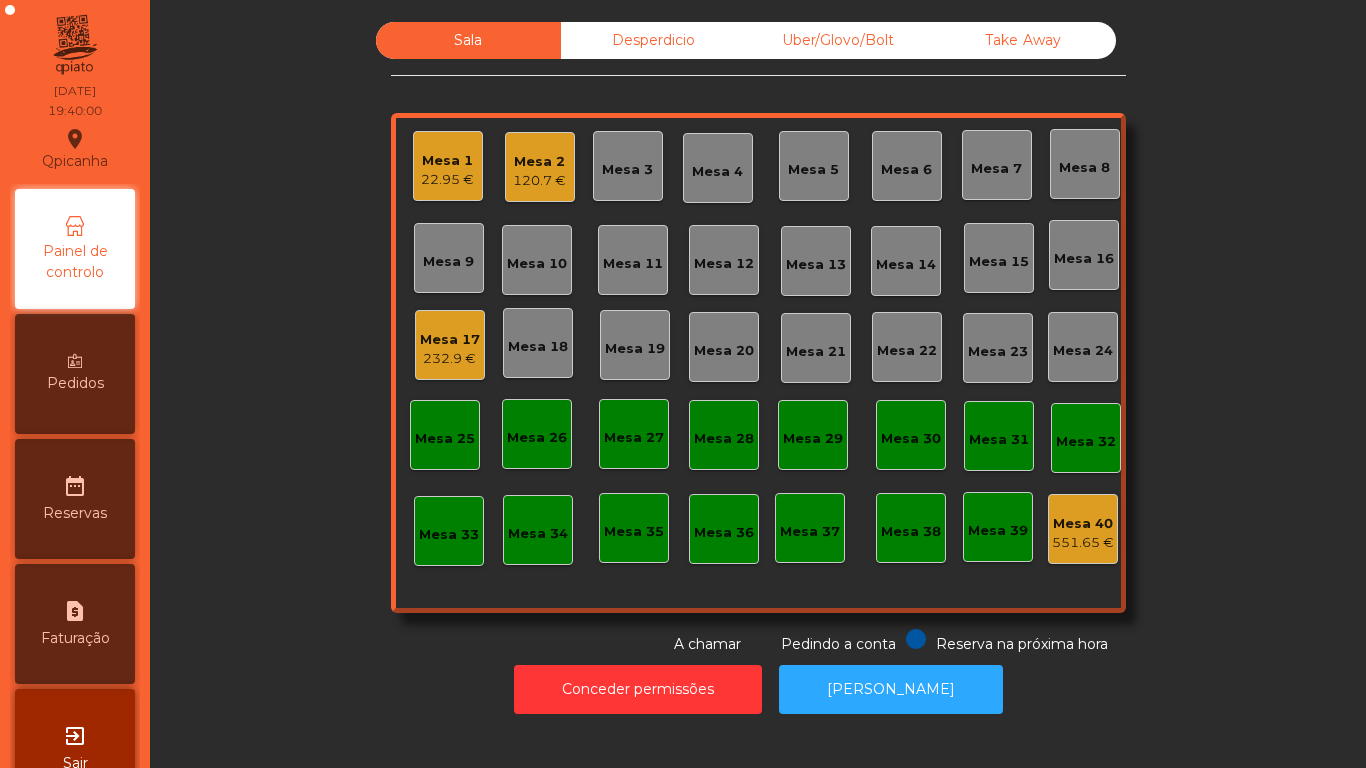 click on "22.95 €" 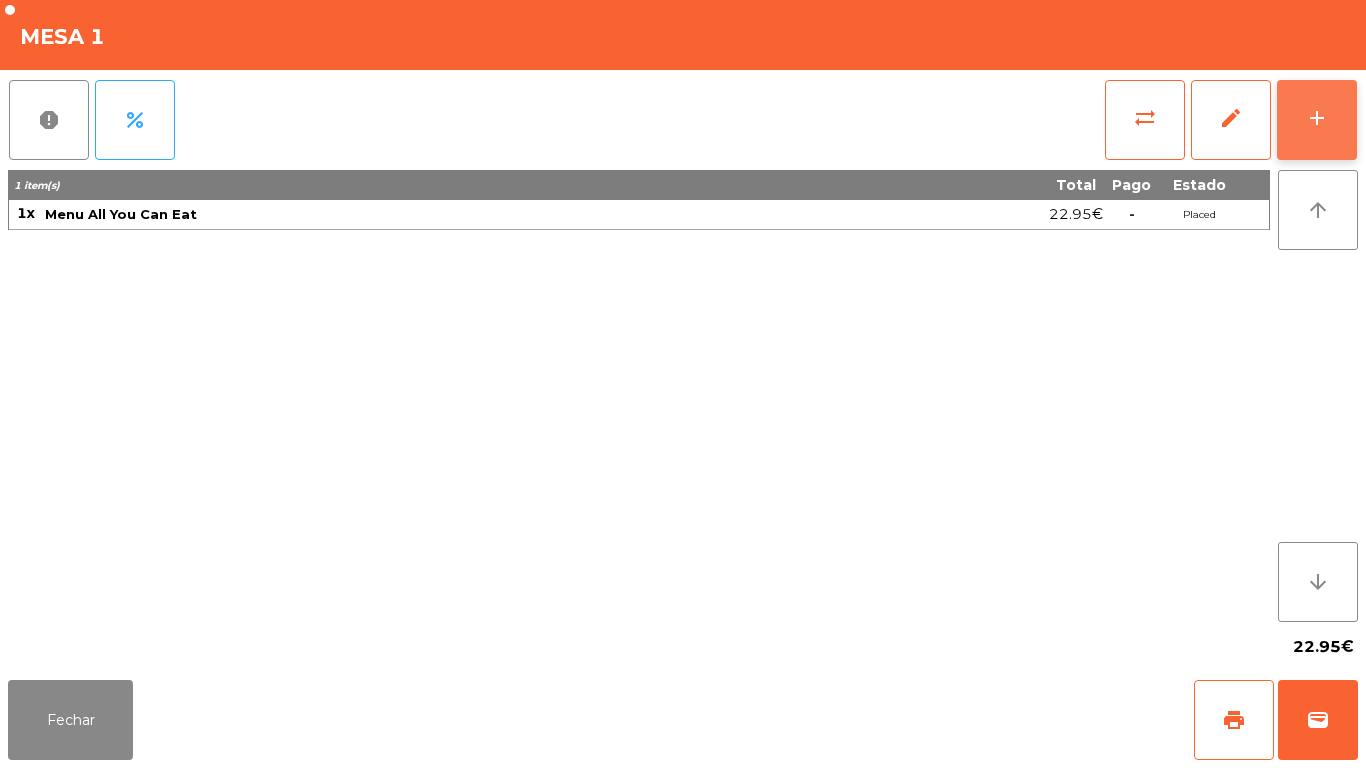 click on "add" 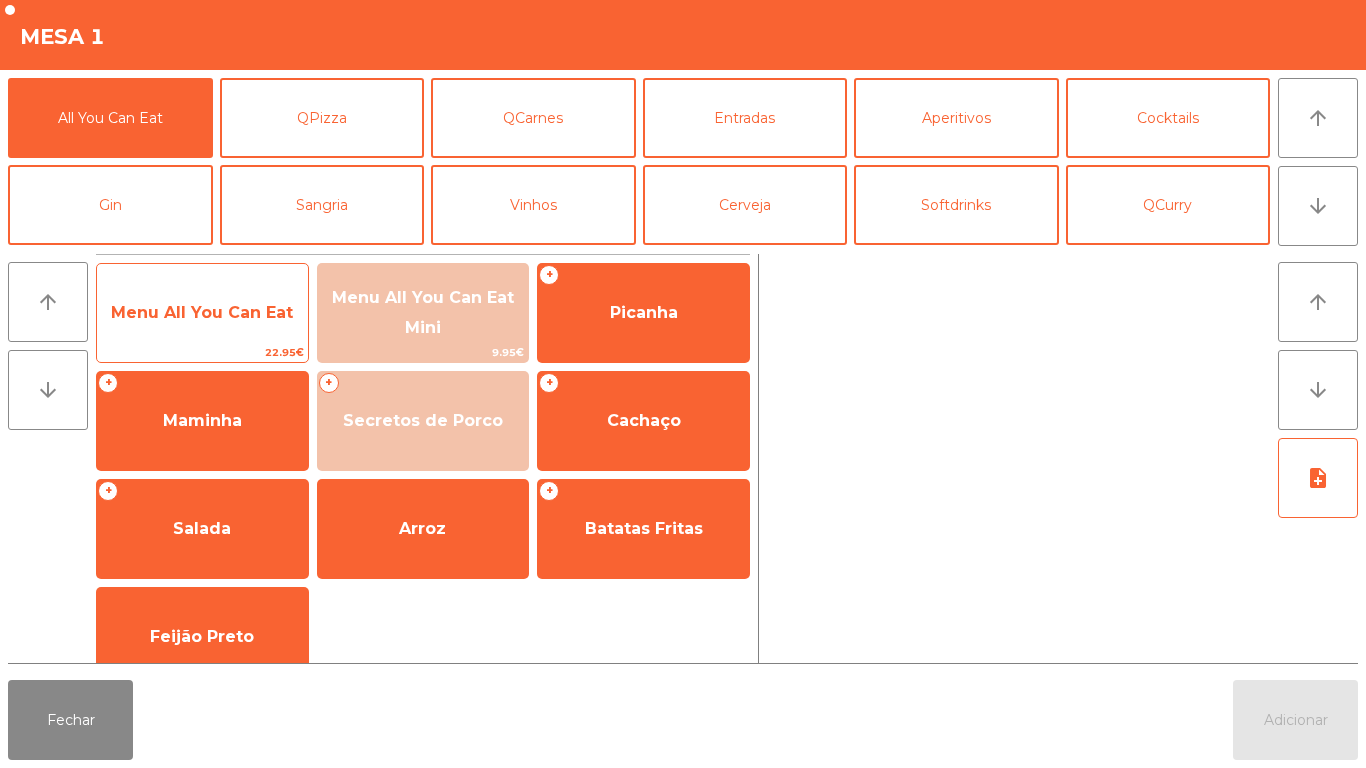 click on "Menu All You Can Eat" 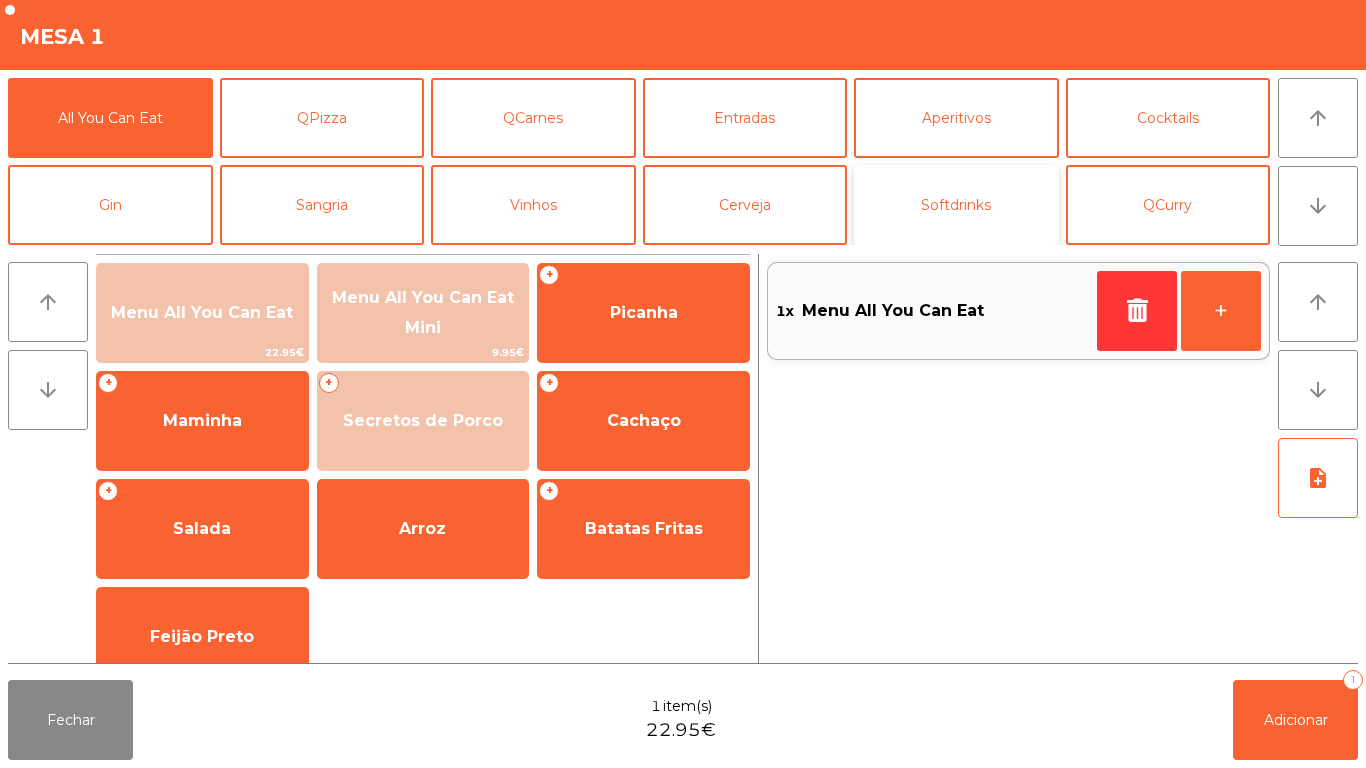 click on "Softdrinks" 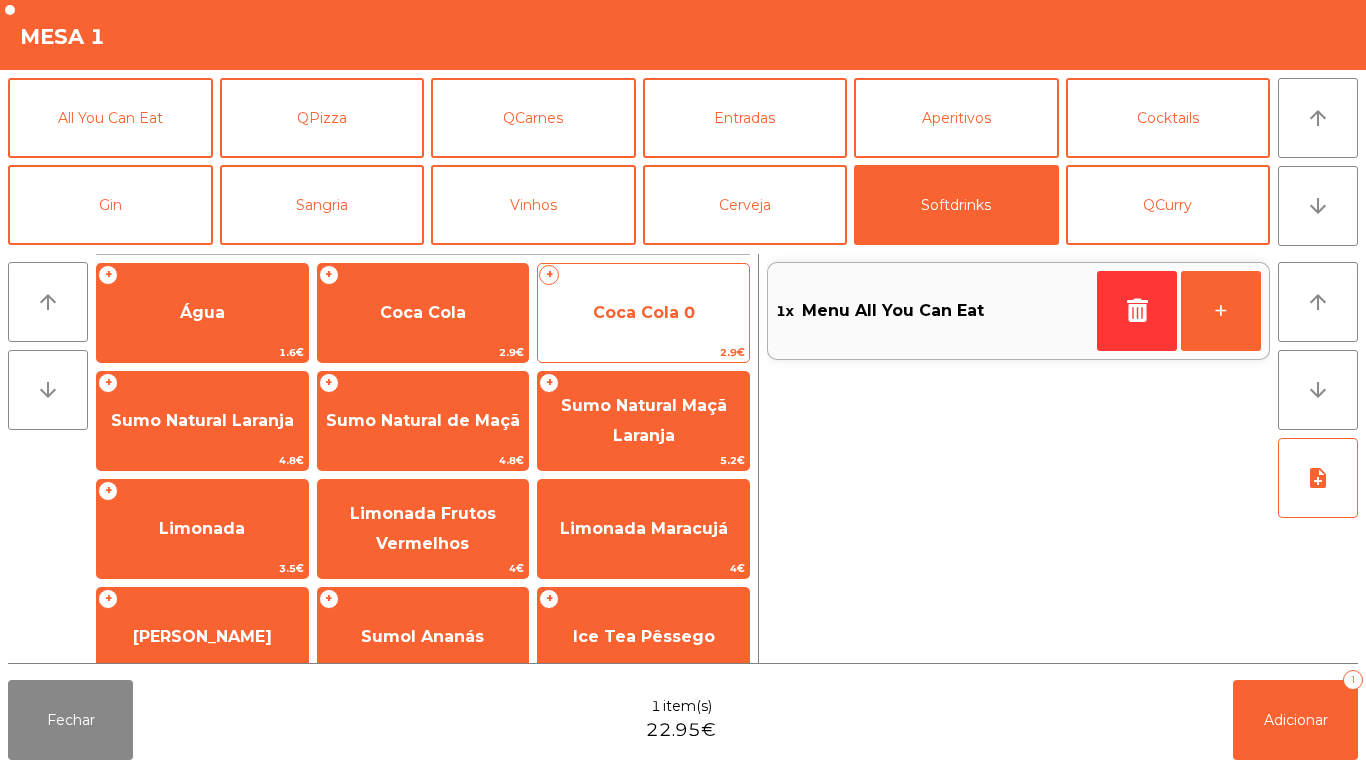 click on "Coca Cola 0" 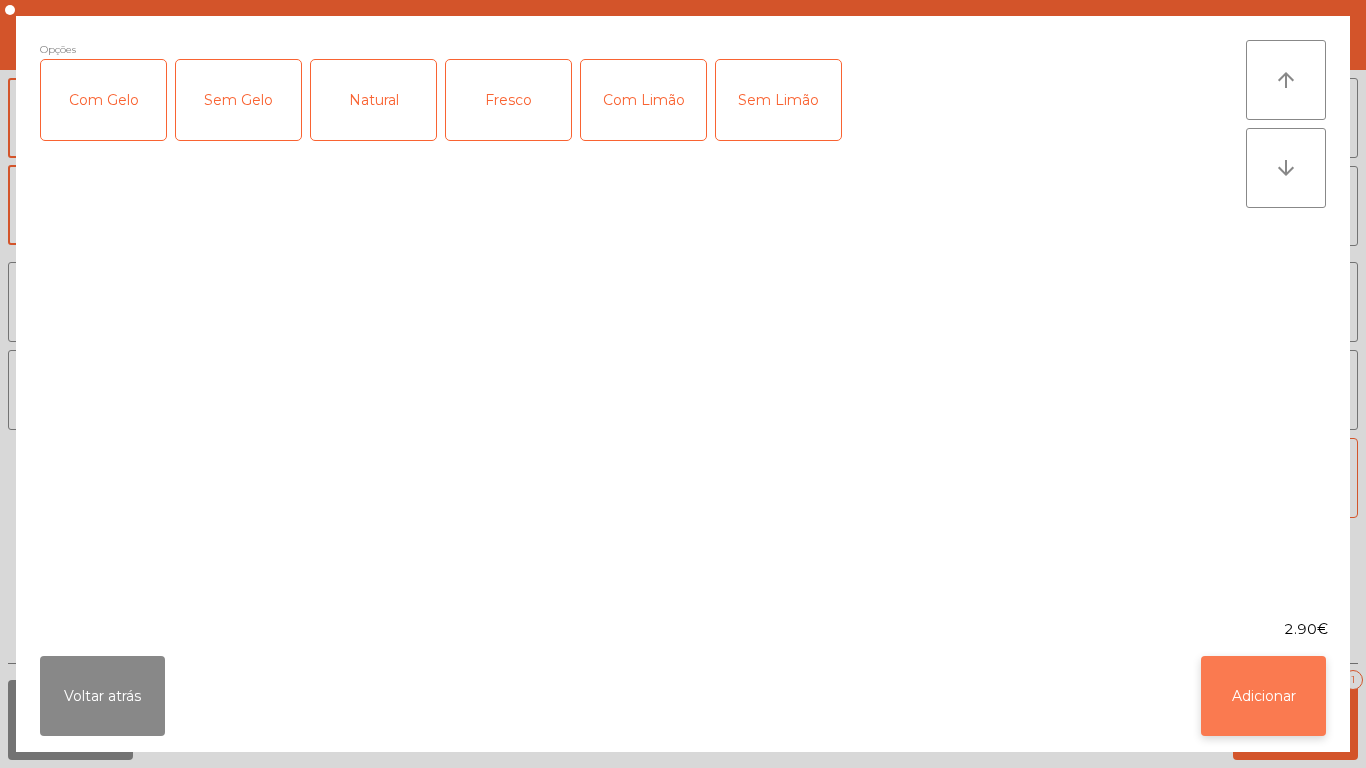 click on "Adicionar" 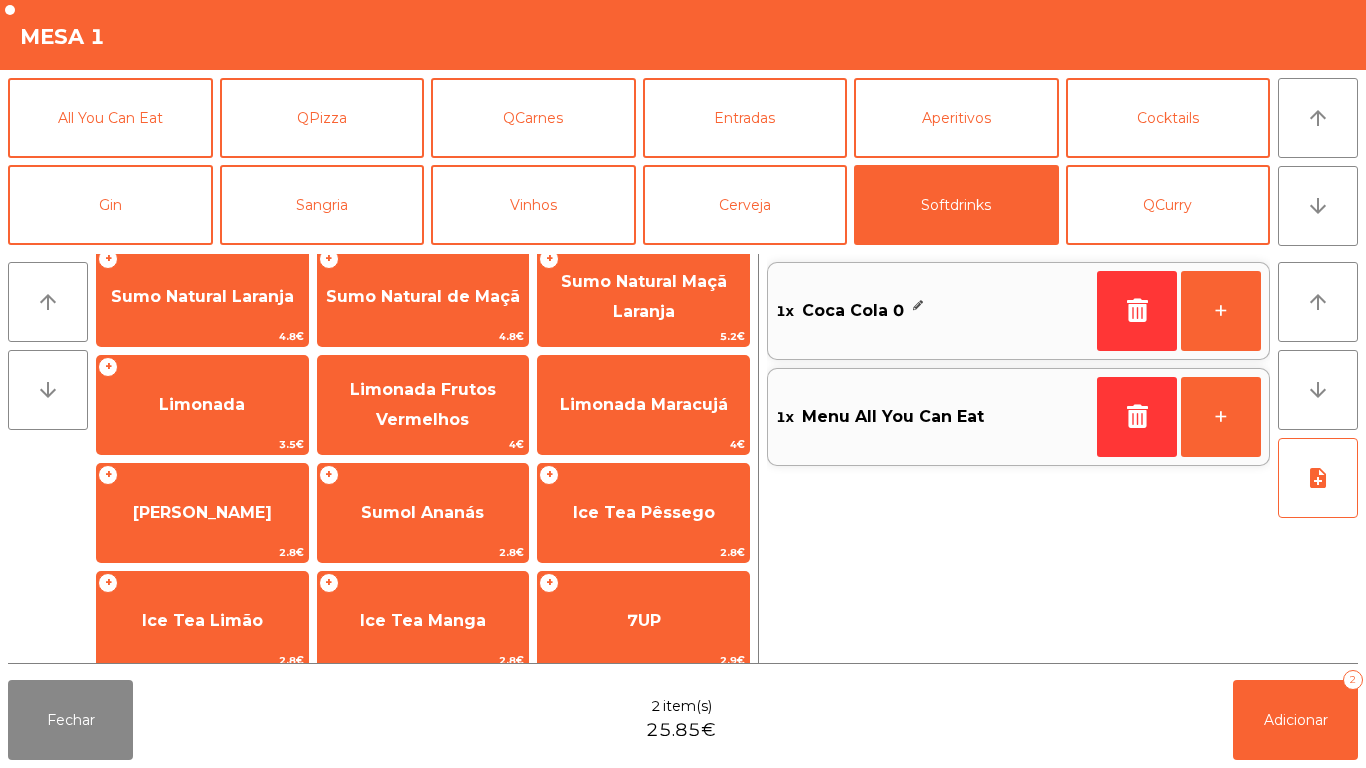 scroll, scrollTop: 152, scrollLeft: 0, axis: vertical 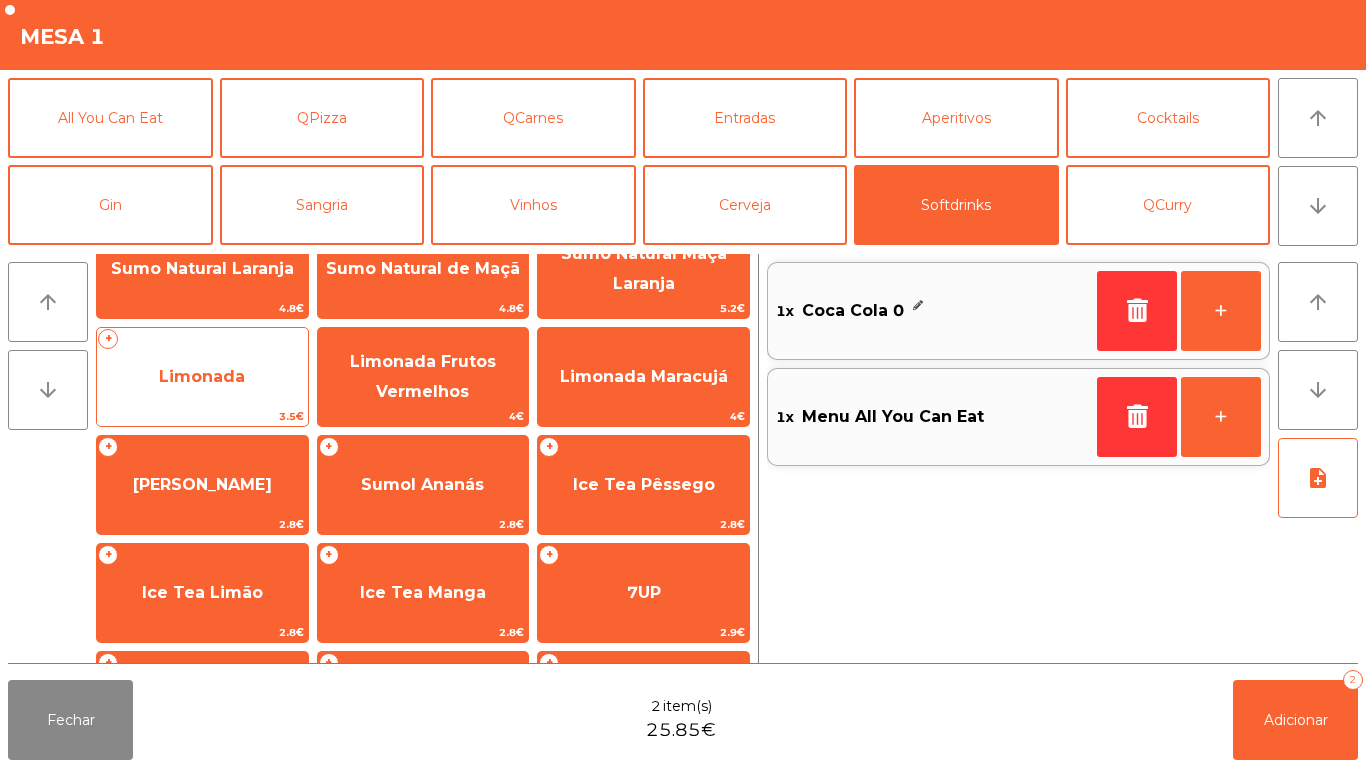 click on "Limonada" 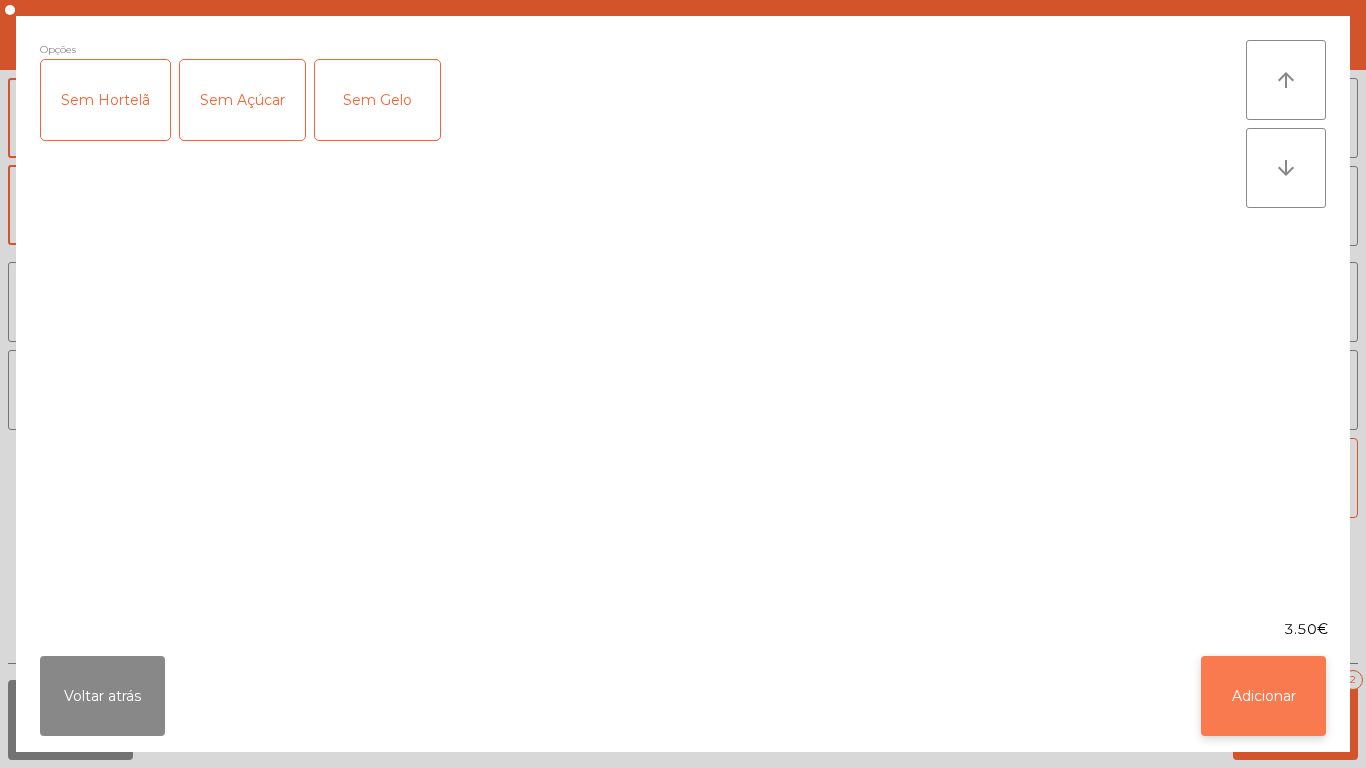 click on "Adicionar" 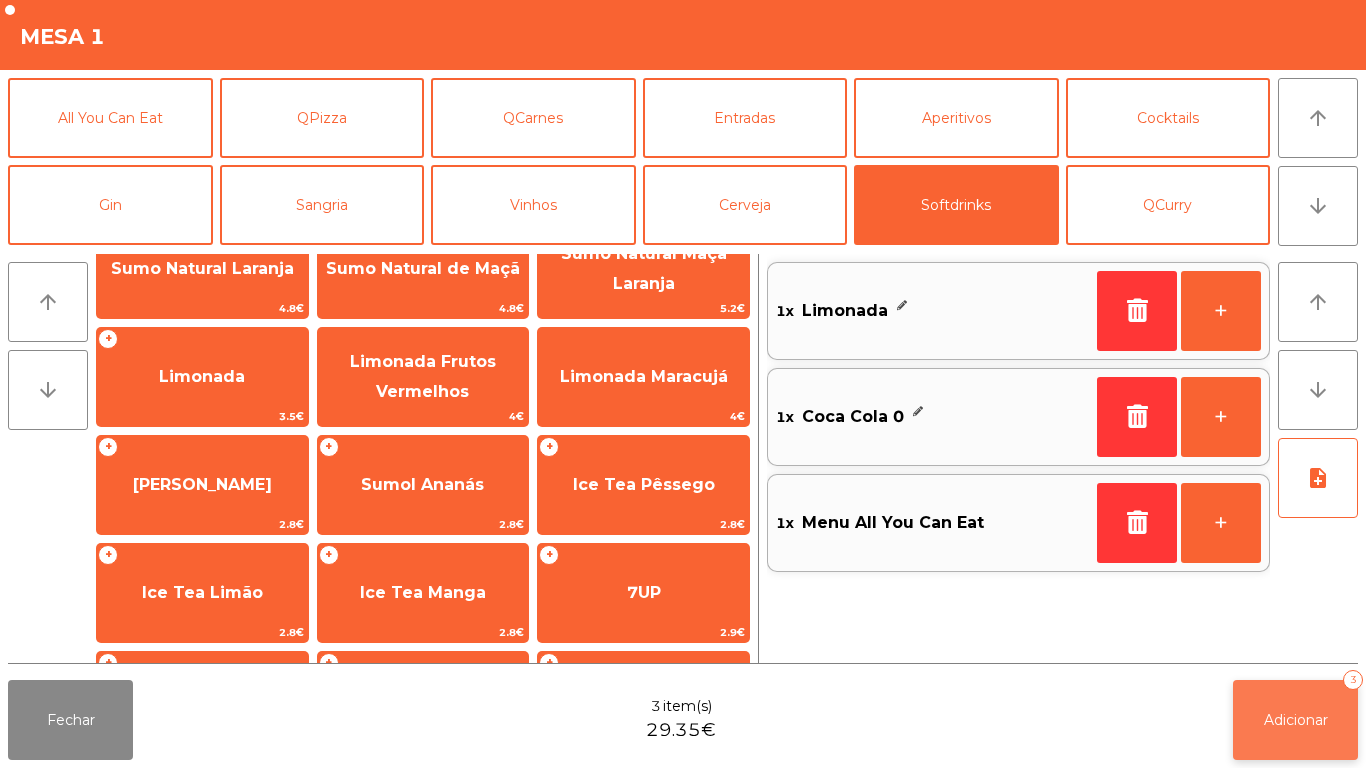 click on "Adicionar" 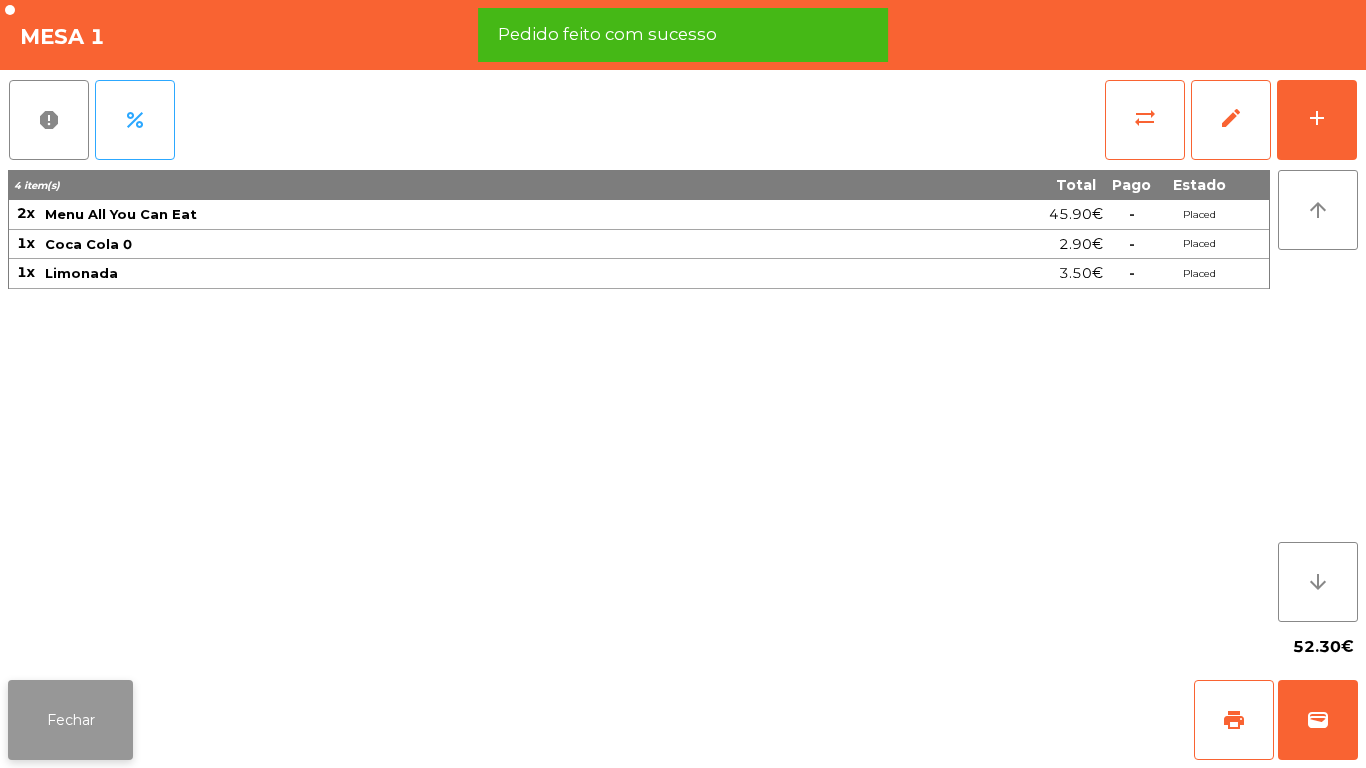 click on "Fechar" 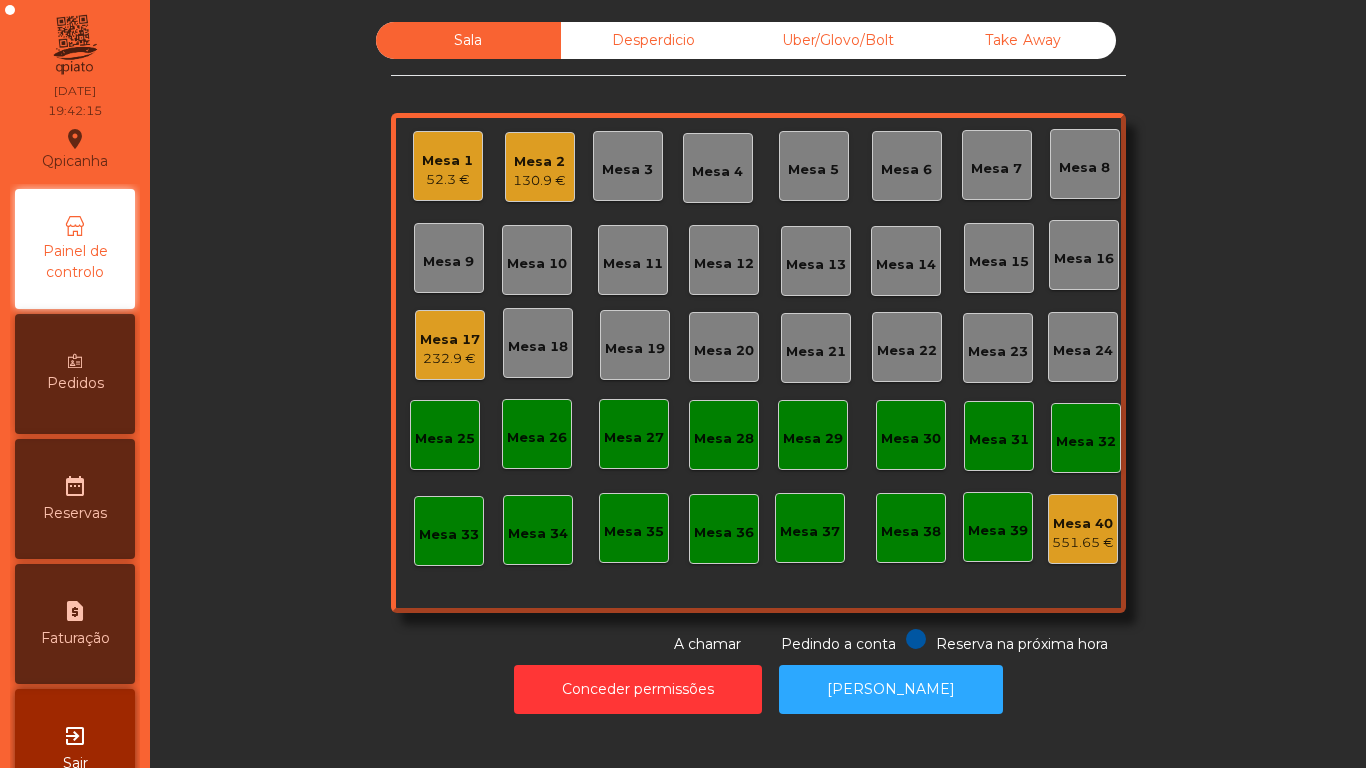 click on "Mesa 1" 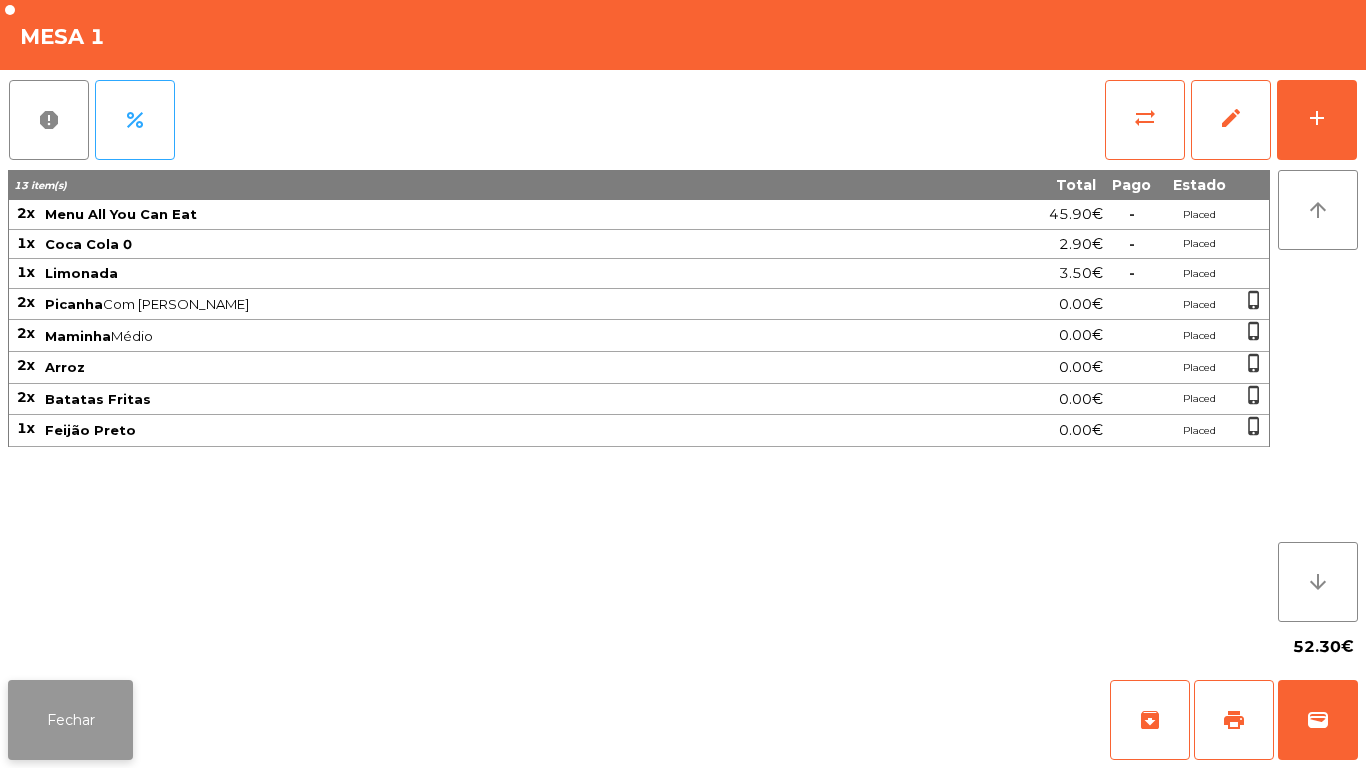 click on "Fechar" 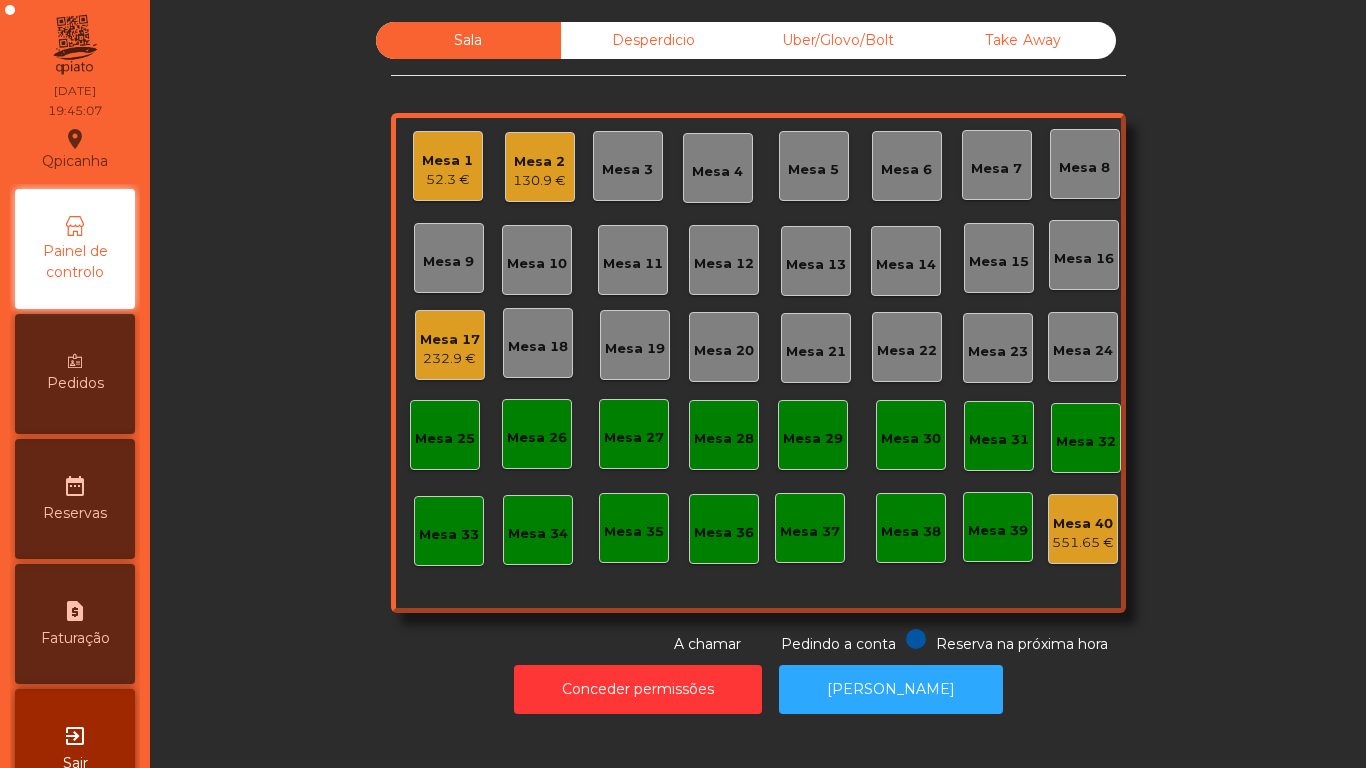 click on "Mesa 17" 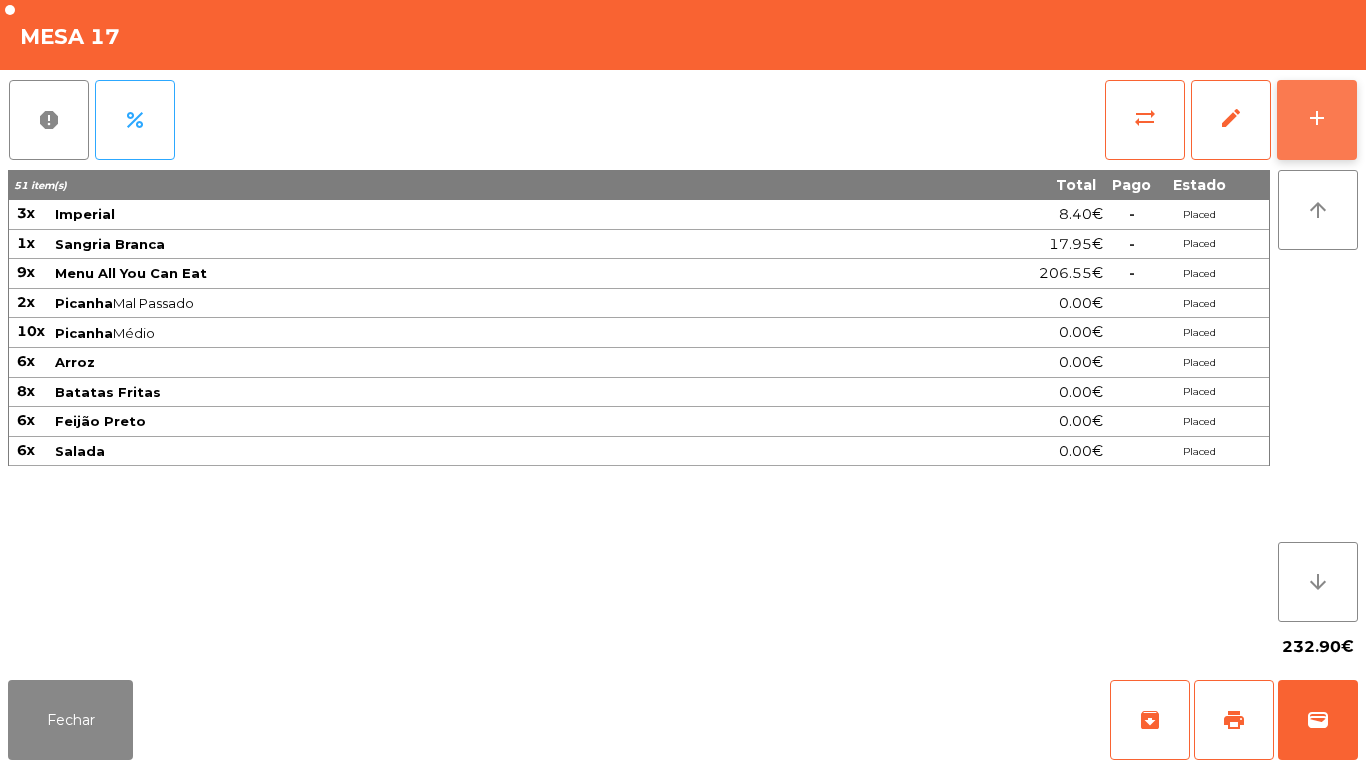 click on "add" 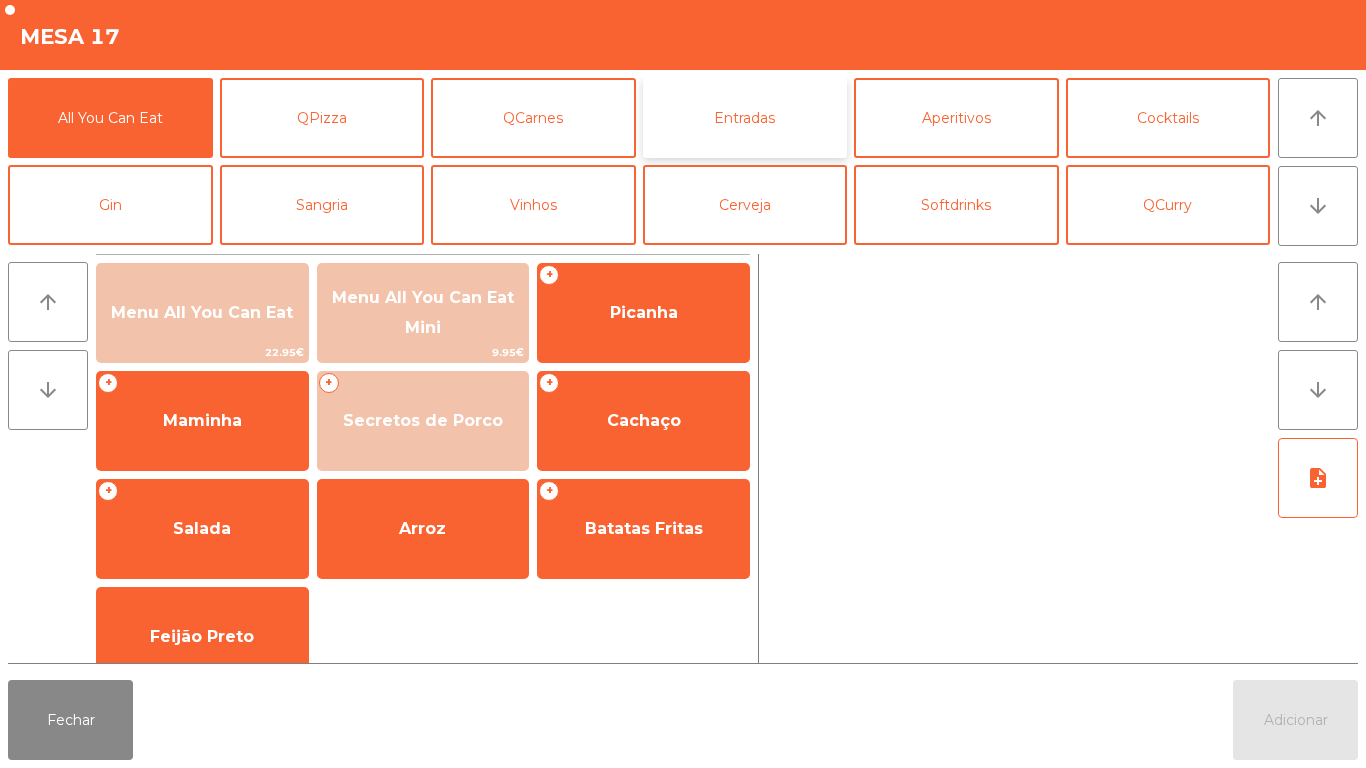 click on "Entradas" 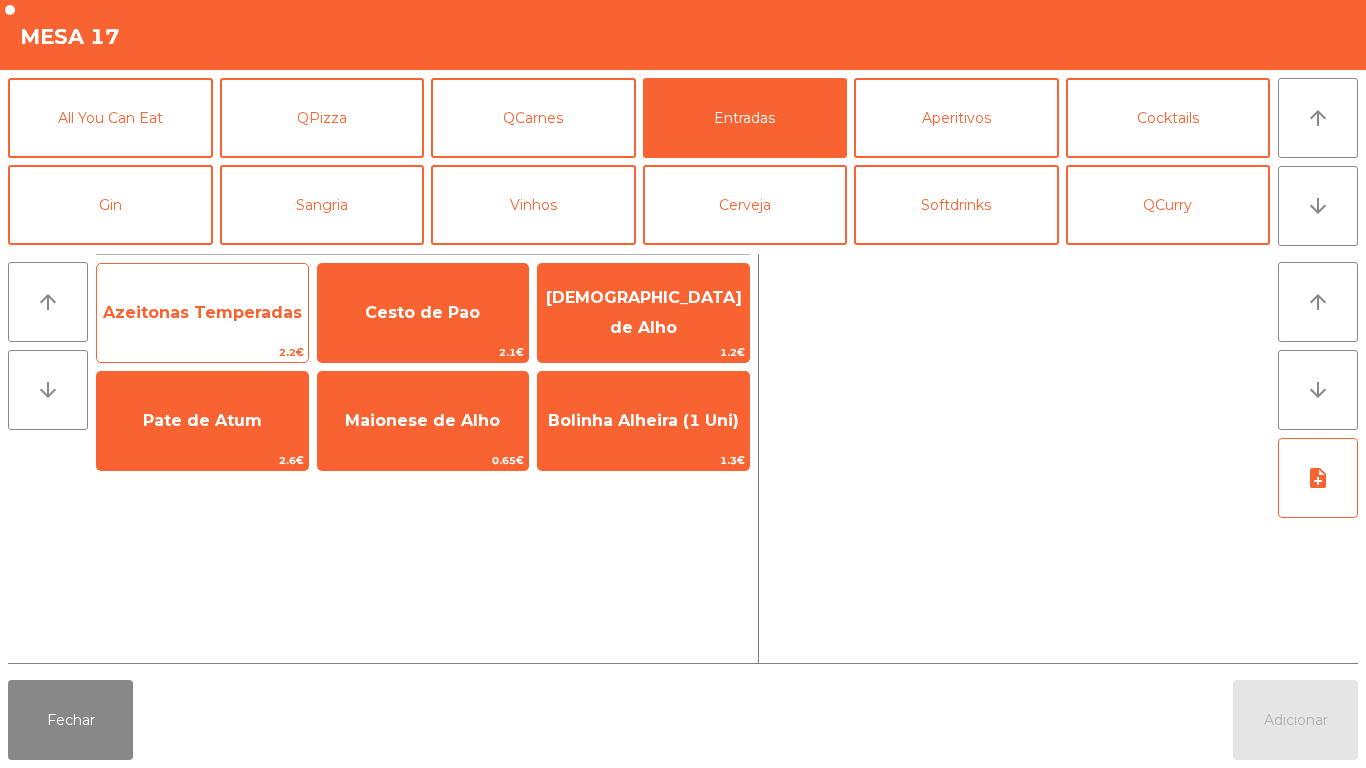 click on "Azeitonas Temperadas" 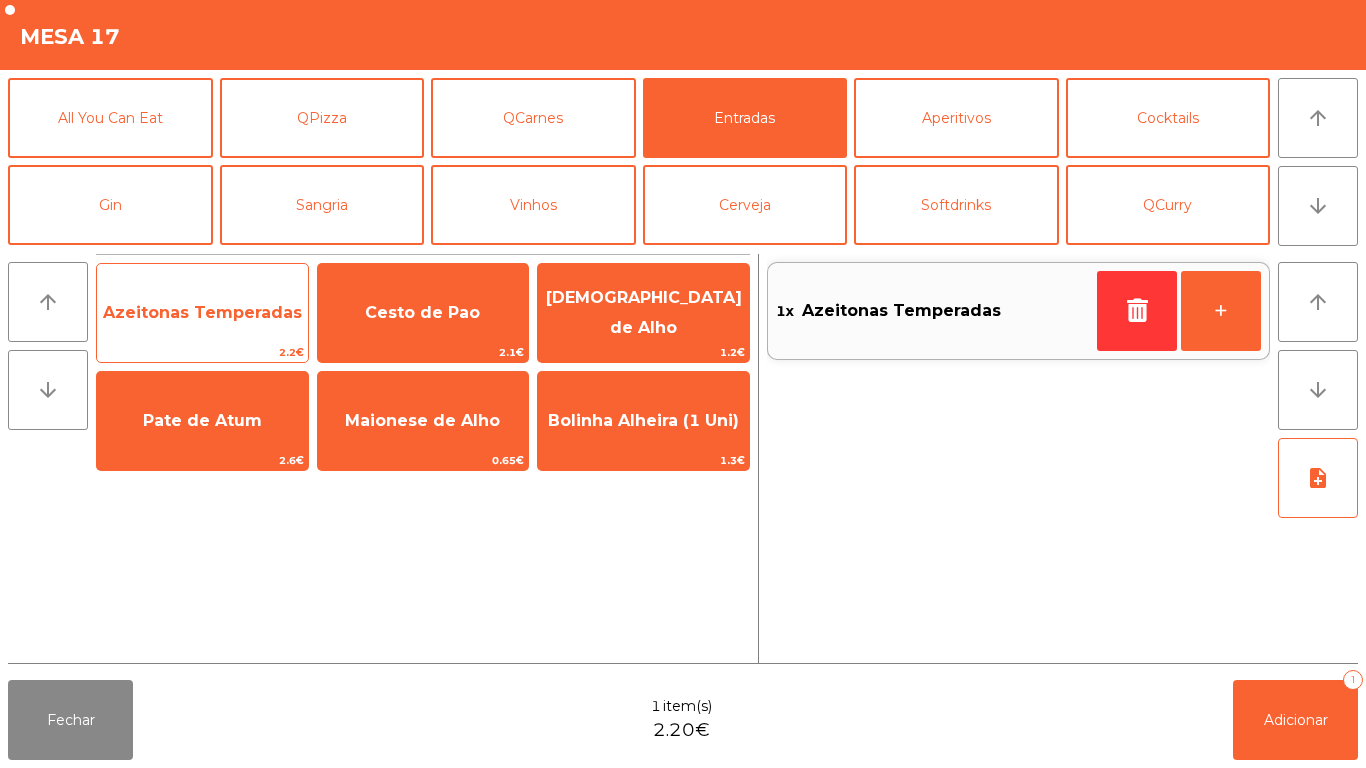 click on "Azeitonas Temperadas" 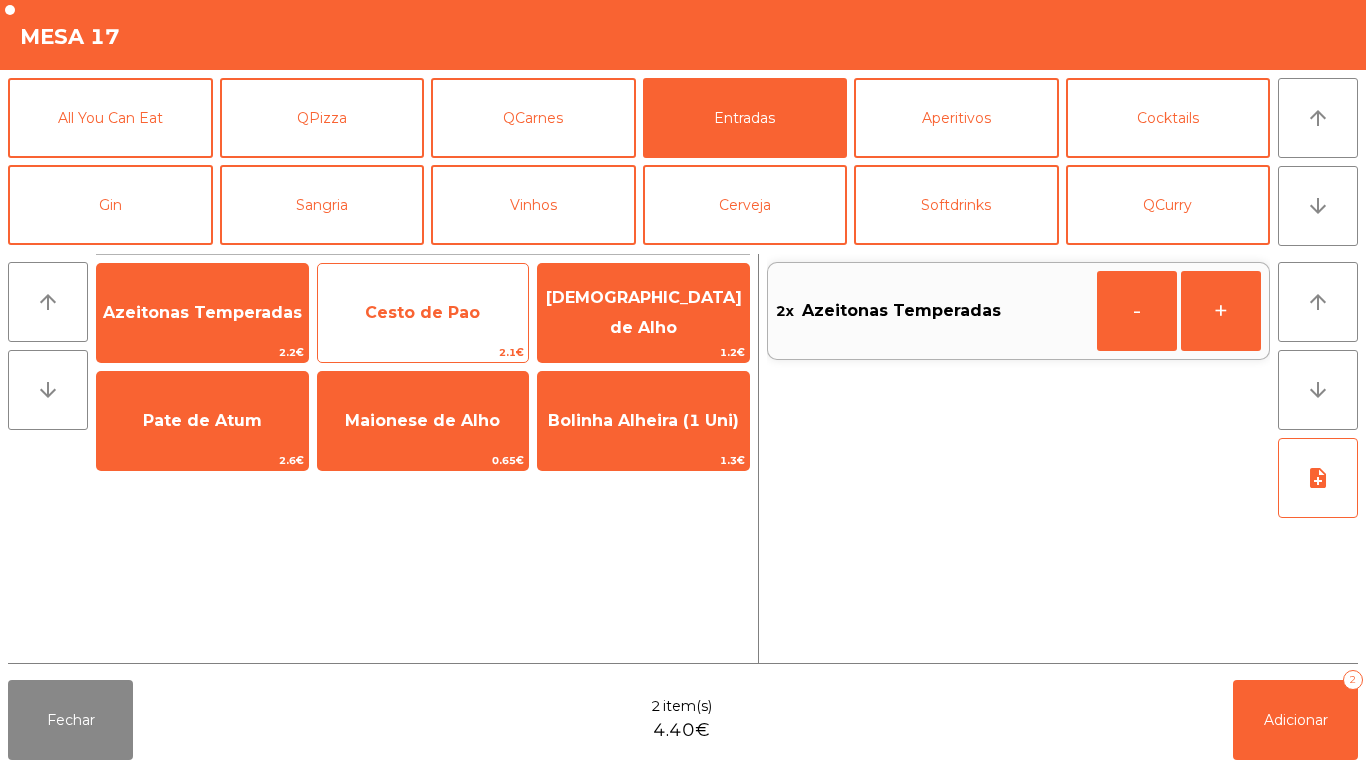 click on "Cesto de Pao" 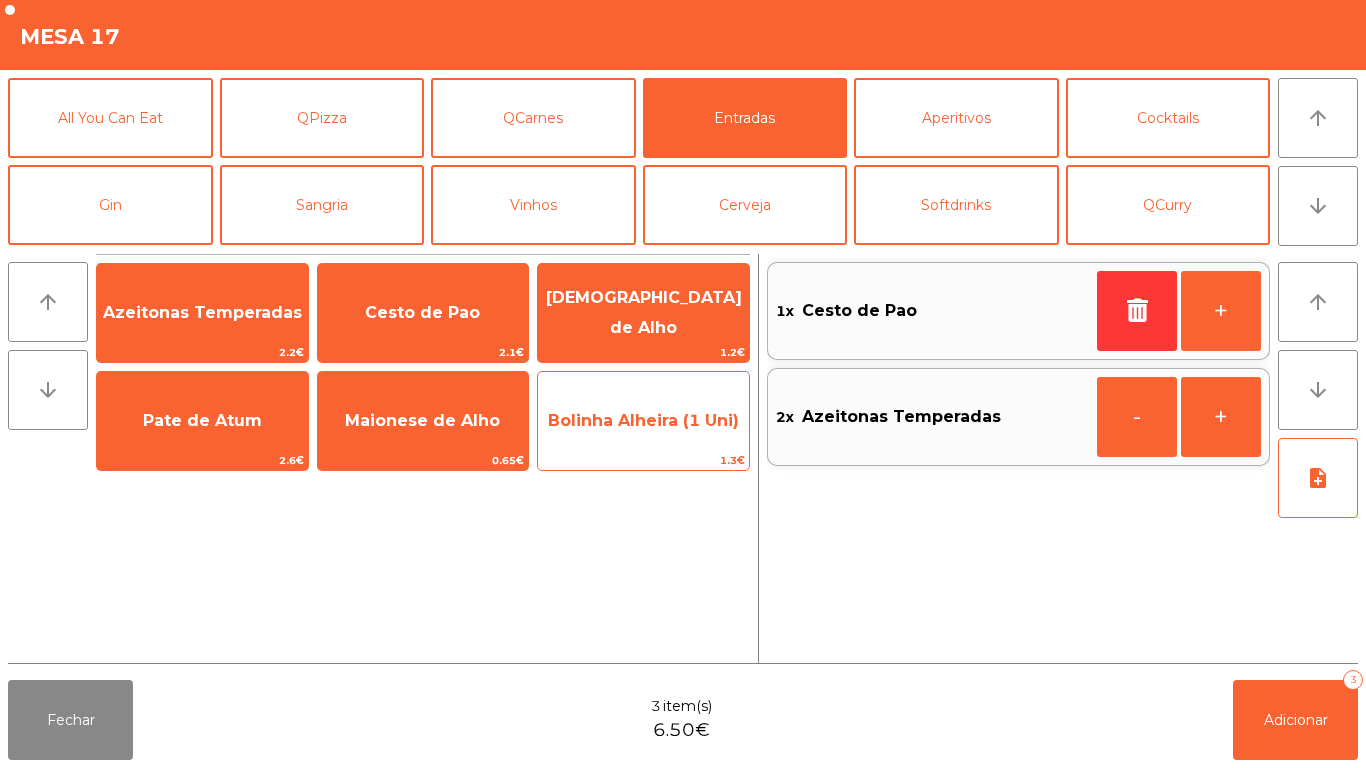 click on "1.3€" 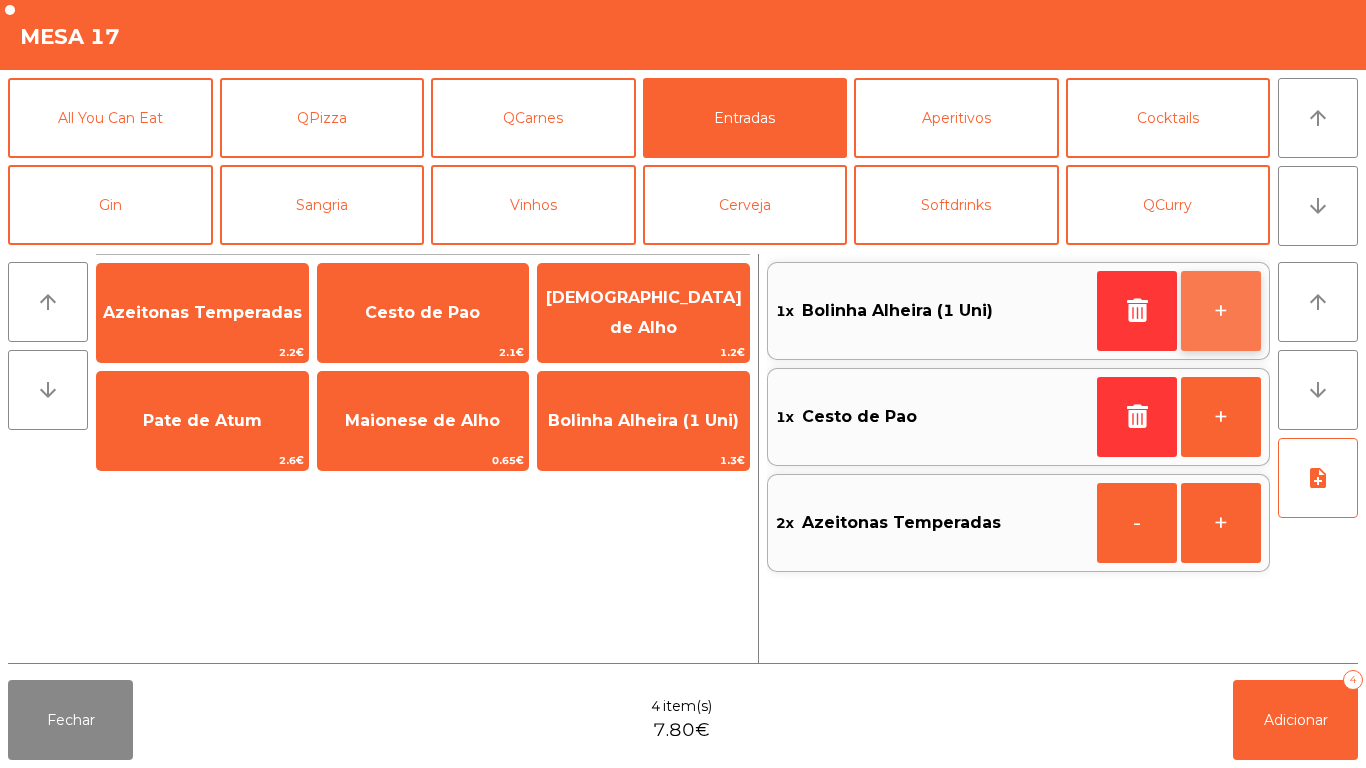 click on "+" 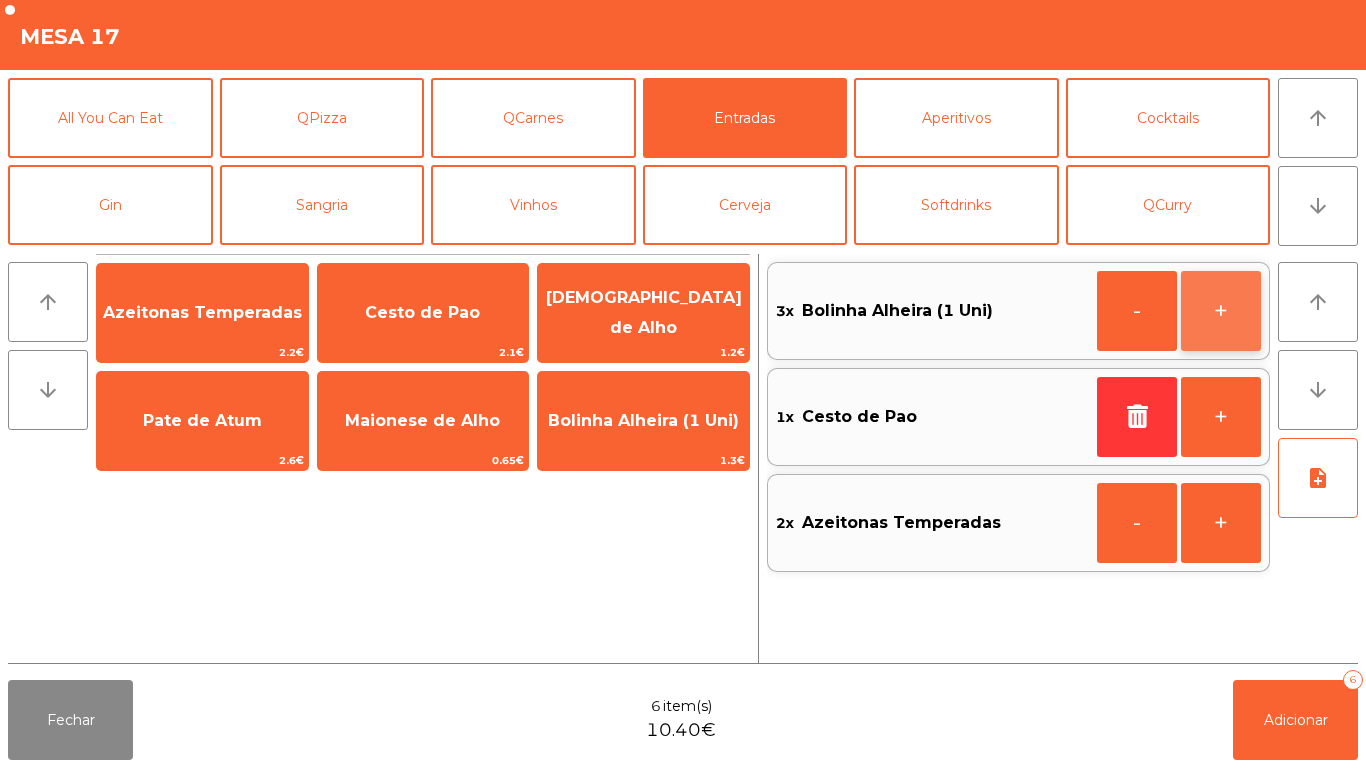 click on "+" 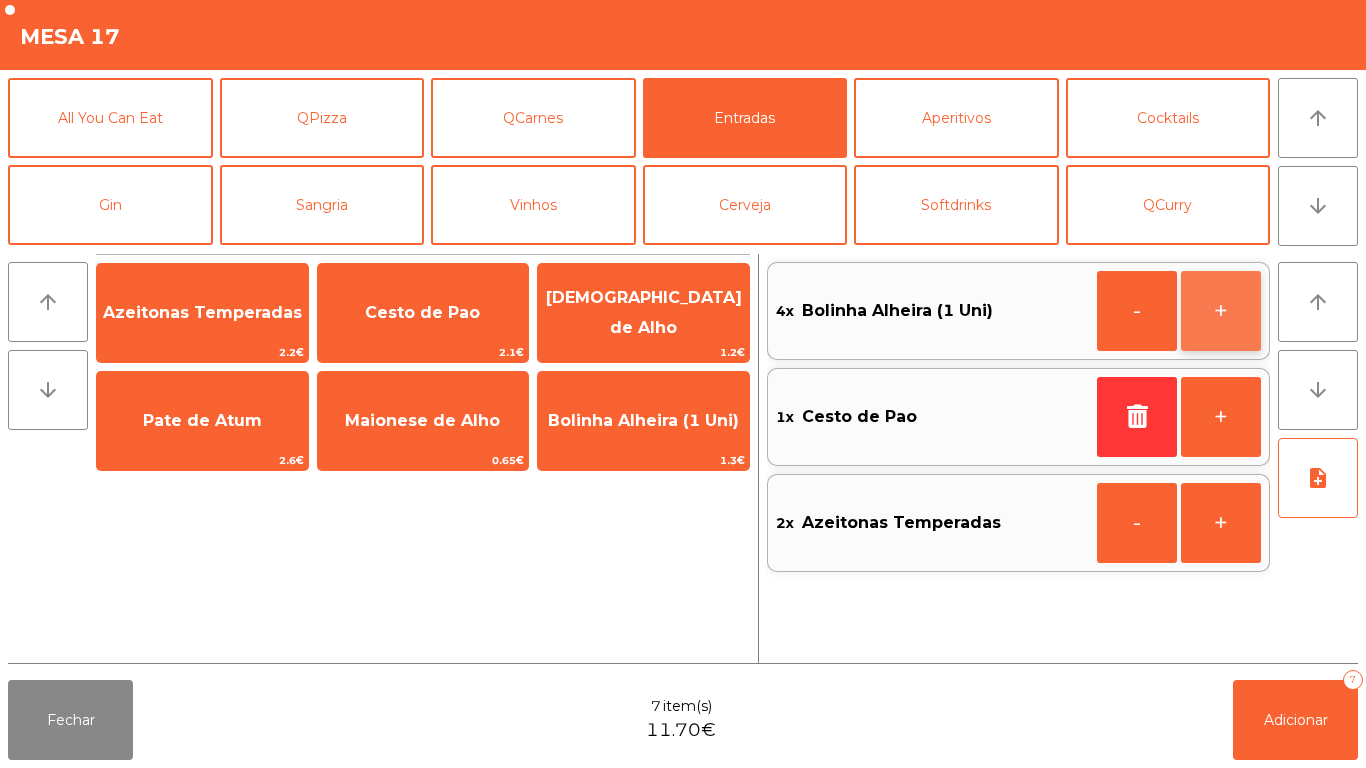click on "+" 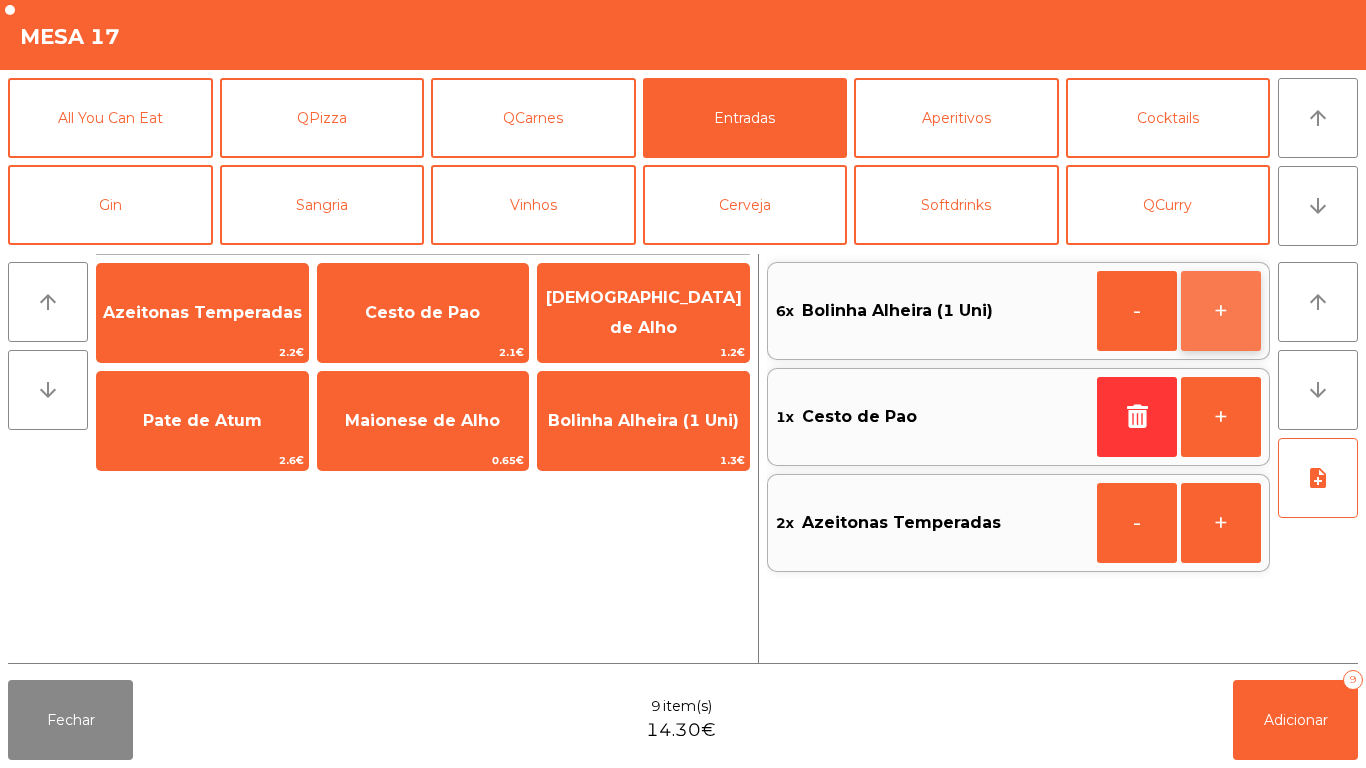 click on "+" 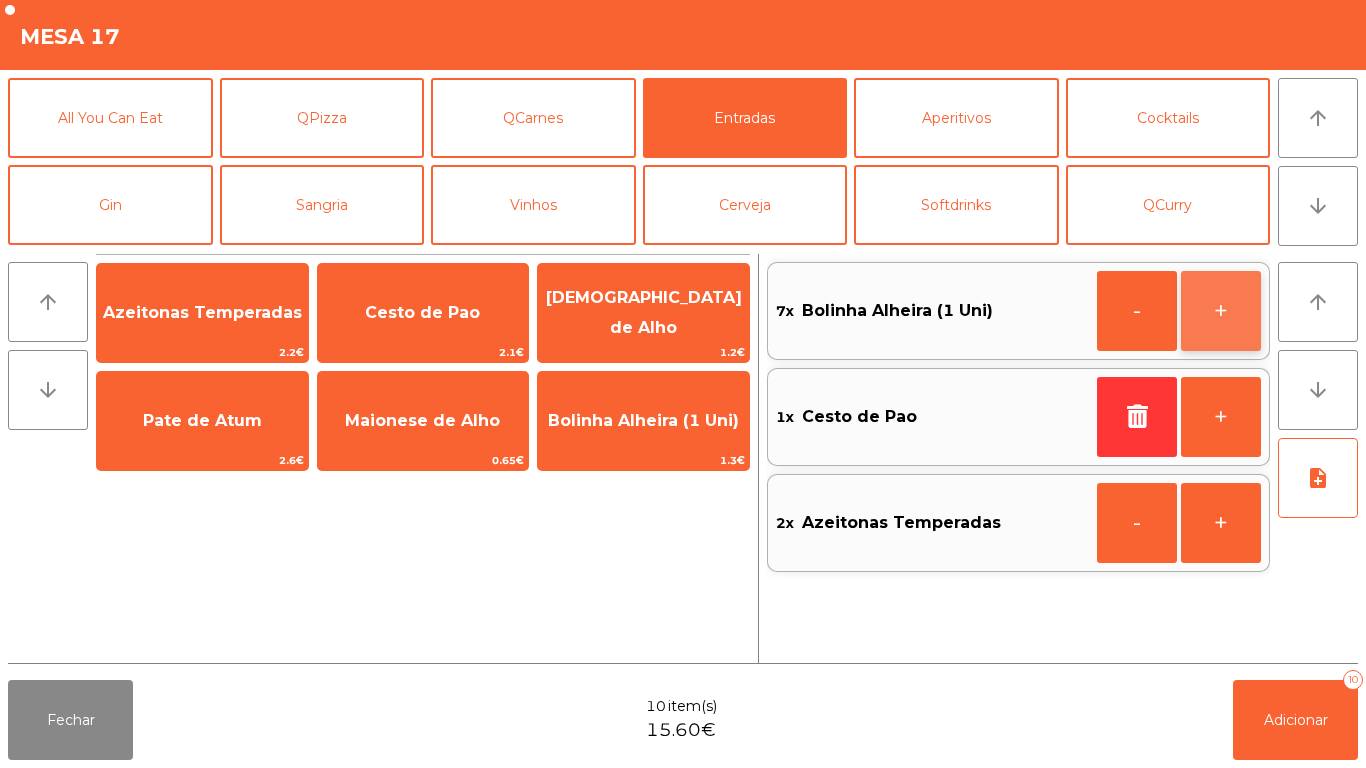 click on "+" 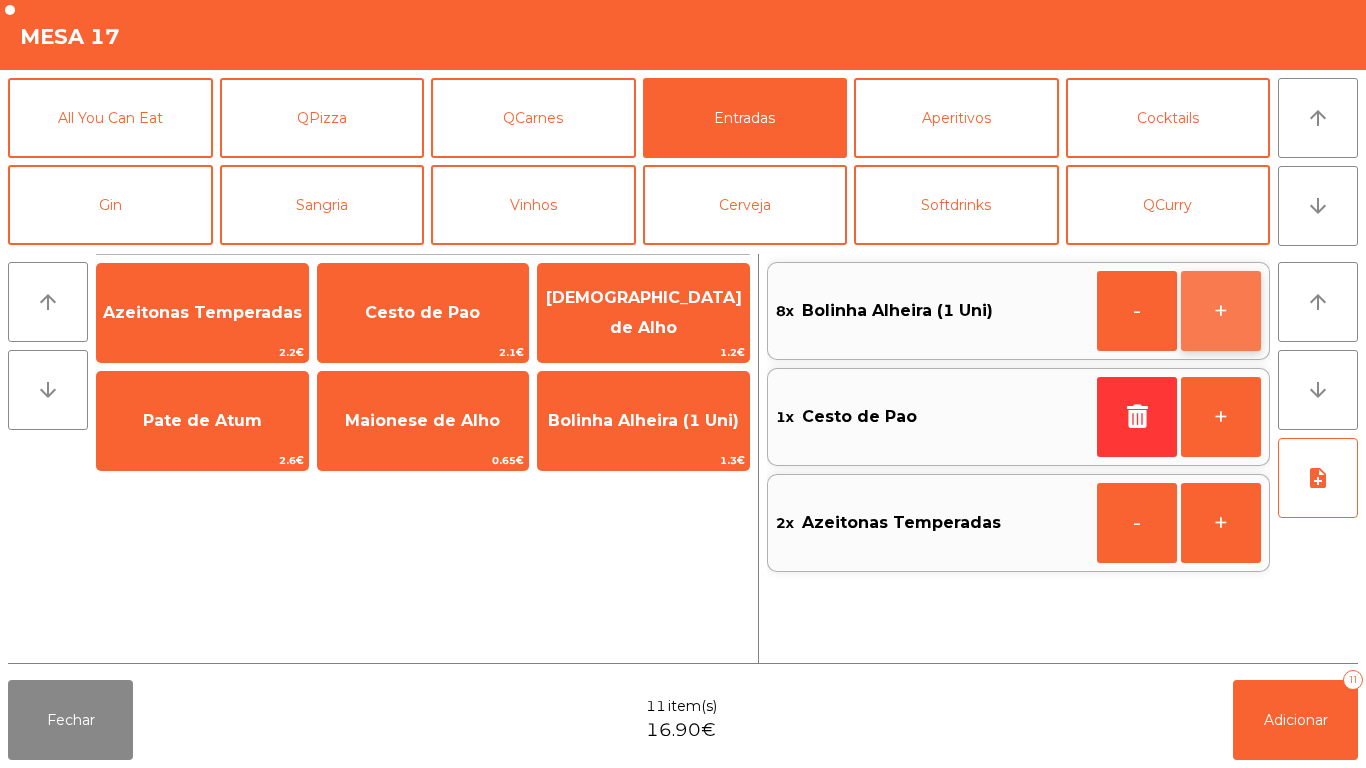 click on "+" 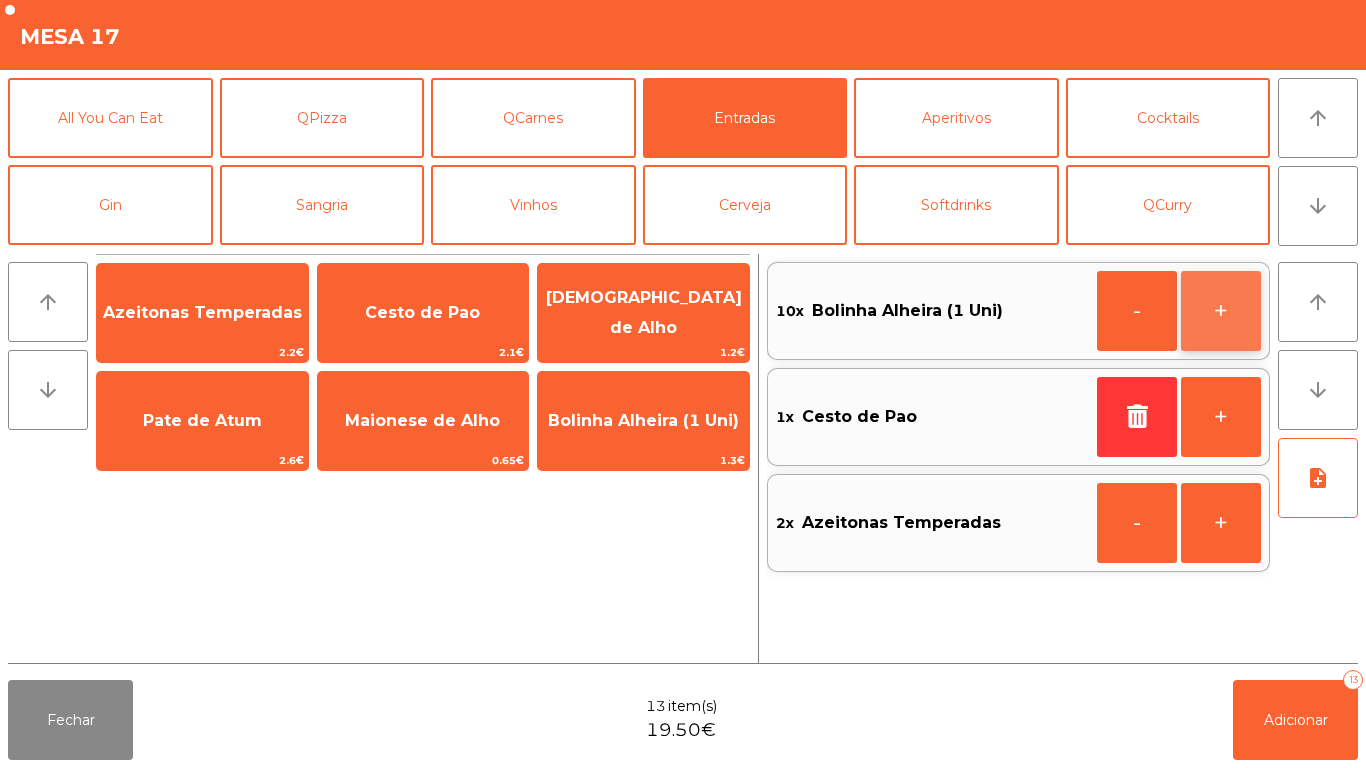 click on "+" 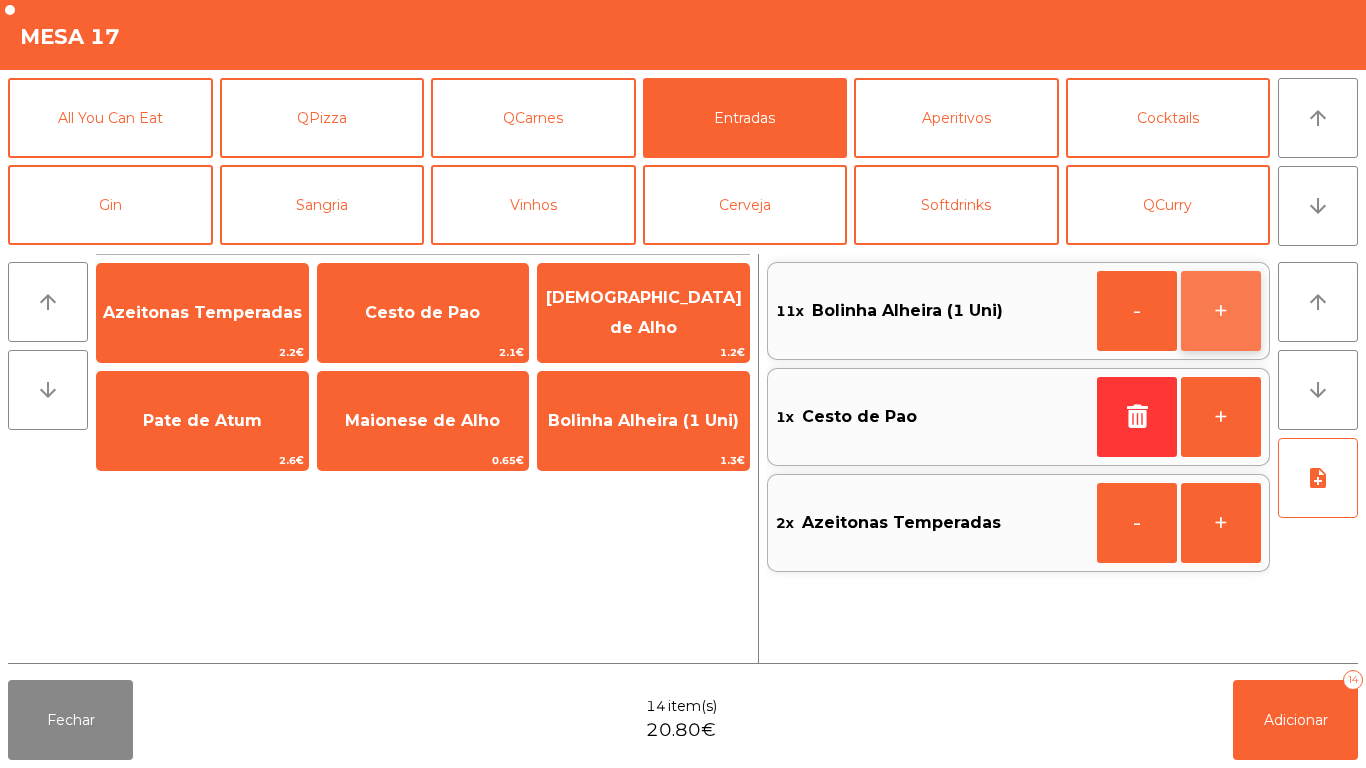 click on "+" 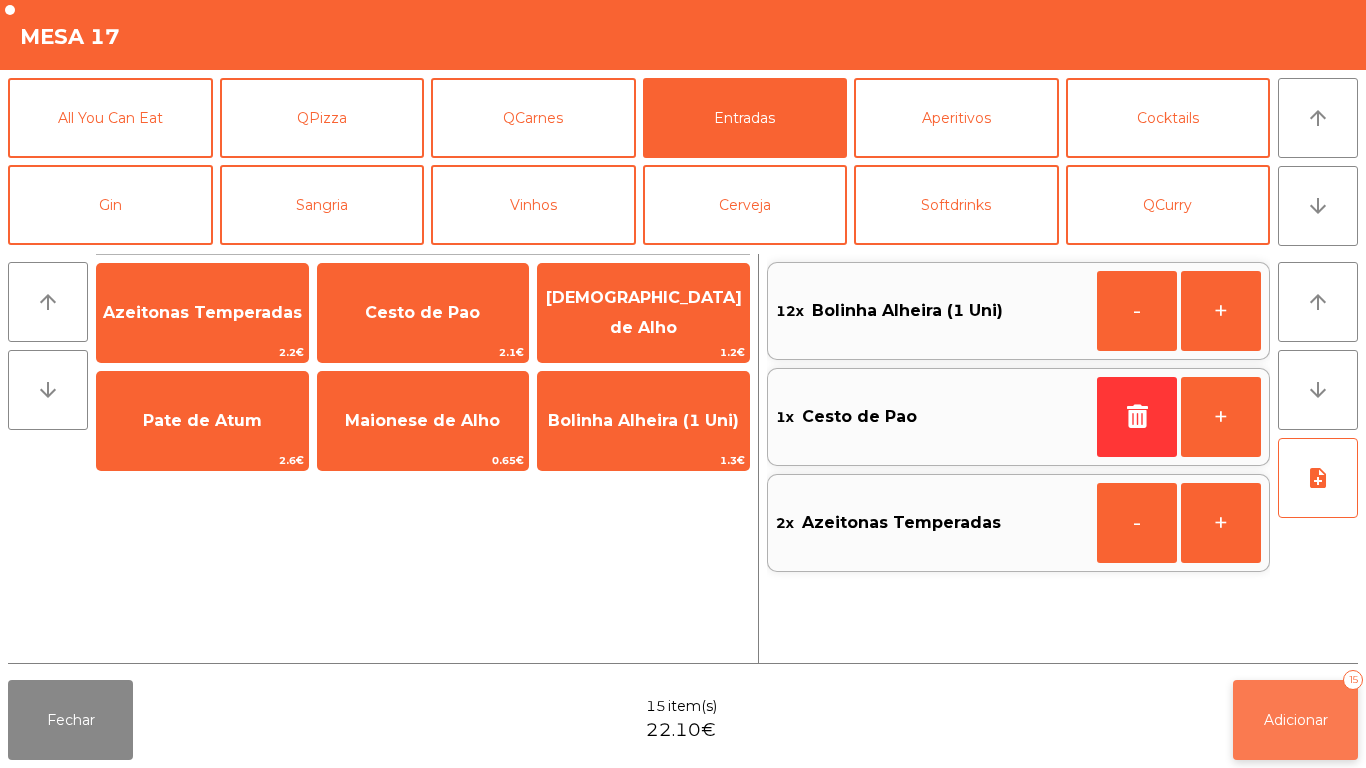 click on "Adicionar   15" 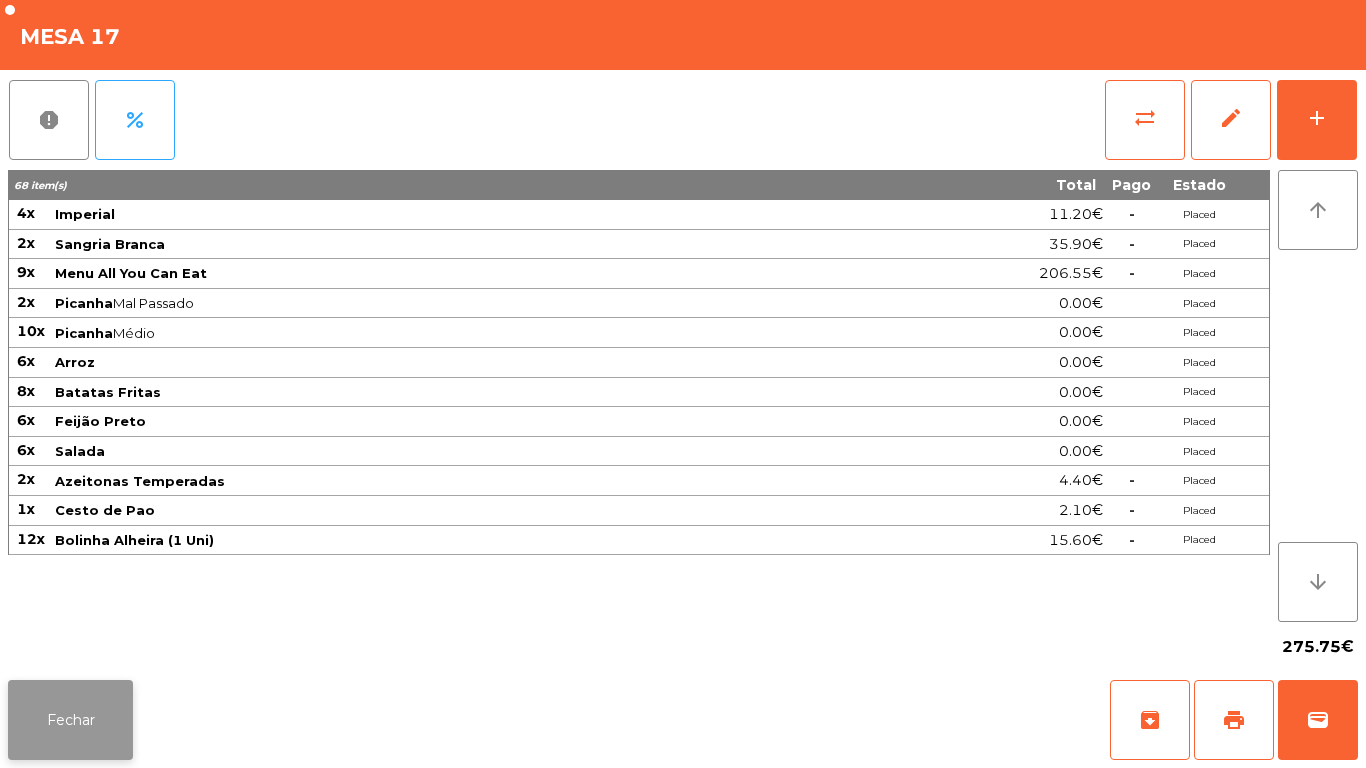 click on "Fechar" 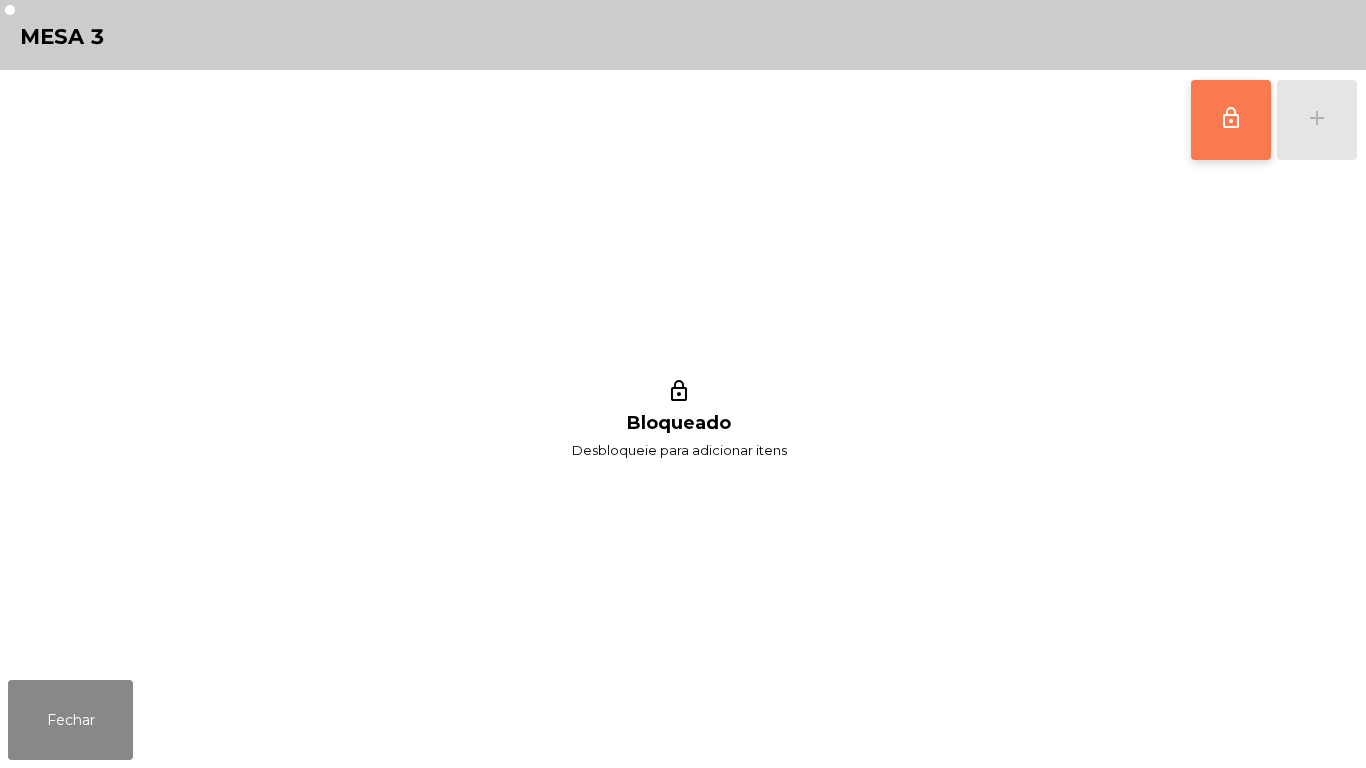 click on "lock_outline" 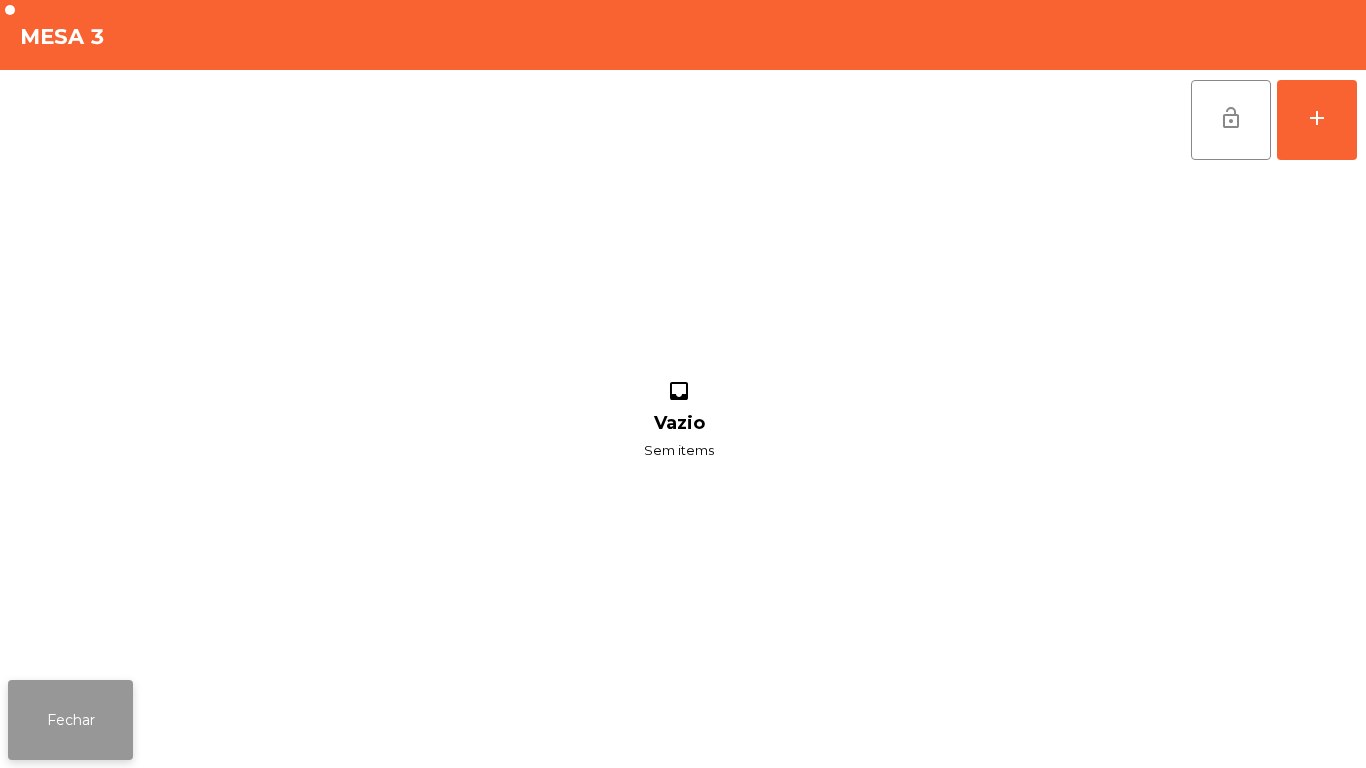 click on "Fechar" 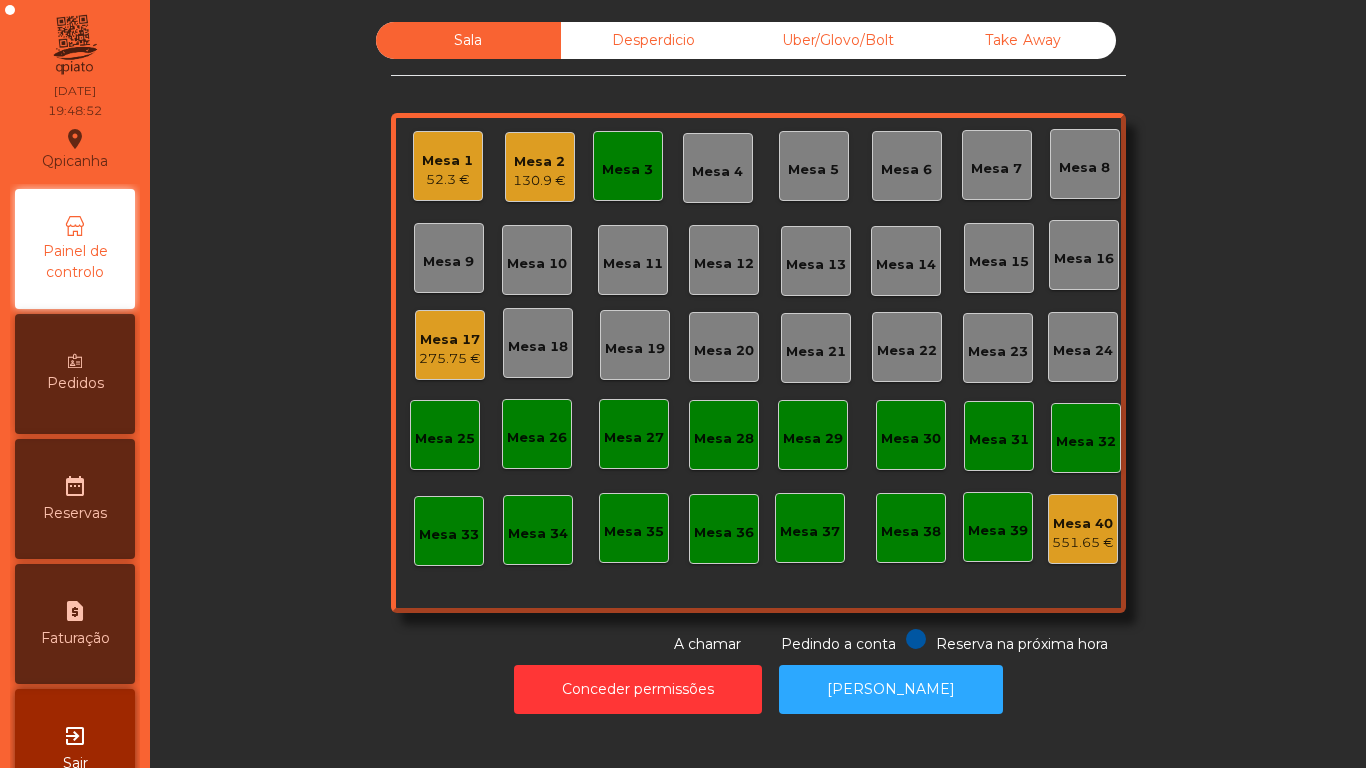 click on "Mesa 3" 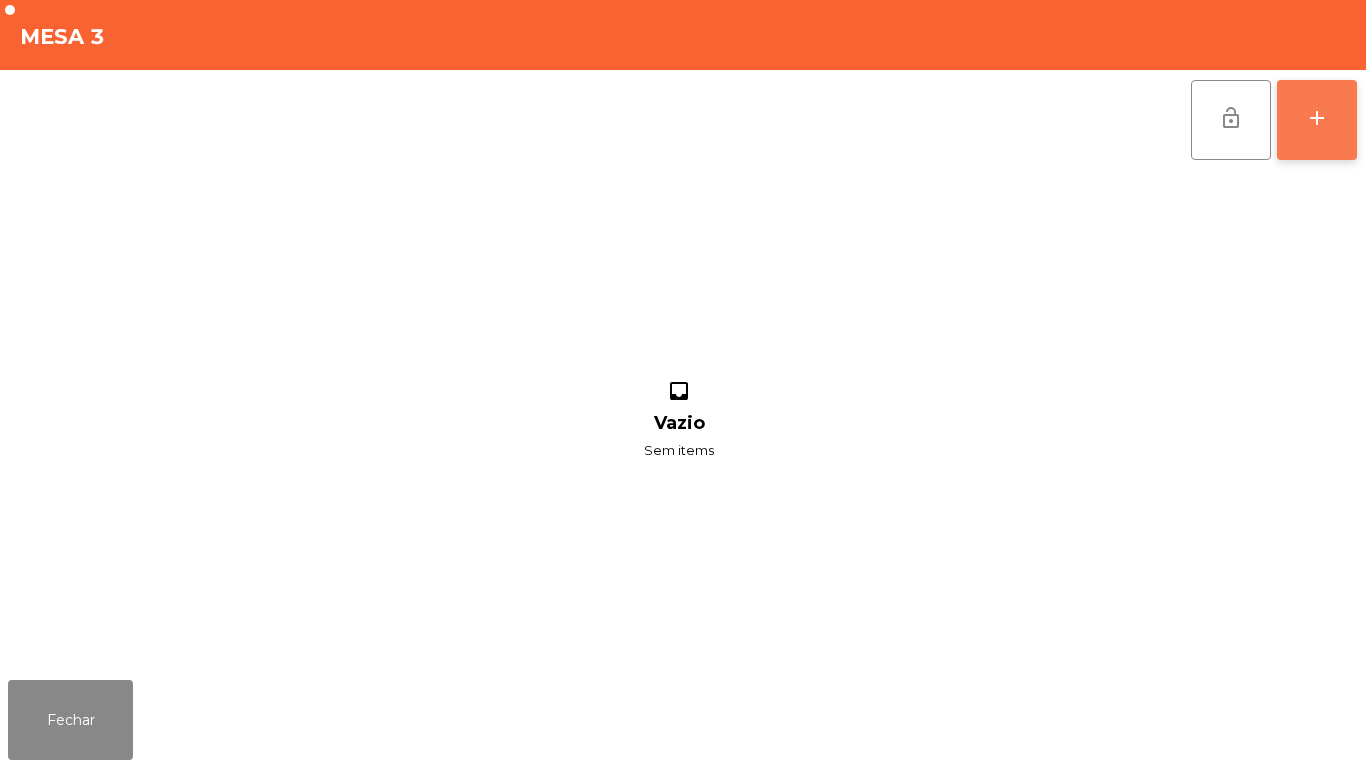 click on "add" 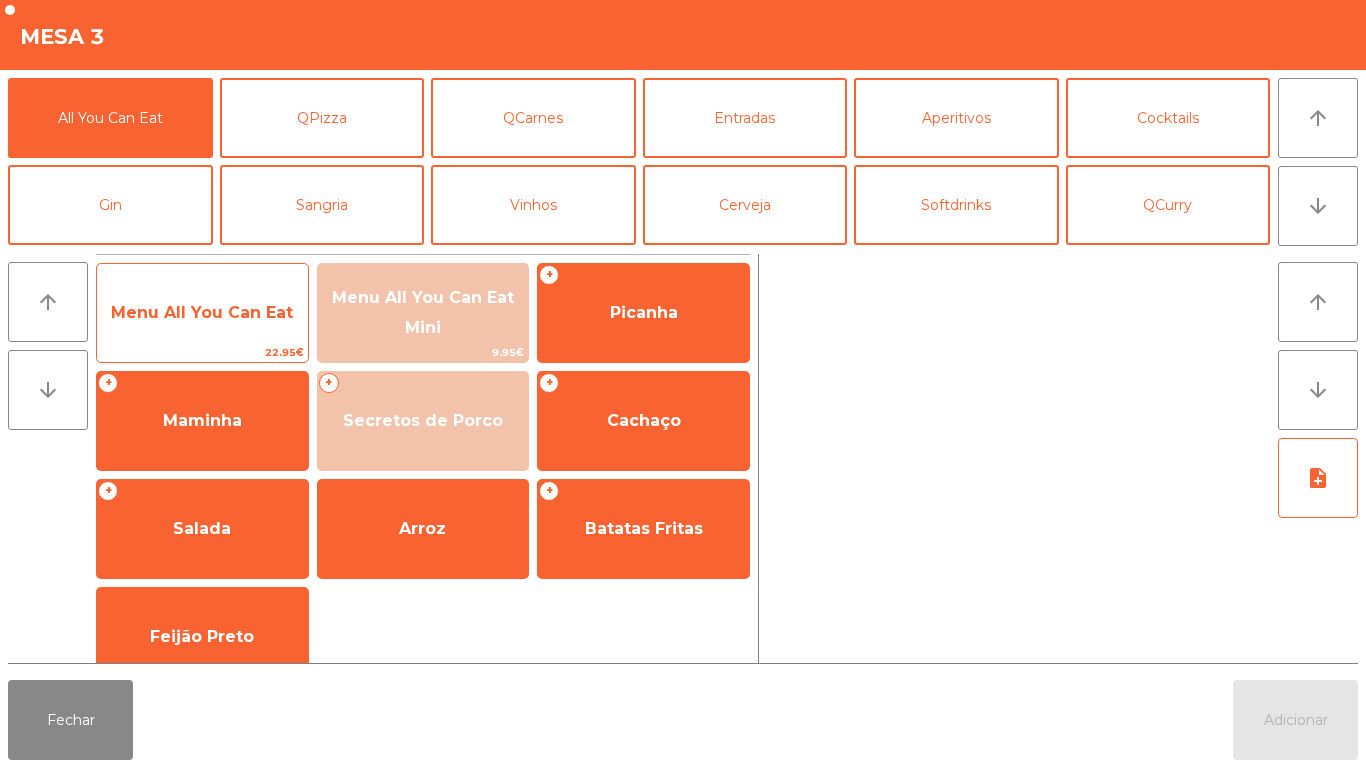 click on "Menu All You Can Eat" 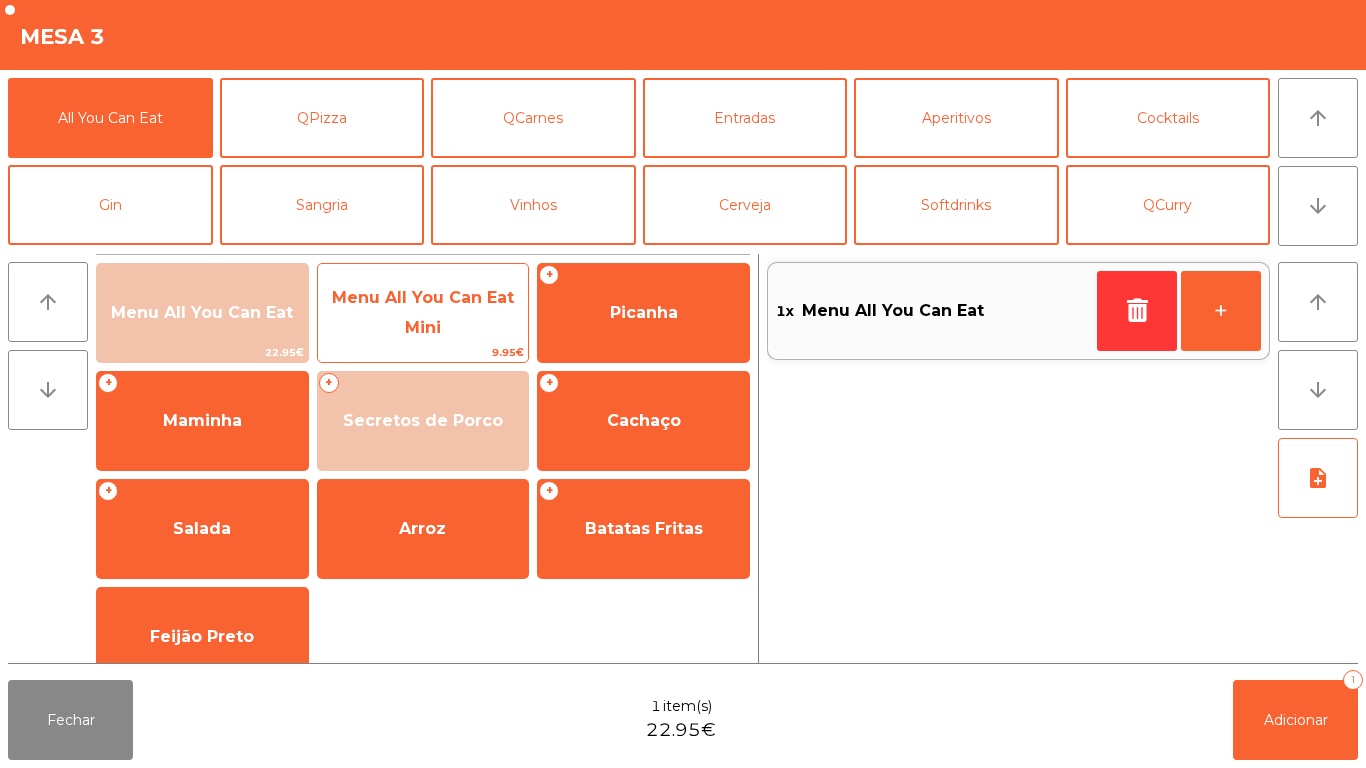 click on "Menu All You Can Eat Mini" 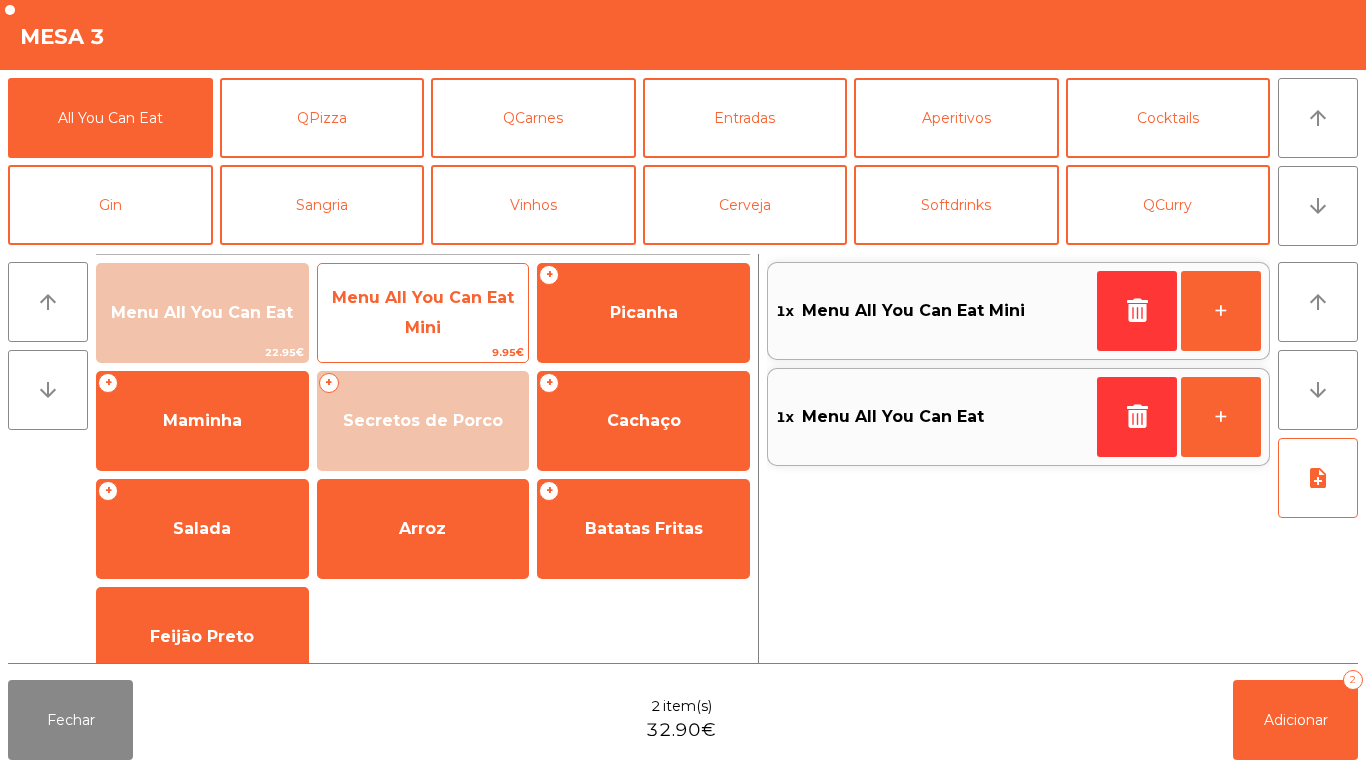 click on "Menu All You Can Eat Mini" 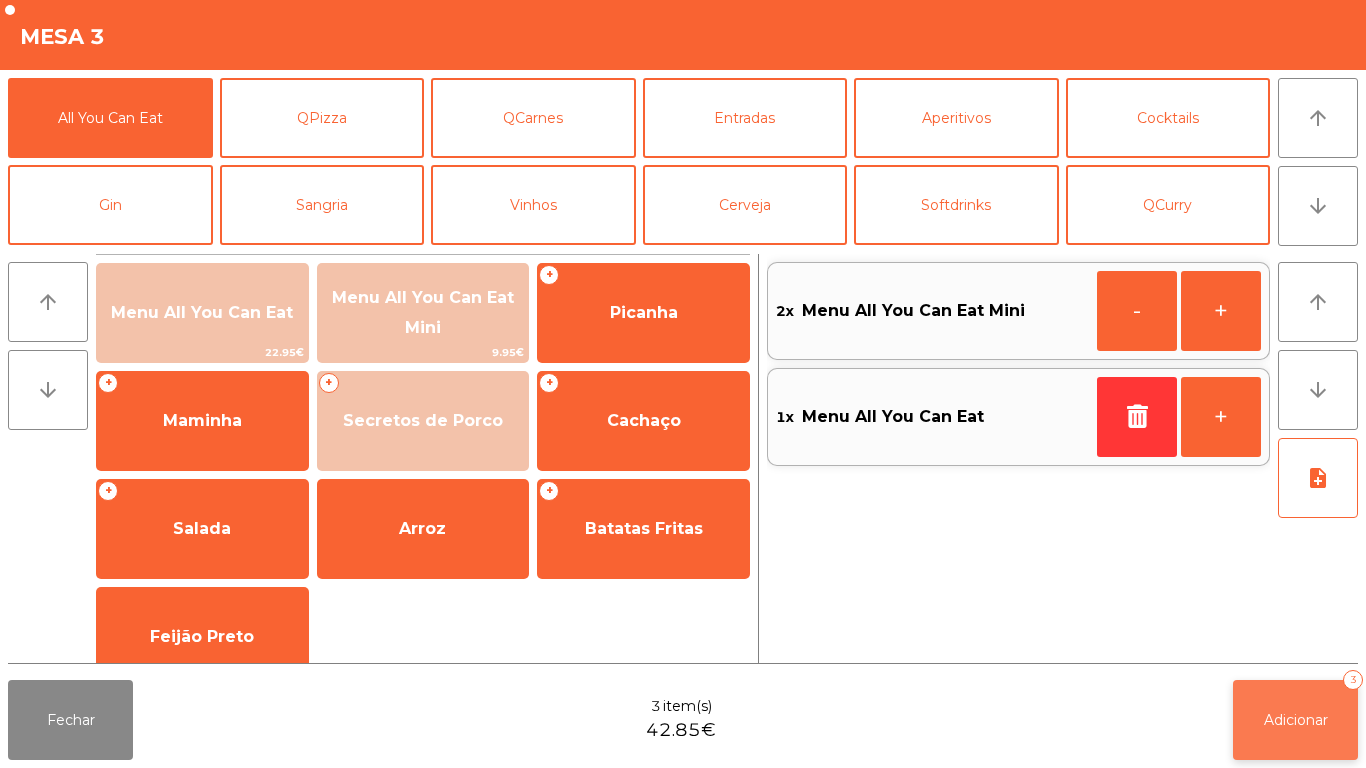 click on "Adicionar   3" 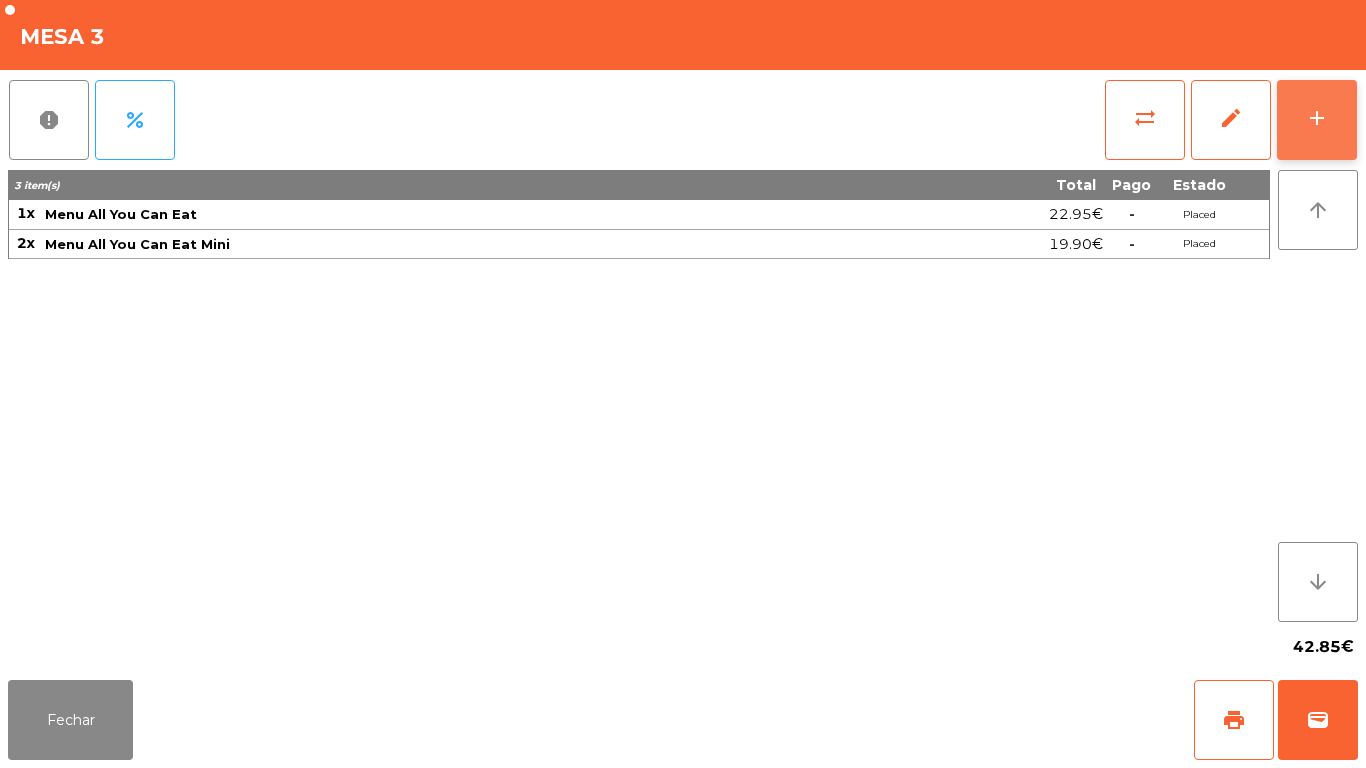 click on "add" 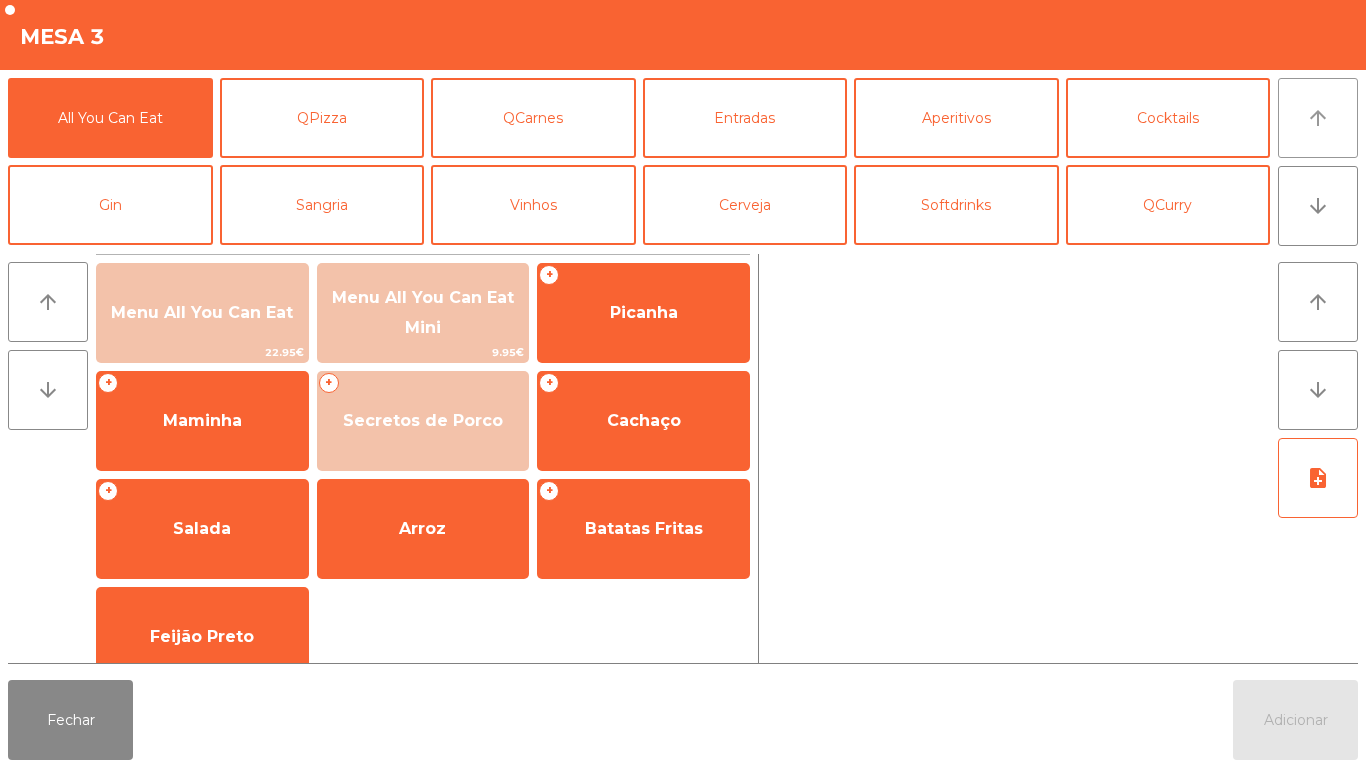 click on "arrow_upward" 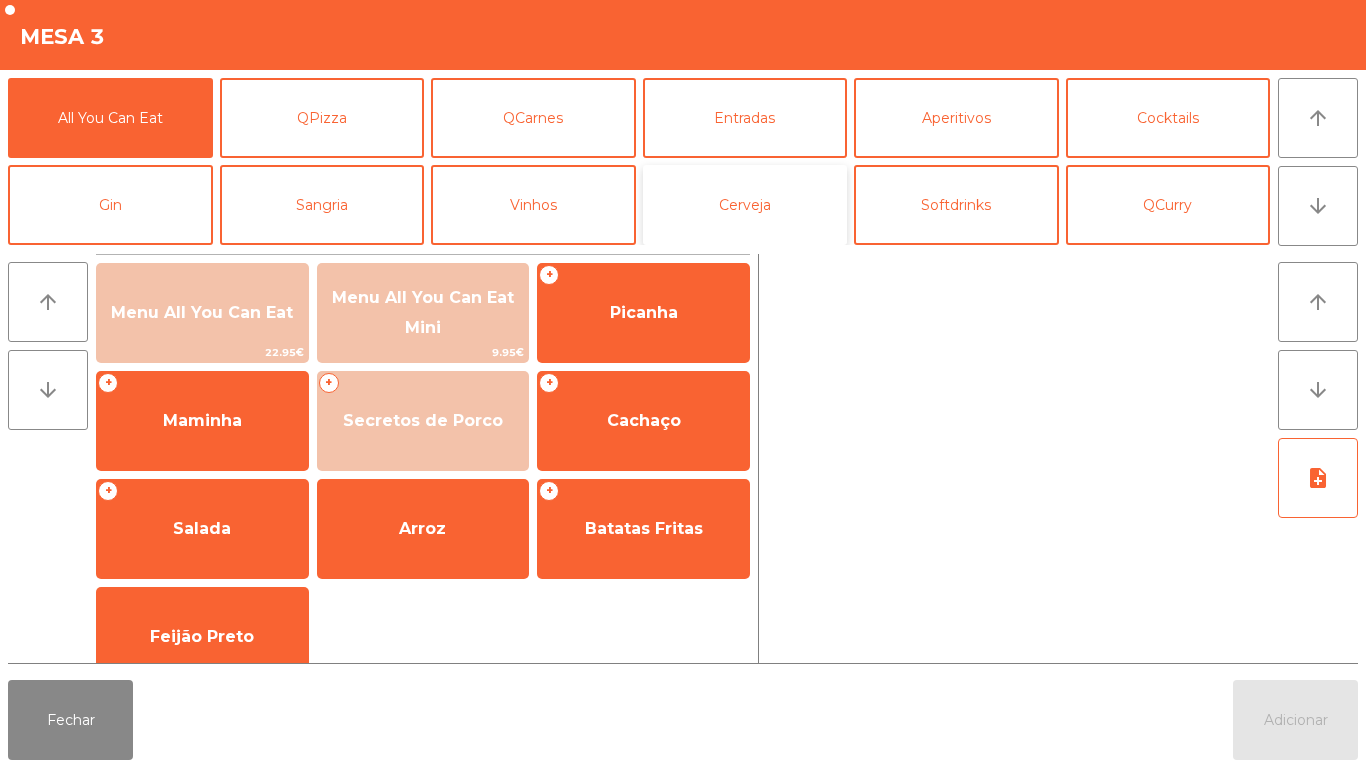 click on "Cerveja" 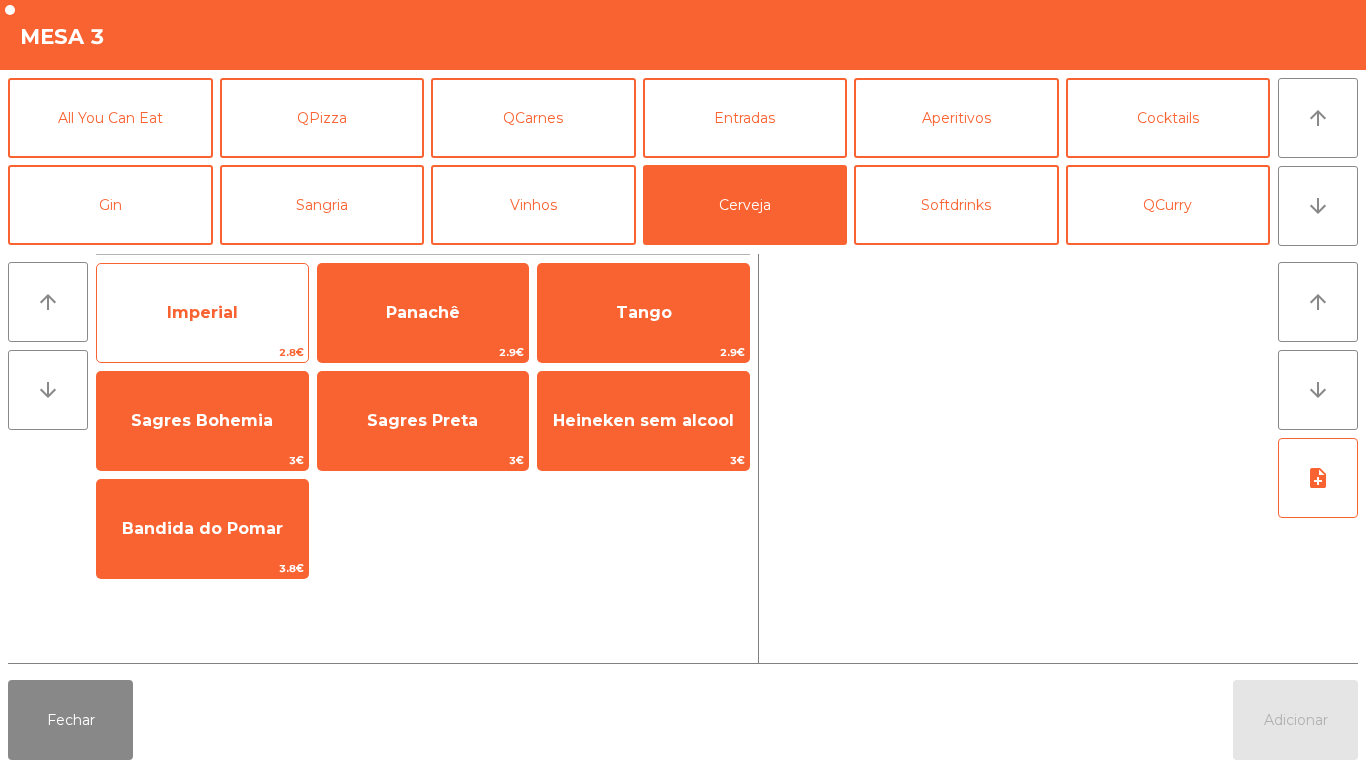 click on "Imperial" 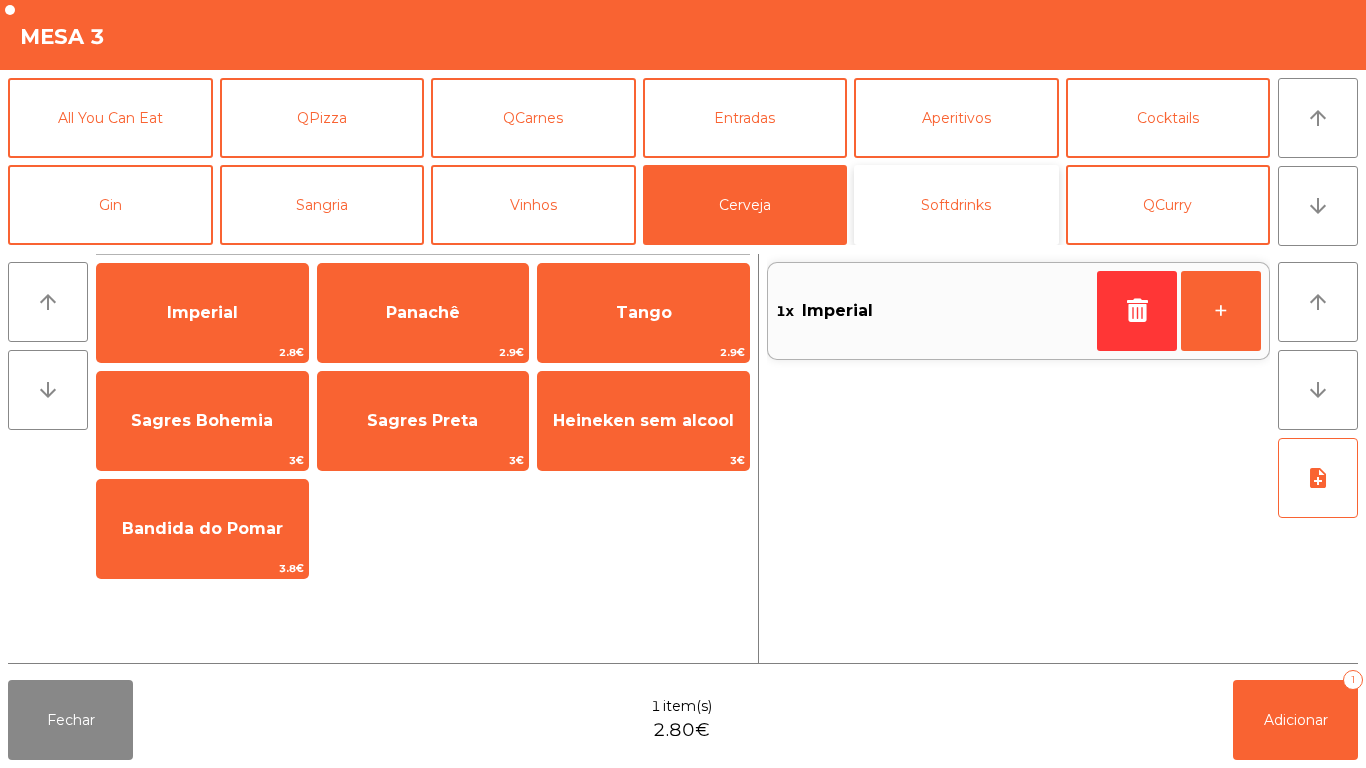 click on "Softdrinks" 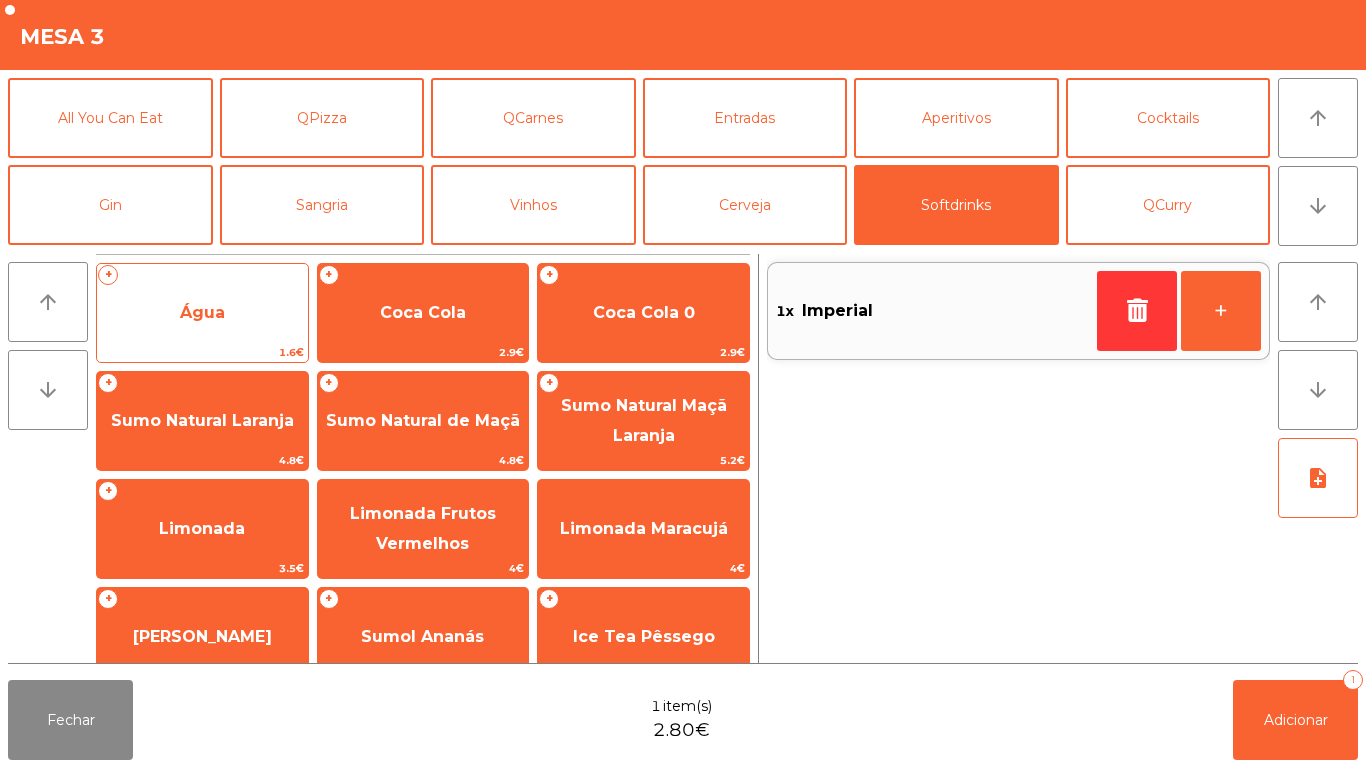 click on "Água" 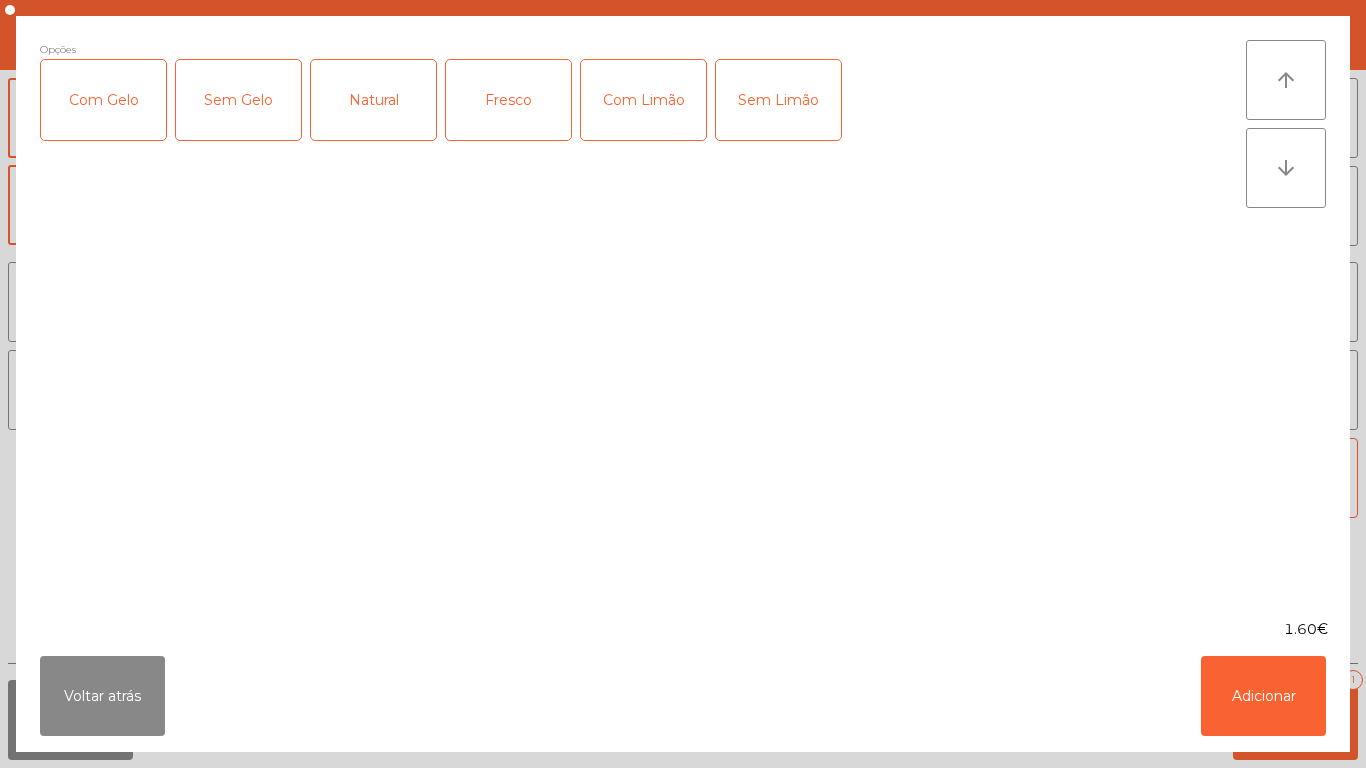 click on "Fresco" 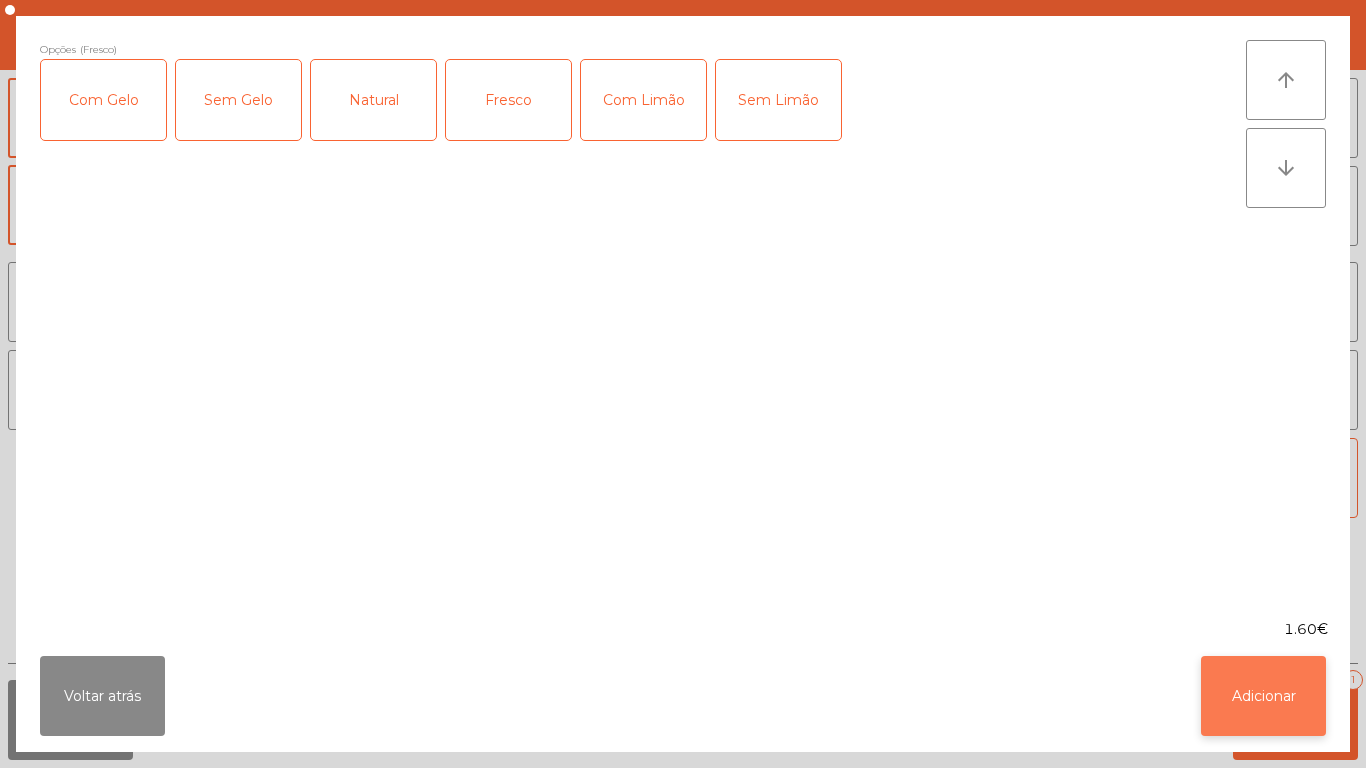 click on "Adicionar" 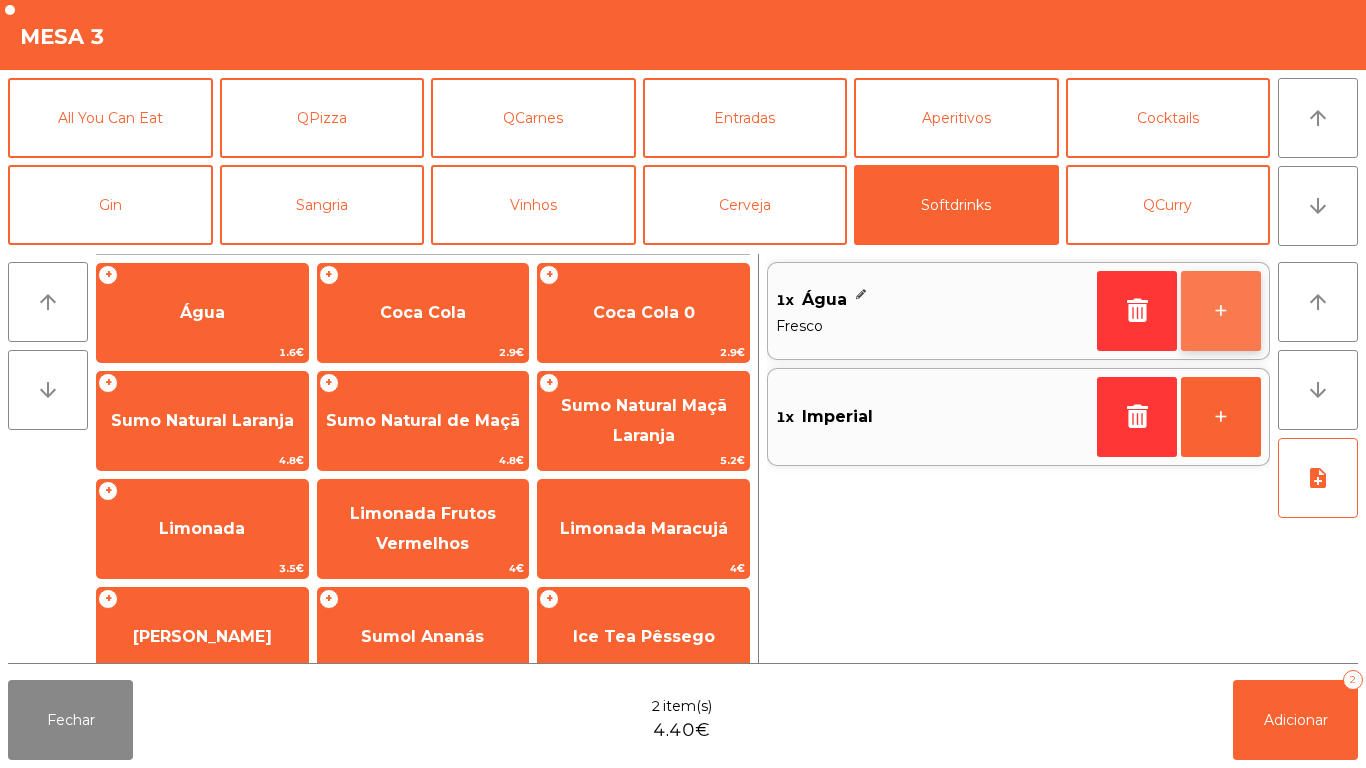 click on "+" 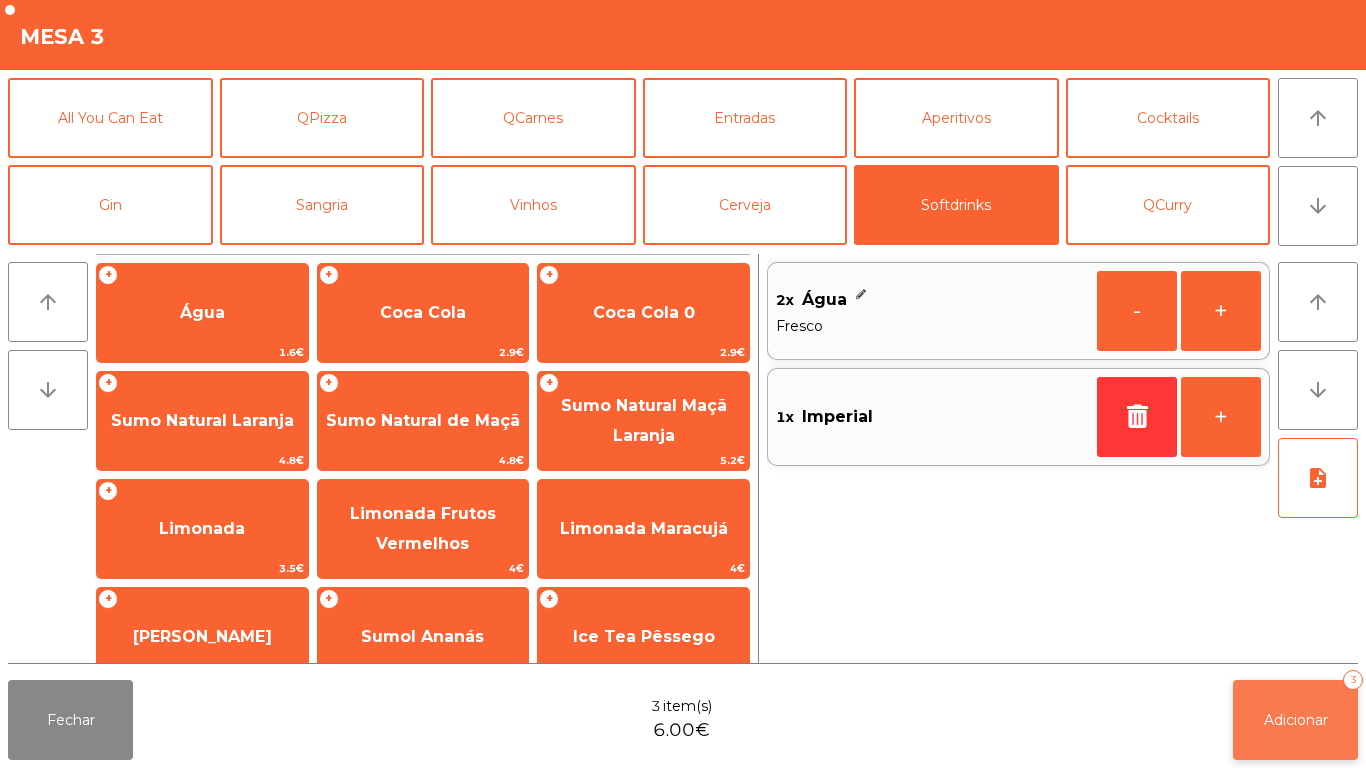 click on "Adicionar   3" 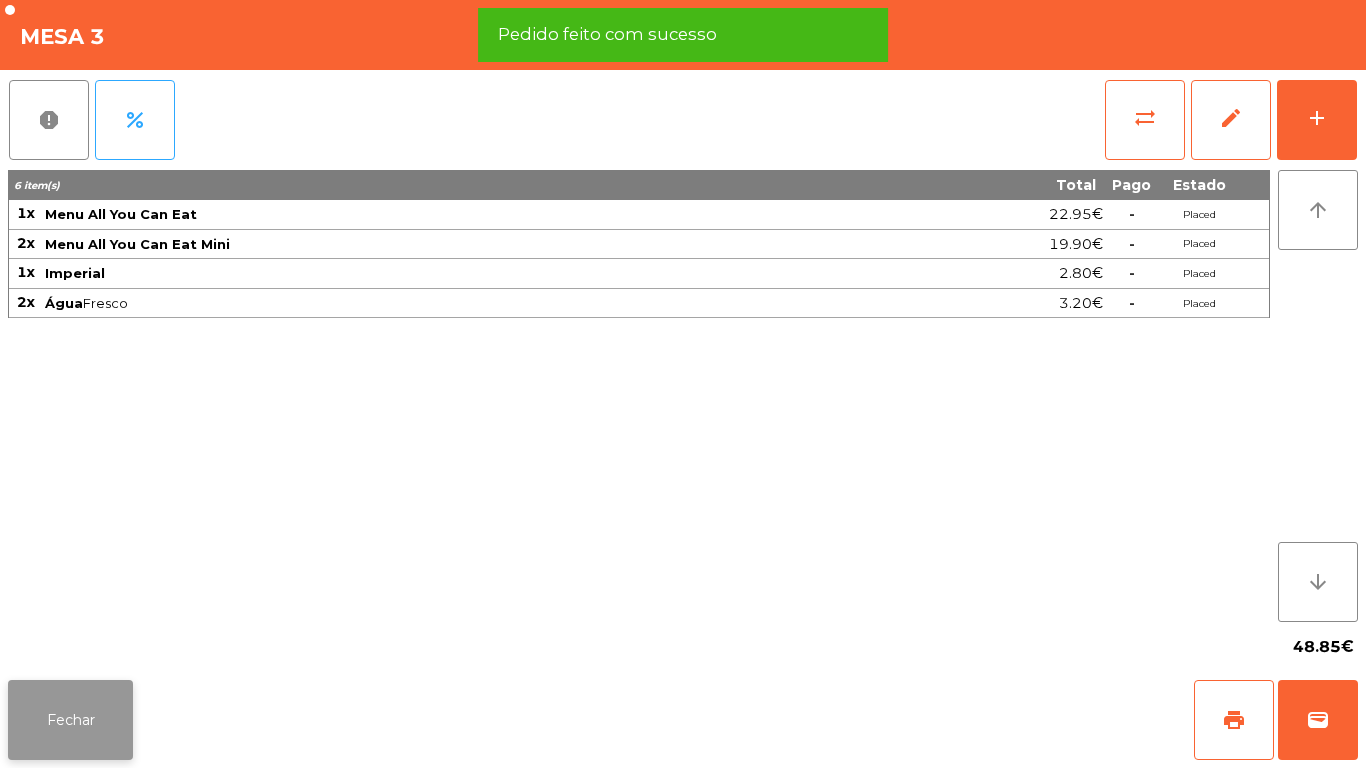 click on "Fechar" 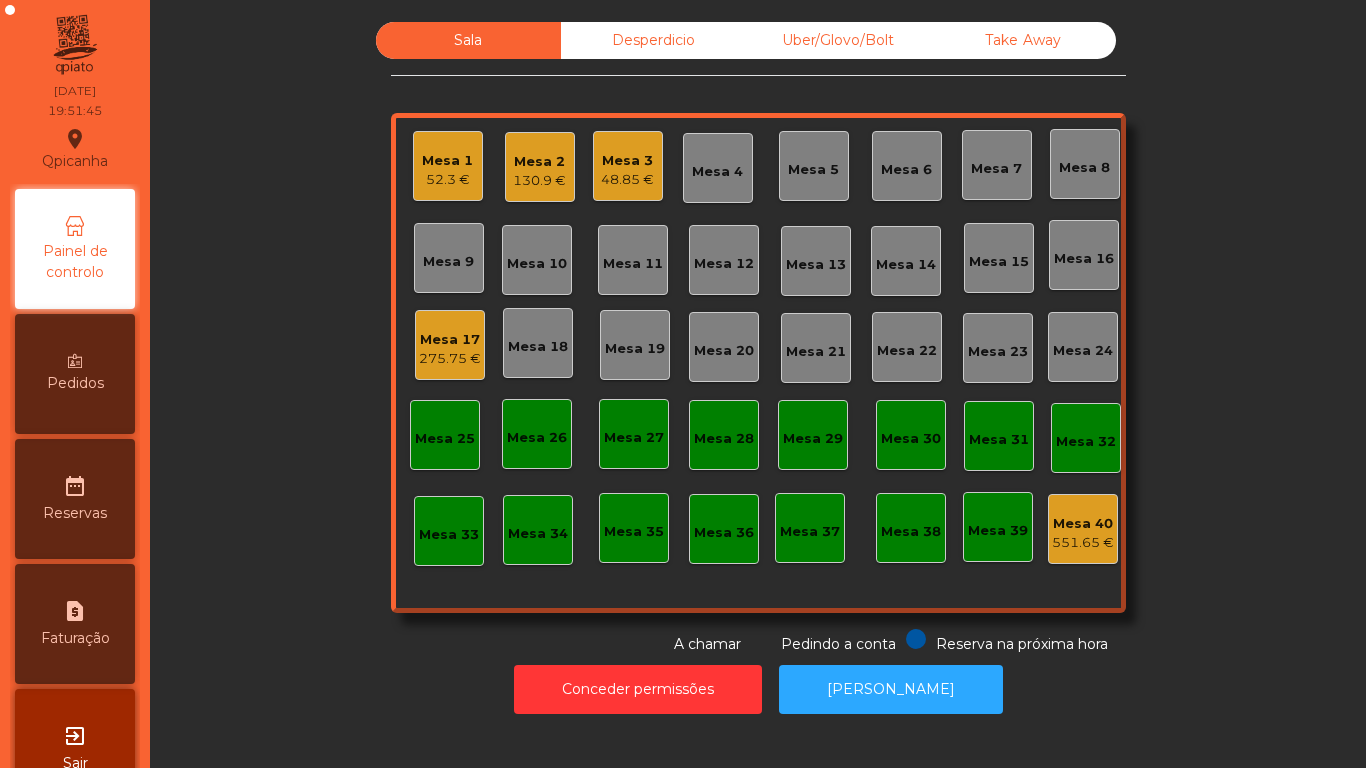 click on "52.3 €" 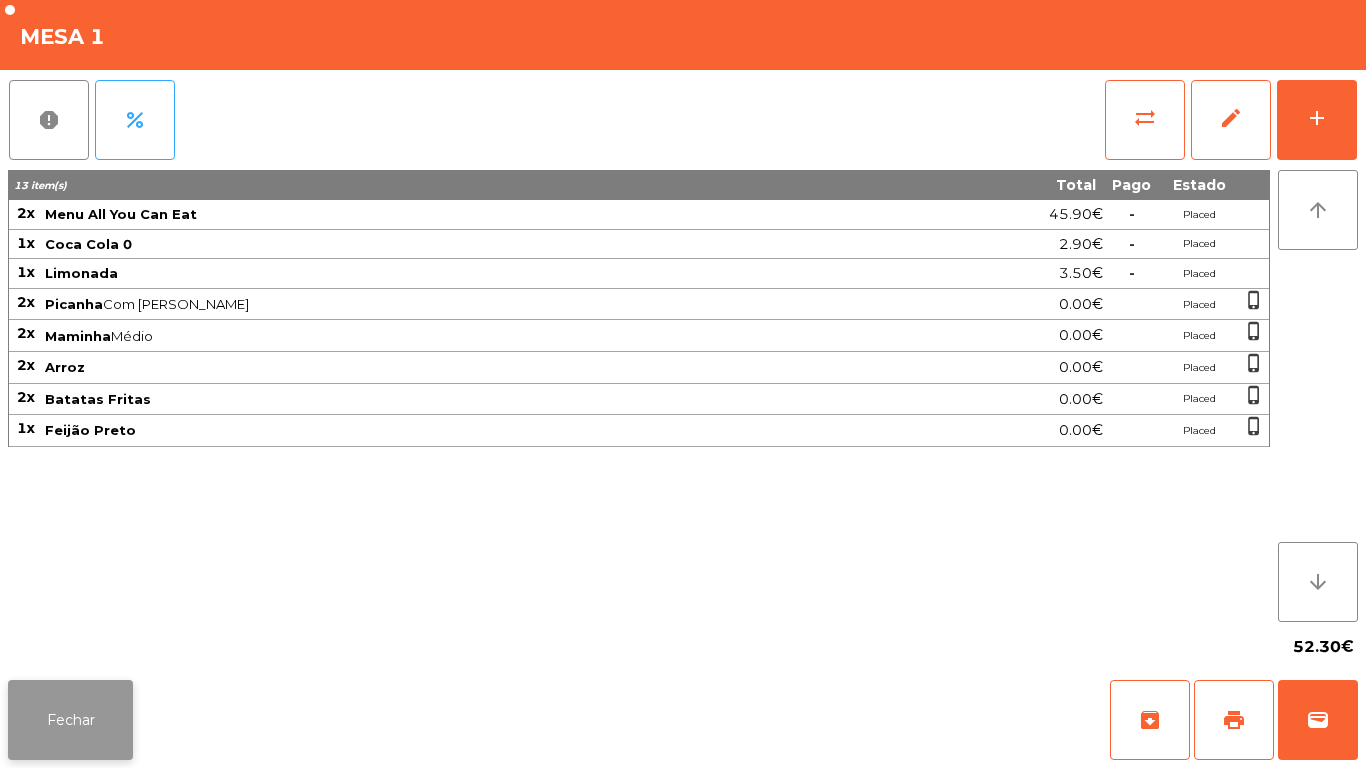 click on "Fechar" 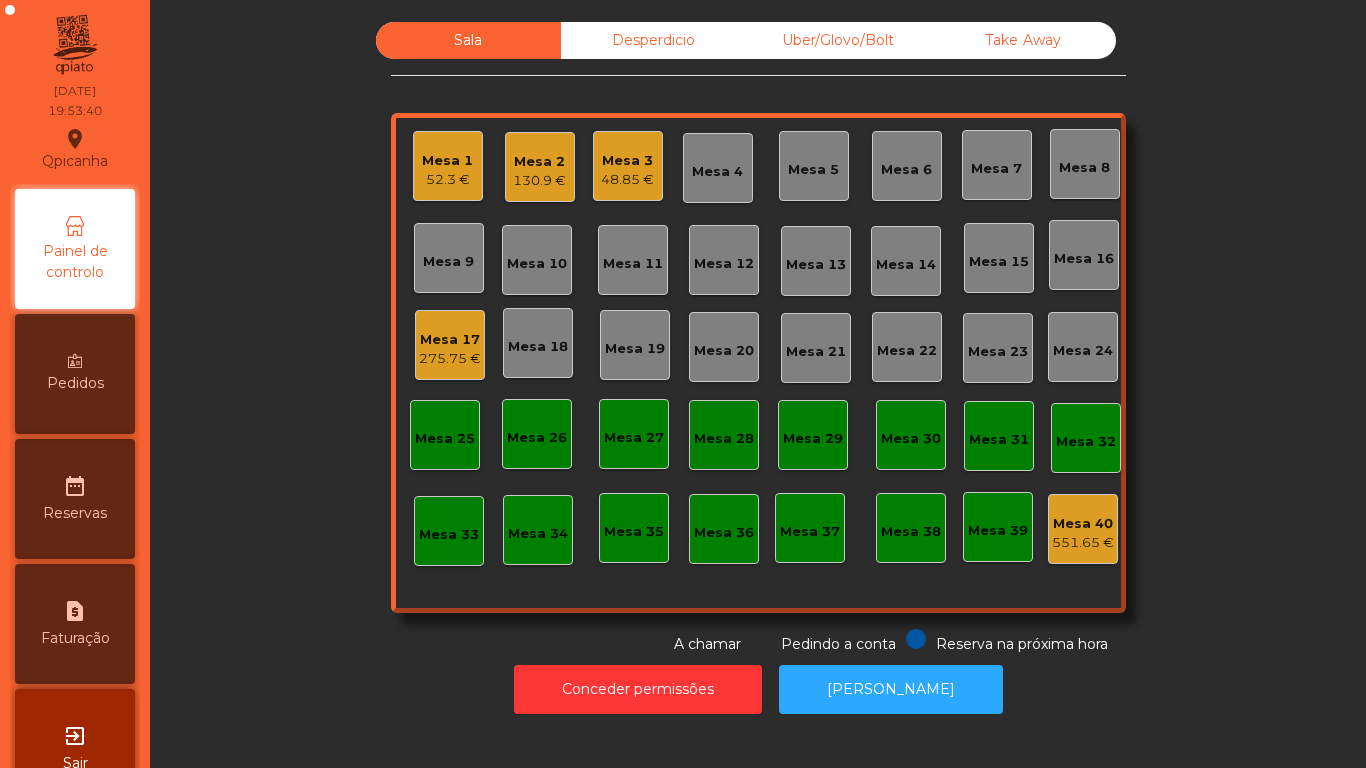 click on "48.85 €" 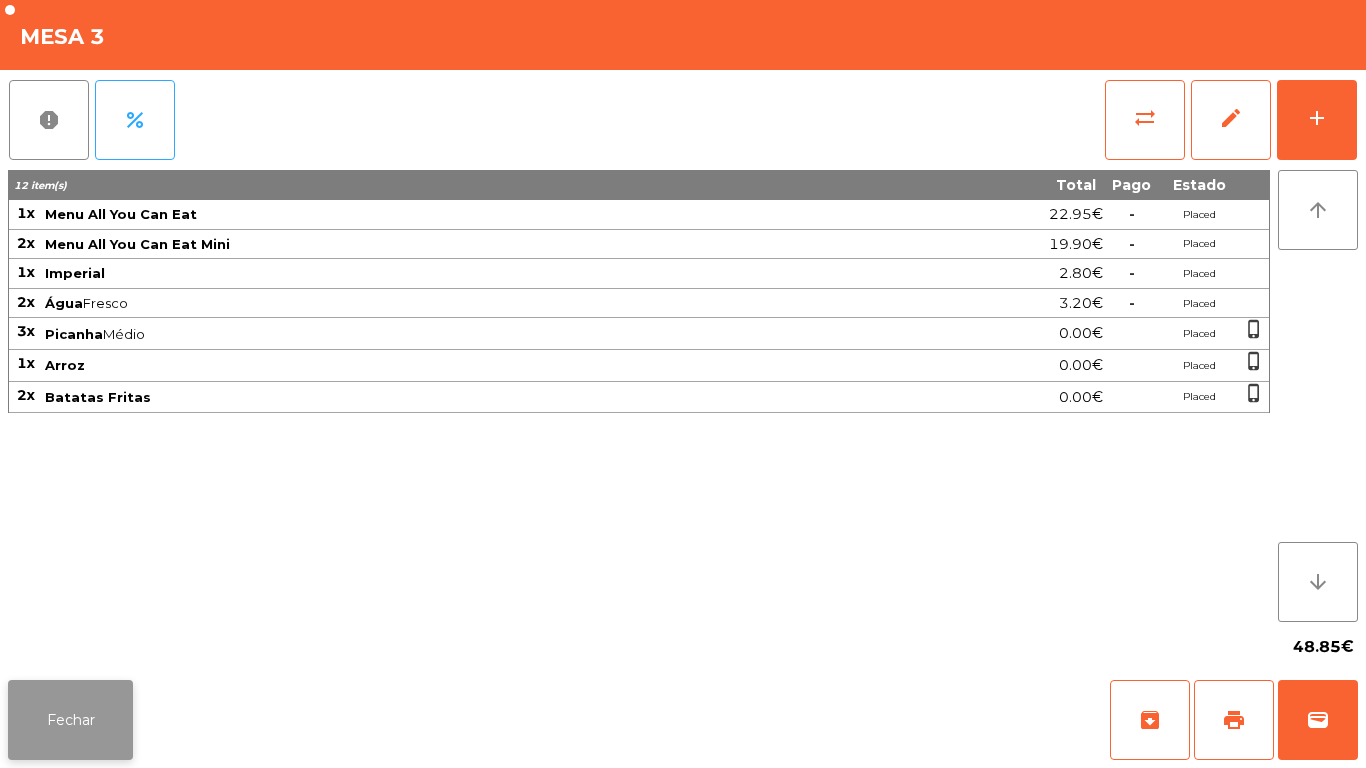 click on "Fechar" 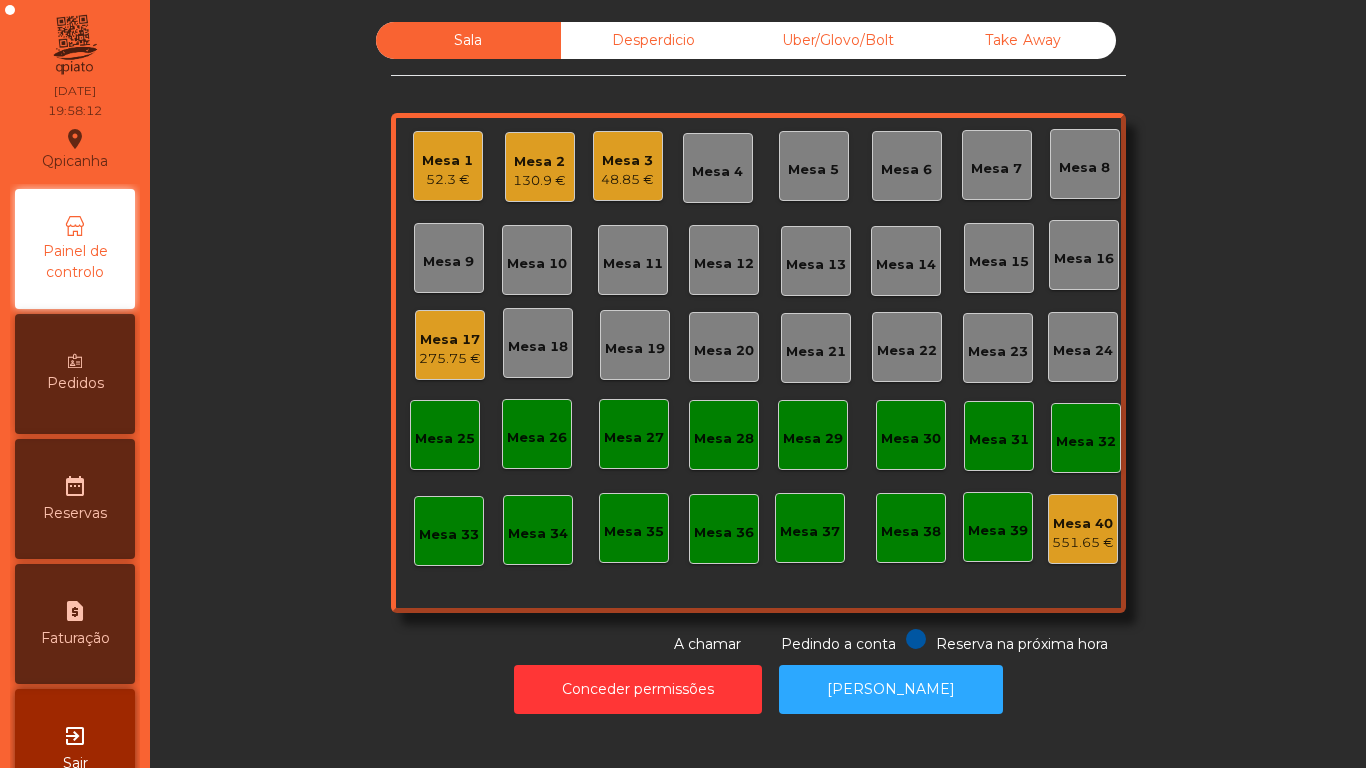 click on "Mesa 5" 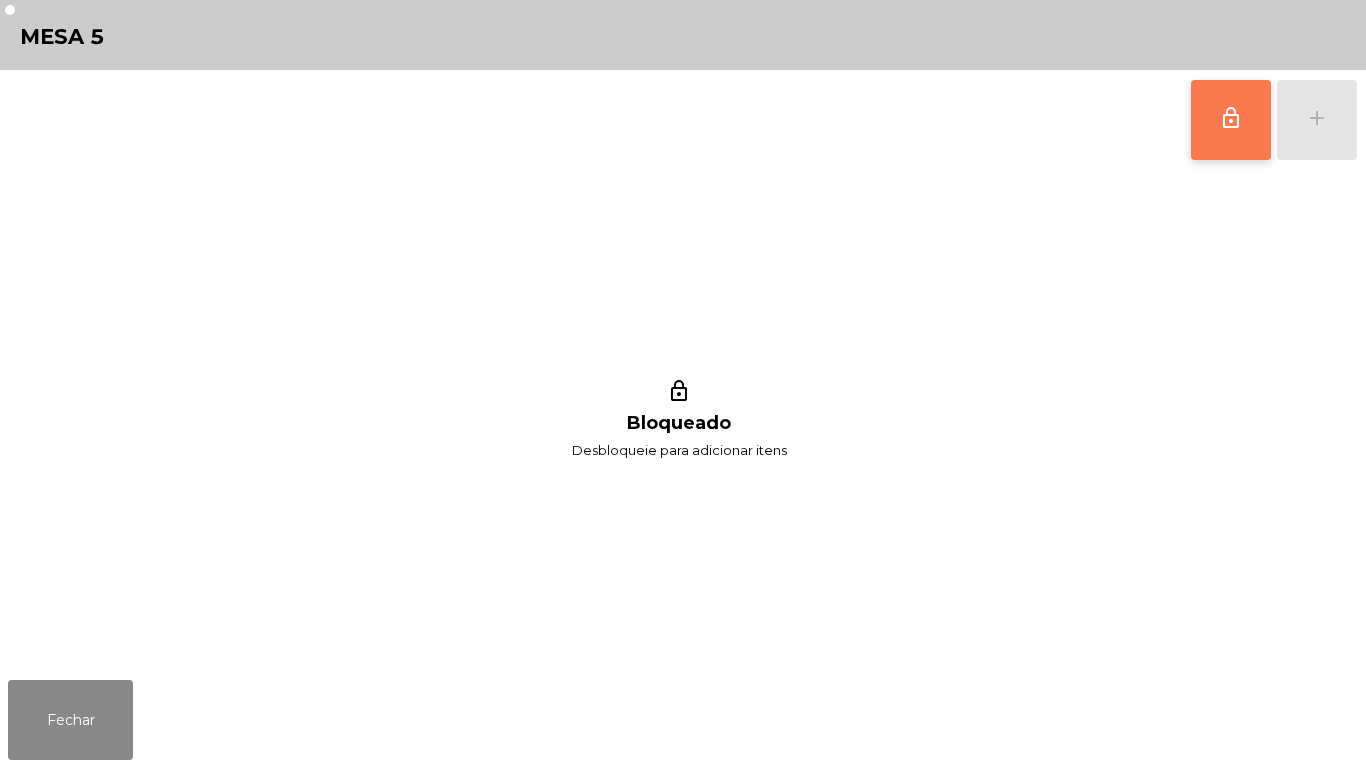 click on "lock_outline" 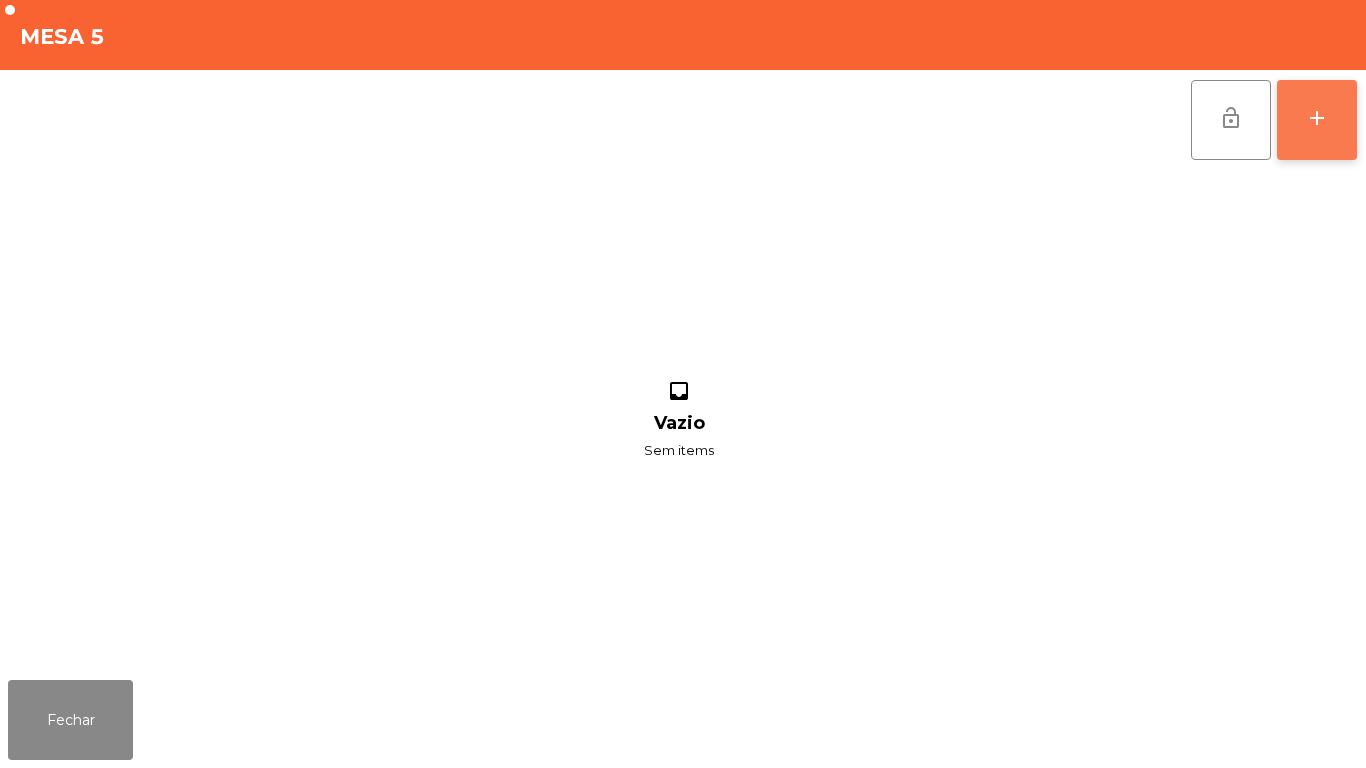 click on "add" 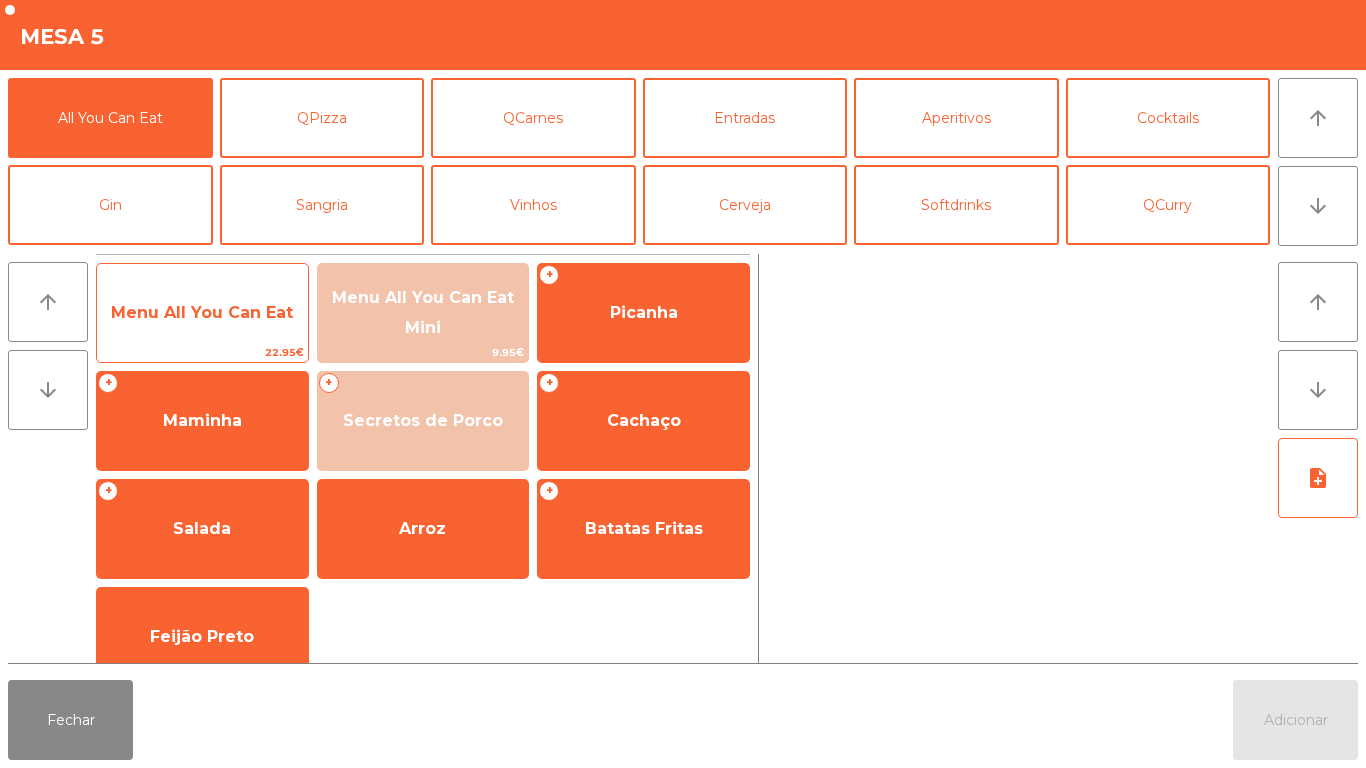 click on "Menu All You Can Eat" 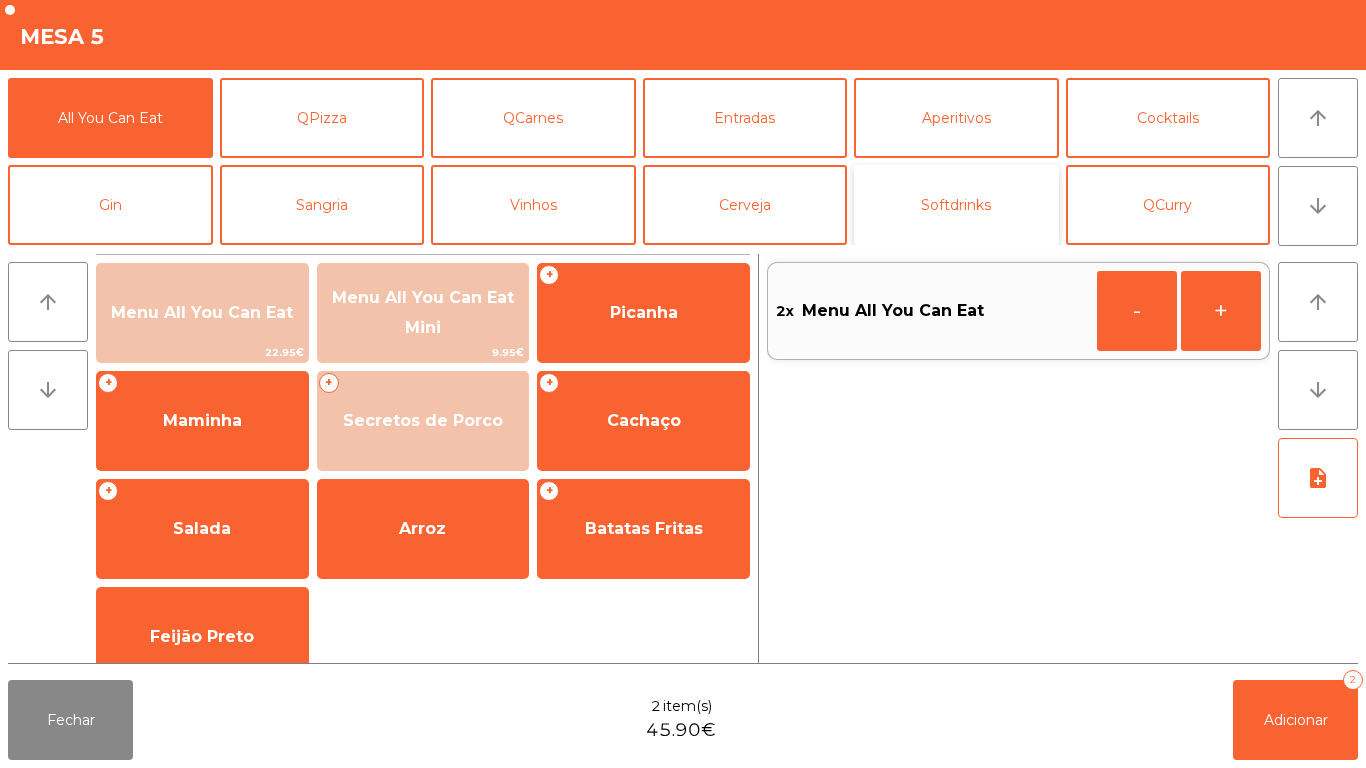 click on "Softdrinks" 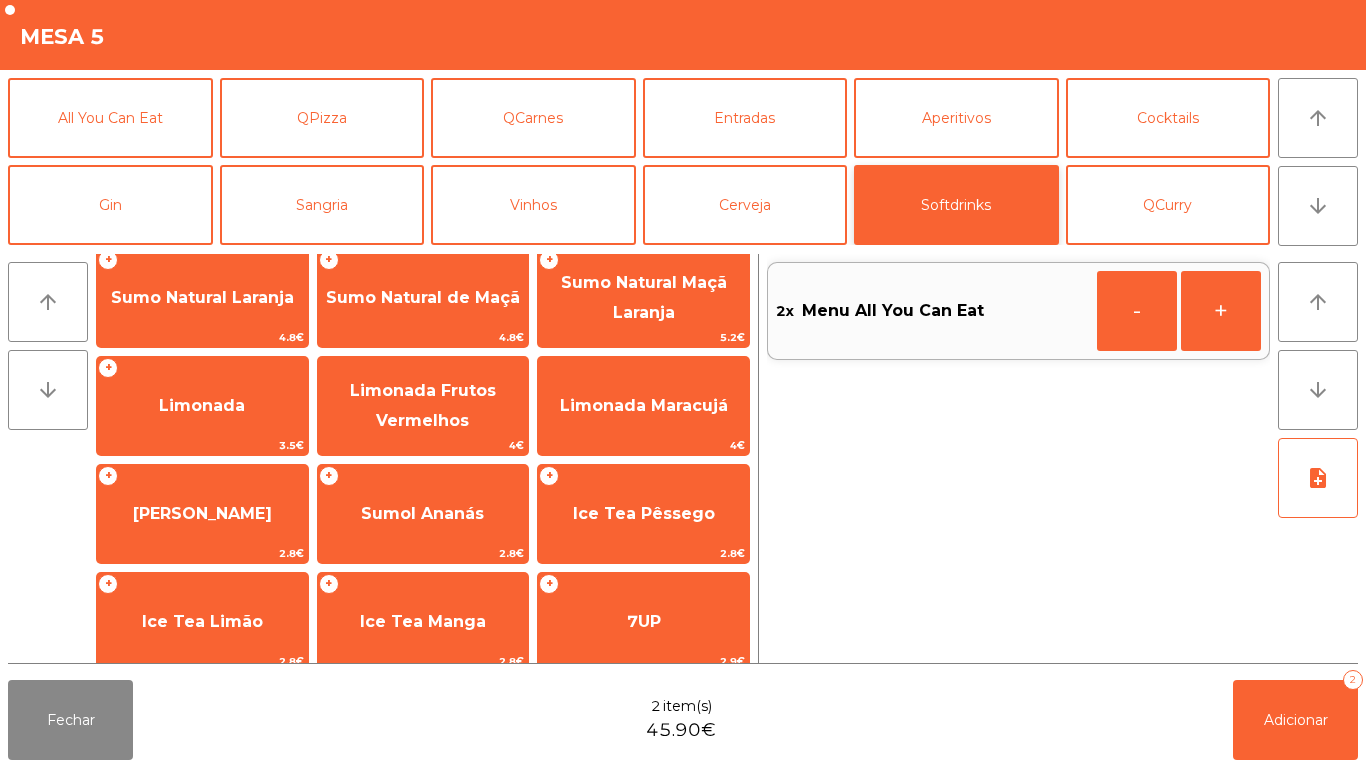 scroll, scrollTop: 125, scrollLeft: 0, axis: vertical 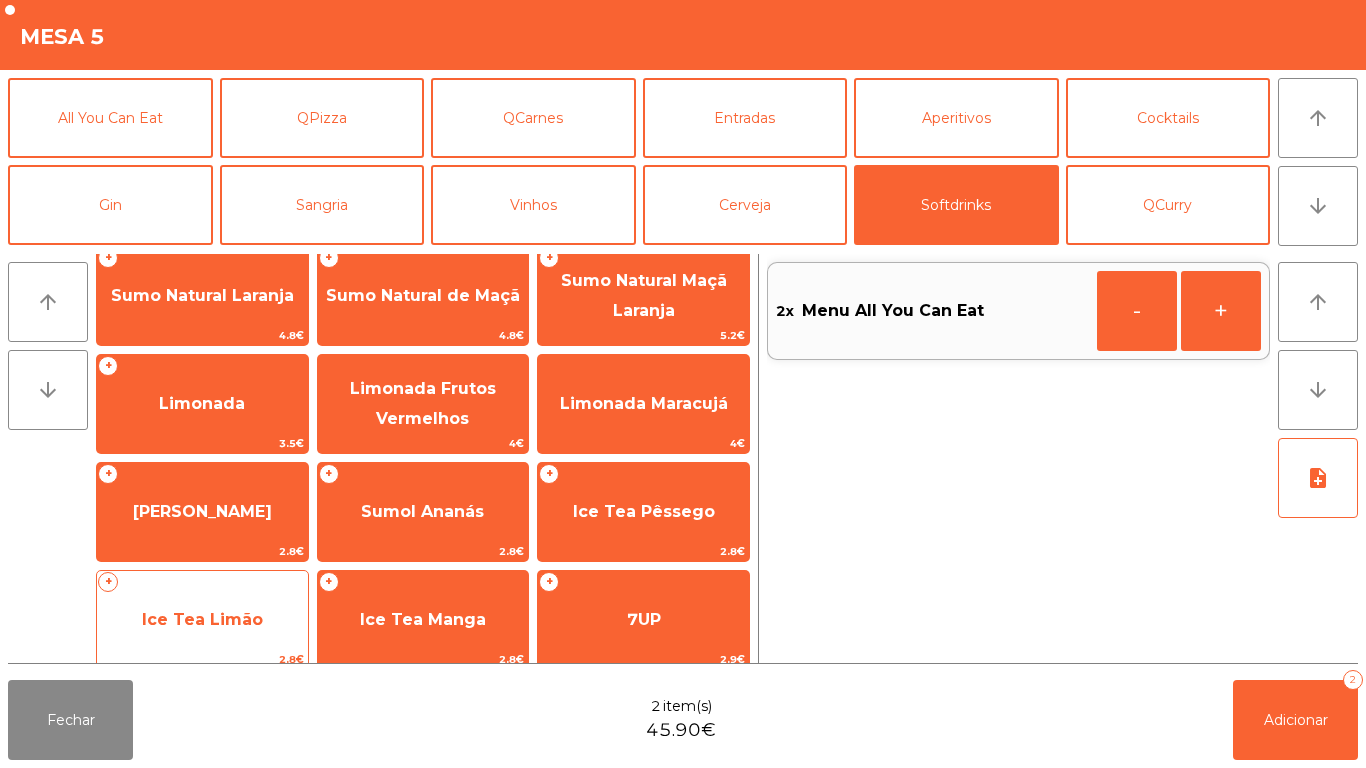 click on "Ice Tea Limão" 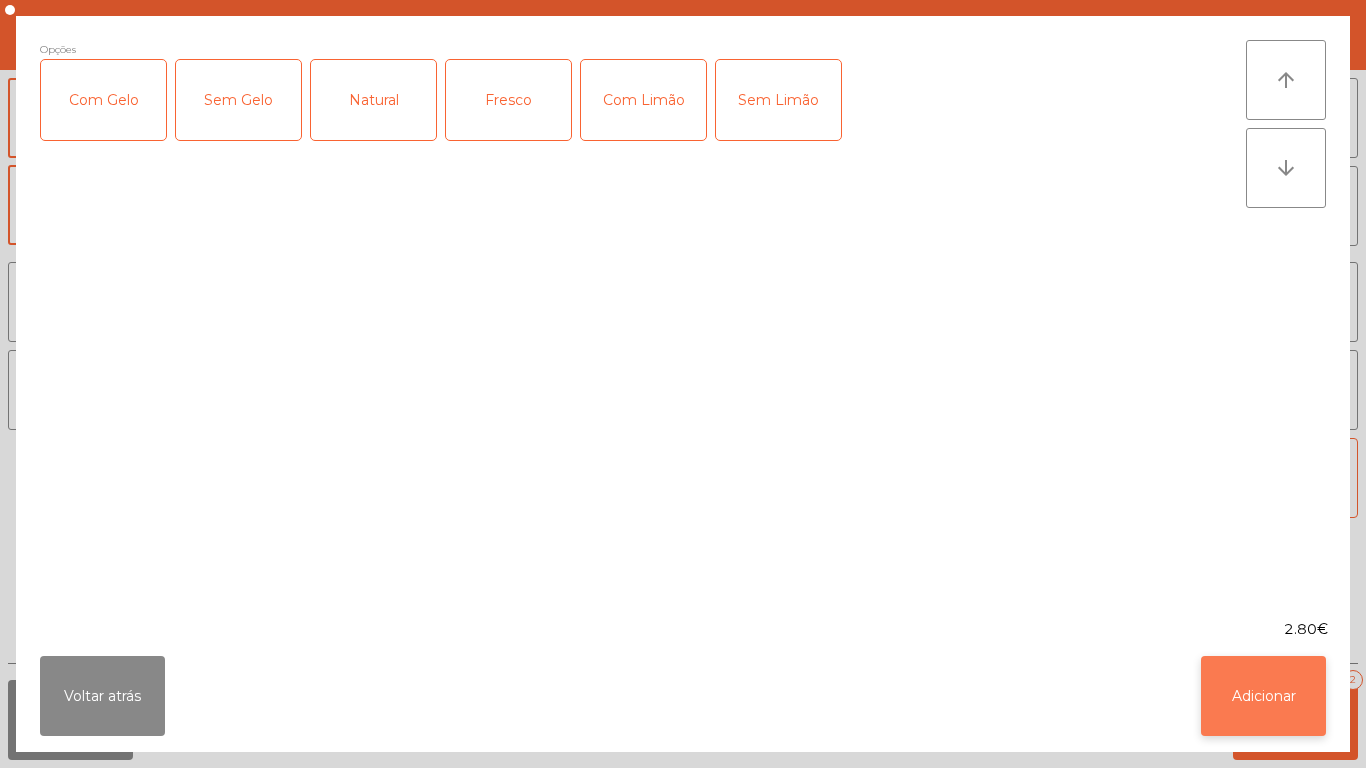 click on "Adicionar" 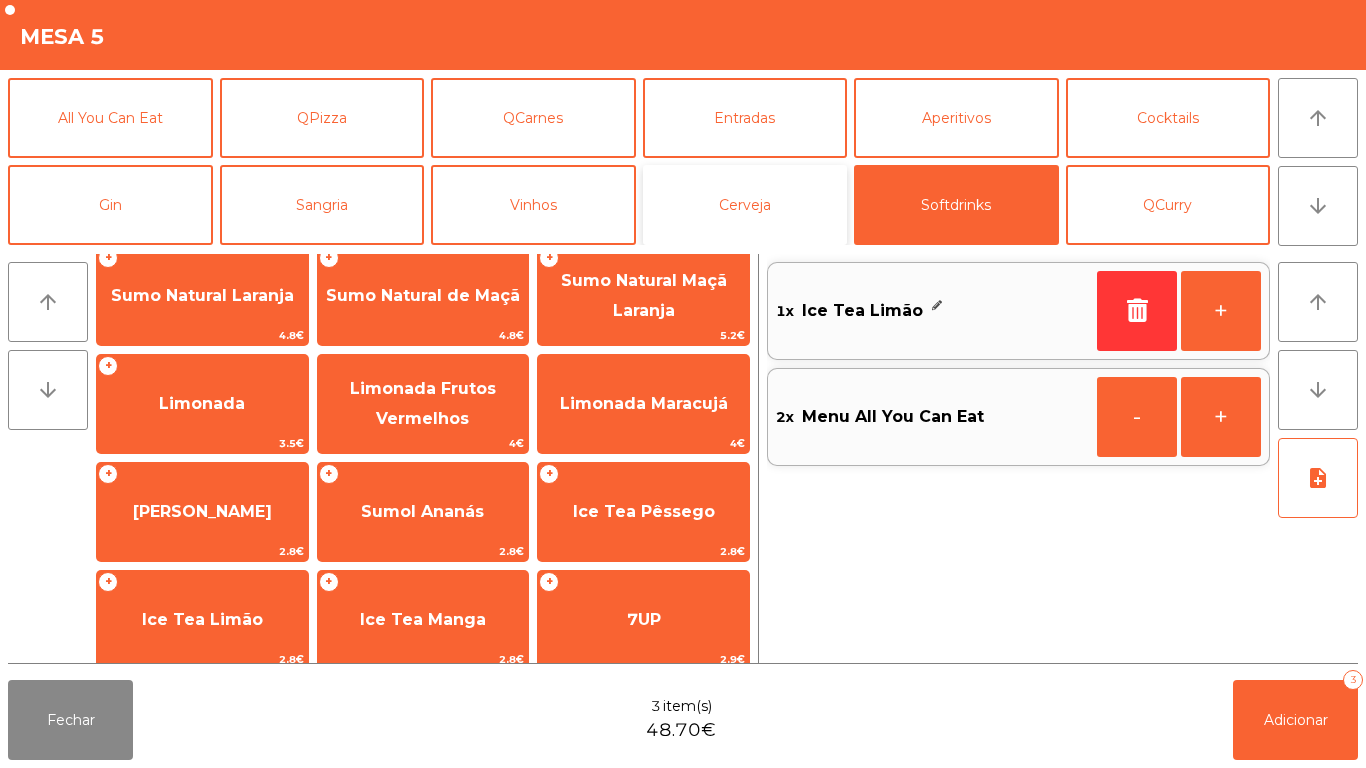 click on "Cerveja" 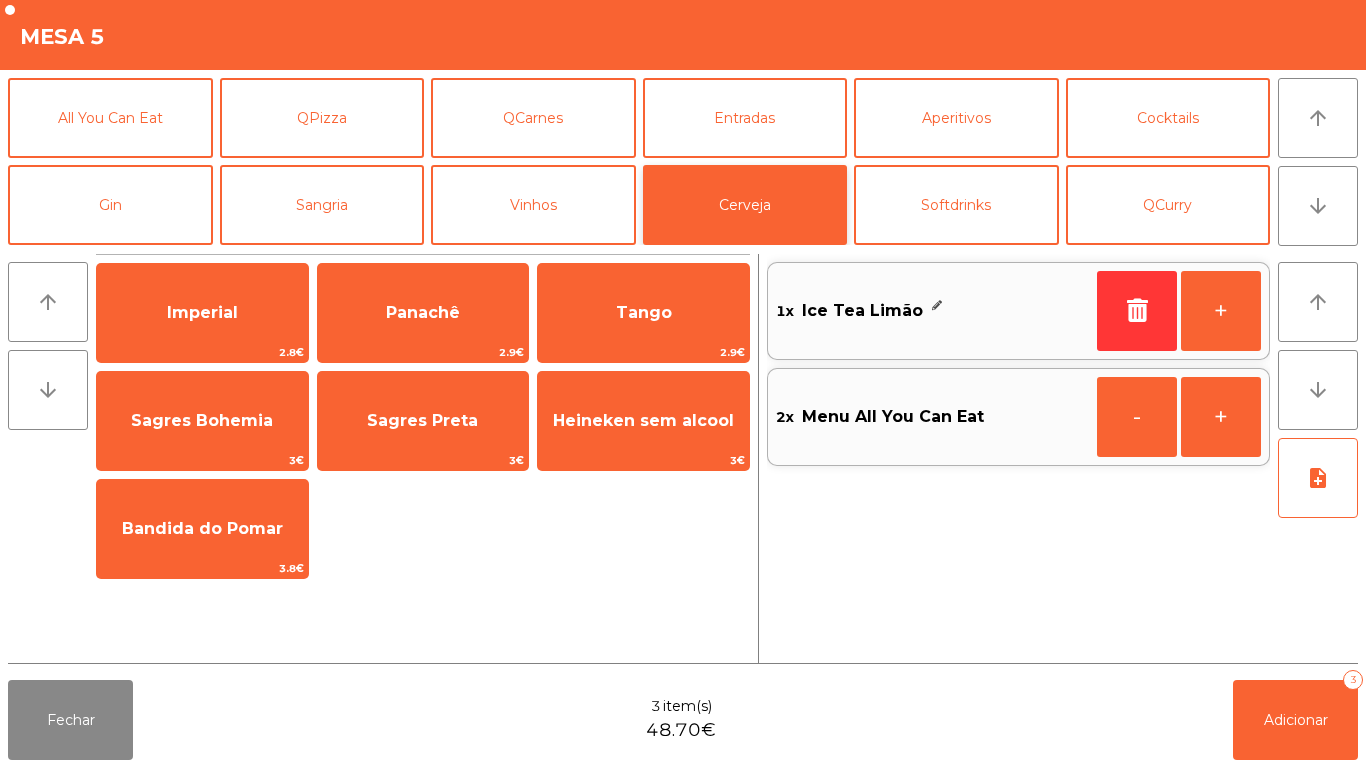 scroll, scrollTop: 0, scrollLeft: 0, axis: both 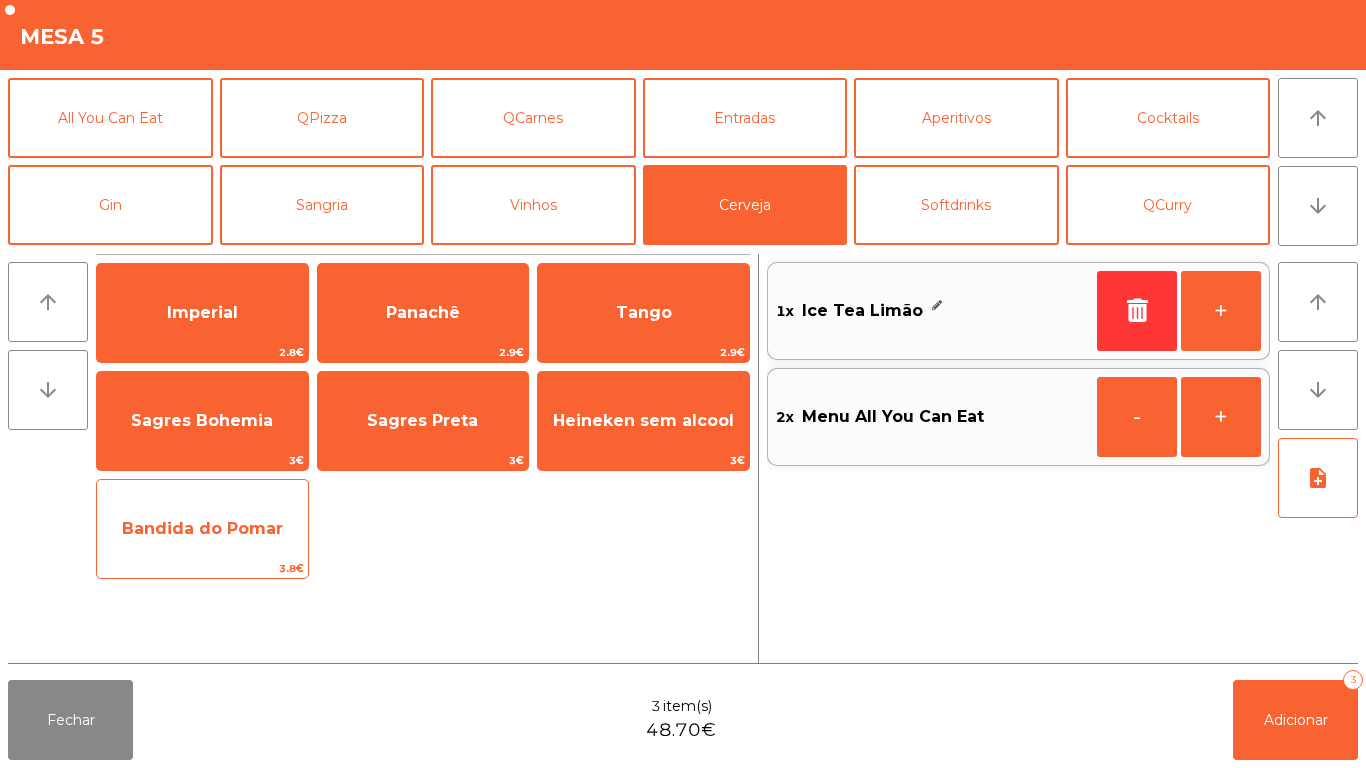 click on "Bandida do Pomar" 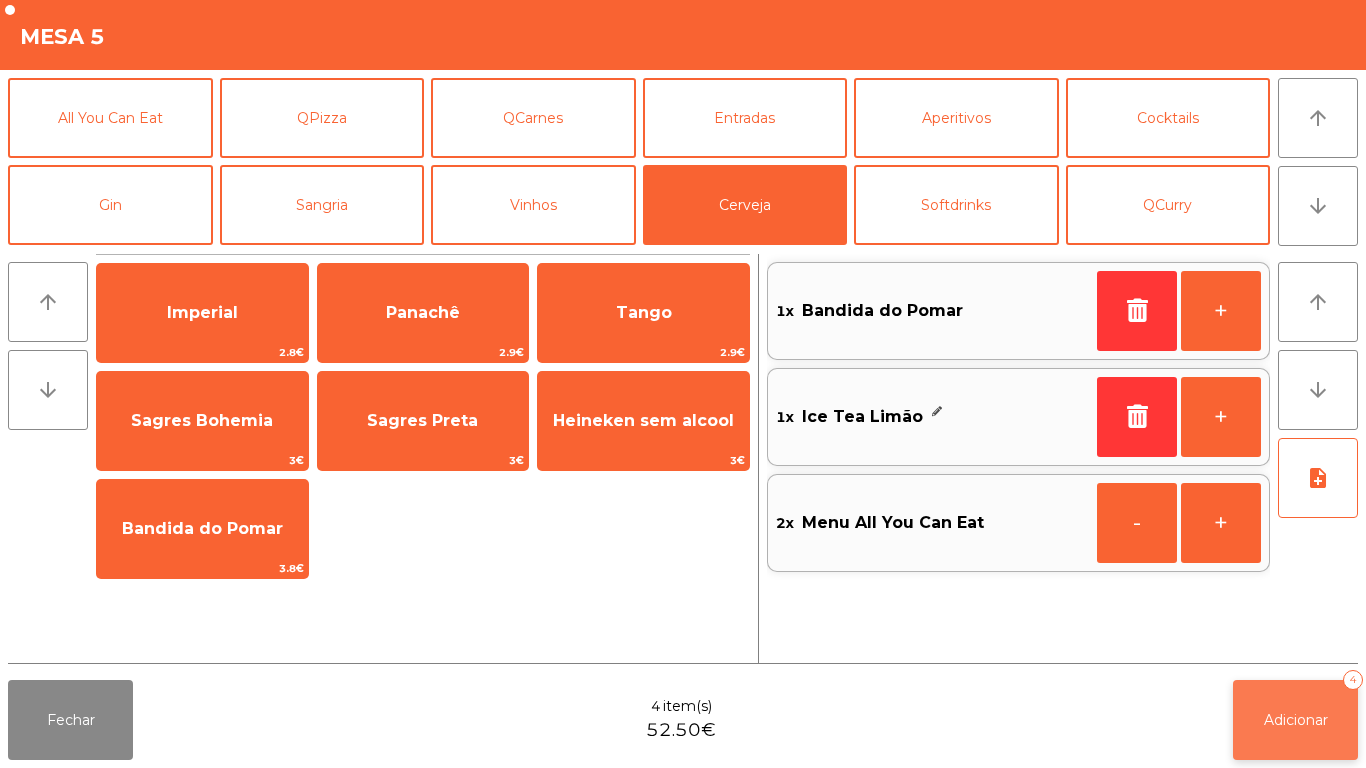 click on "Adicionar" 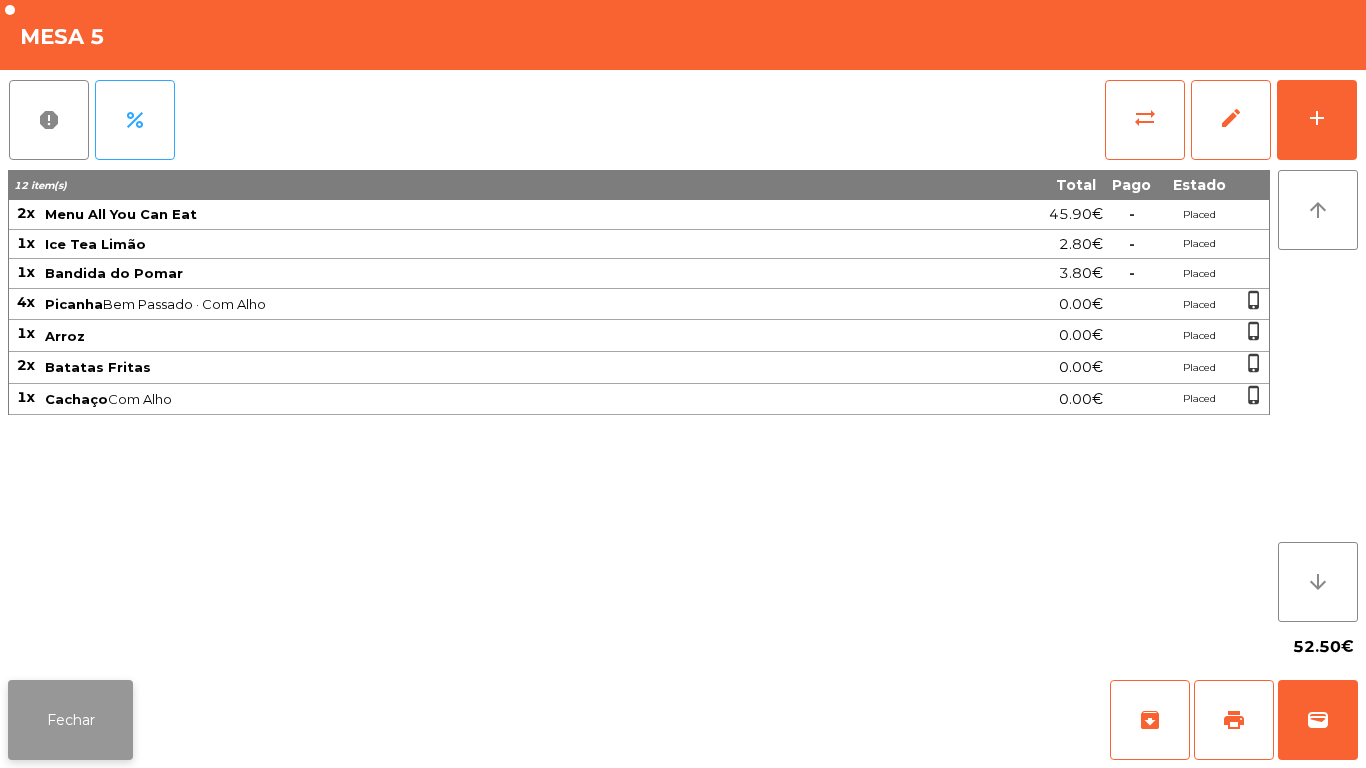 click on "Fechar" 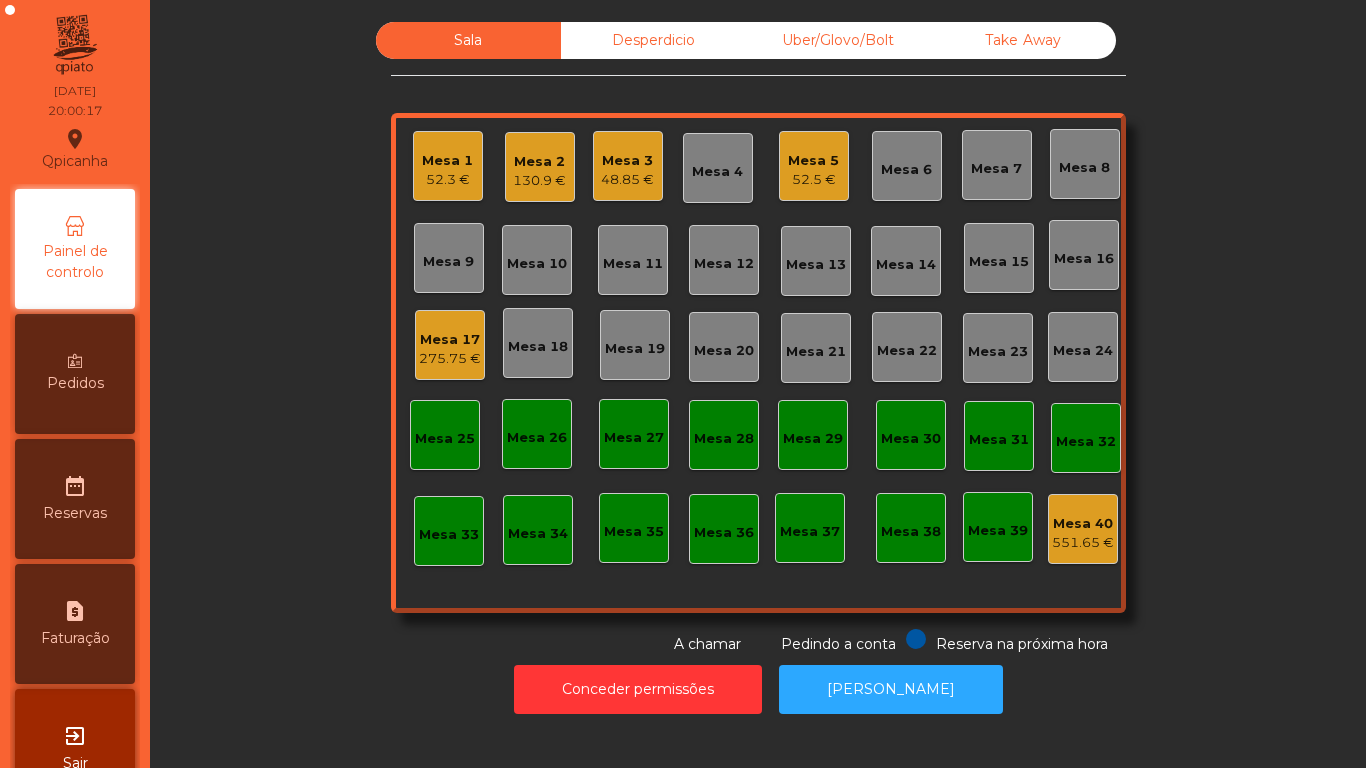 click on "275.75 €" 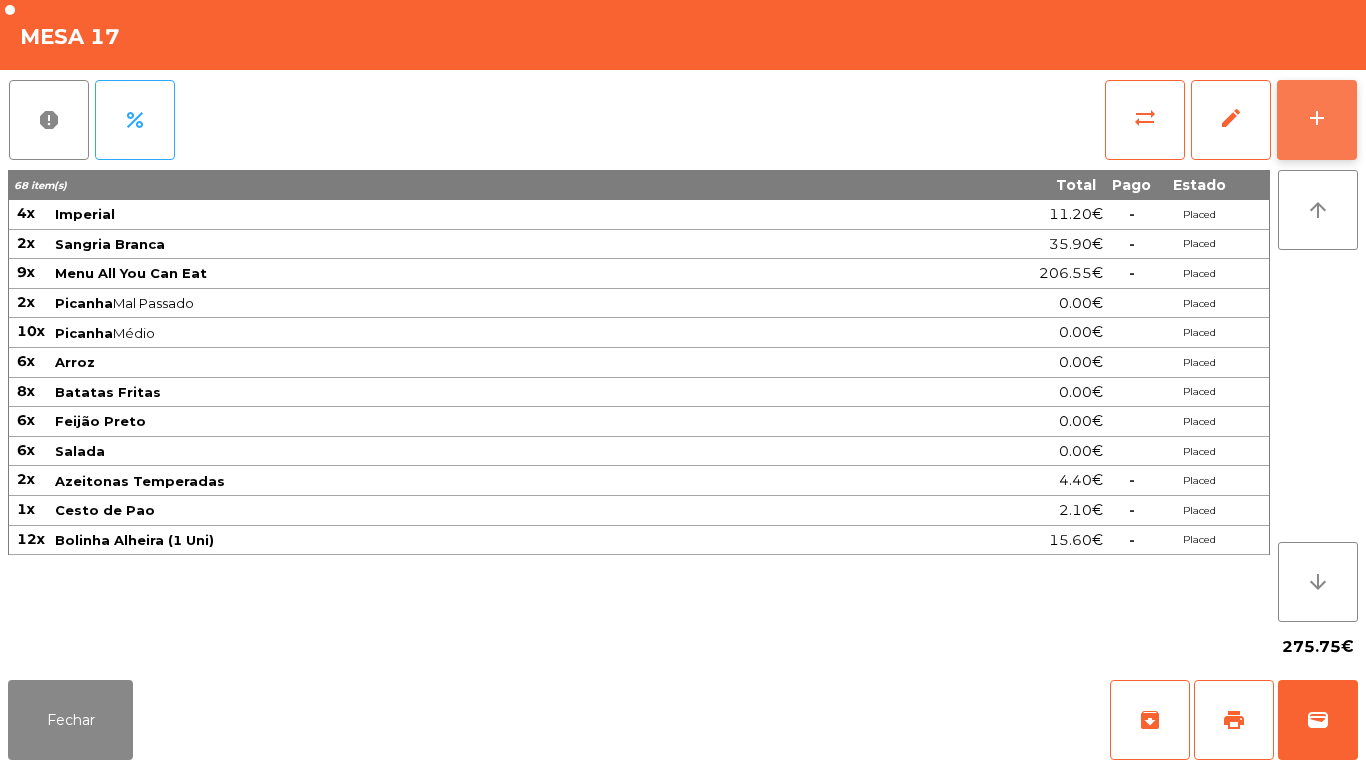 click on "add" 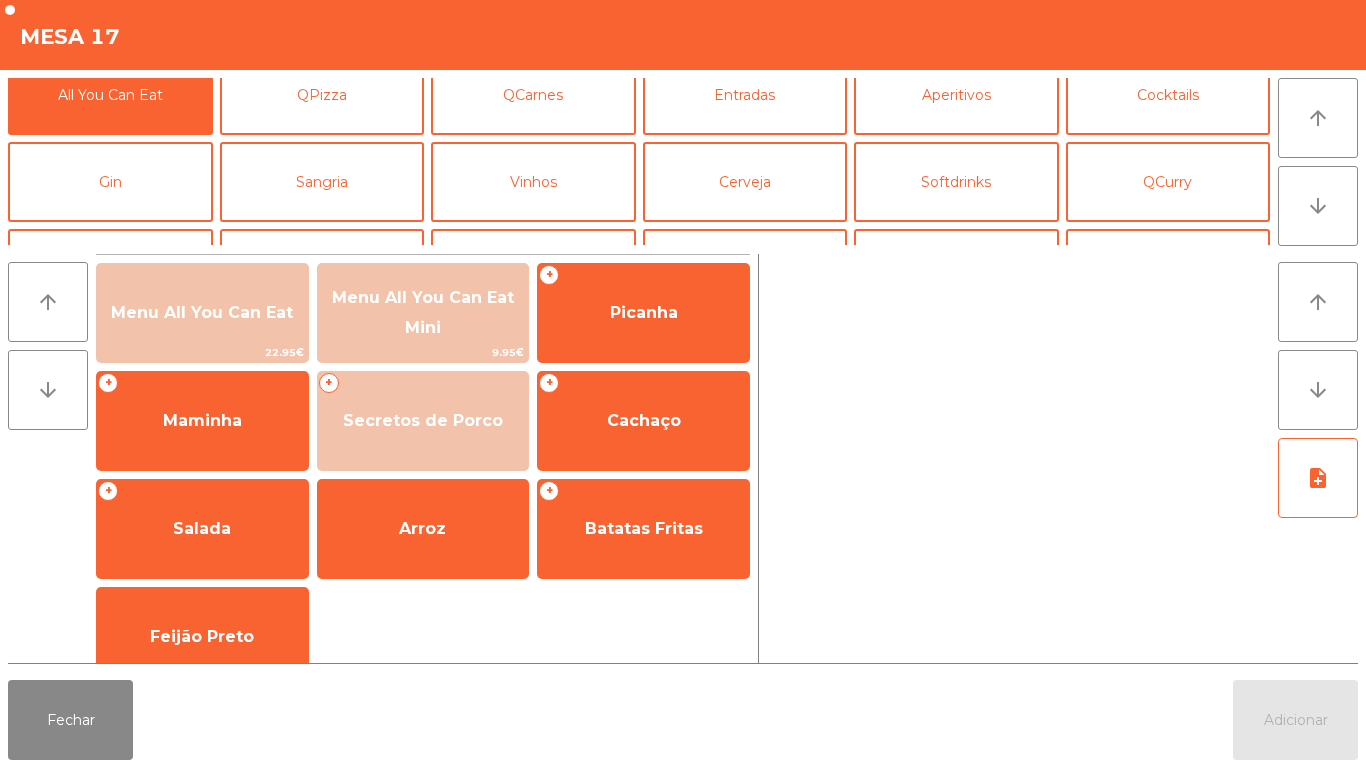 scroll, scrollTop: 22, scrollLeft: 0, axis: vertical 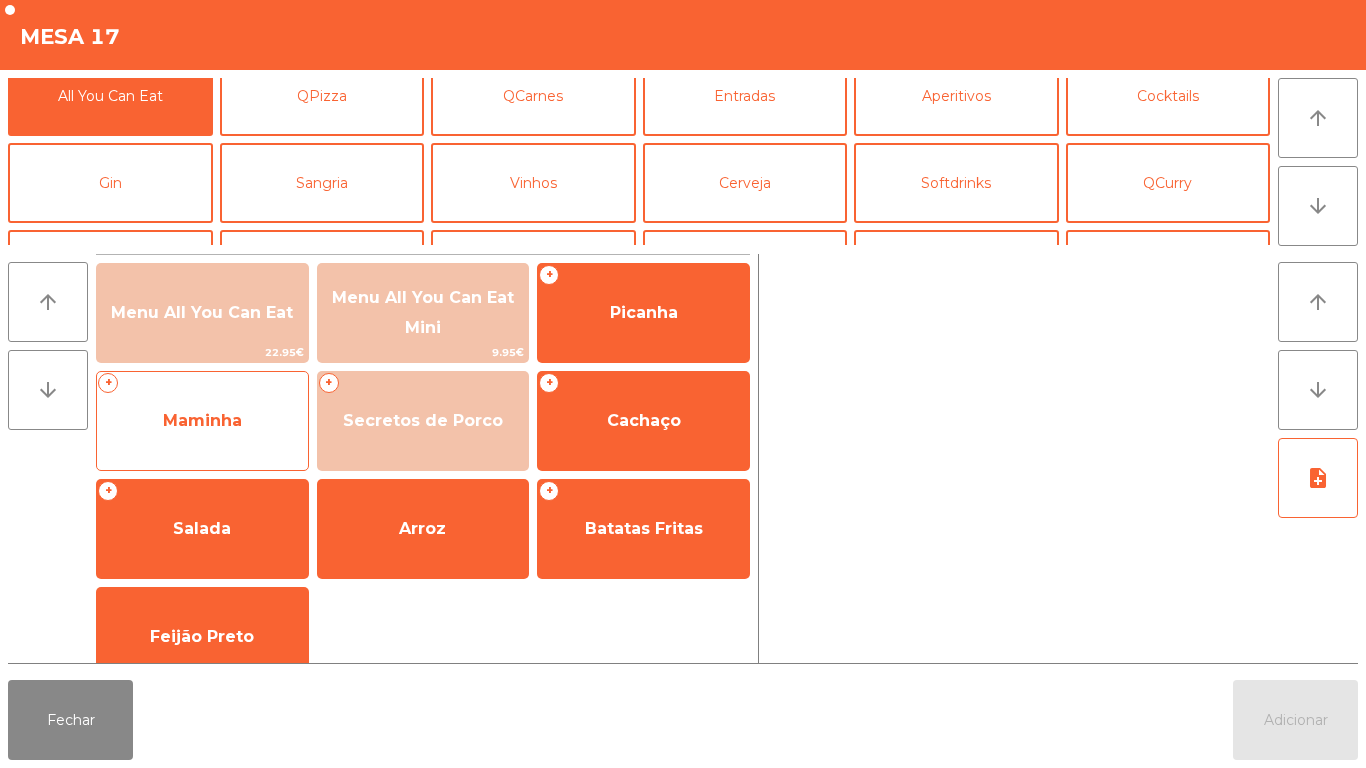 click on "Maminha" 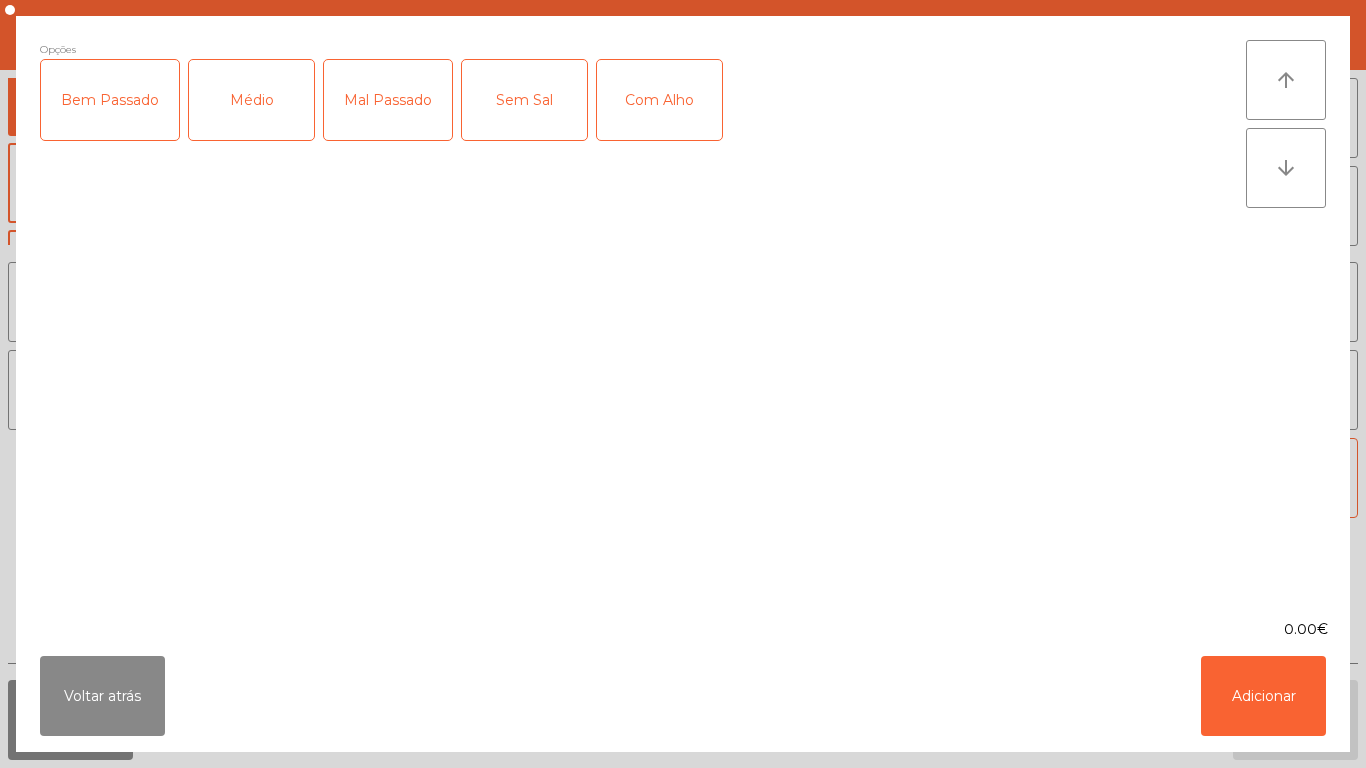 click on "Médio" 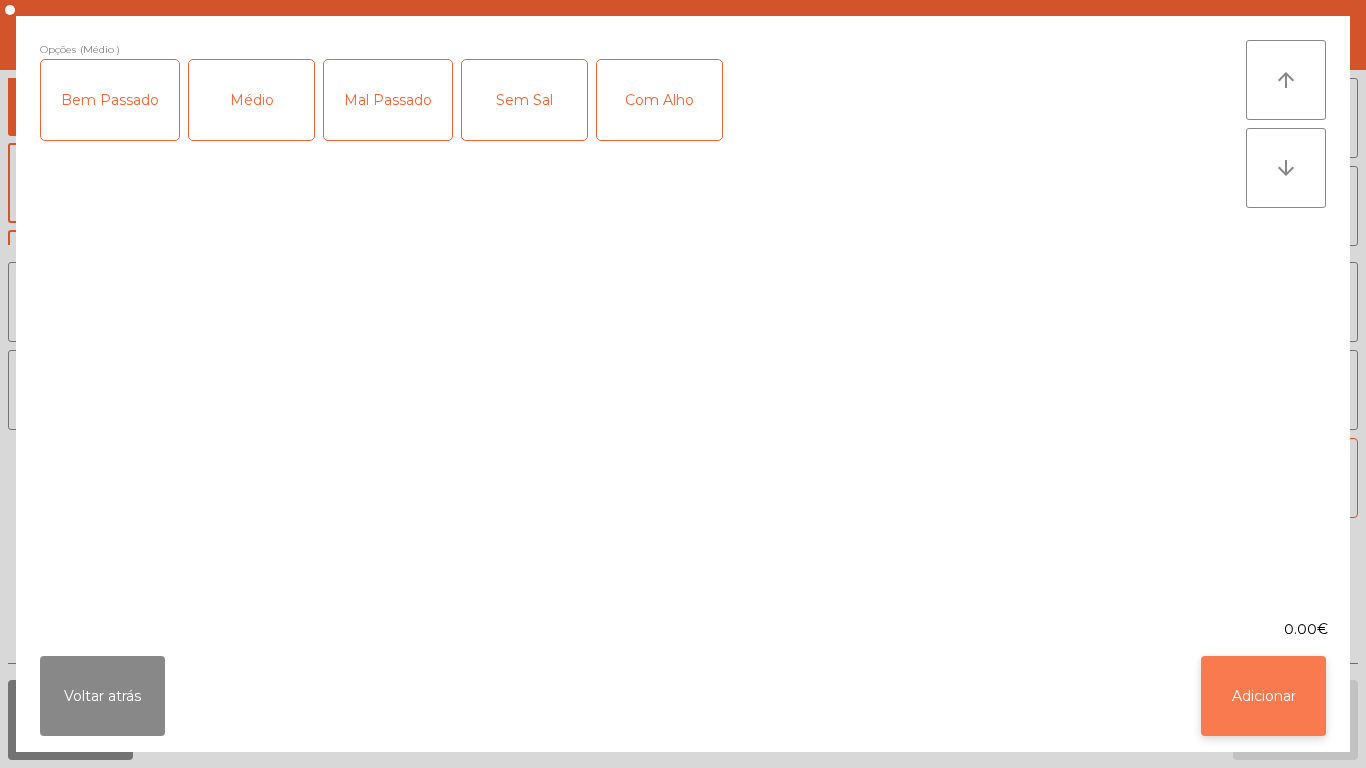click on "Adicionar" 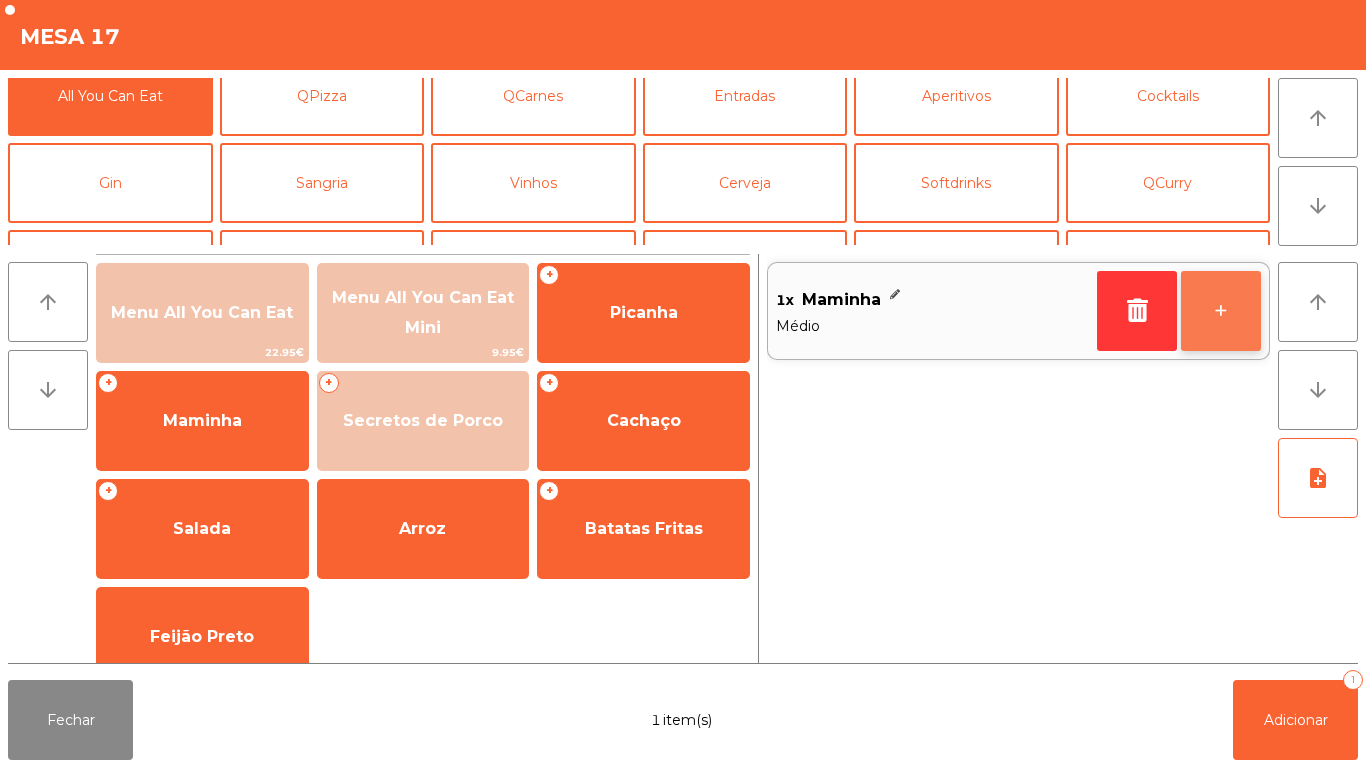 click on "+" 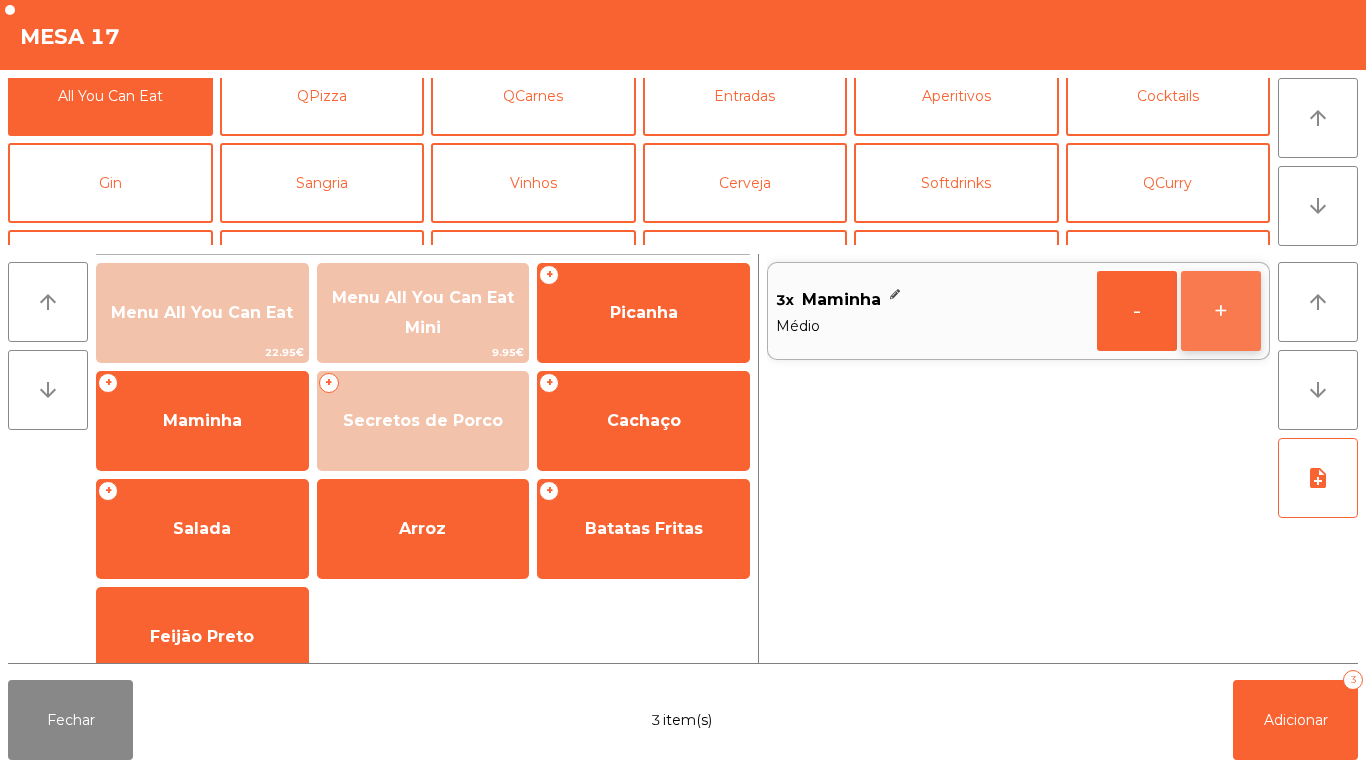 click on "+" 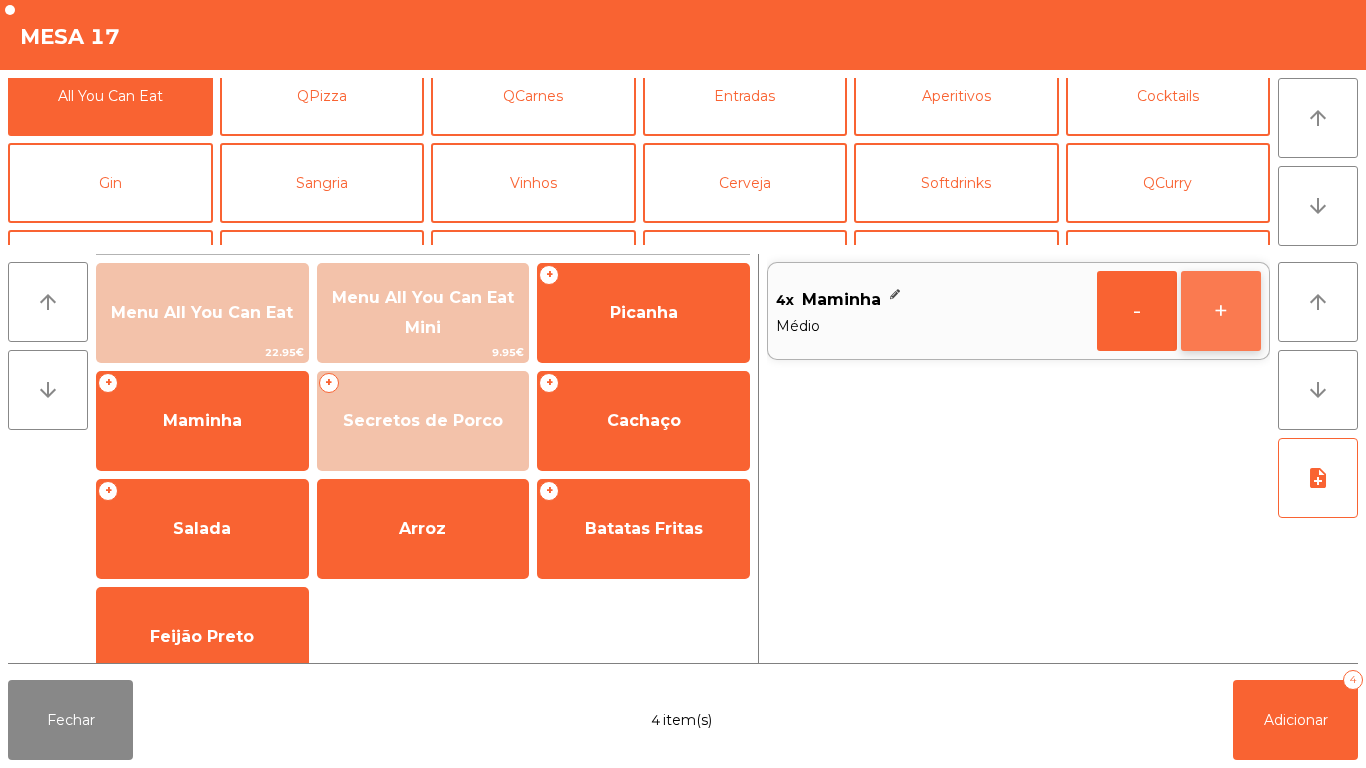click on "+" 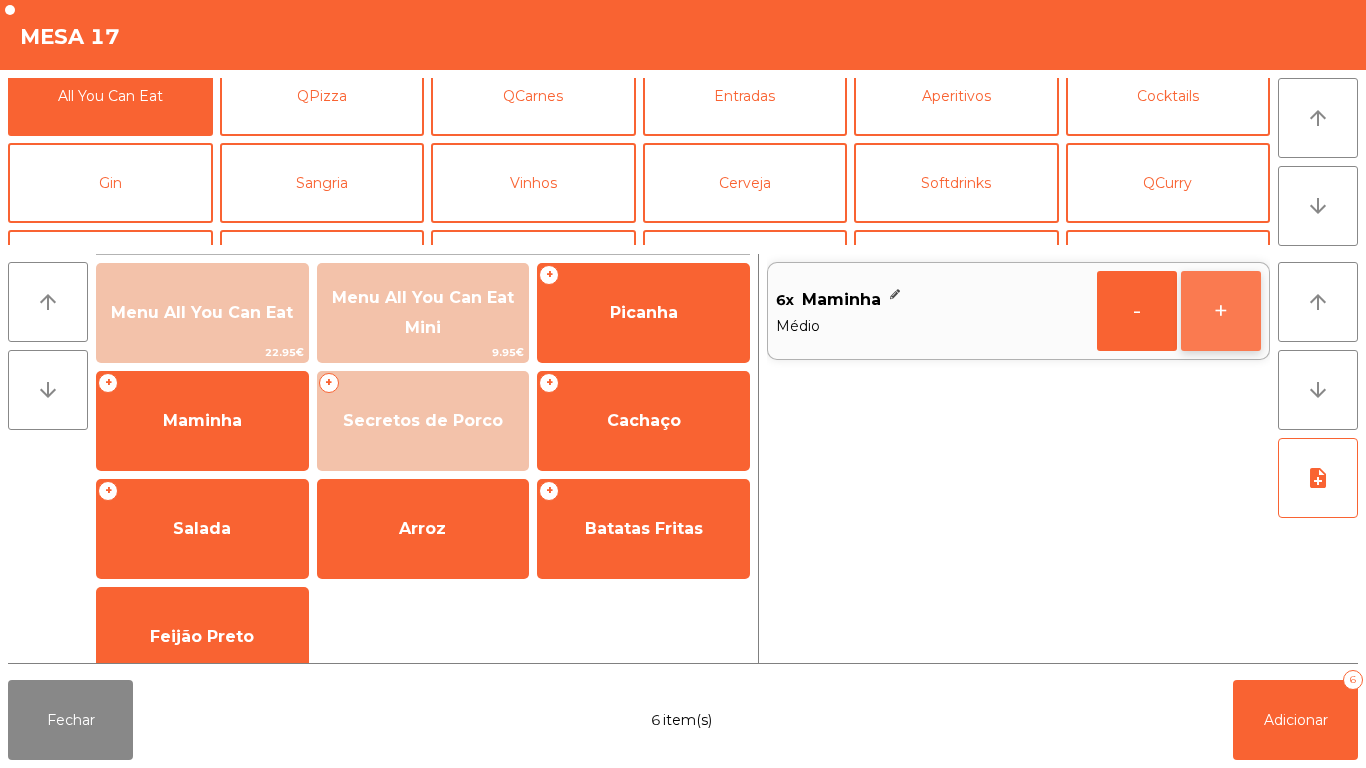 click on "+" 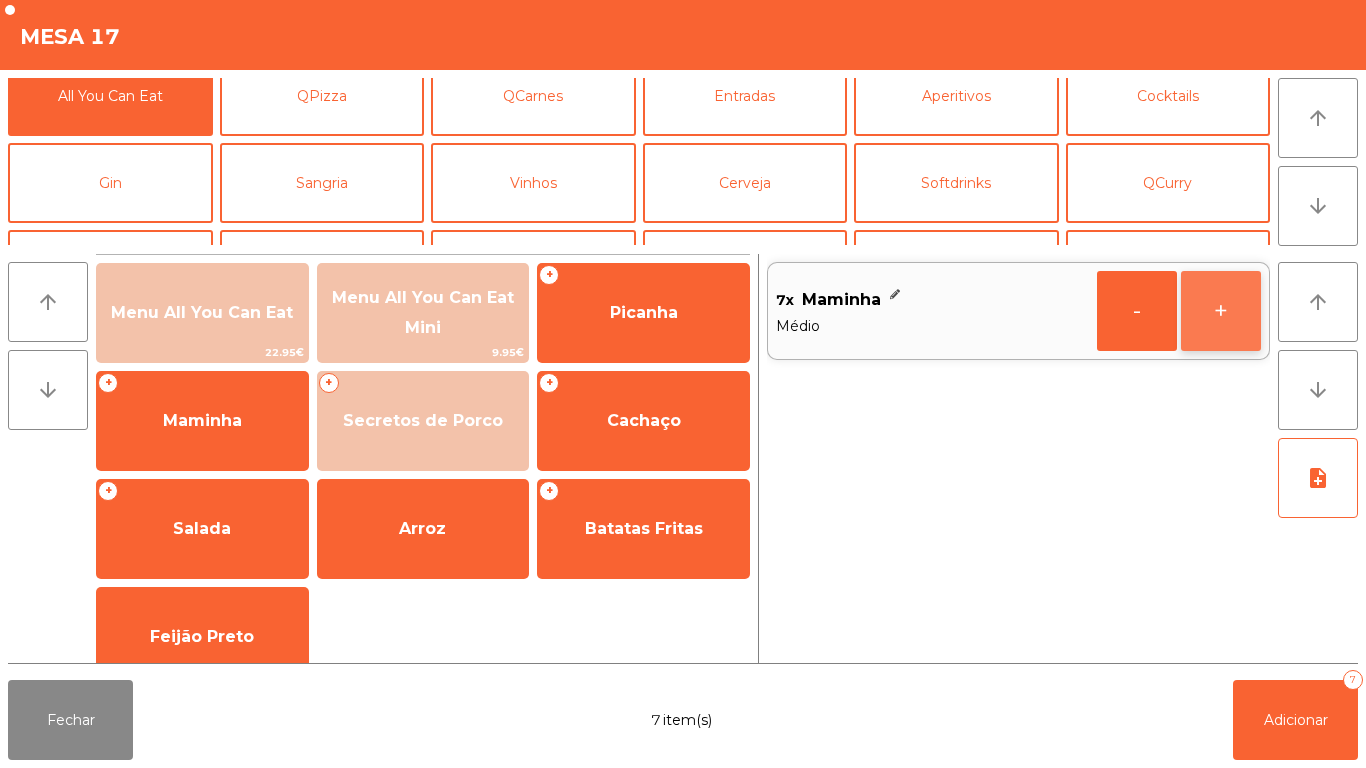 click on "+" 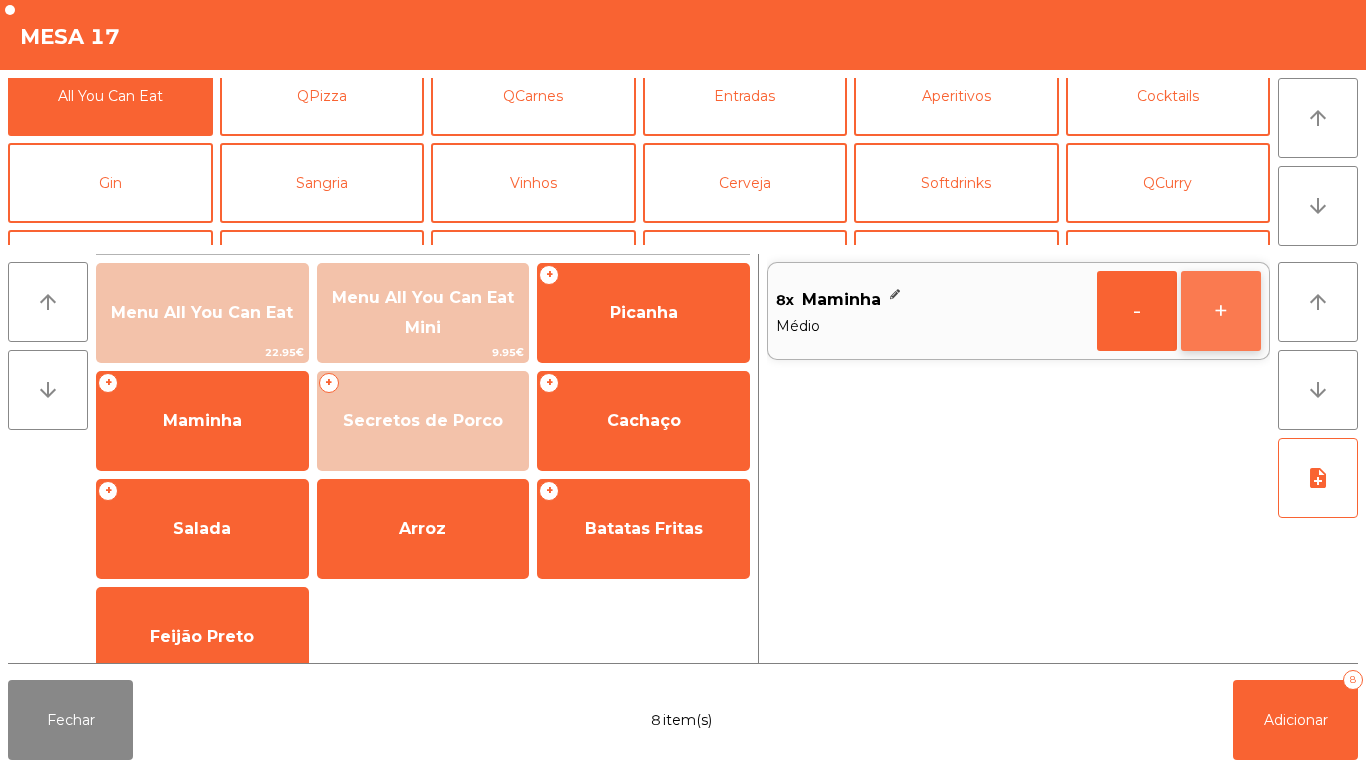 click on "+" 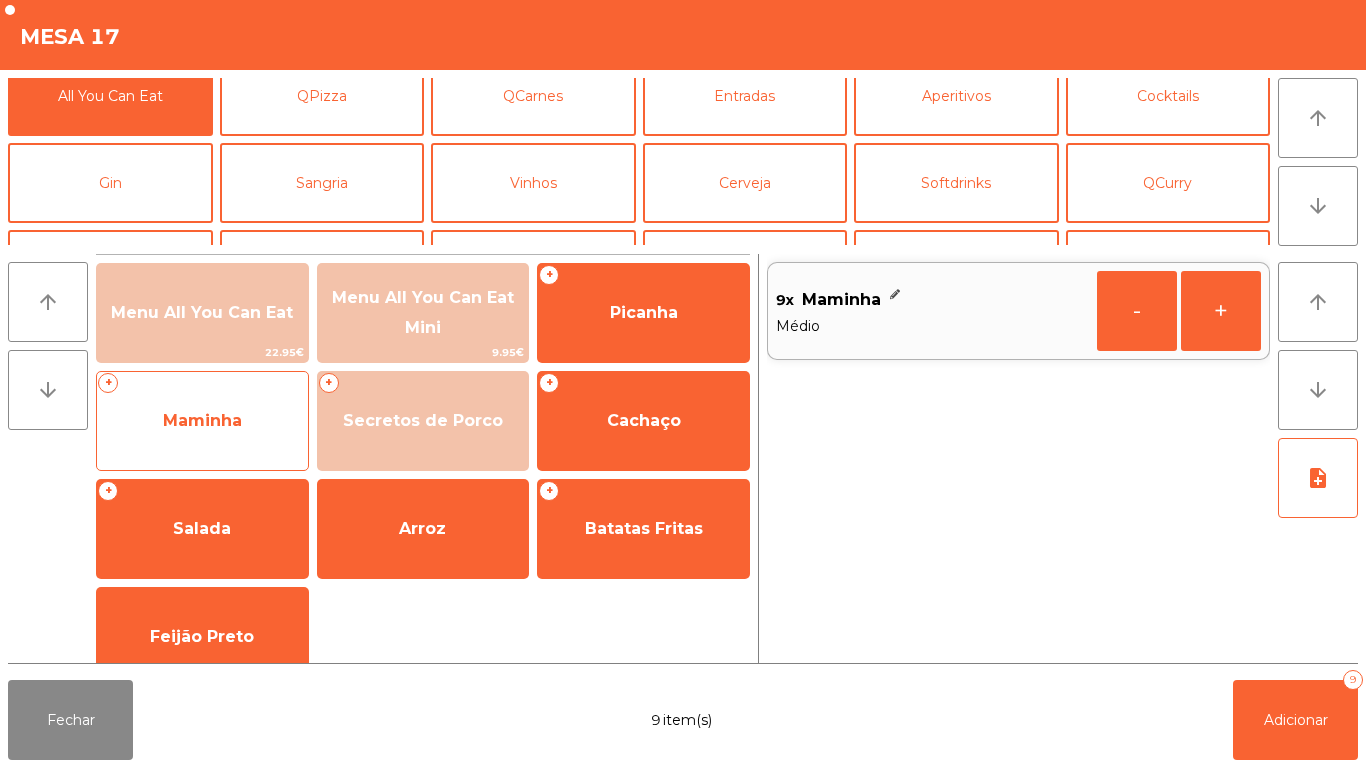 click on "Maminha" 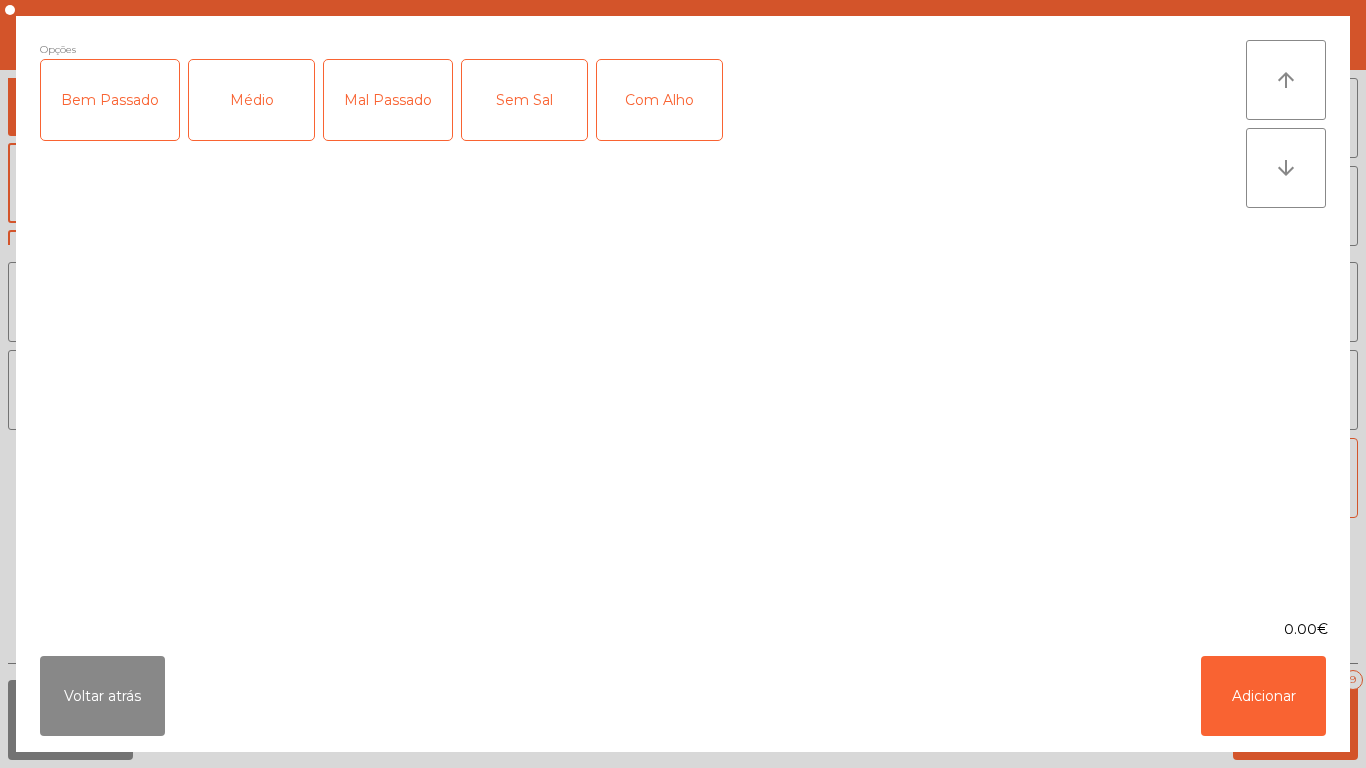 click on "Mal Passado" 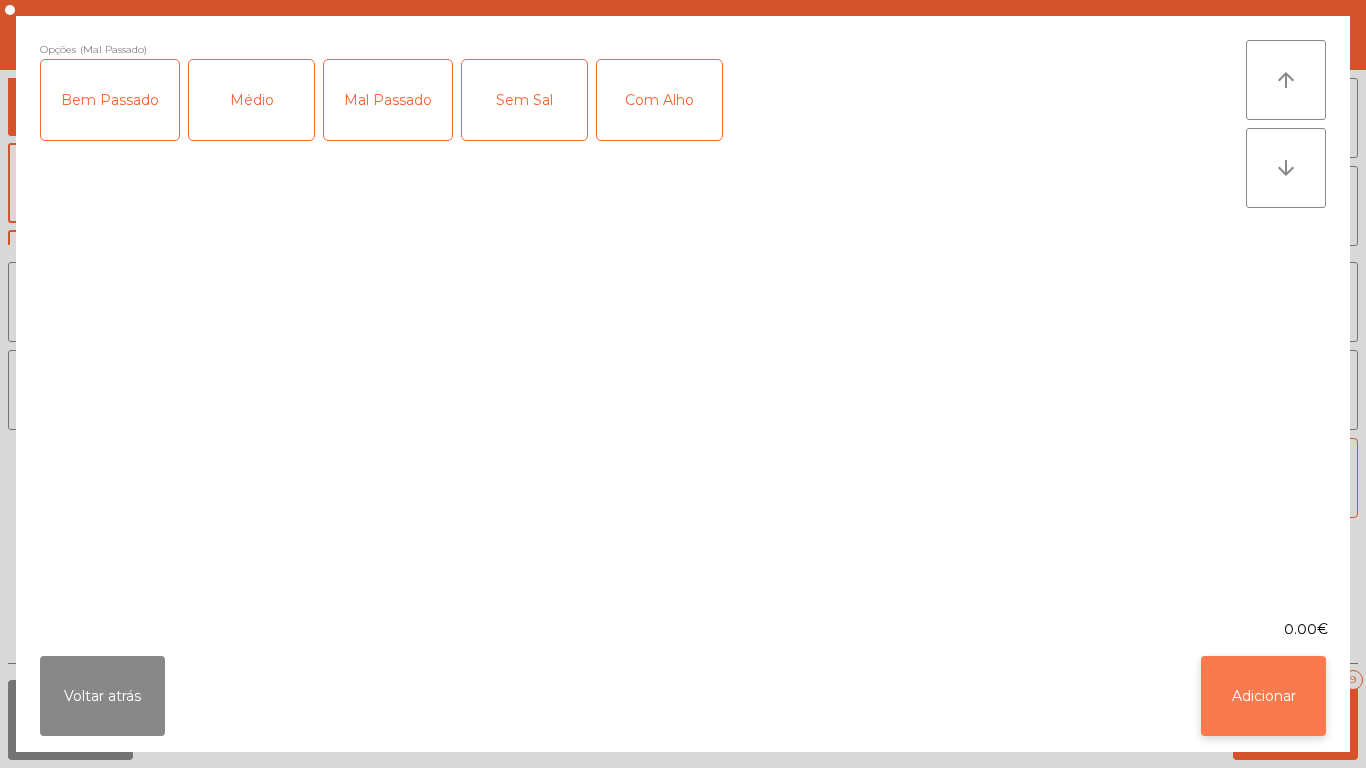 click on "Adicionar" 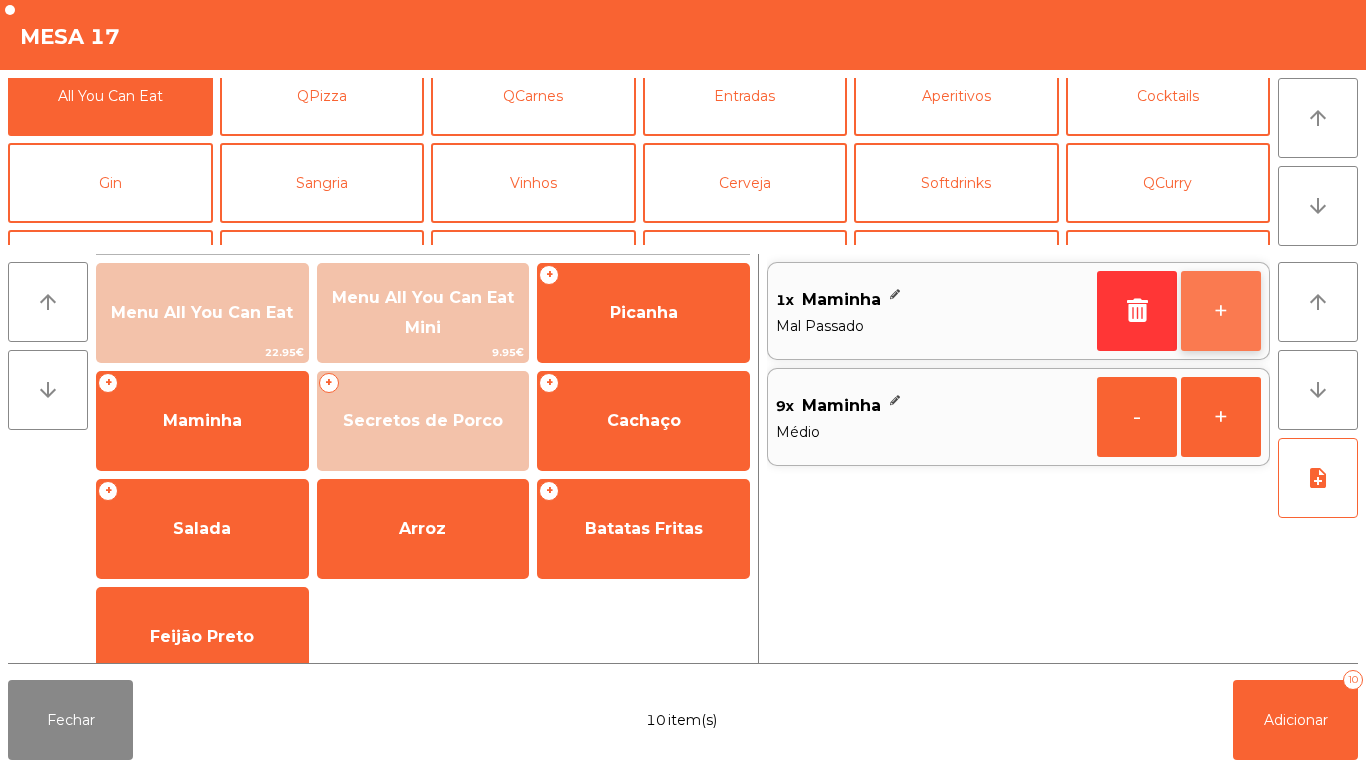 click on "+" 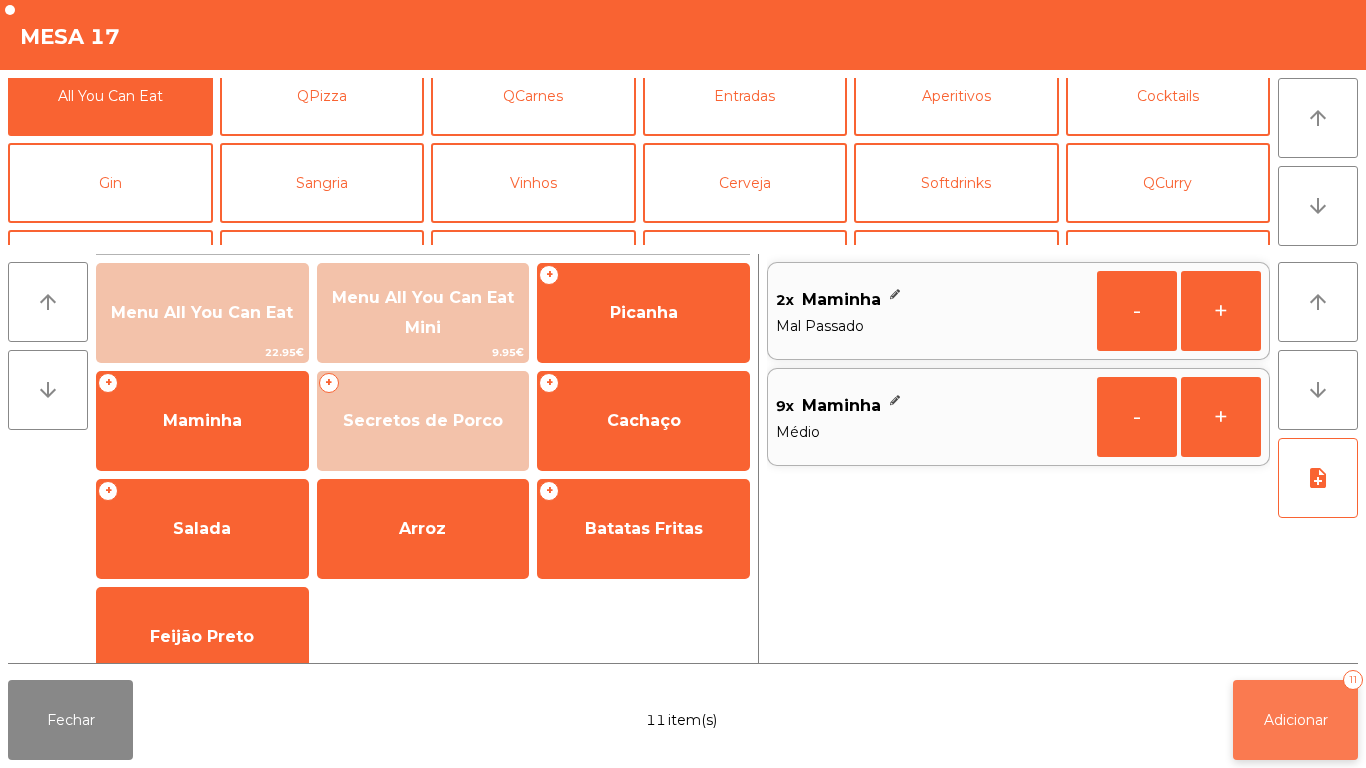 click on "Adicionar   11" 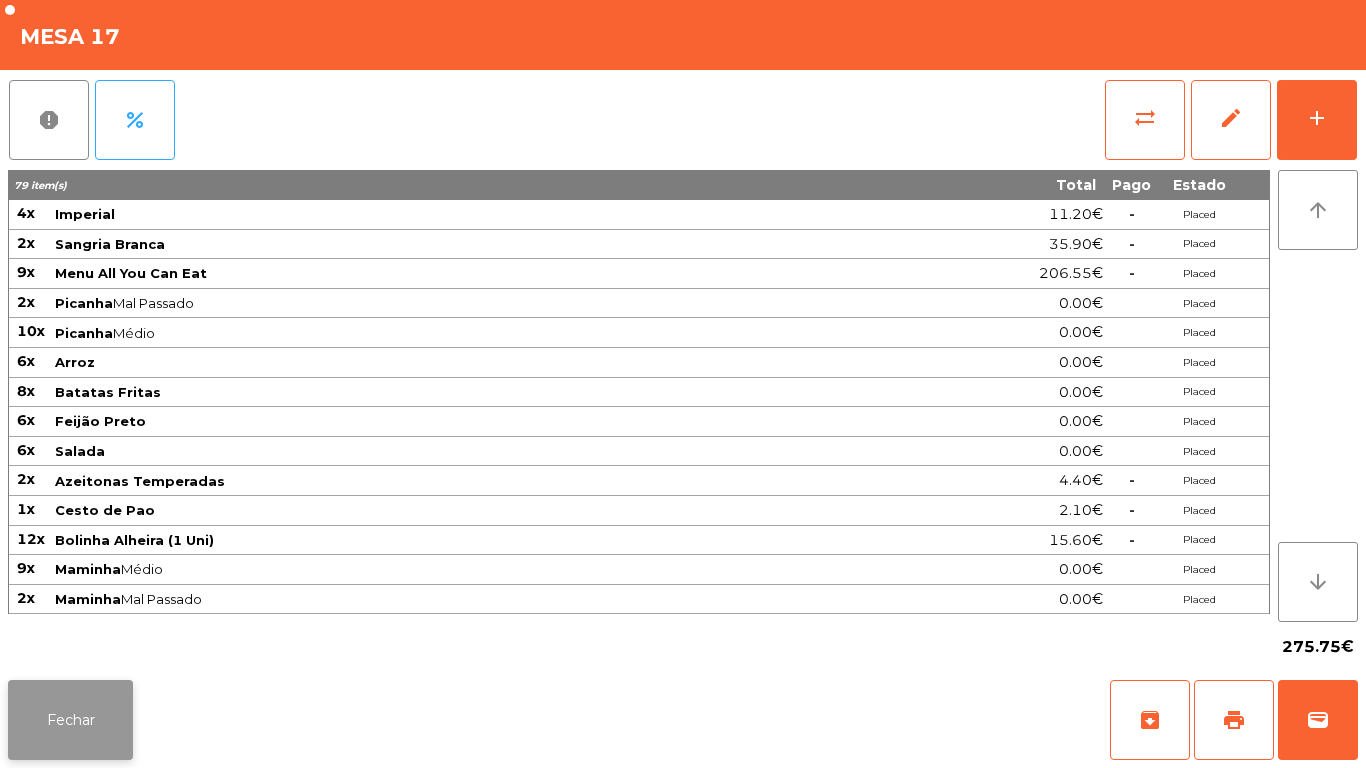 click on "Fechar" 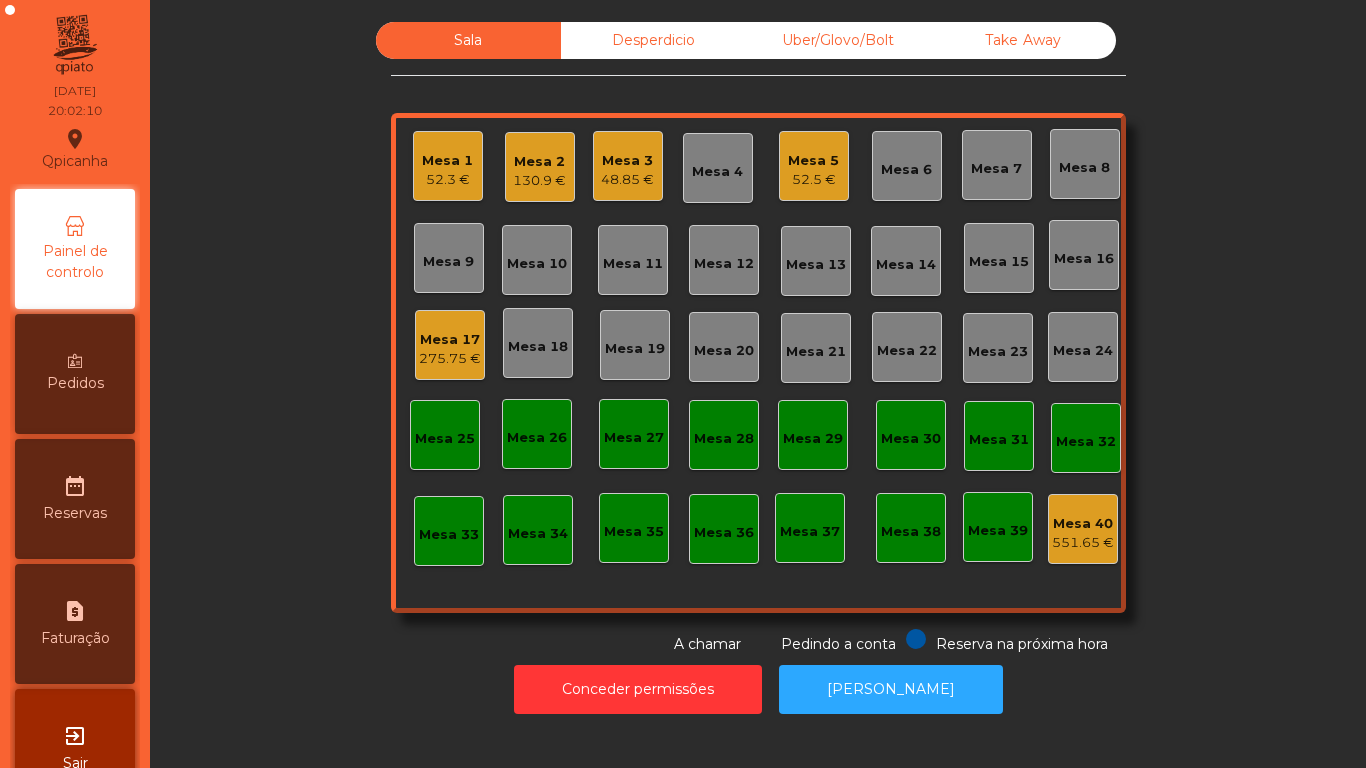 click on "Mesa 5   52.5 €" 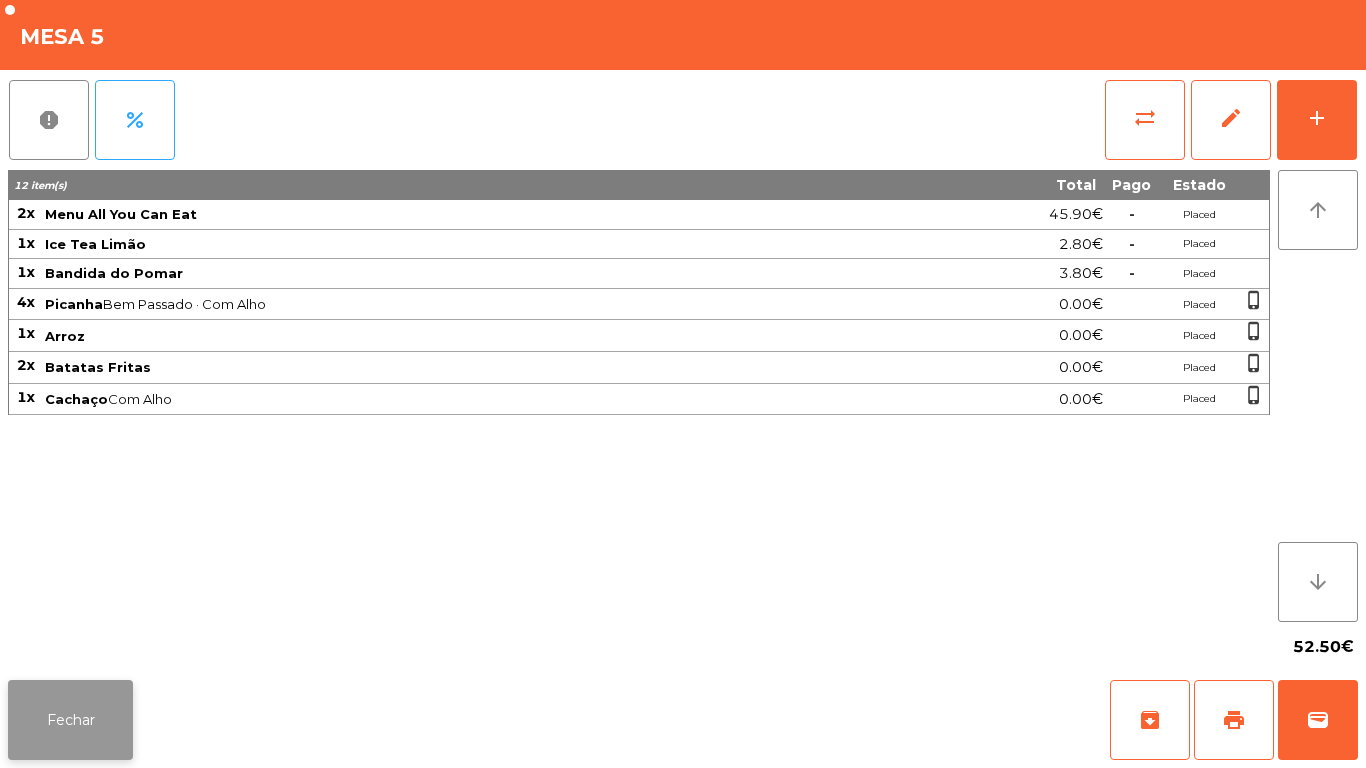 click on "Fechar" 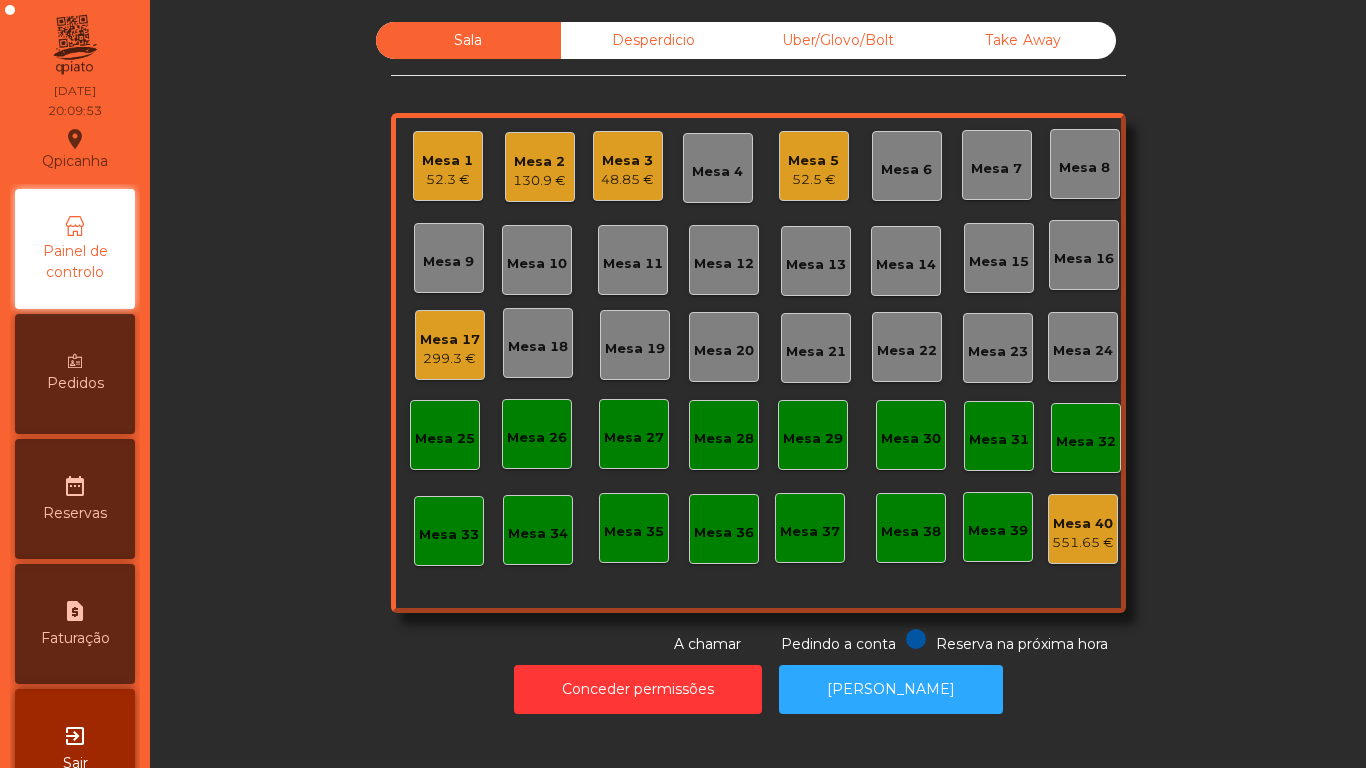 click on "52.5 €" 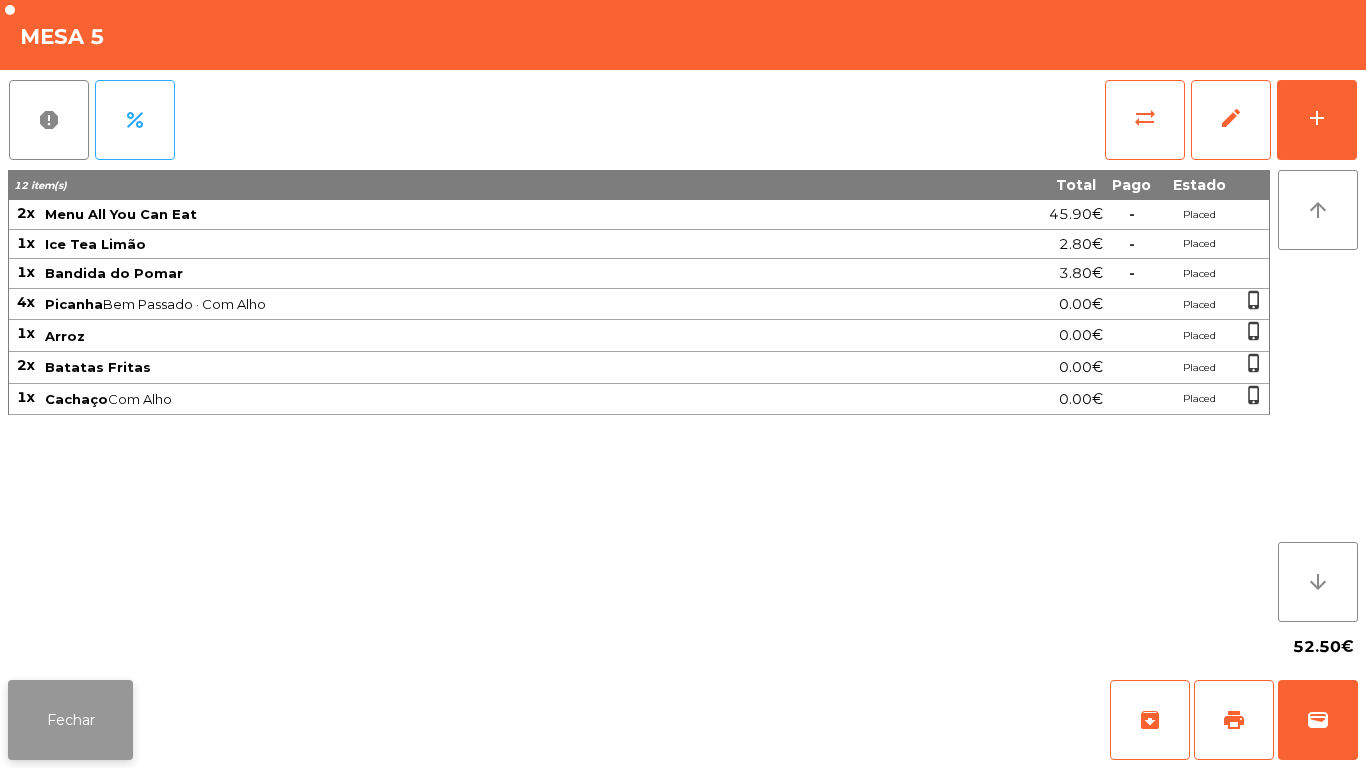 click on "Fechar" 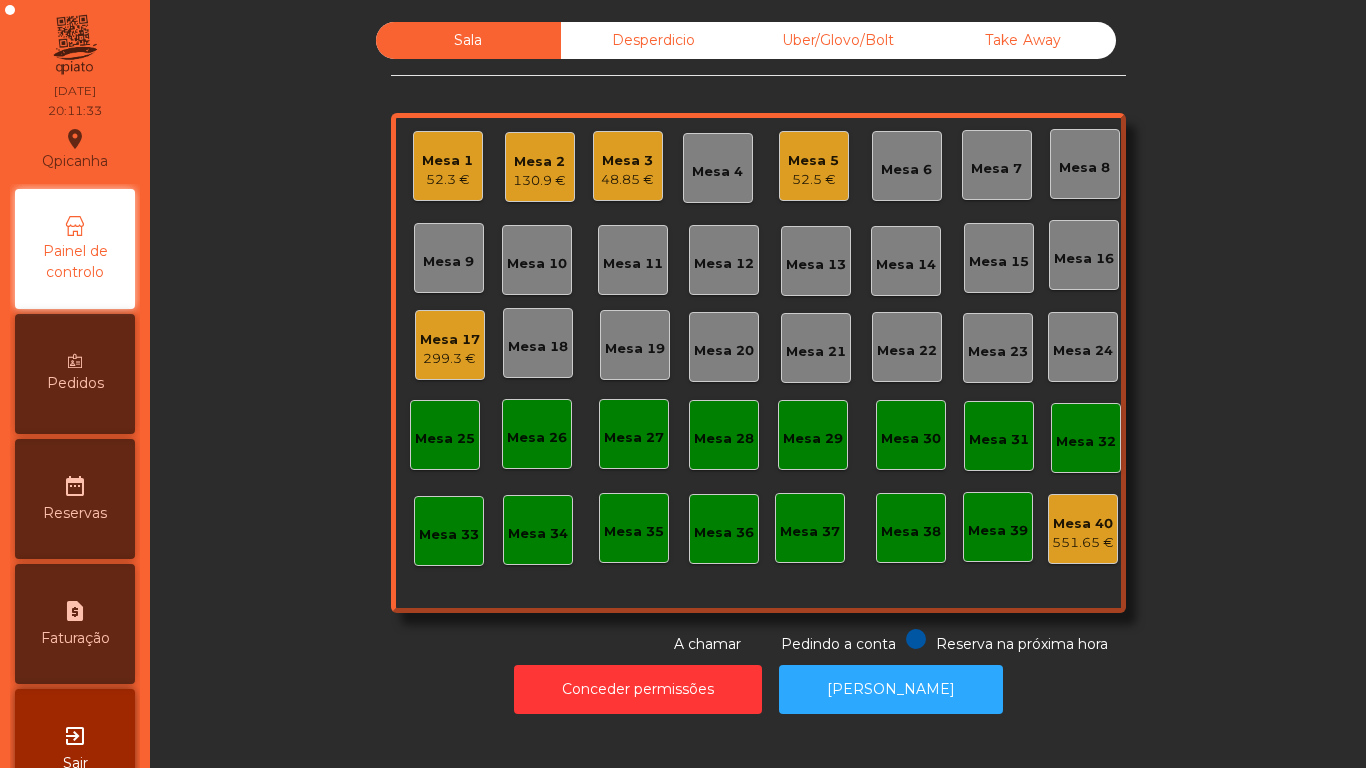 click on "Mesa 17" 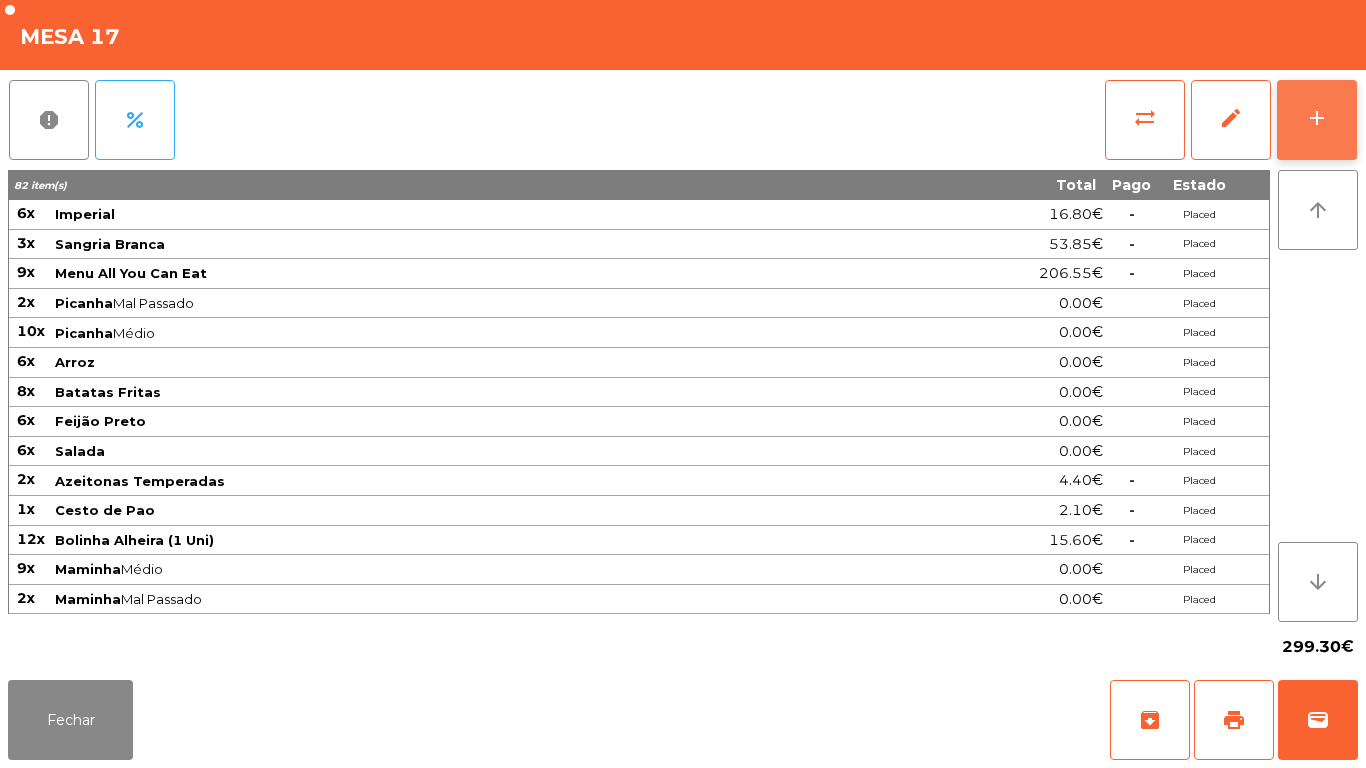 click on "add" 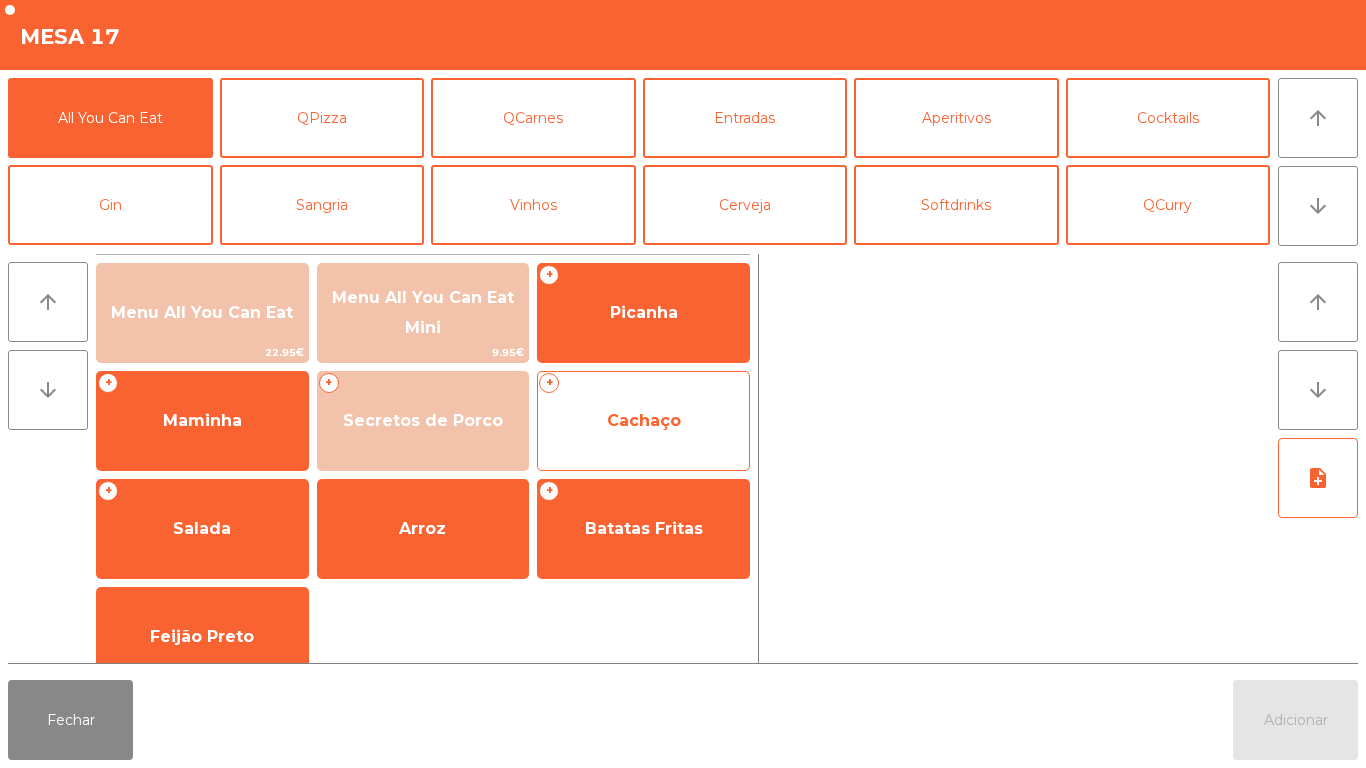 click on "Cachaço" 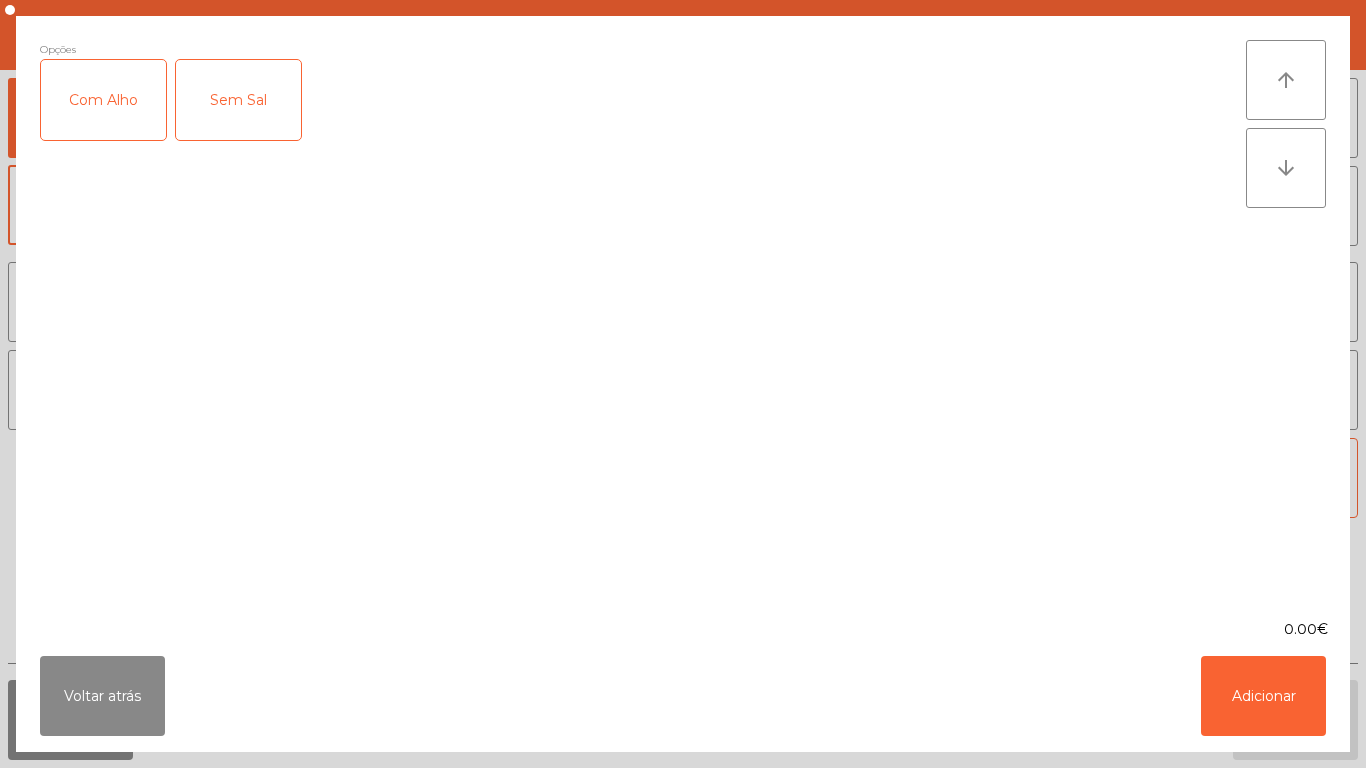 click on "Com Alho" 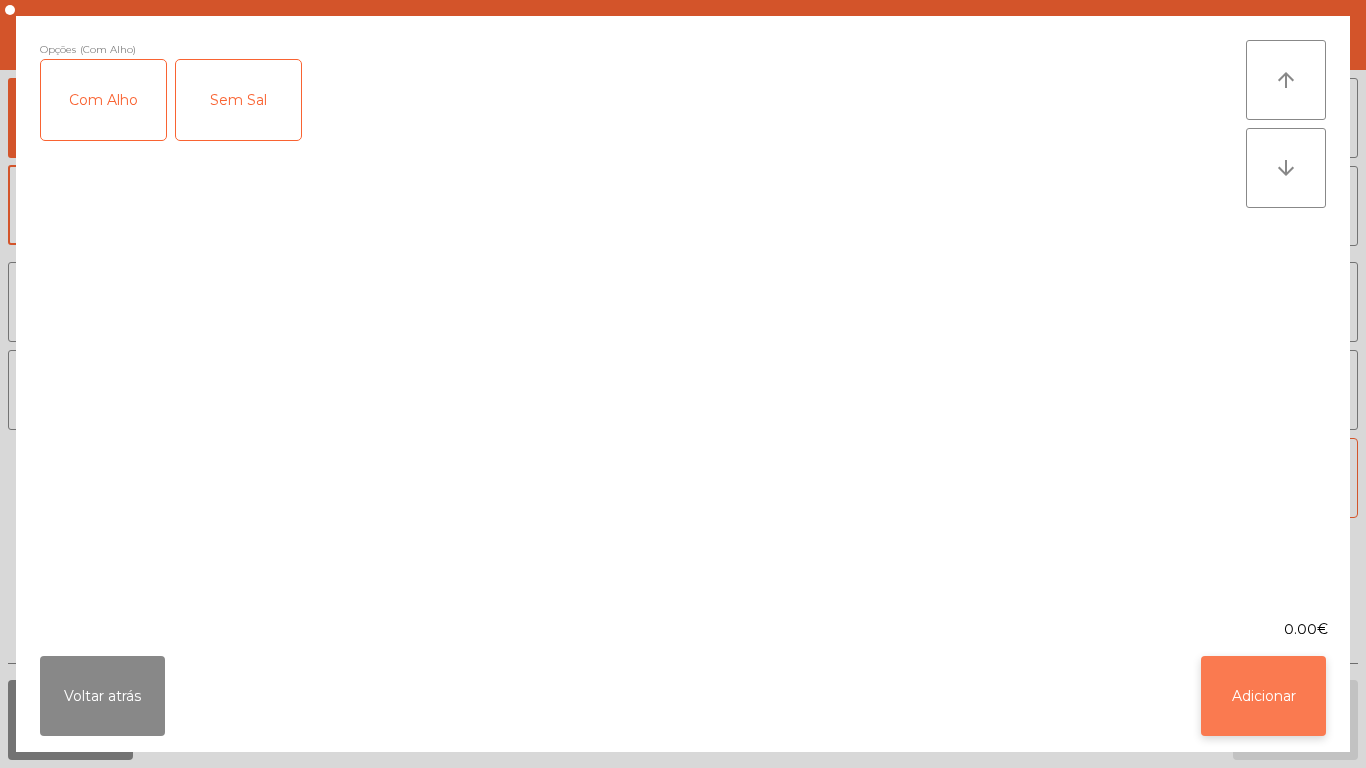 click on "Adicionar" 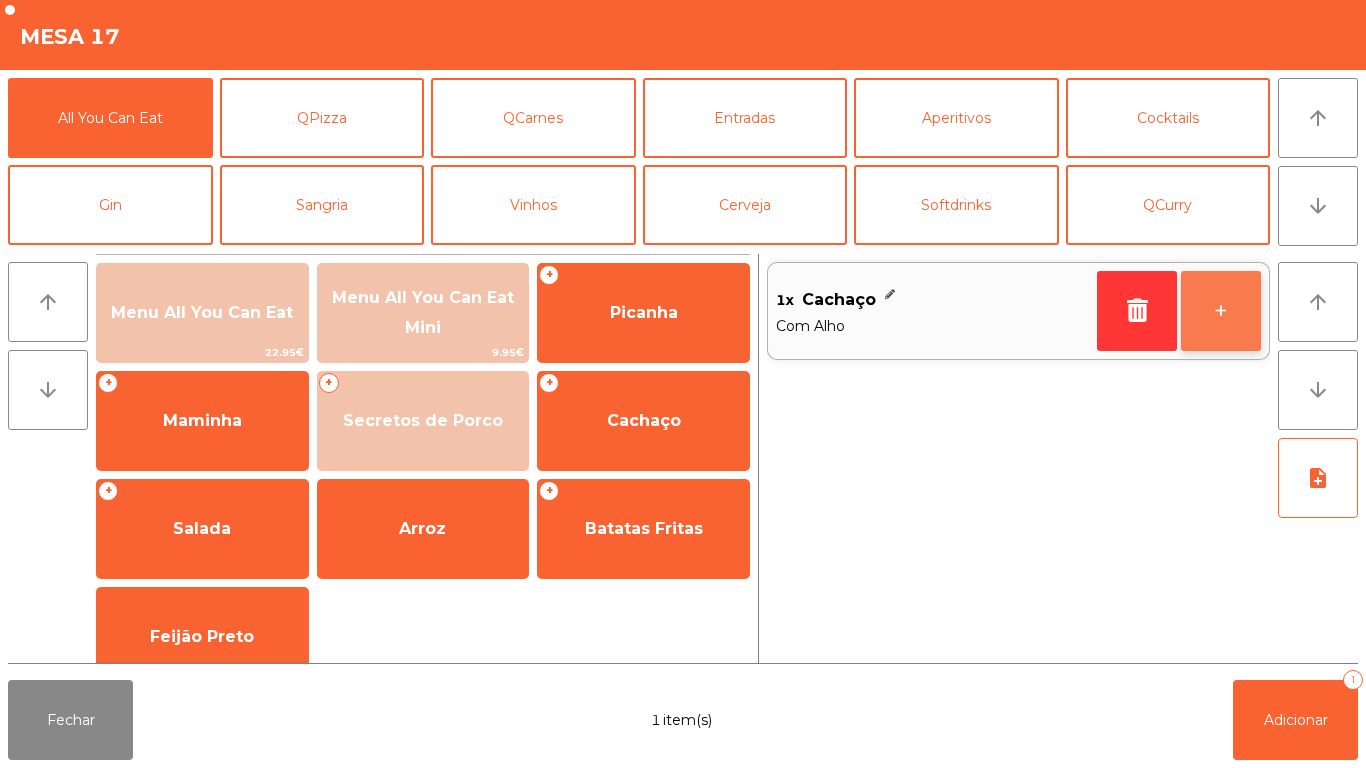 click on "+" 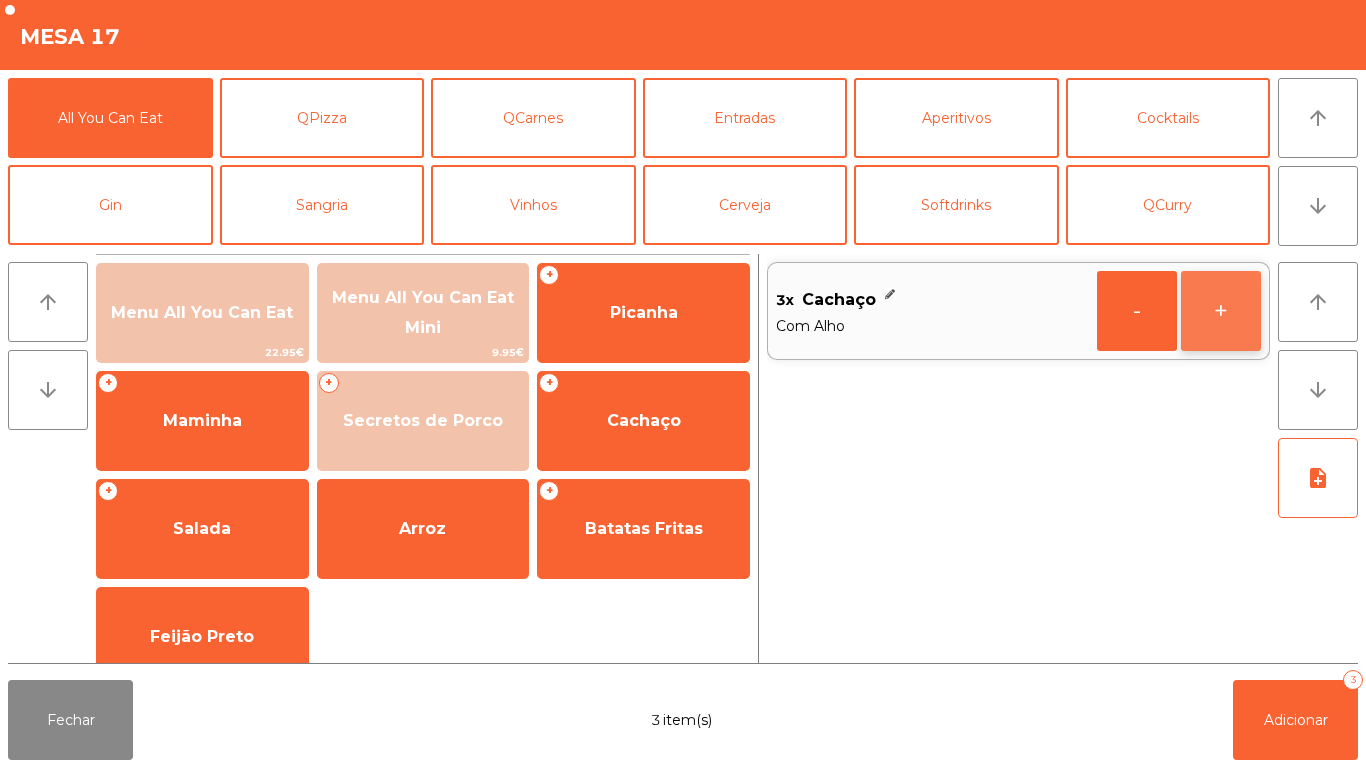 click on "+" 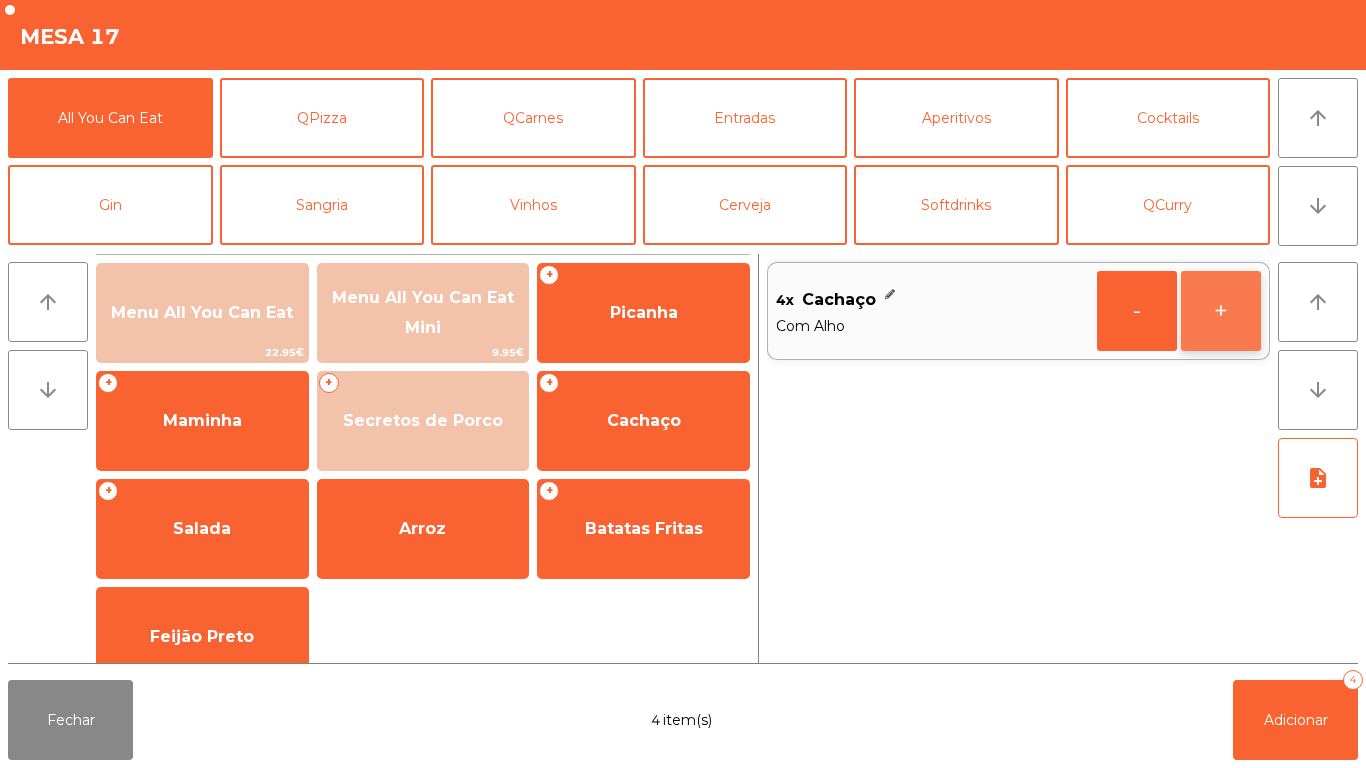 click on "+" 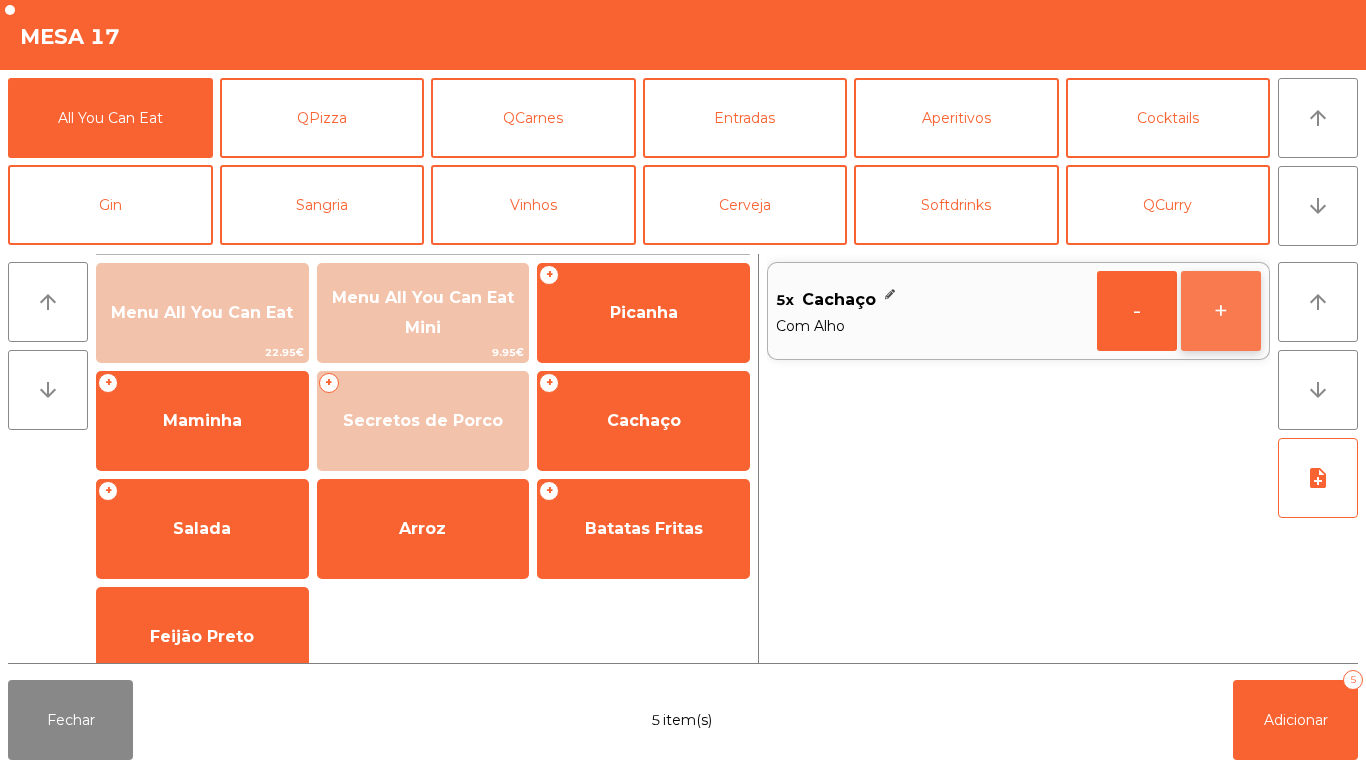 click on "+" 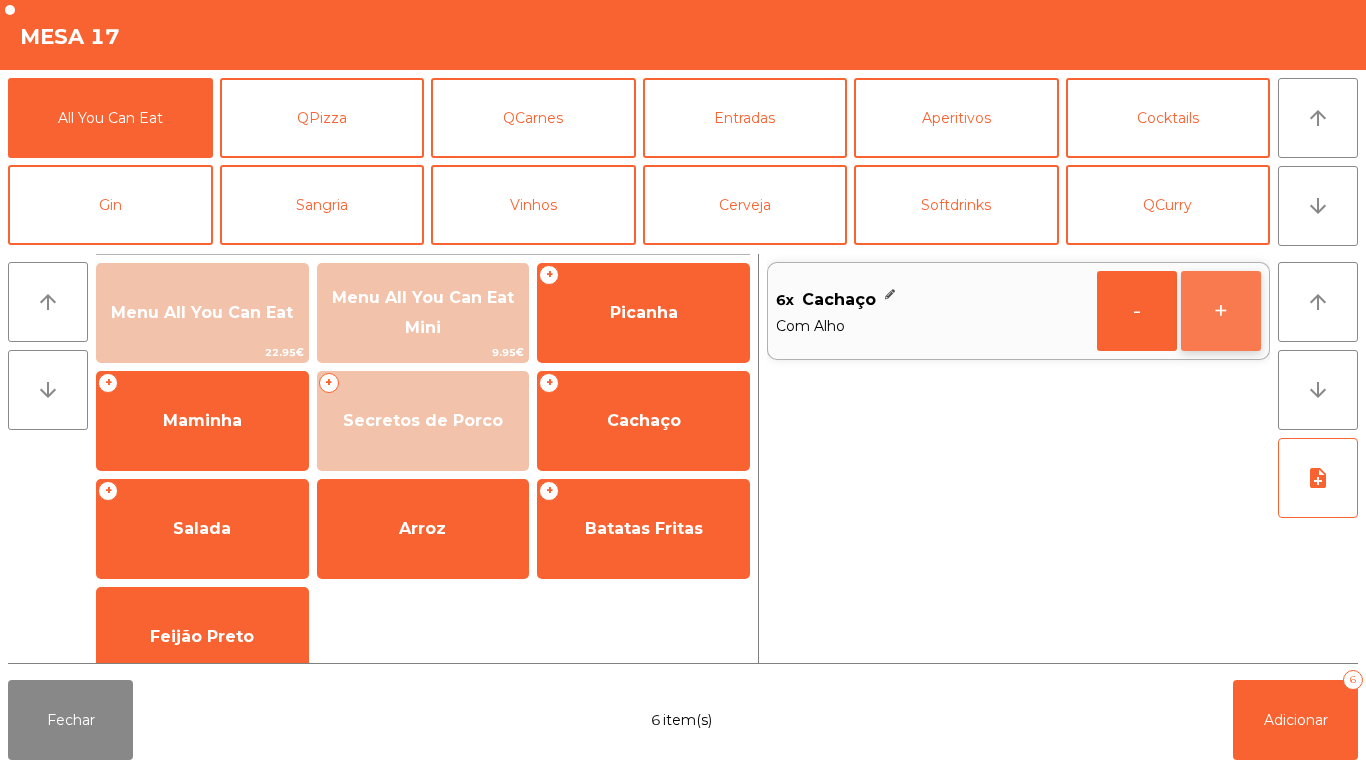 click on "+" 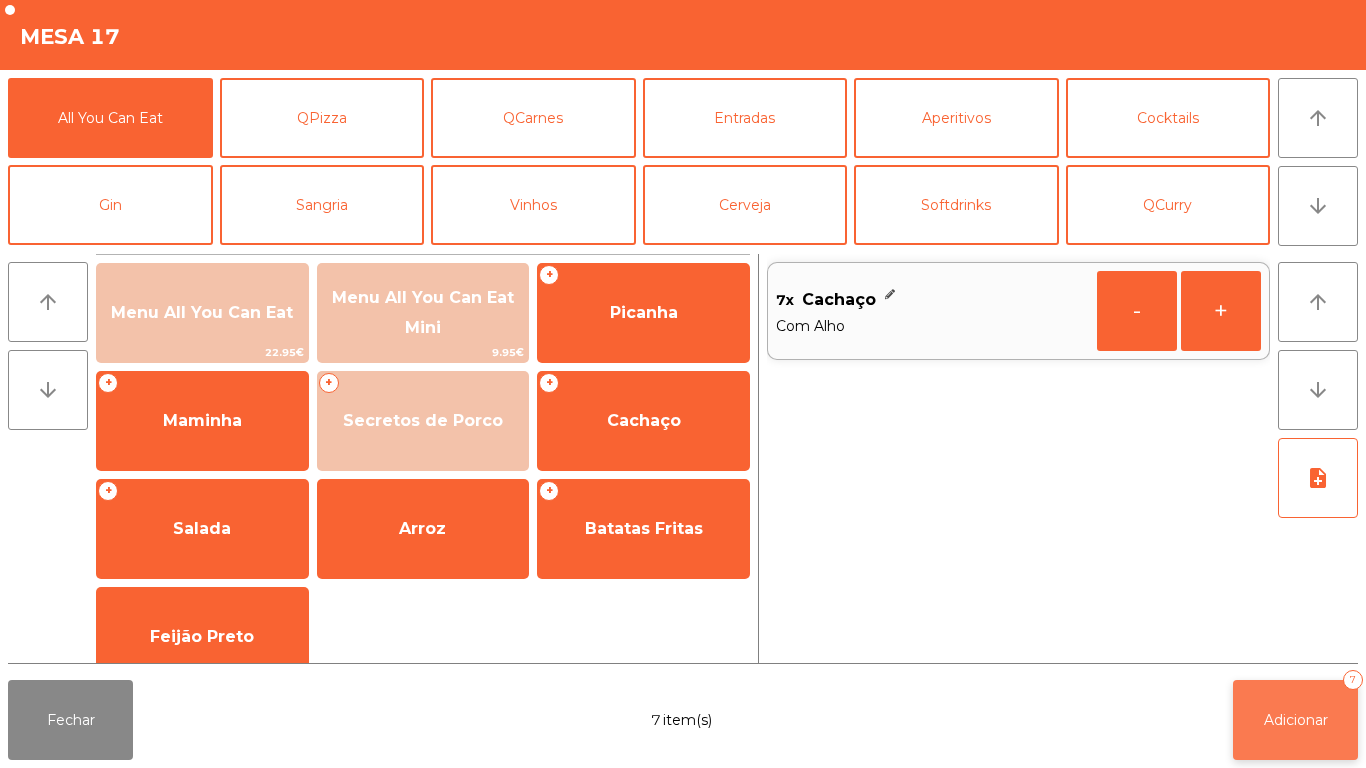 click on "Adicionar   7" 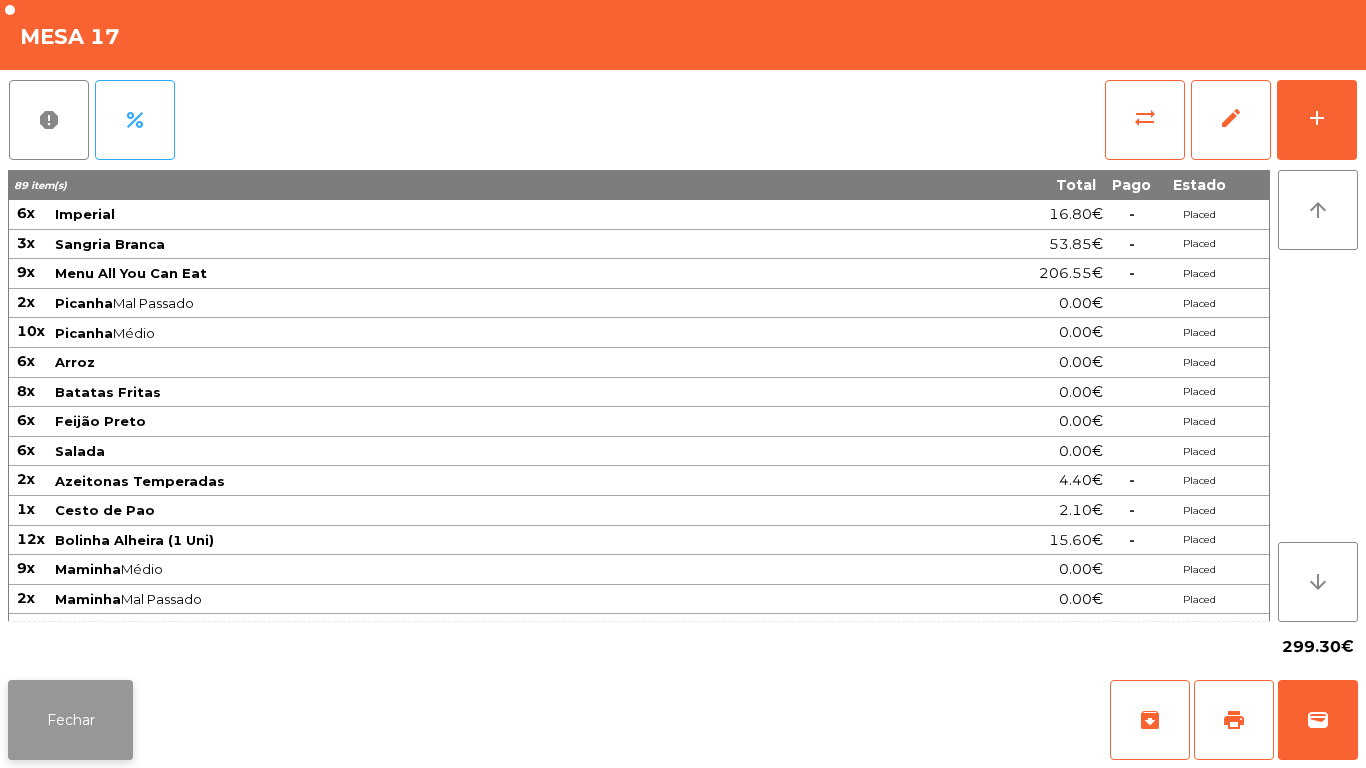 click on "Fechar" 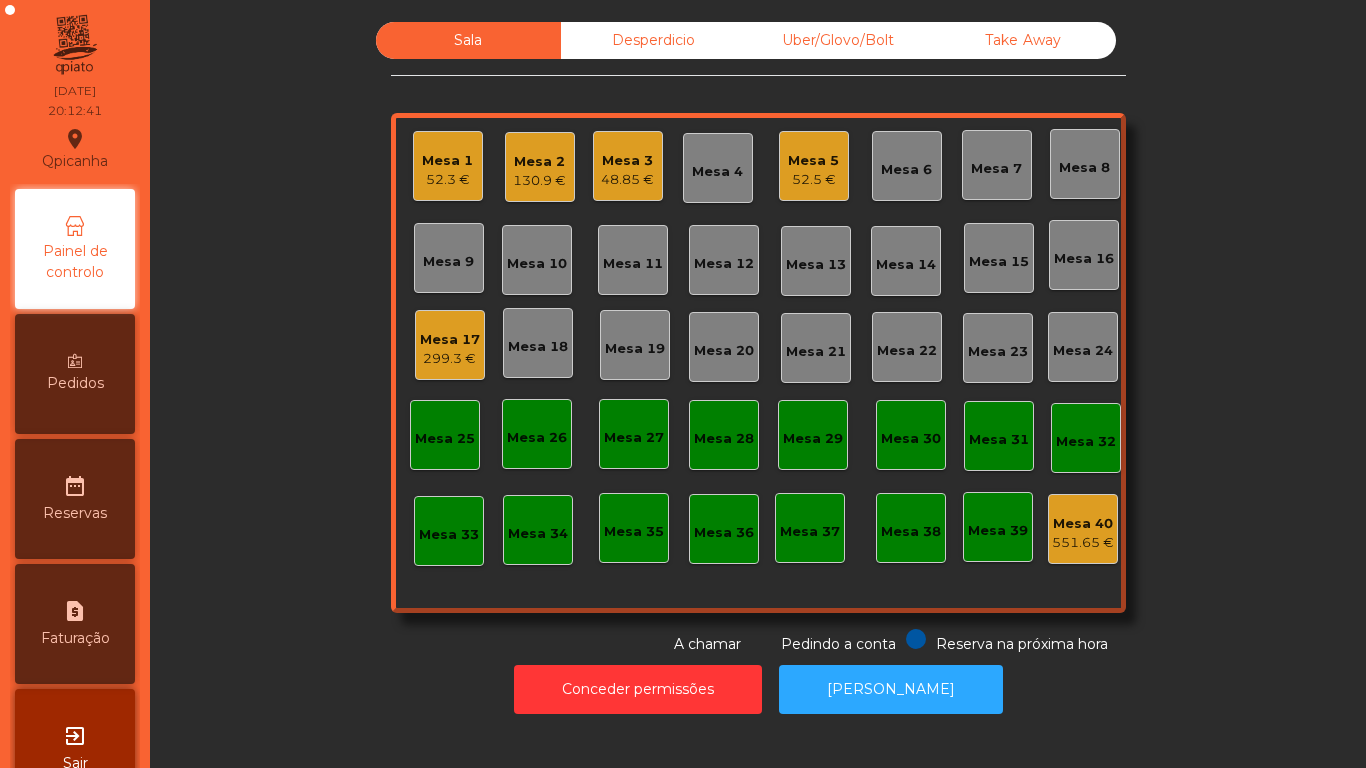 click on "Mesa 17   299.3 €" 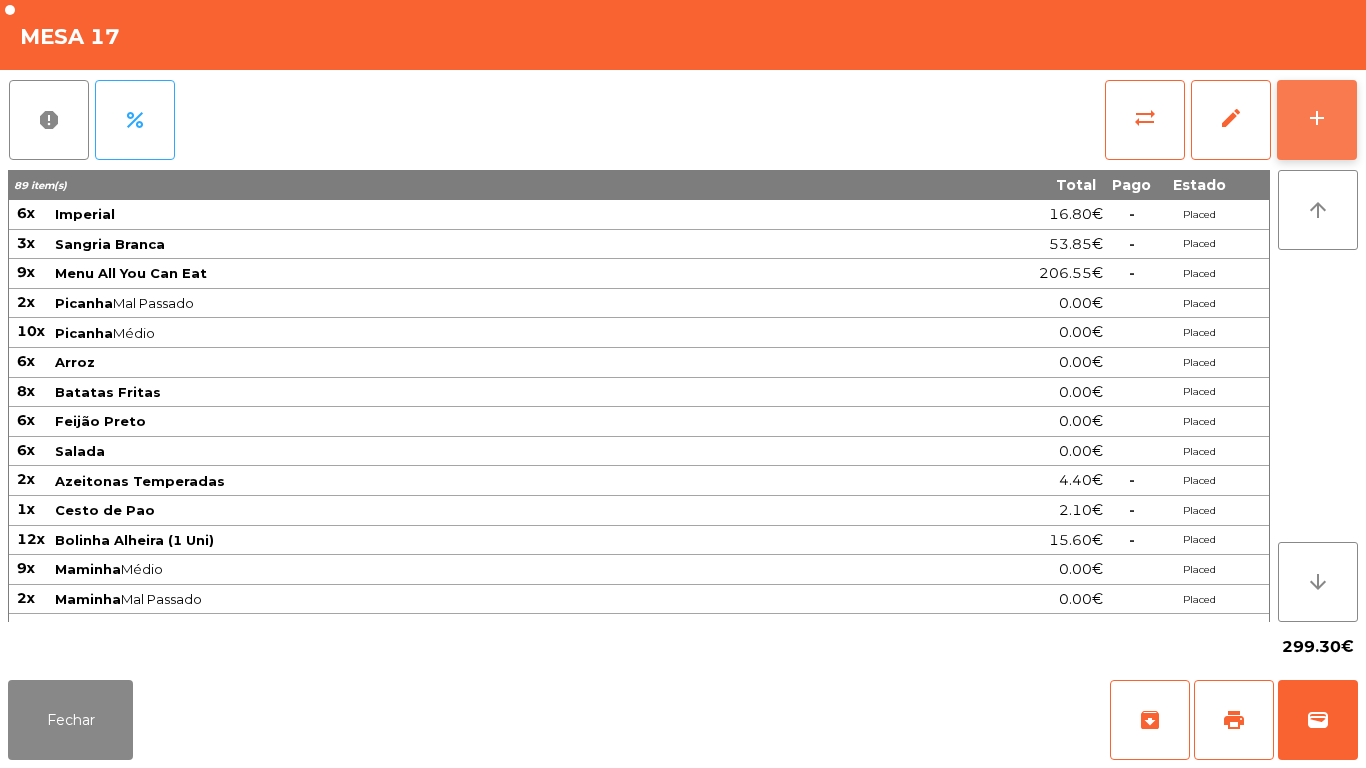 click on "add" 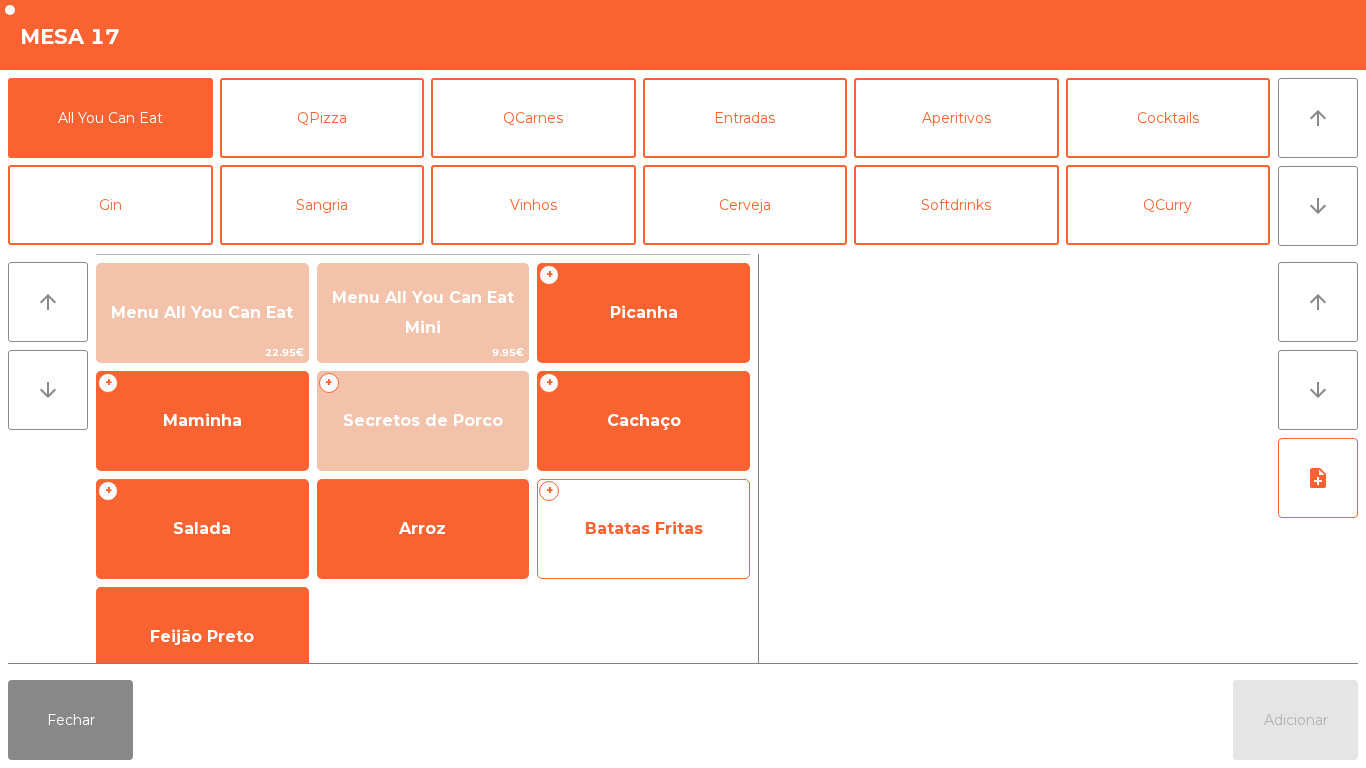 click on "Batatas Fritas" 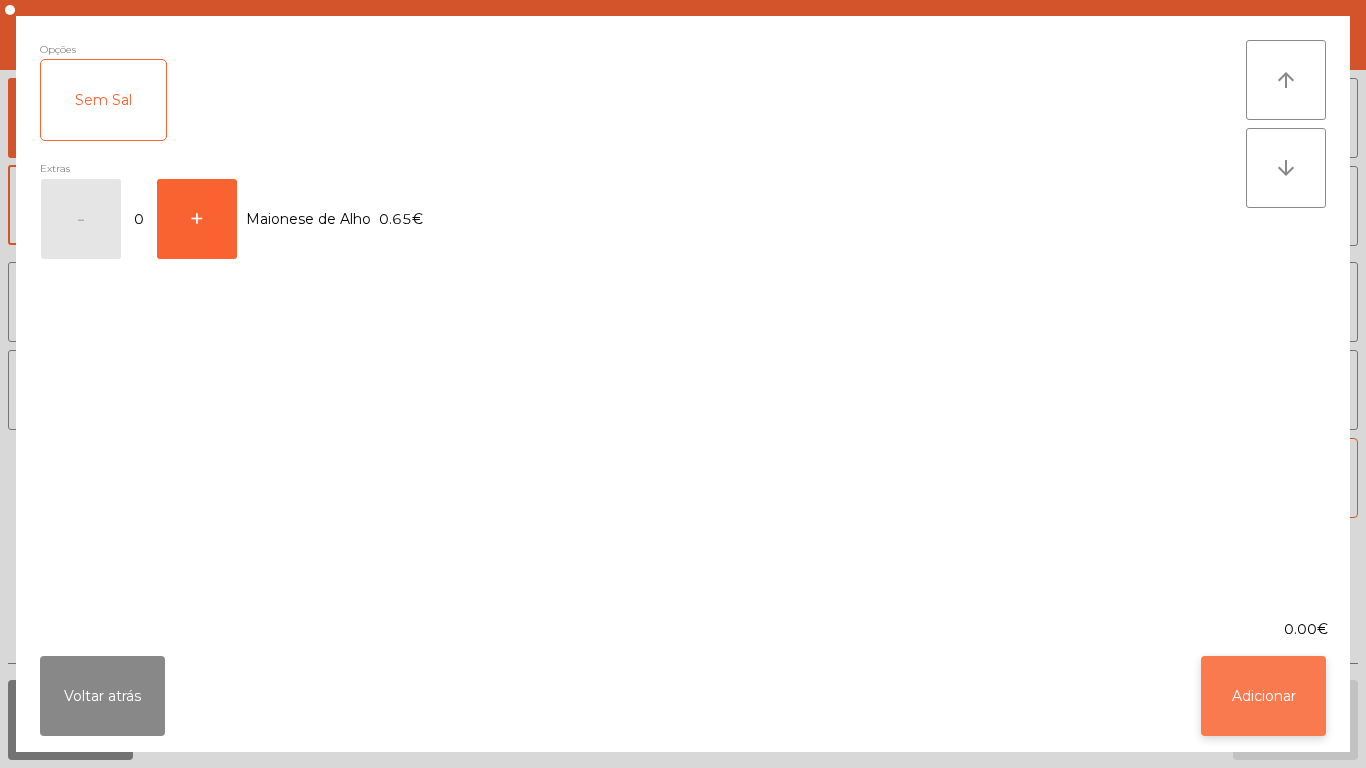 click on "Adicionar" 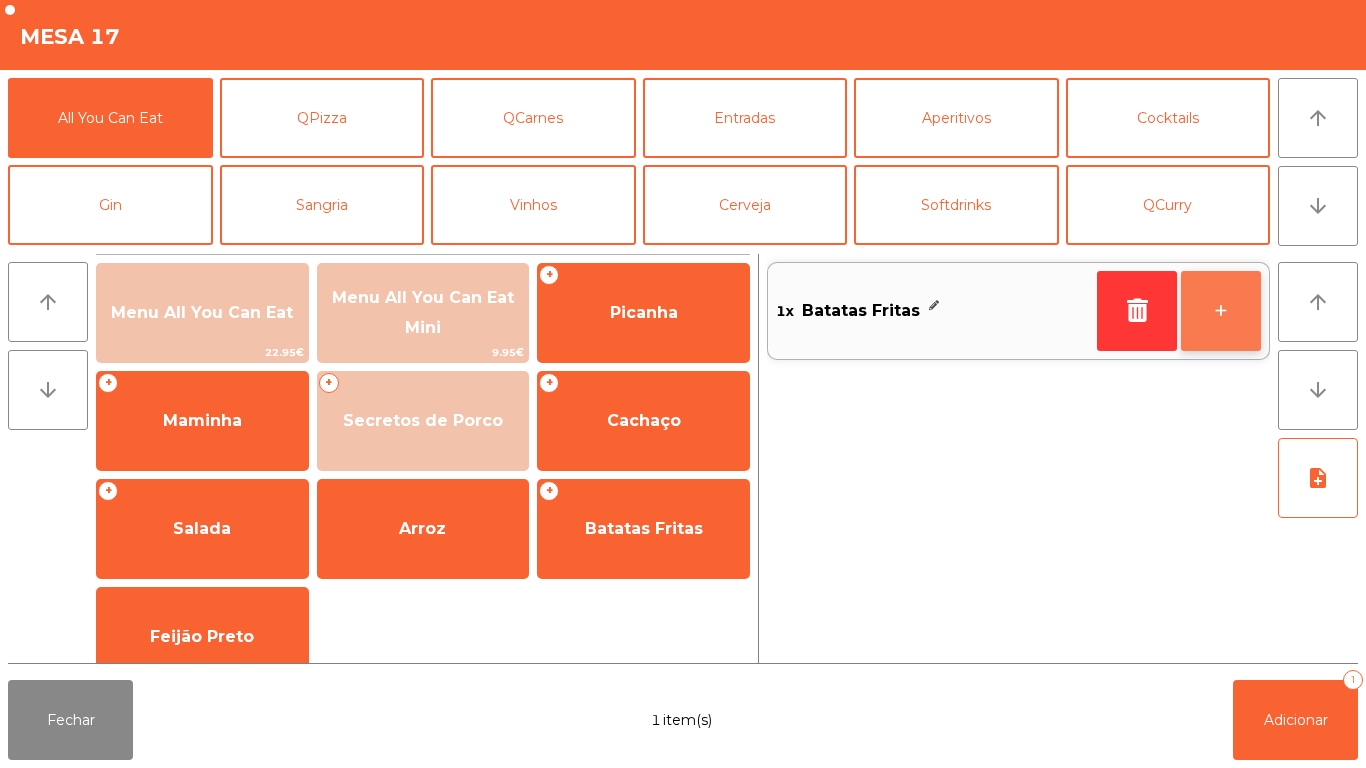 click on "+" 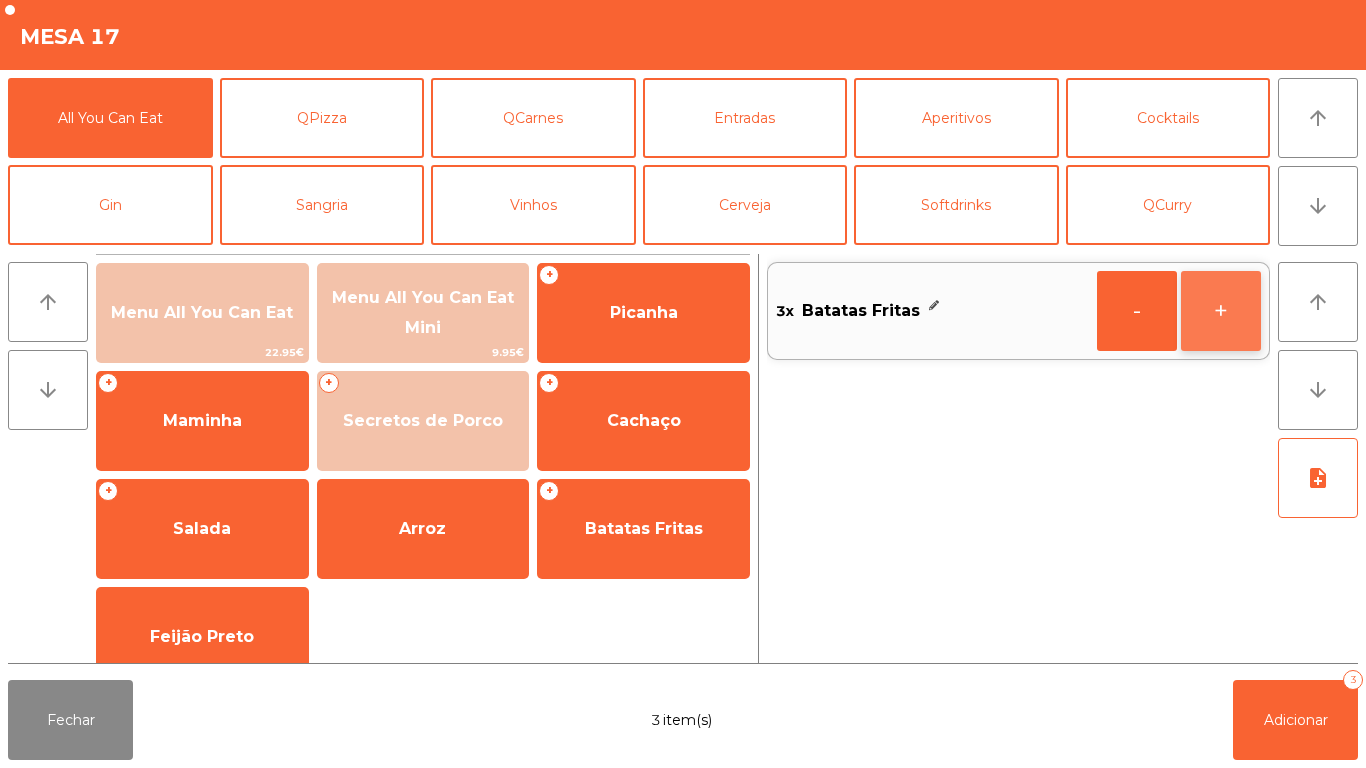 click on "+" 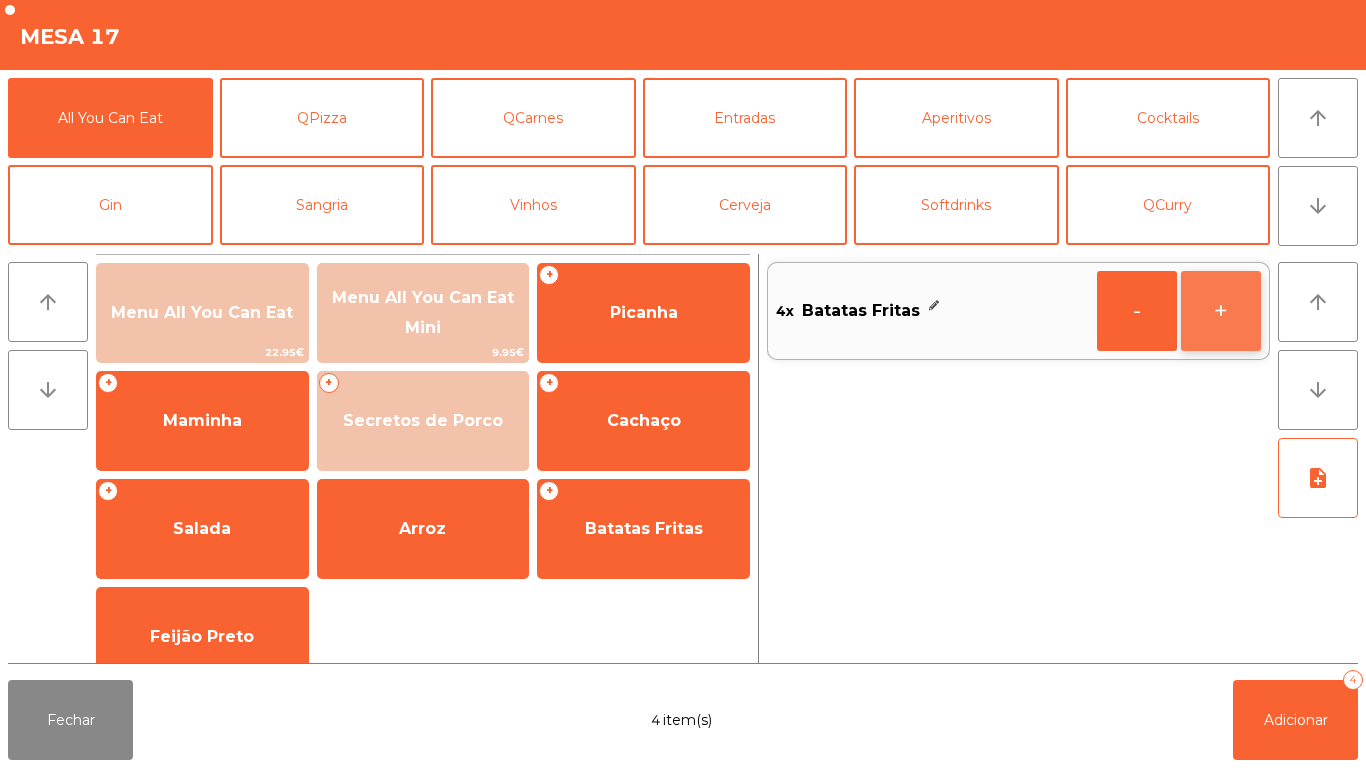 click on "+" 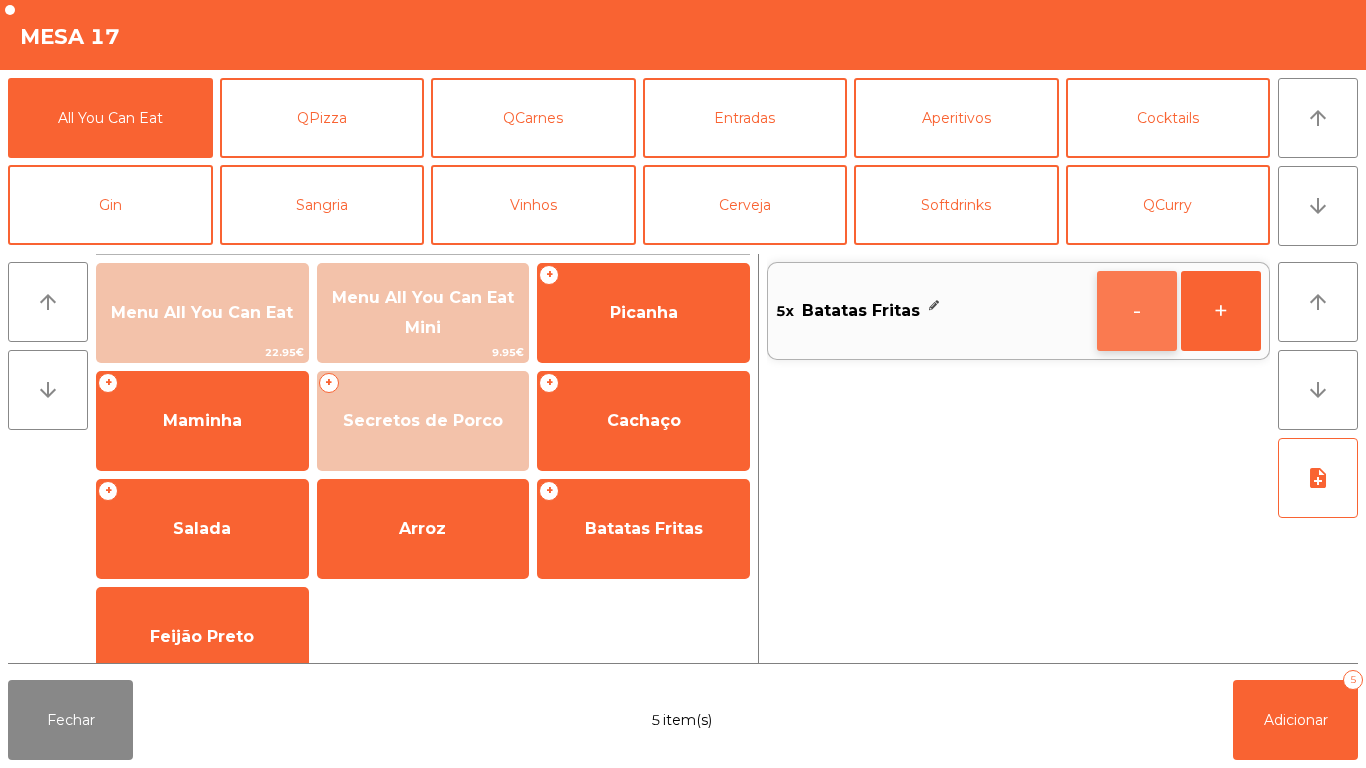 click on "-" 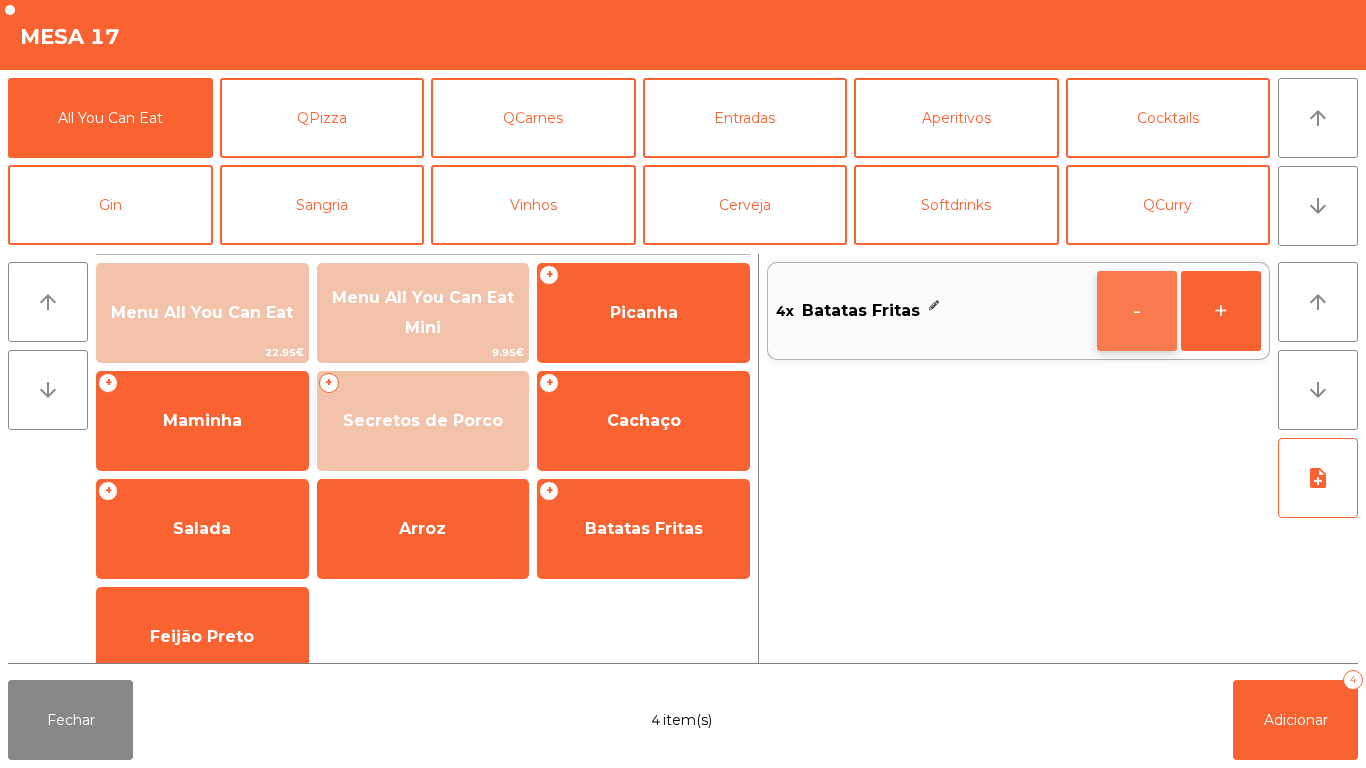 click on "-" 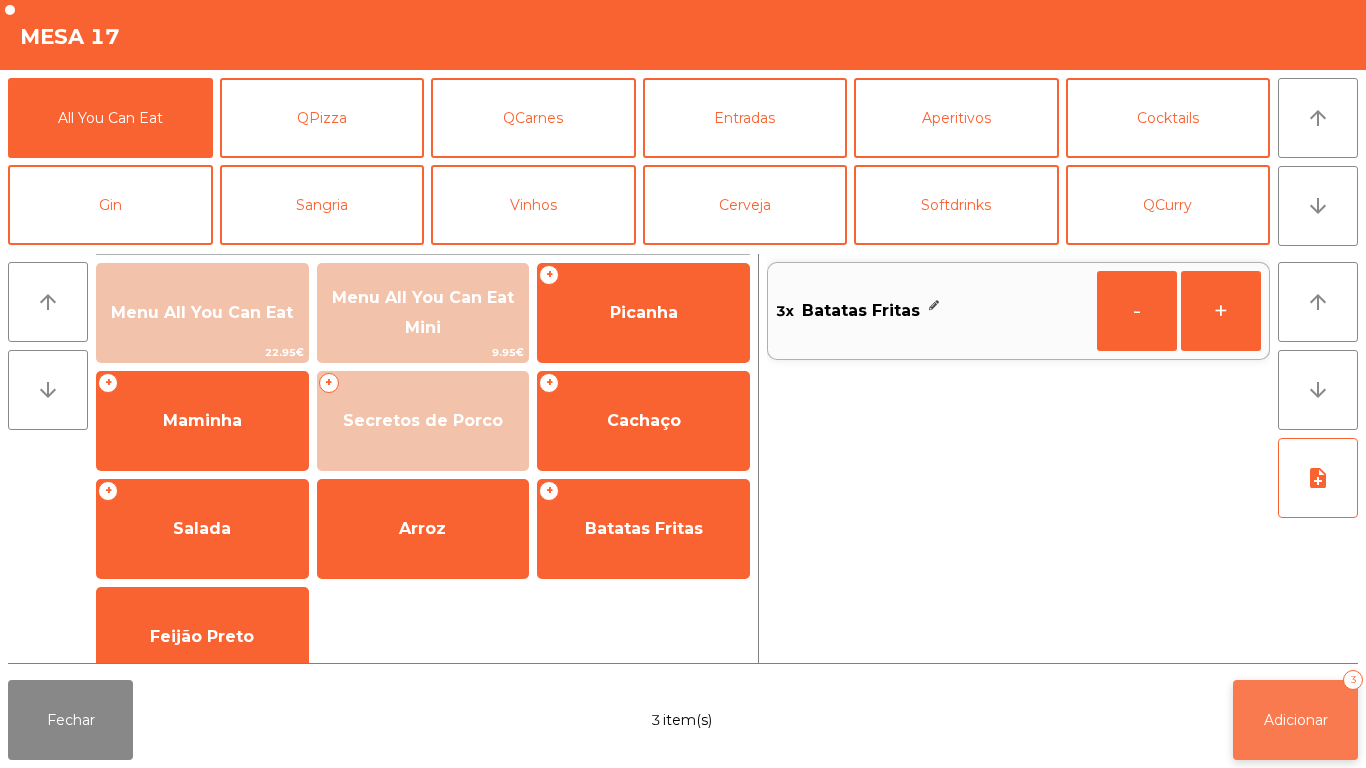 click on "Adicionar   3" 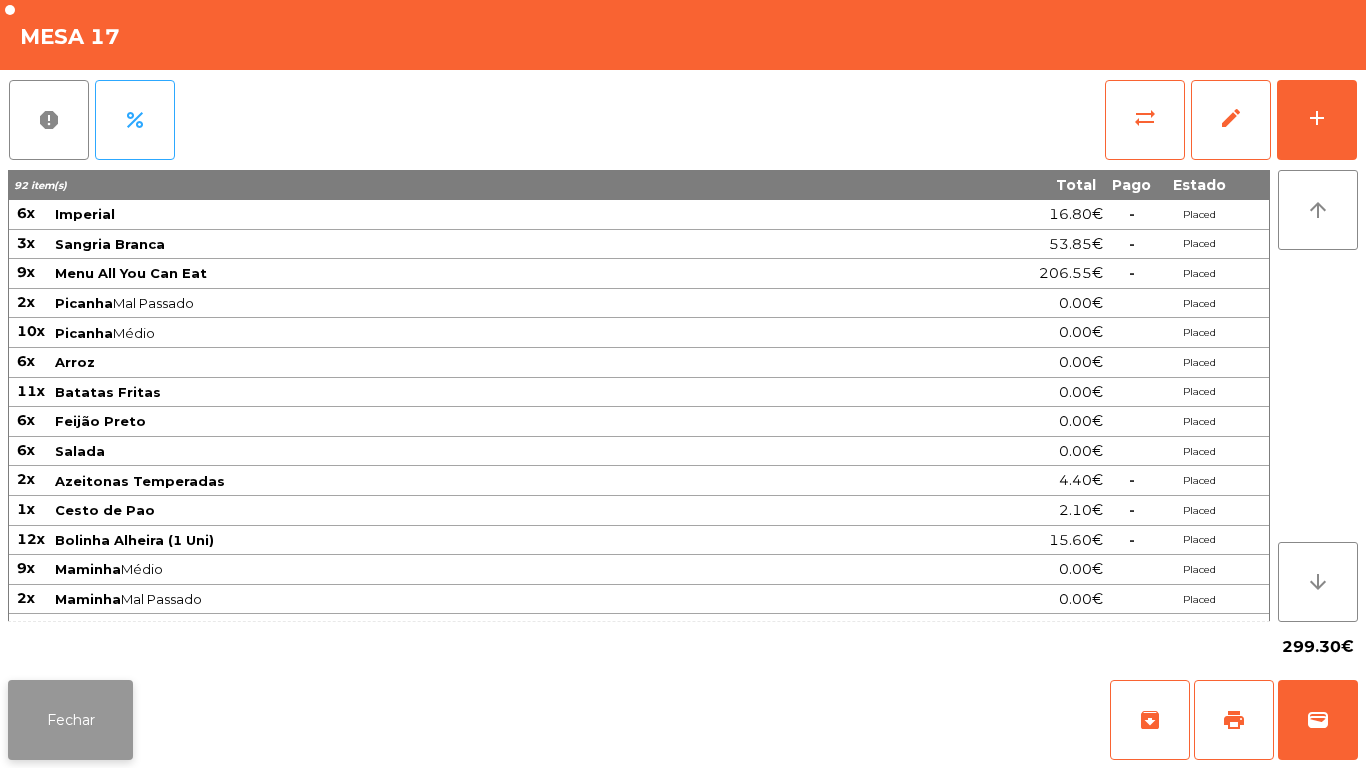 click on "Fechar" 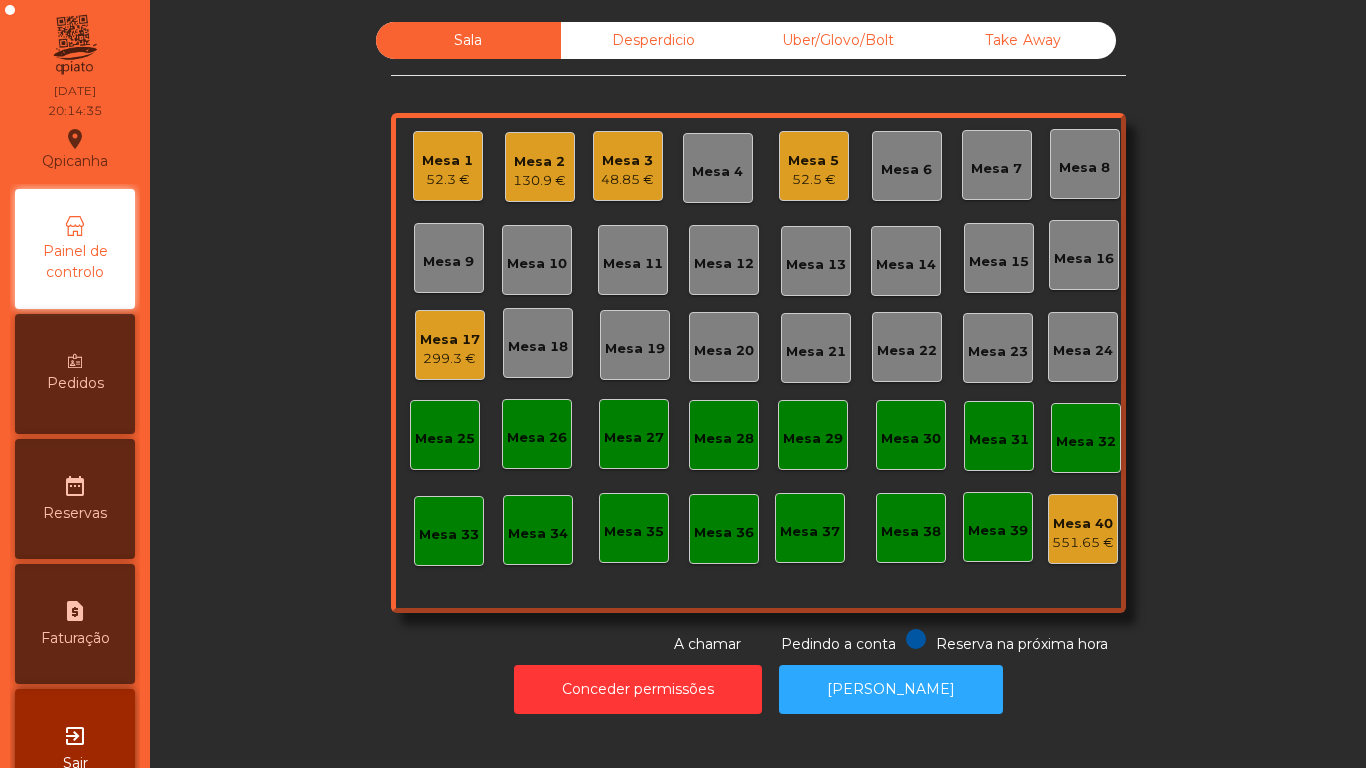 click on "52.5 €" 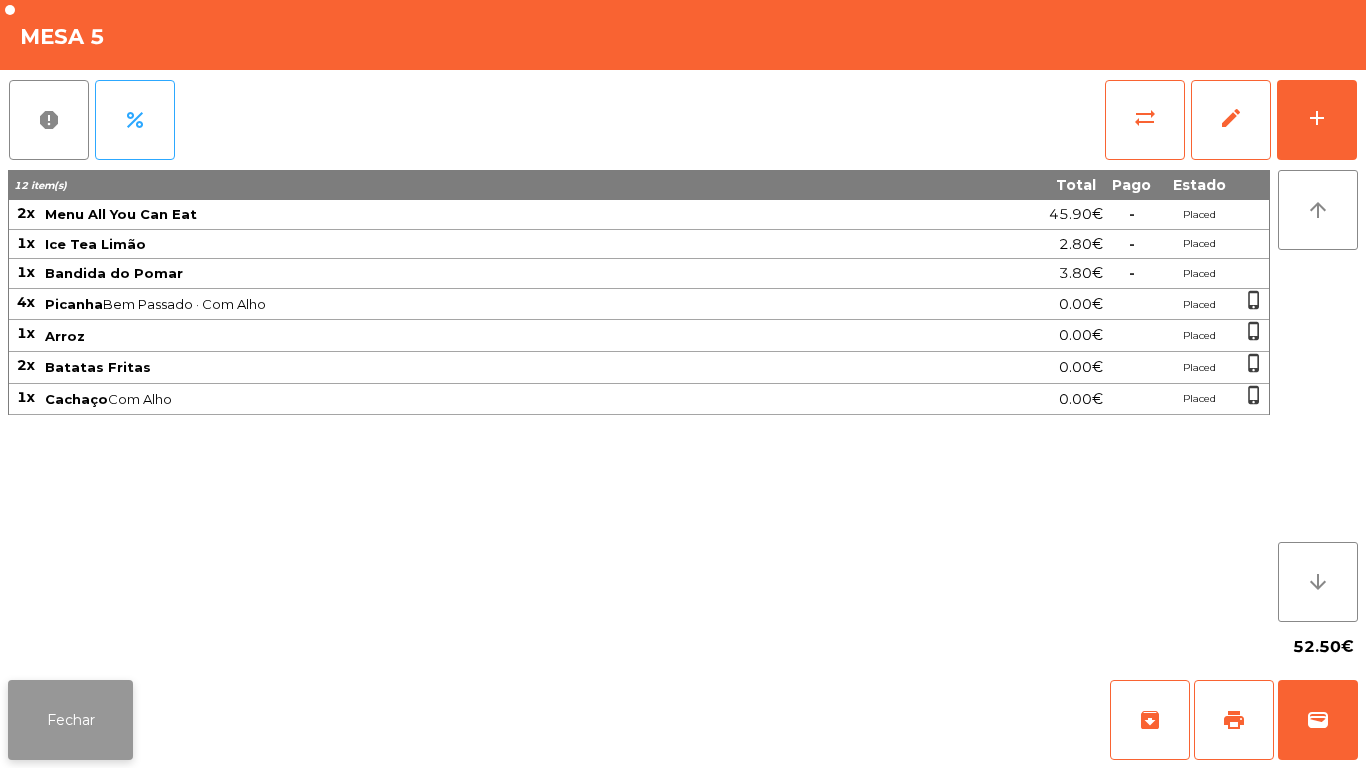 click on "Fechar" 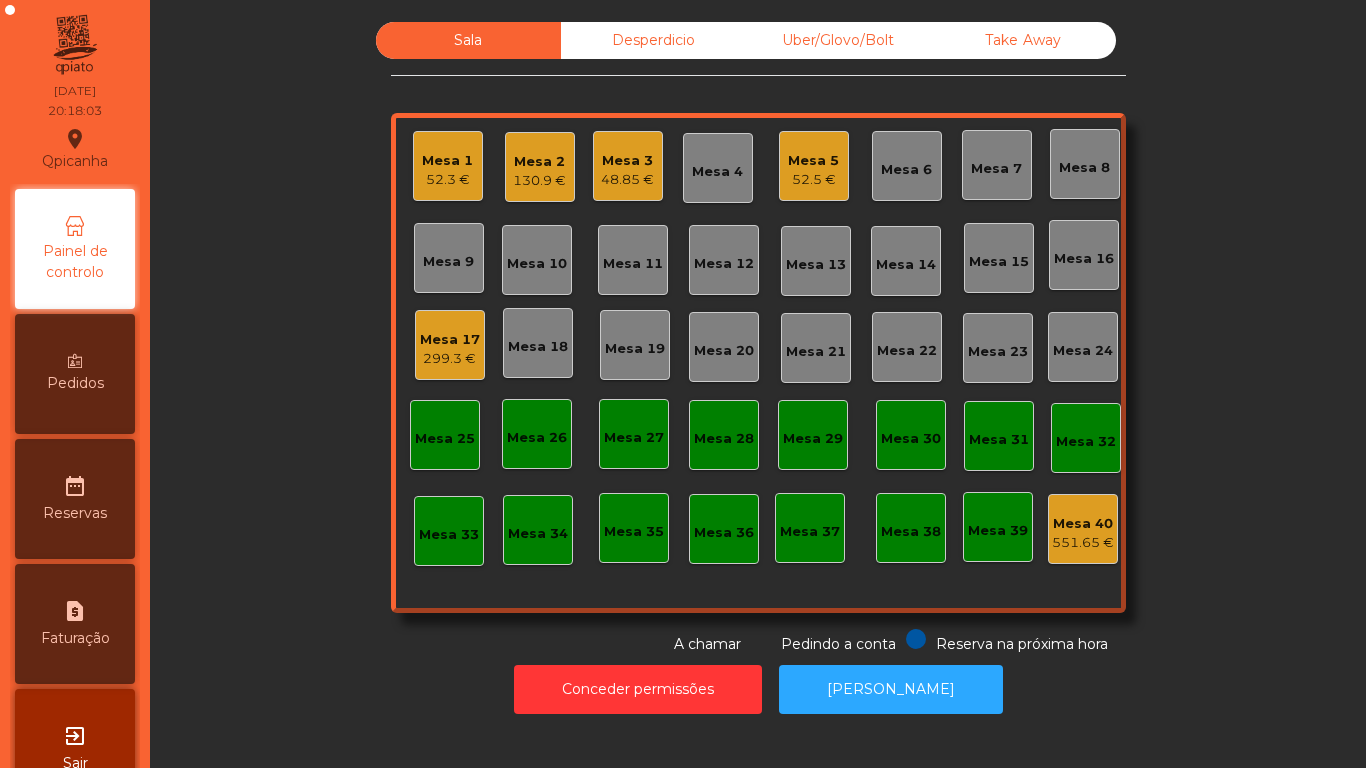 click on "130.9 €" 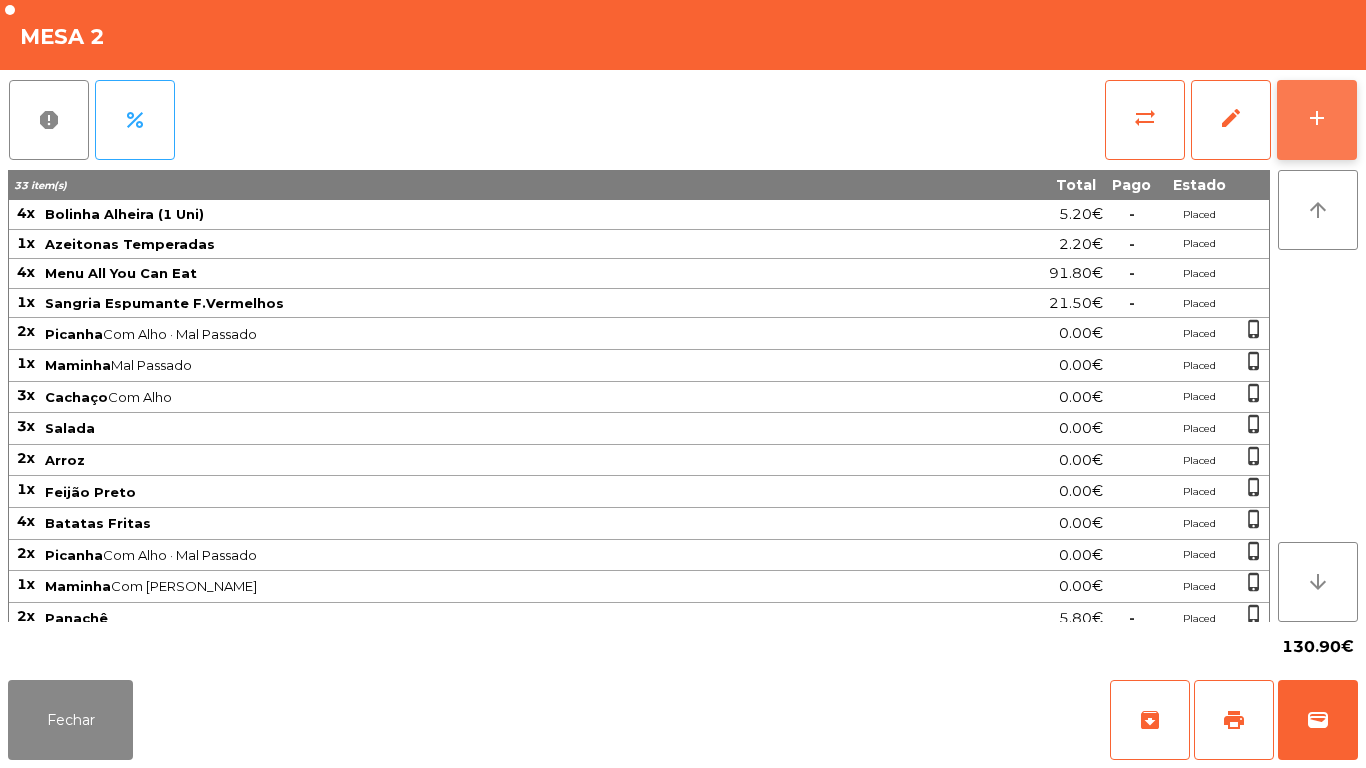 click on "add" 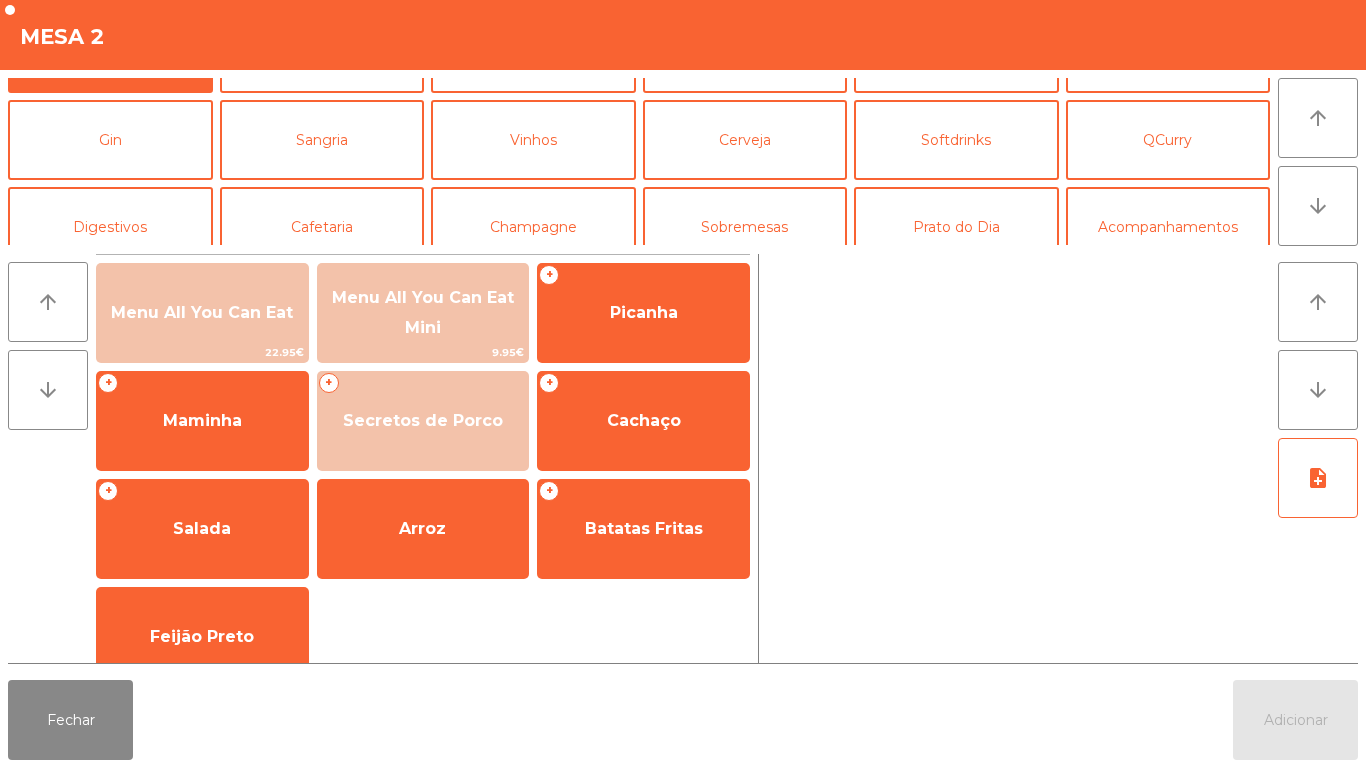 scroll, scrollTop: 72, scrollLeft: 0, axis: vertical 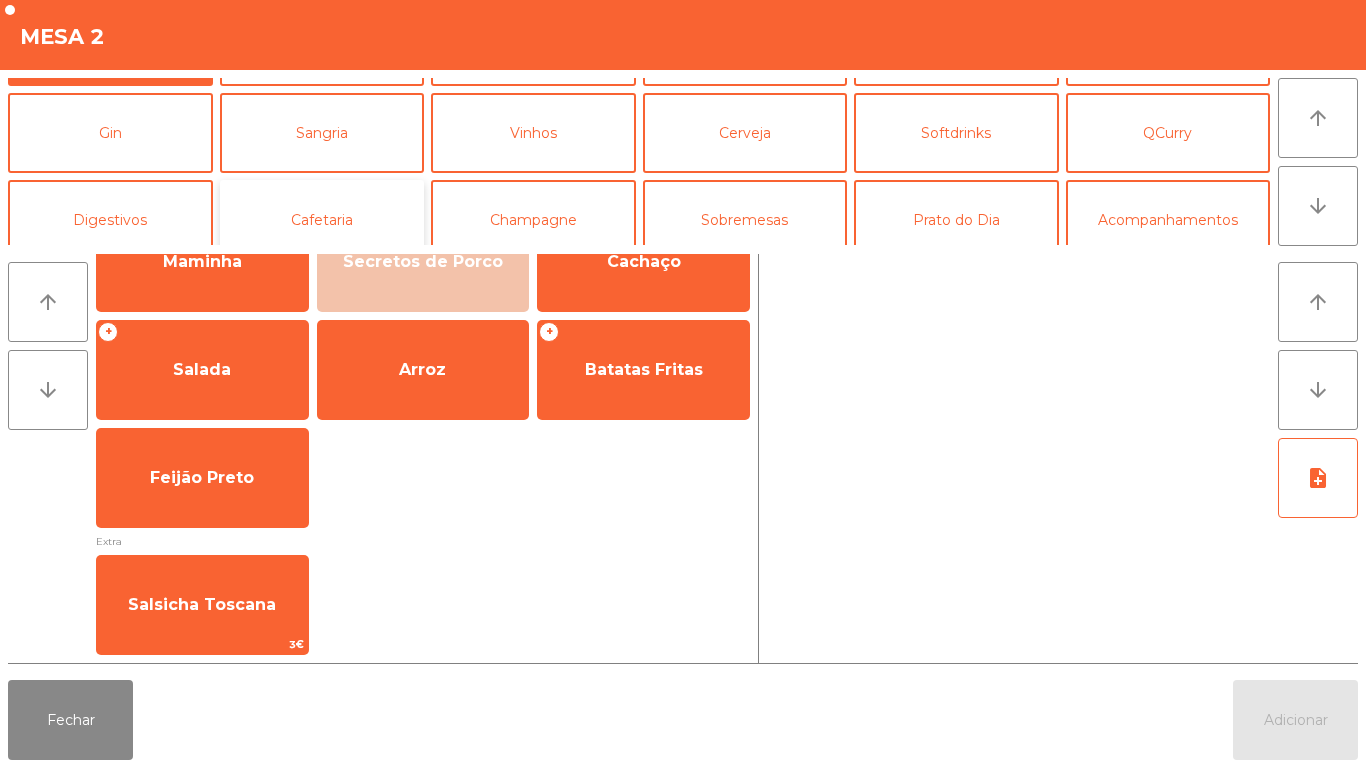 click on "Cafetaria" 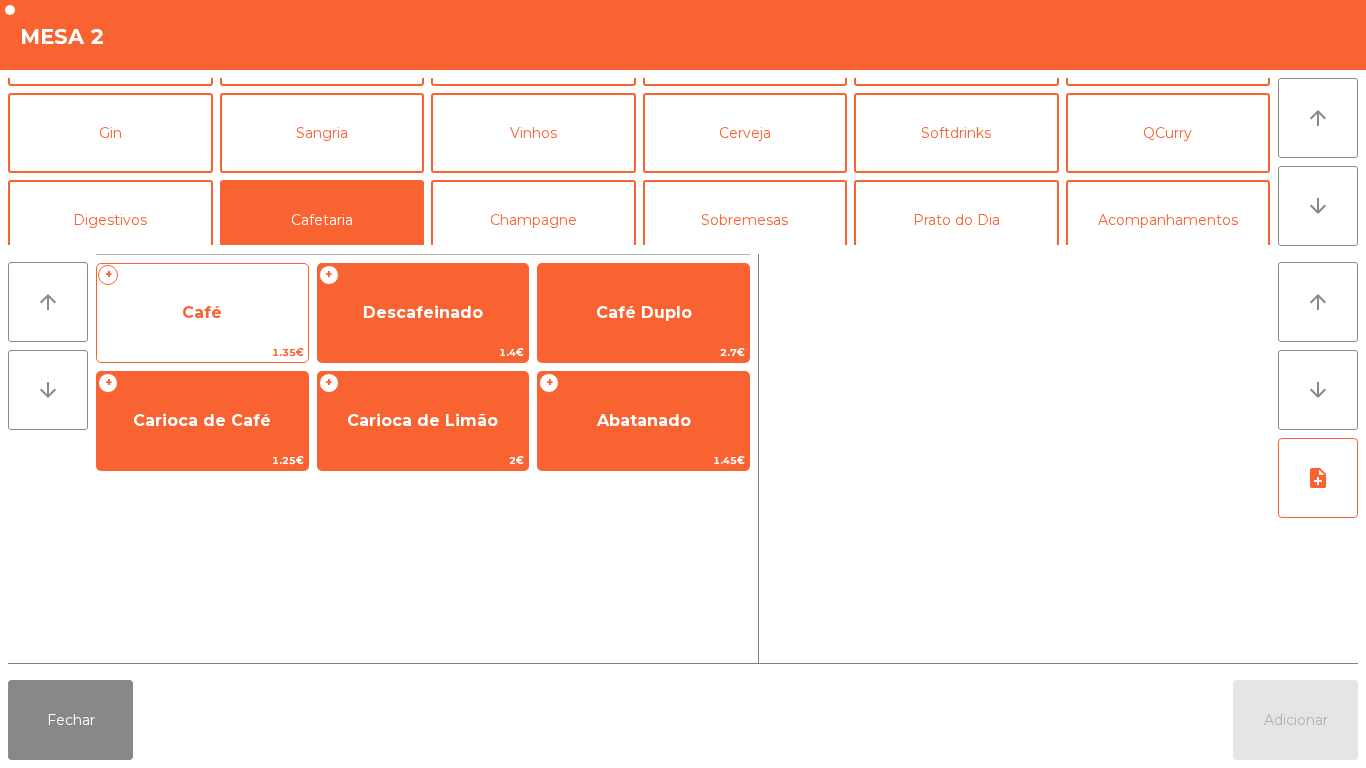 click on "Café" 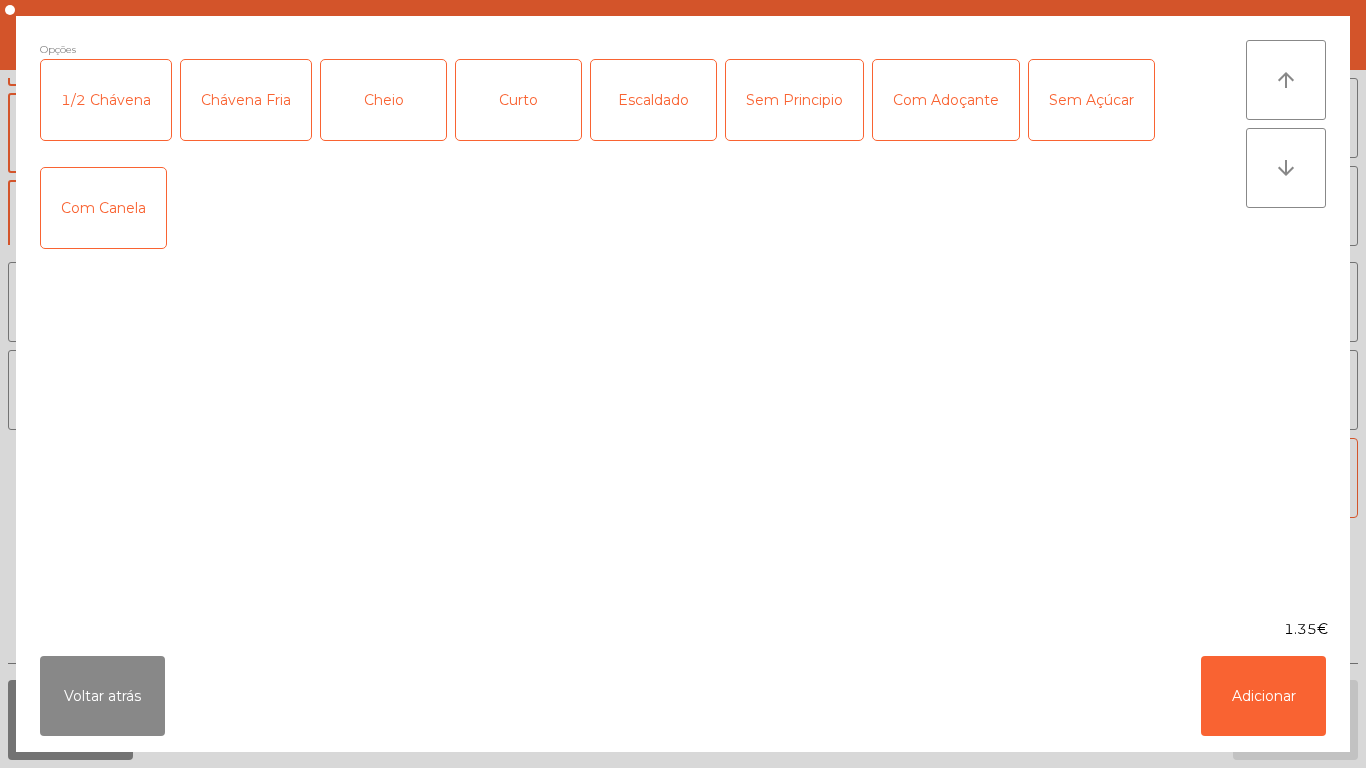 click on "Chávena Fria" 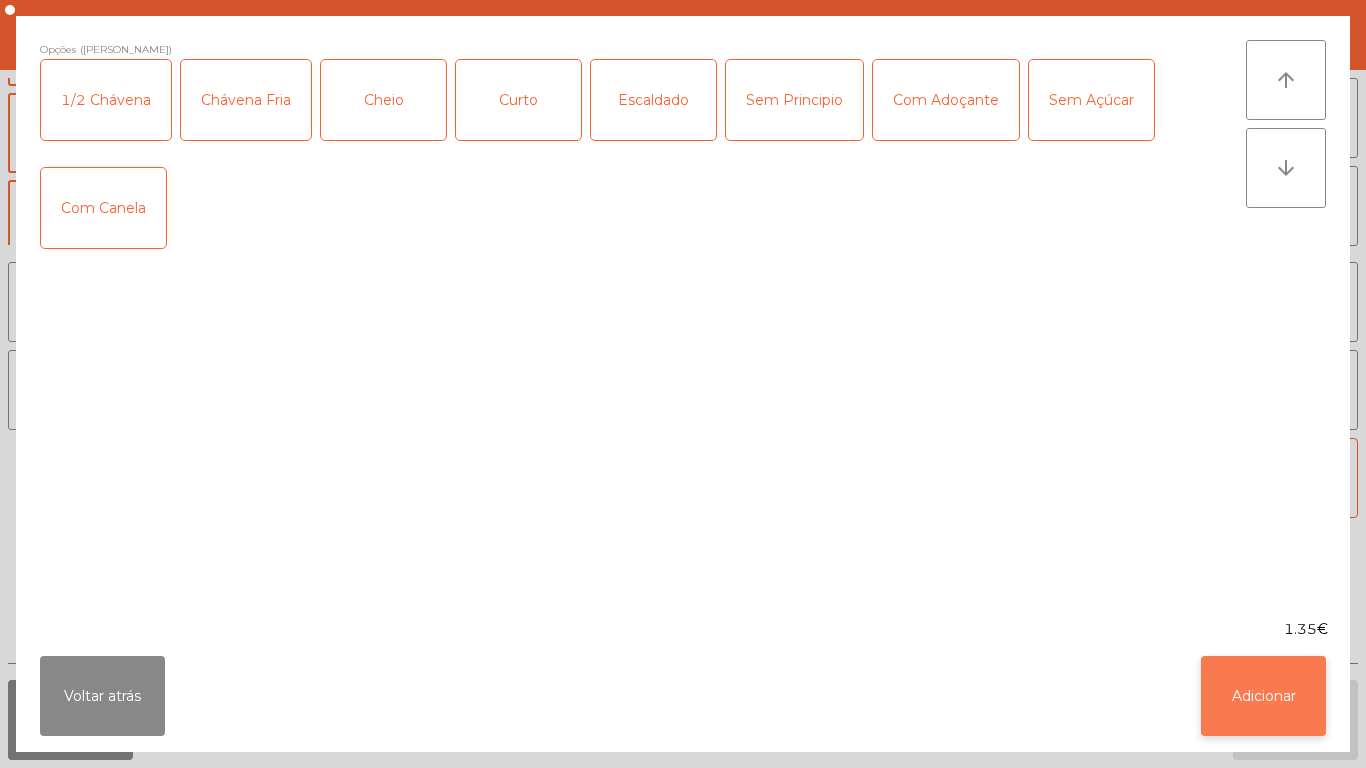 click on "Adicionar" 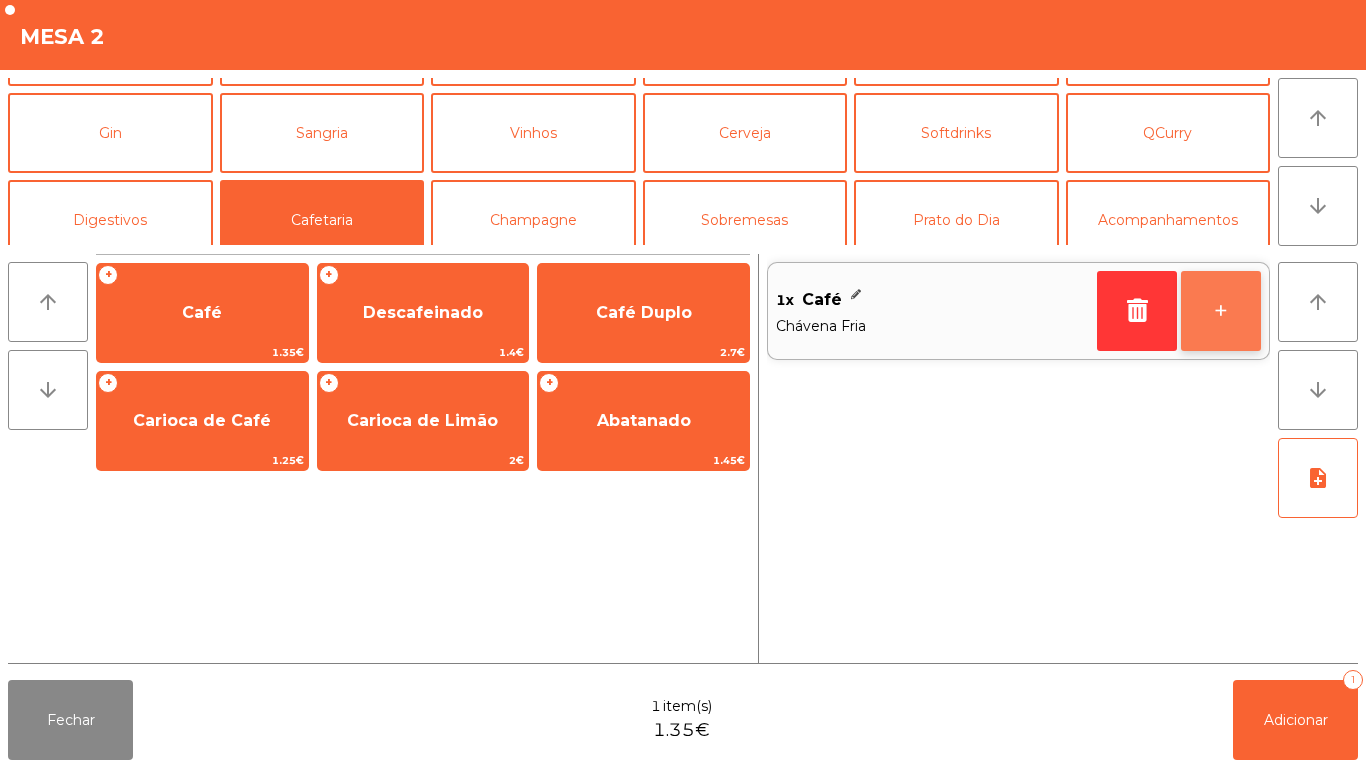 click on "+" 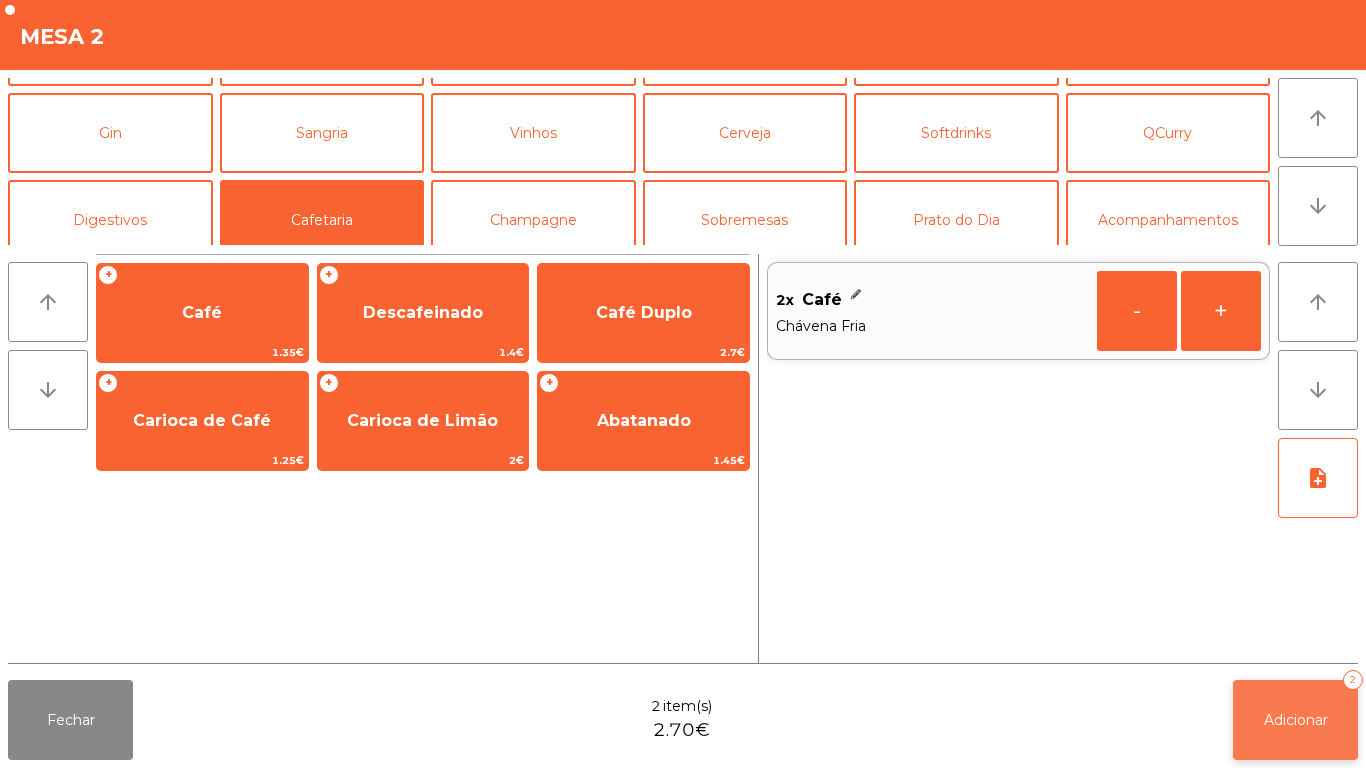 click on "Adicionar" 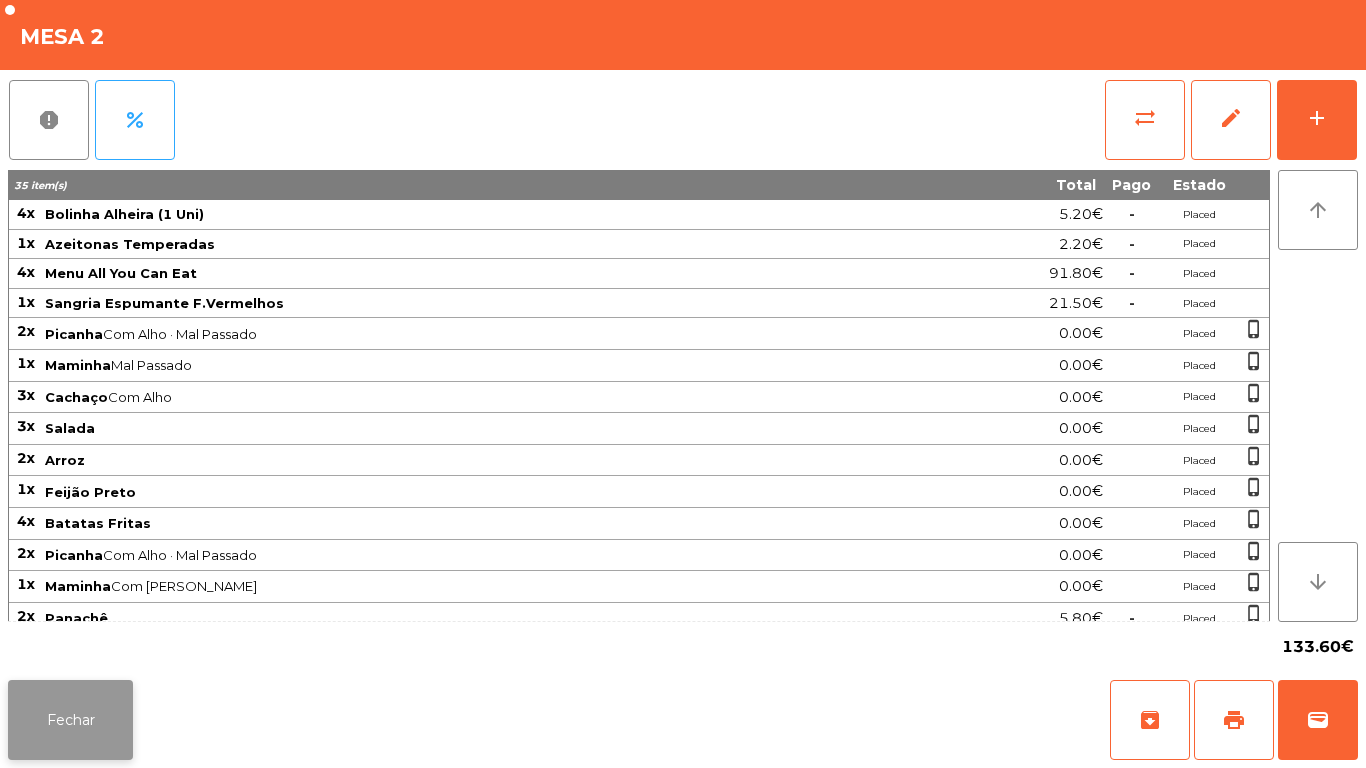 click on "Fechar" 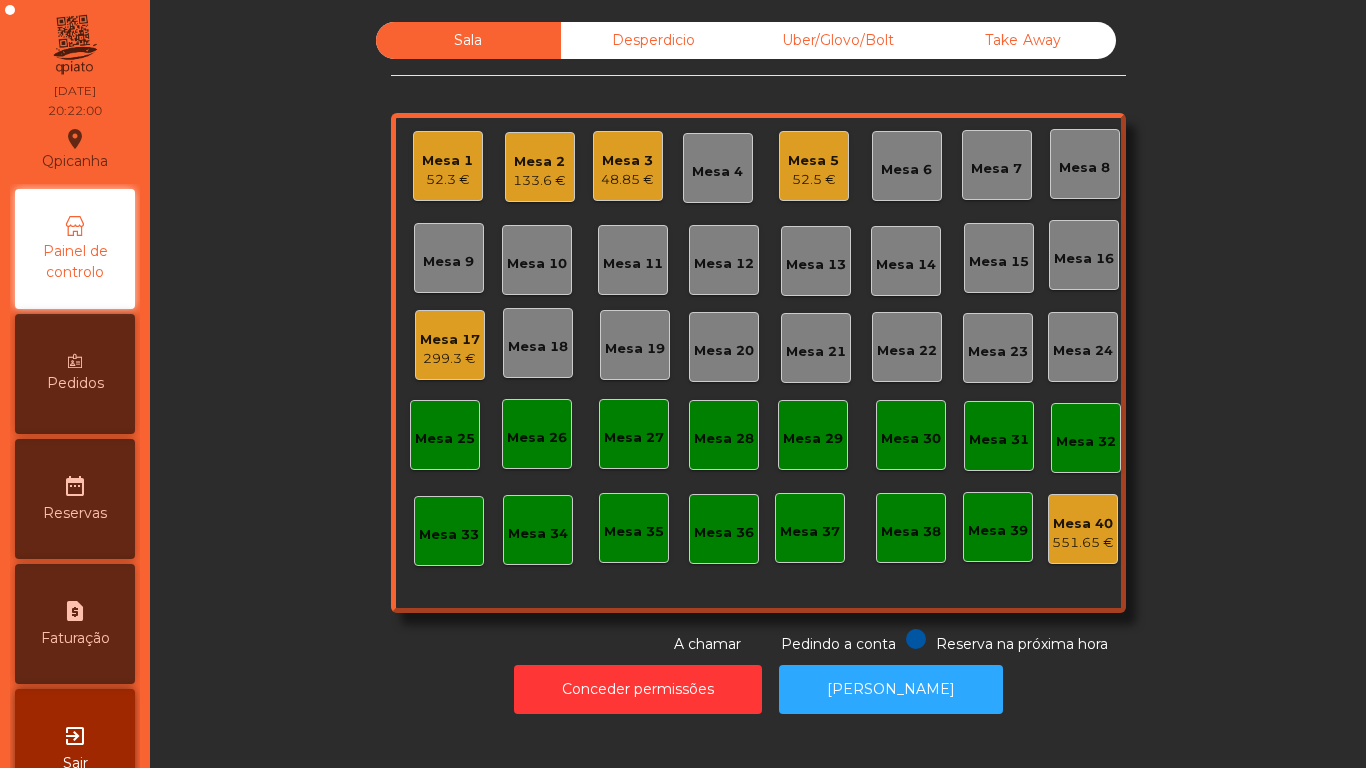 click on "299.3 €" 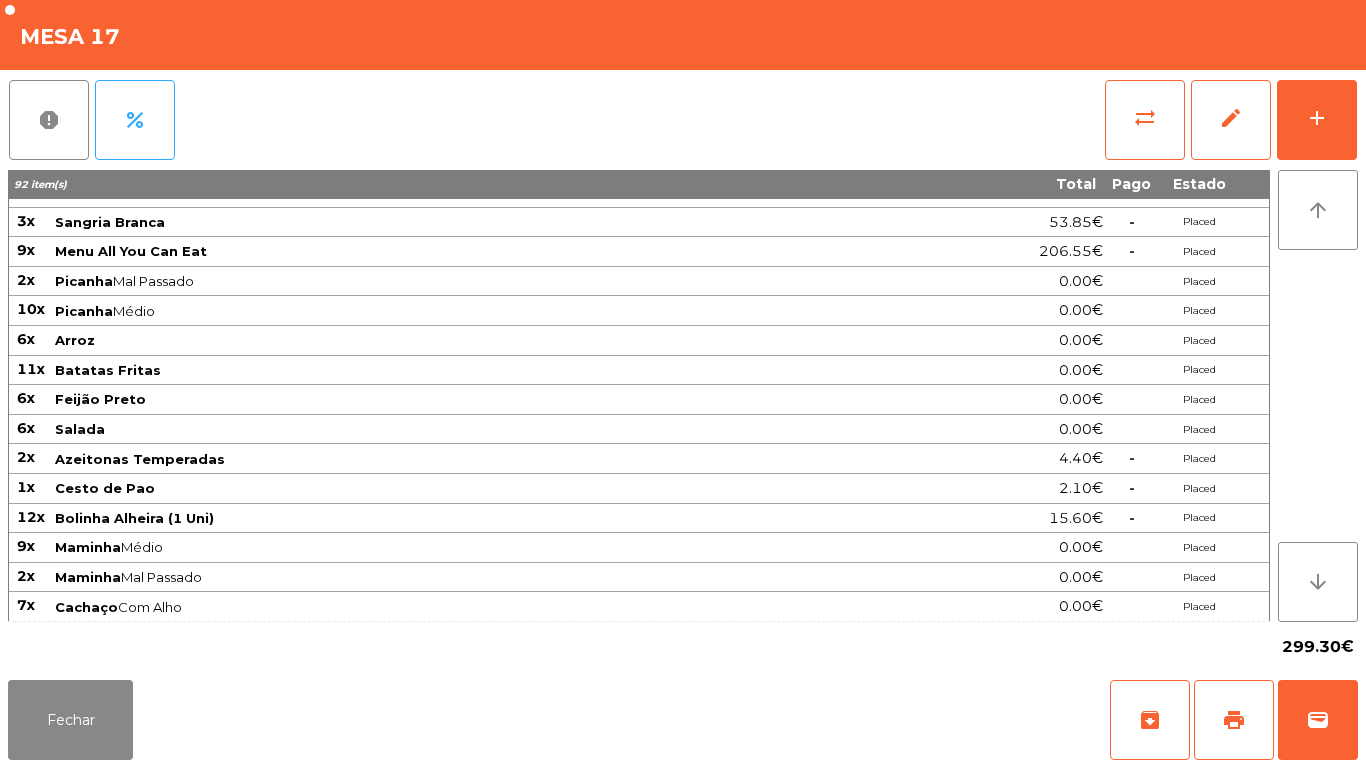 scroll, scrollTop: 0, scrollLeft: 0, axis: both 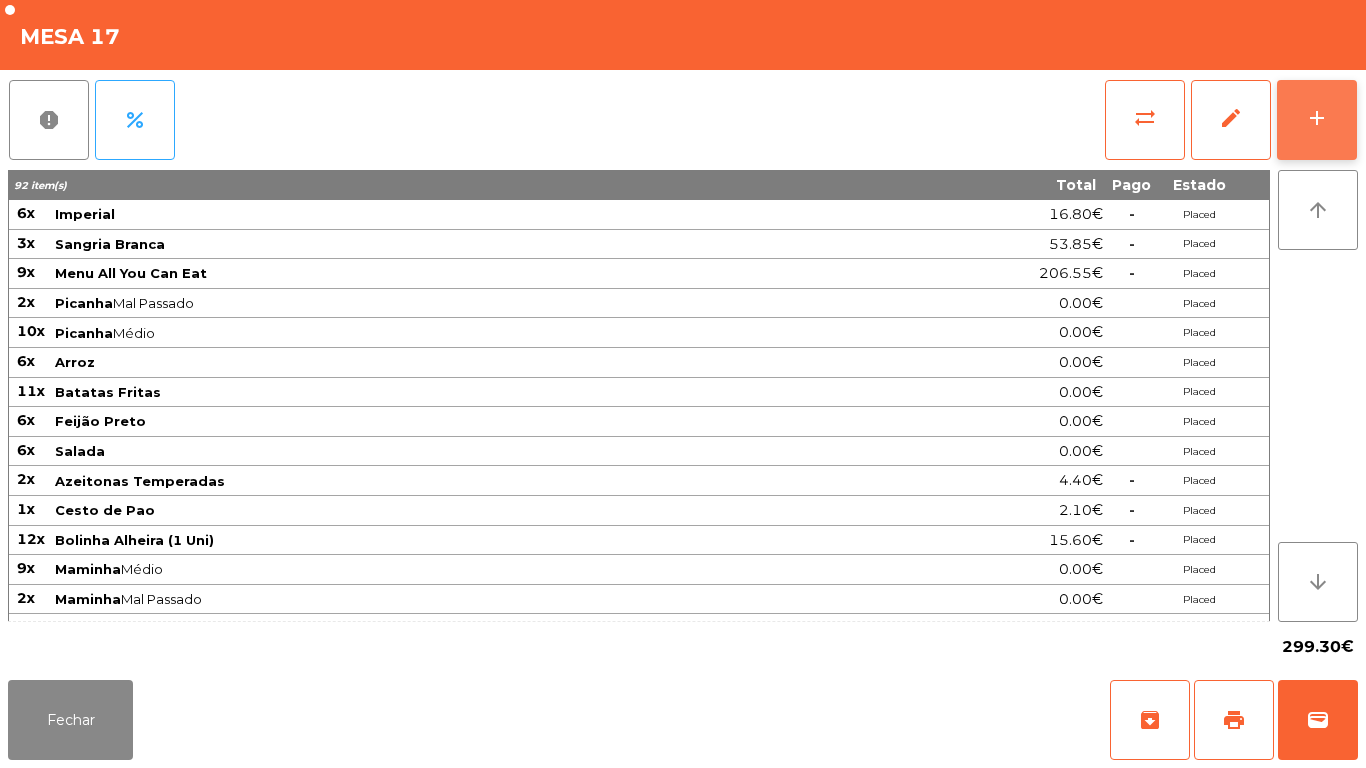 click on "add" 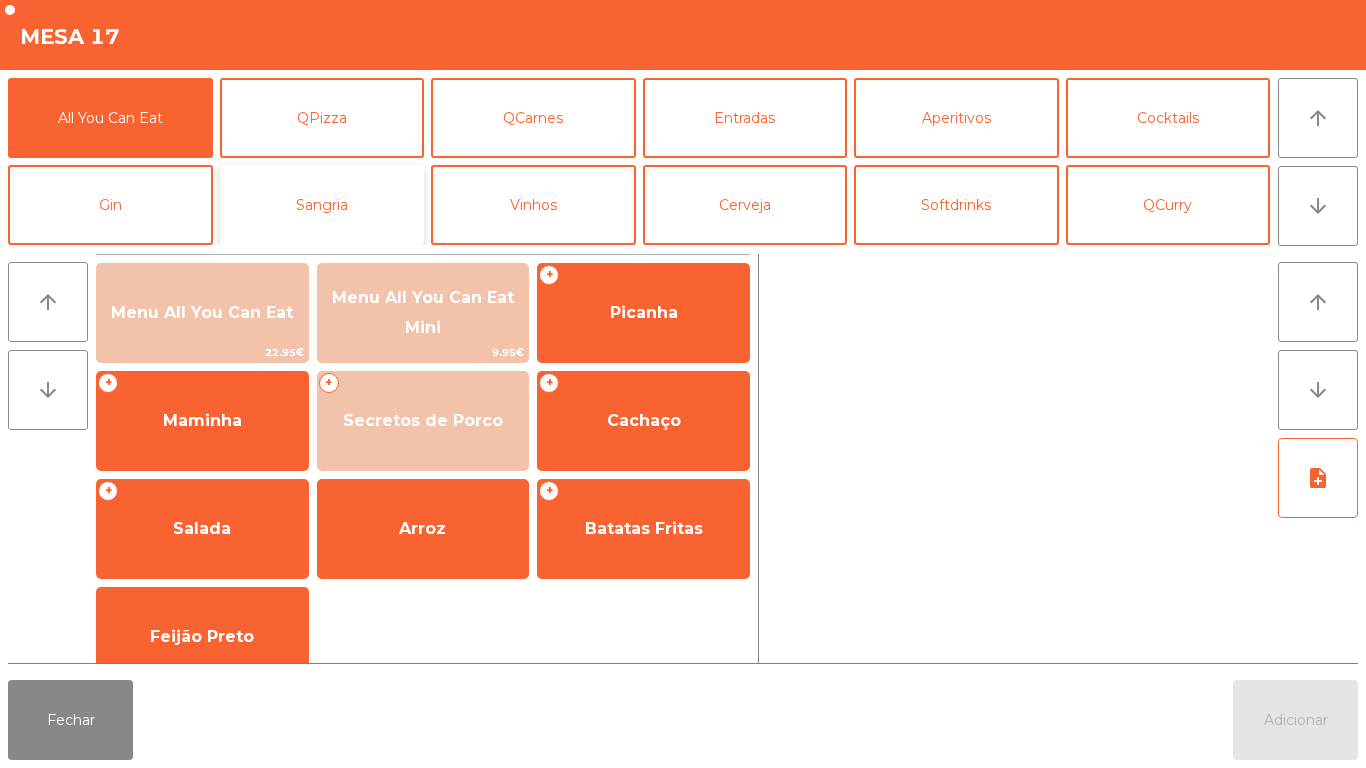 click on "Sangria" 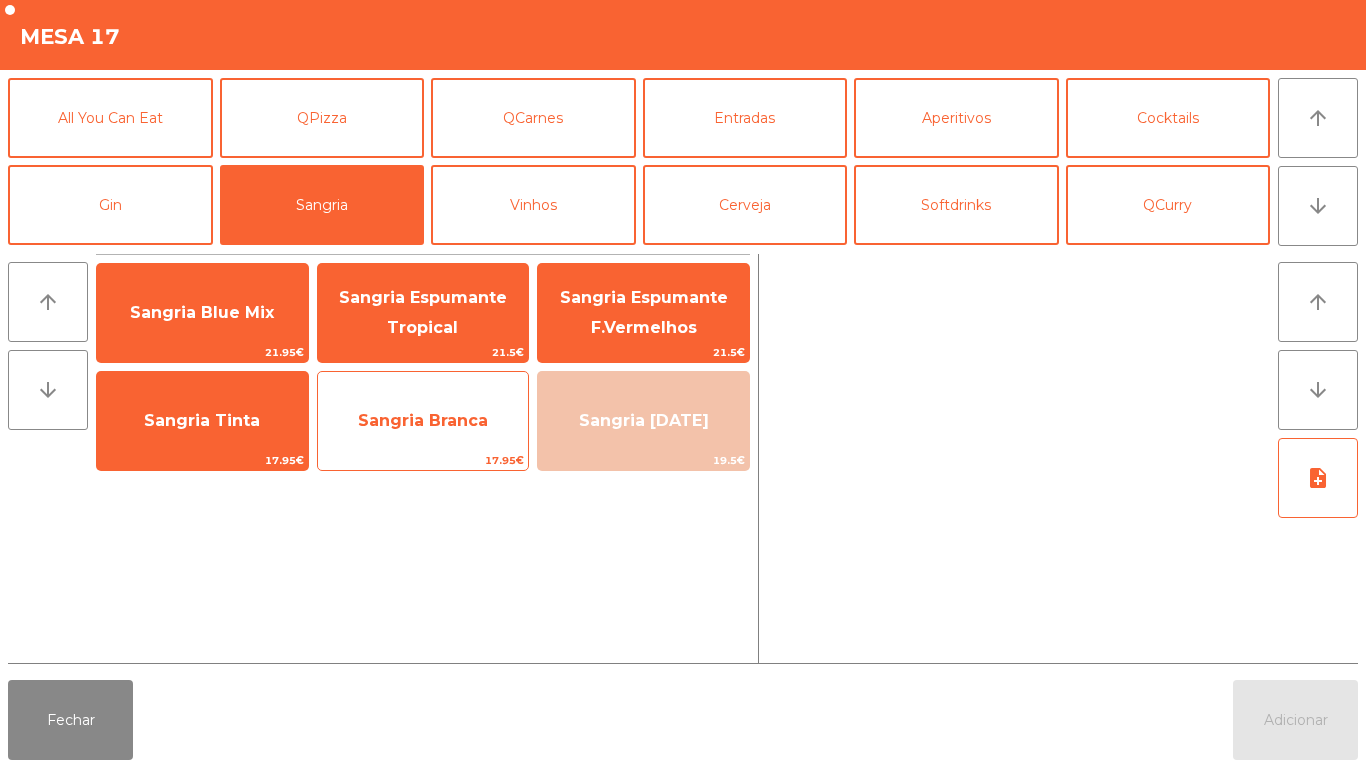 click on "Sangria Branca" 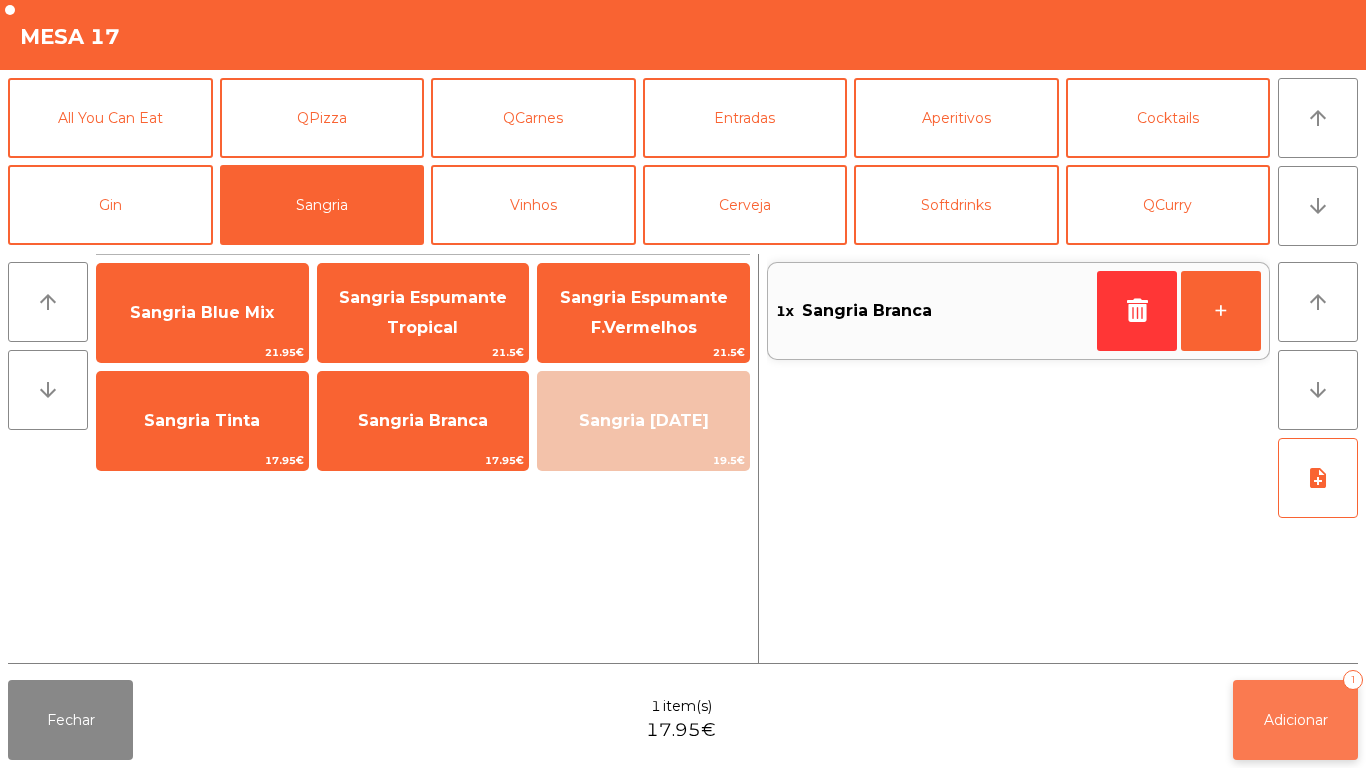 click on "Adicionar   1" 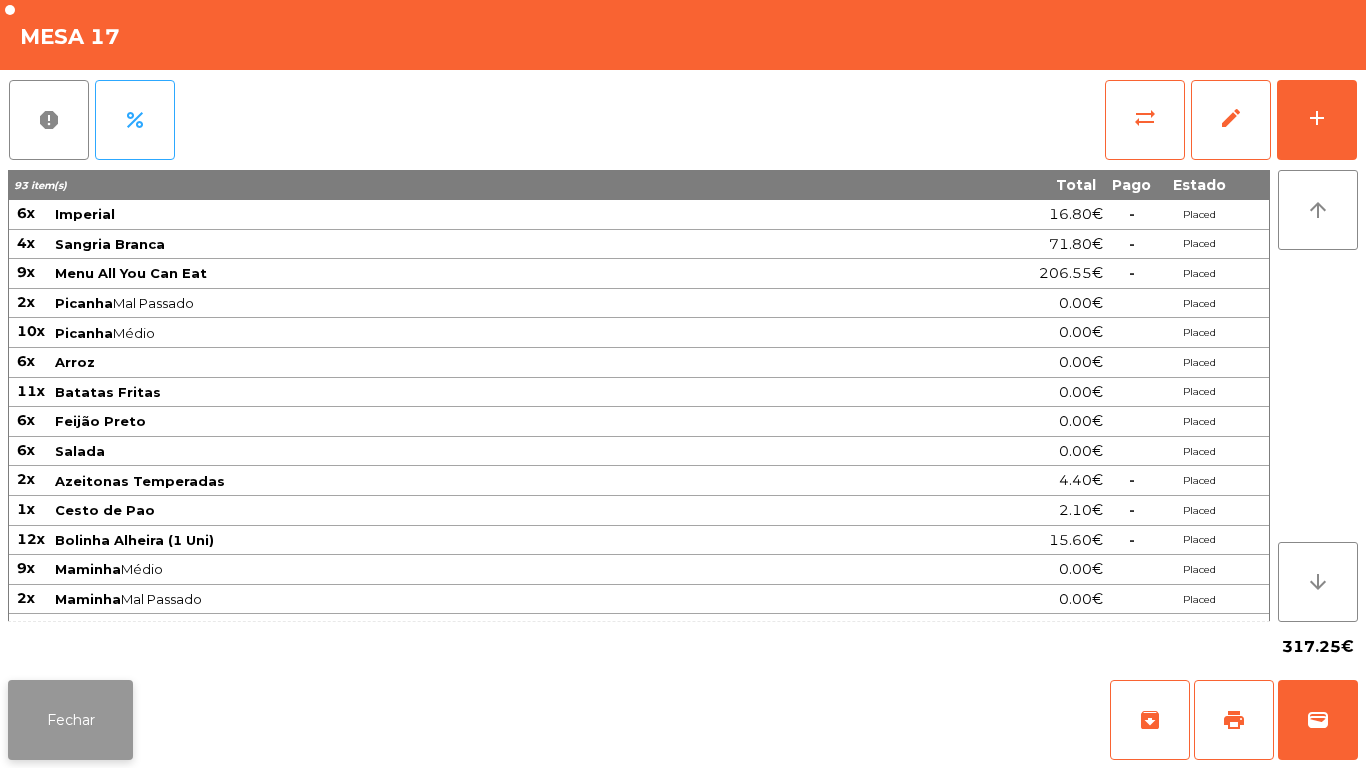 click on "Fechar" 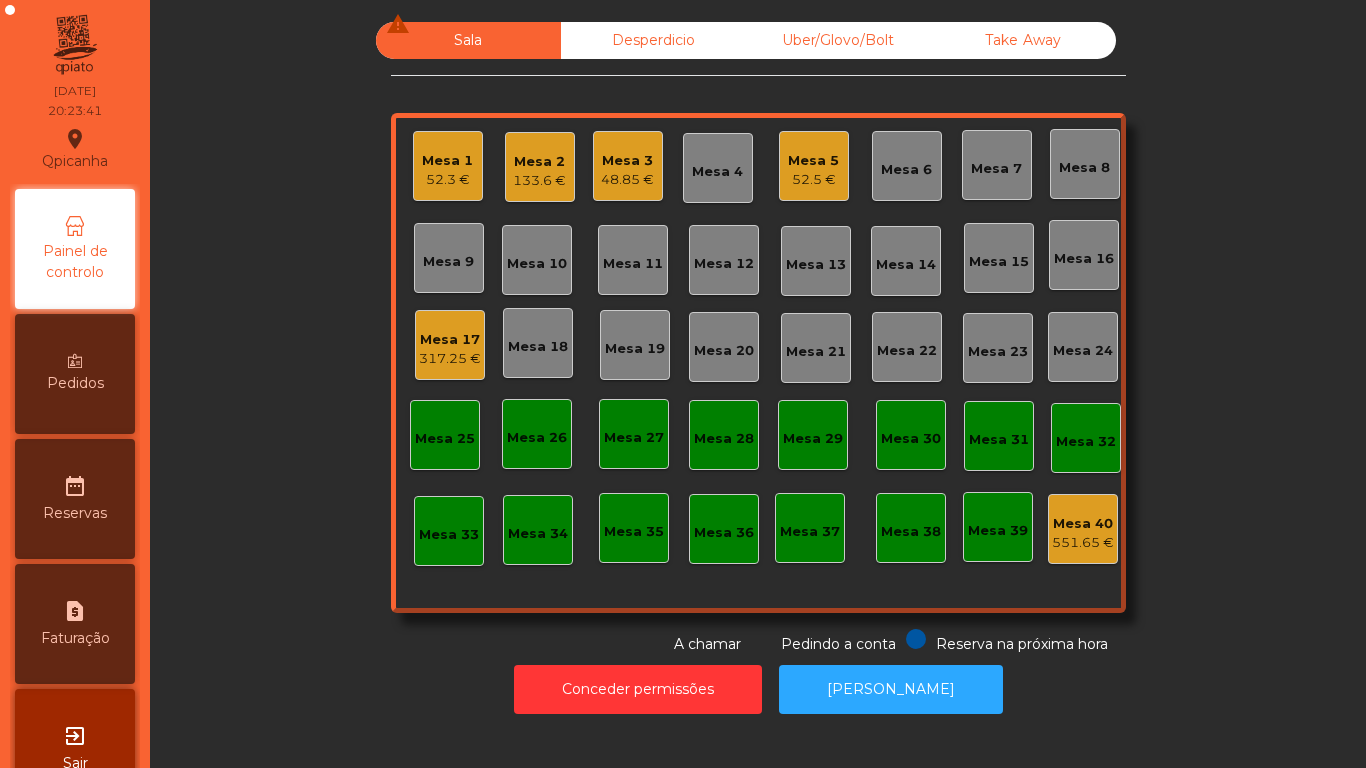 click on "Mesa 2   133.6 €" 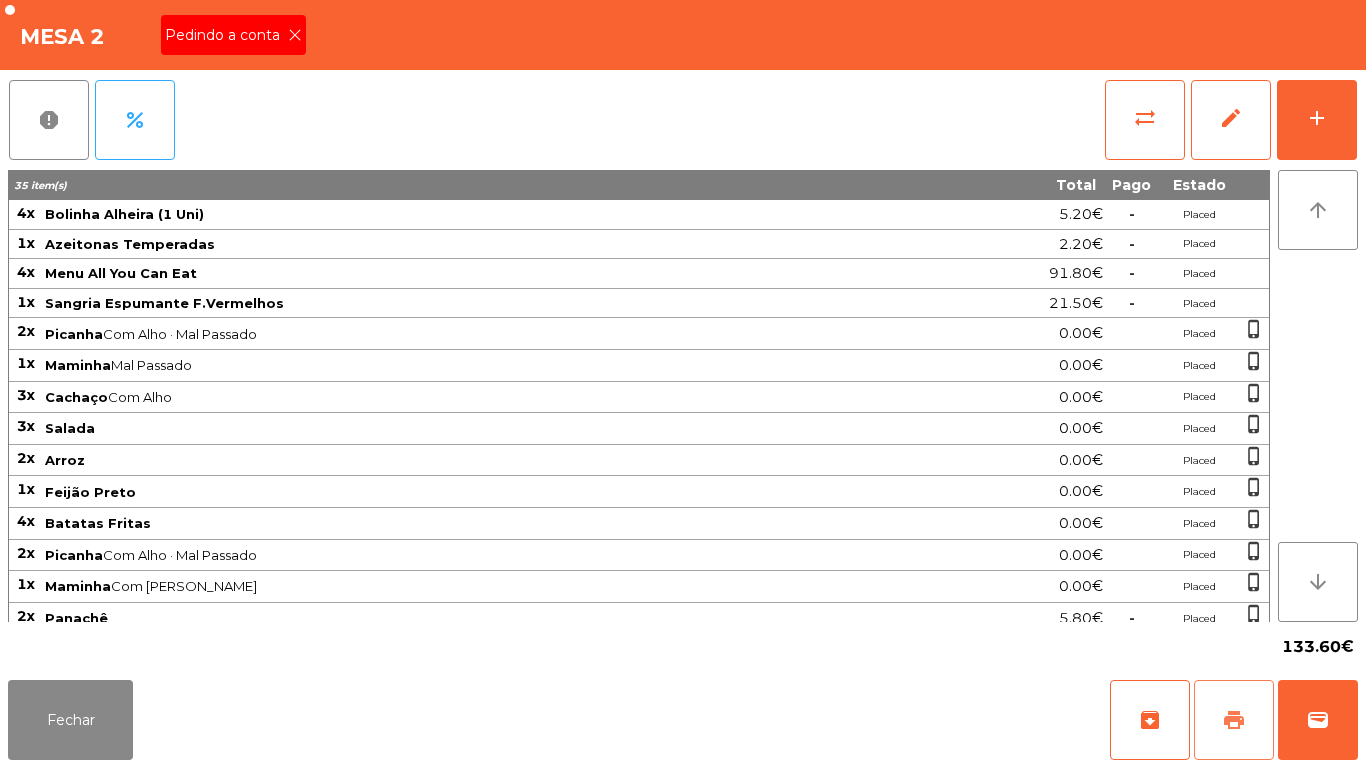 click on "print" 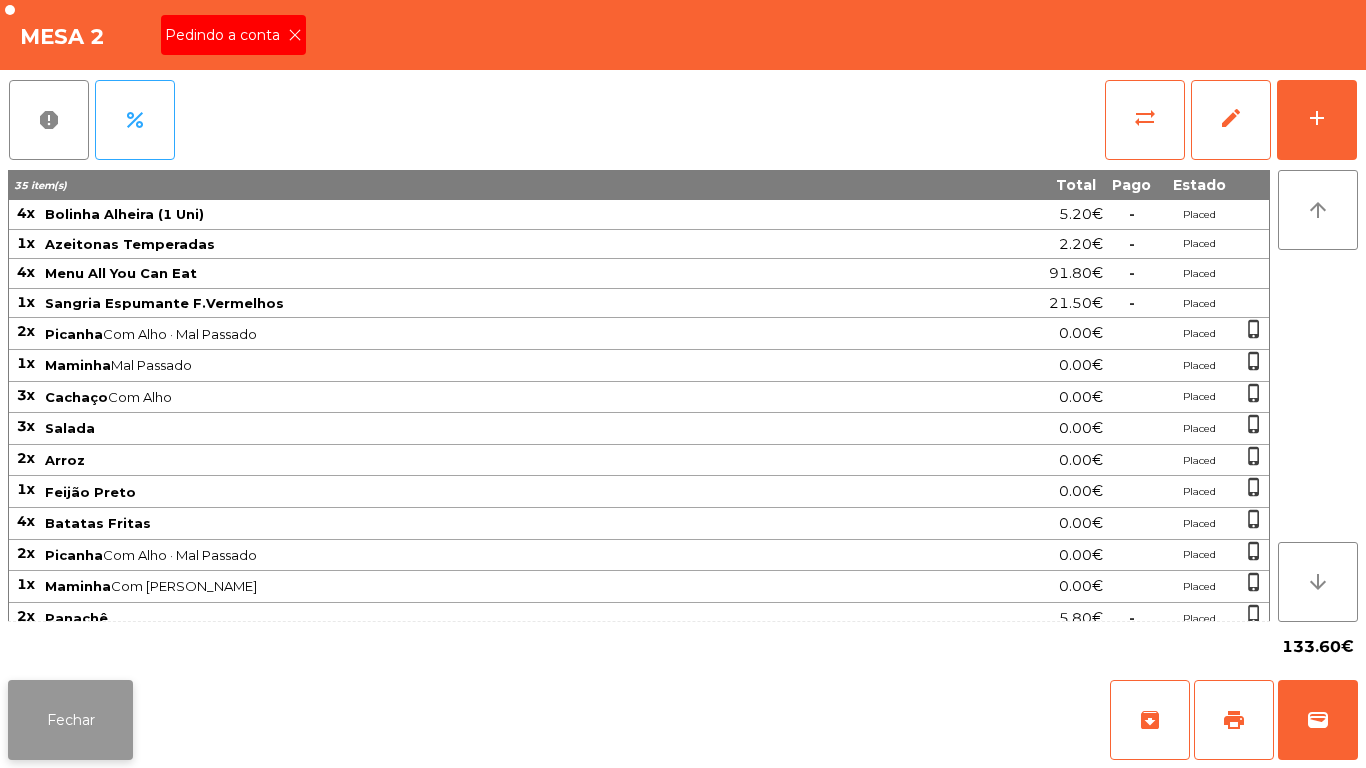 click on "Fechar" 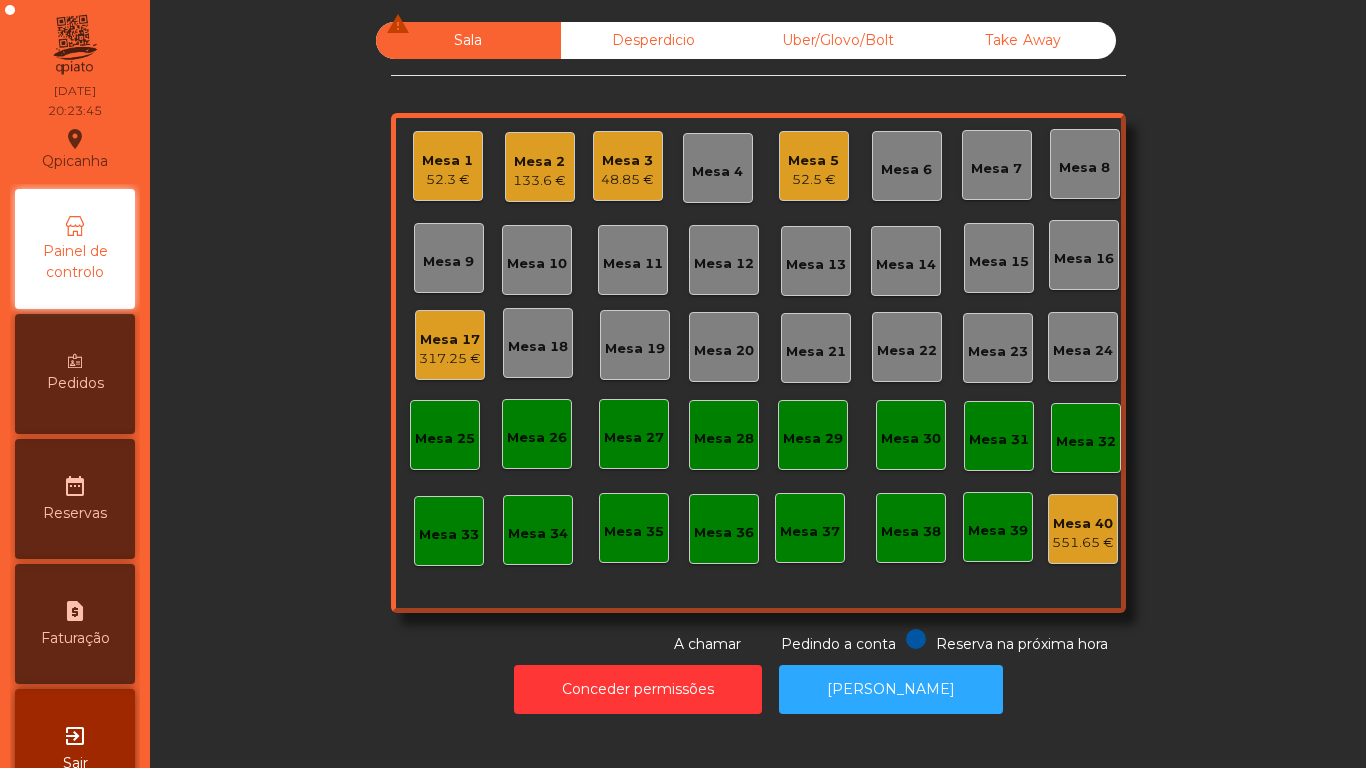 click on "317.25 €" 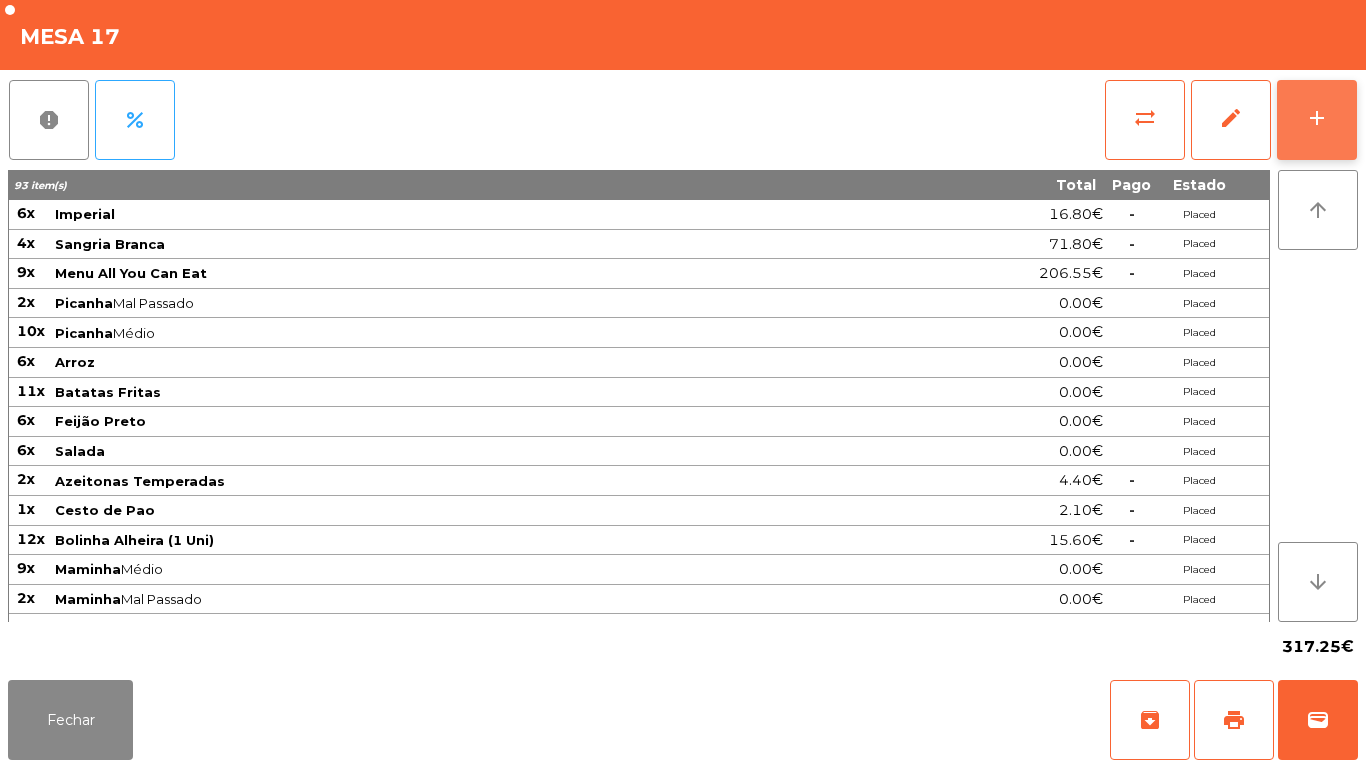click on "add" 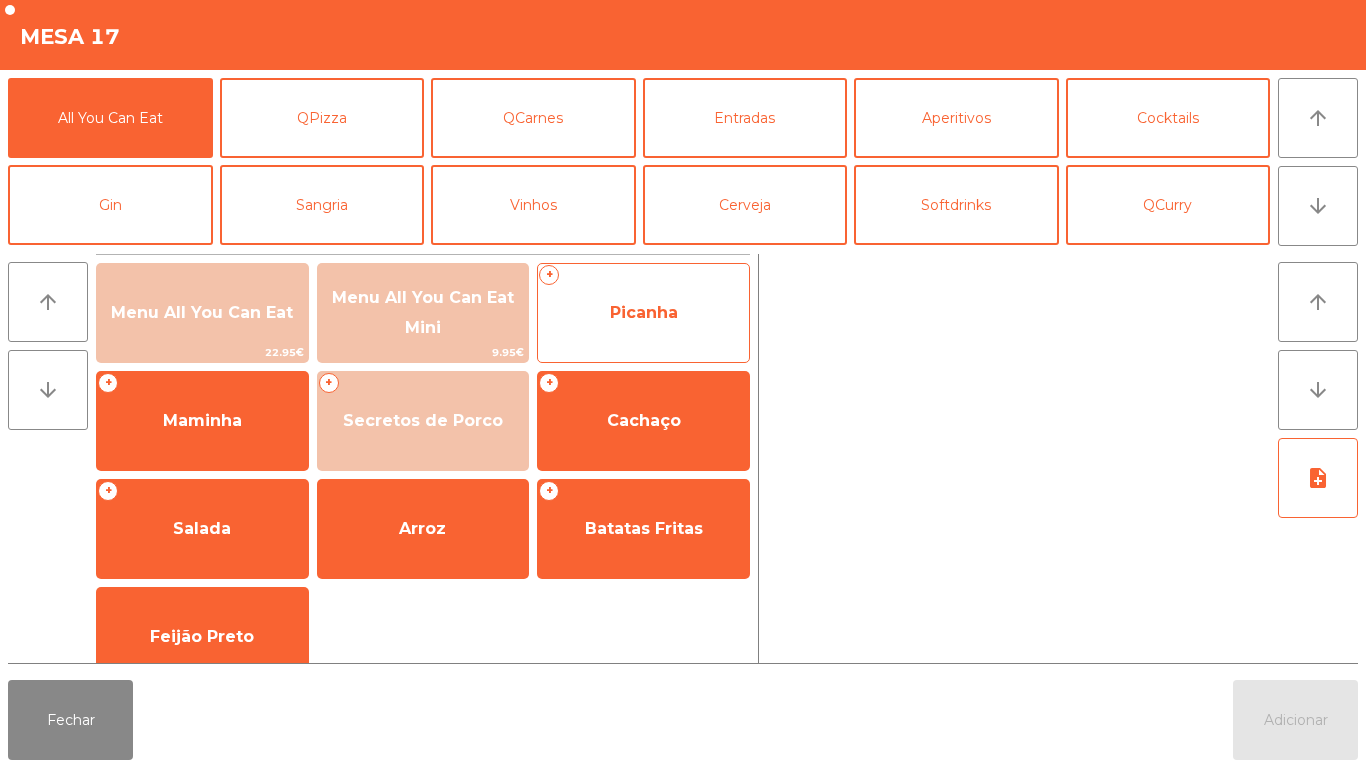 click on "Picanha" 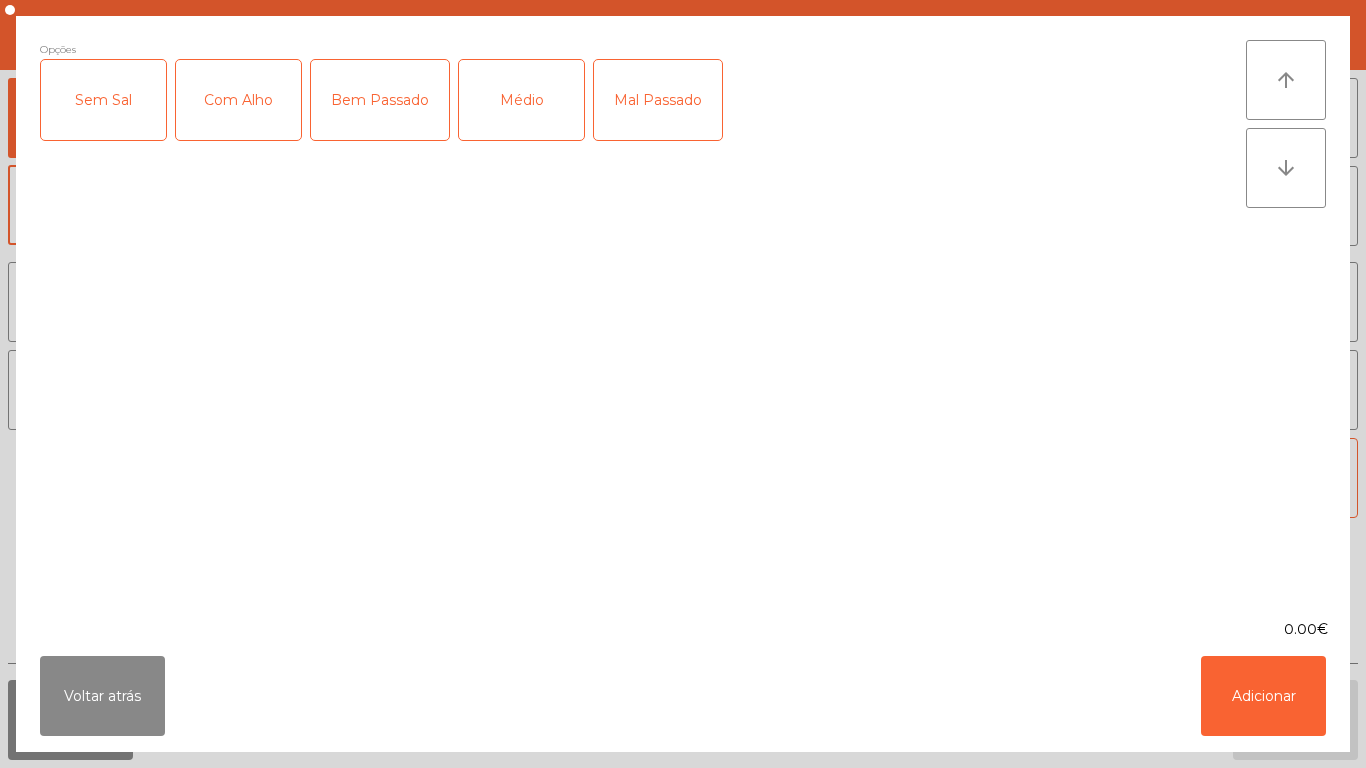 click on "Mal Passado" 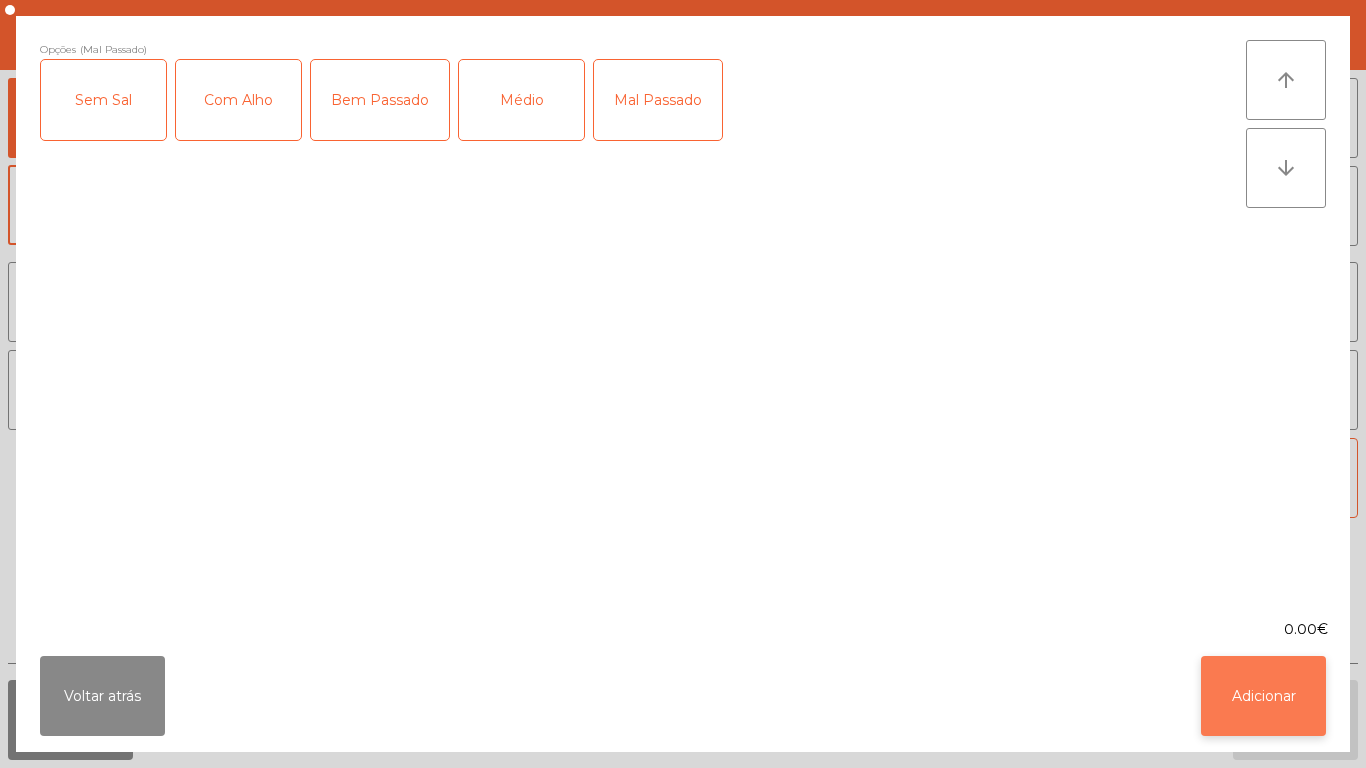 click on "Adicionar" 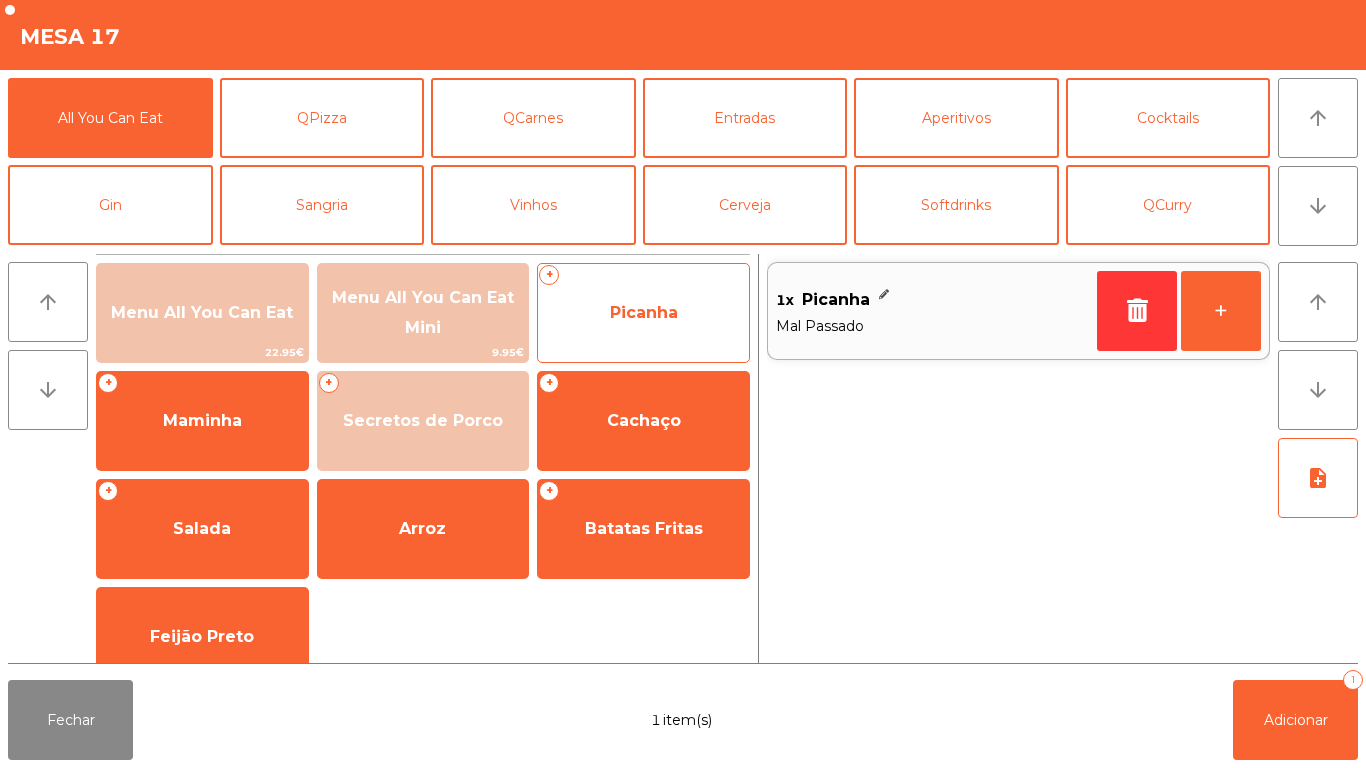 click on "Picanha" 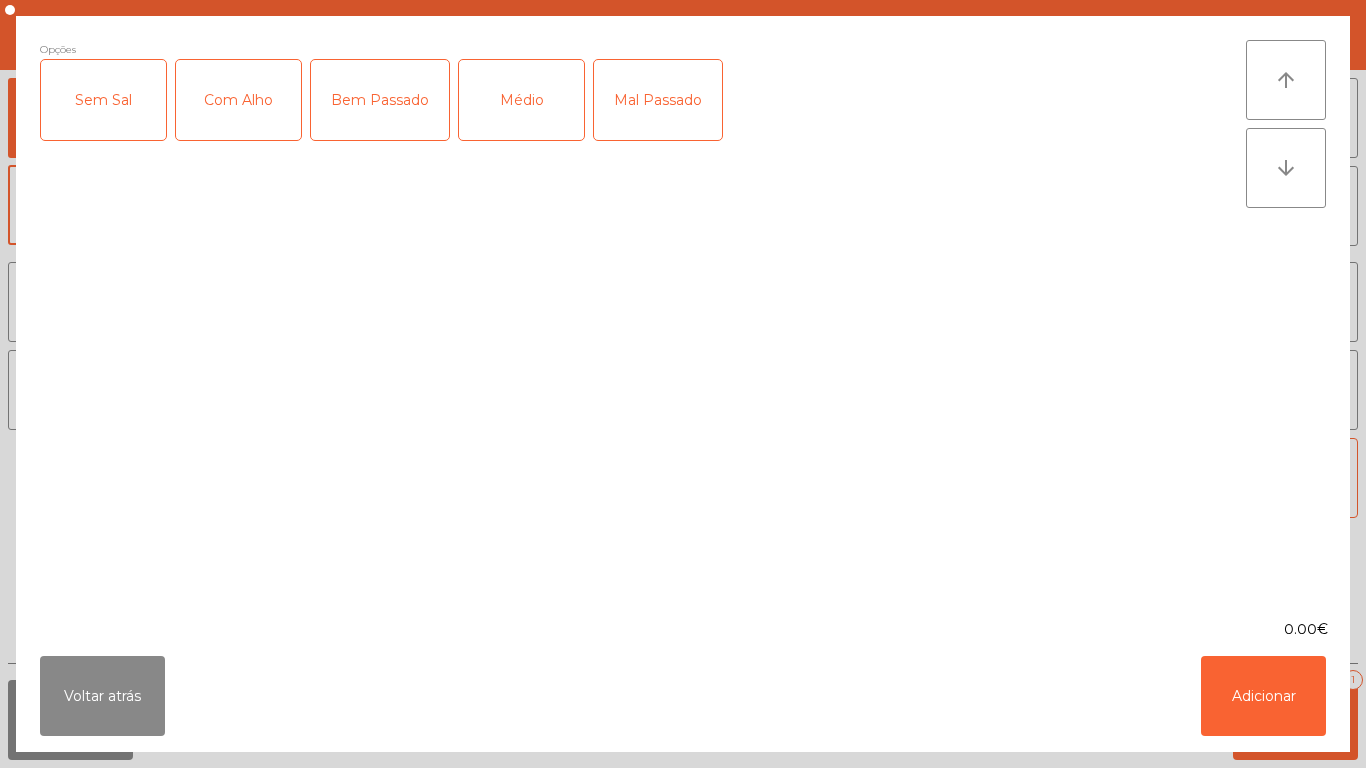 click on "Médio" 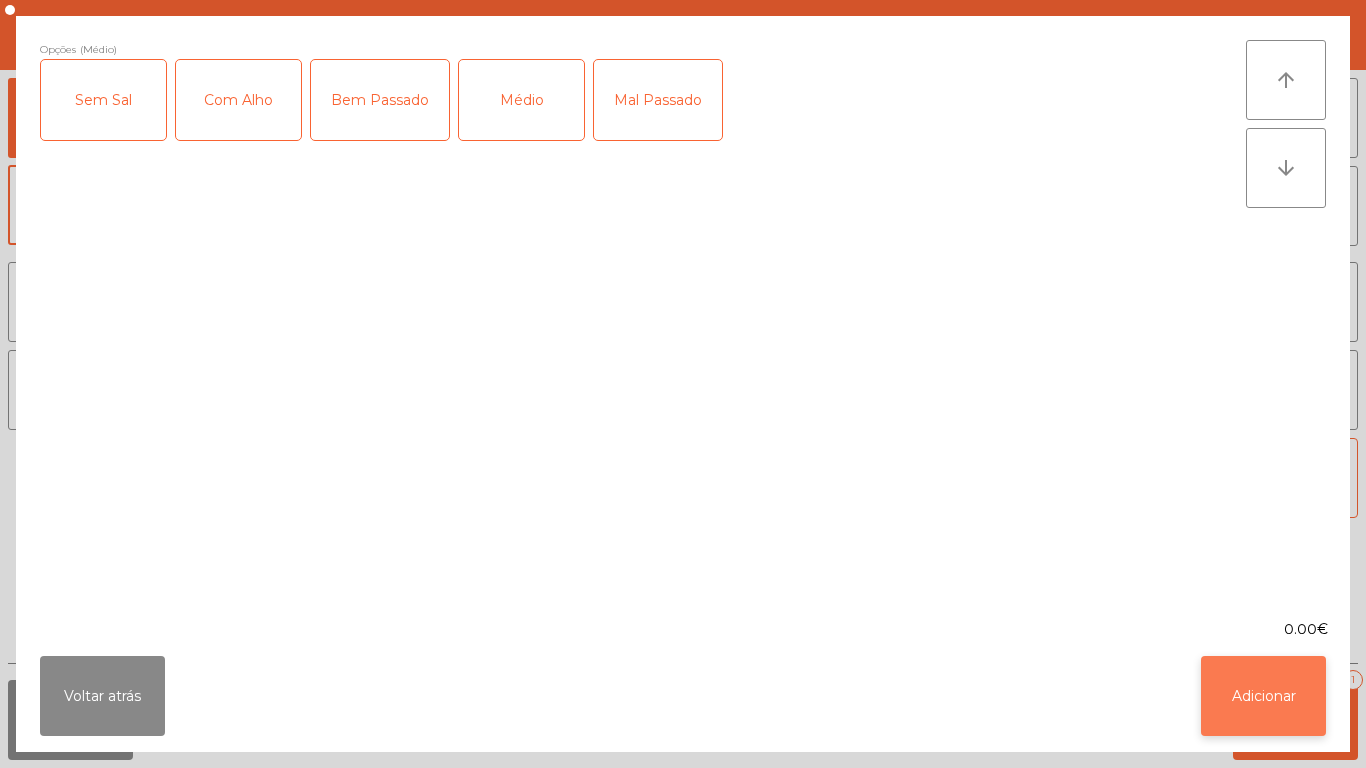 click on "Adicionar" 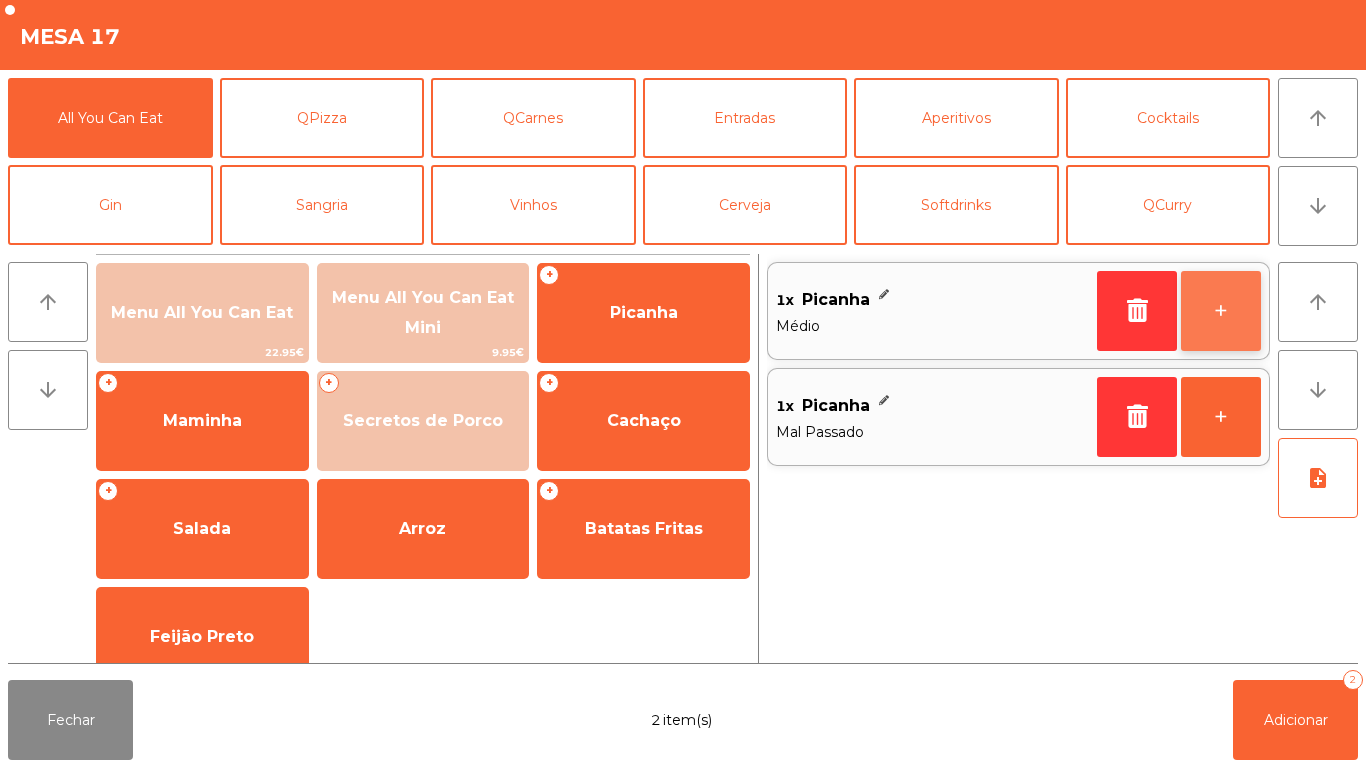 click on "+" 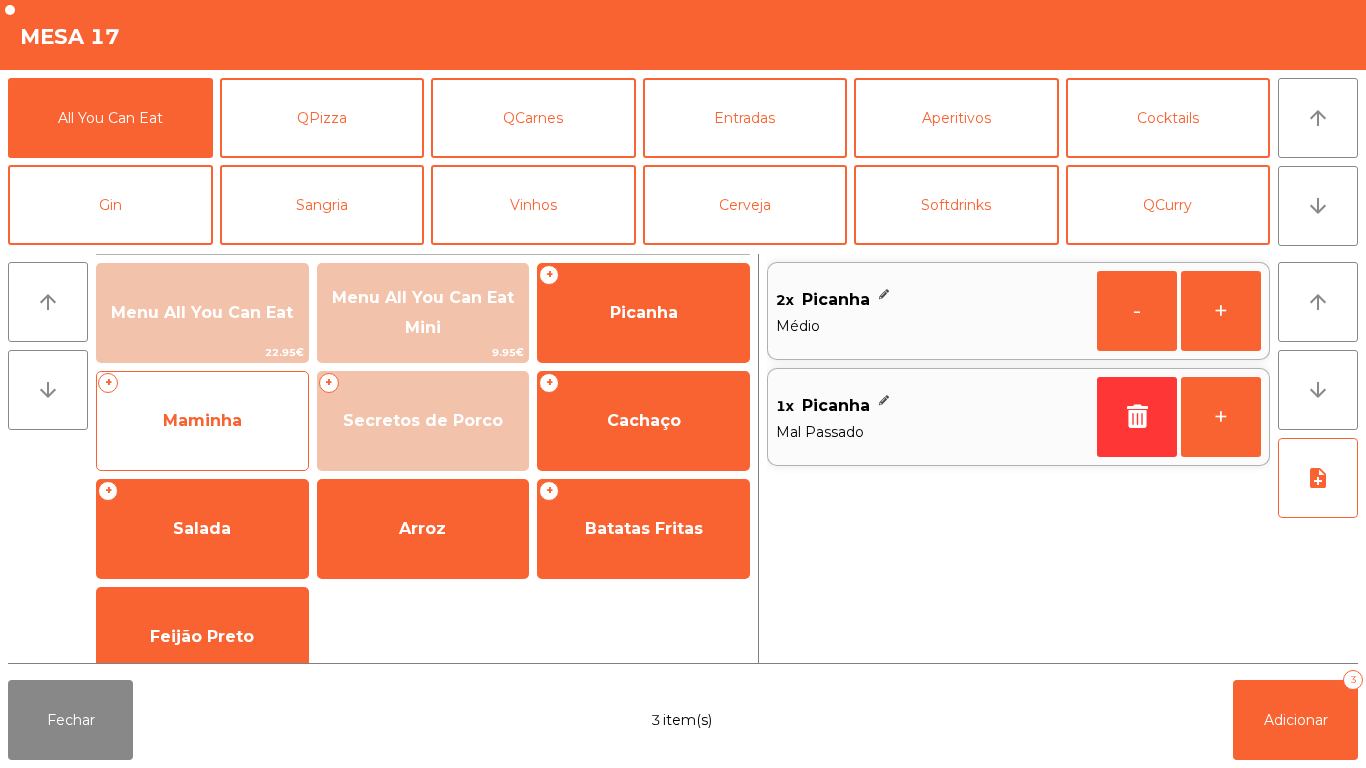 click on "Maminha" 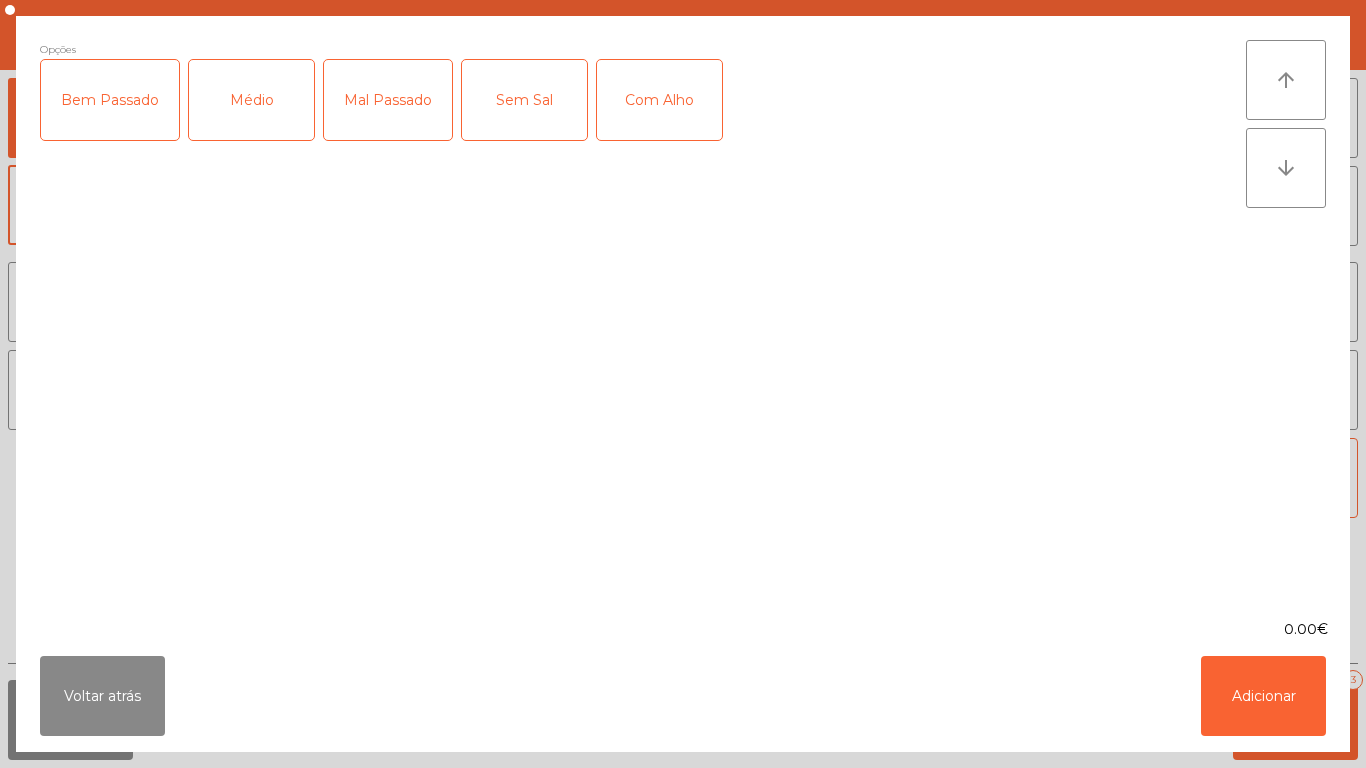click on "Médio" 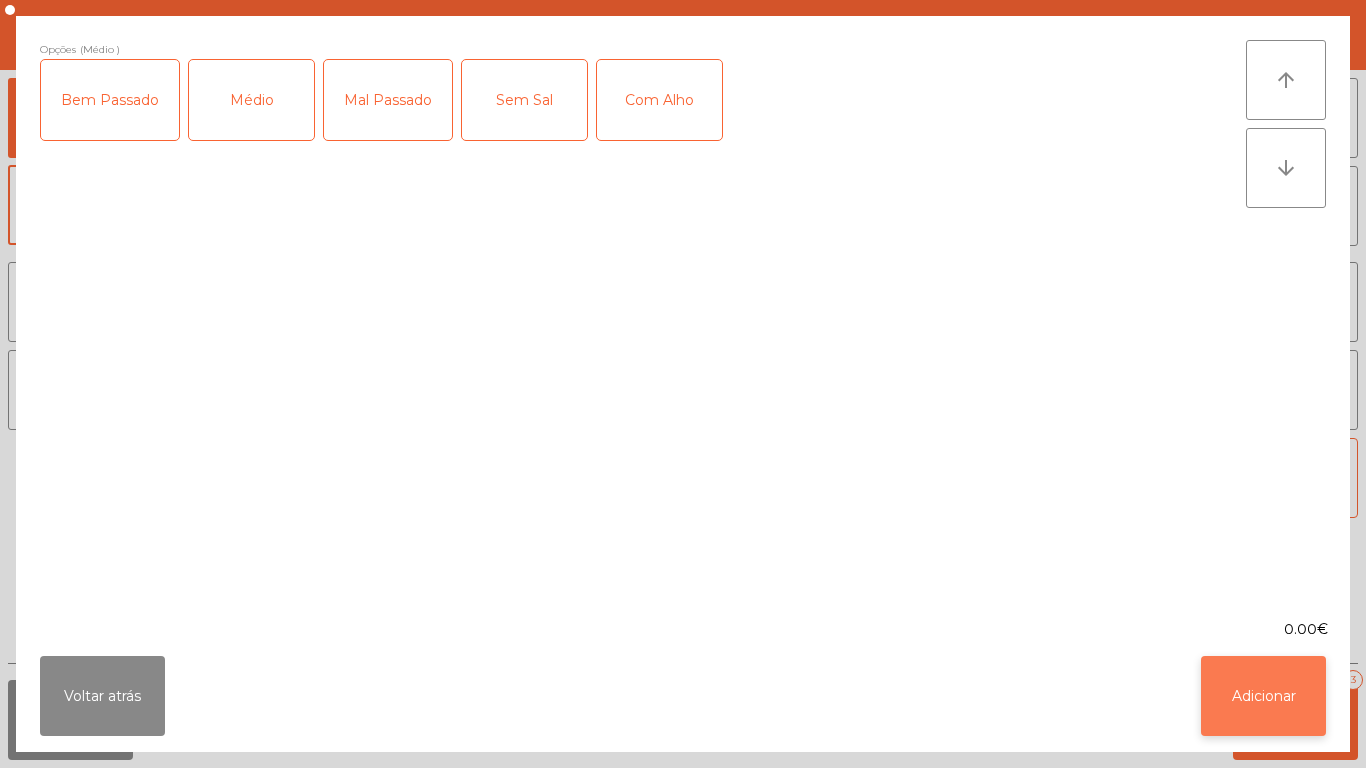 click on "Adicionar" 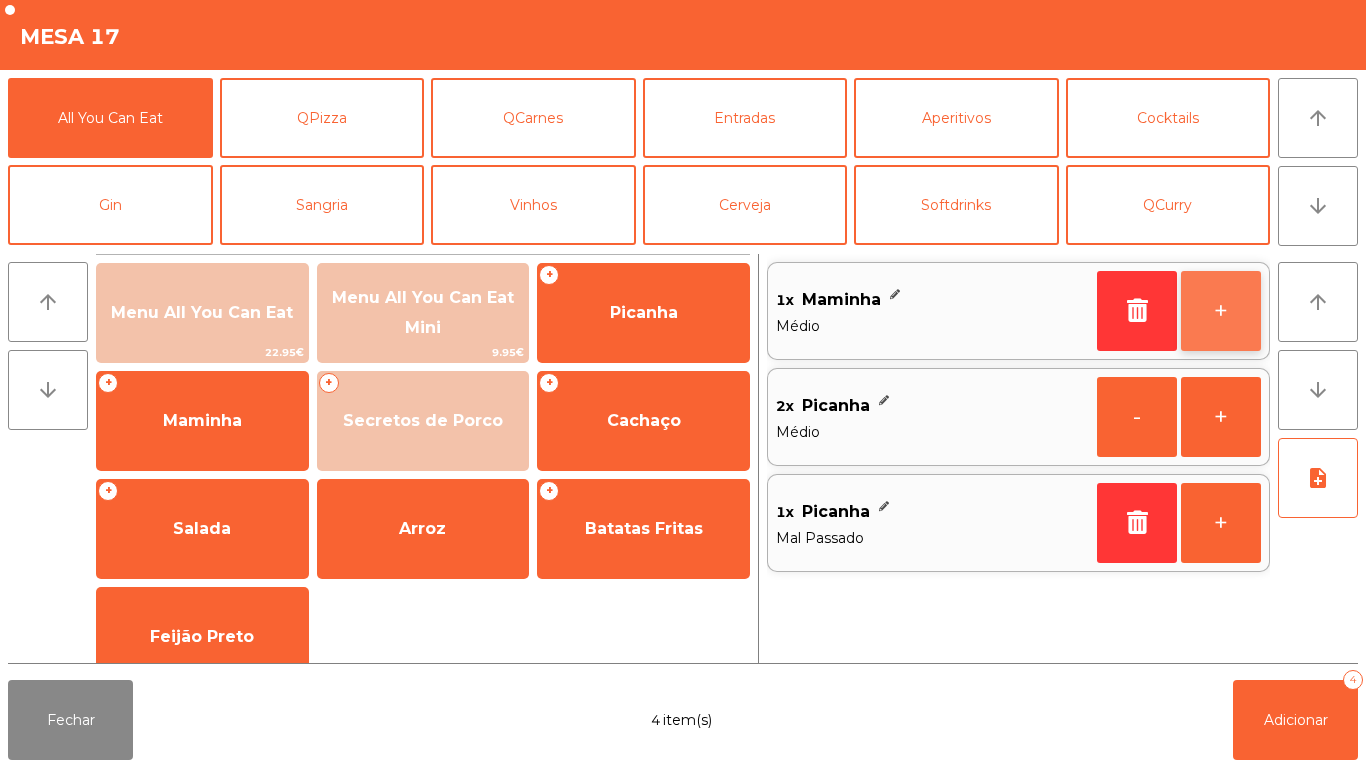 click on "+" 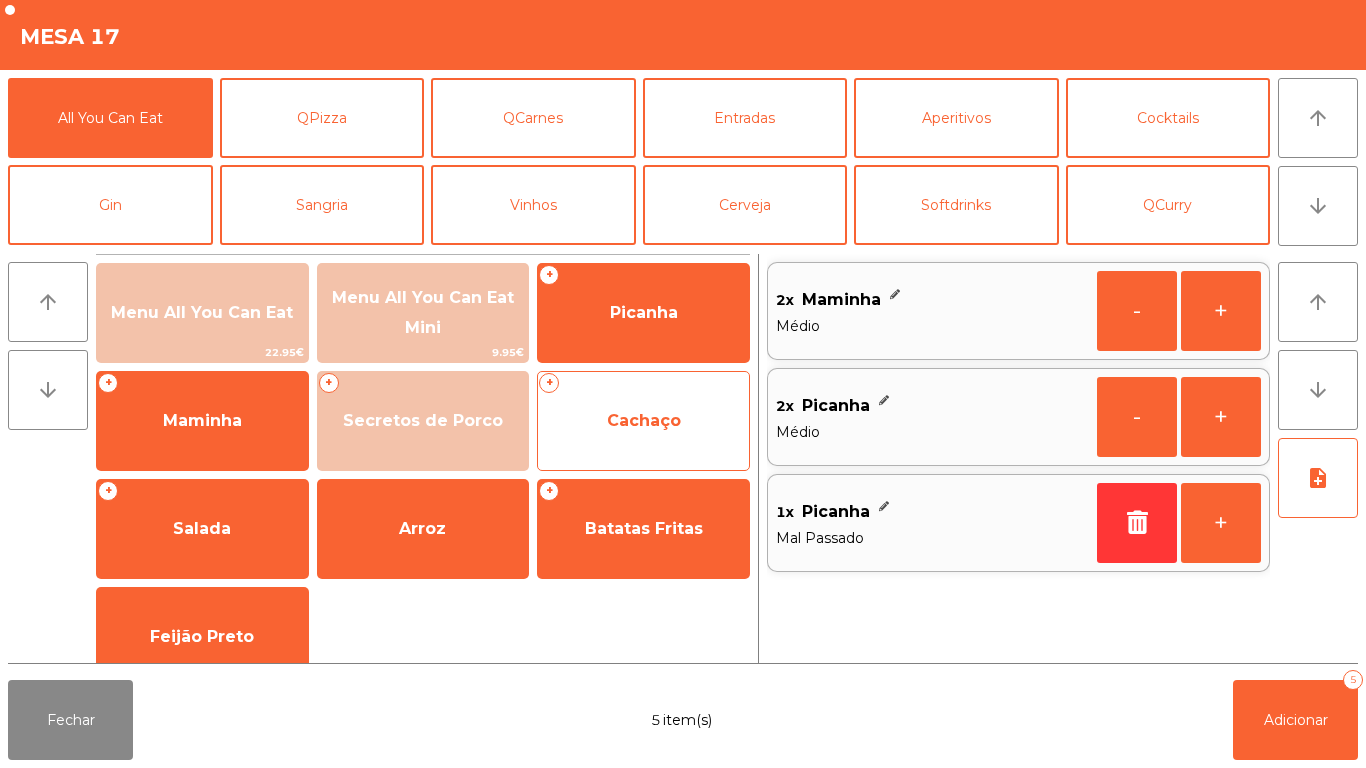 click on "Cachaço" 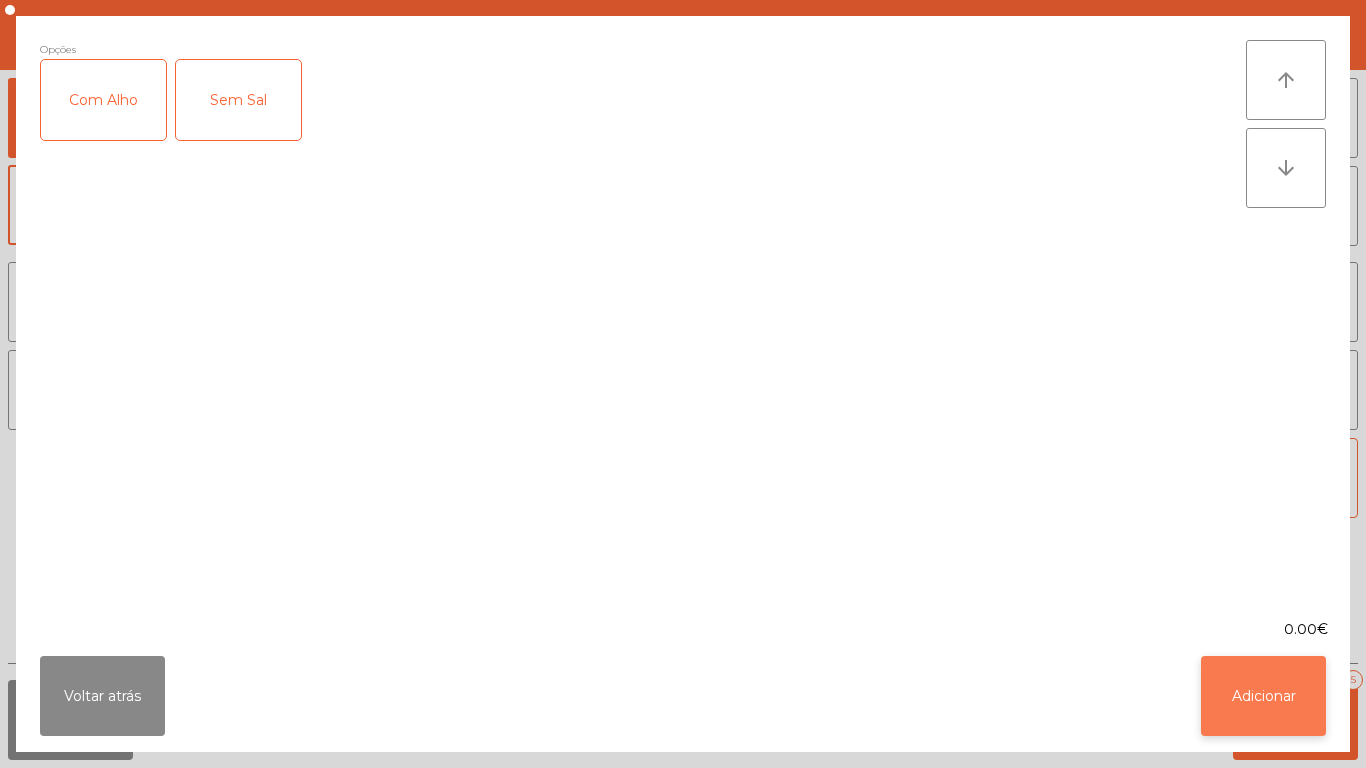 click on "Adicionar" 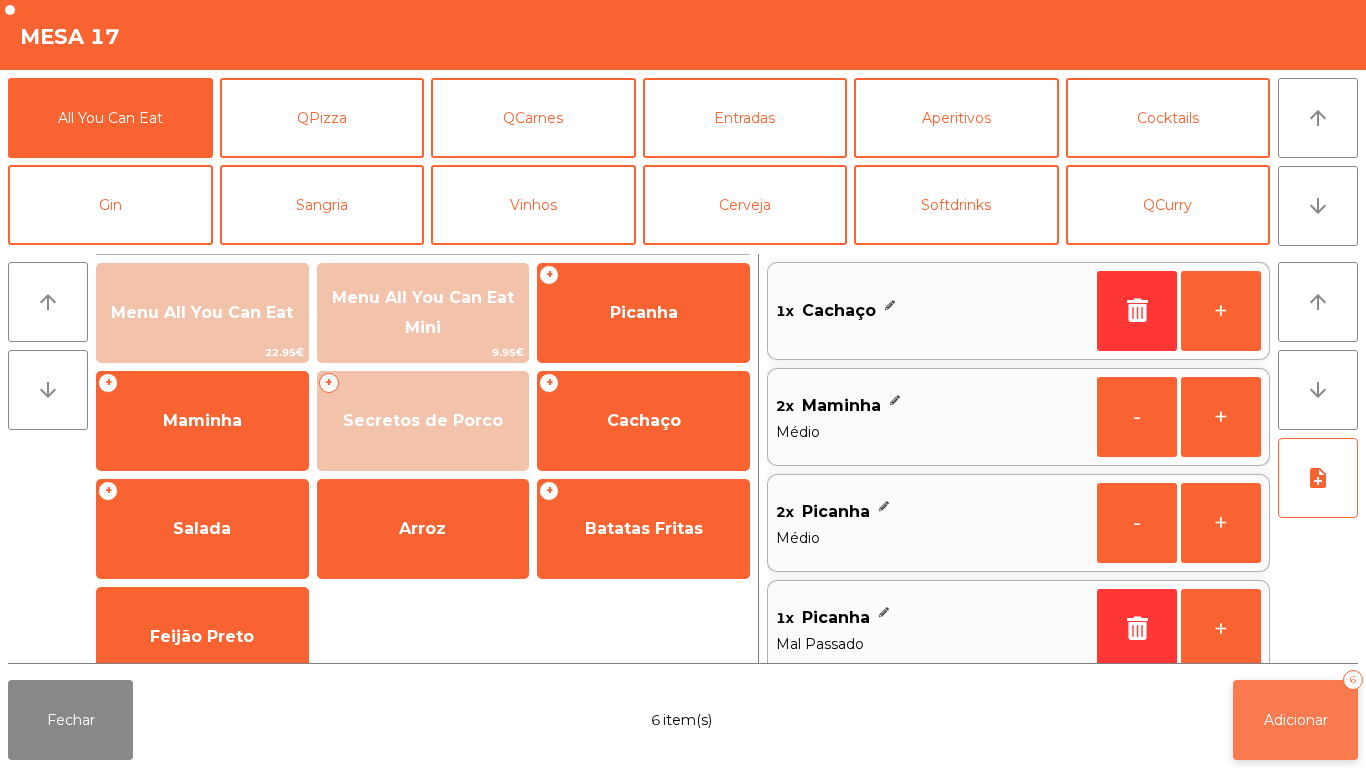 click on "Adicionar" 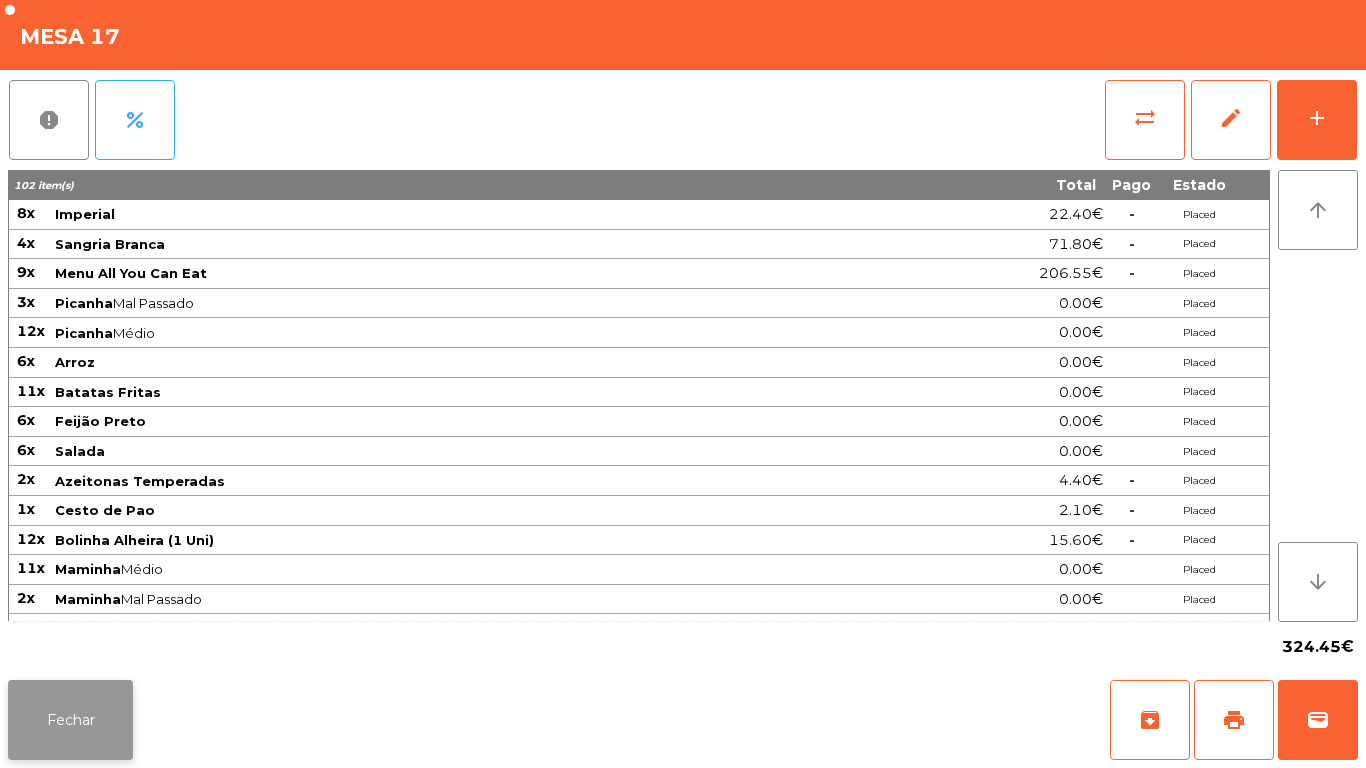 click on "Fechar" 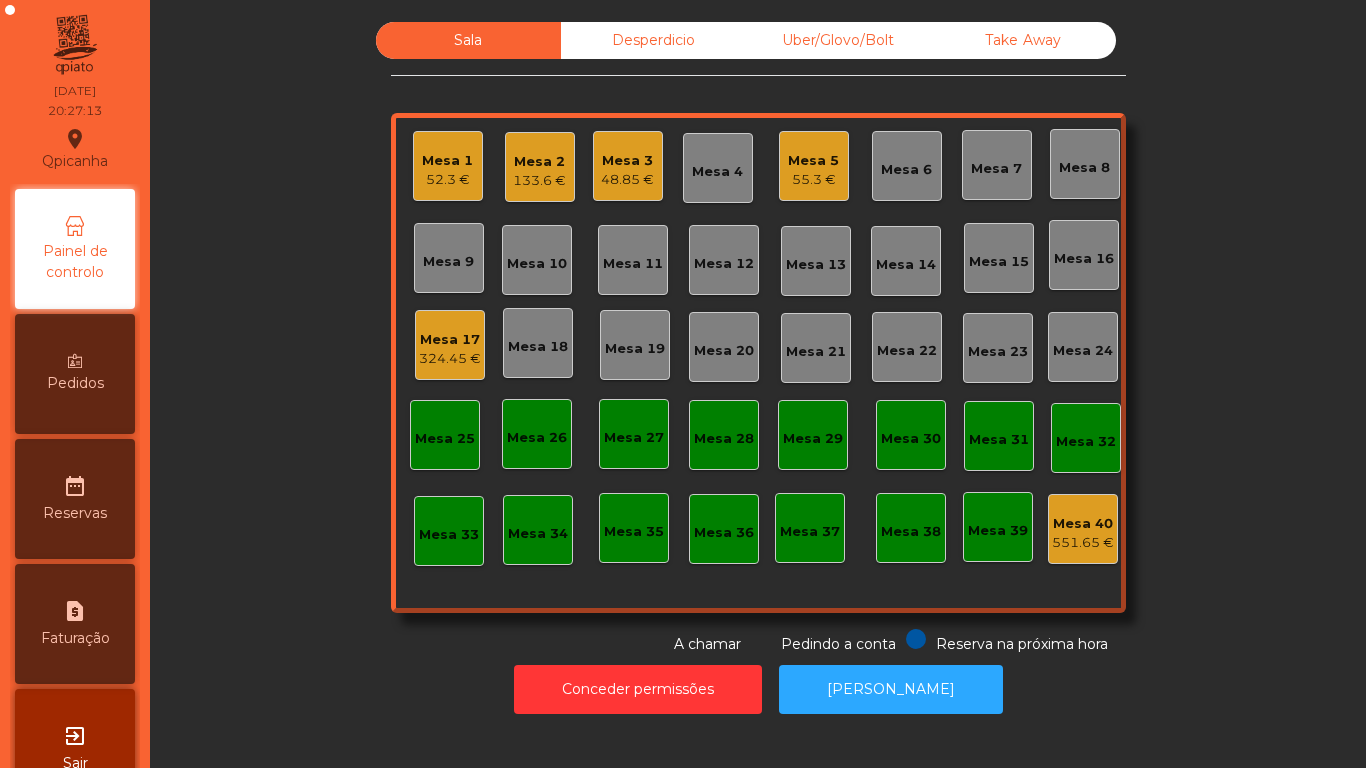 click on "Mesa 2" 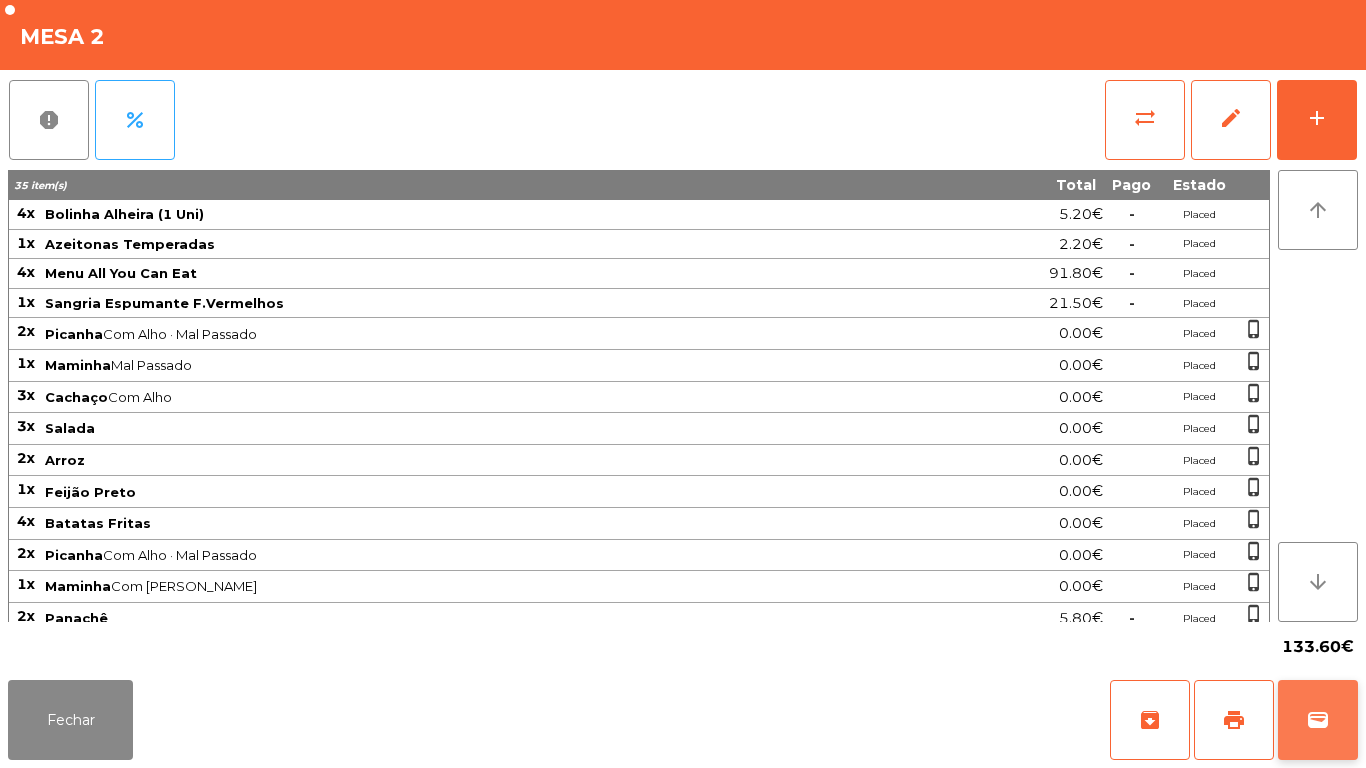 click on "wallet" 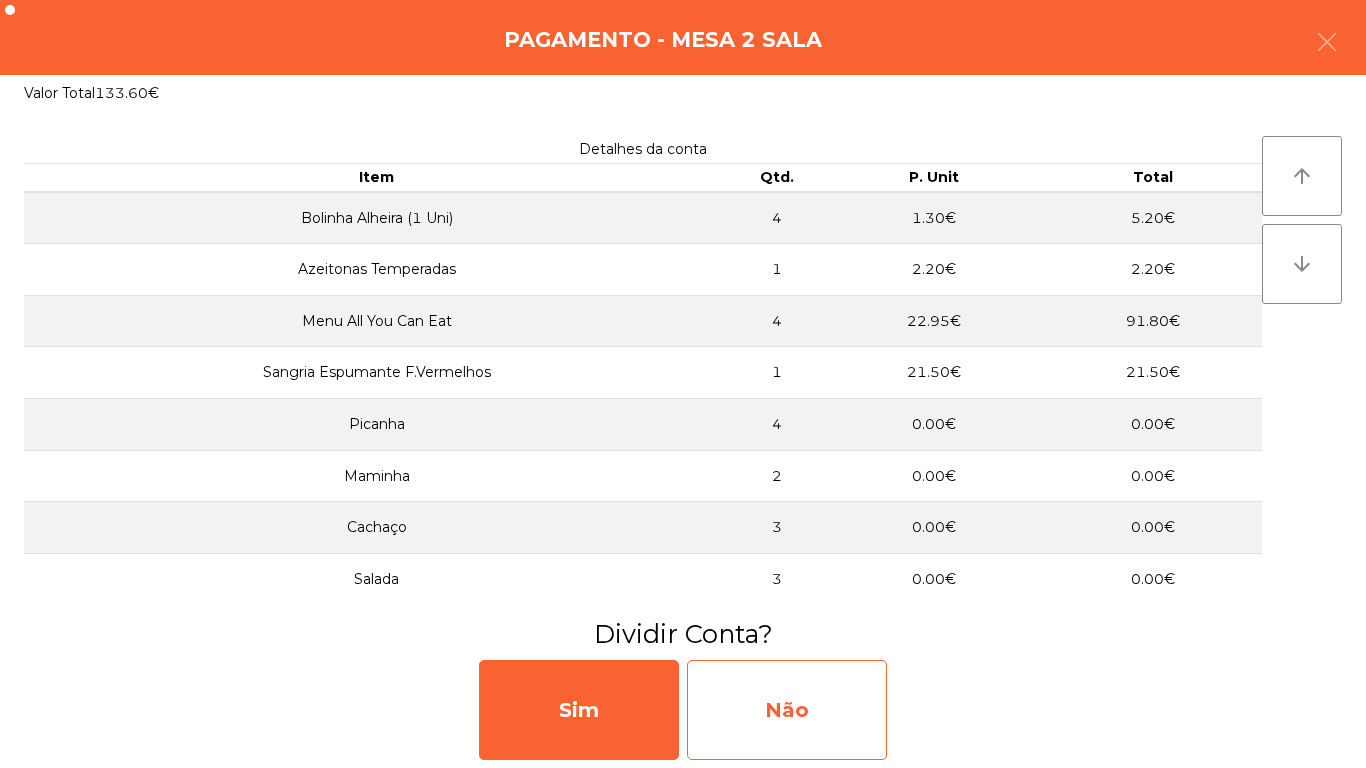 click on "Não" 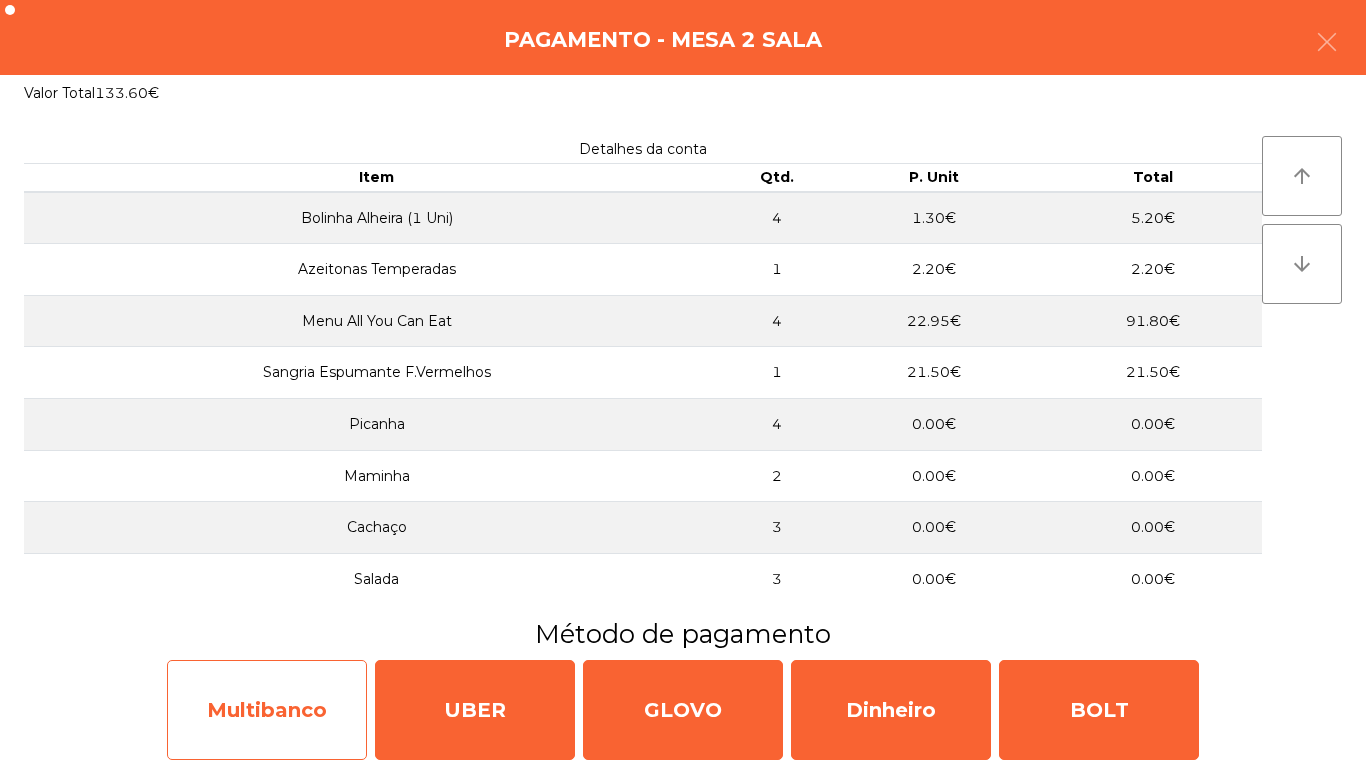 click on "Multibanco" 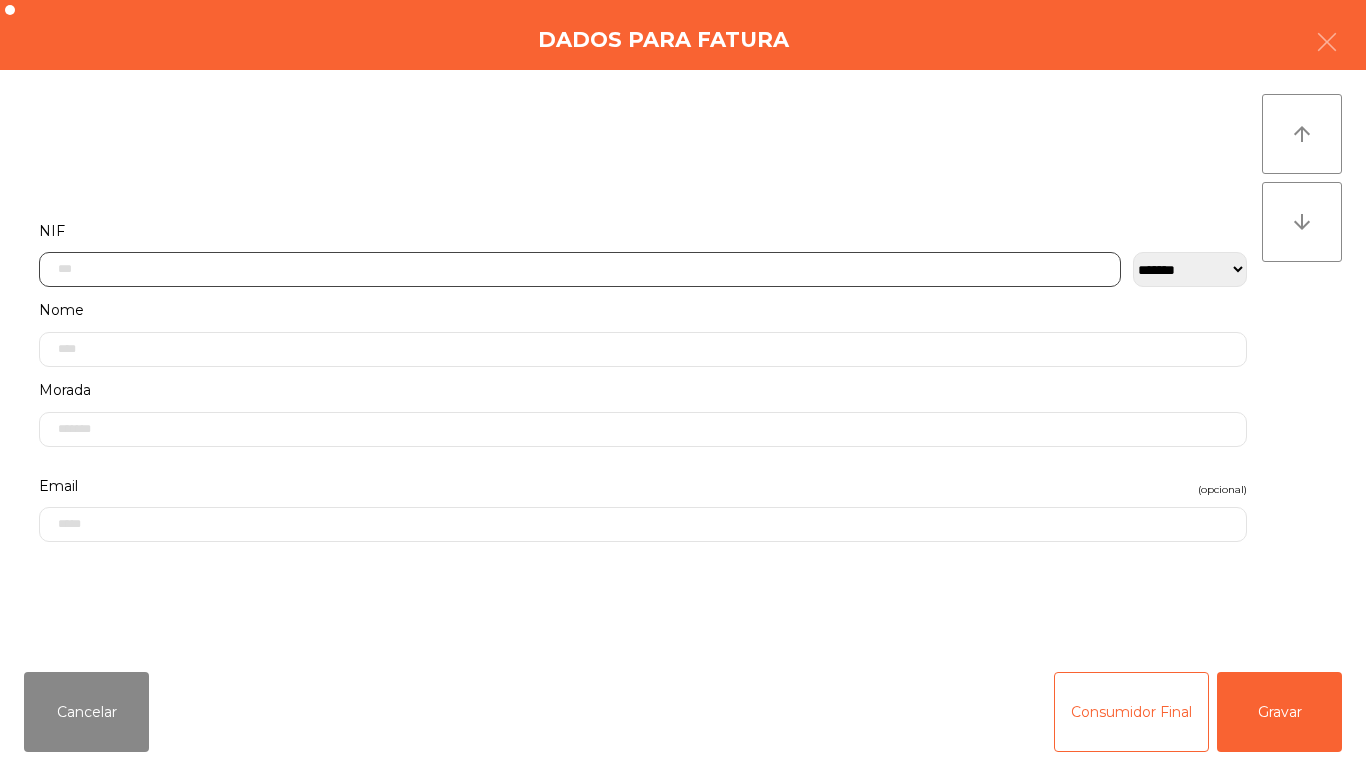 click 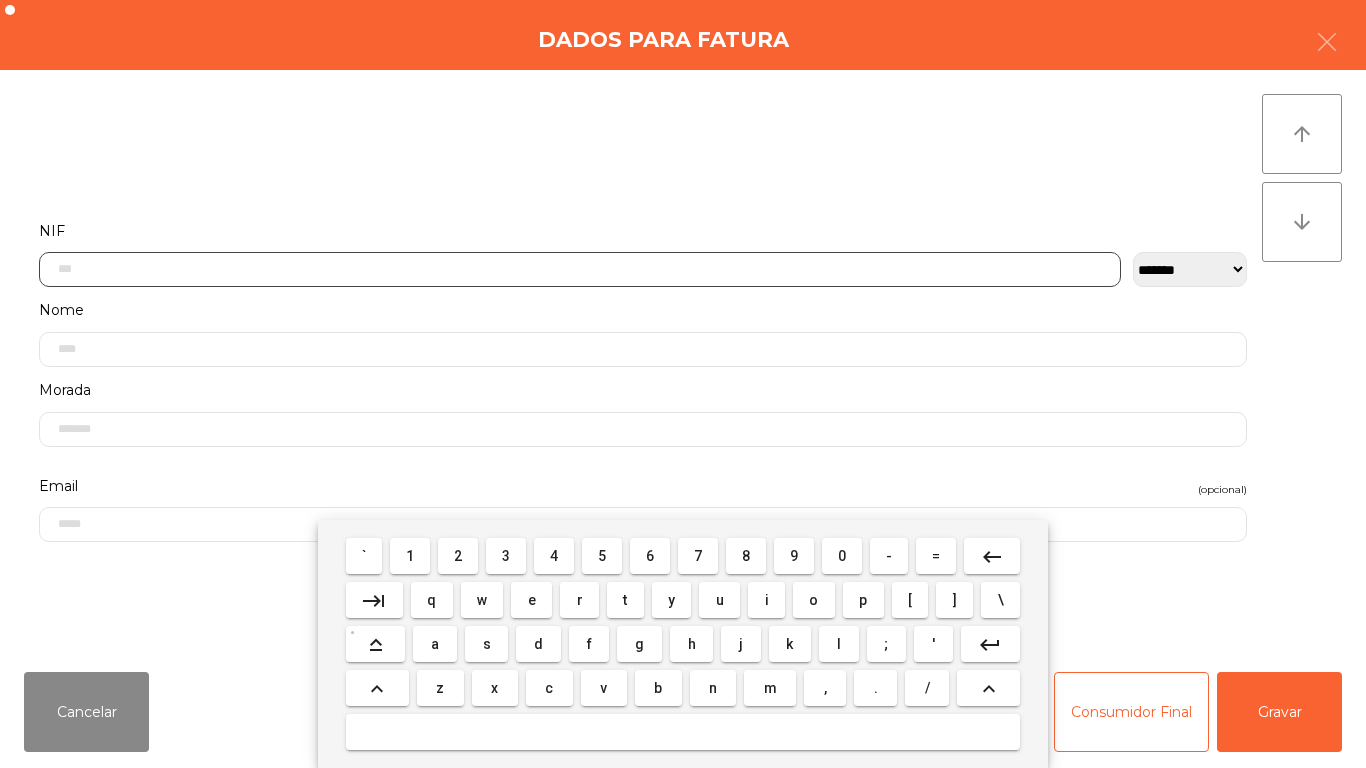 scroll, scrollTop: 122, scrollLeft: 0, axis: vertical 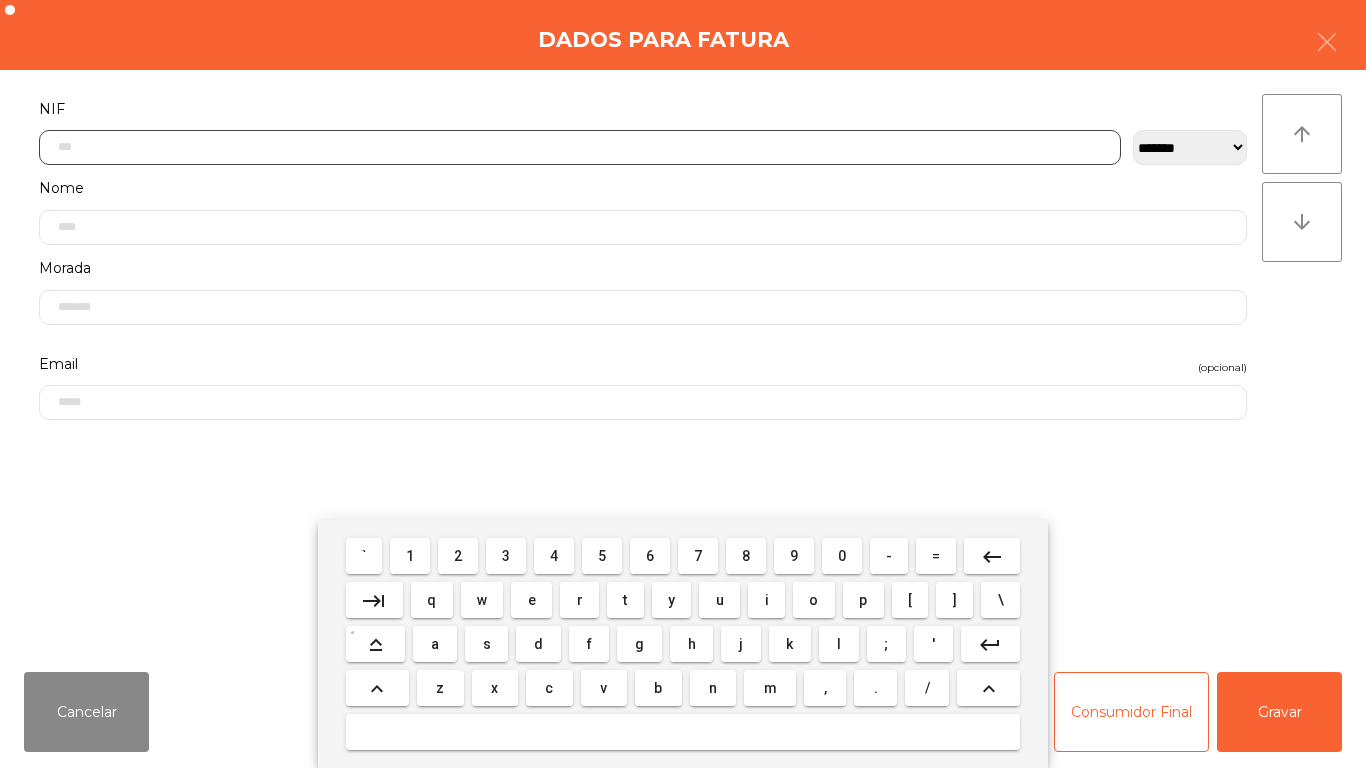 click on "` 1 2 3 4 5 6 7 8 9 0 - = keyboard_backspace keyboard_tab q w e r t y u i o p [ ] \ keyboard_capslock a s d f g h j k l ; ' keyboard_return keyboard_arrow_up z x c v b n m , . / keyboard_arrow_up" at bounding box center [683, 644] 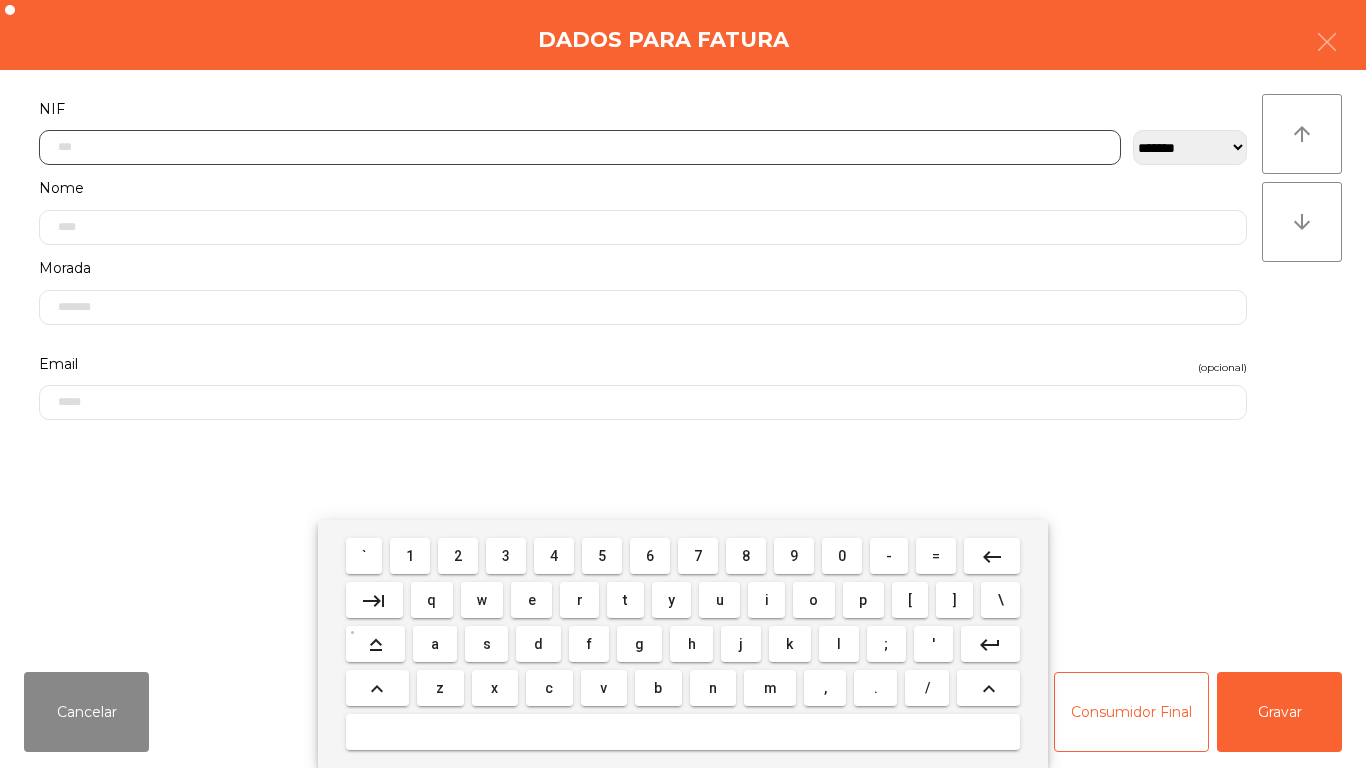 click on "2" at bounding box center (458, 556) 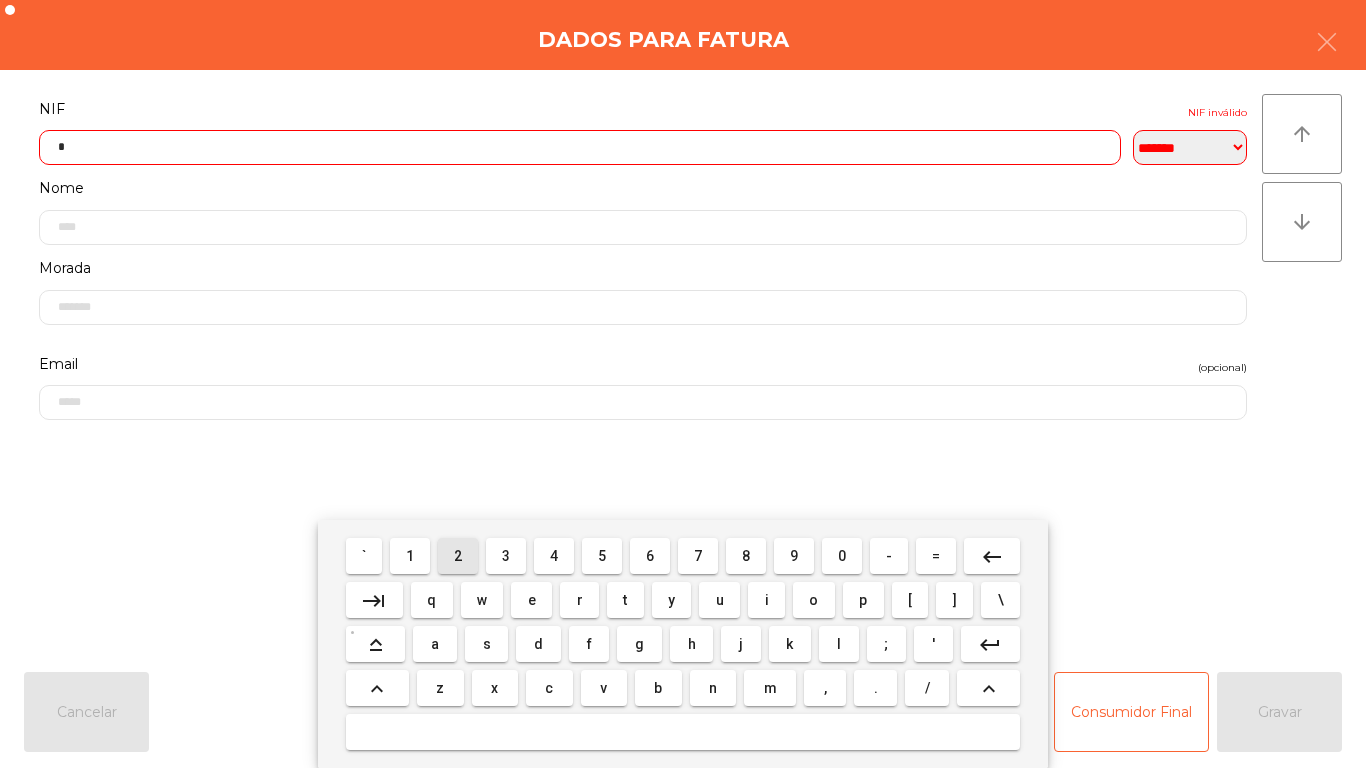 click on "3" at bounding box center [506, 556] 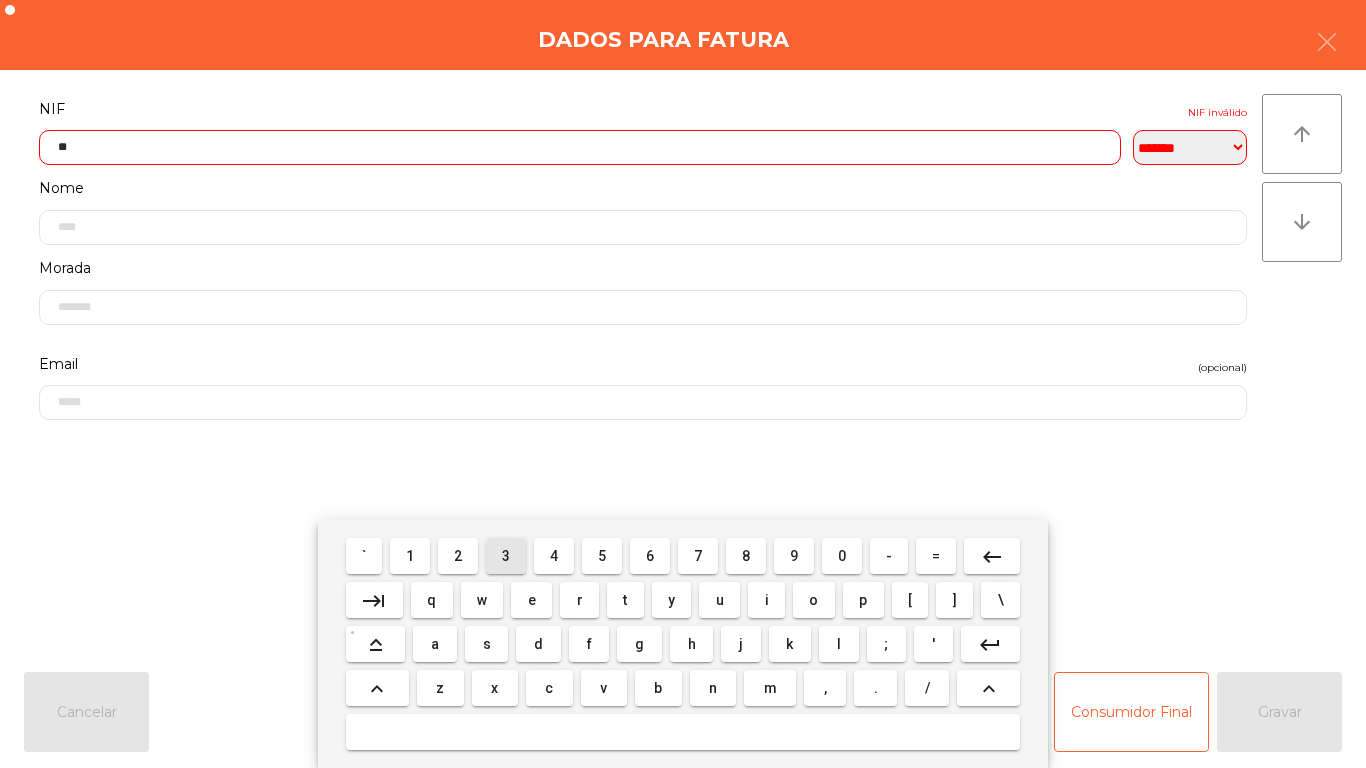 click on "2" at bounding box center (458, 556) 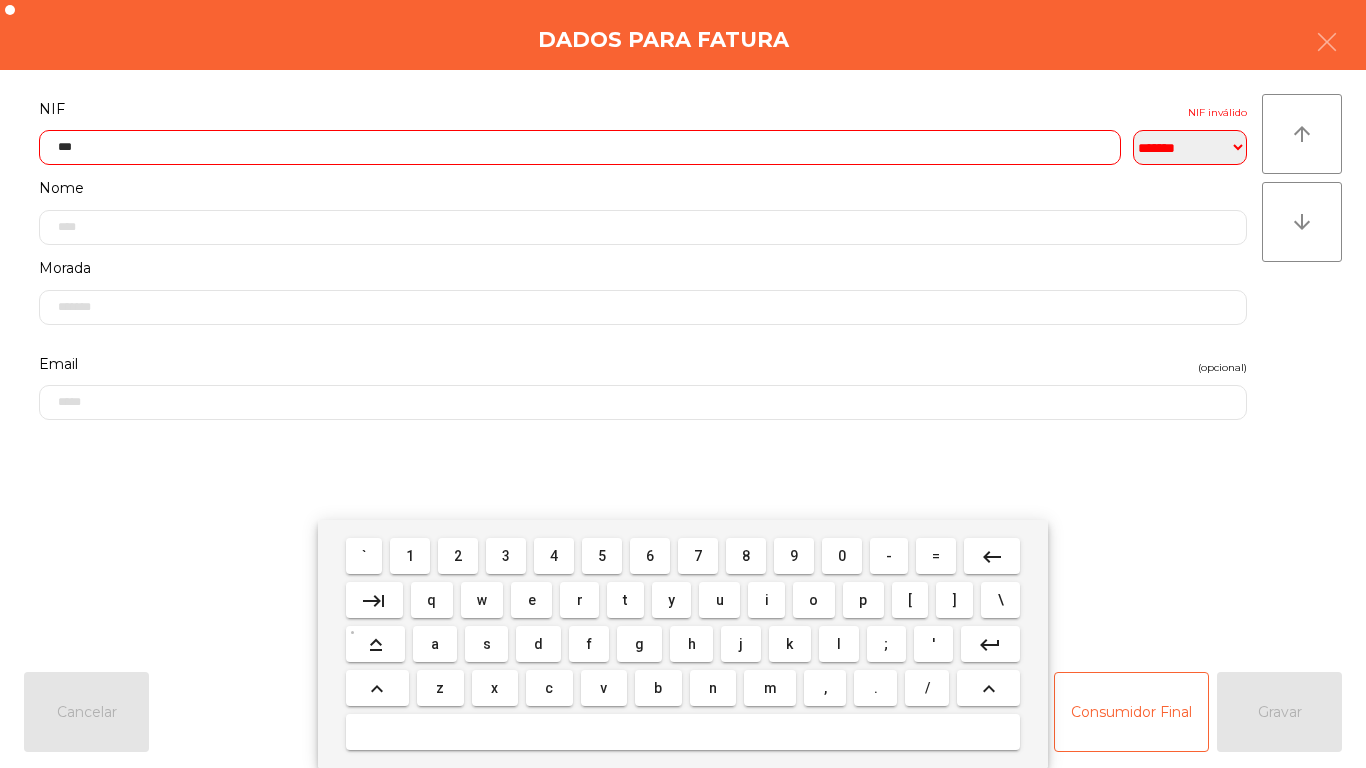 click on "1" at bounding box center (410, 556) 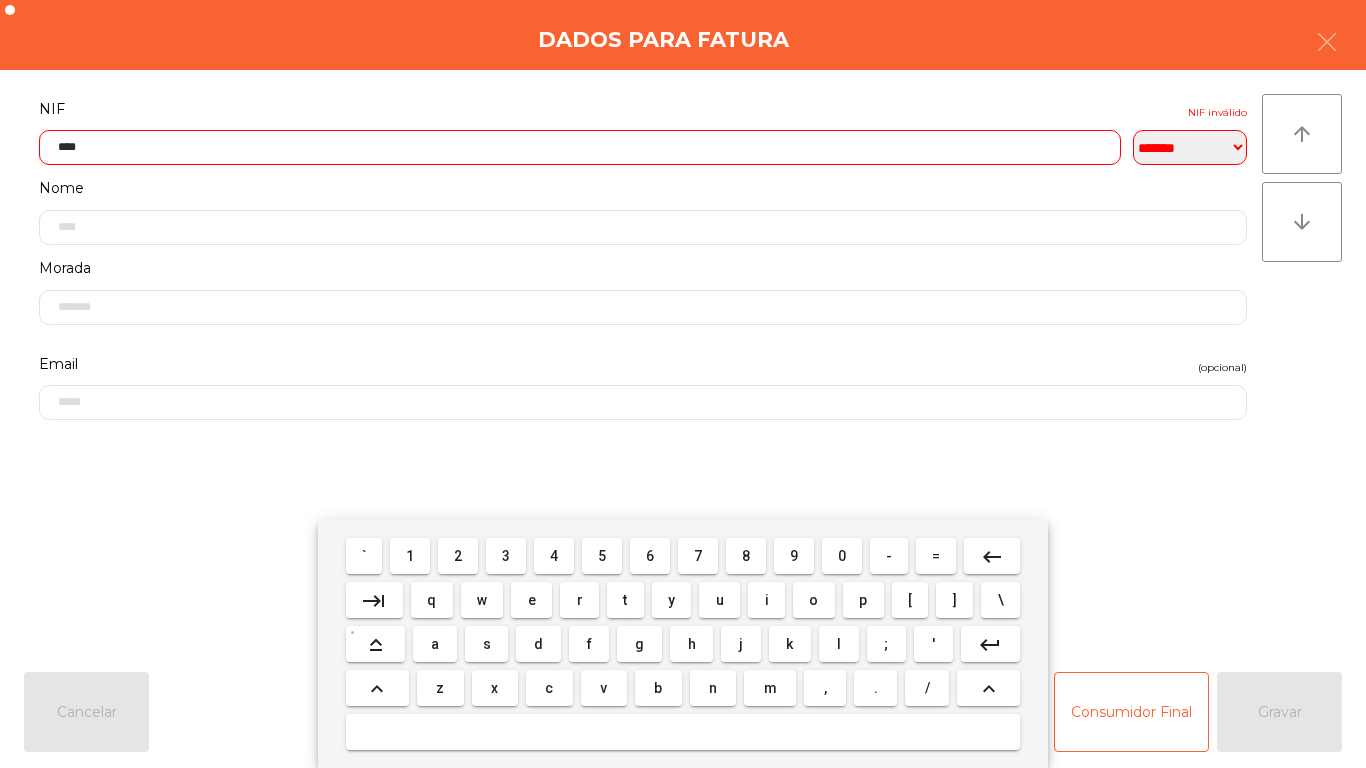 click on "7" at bounding box center (698, 556) 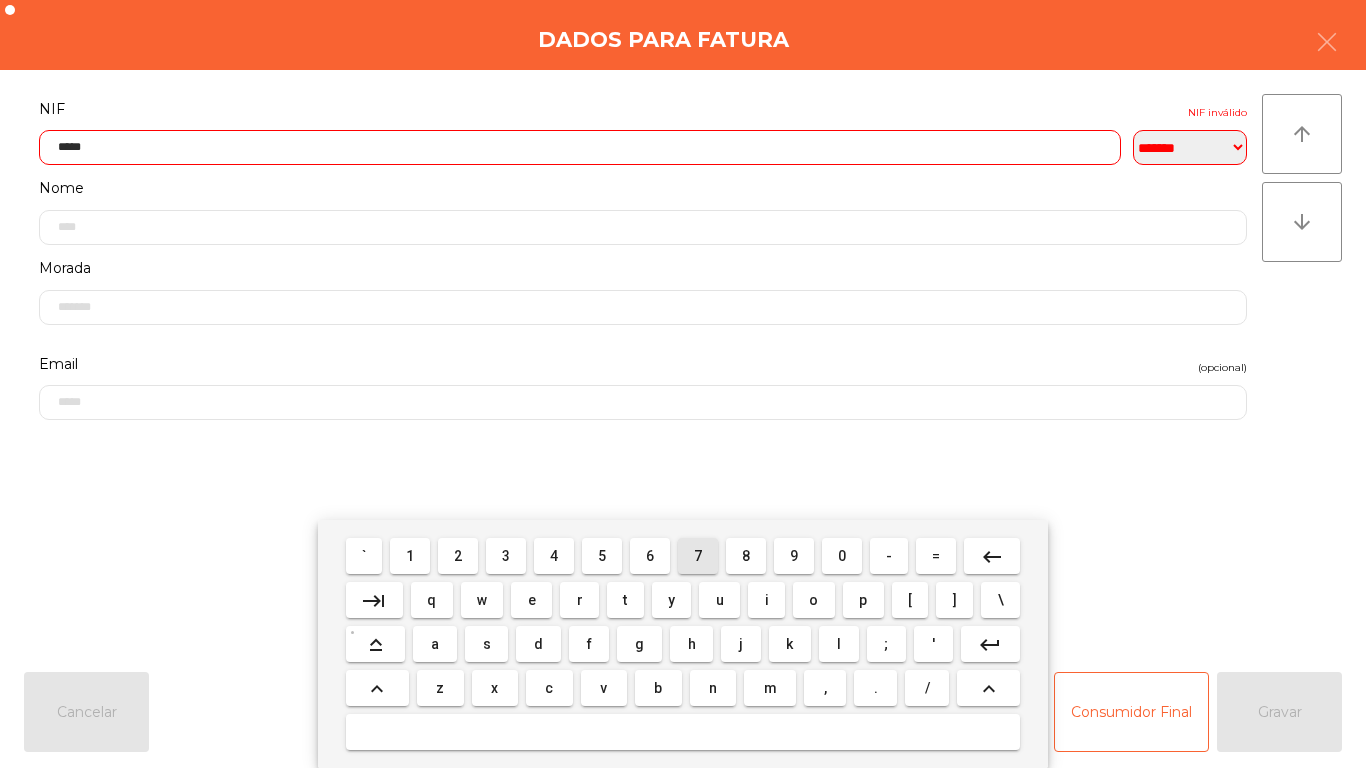click on "6" at bounding box center (650, 556) 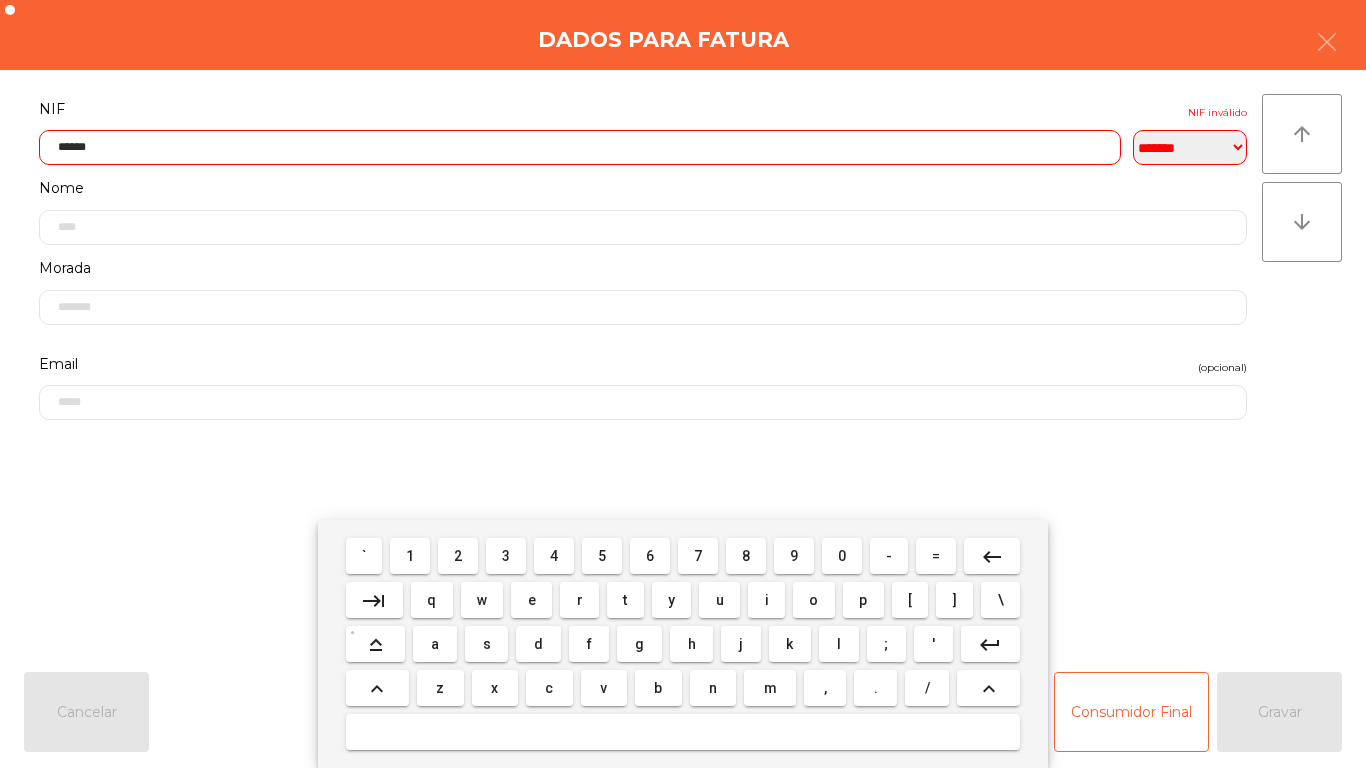 click on "2" at bounding box center (458, 556) 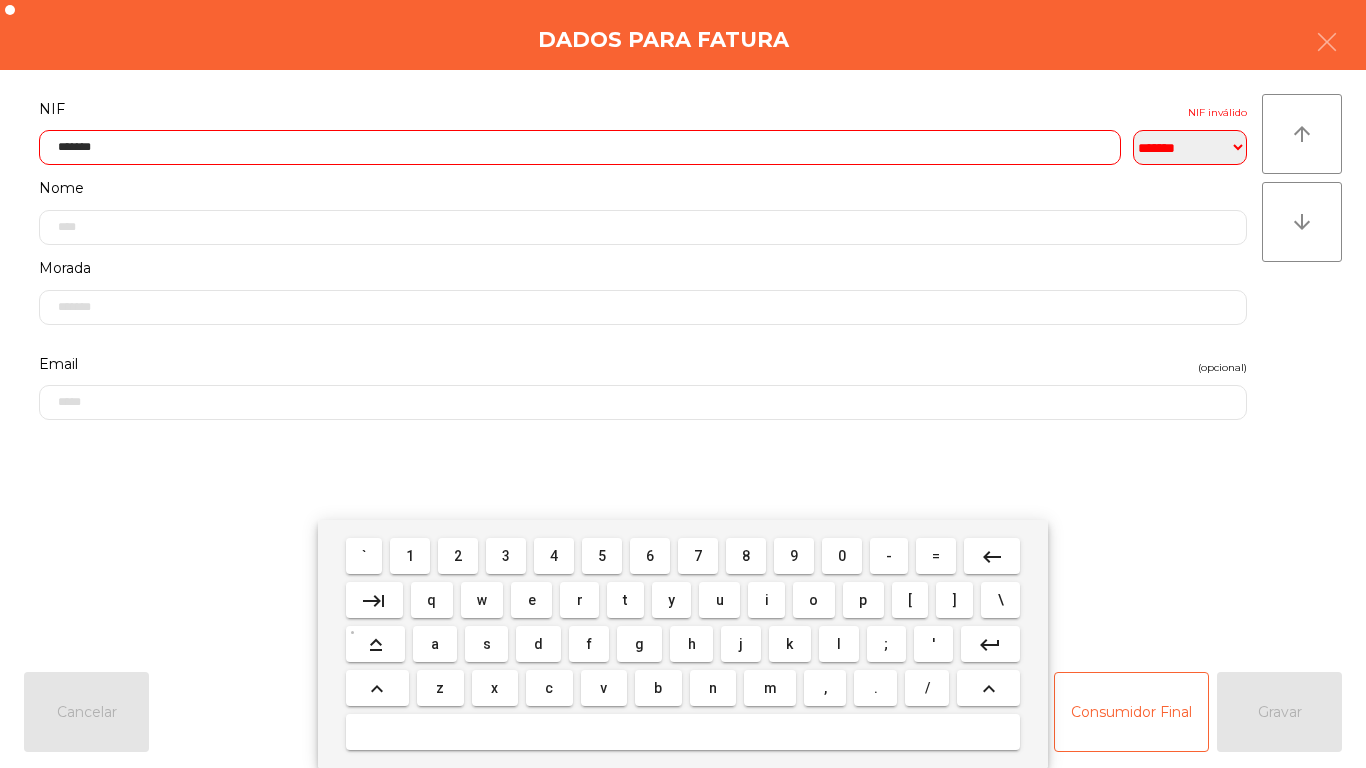 click on "9" at bounding box center (794, 556) 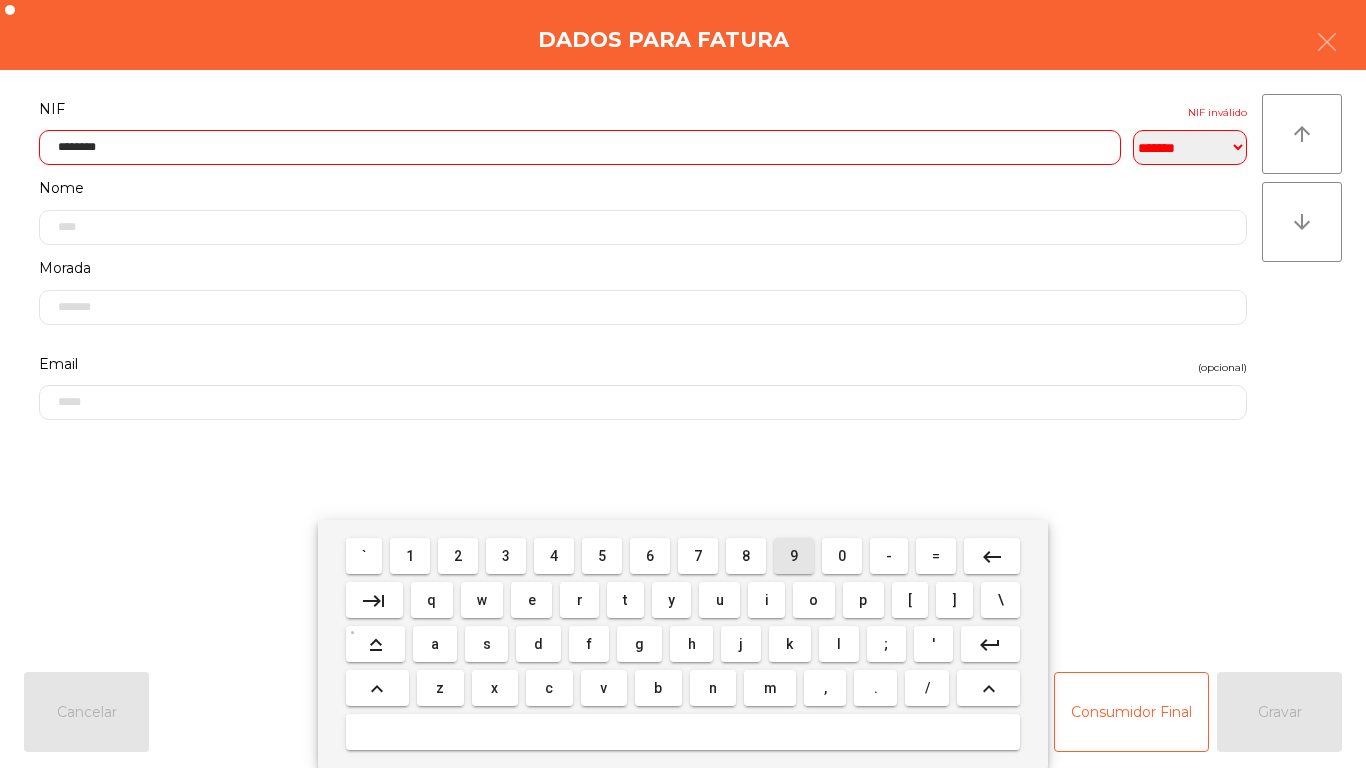 click on "9" at bounding box center (794, 556) 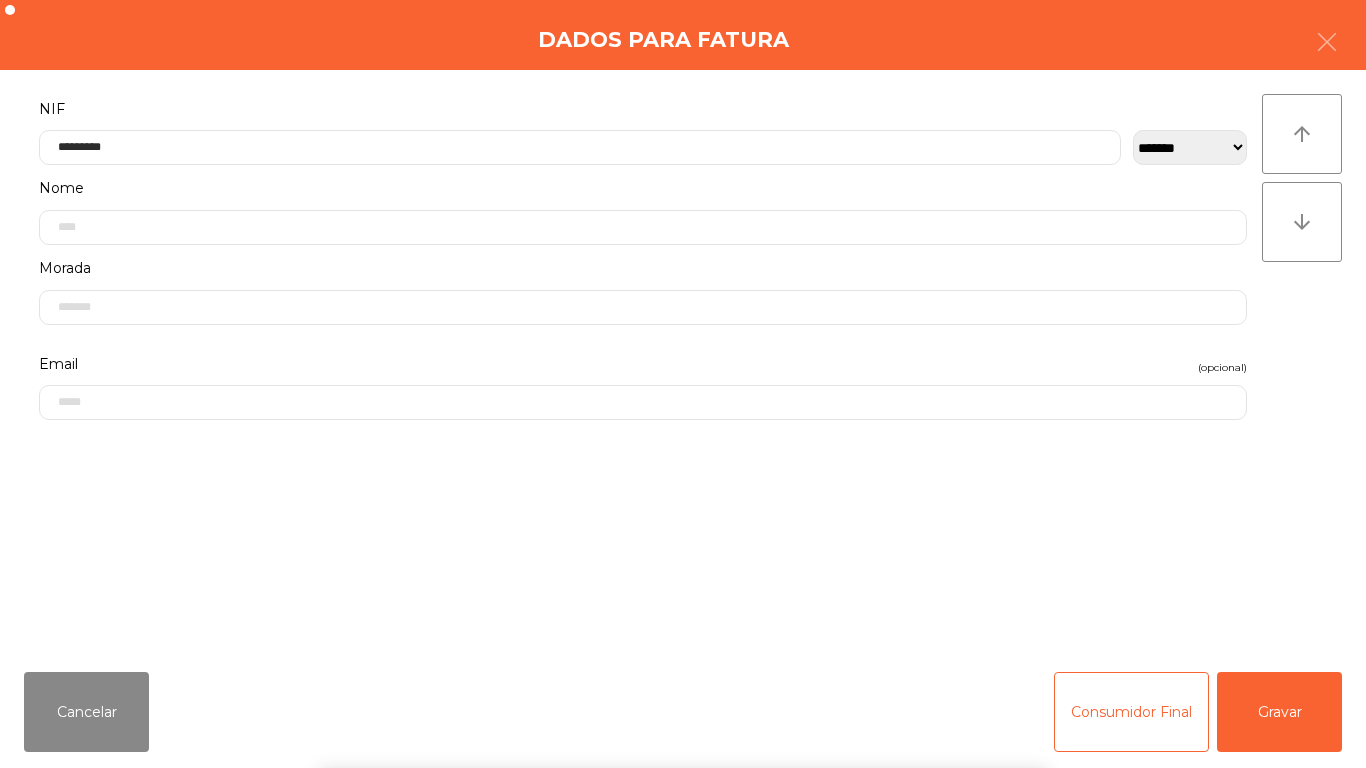 click on "` 1 2 3 4 5 6 7 8 9 0 - = keyboard_backspace keyboard_tab q w e r t y u i o p [ ] \ keyboard_capslock a s d f g h j k l ; ' keyboard_return keyboard_arrow_up z x c v b n m , . / keyboard_arrow_up" at bounding box center (683, 644) 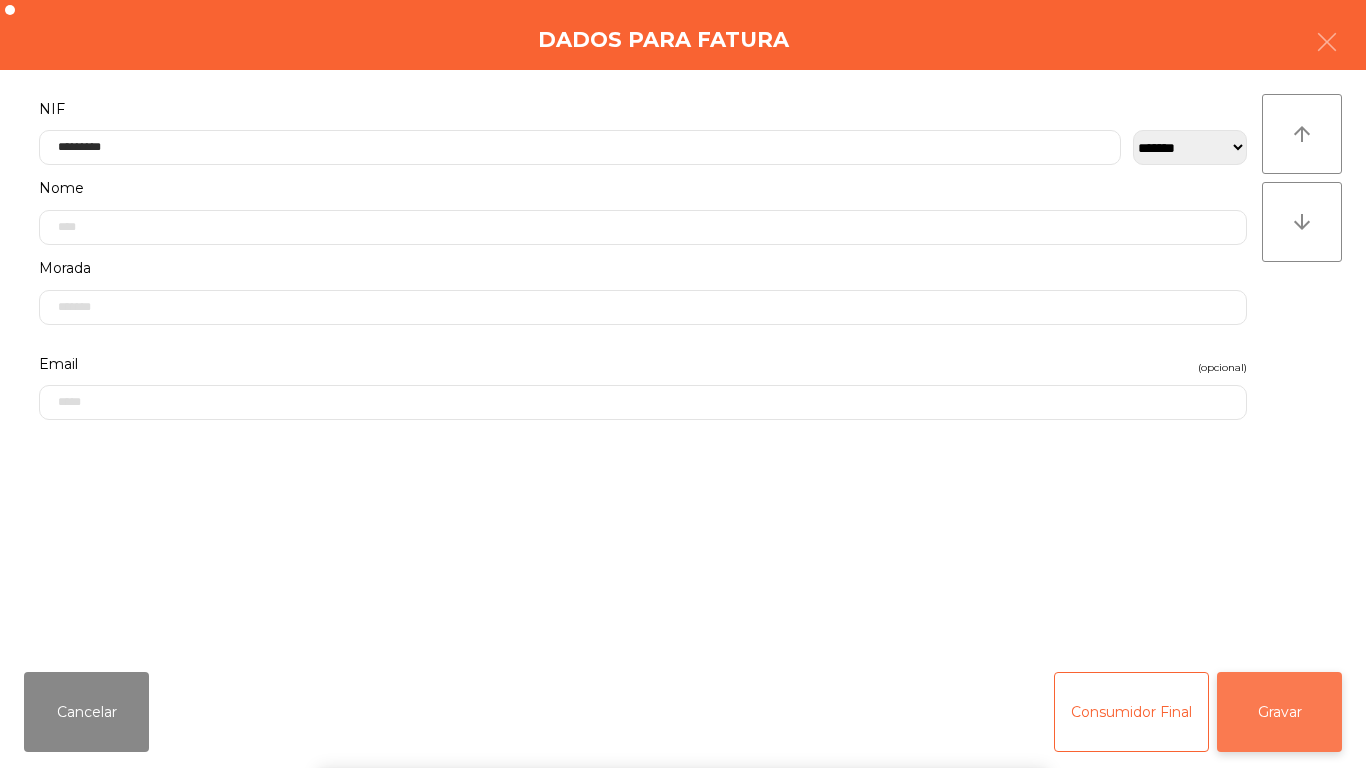 click on "Gravar" 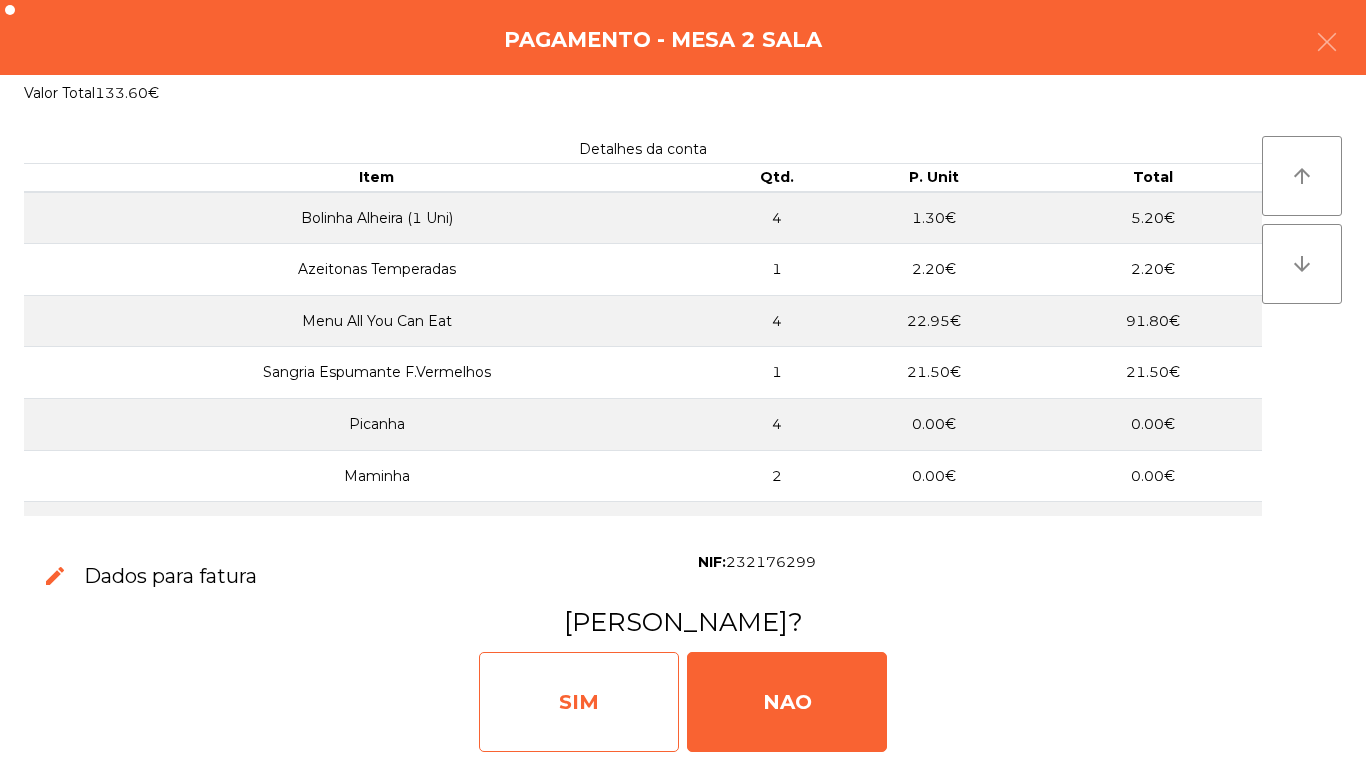 click on "SIM" 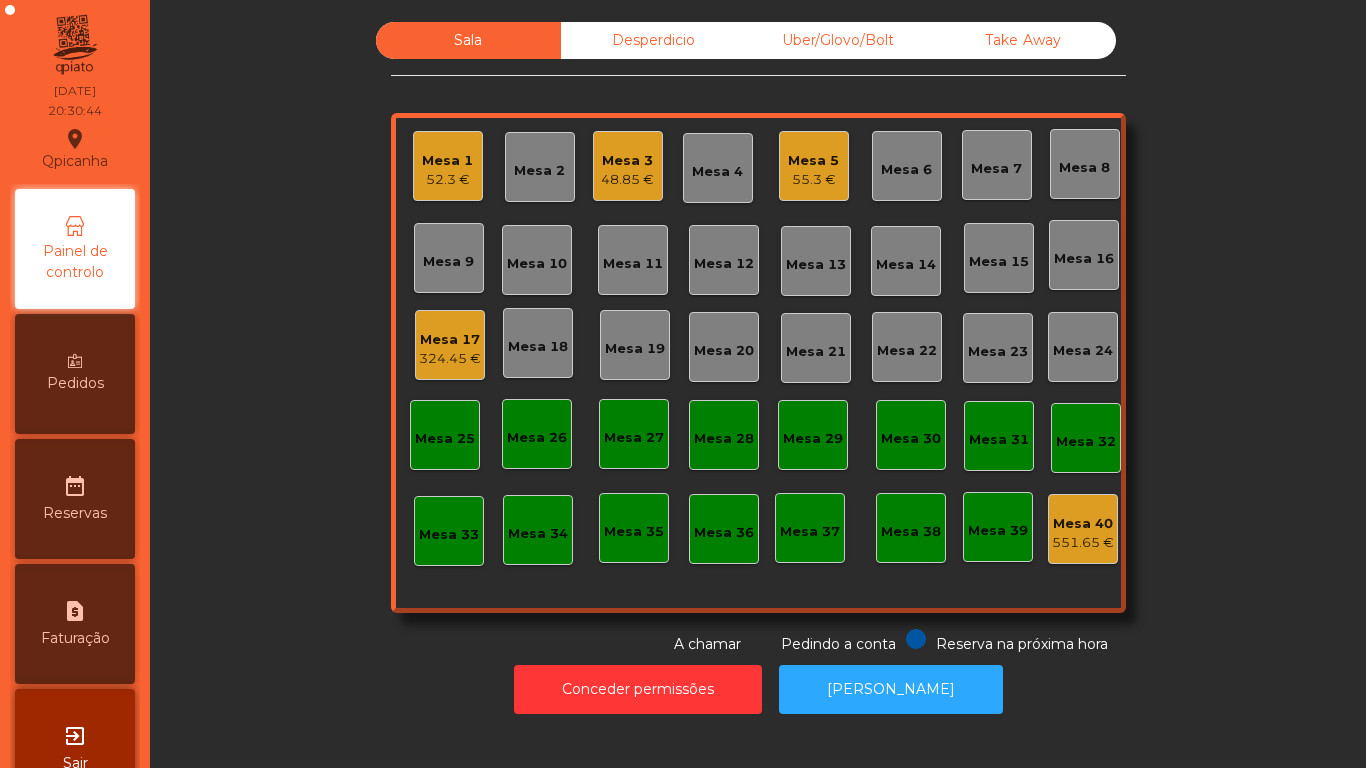 click on "Mesa 3" 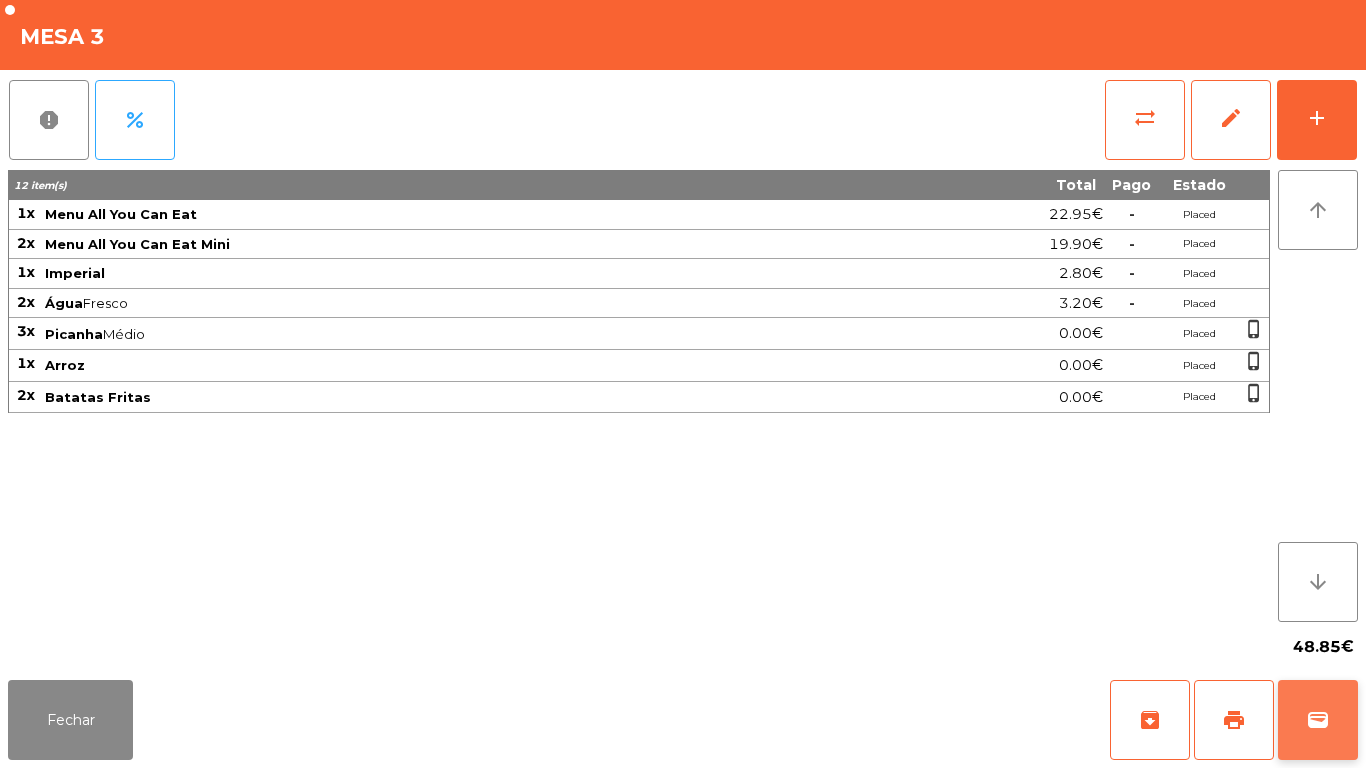 click on "wallet" 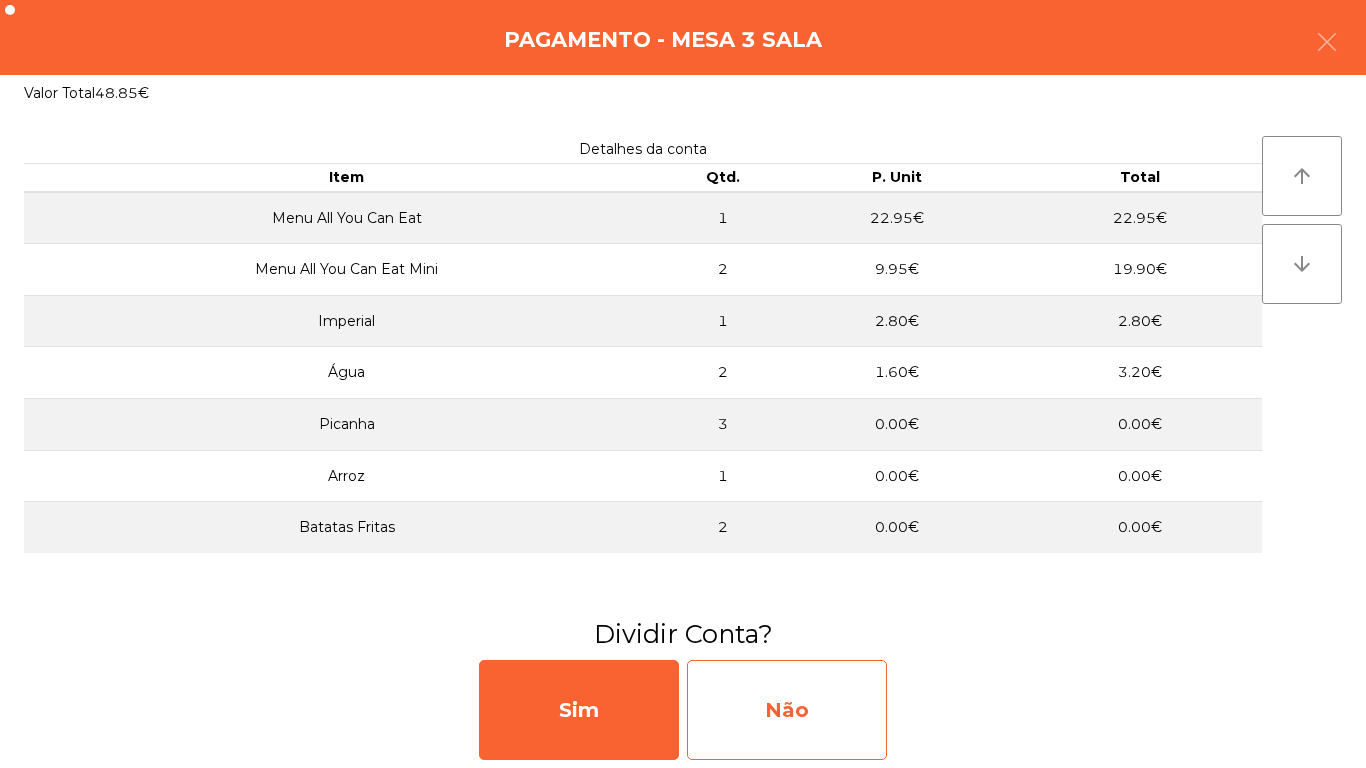 click on "Não" 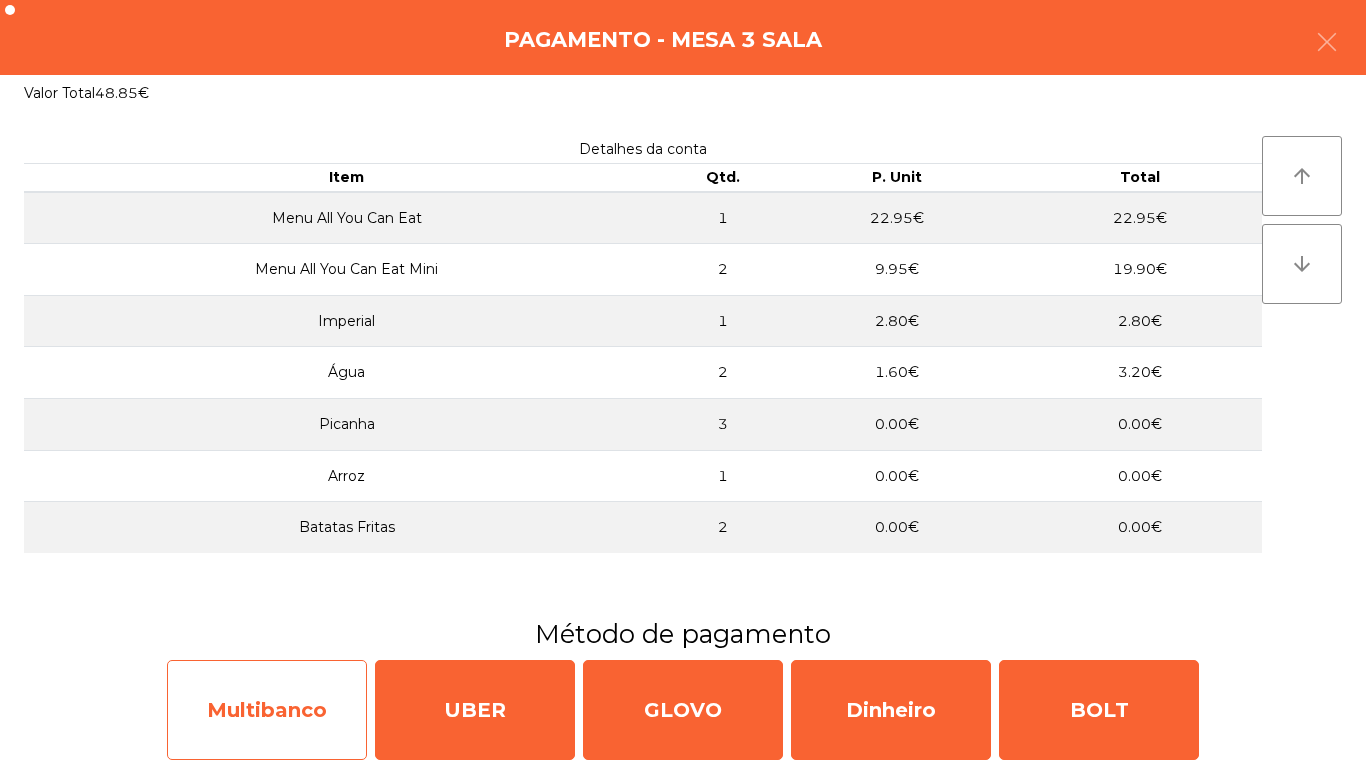 click on "Multibanco" 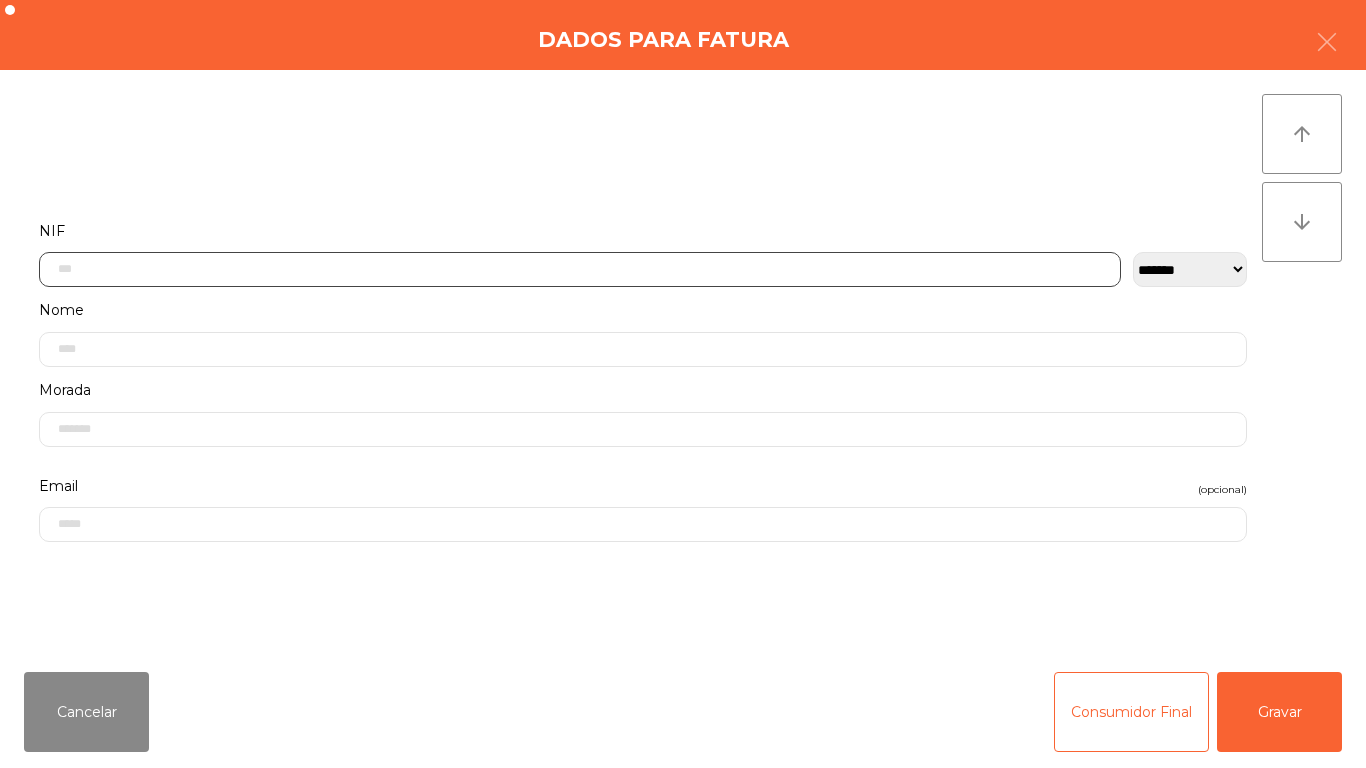 click 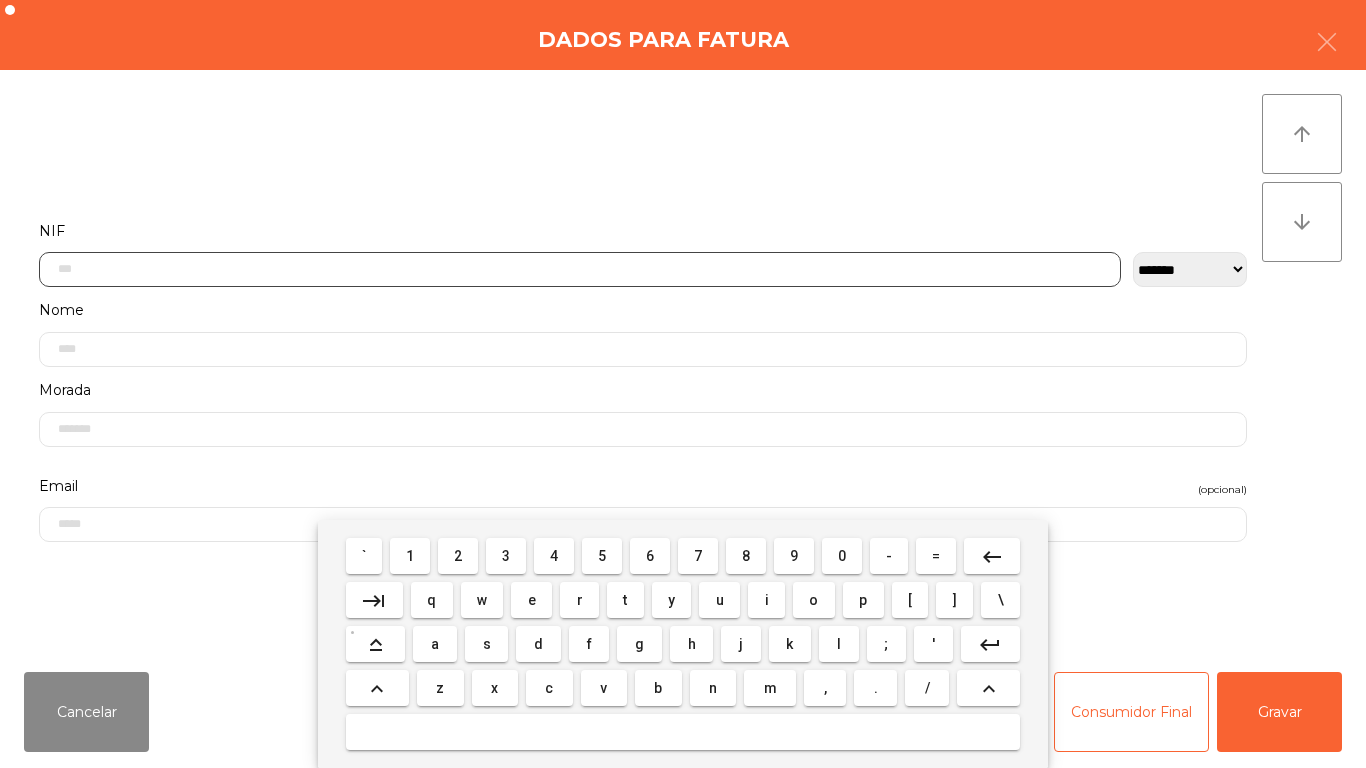 scroll, scrollTop: 122, scrollLeft: 0, axis: vertical 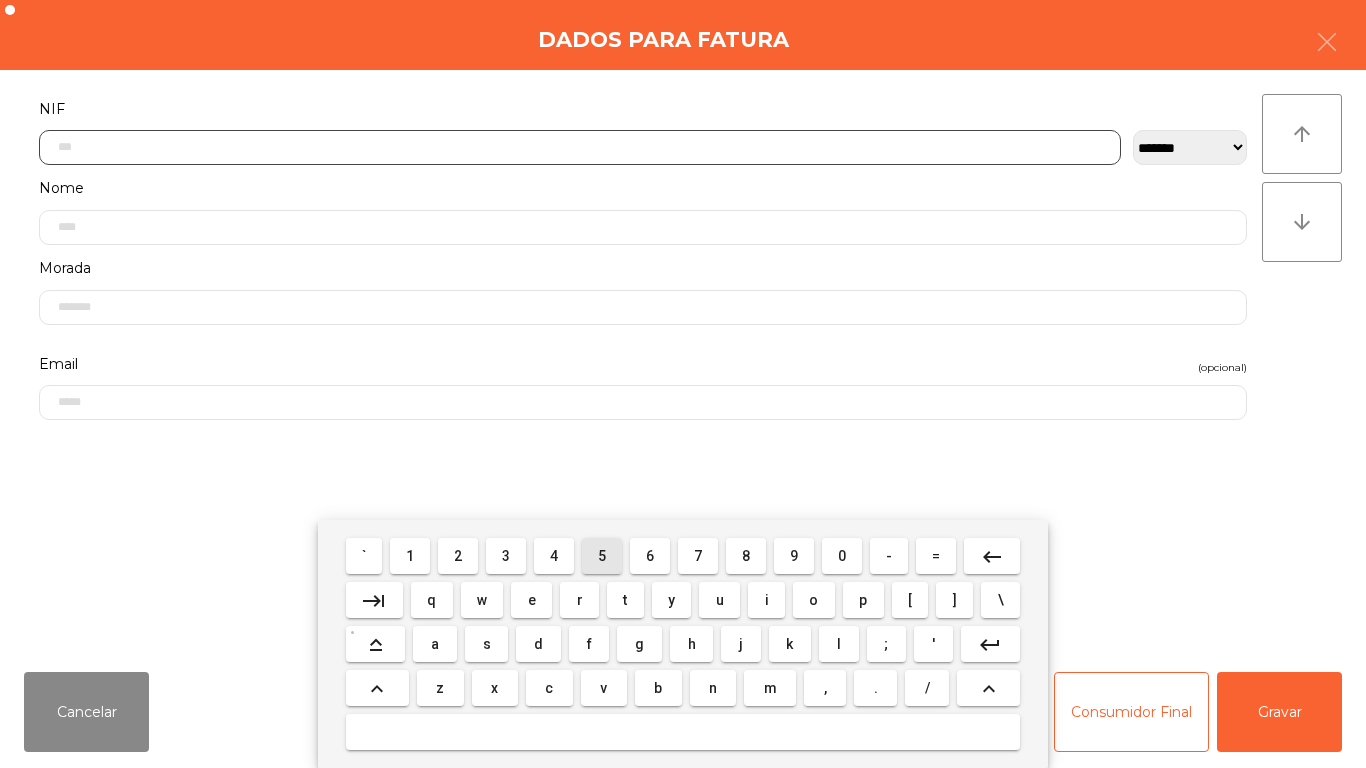 click on "5" at bounding box center [602, 556] 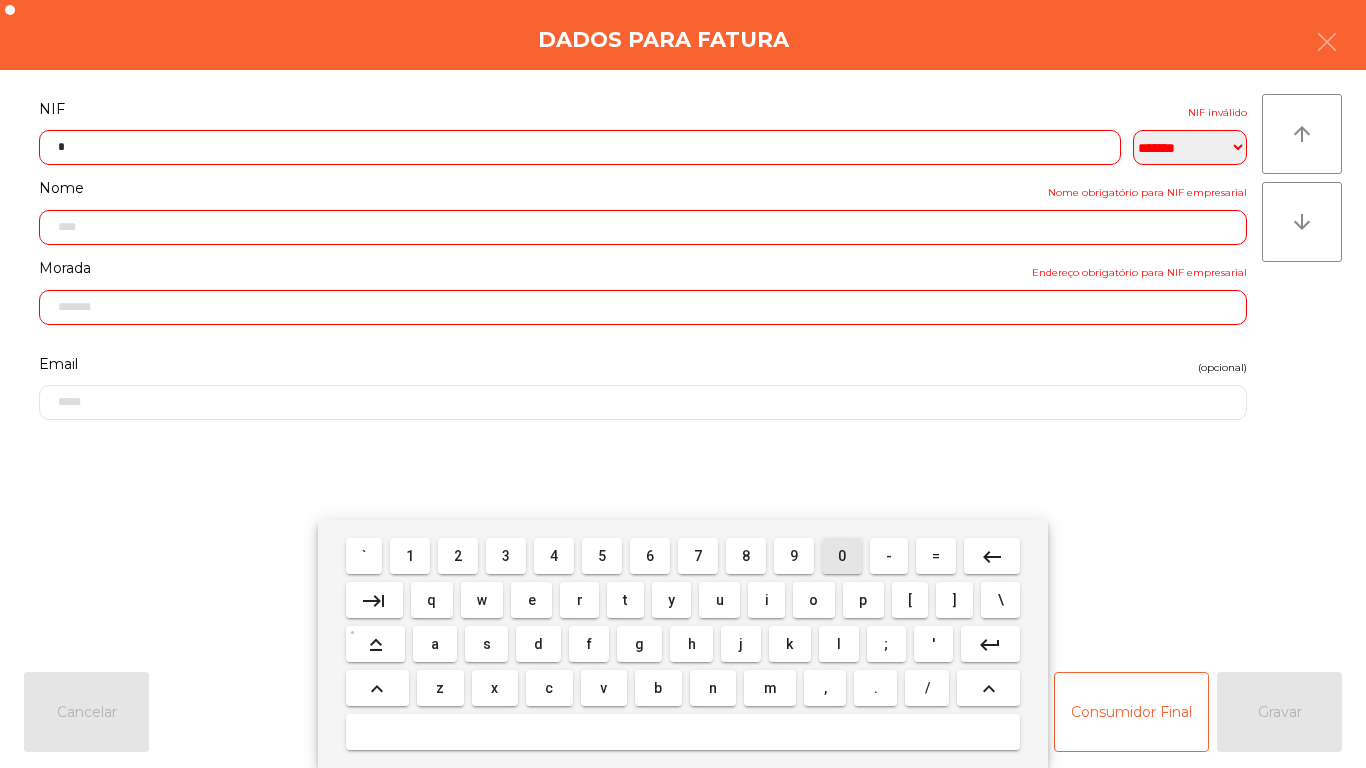 click on "0" at bounding box center (842, 556) 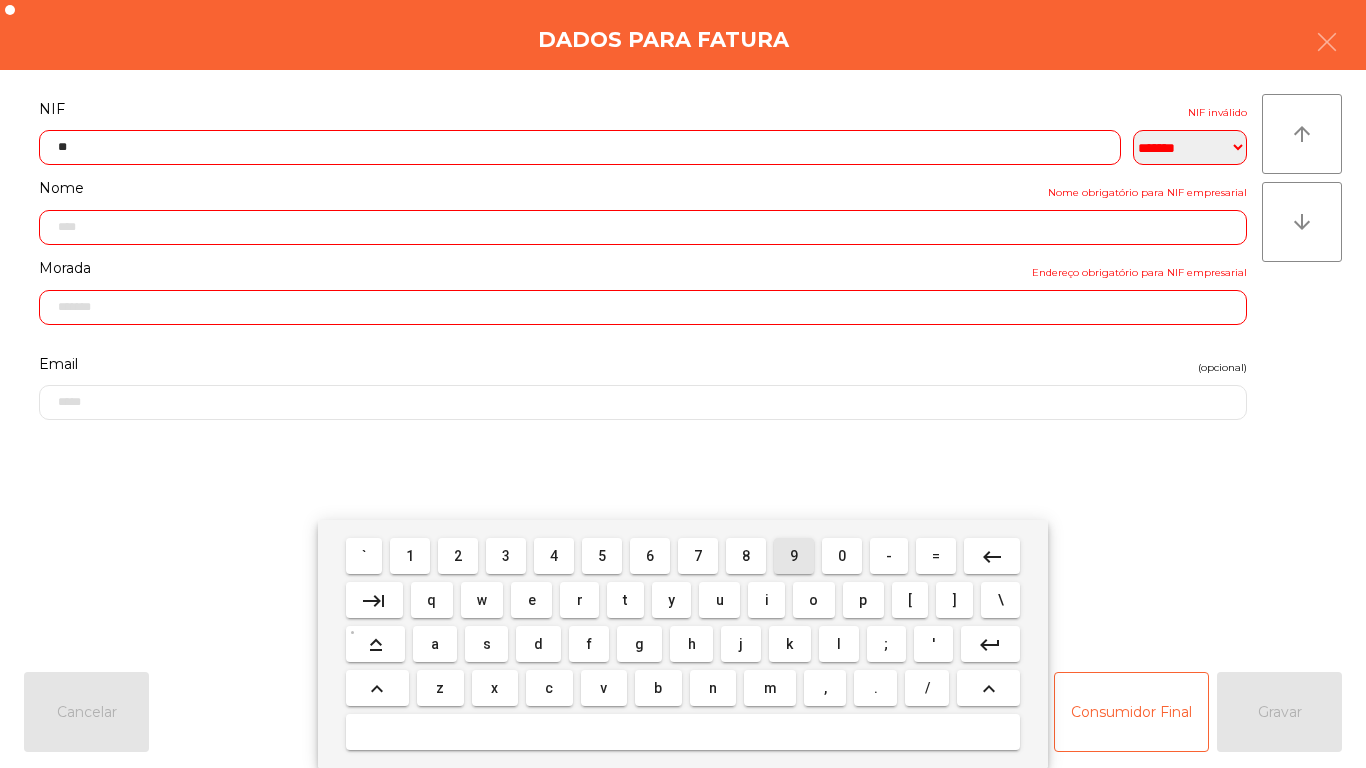 click on "9" at bounding box center [794, 556] 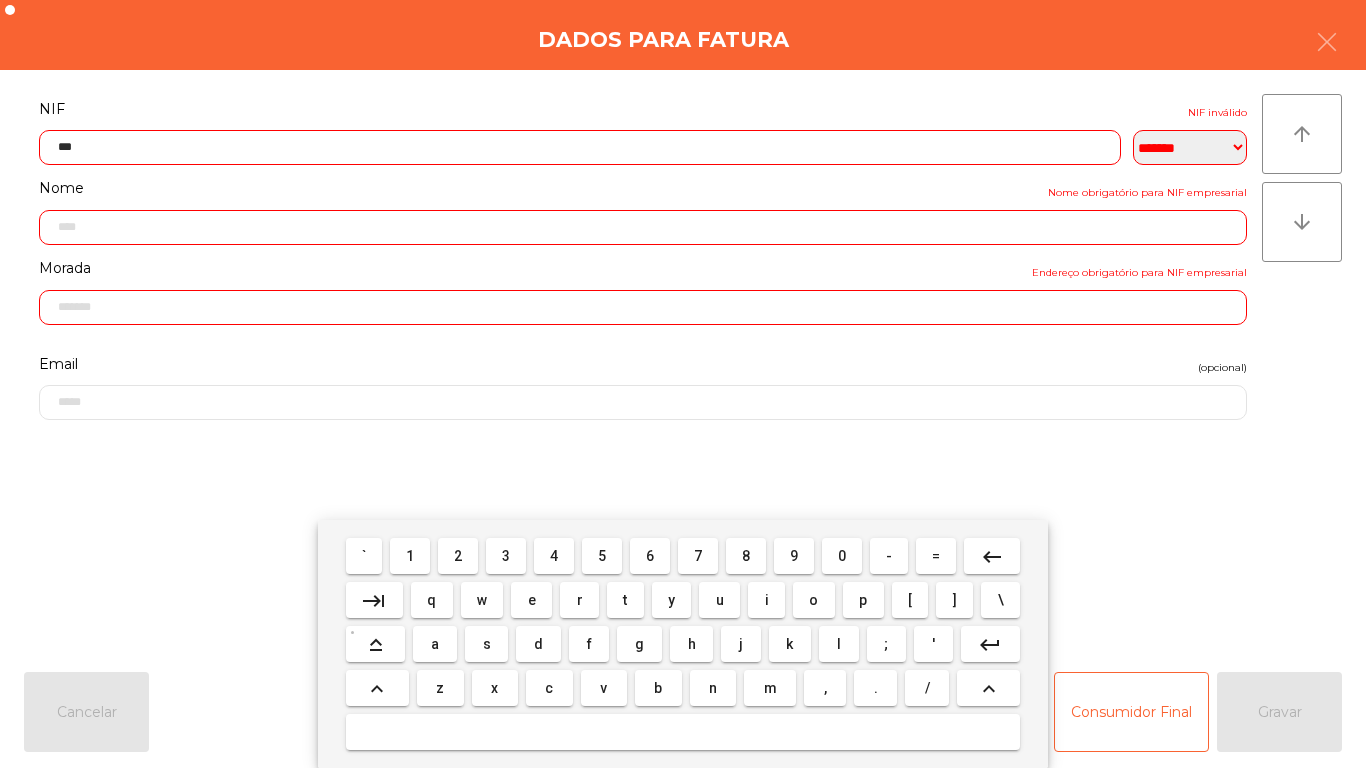 click on "1" at bounding box center [410, 556] 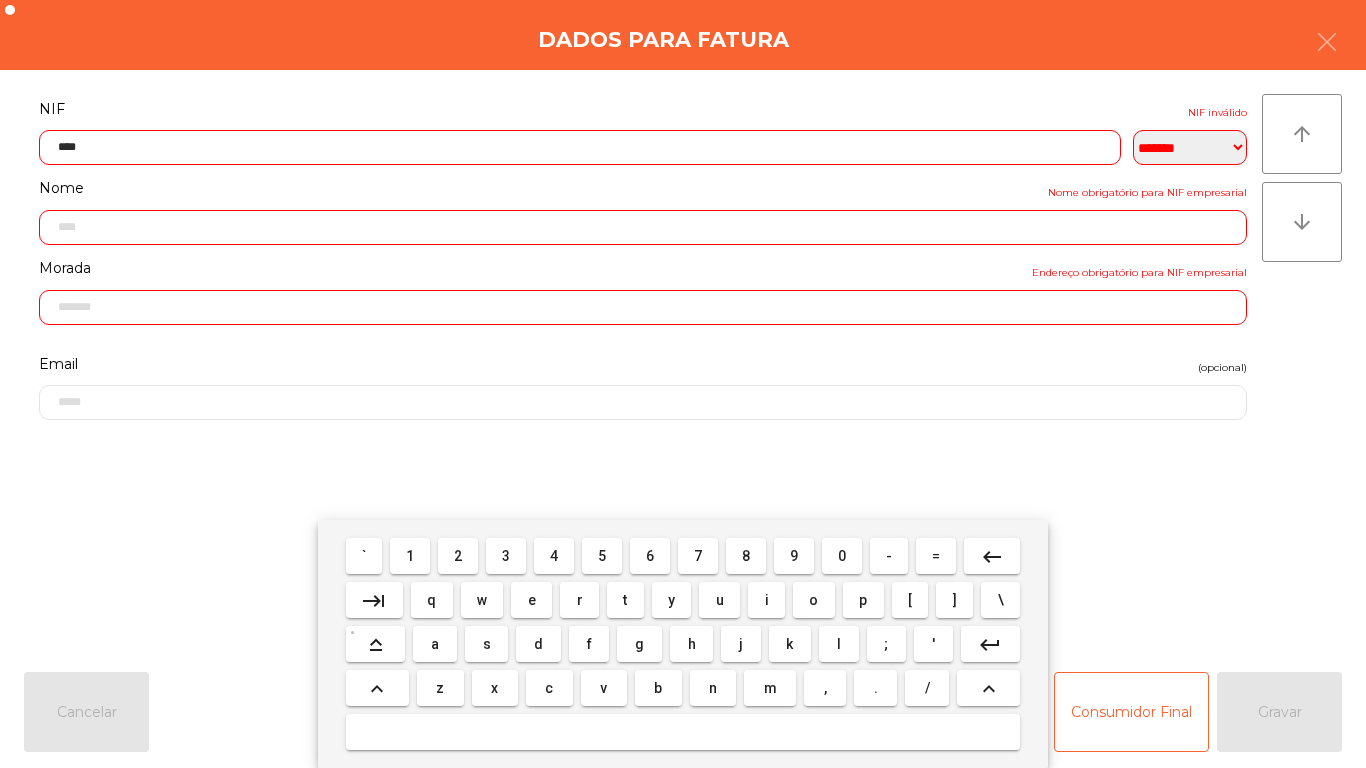 click on "1" at bounding box center (410, 556) 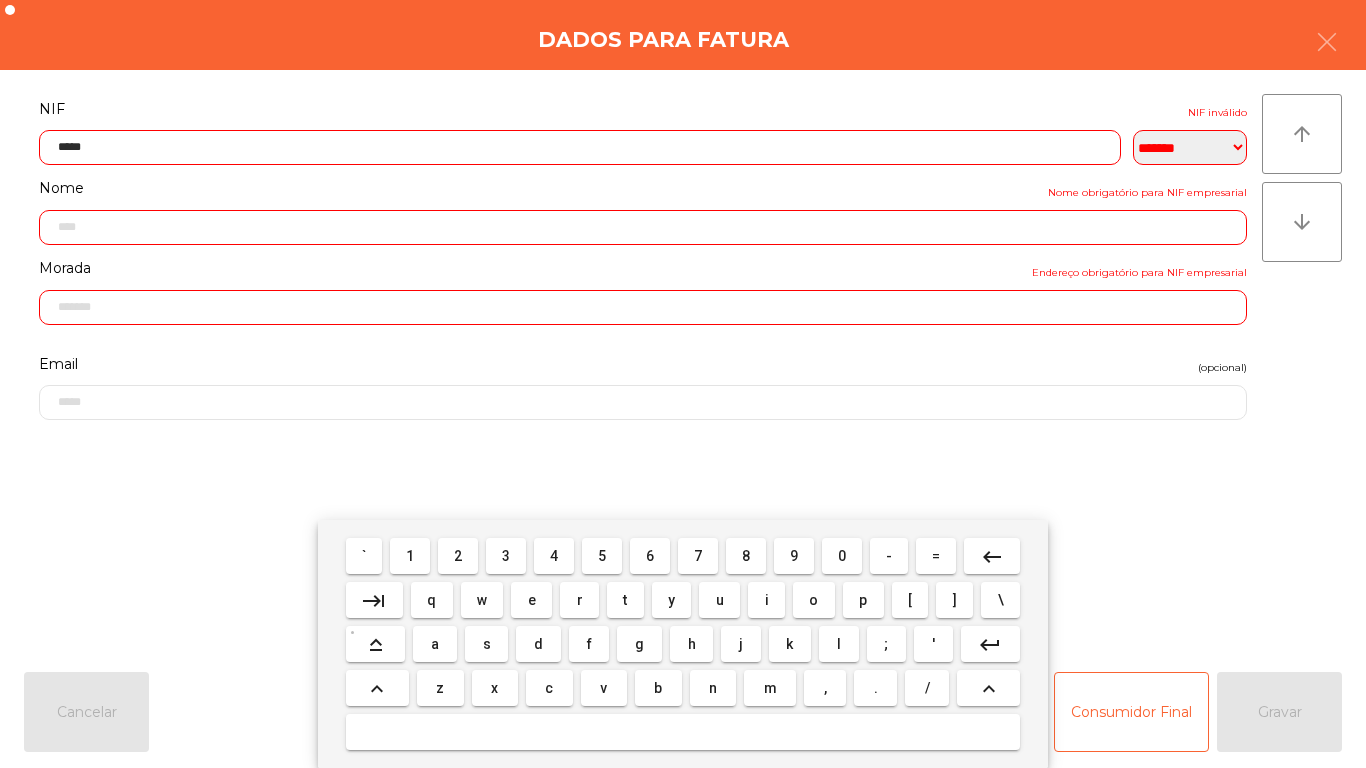 click on "9" at bounding box center (794, 556) 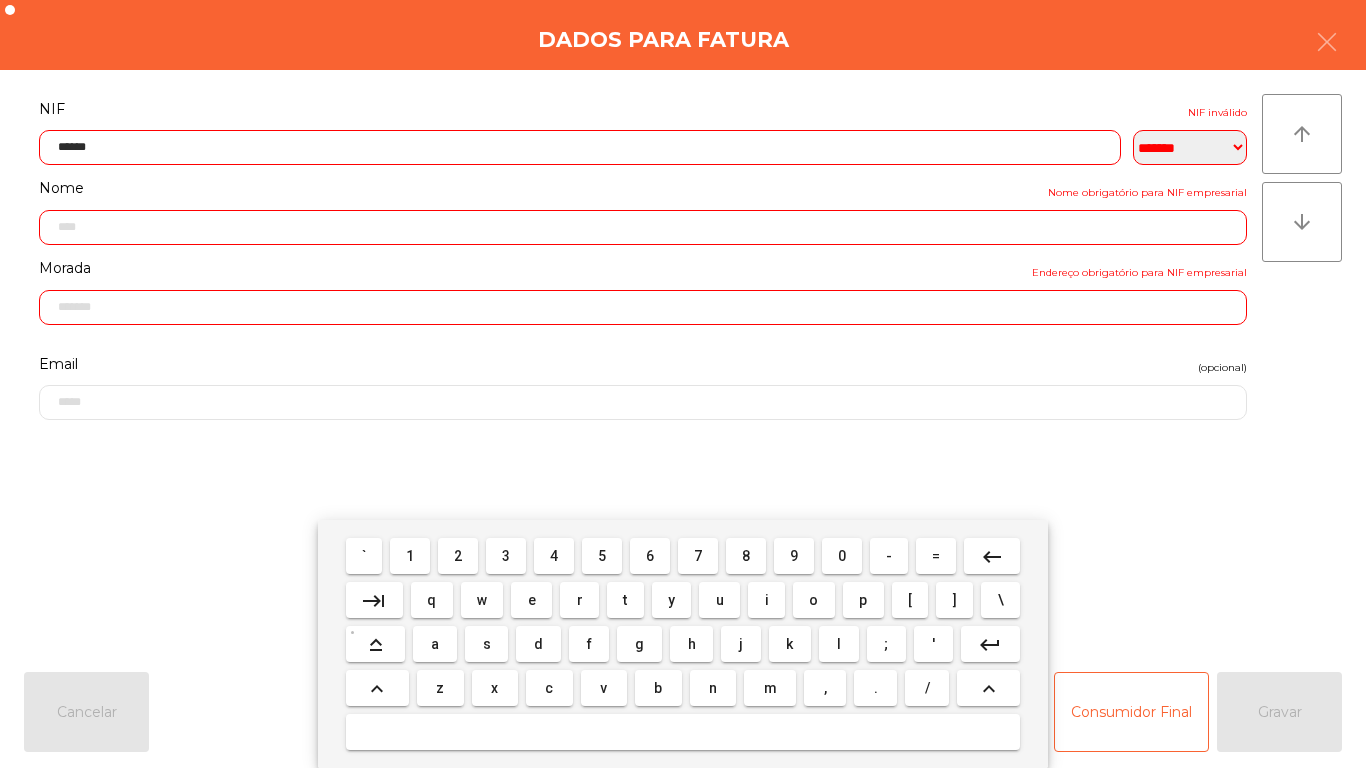 click on "1" at bounding box center (410, 556) 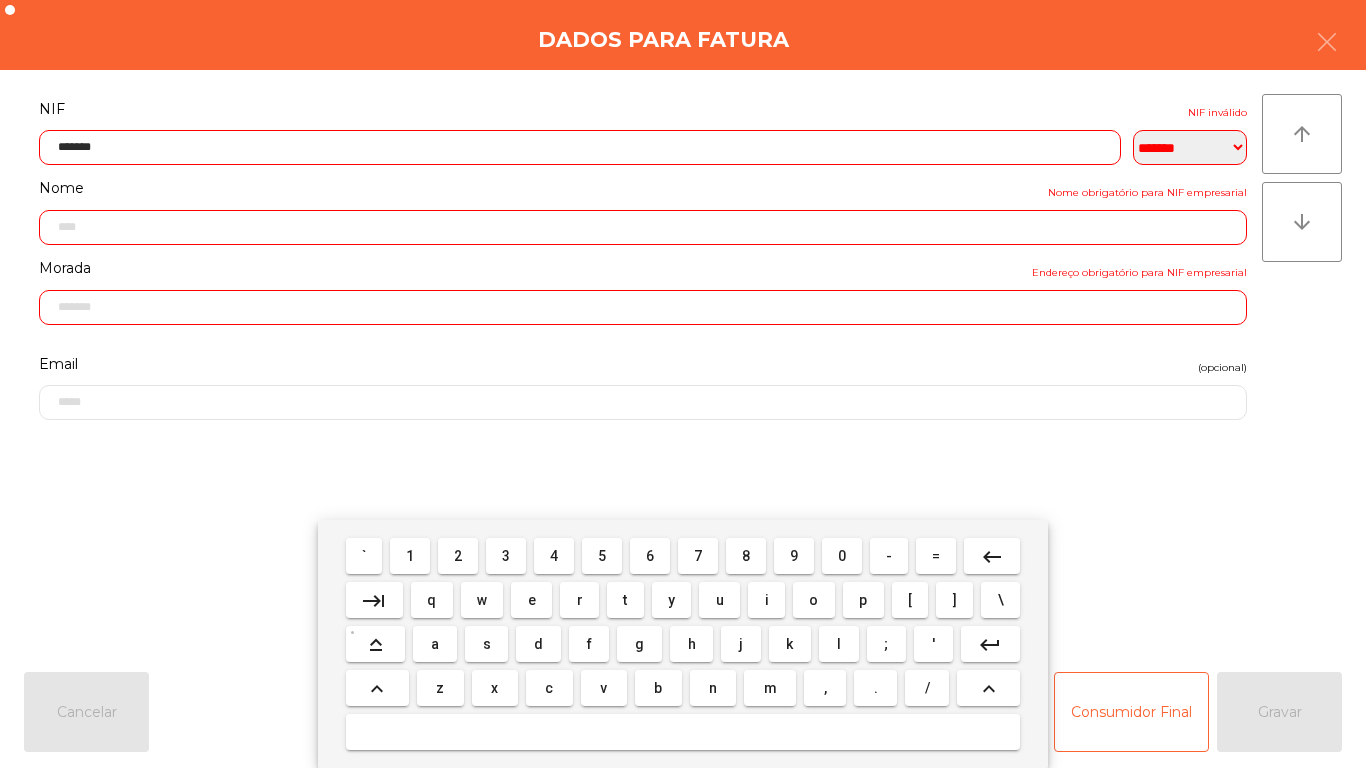 click on "0" at bounding box center (842, 556) 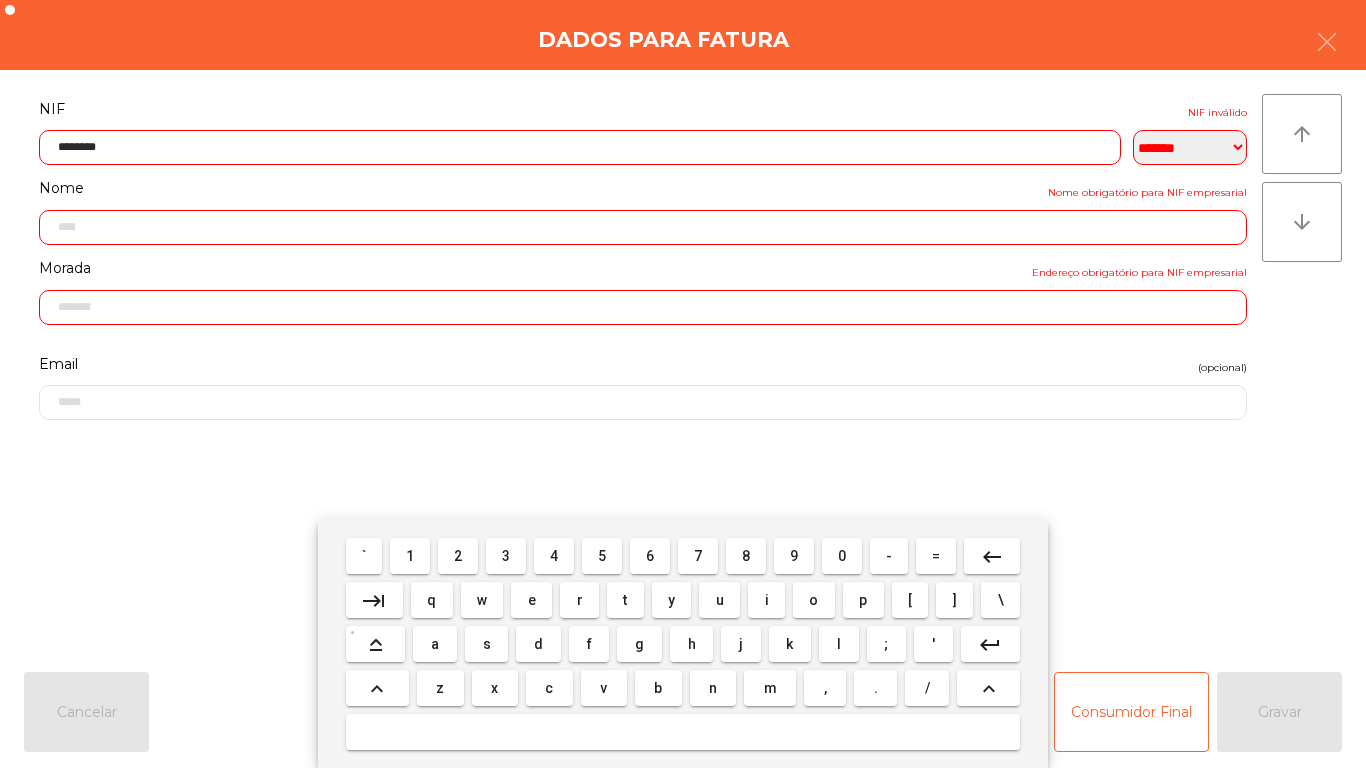 click on "7" at bounding box center (698, 556) 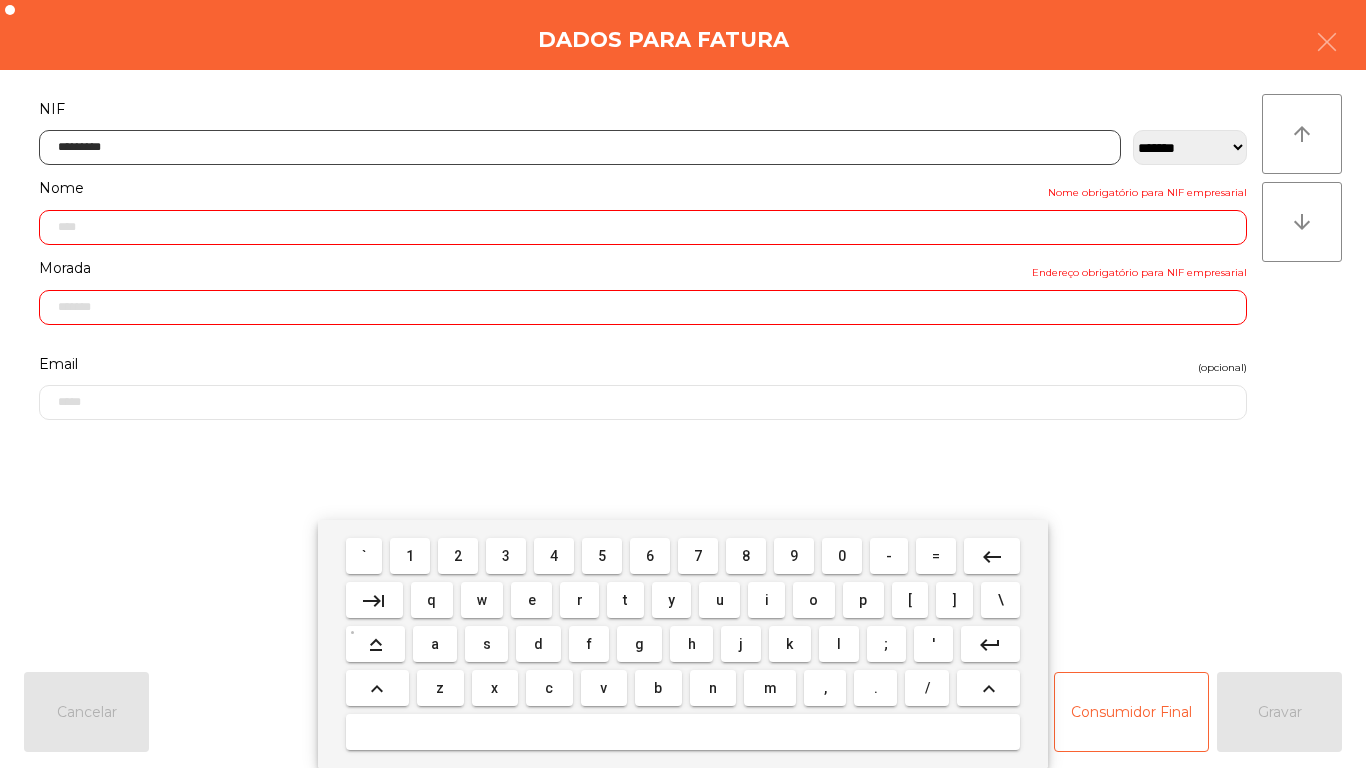 type on "**********" 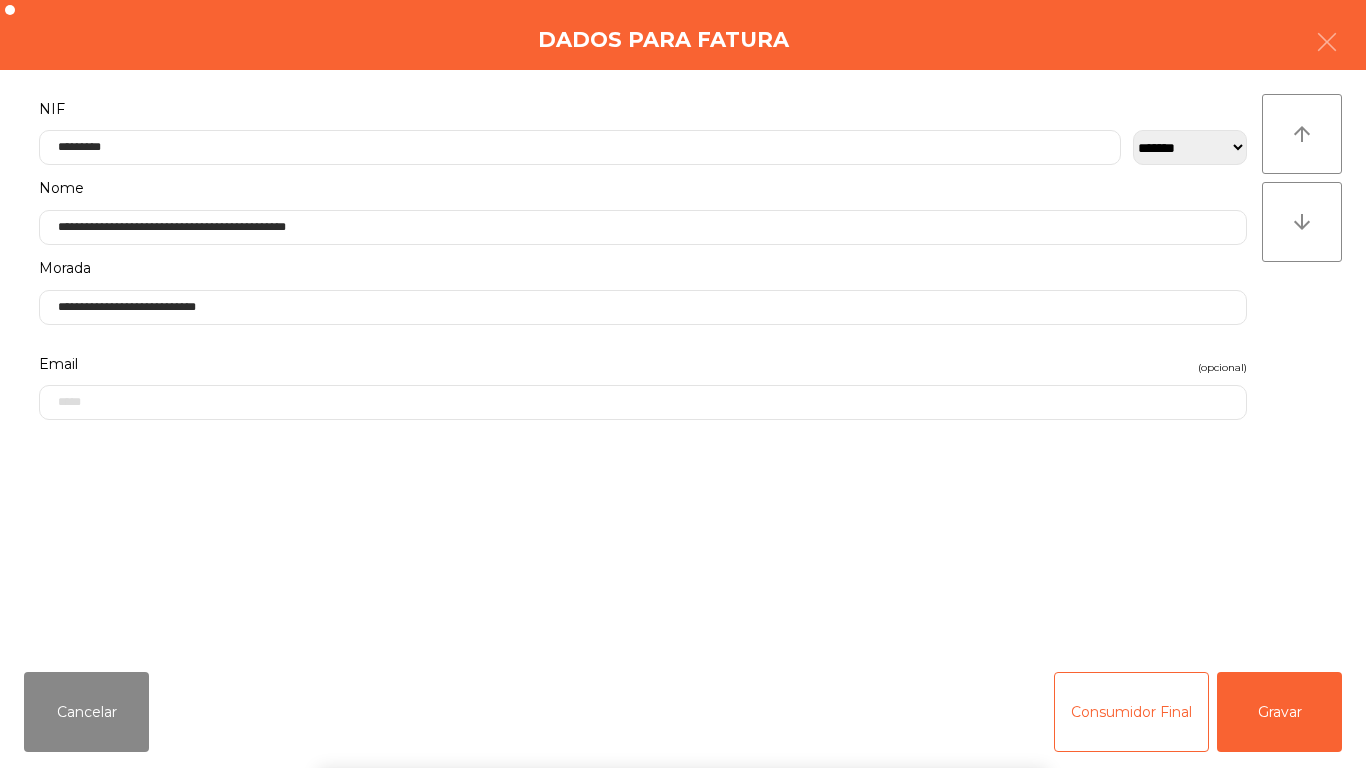 click on "` 1 2 3 4 5 6 7 8 9 0 - = keyboard_backspace keyboard_tab q w e r t y u i o p [ ] \ keyboard_capslock a s d f g h j k l ; ' keyboard_return keyboard_arrow_up z x c v b n m , . / keyboard_arrow_up" at bounding box center [683, 644] 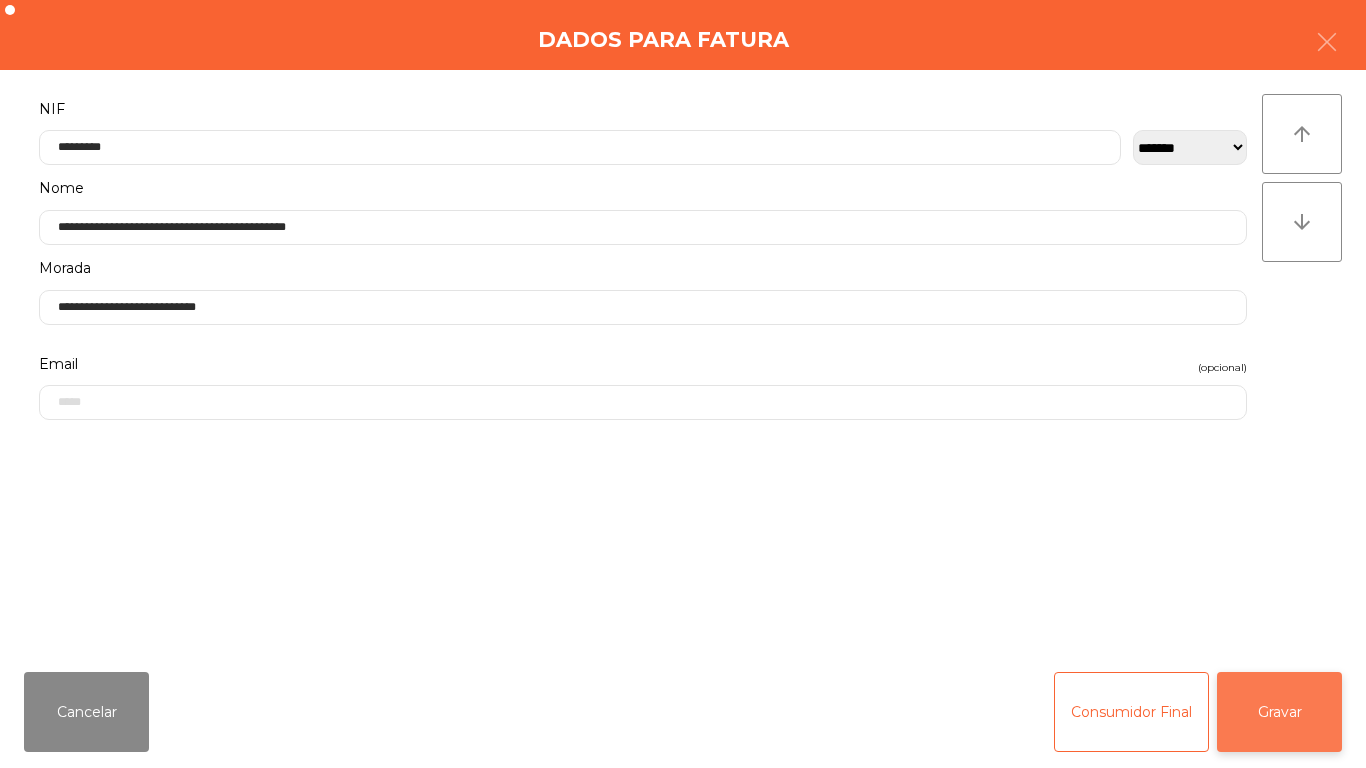 click on "Gravar" 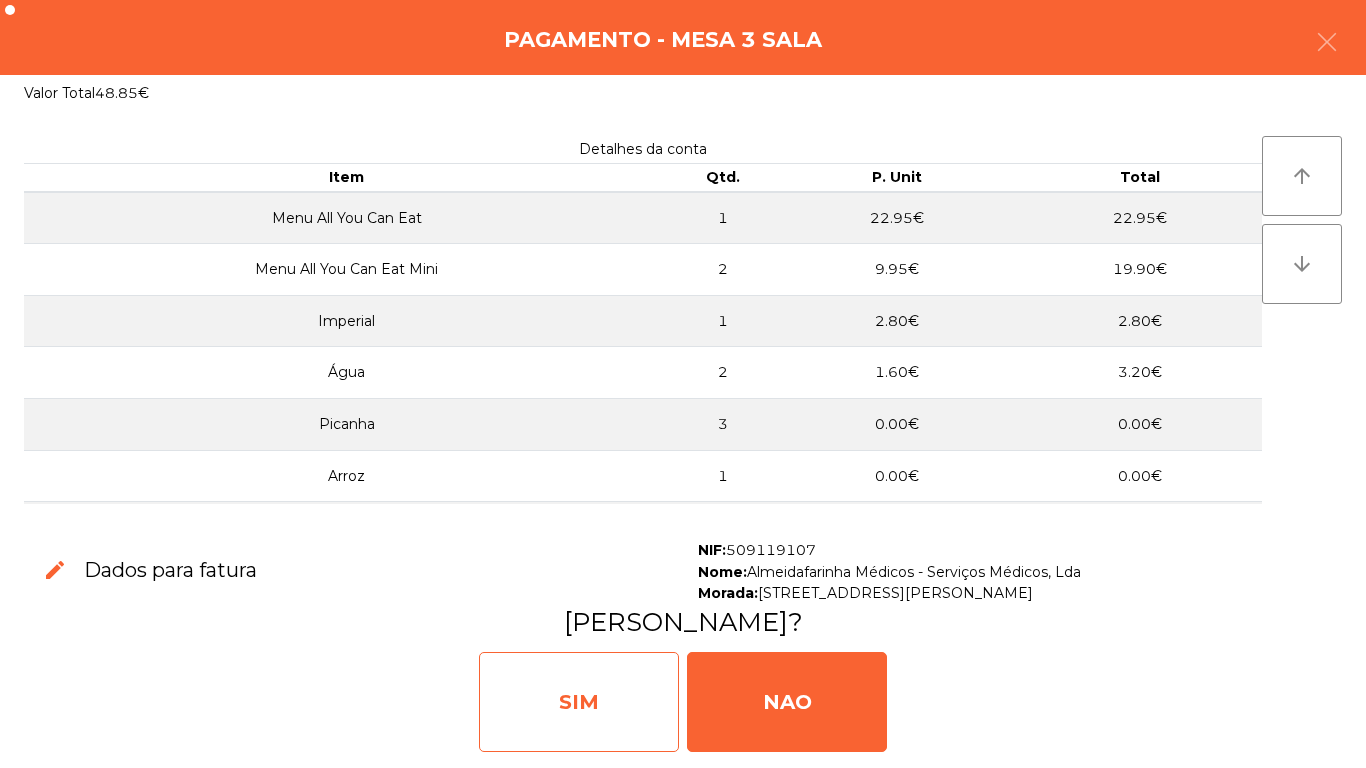 click on "SIM" 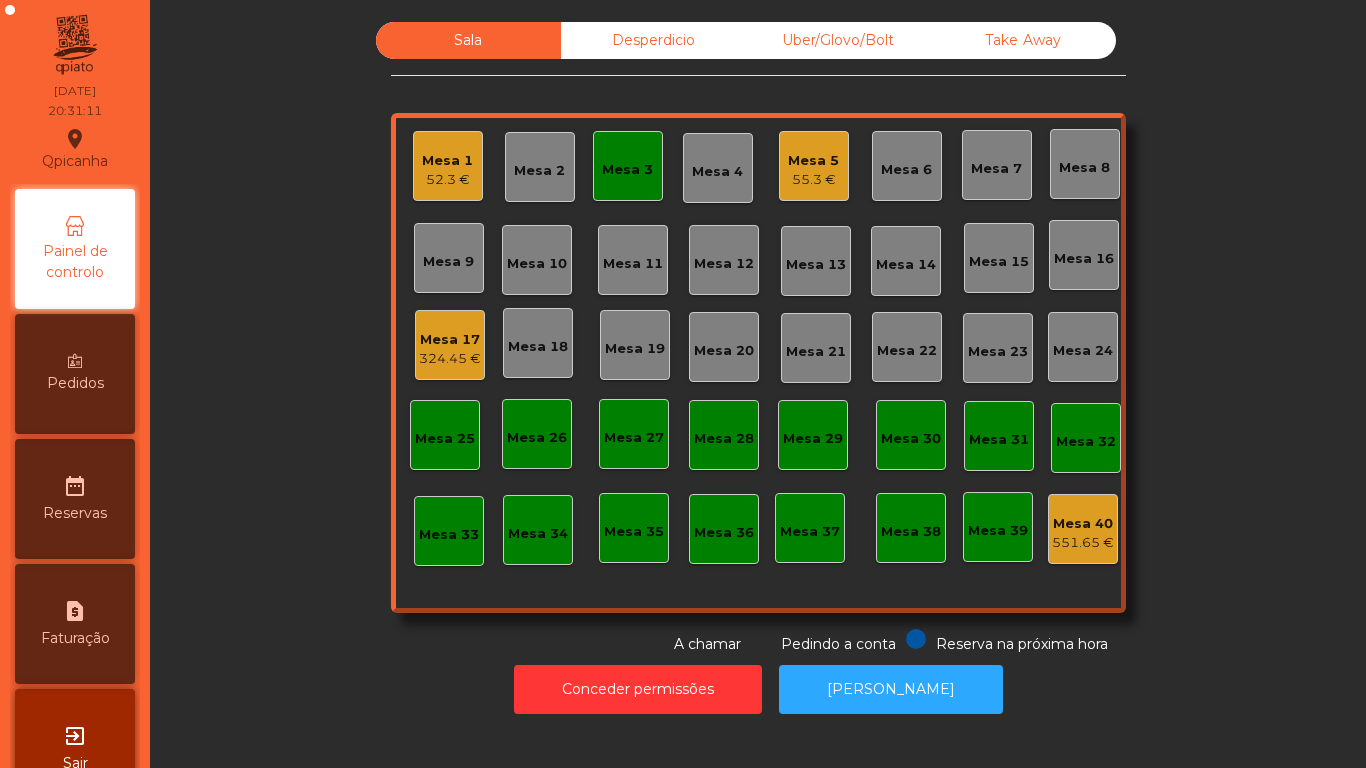 click on "Mesa 3" 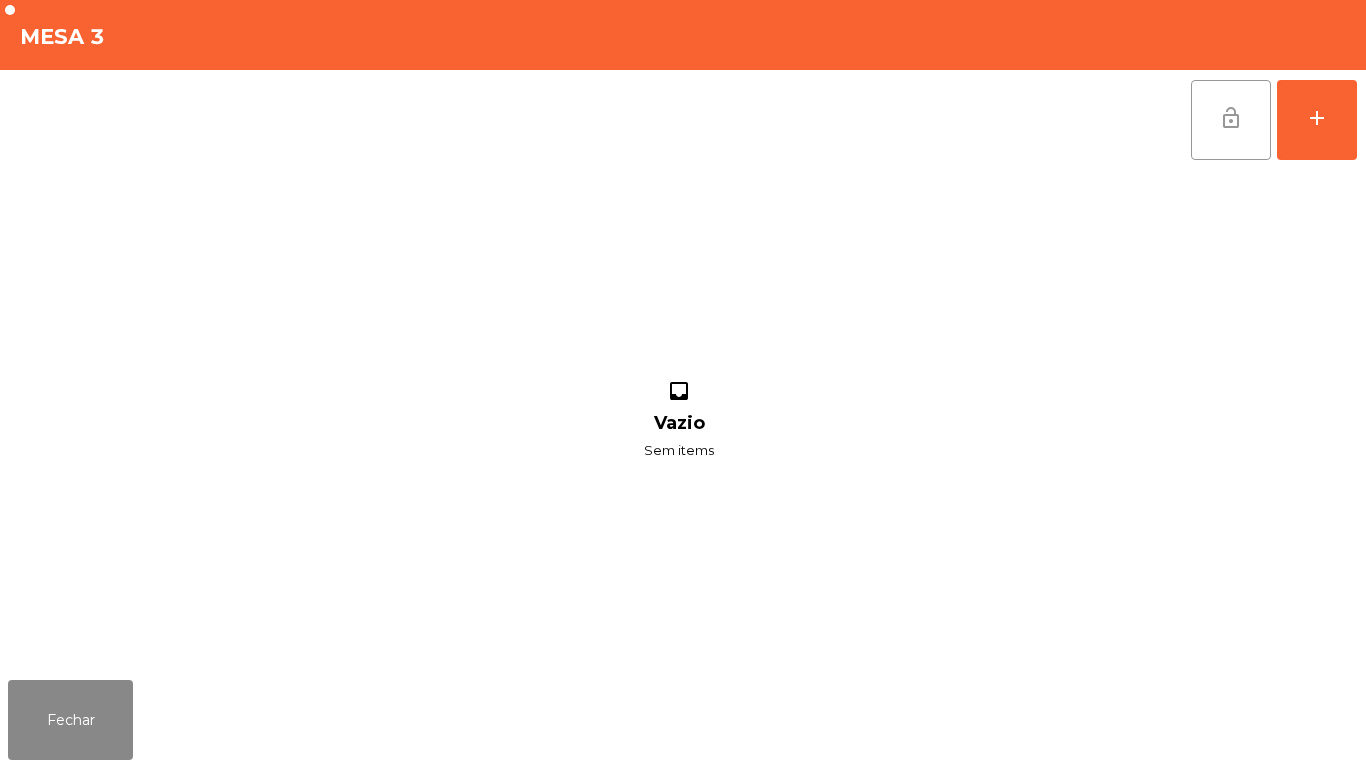 click on "lock_open" 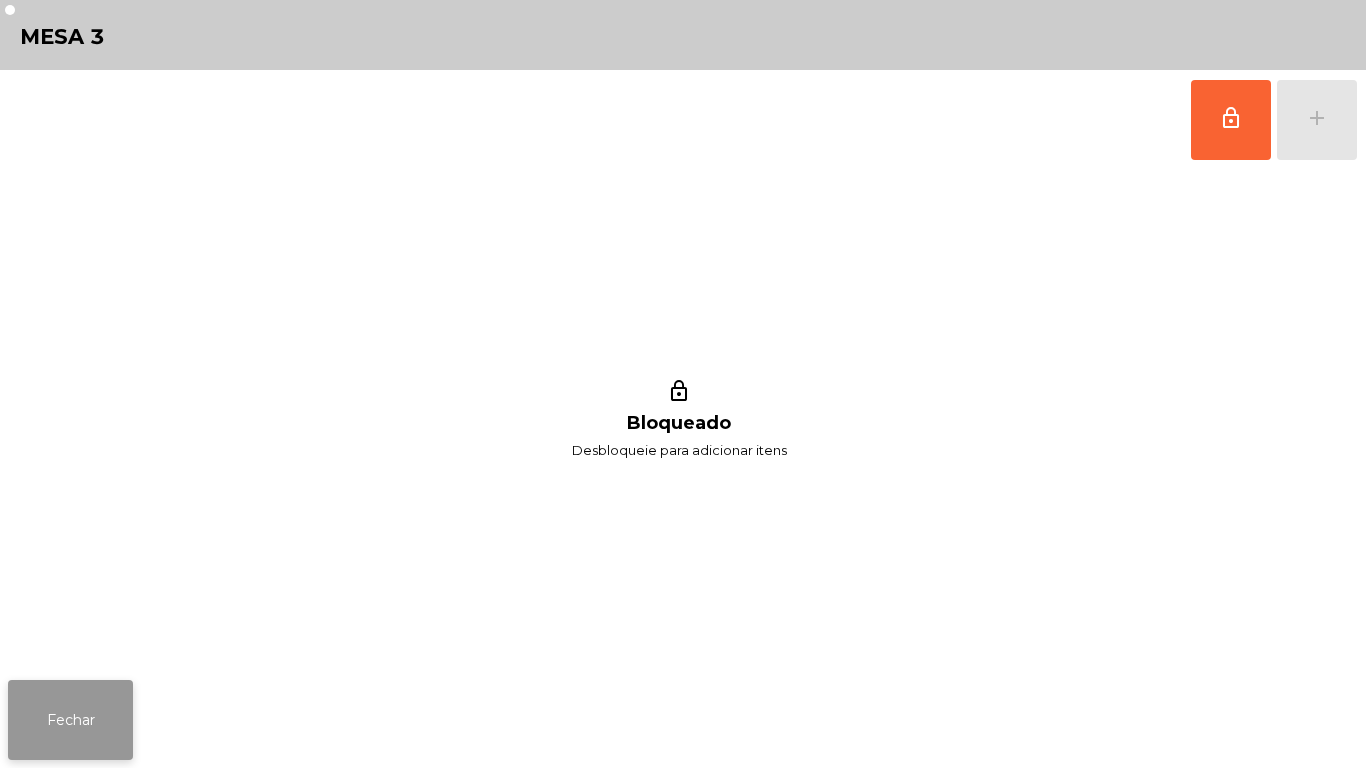 click on "Fechar" 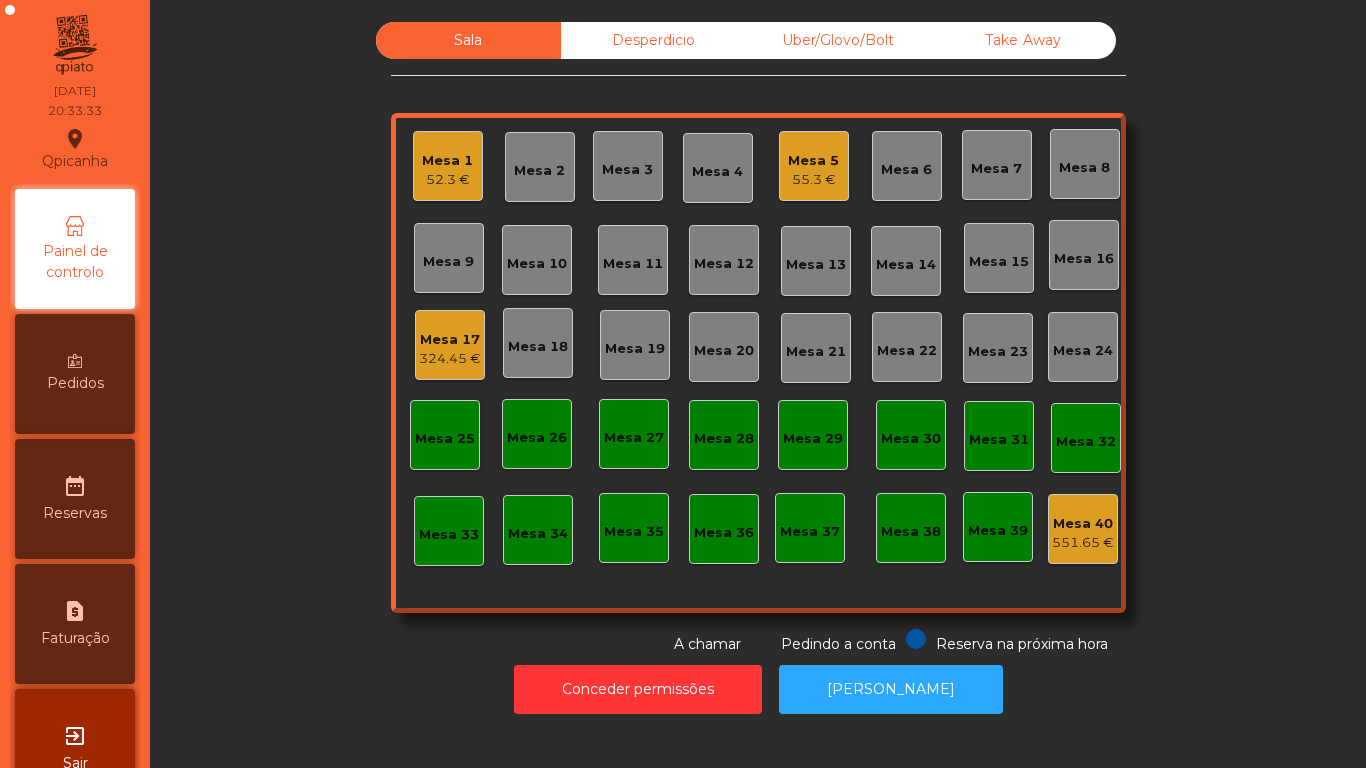 click on "Mesa 17" 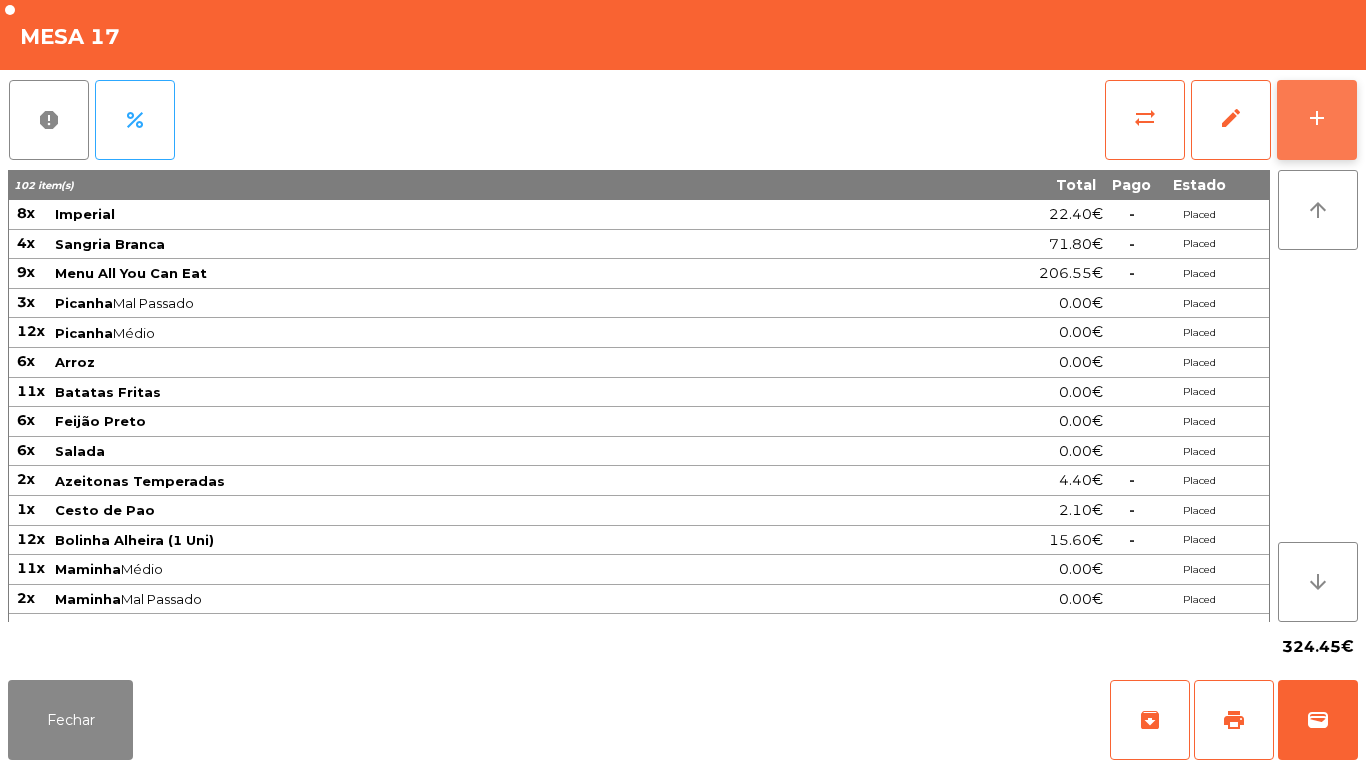 click on "add" 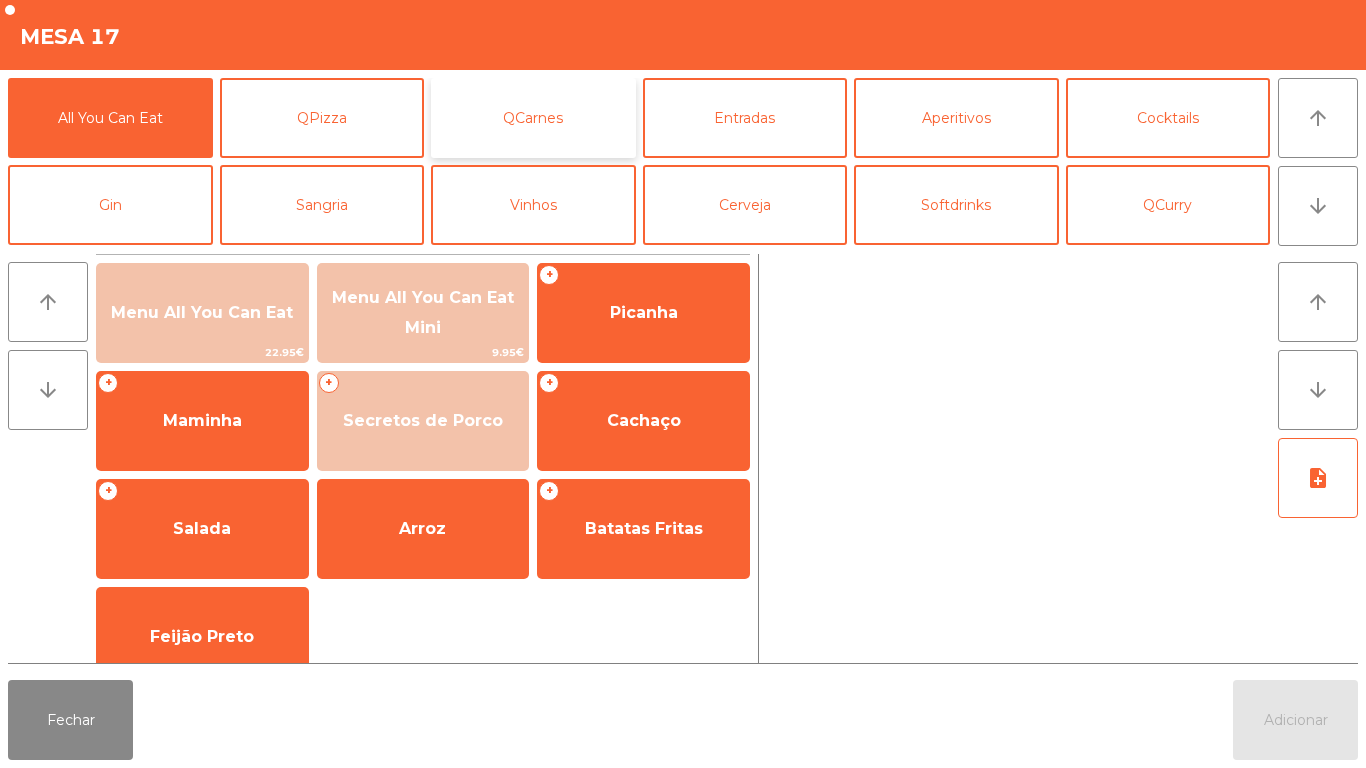 click on "QCarnes" 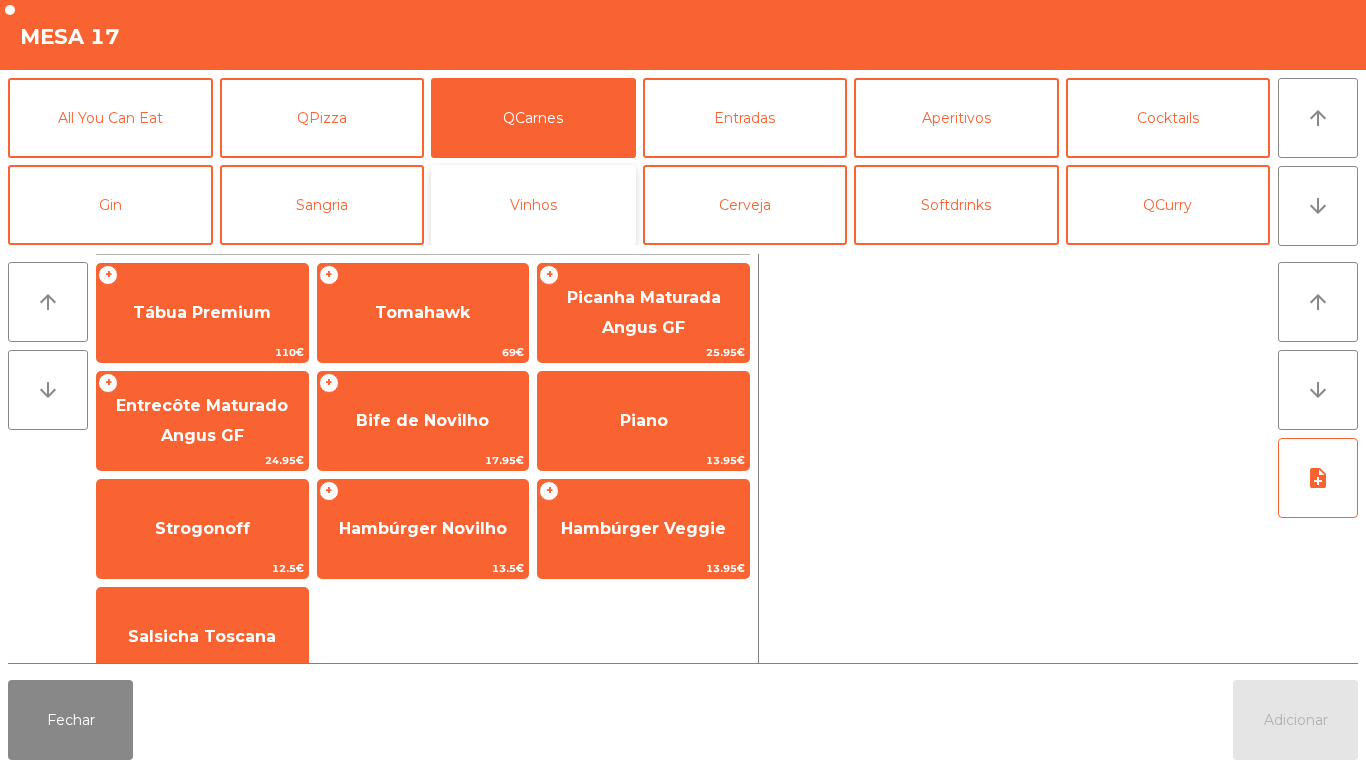 click on "Vinhos" 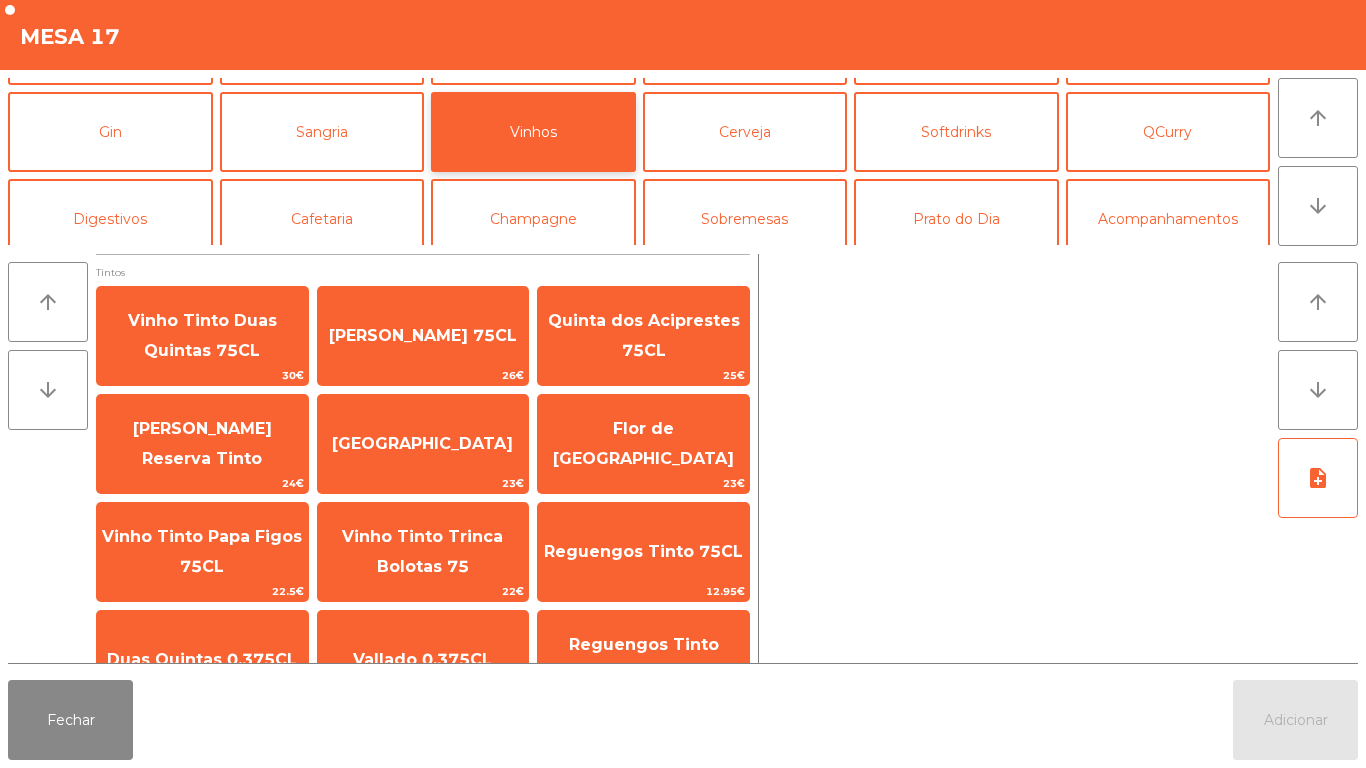scroll, scrollTop: 70, scrollLeft: 0, axis: vertical 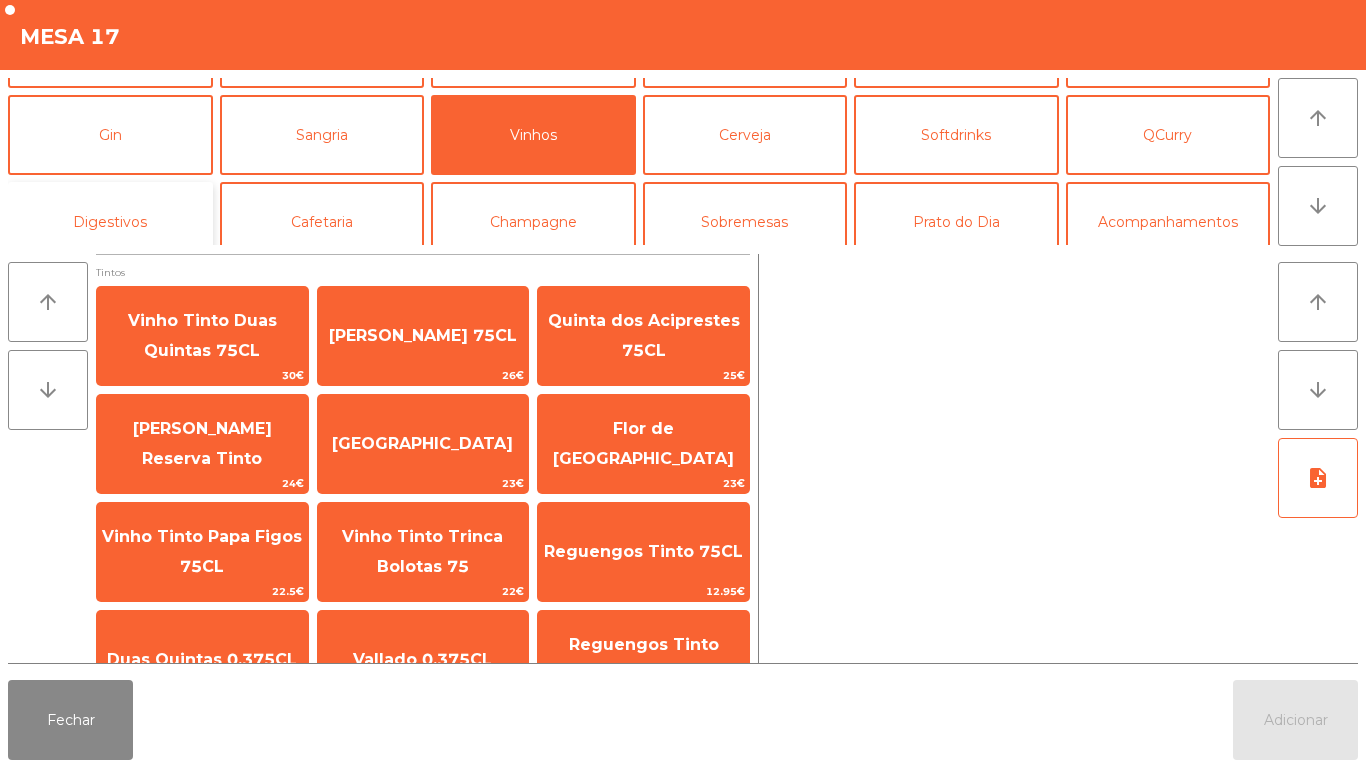 click on "Digestivos" 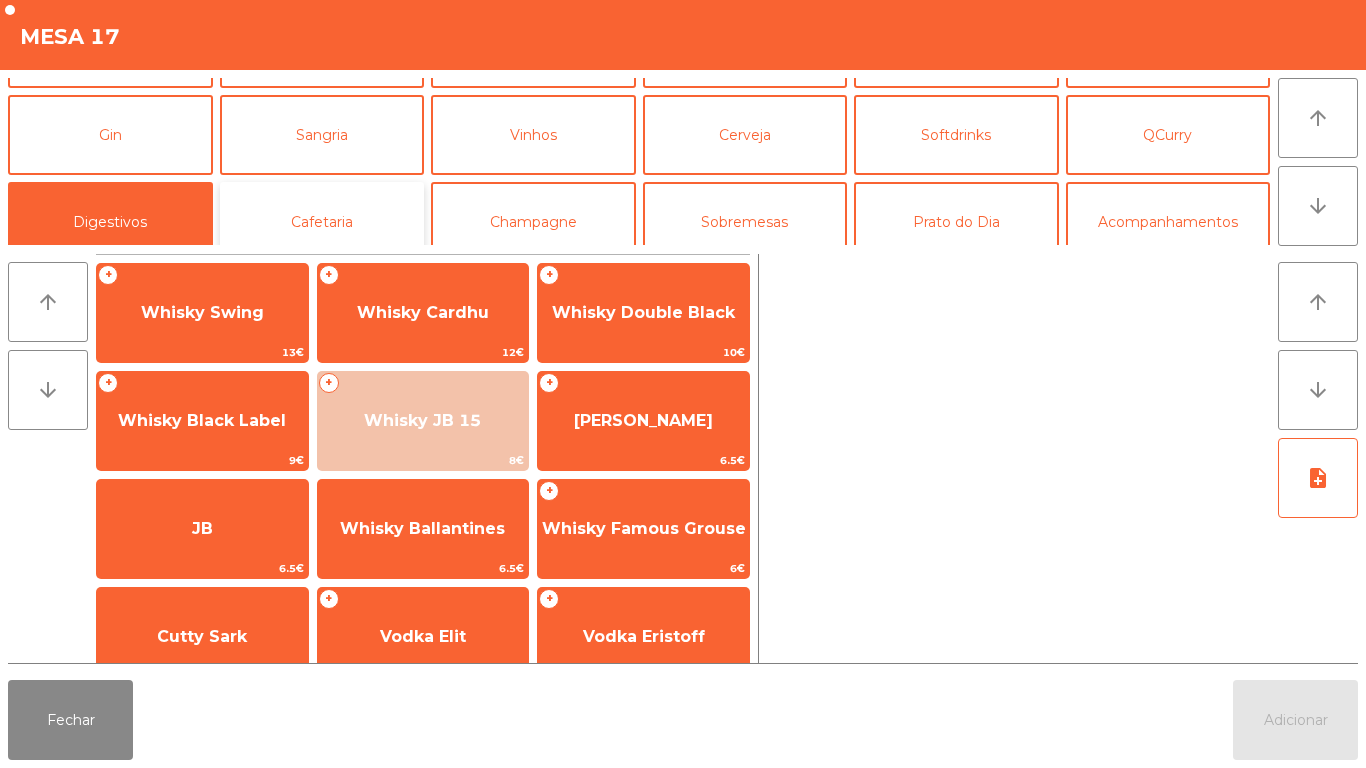 click on "Cafetaria" 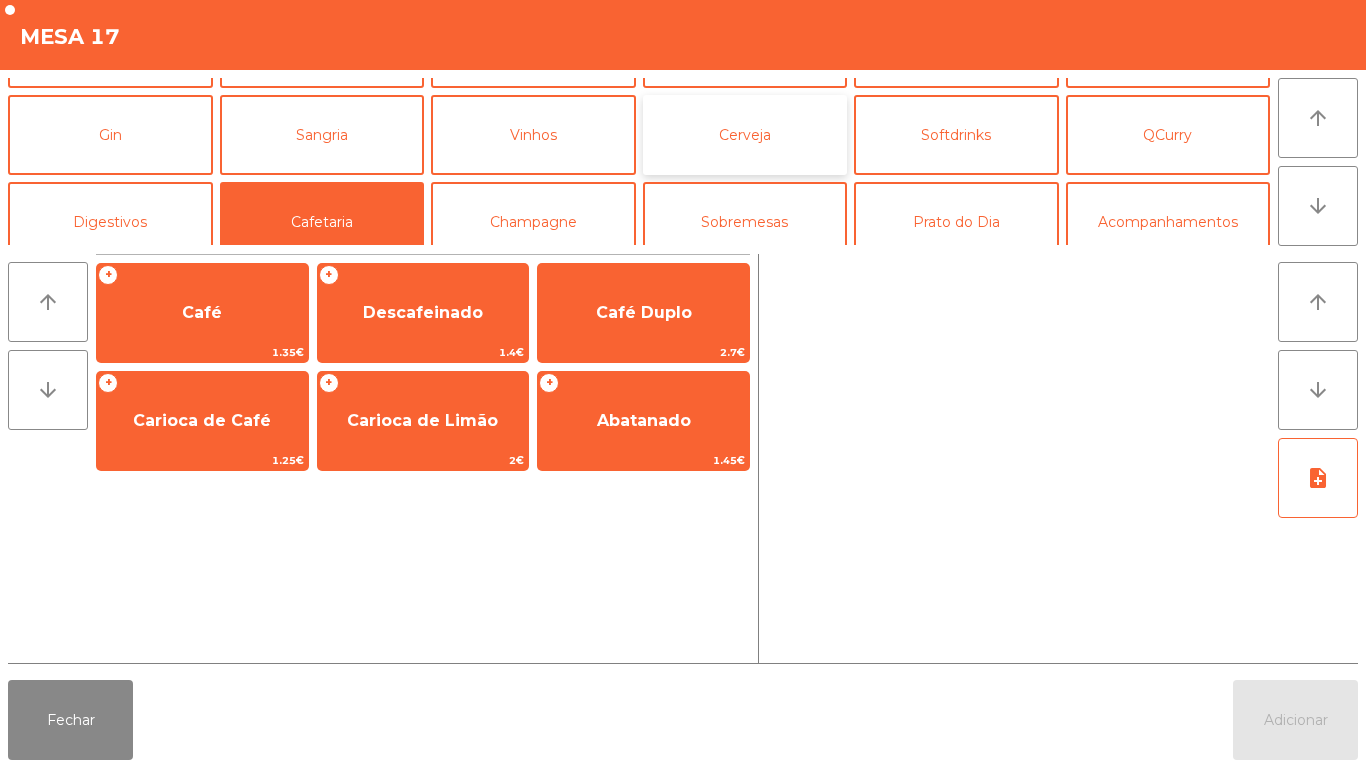 click on "Cerveja" 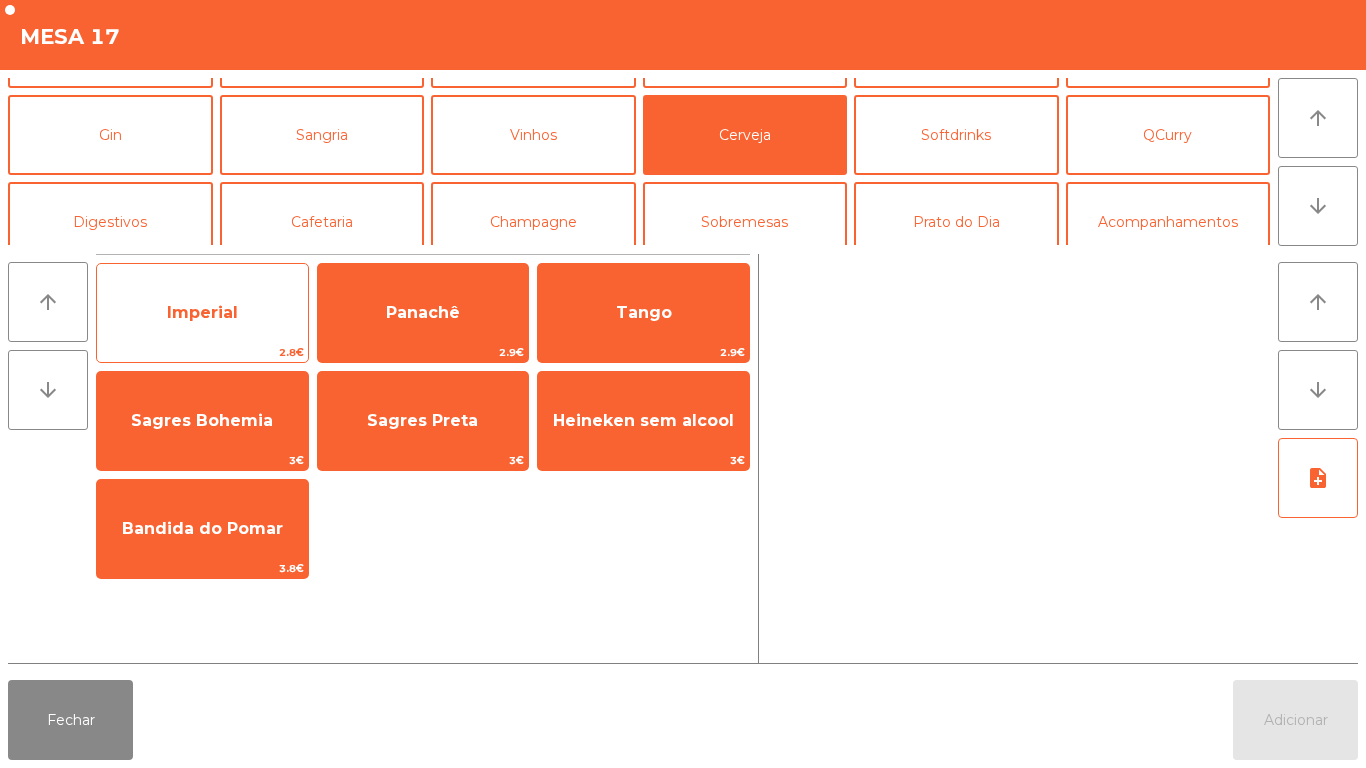click on "Imperial" 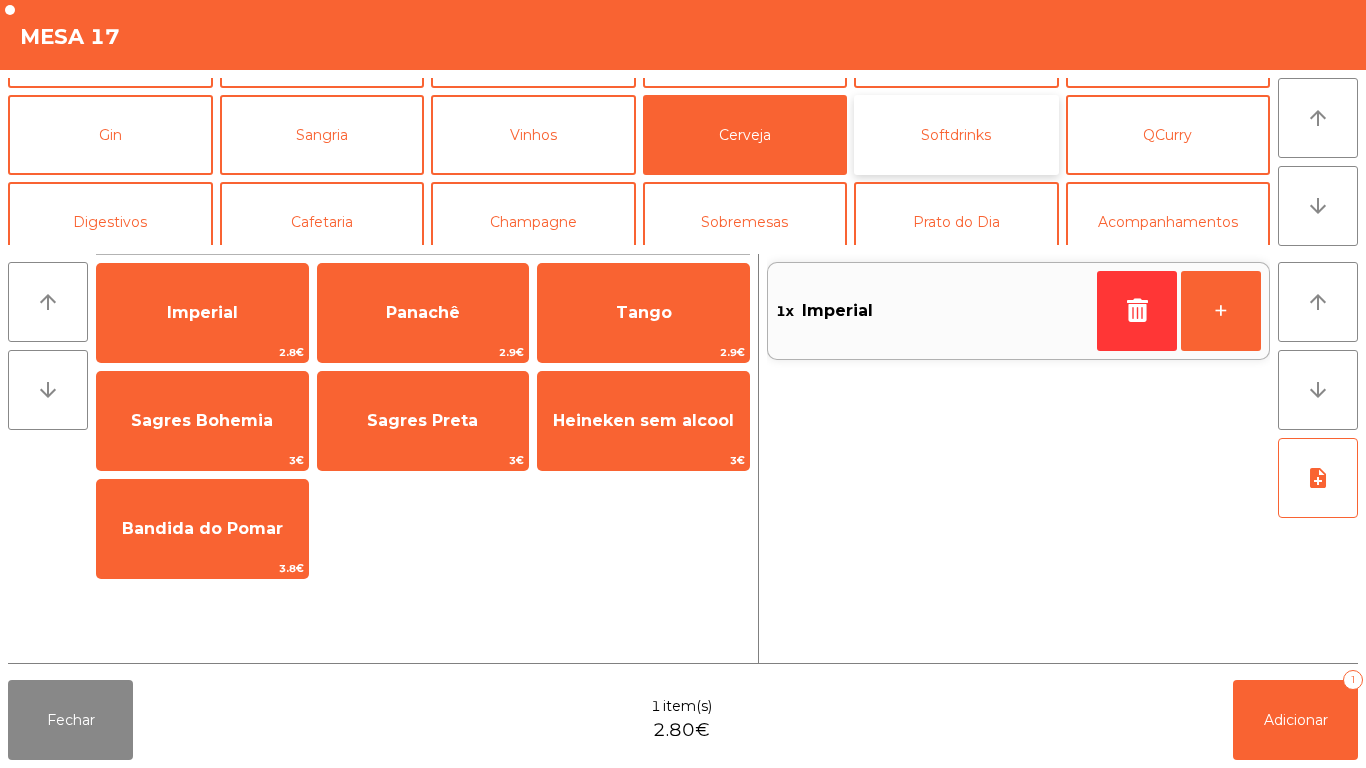click on "Softdrinks" 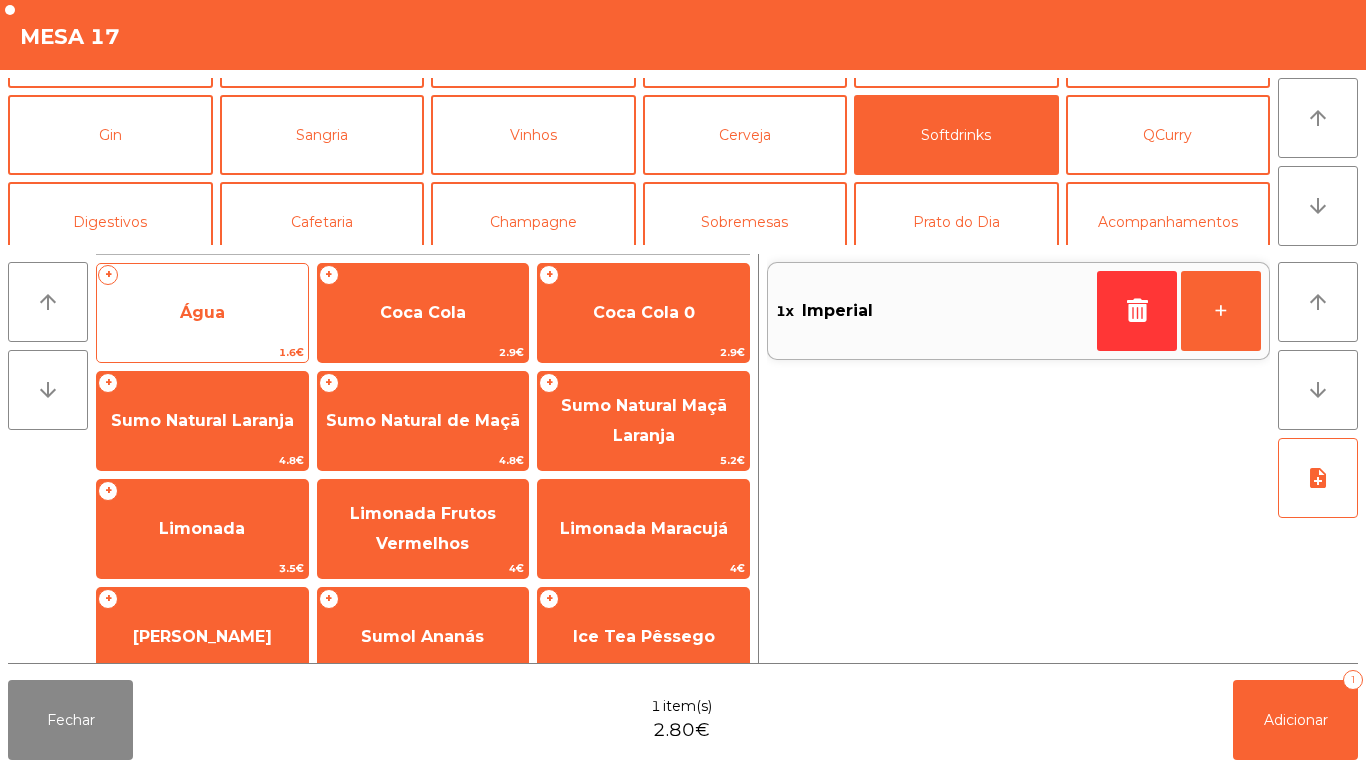 click on "Água" 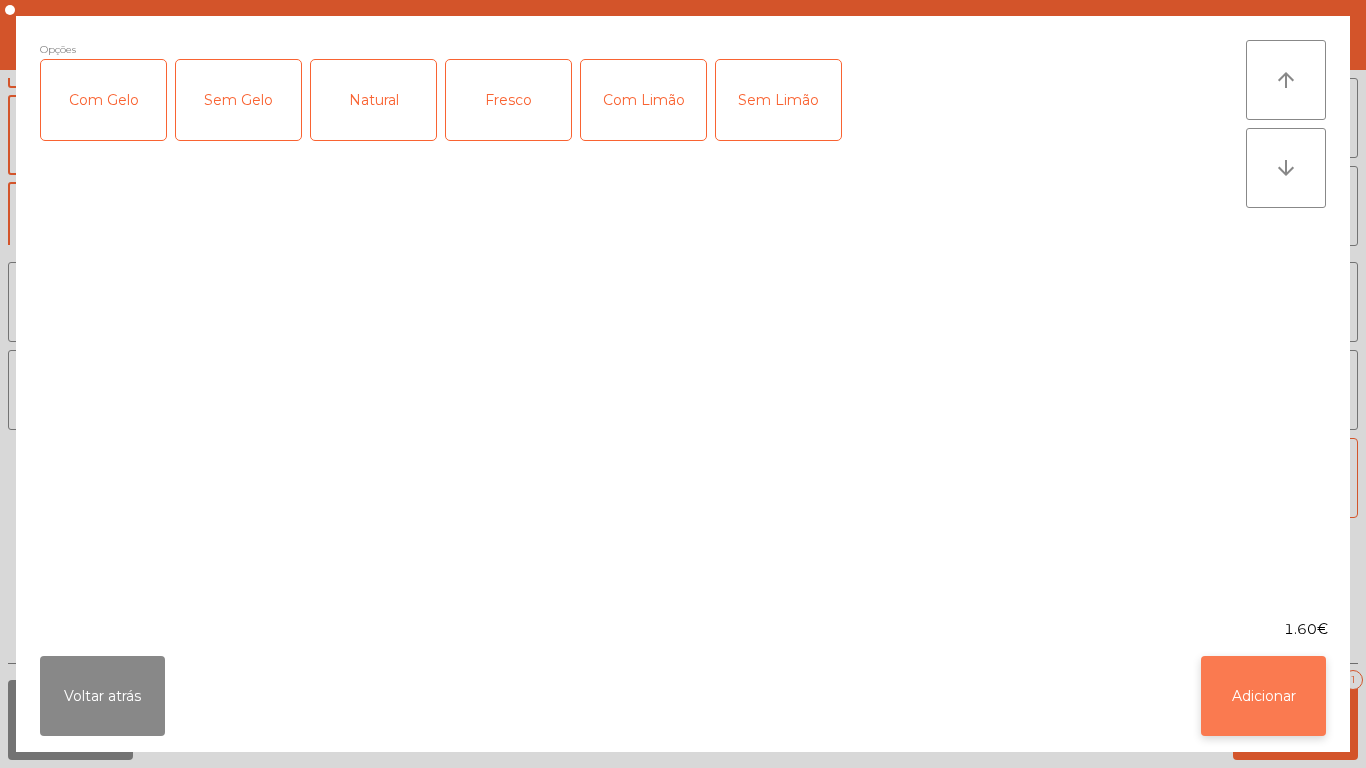 click on "Adicionar" 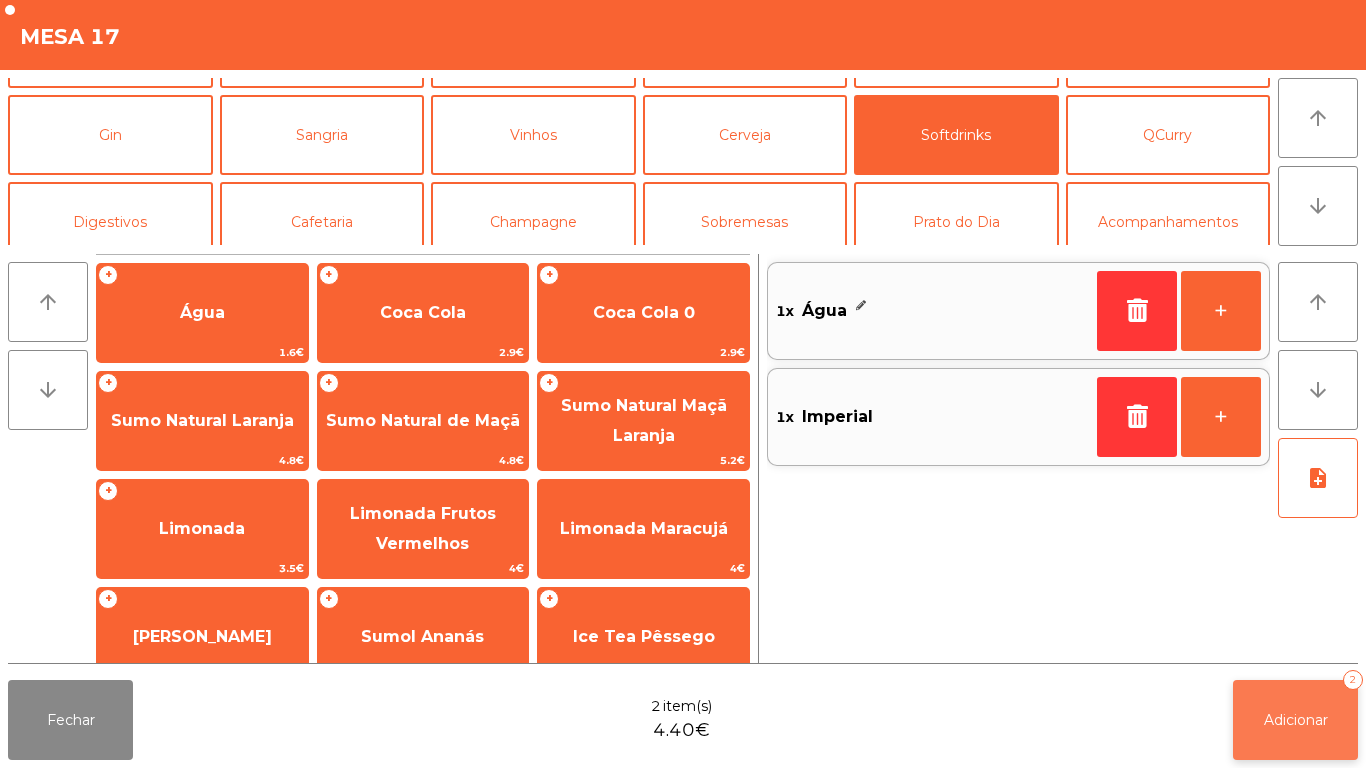 click on "Adicionar   2" 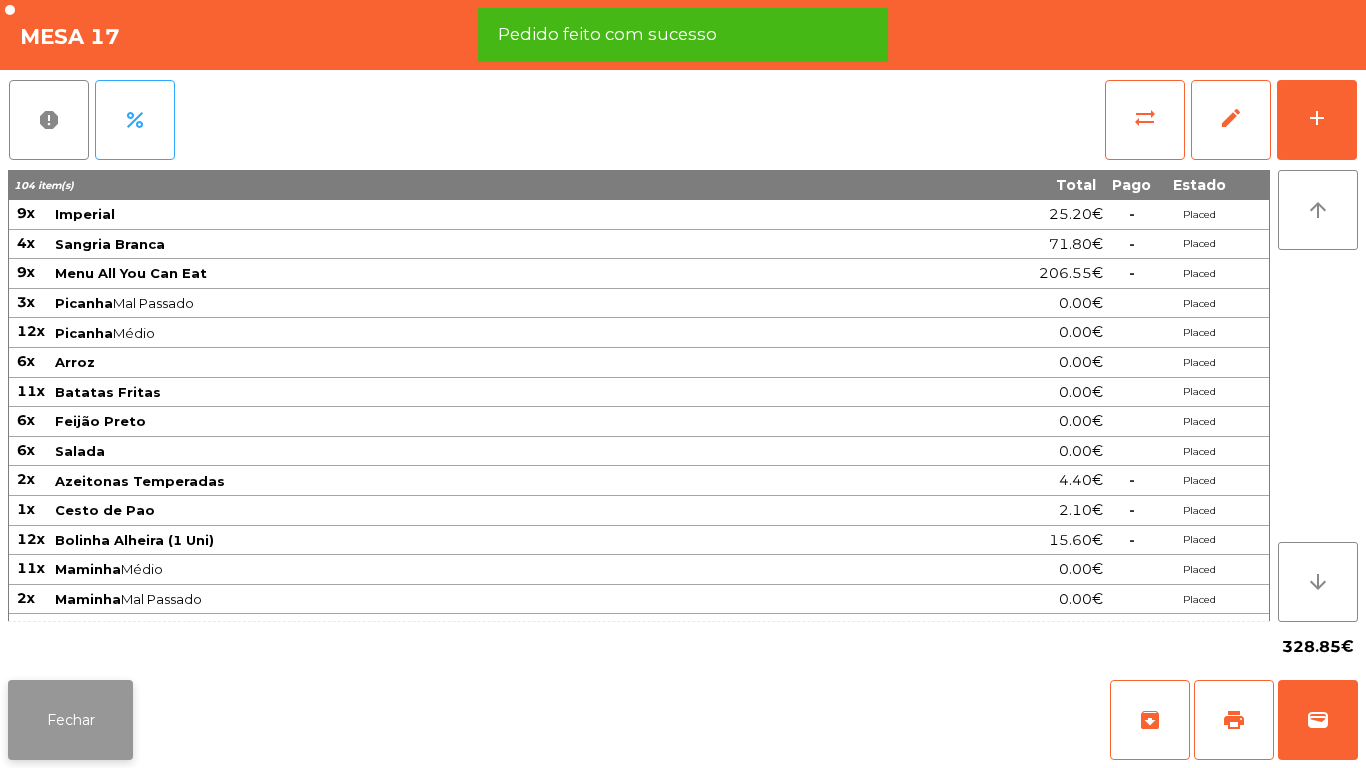 click on "Fechar" 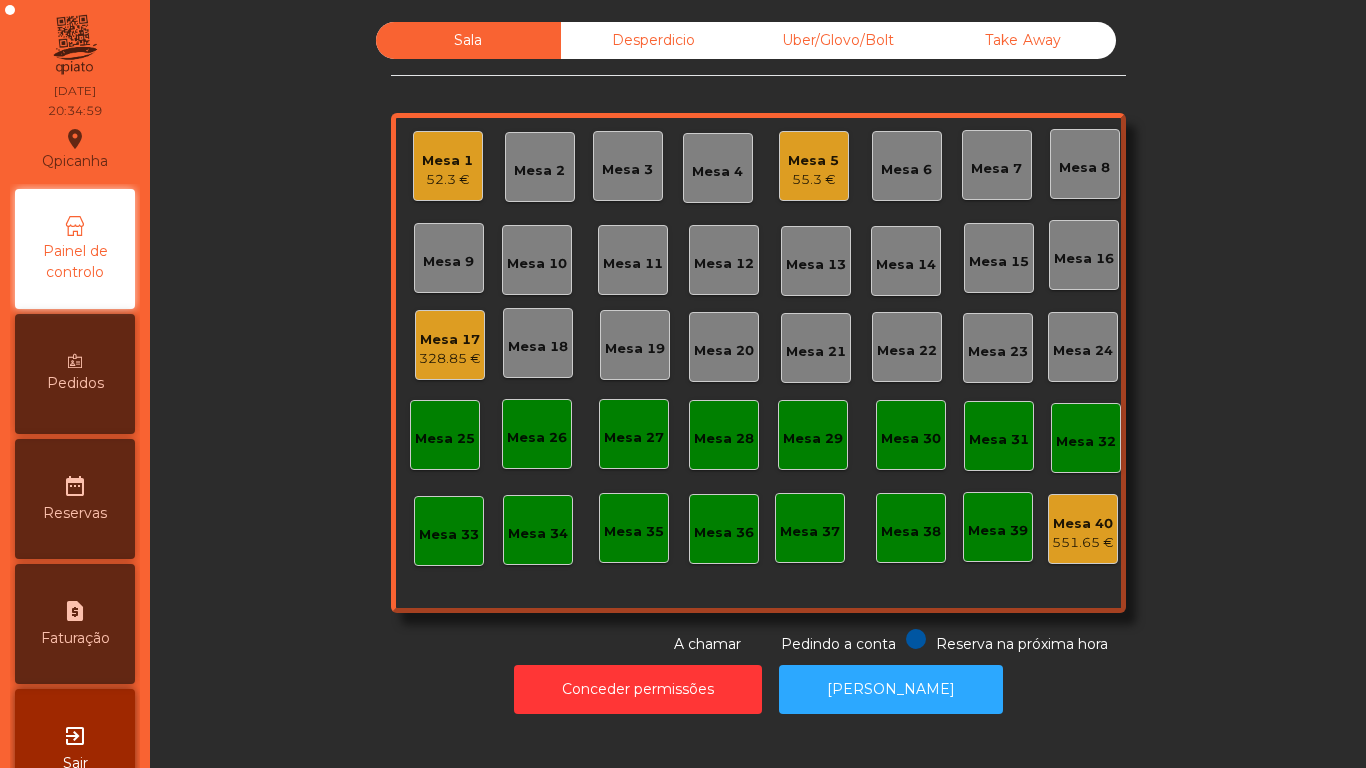 click on "Mesa 17" 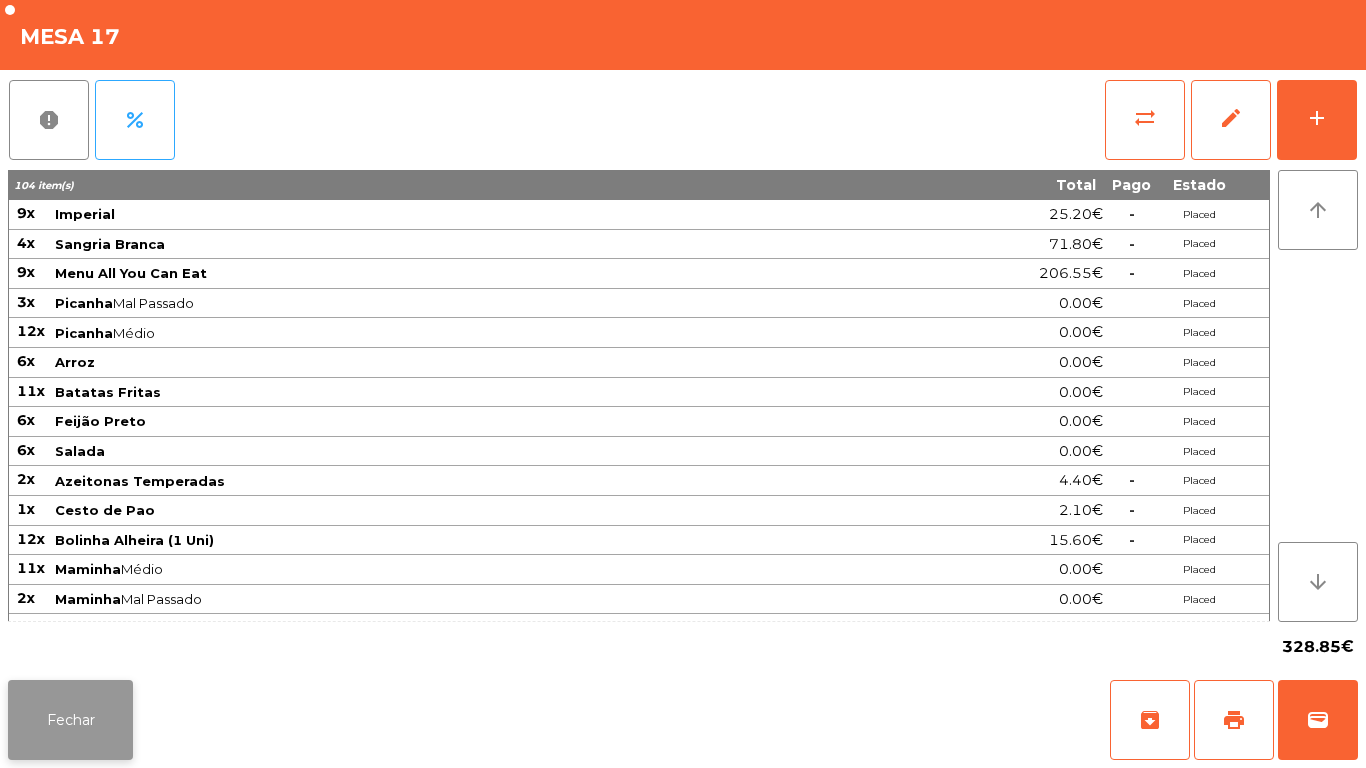 click on "Fechar" 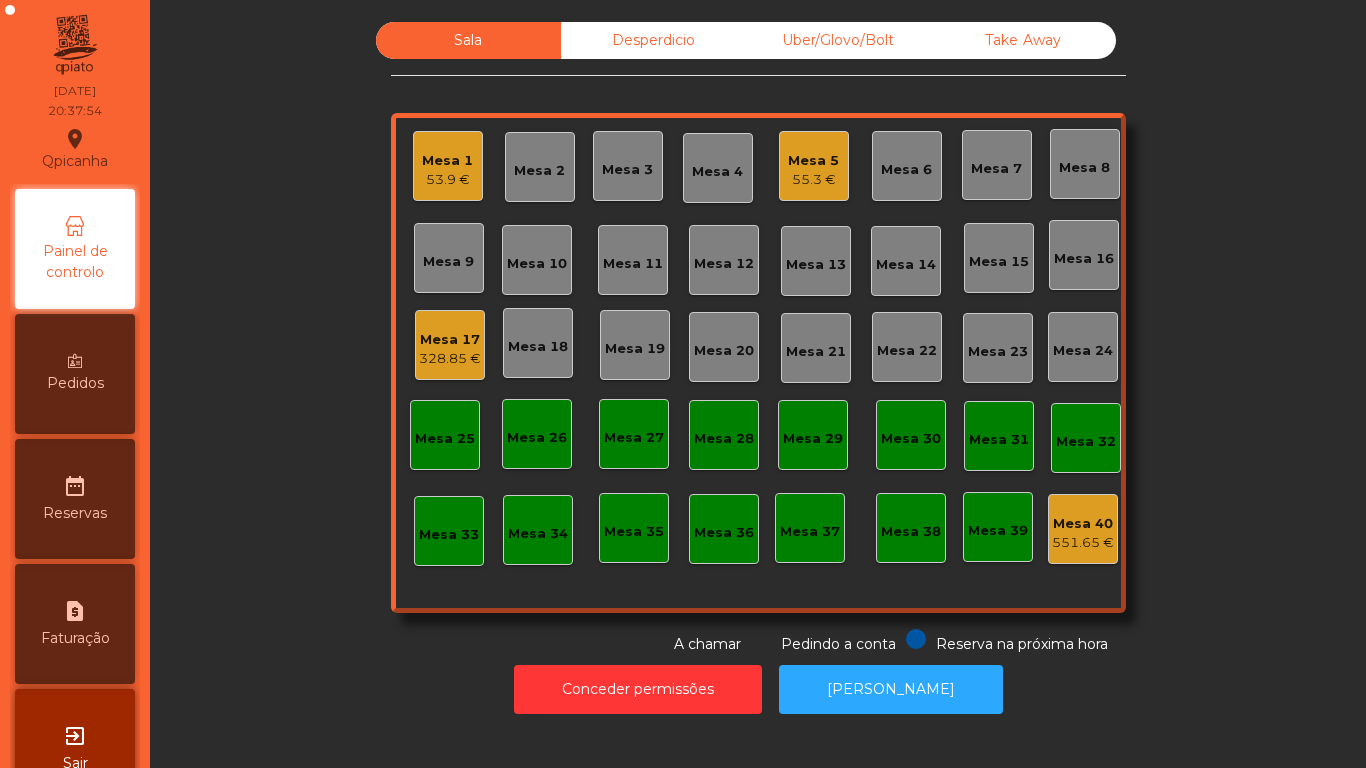 click on "Mesa 2" 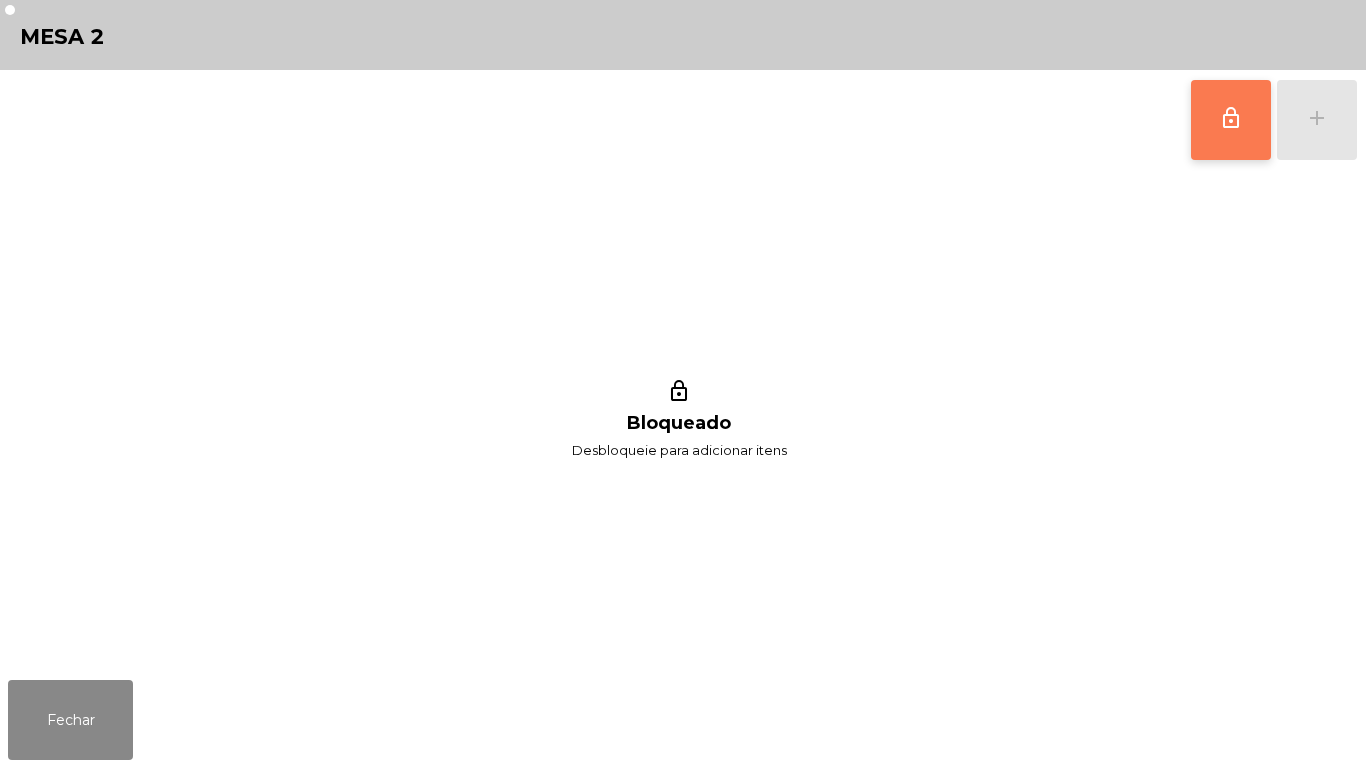 click on "lock_outline" 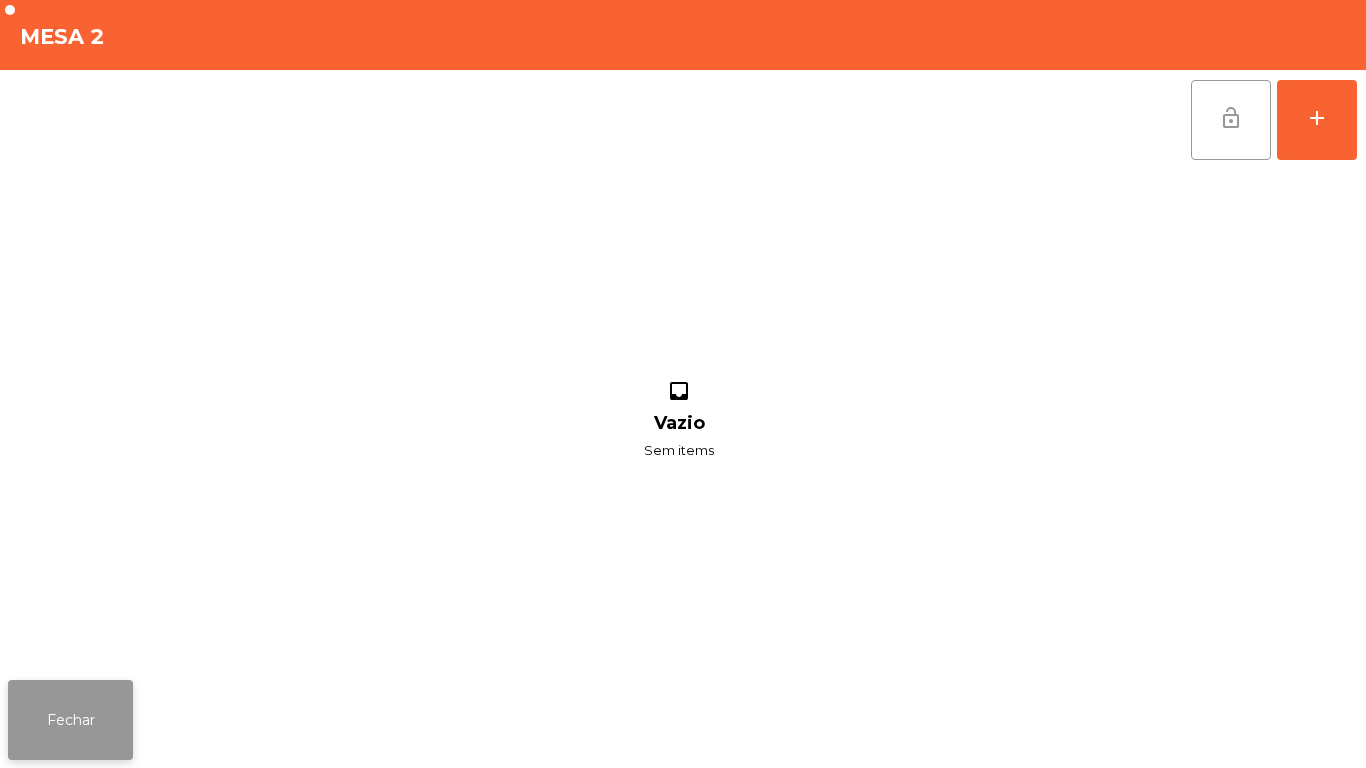 click on "Fechar" 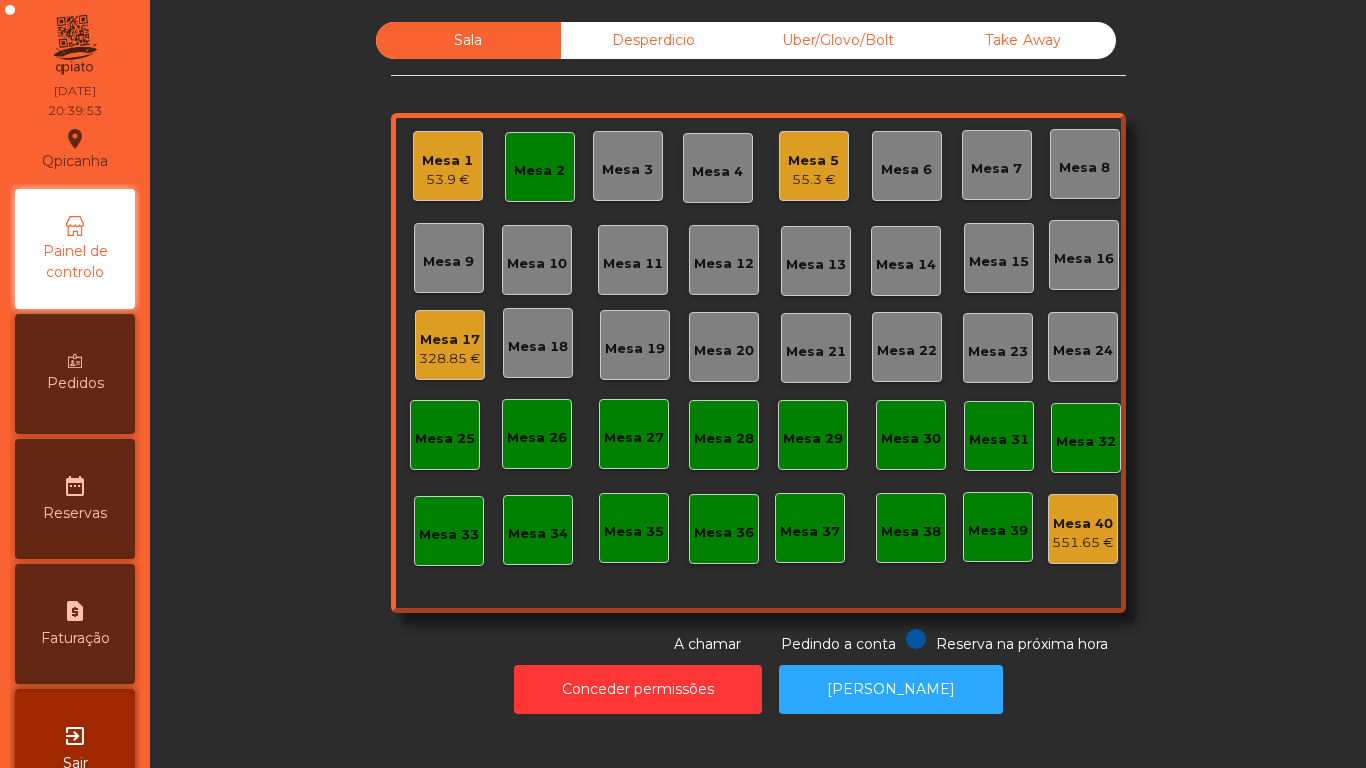 click on "Mesa 2" 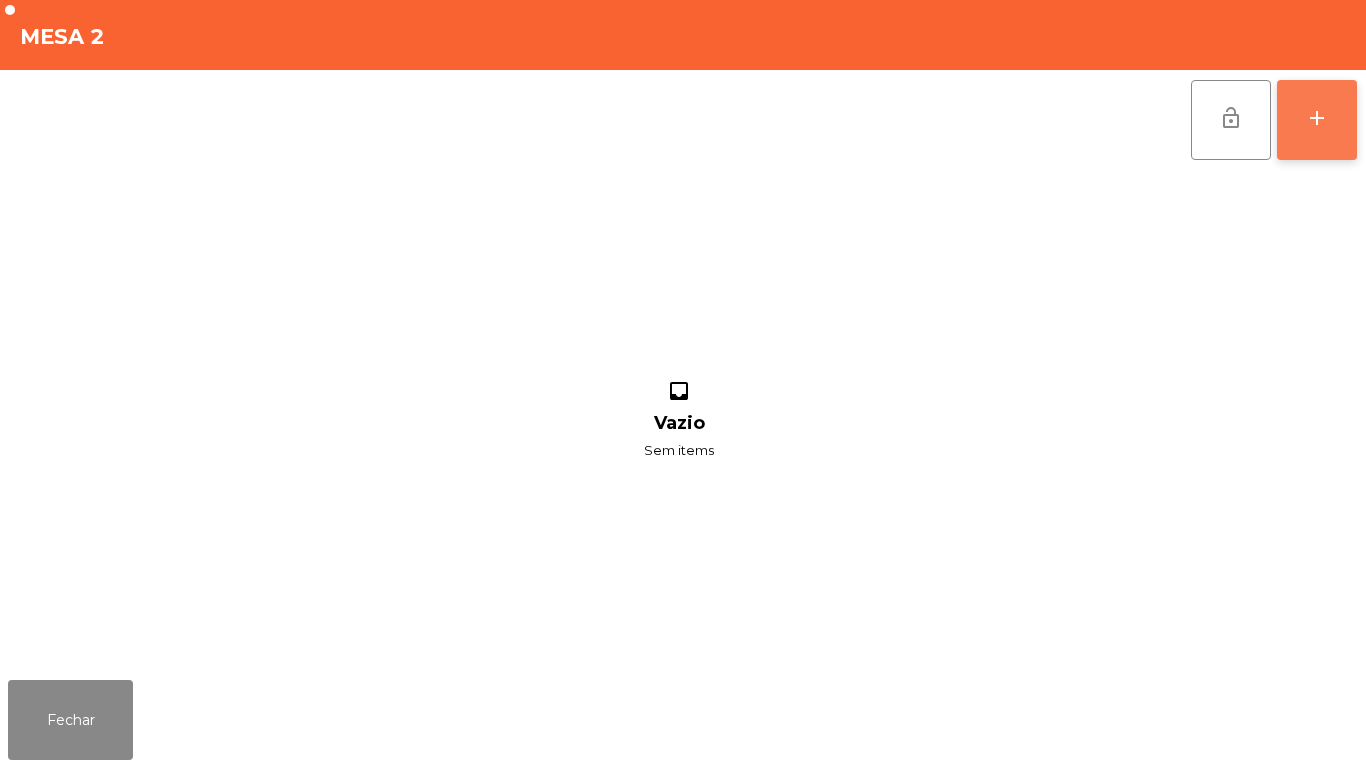 click on "add" 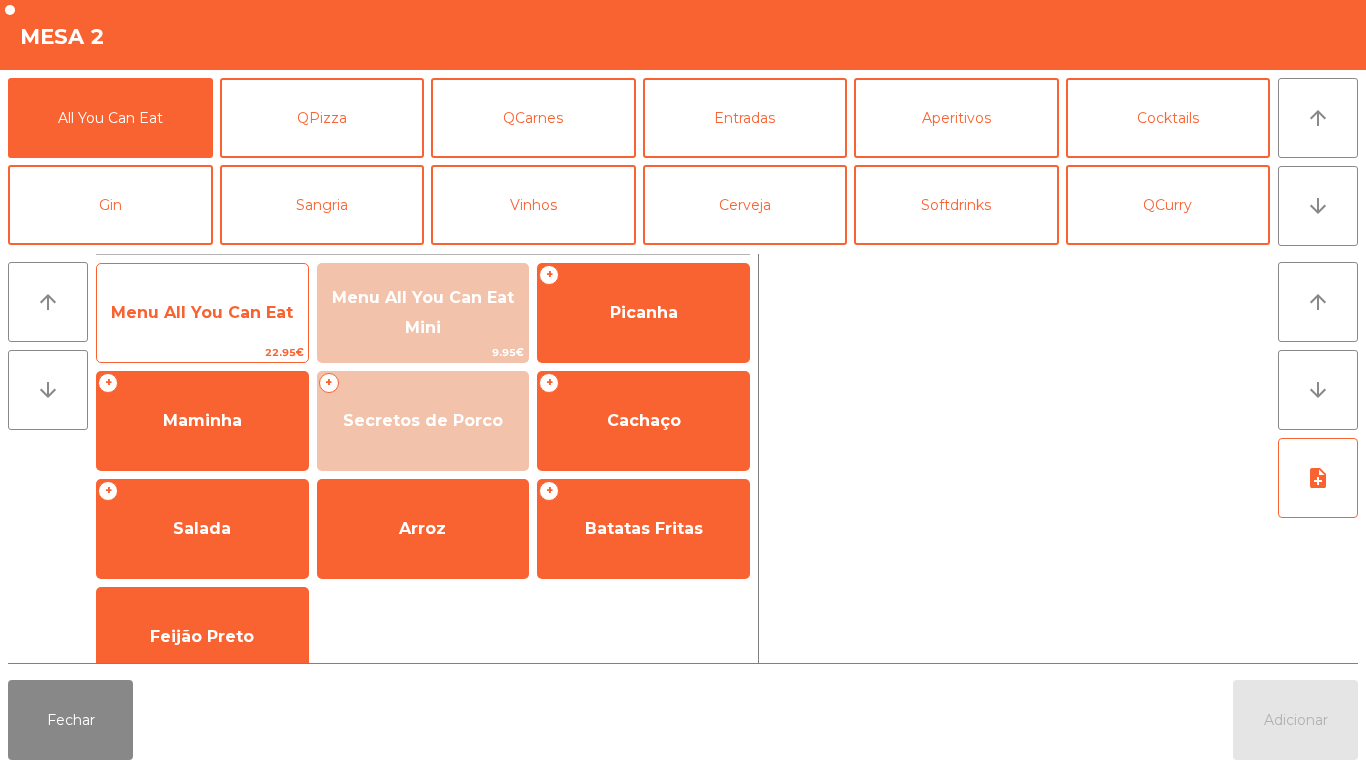 click on "Menu All You Can Eat" 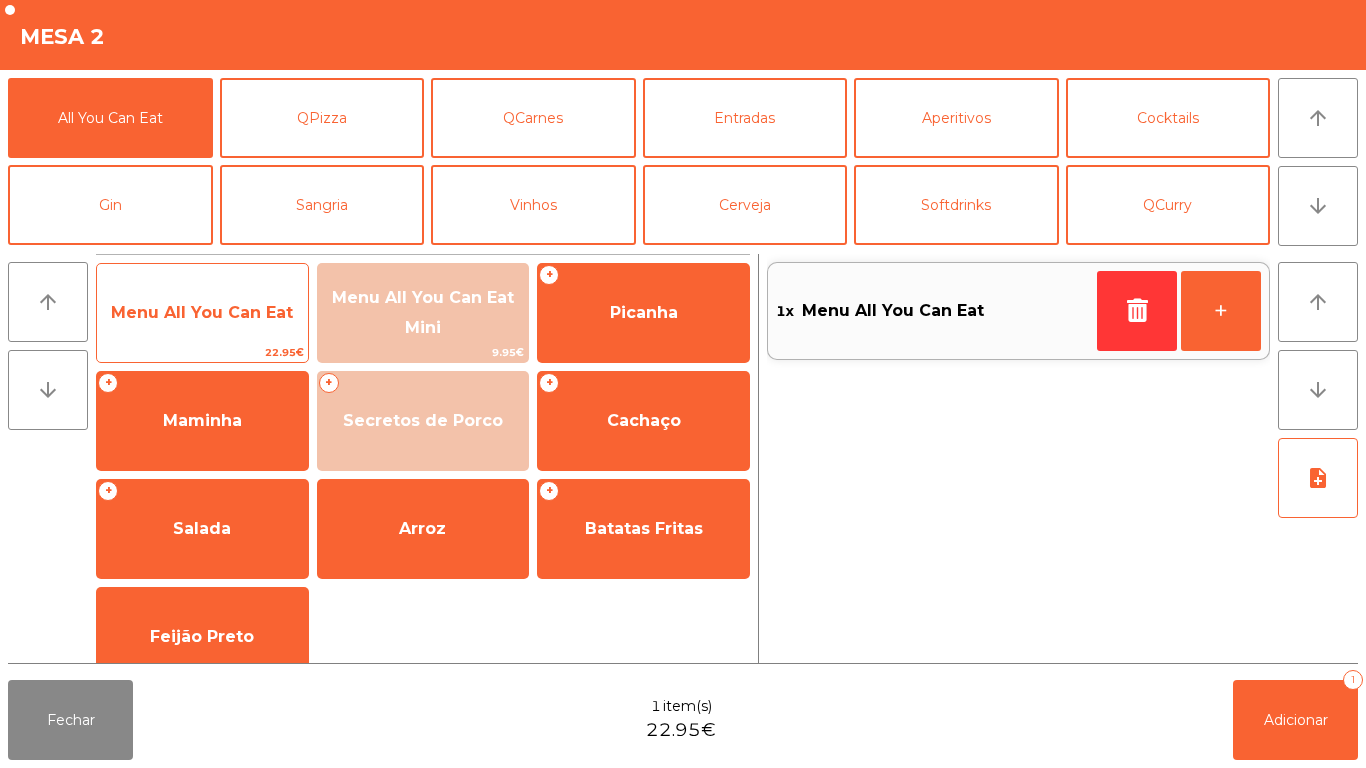 click on "Menu All You Can Eat" 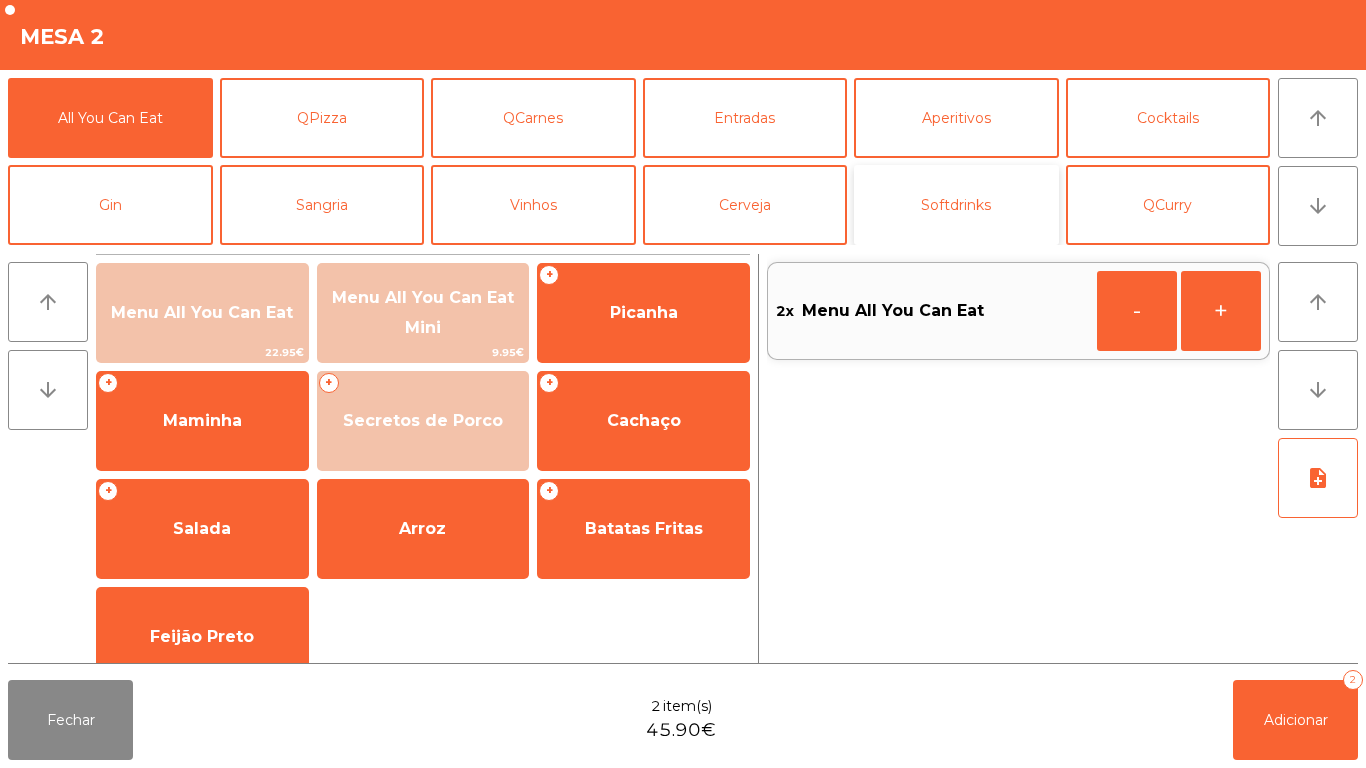 click on "Softdrinks" 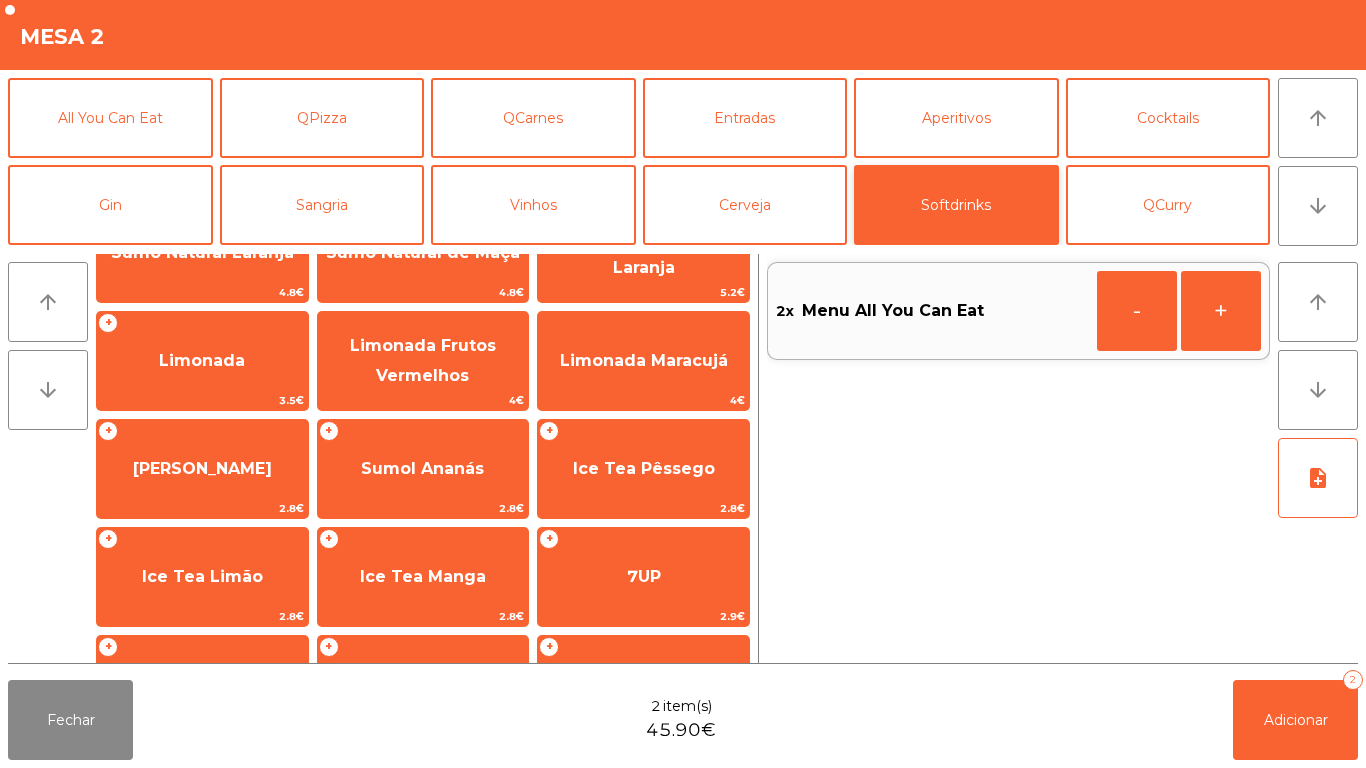 scroll, scrollTop: 175, scrollLeft: 0, axis: vertical 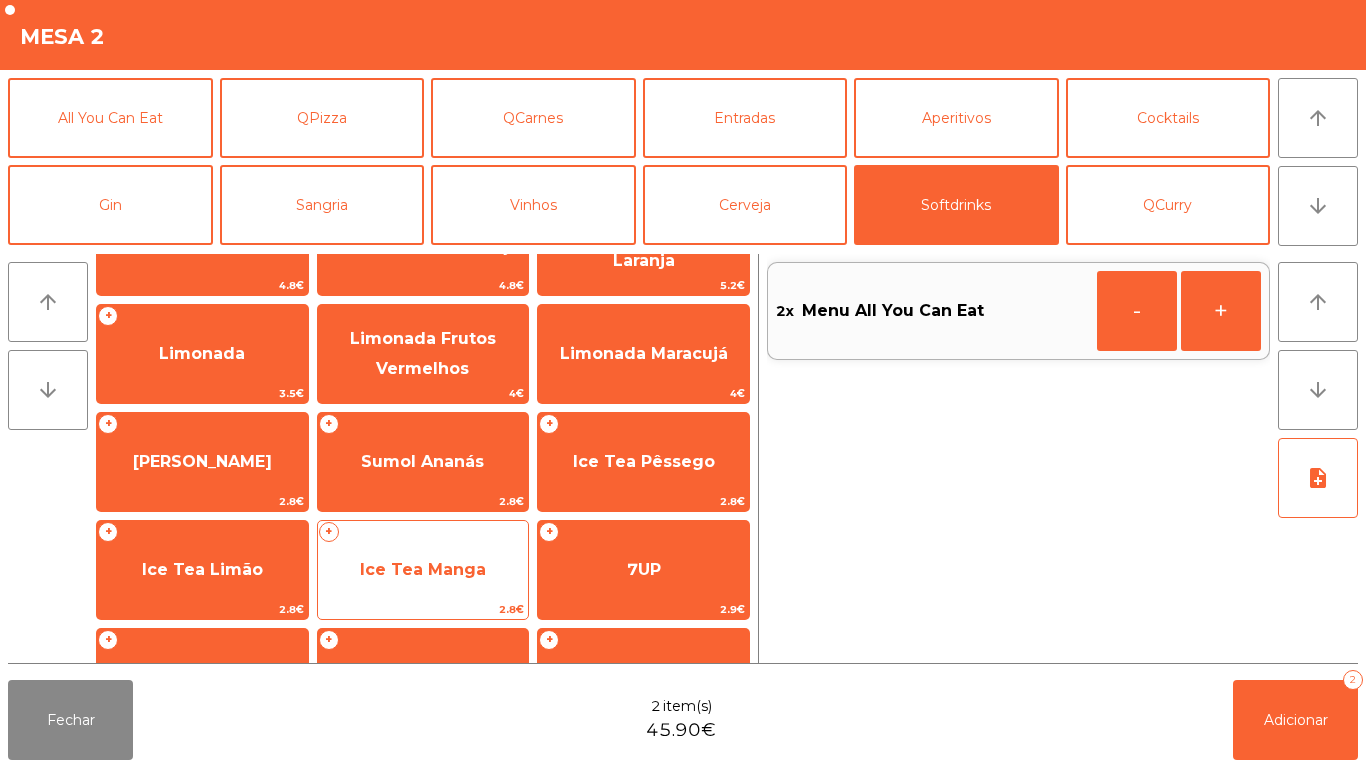 click on "Ice Tea Manga" 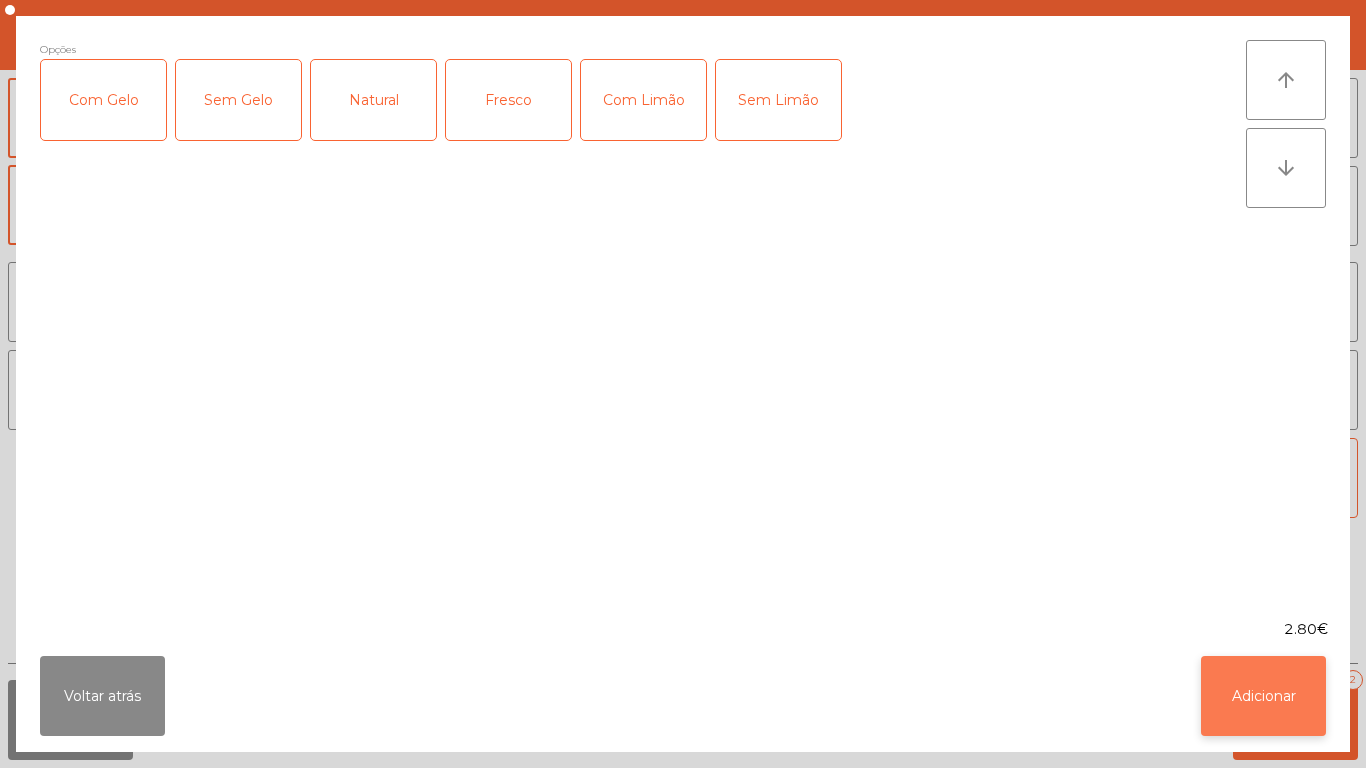 click on "Adicionar" 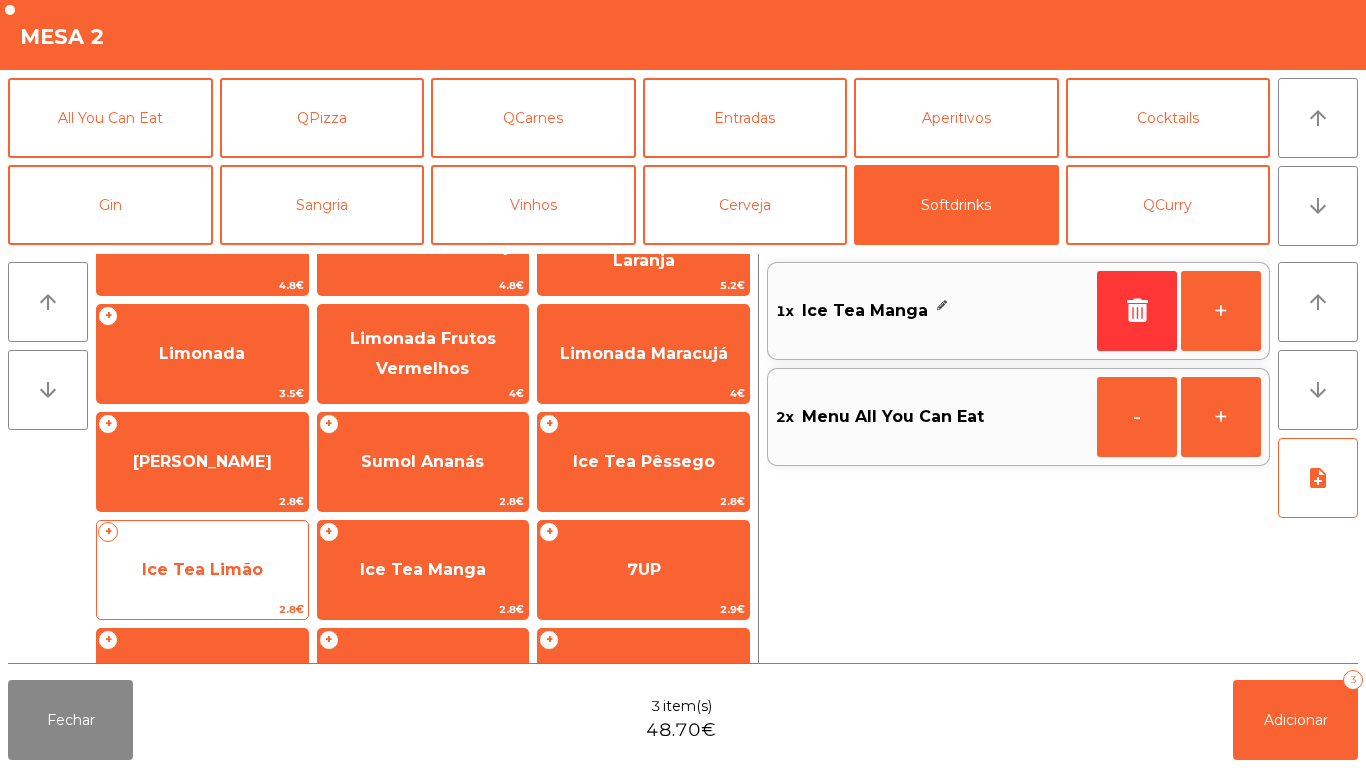 click on "Ice Tea Limão" 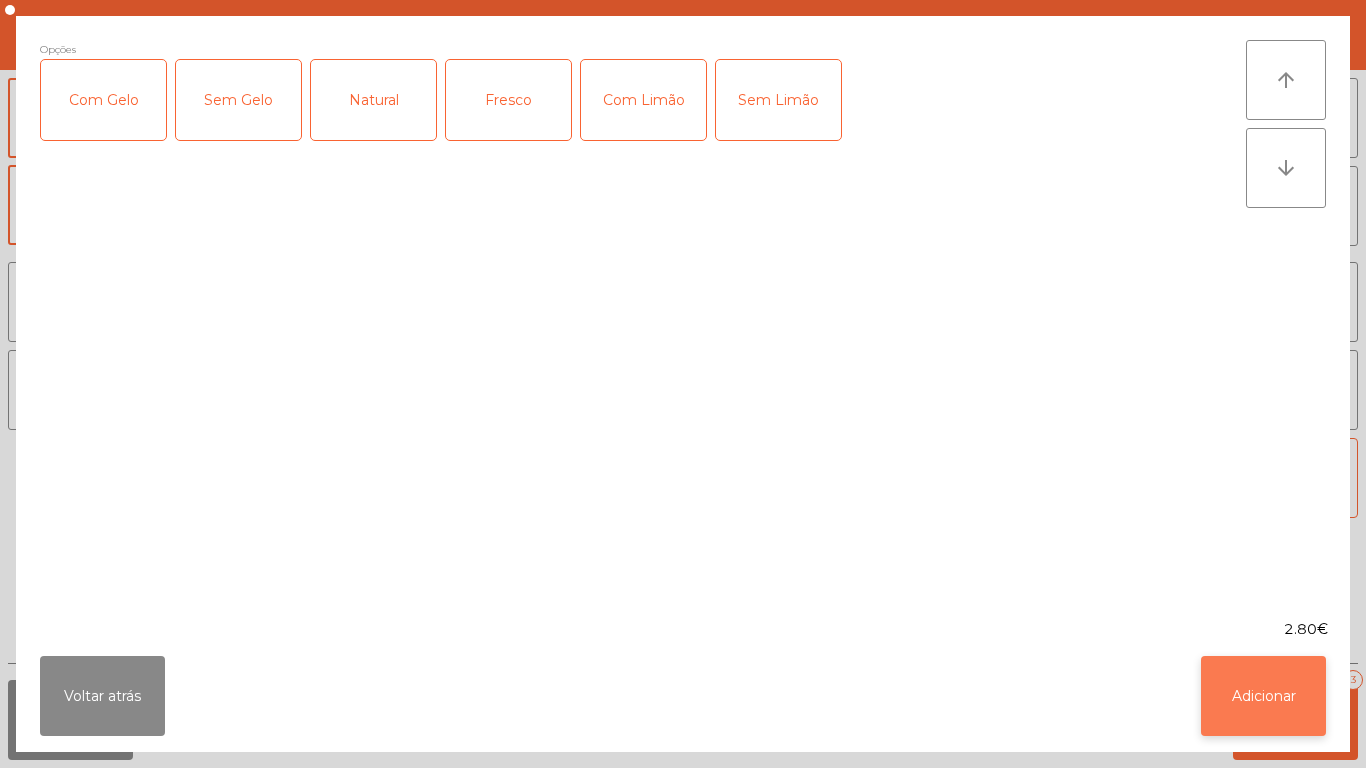 click on "Adicionar" 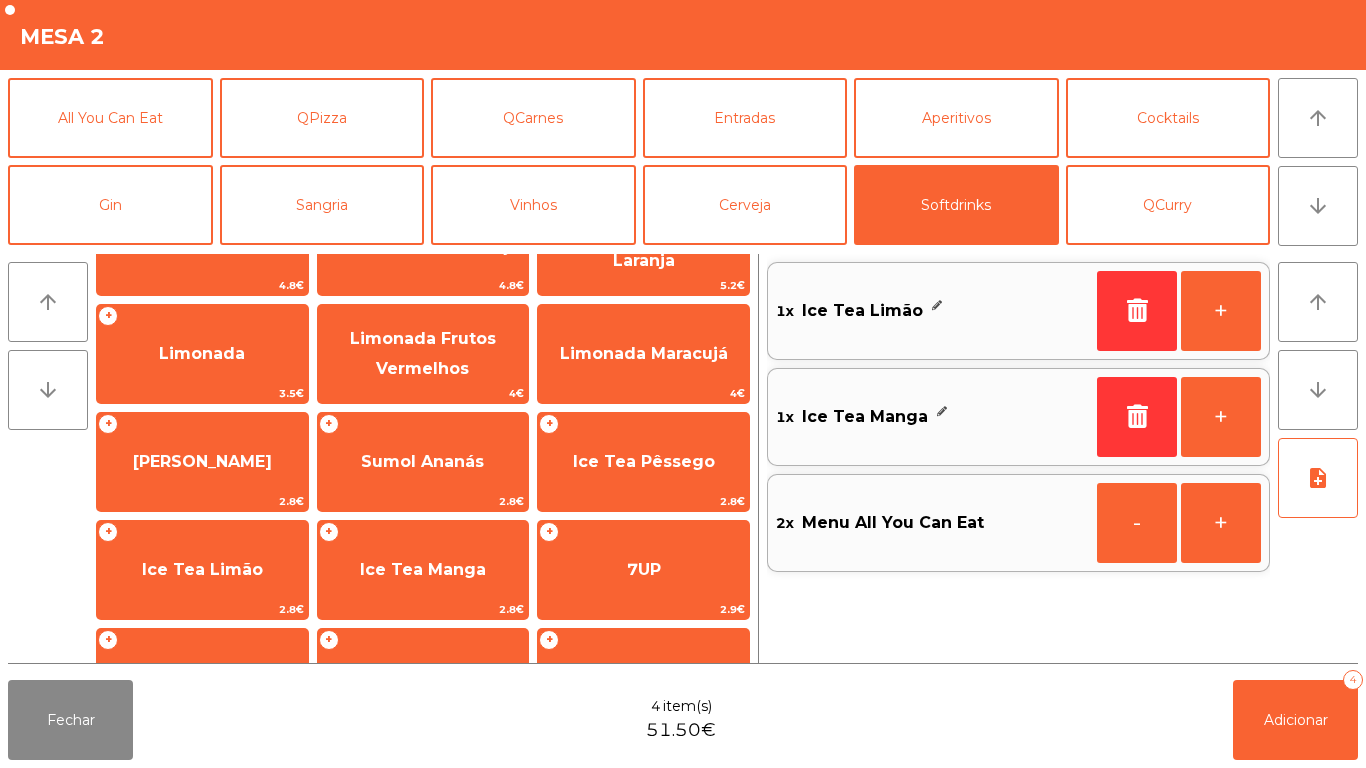 scroll, scrollTop: 0, scrollLeft: 0, axis: both 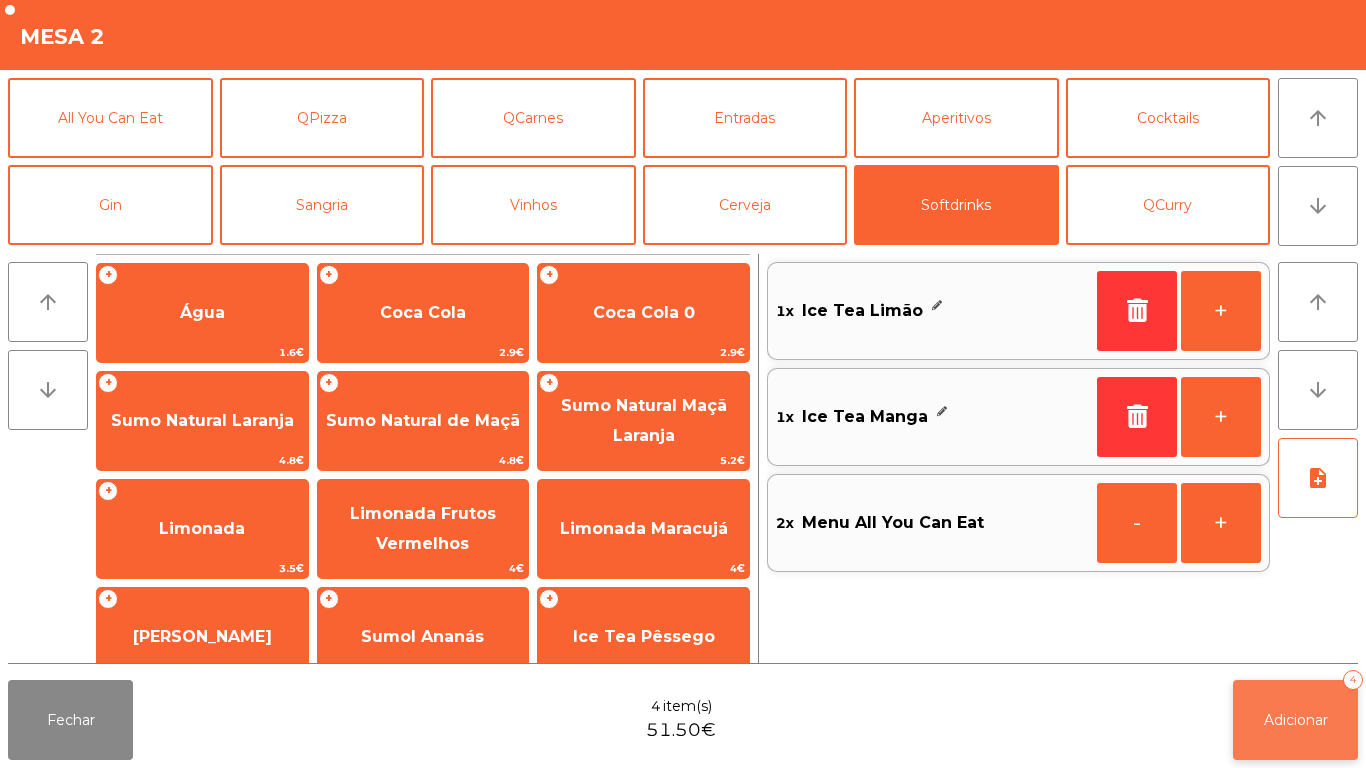 click on "Adicionar   4" 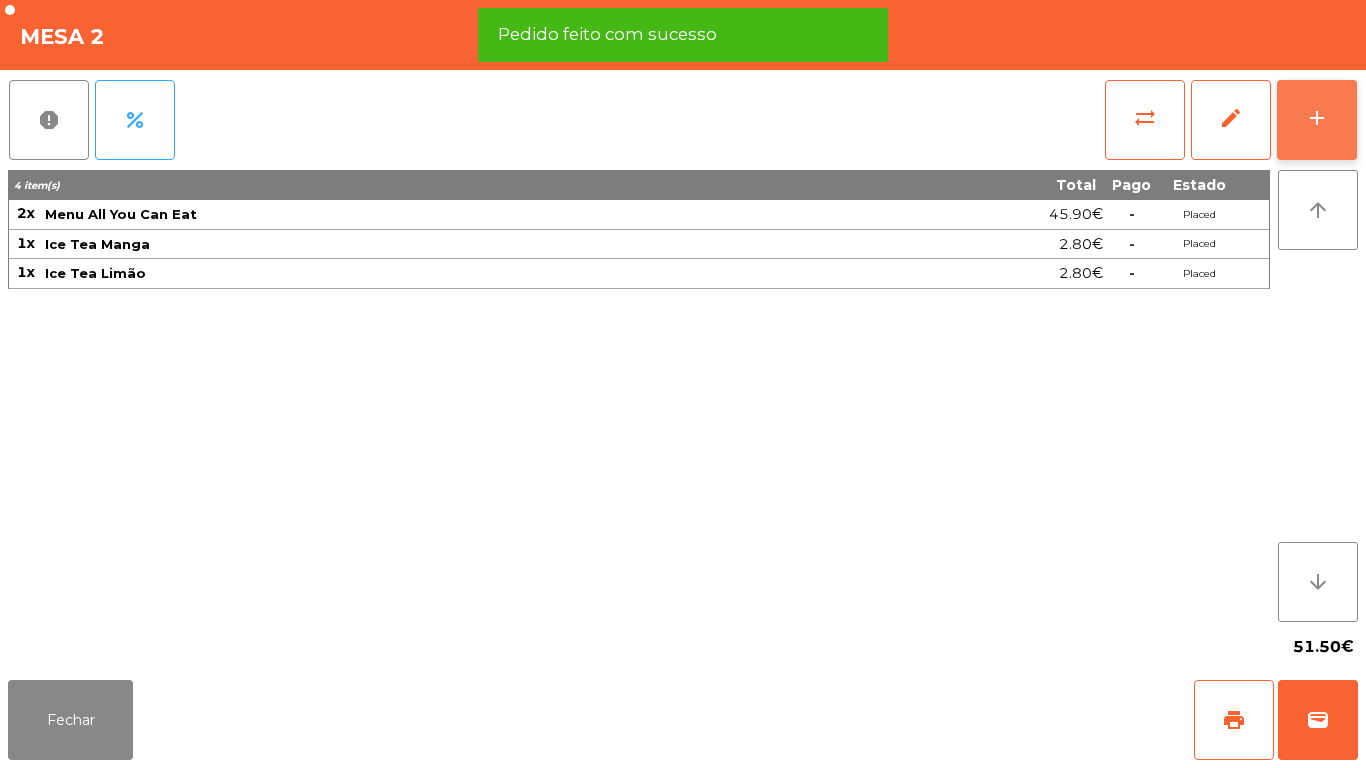 click on "add" 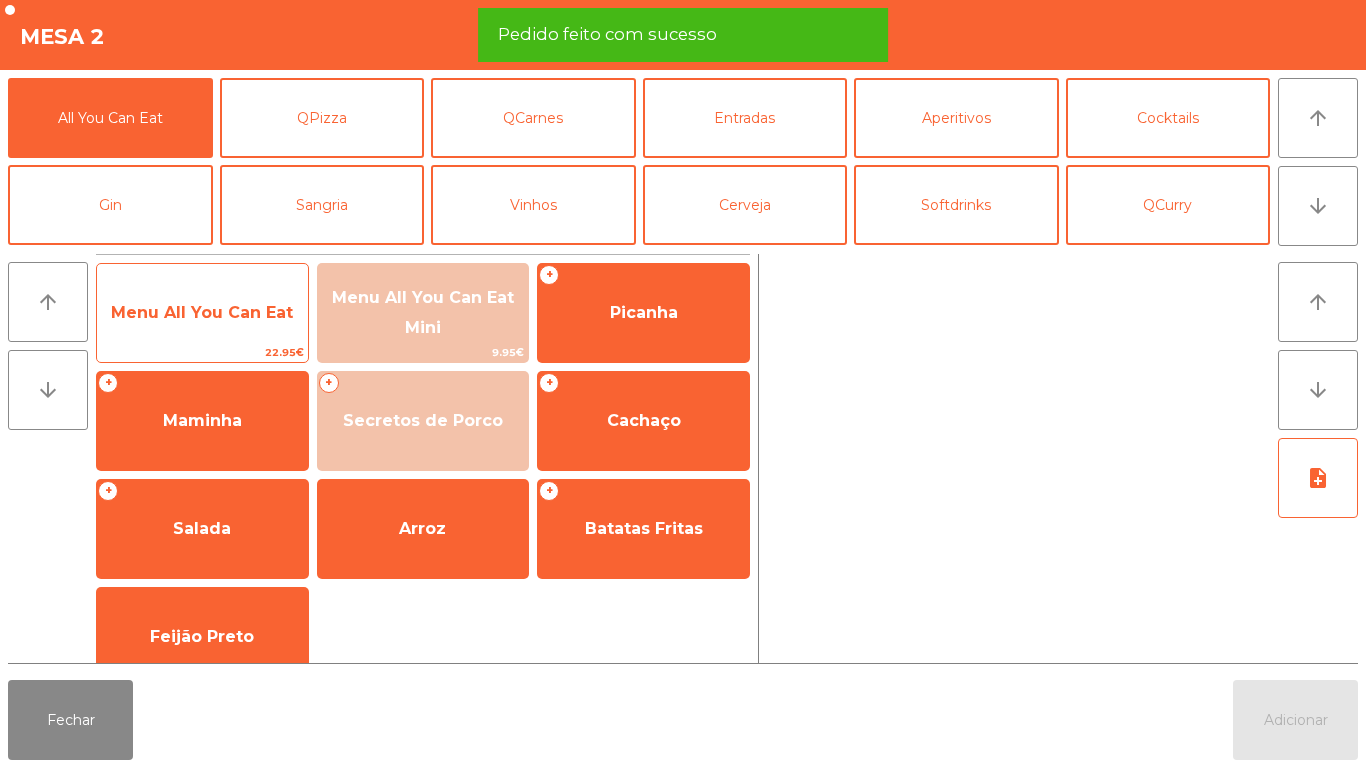 click on "Menu All You Can Eat" 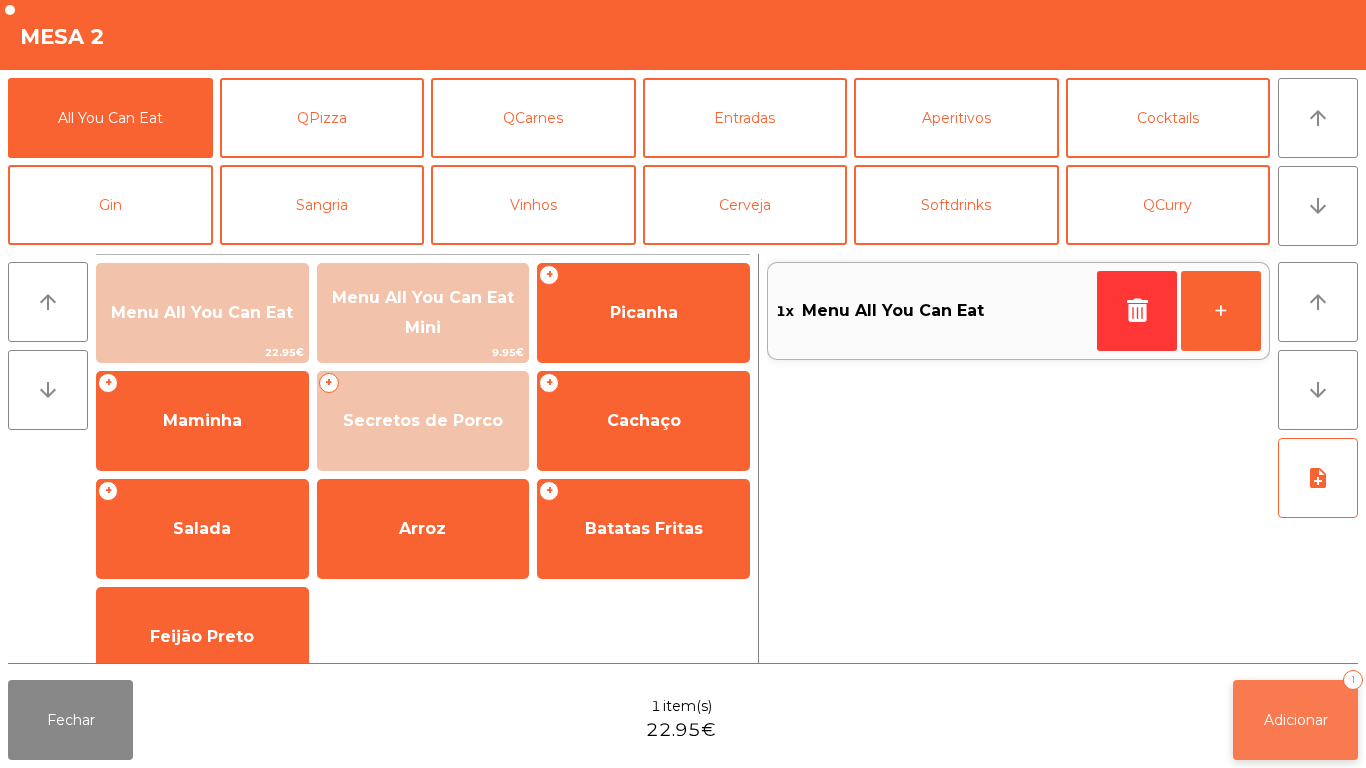 click on "Adicionar   1" 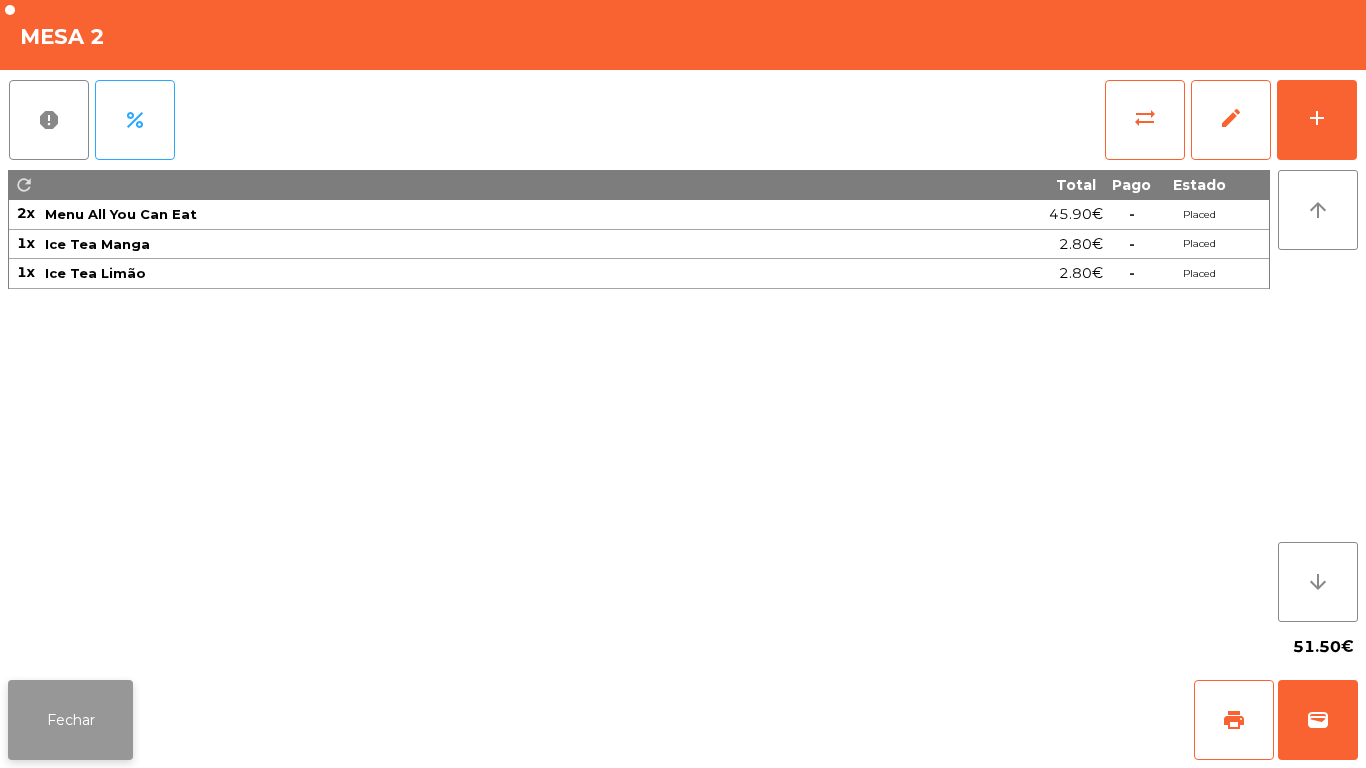 click on "Fechar" 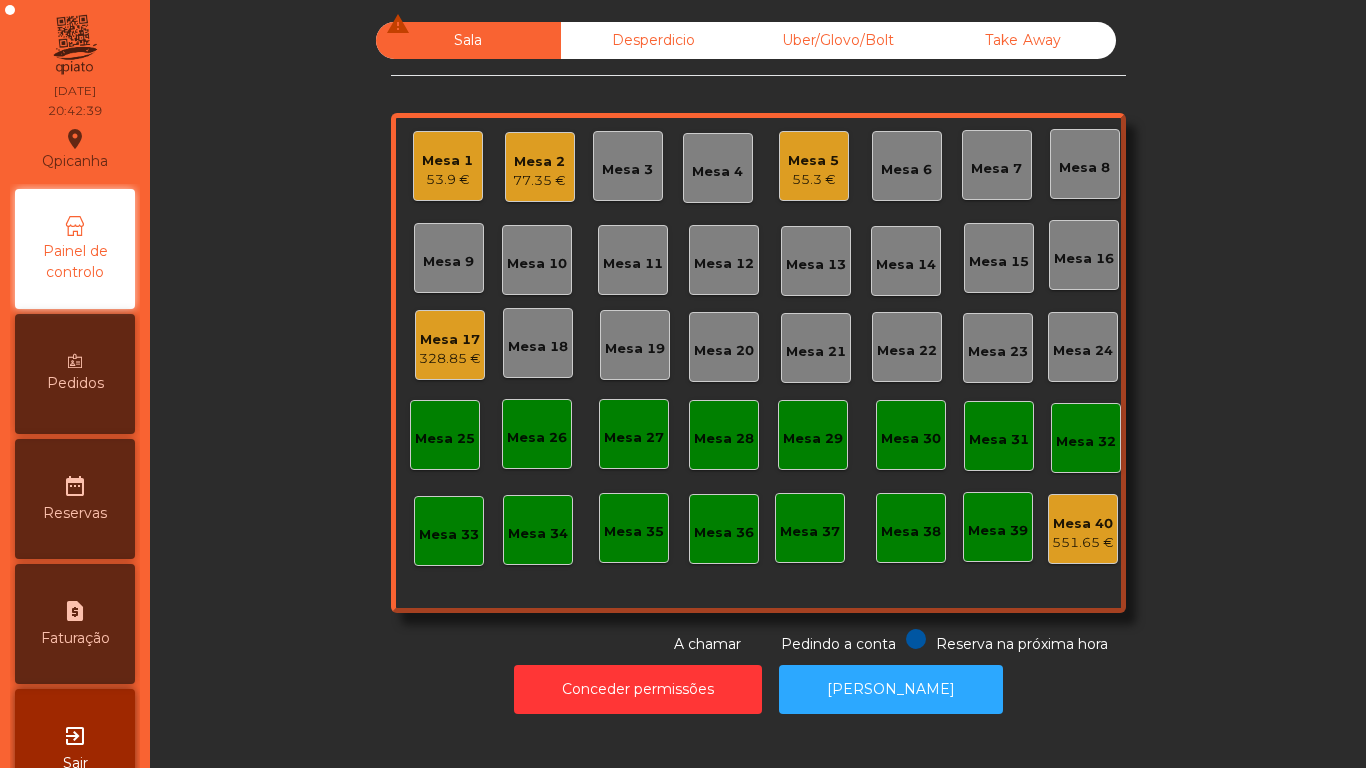 click on "Mesa 5" 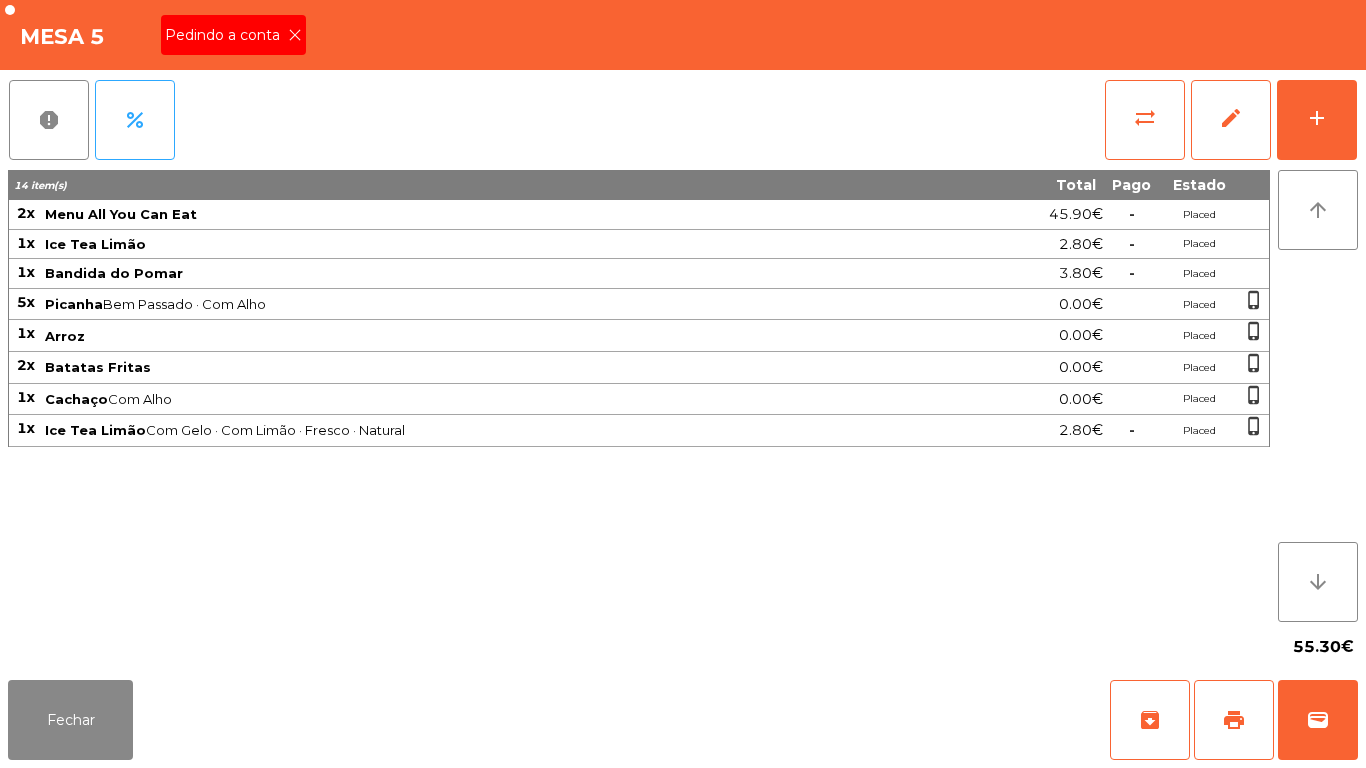 click 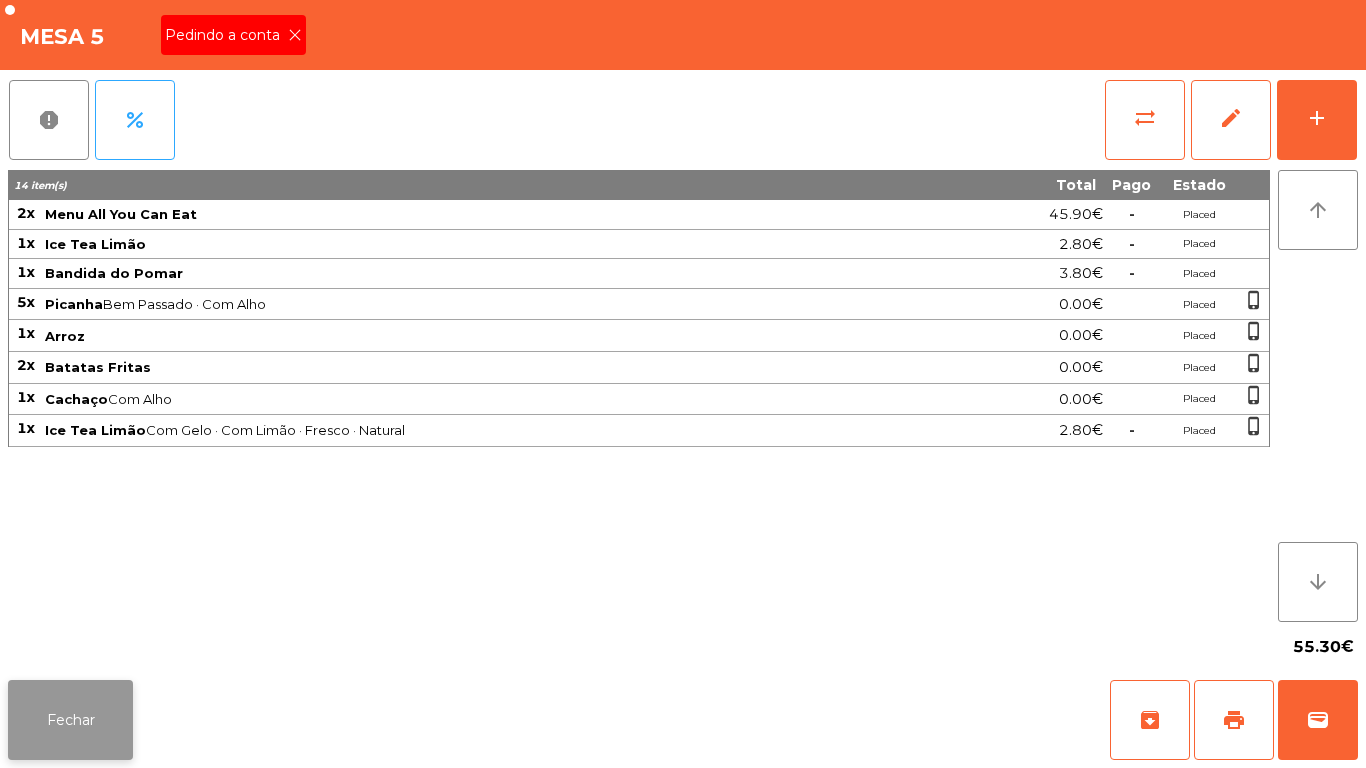 click on "Fechar" 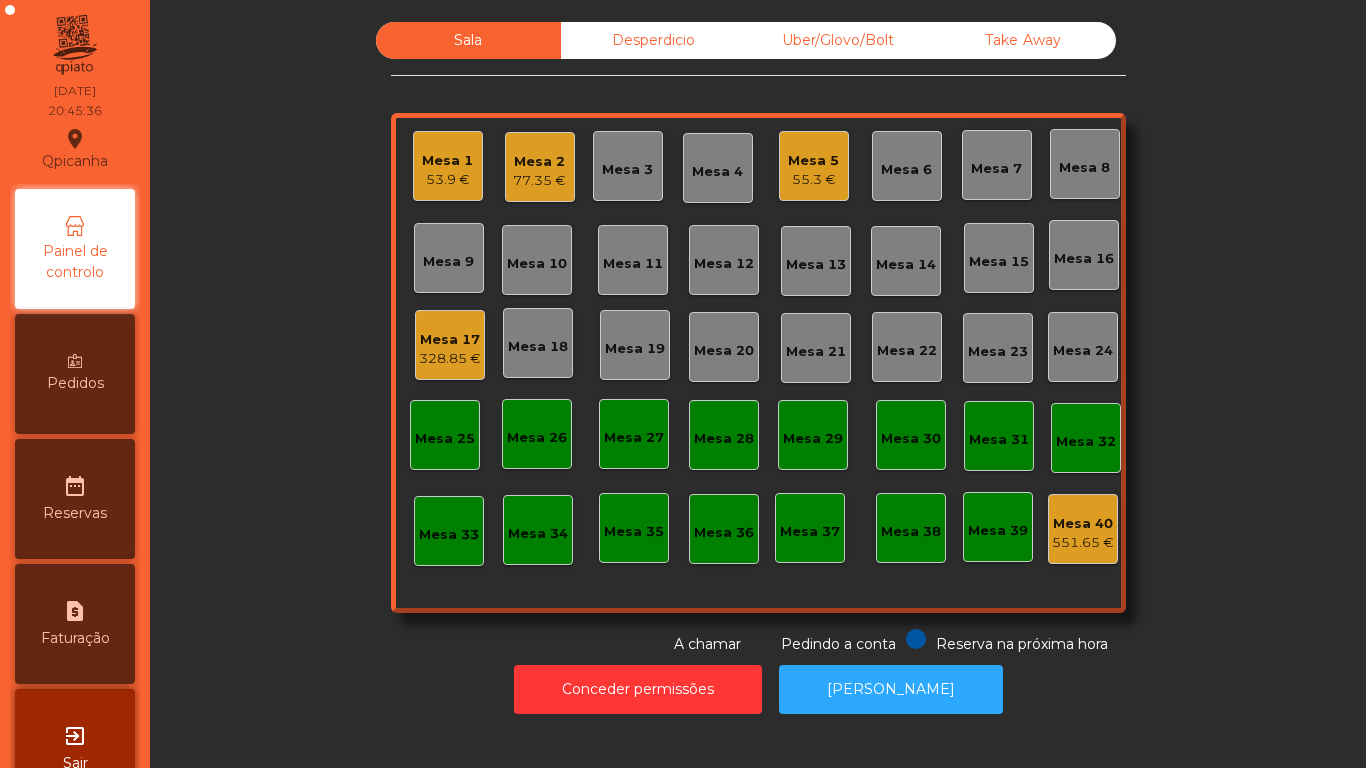 click on "Mesa 2   77.35 €" 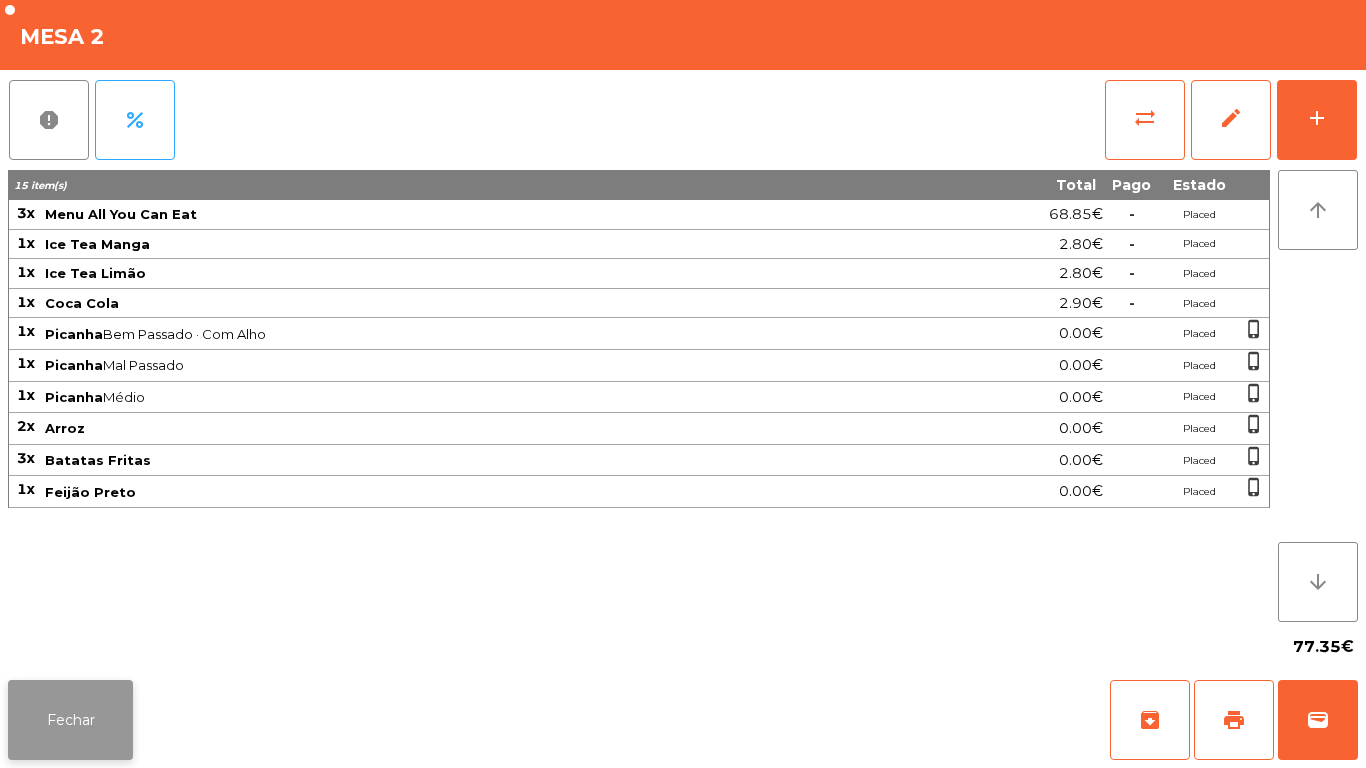 click on "Fechar" 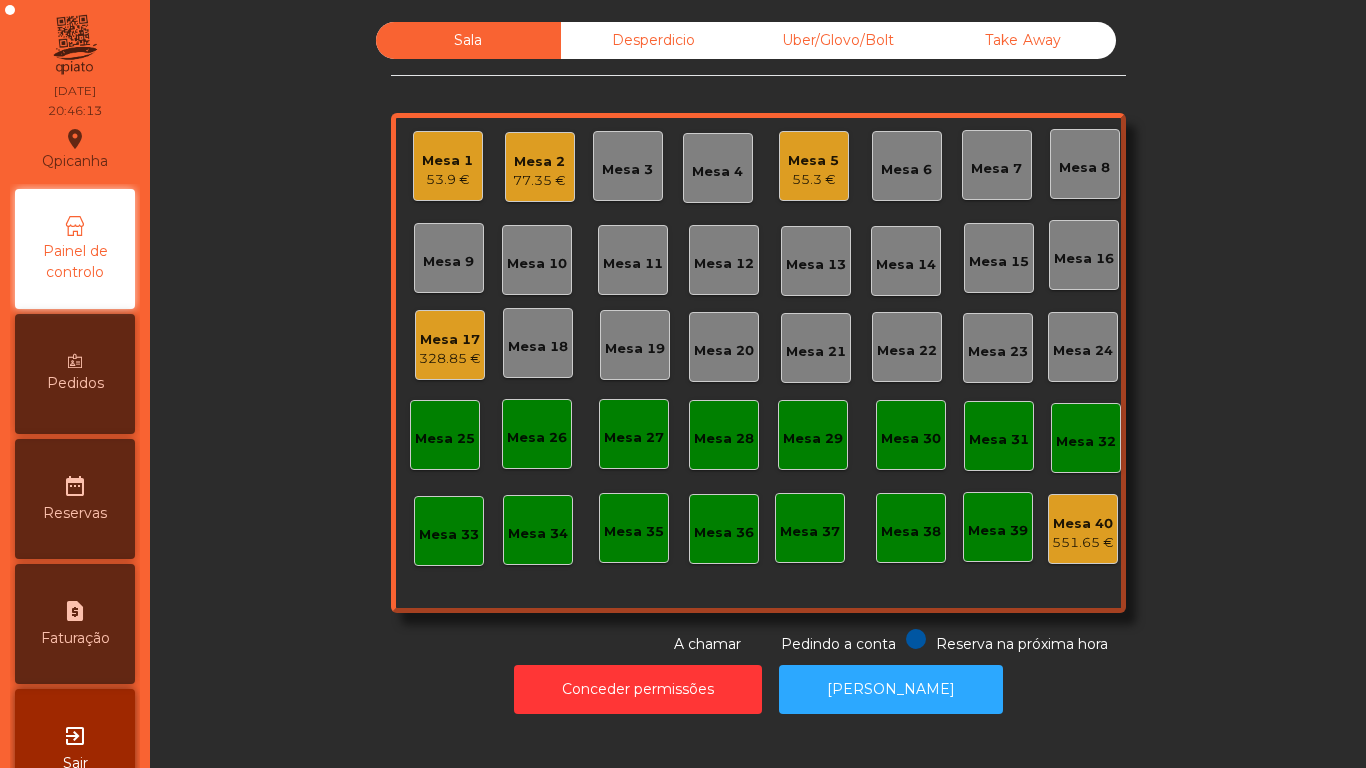 click on "Mesa 1   53.9 €" 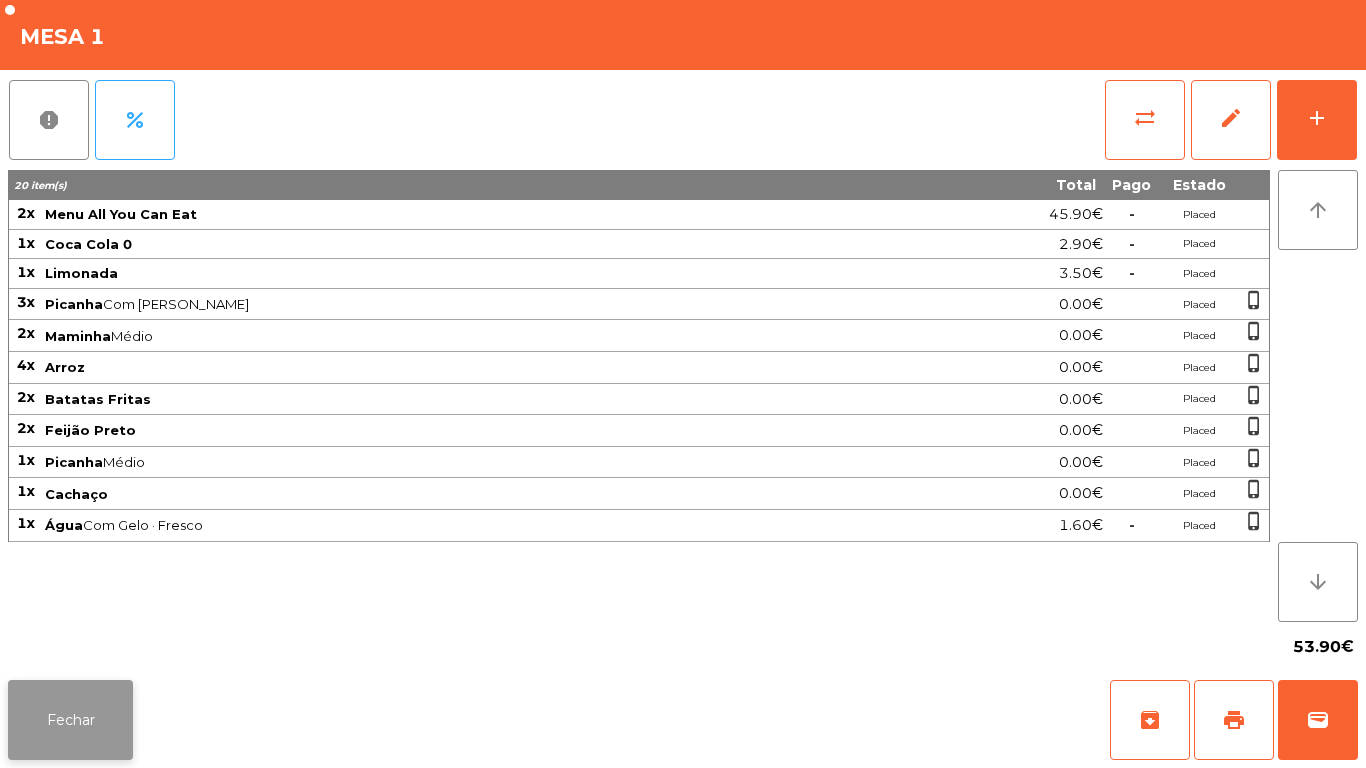 click on "Fechar" 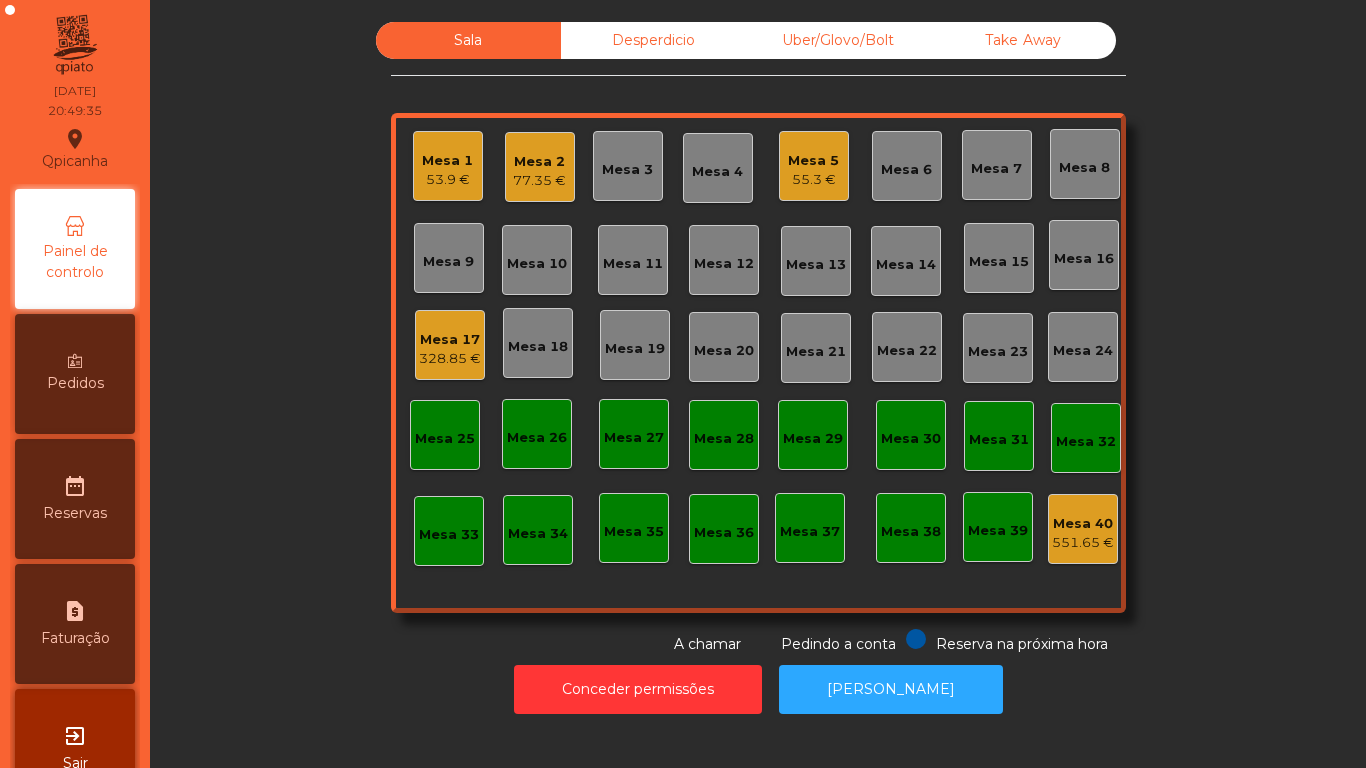 click on "Mesa 2" 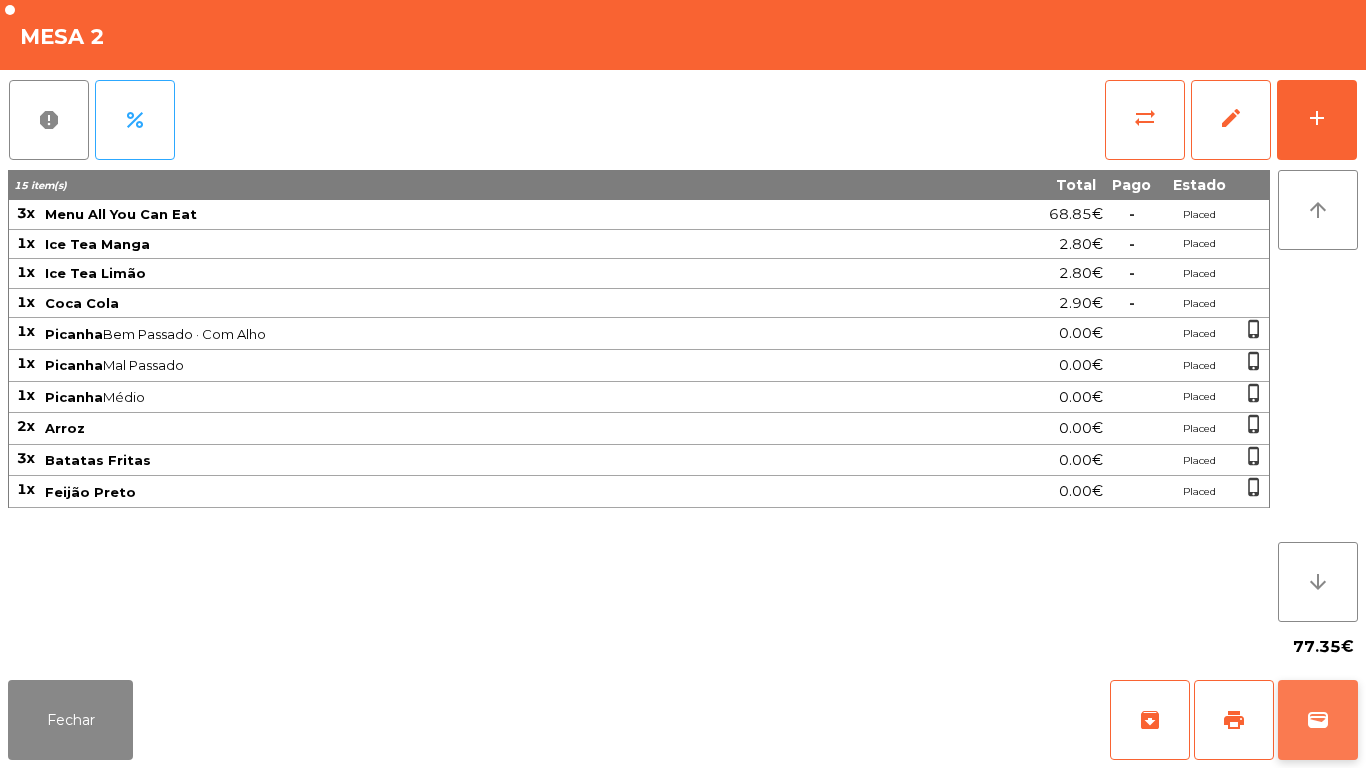 click on "wallet" 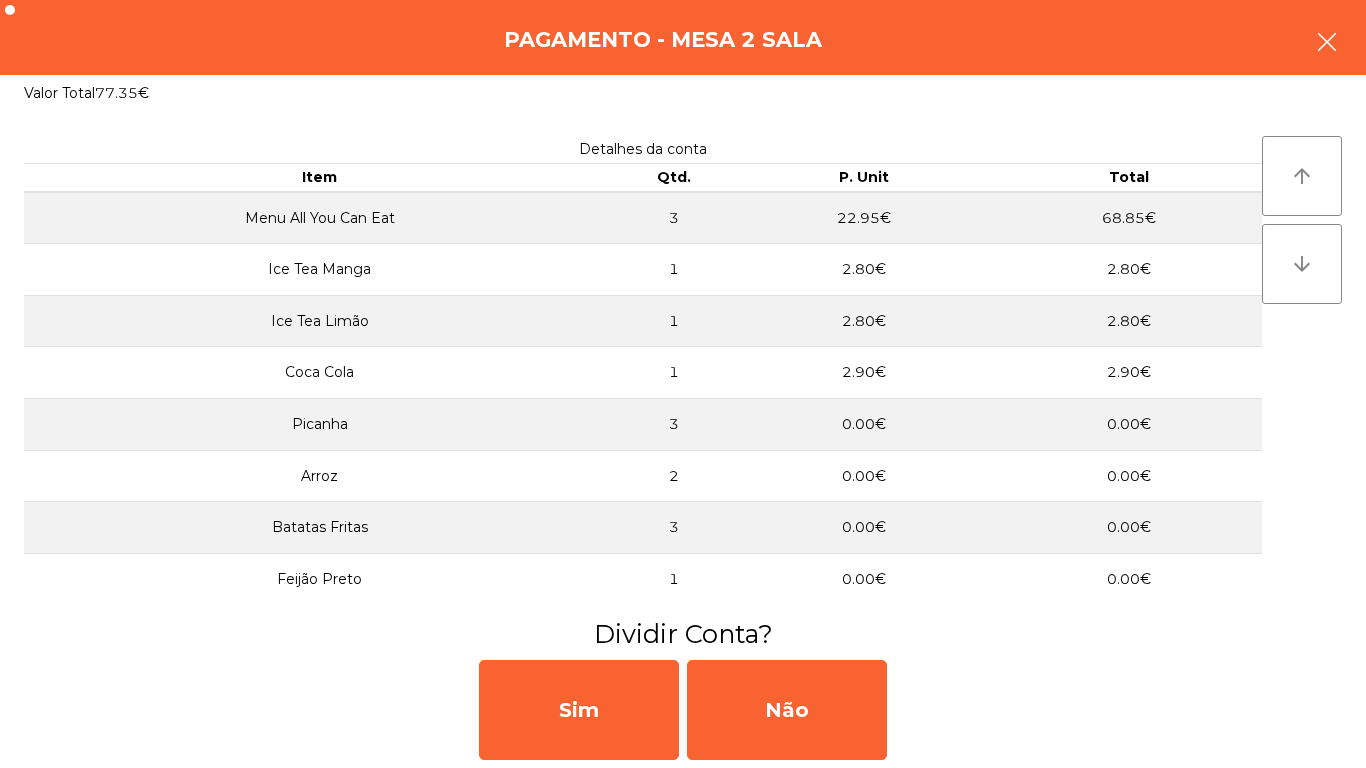 click 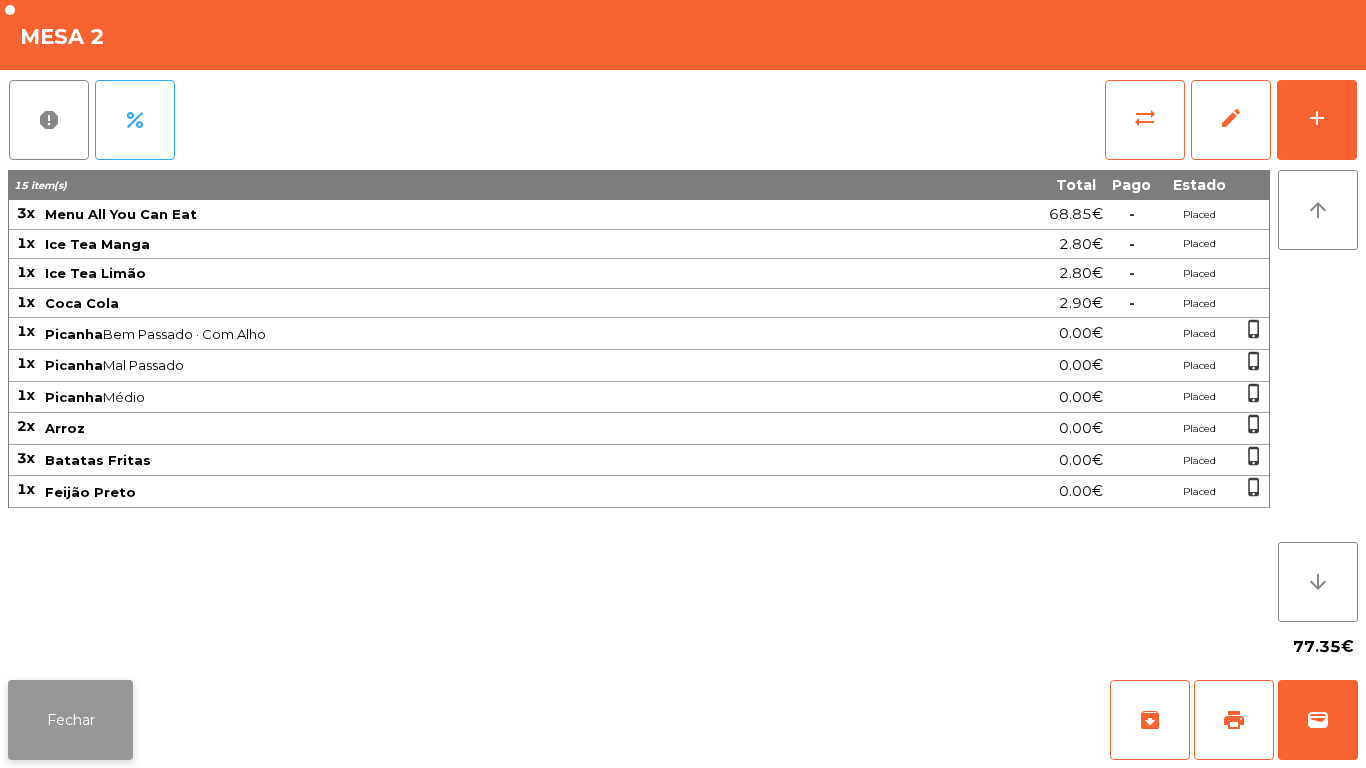 click on "Fechar" 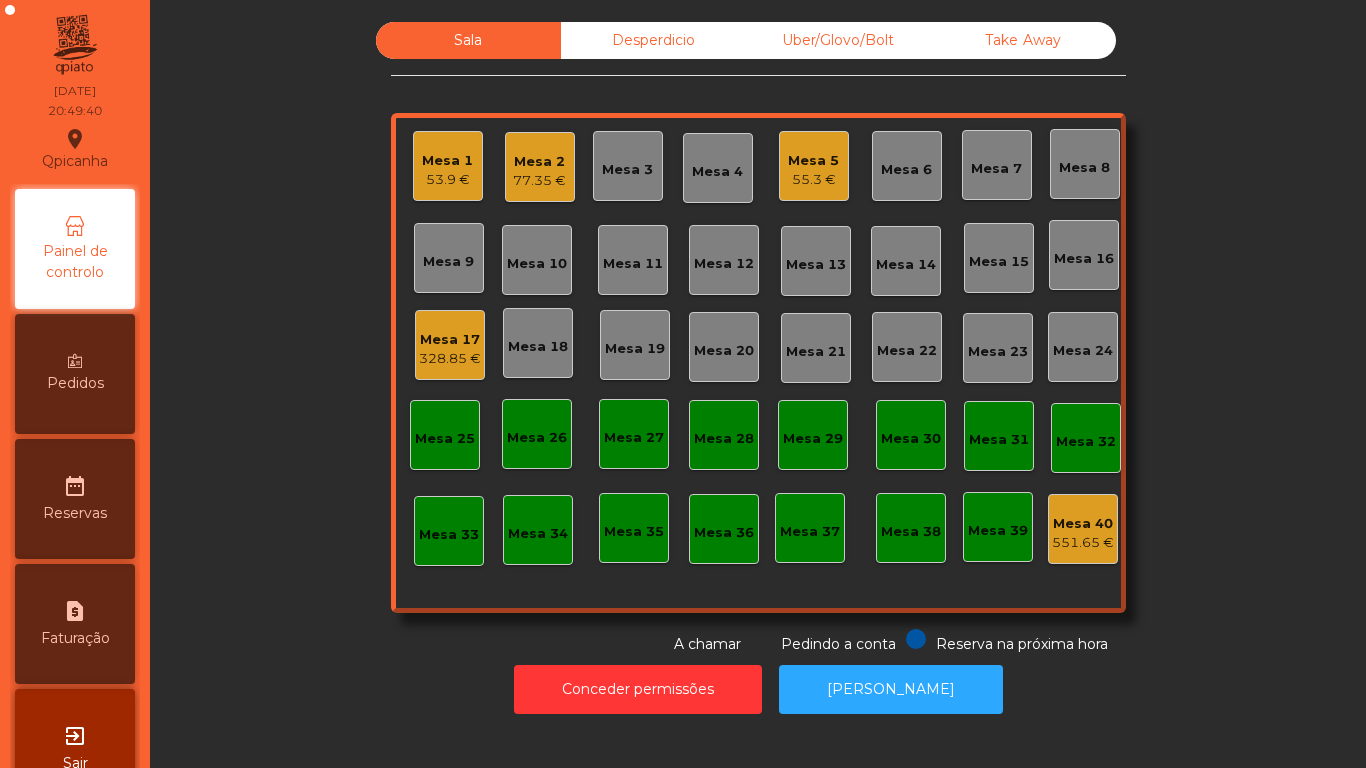 click on "53.9 €" 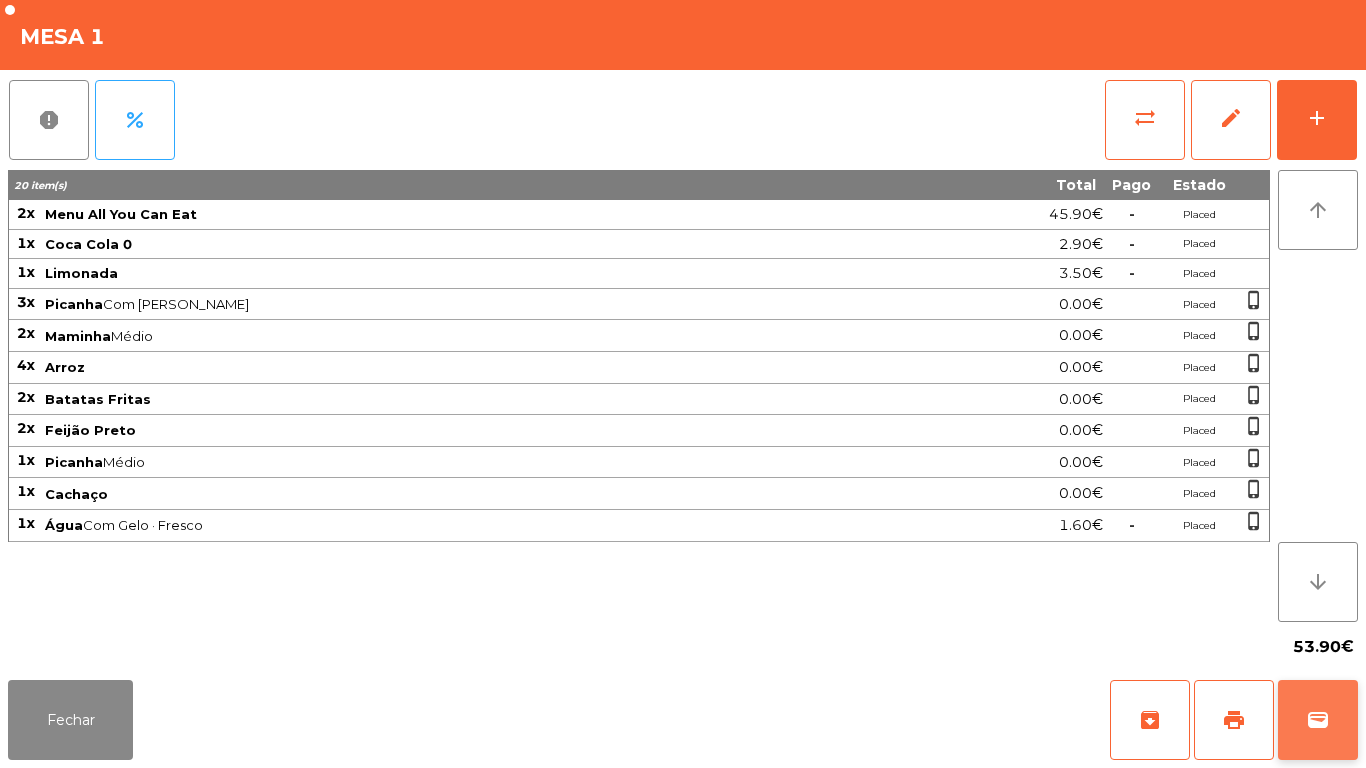 click on "wallet" 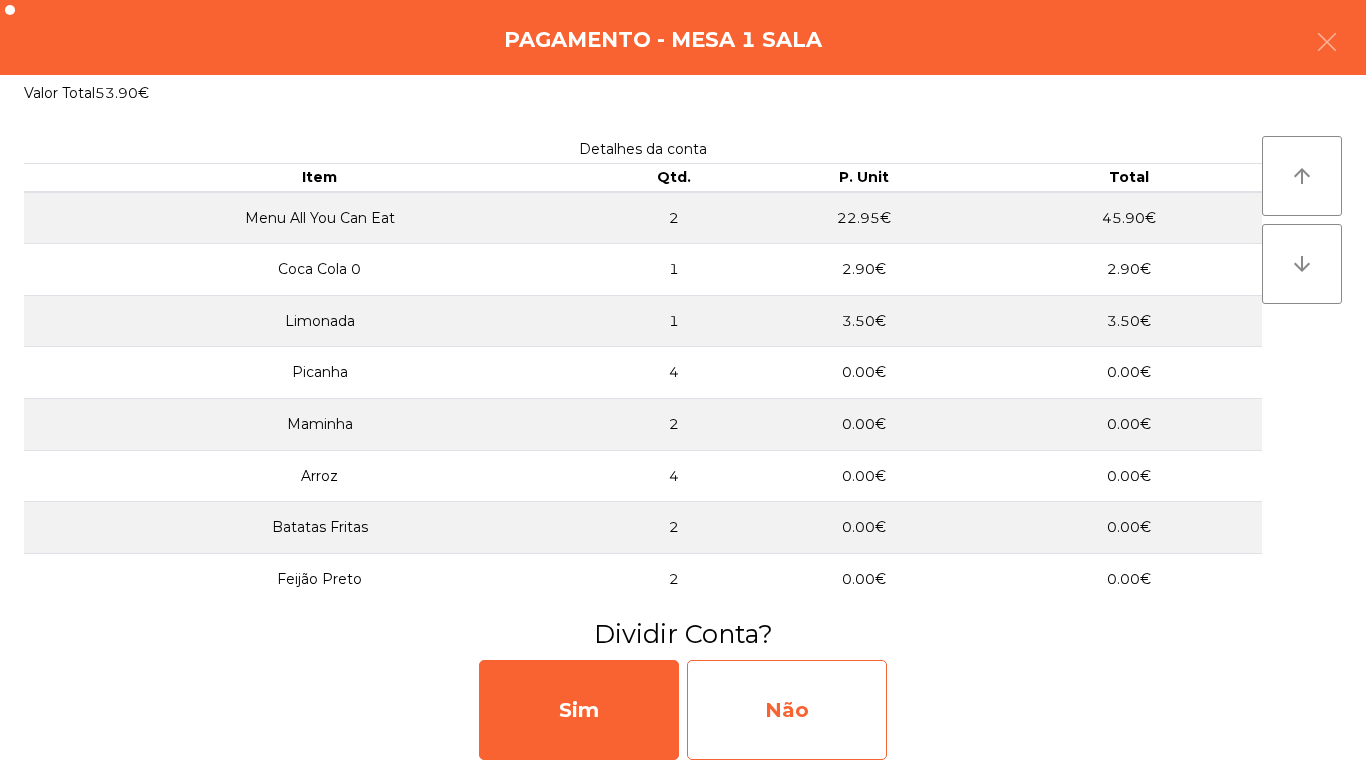 click on "Não" 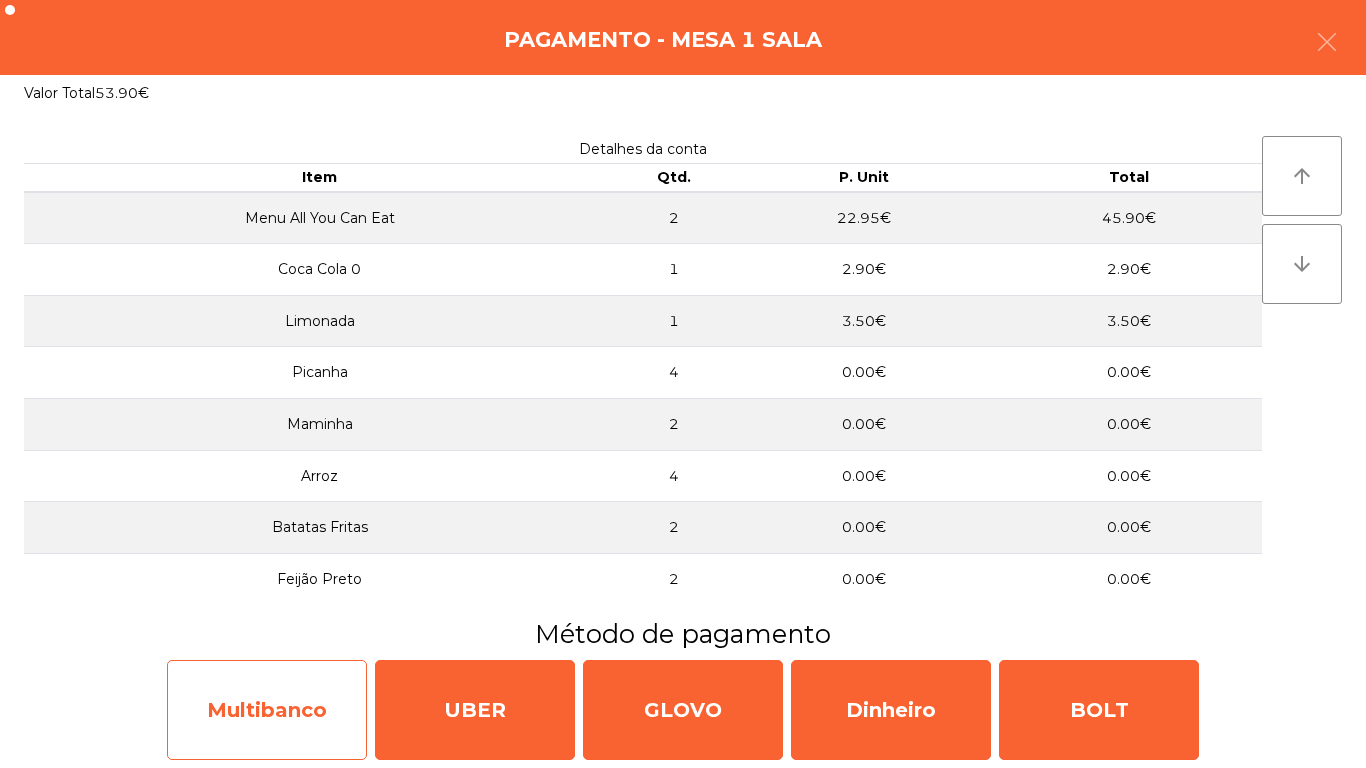 click on "Multibanco" 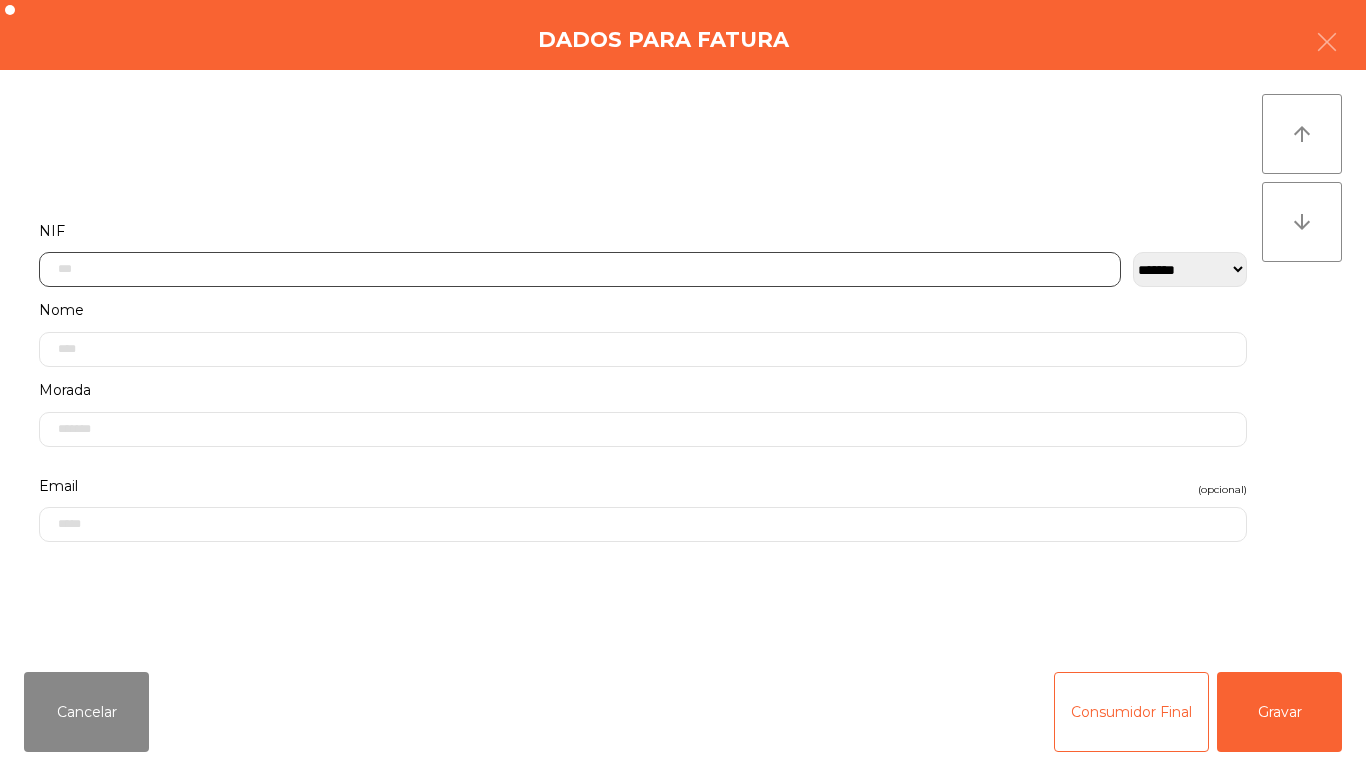 click 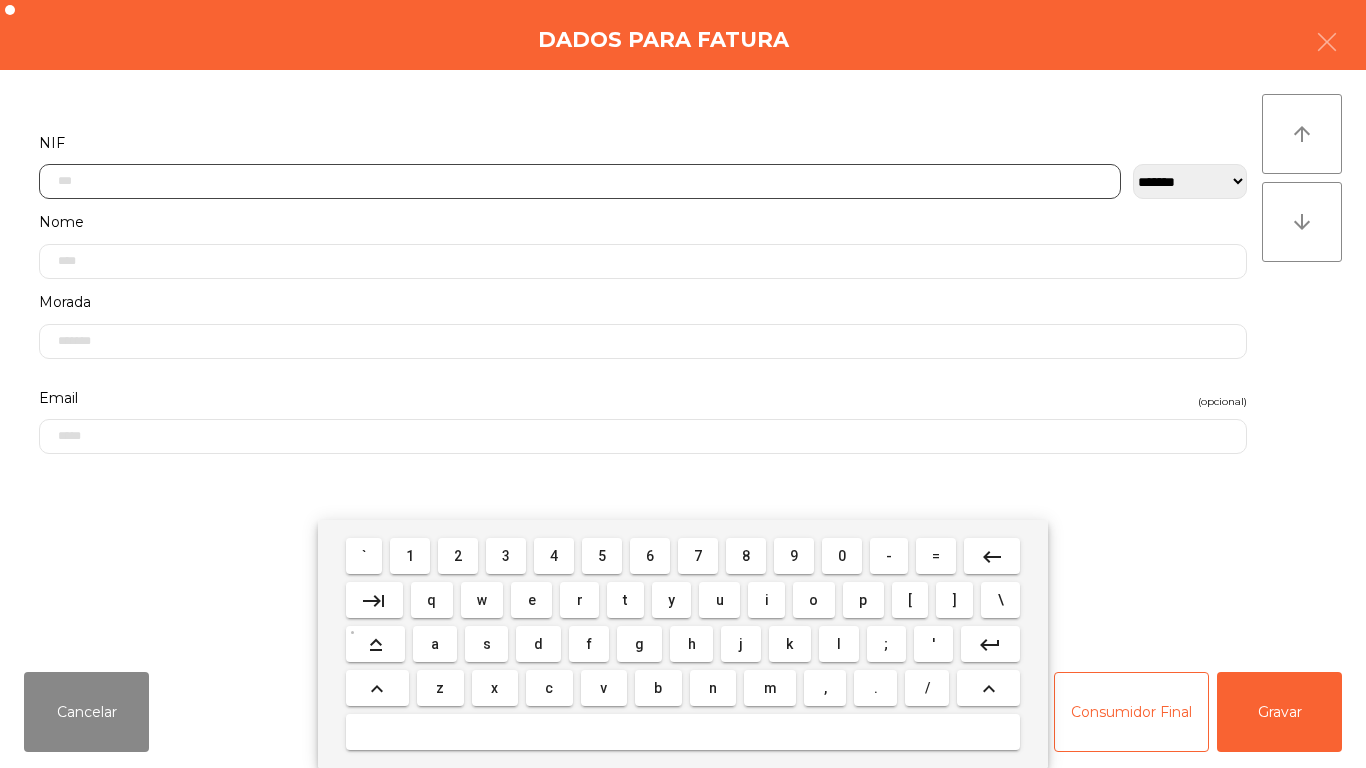 scroll, scrollTop: 122, scrollLeft: 0, axis: vertical 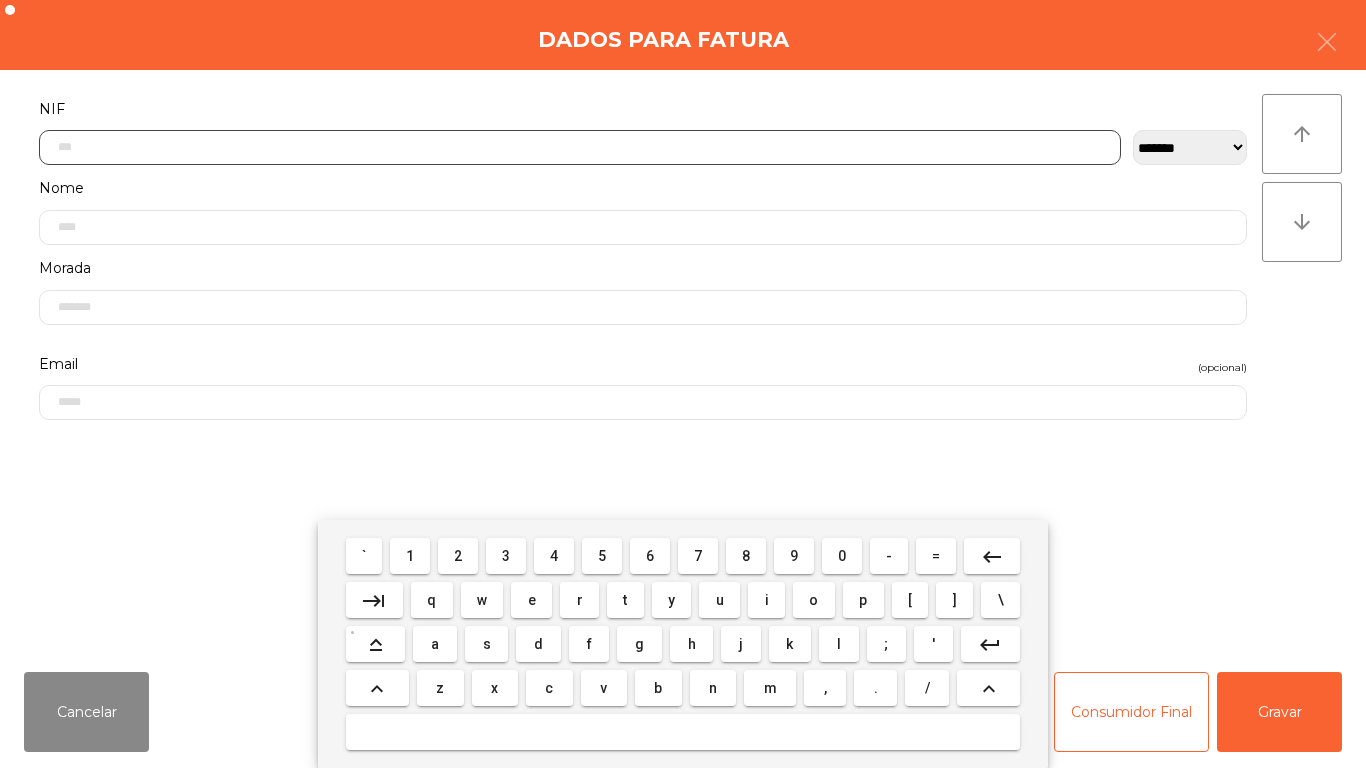 click on "2" at bounding box center (458, 556) 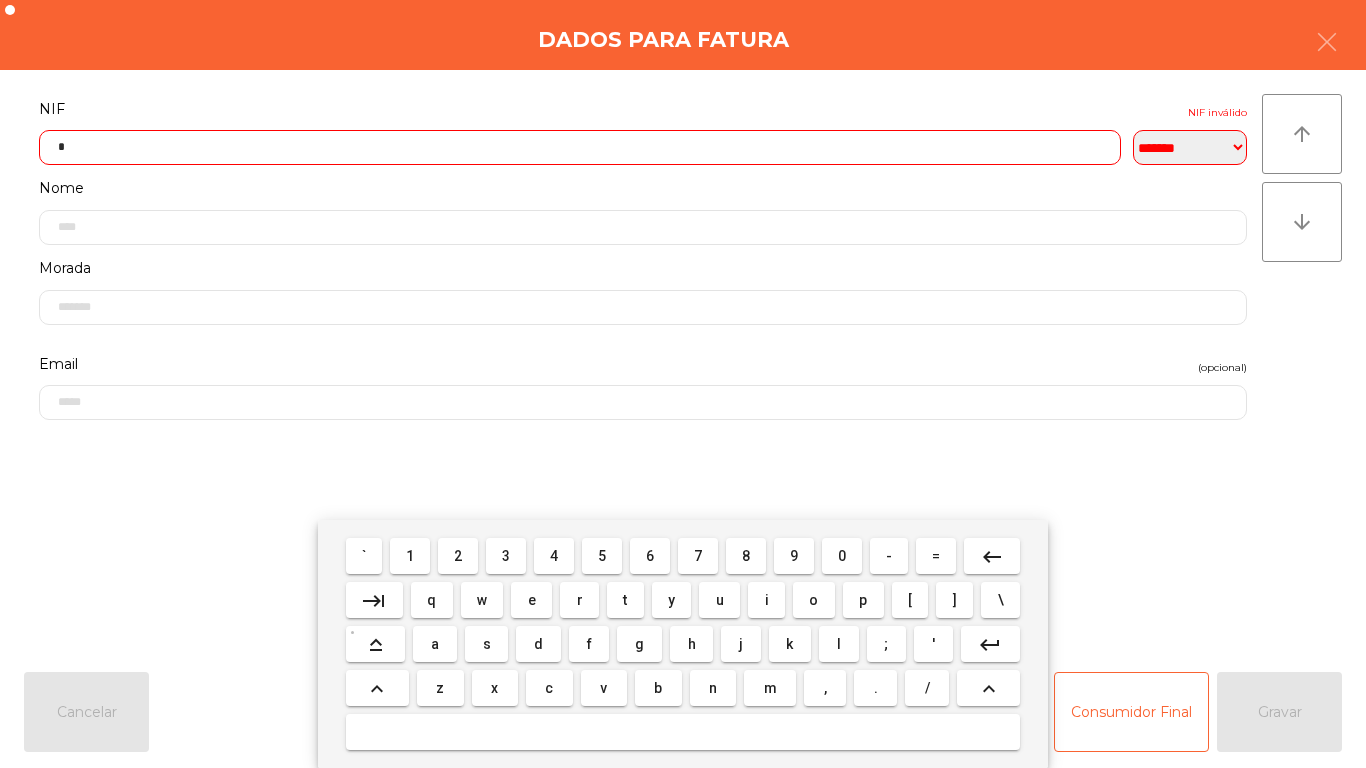 click on "5" at bounding box center (602, 556) 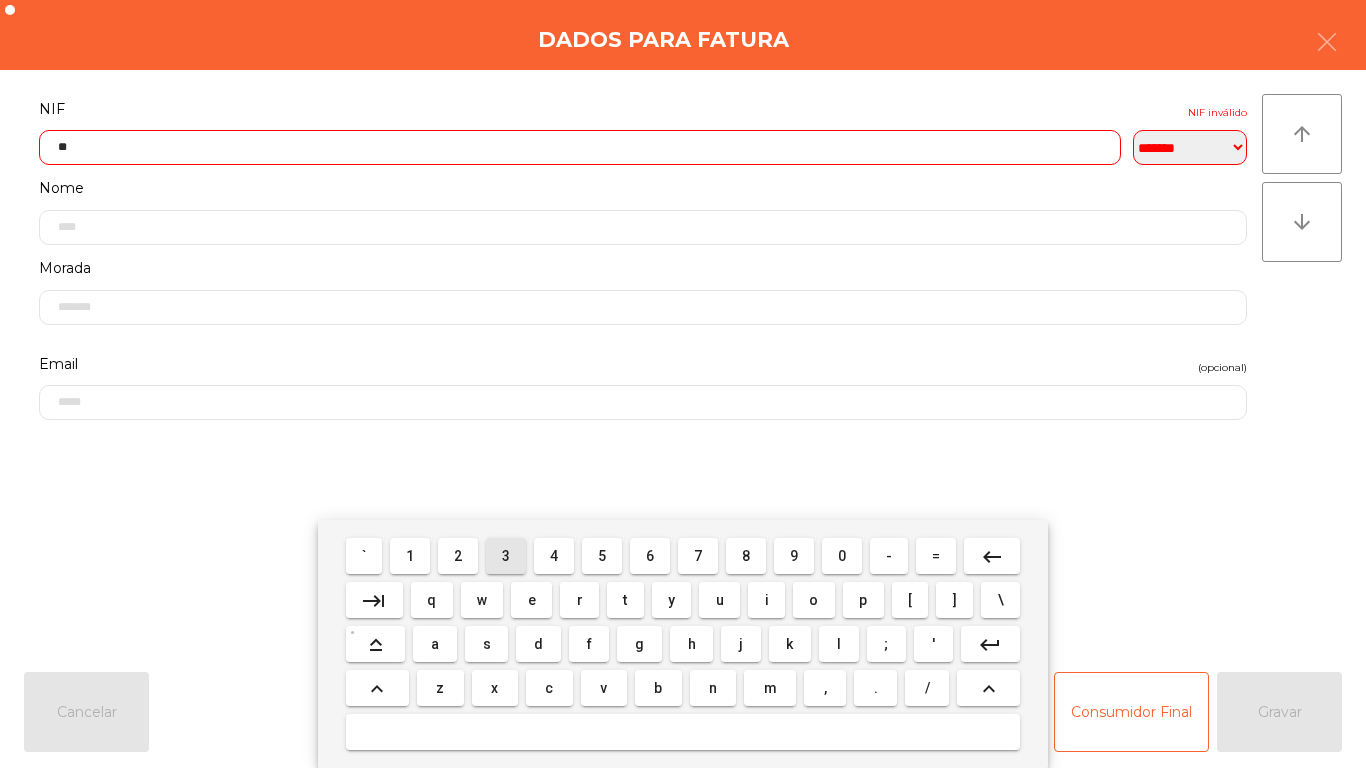 click on "3" at bounding box center [506, 556] 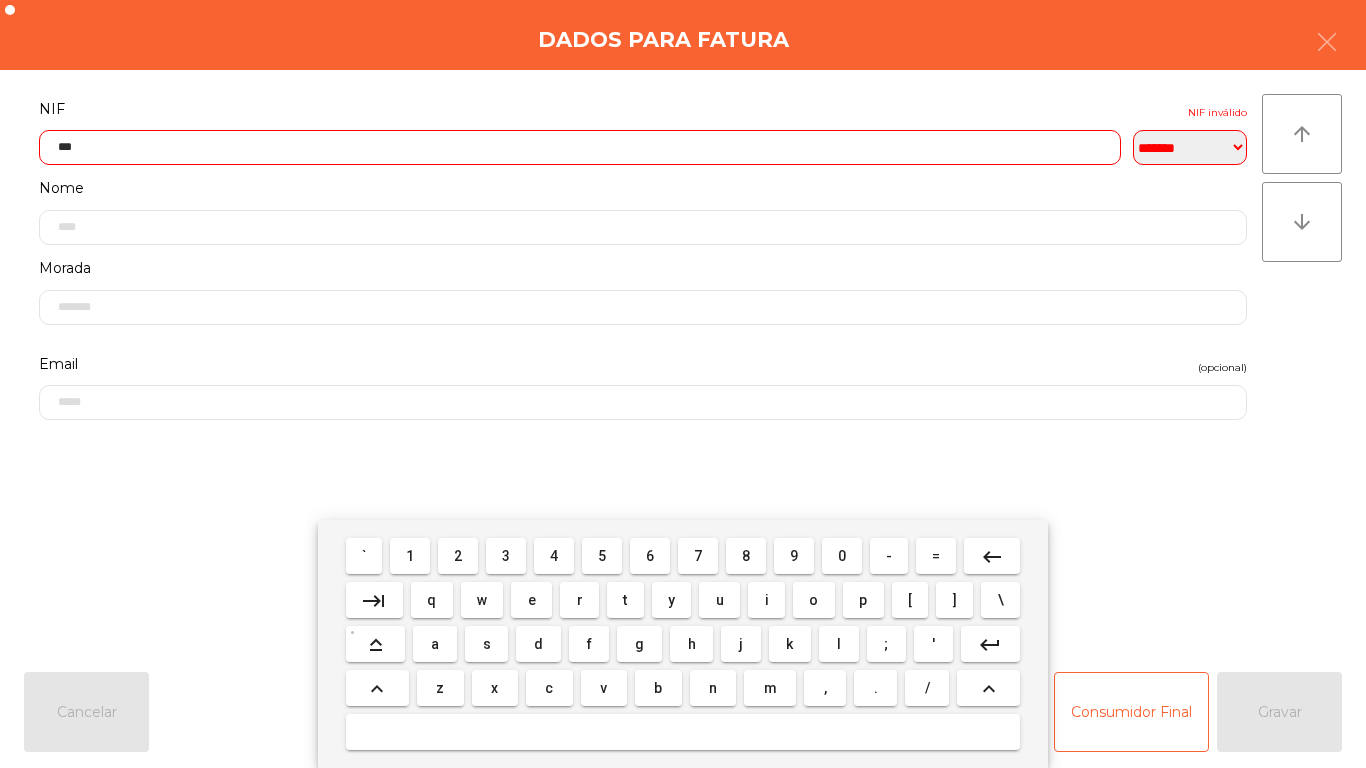 click on "1" at bounding box center [410, 556] 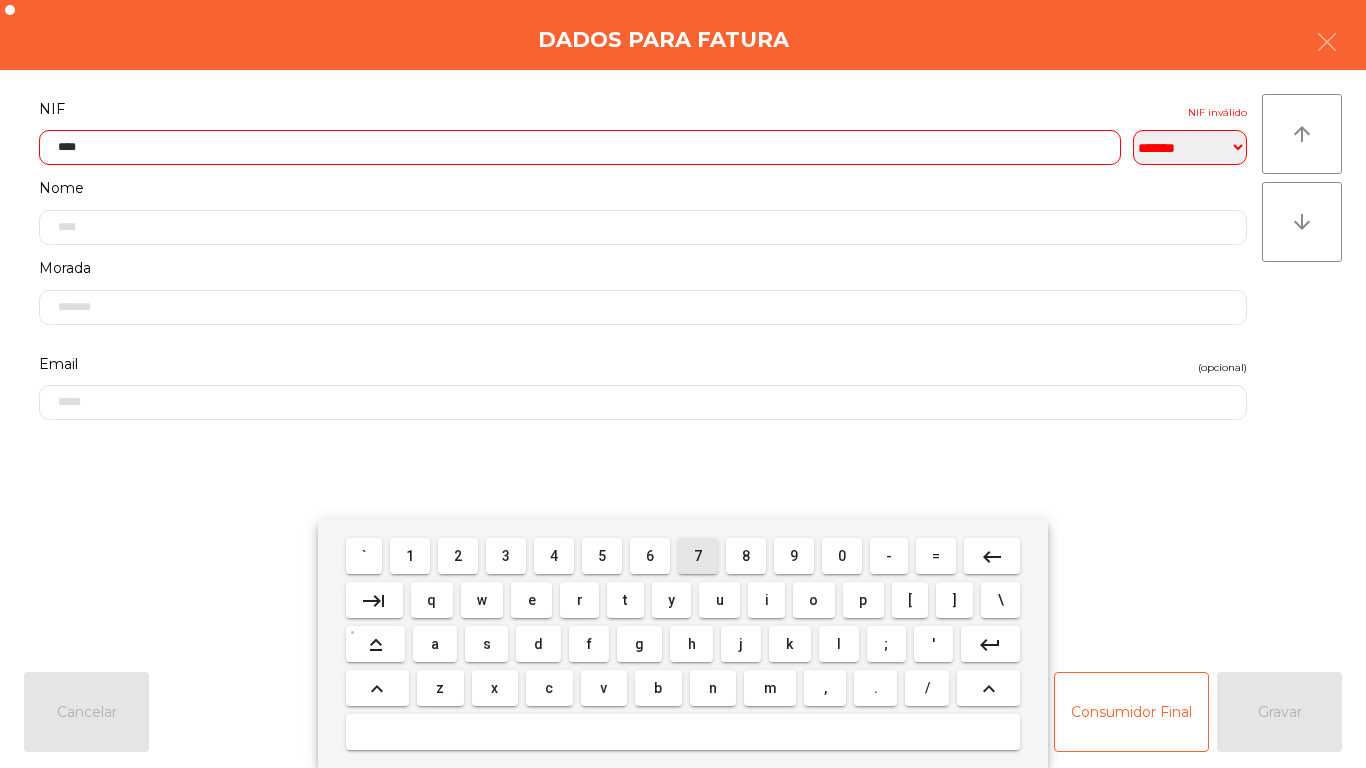 click on "7" at bounding box center [698, 556] 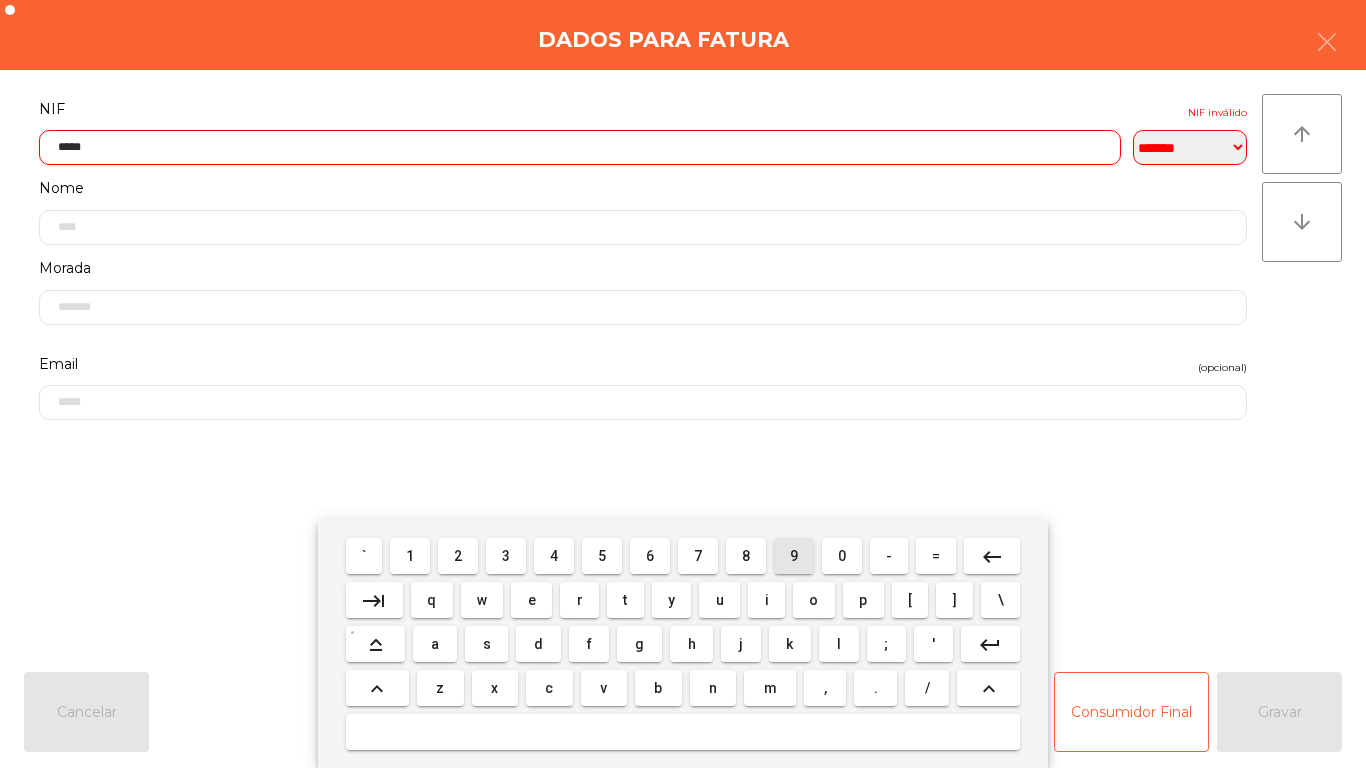click on "9" at bounding box center [794, 556] 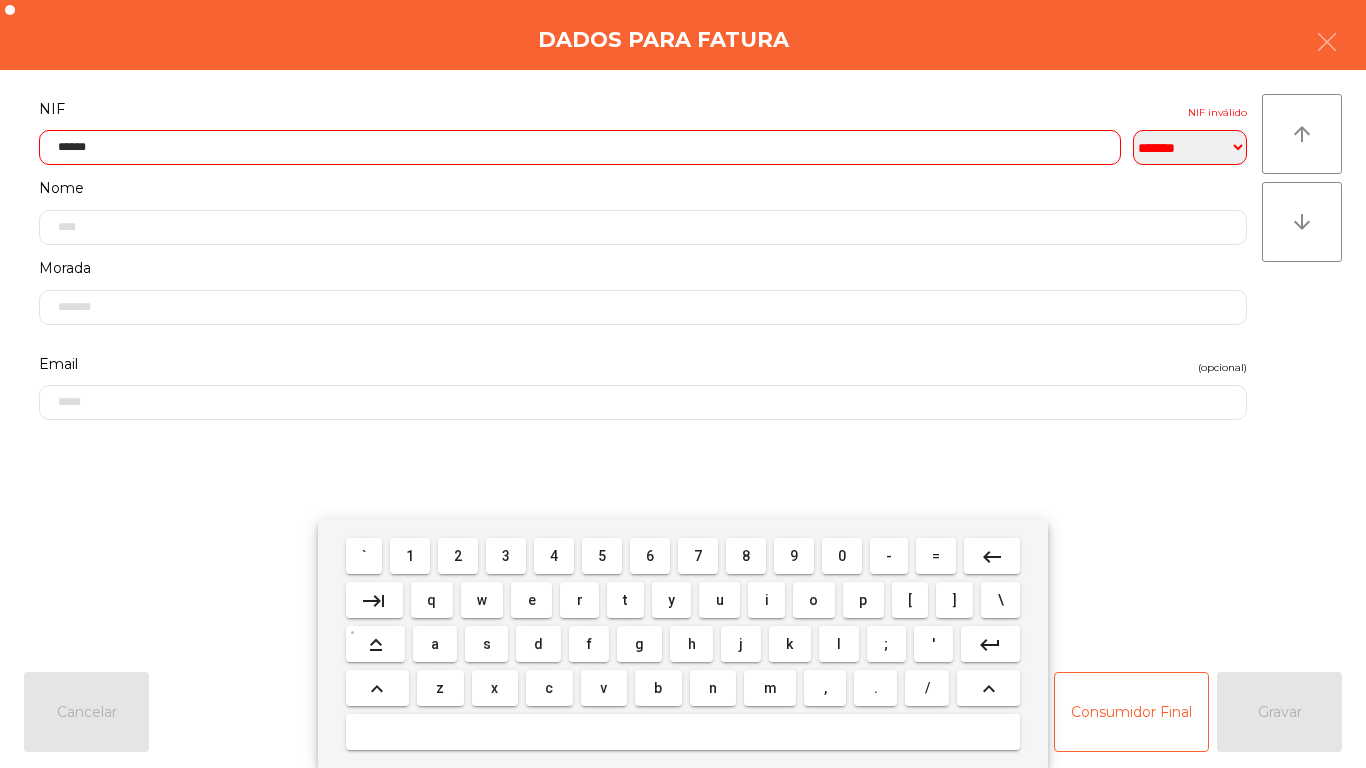 click on "3" at bounding box center [506, 556] 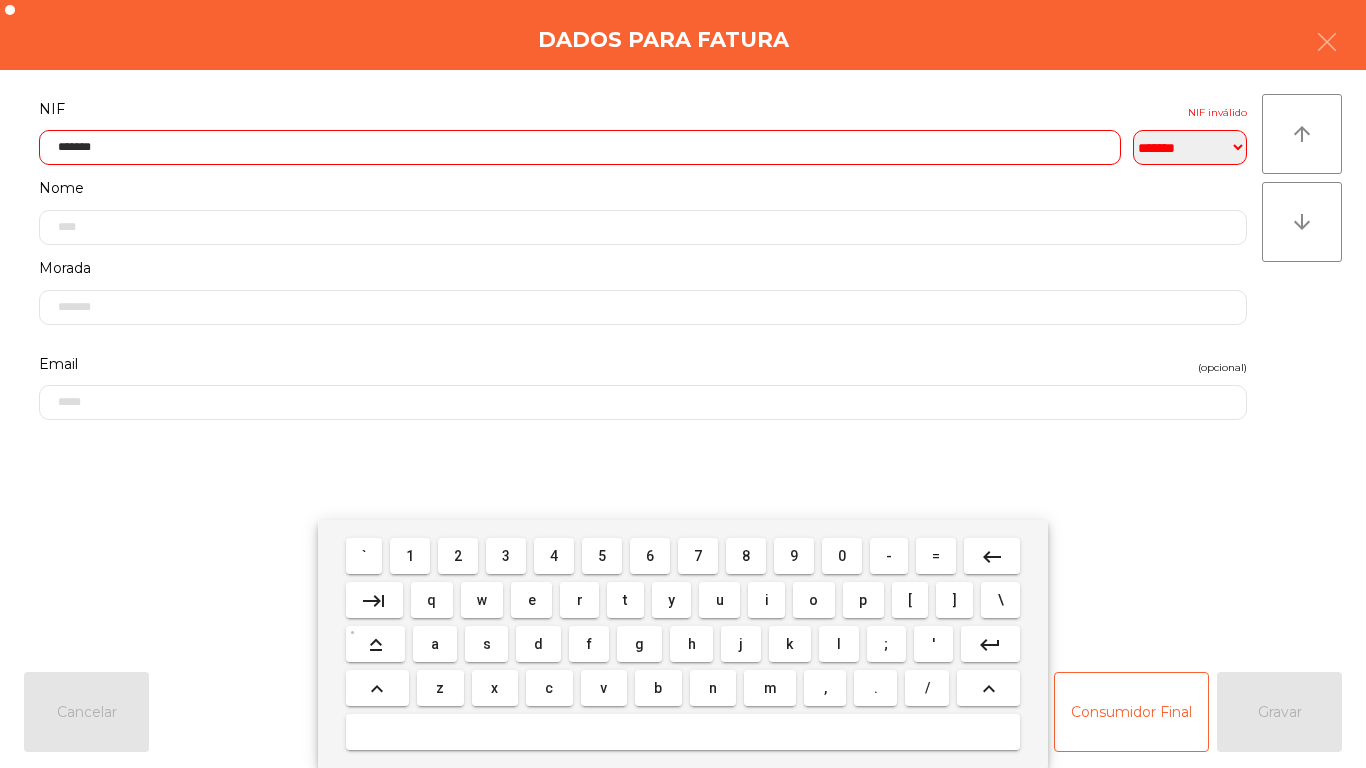 click on "6" at bounding box center (650, 556) 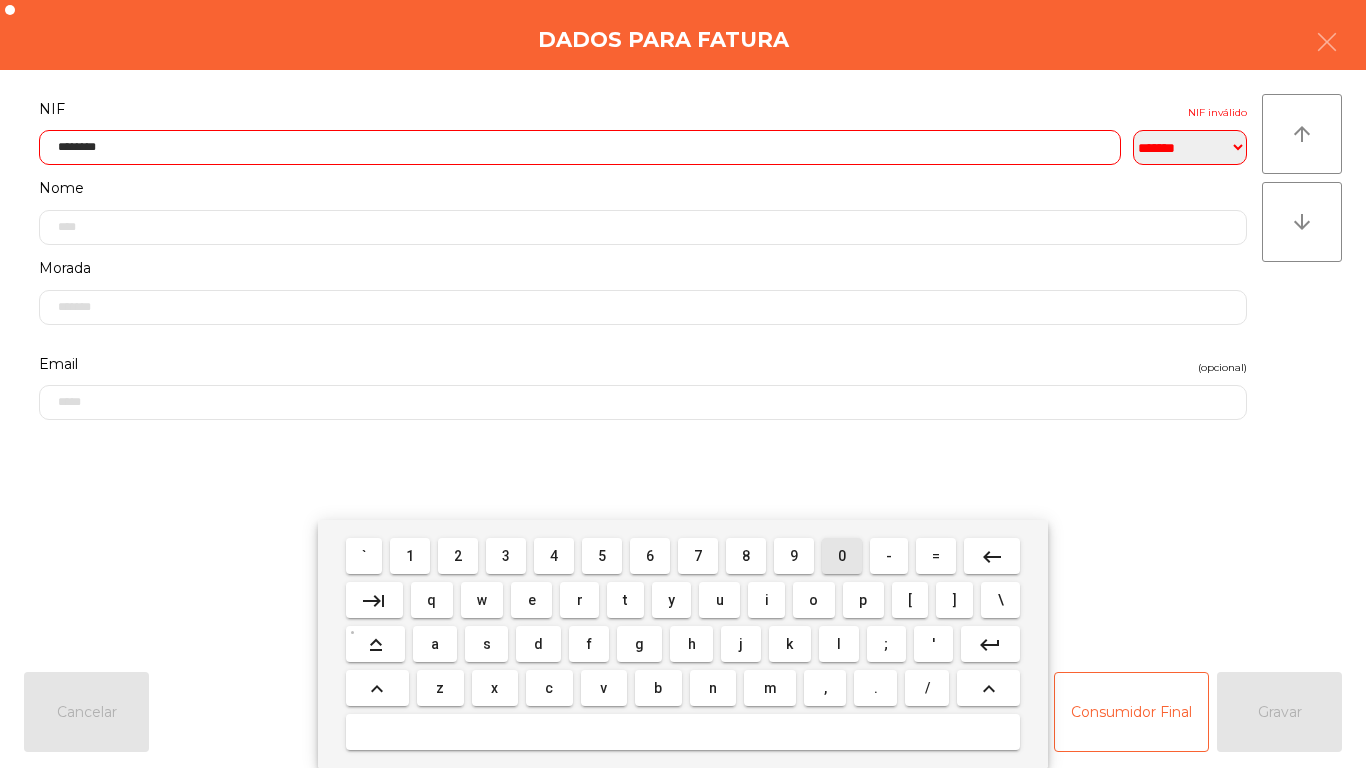 click on "0" at bounding box center (842, 556) 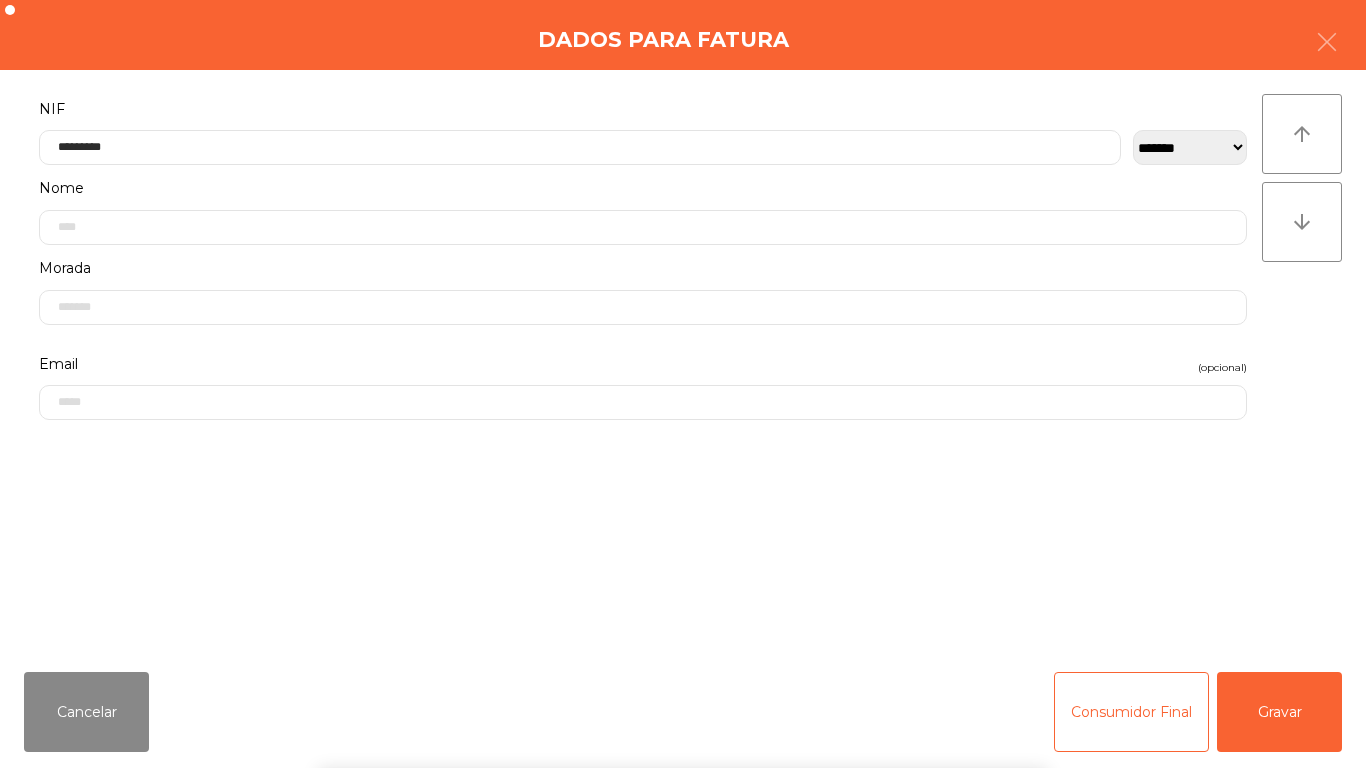 click on "` 1 2 3 4 5 6 7 8 9 0 - = keyboard_backspace keyboard_tab q w e r t y u i o p [ ] \ keyboard_capslock a s d f g h j k l ; ' keyboard_return keyboard_arrow_up z x c v b n m , . / keyboard_arrow_up" at bounding box center [683, 644] 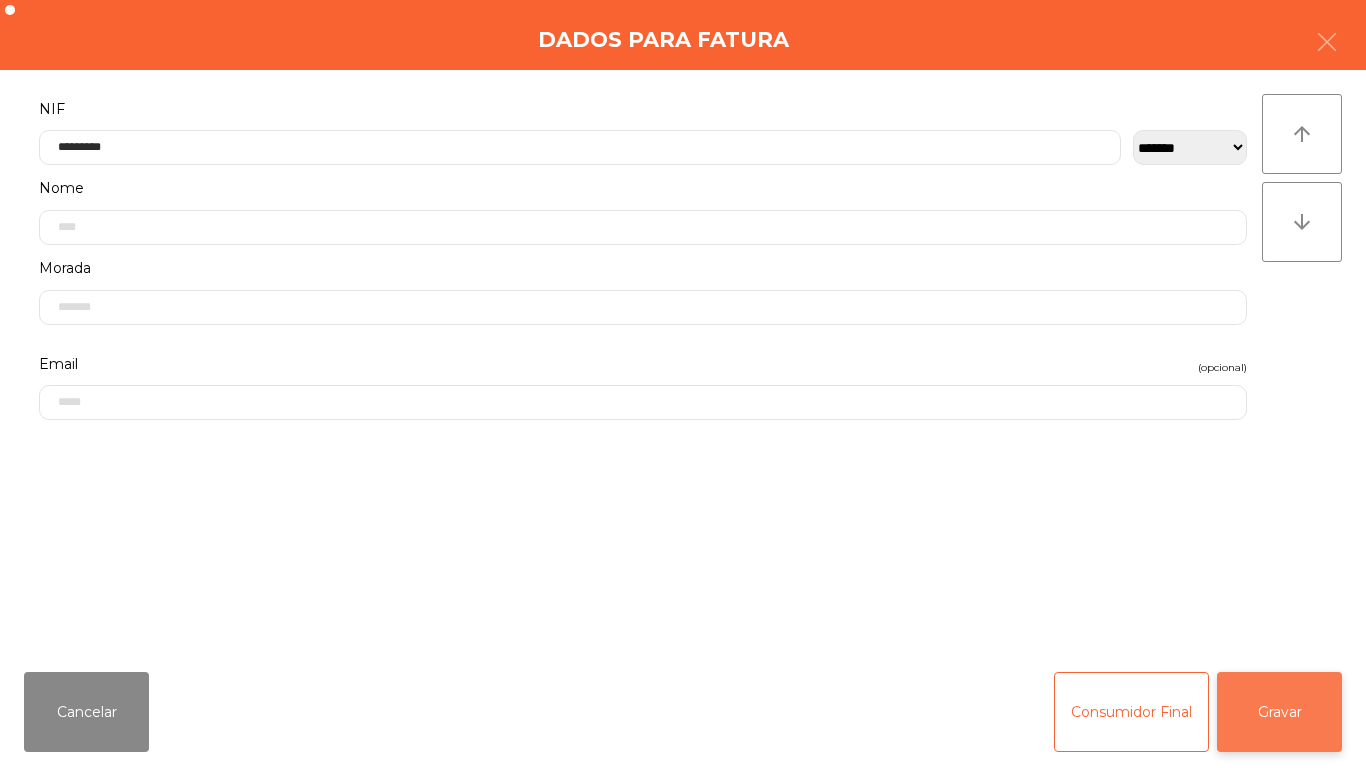 click on "Gravar" 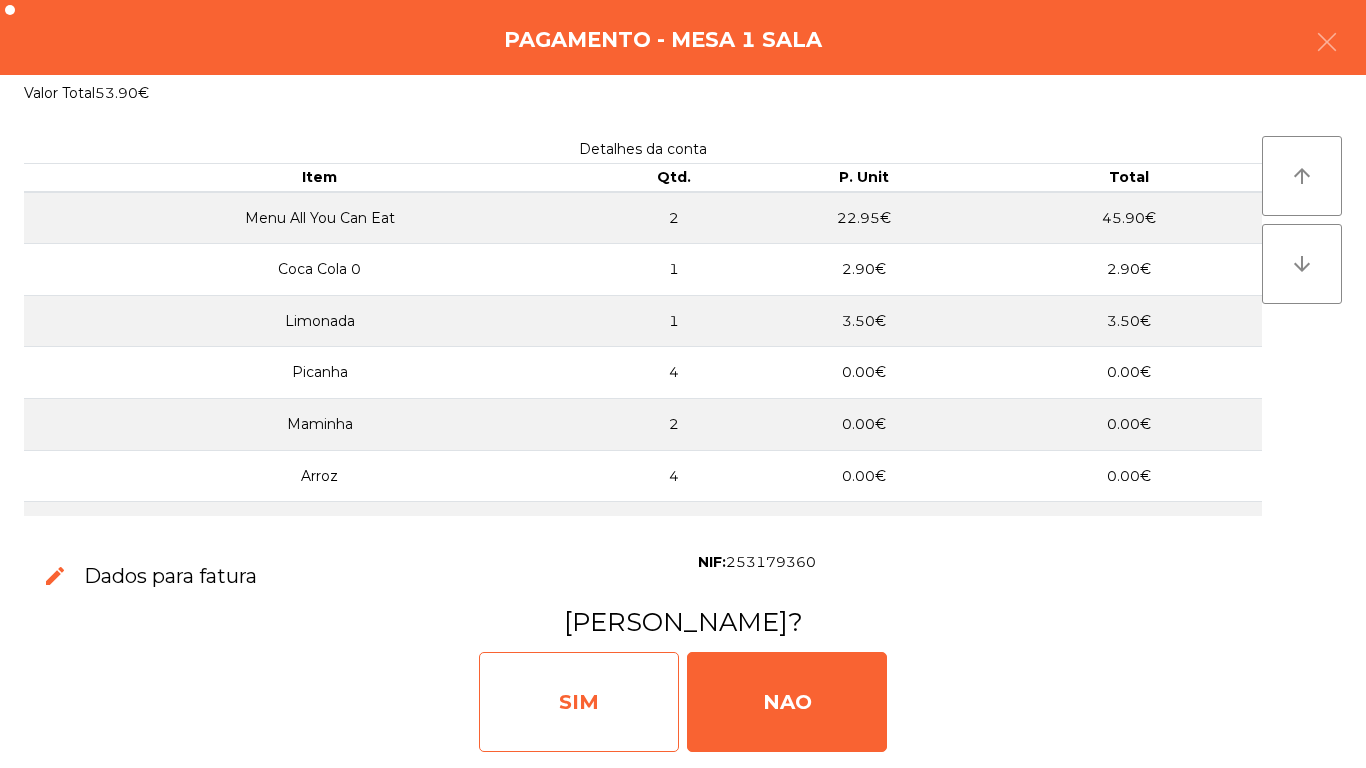 click on "SIM" 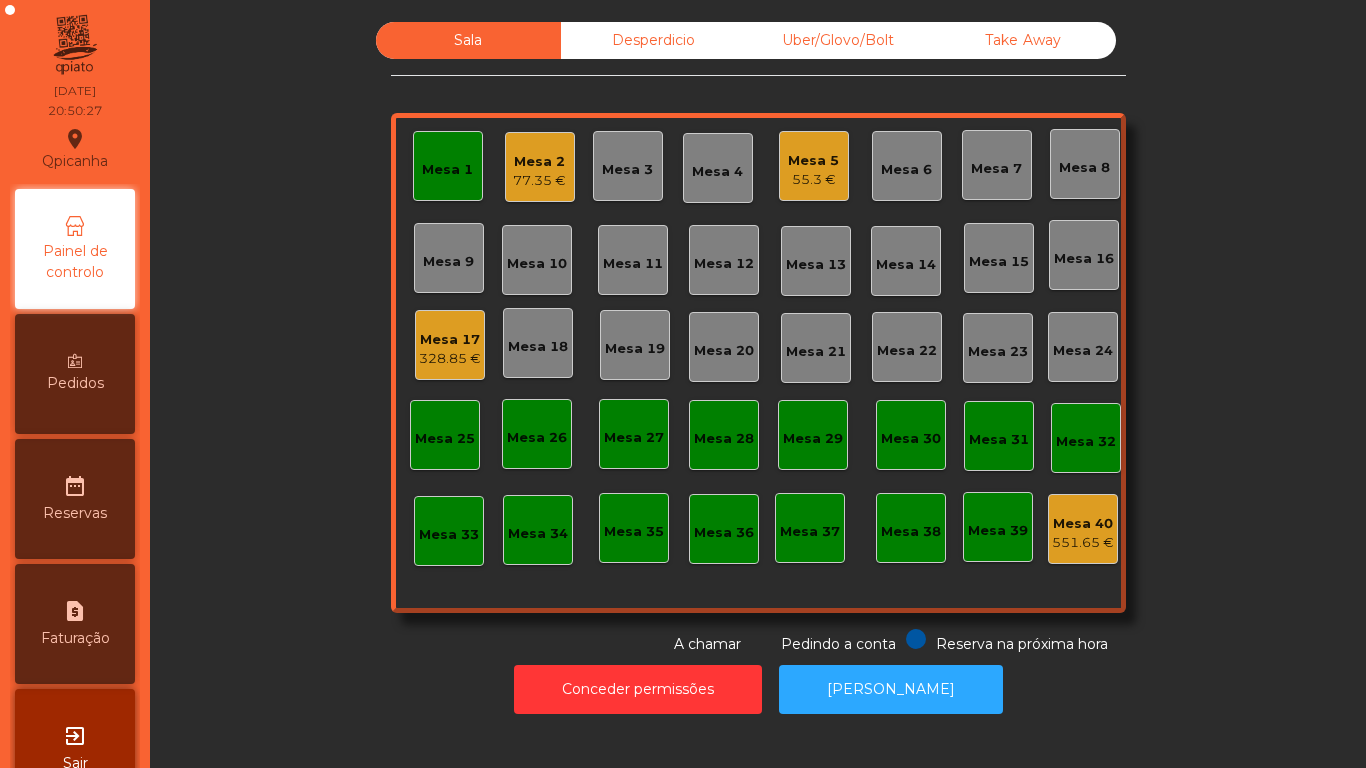 click on "Mesa 10" 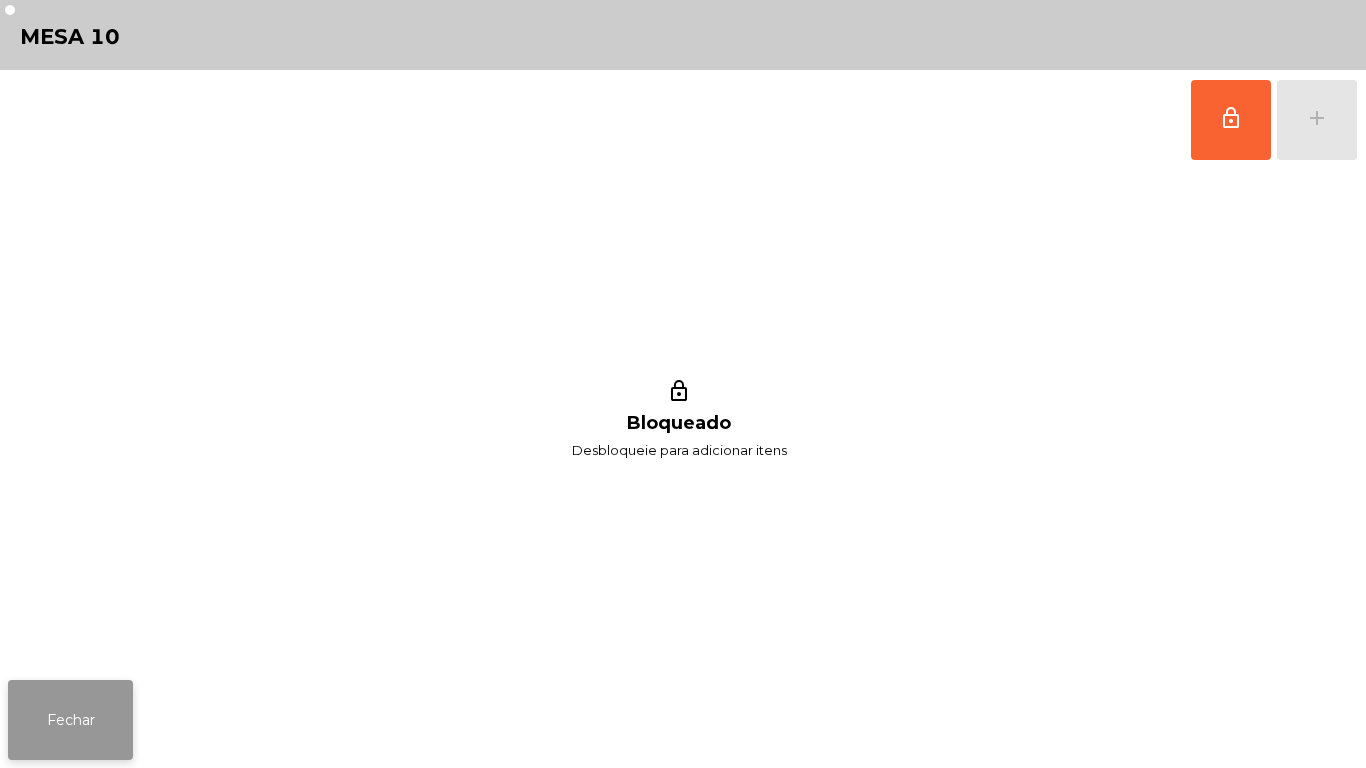 click on "Fechar" 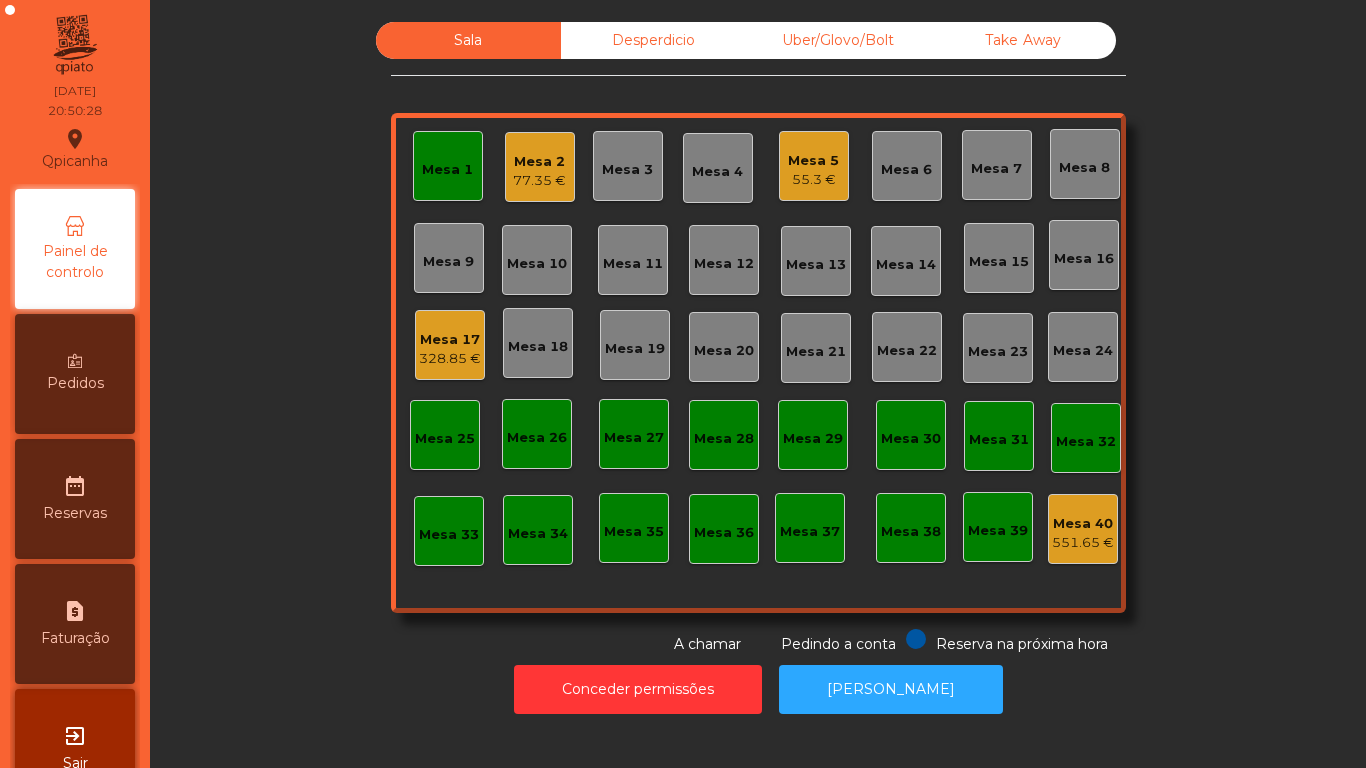 click on "Mesa 2" 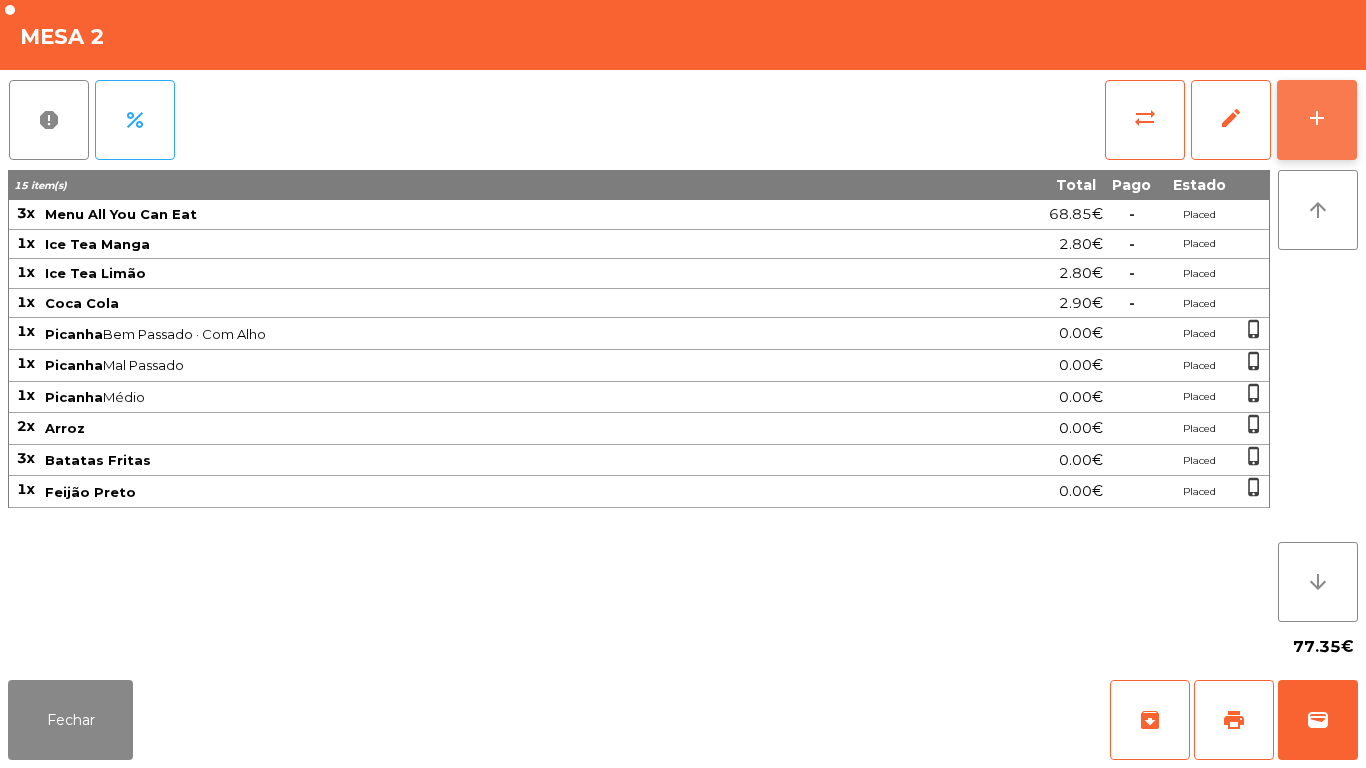 click on "add" 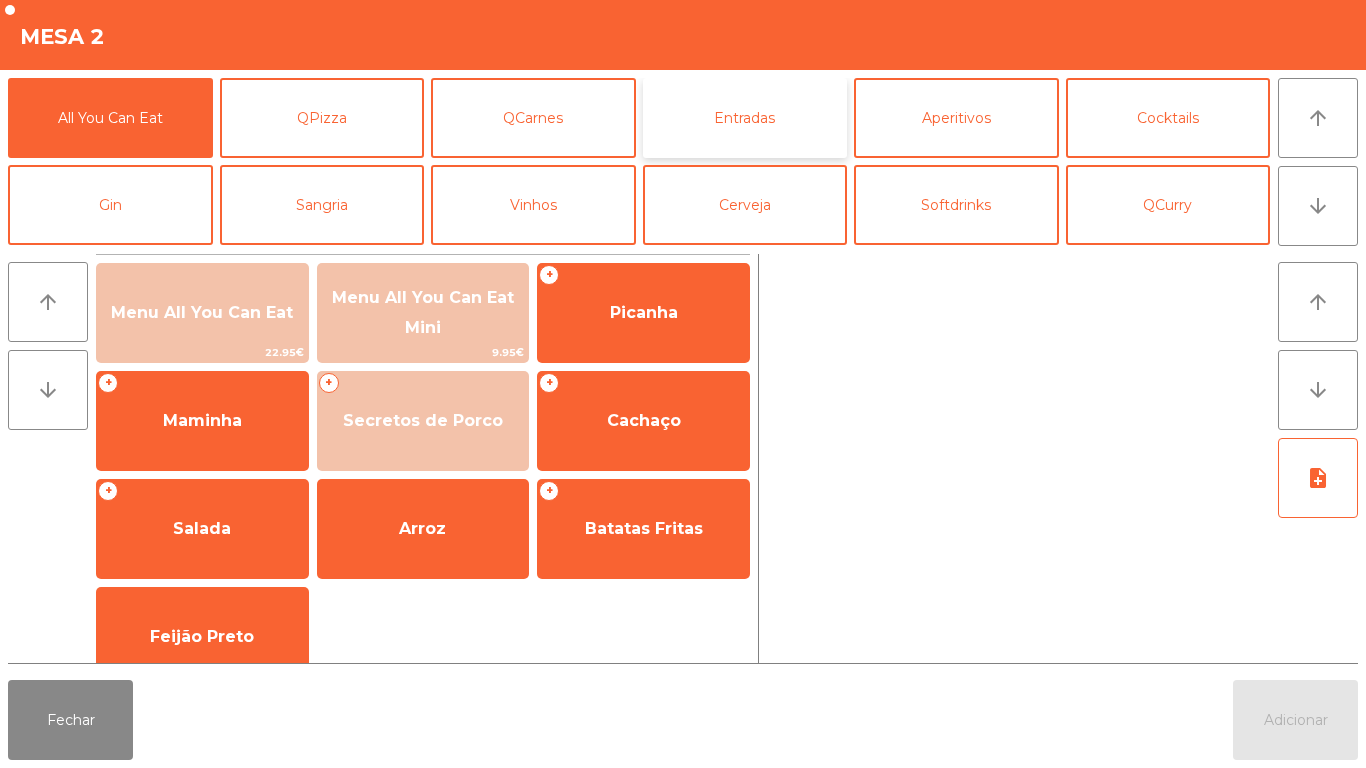 click on "Entradas" 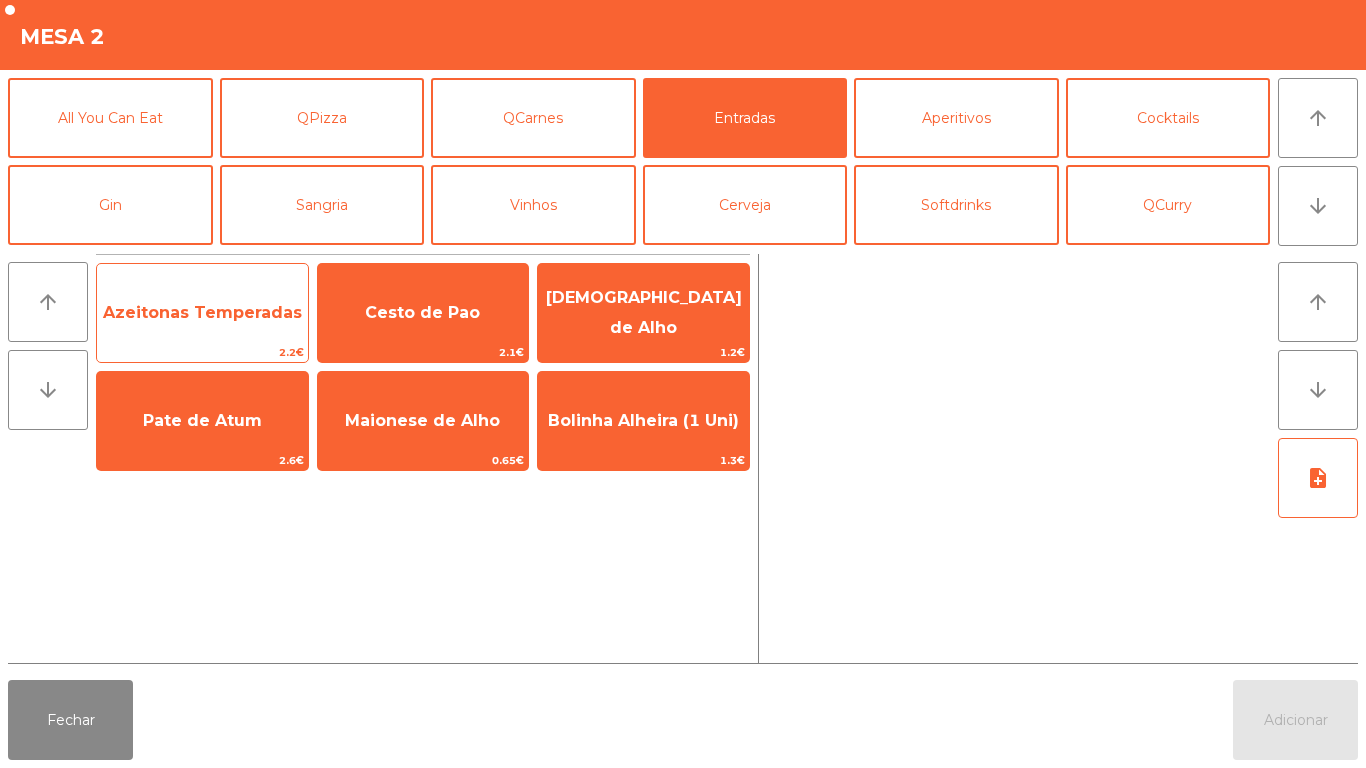 click on "Azeitonas Temperadas" 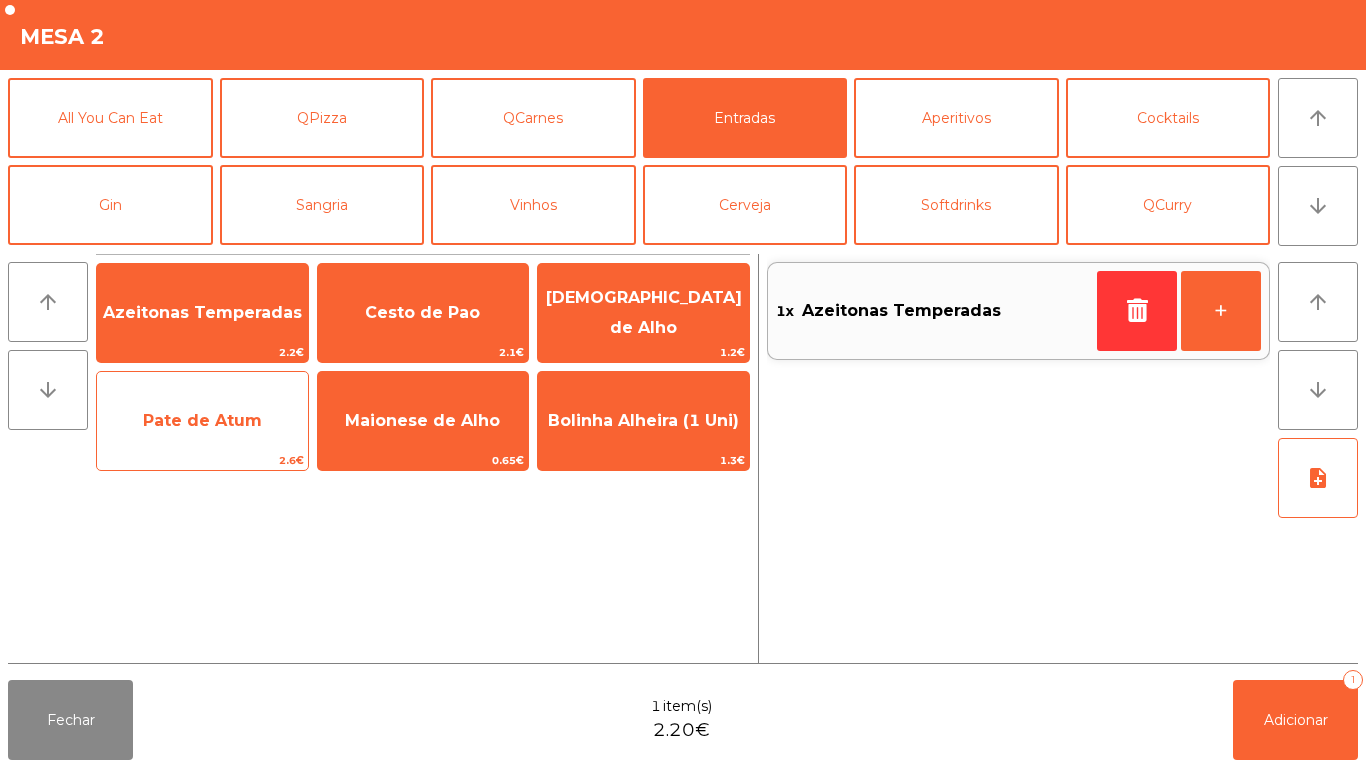 click on "Pate de Atum" 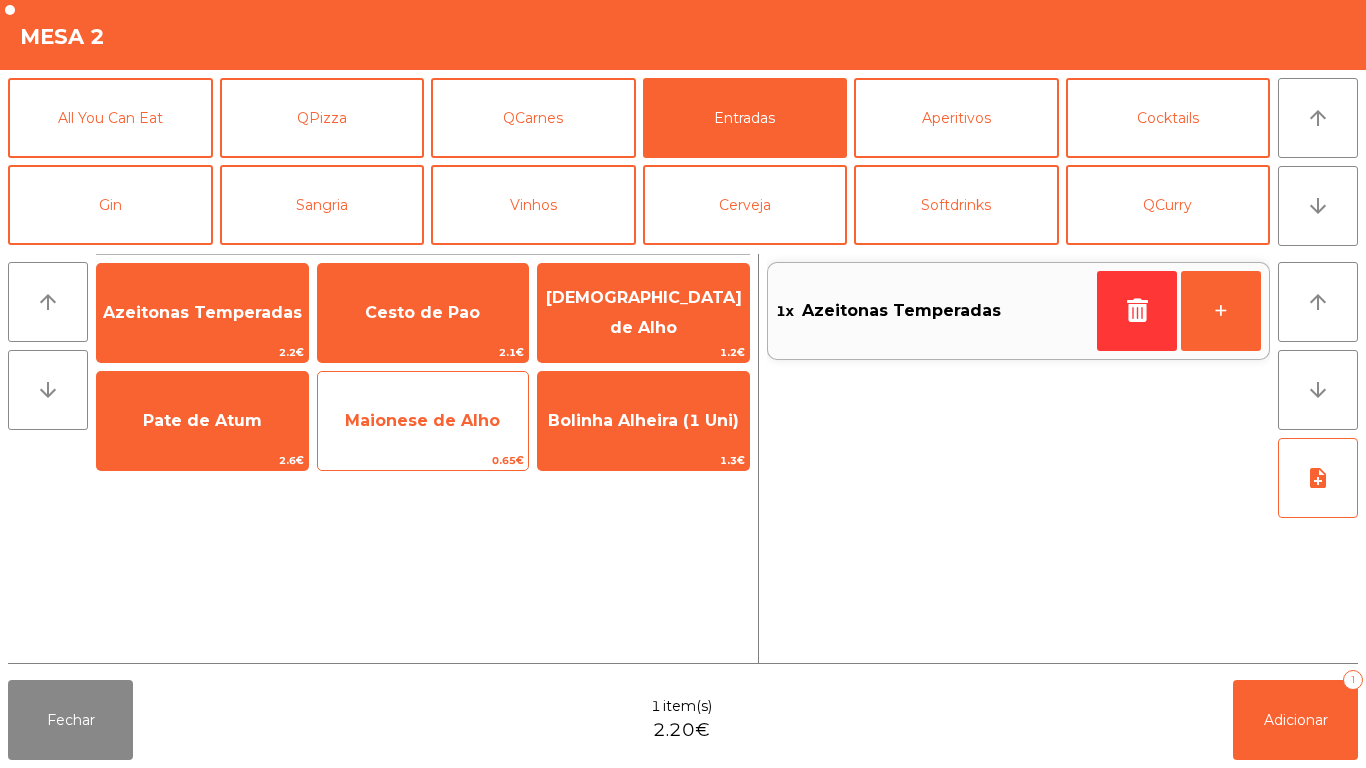 click on "Maionese de Alho" 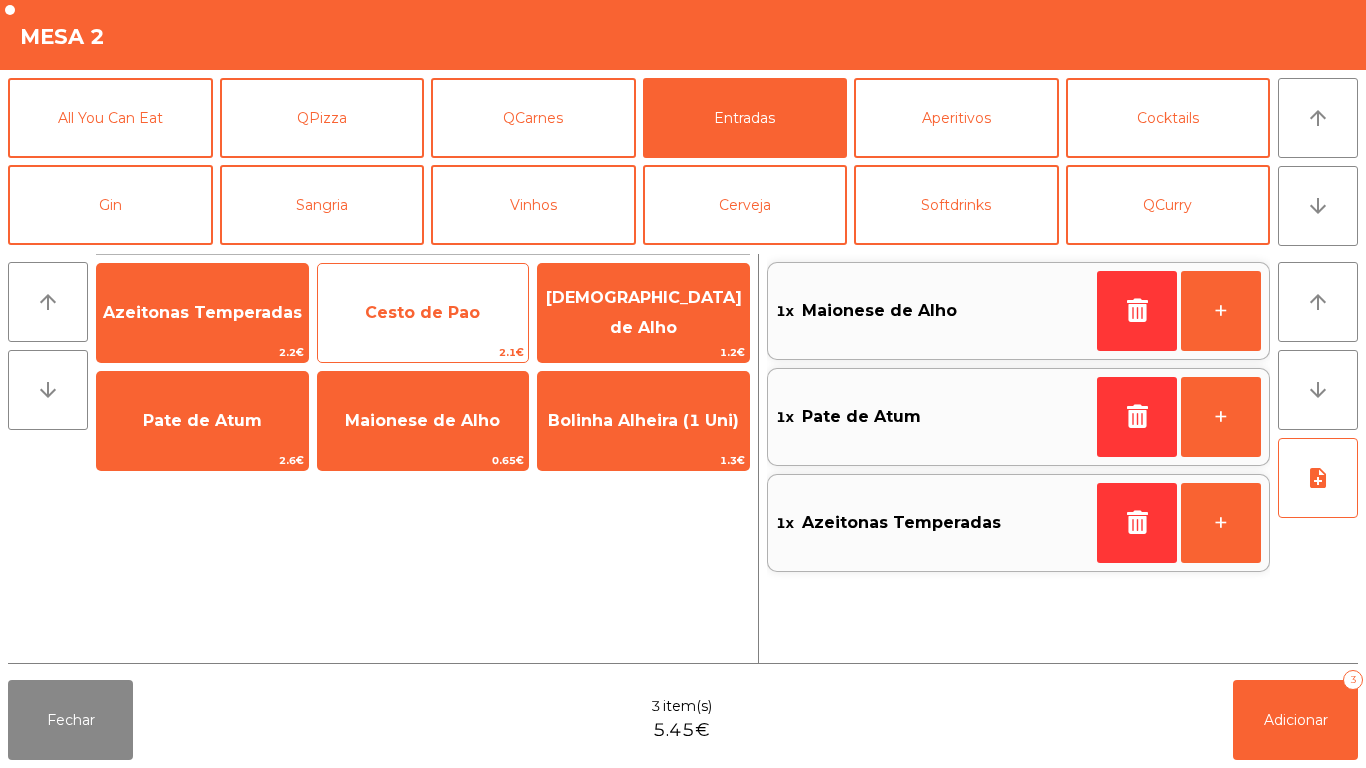 click on "Cesto de Pao" 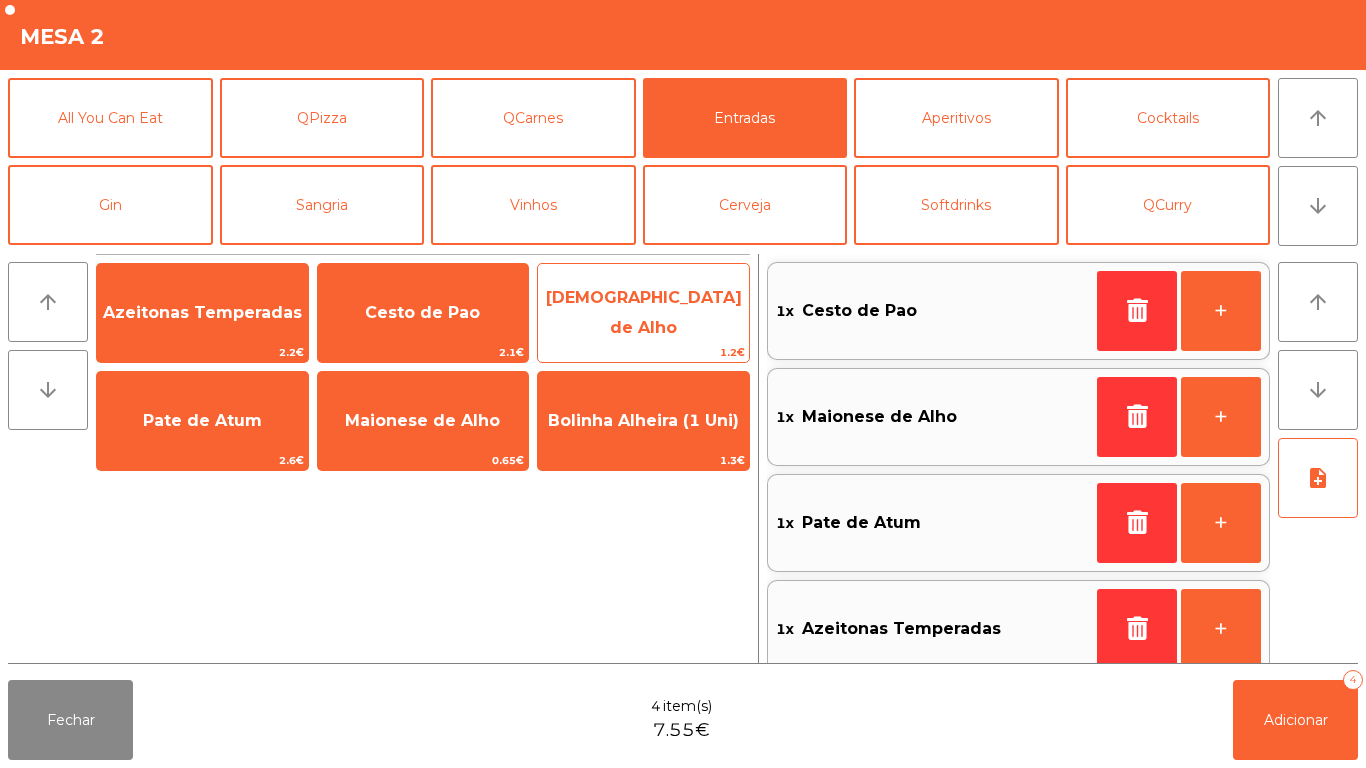 click on "[DEMOGRAPHIC_DATA] de Alho" 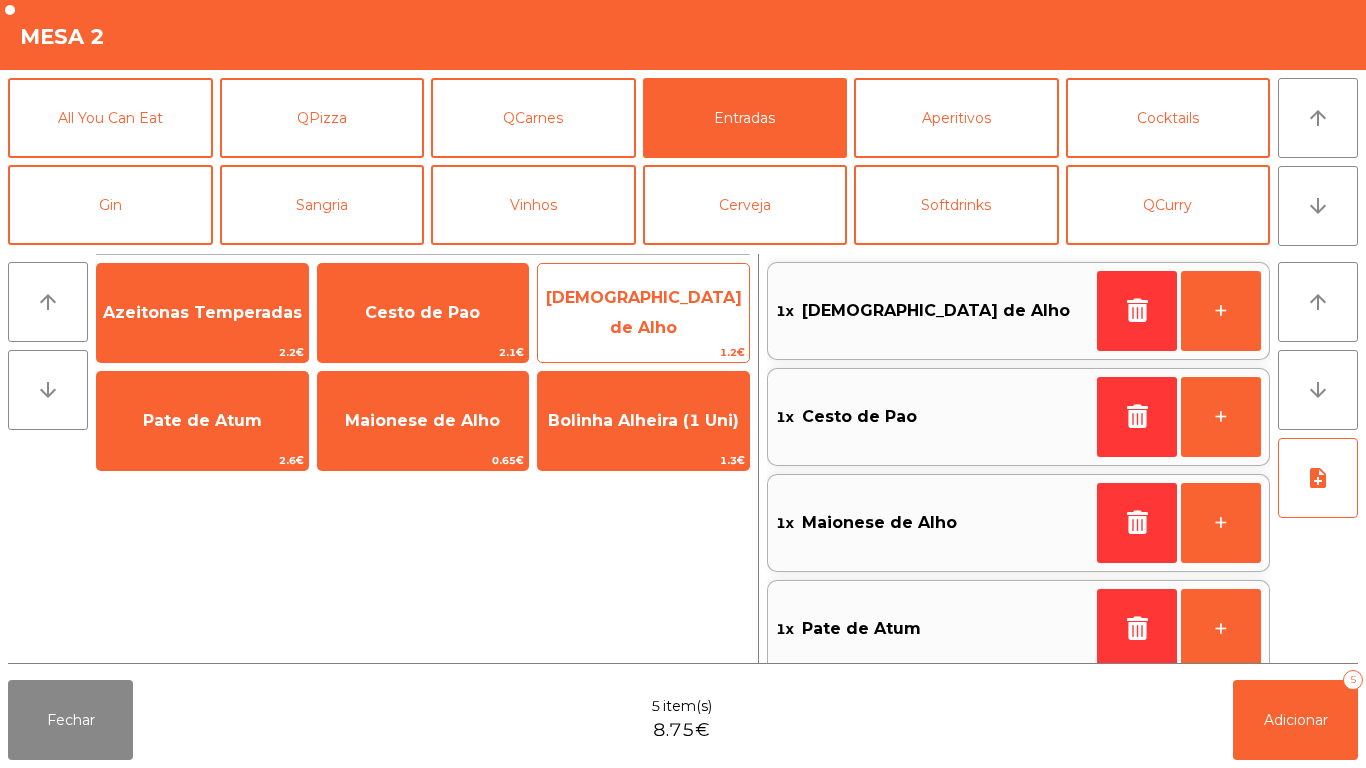 scroll, scrollTop: 8, scrollLeft: 0, axis: vertical 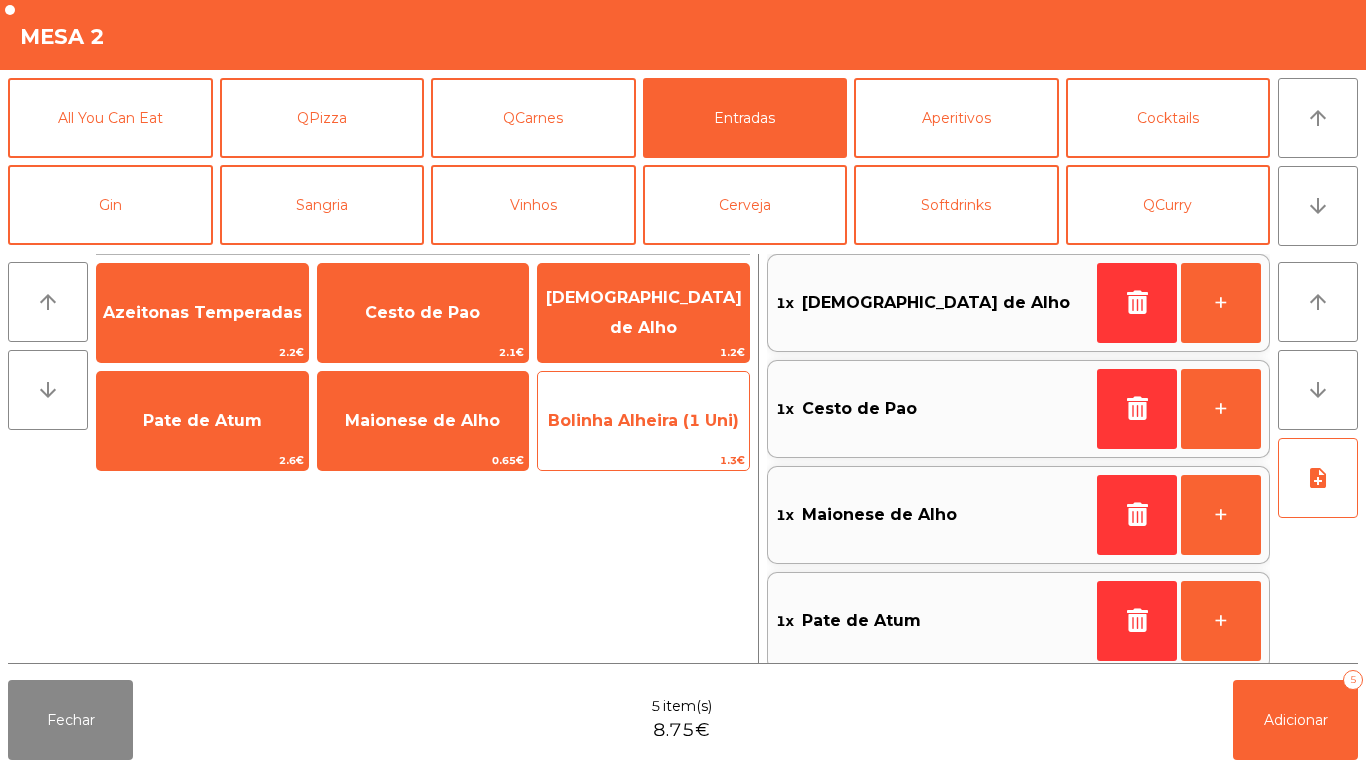 click on "Bolinha Alheira (1 Uni)" 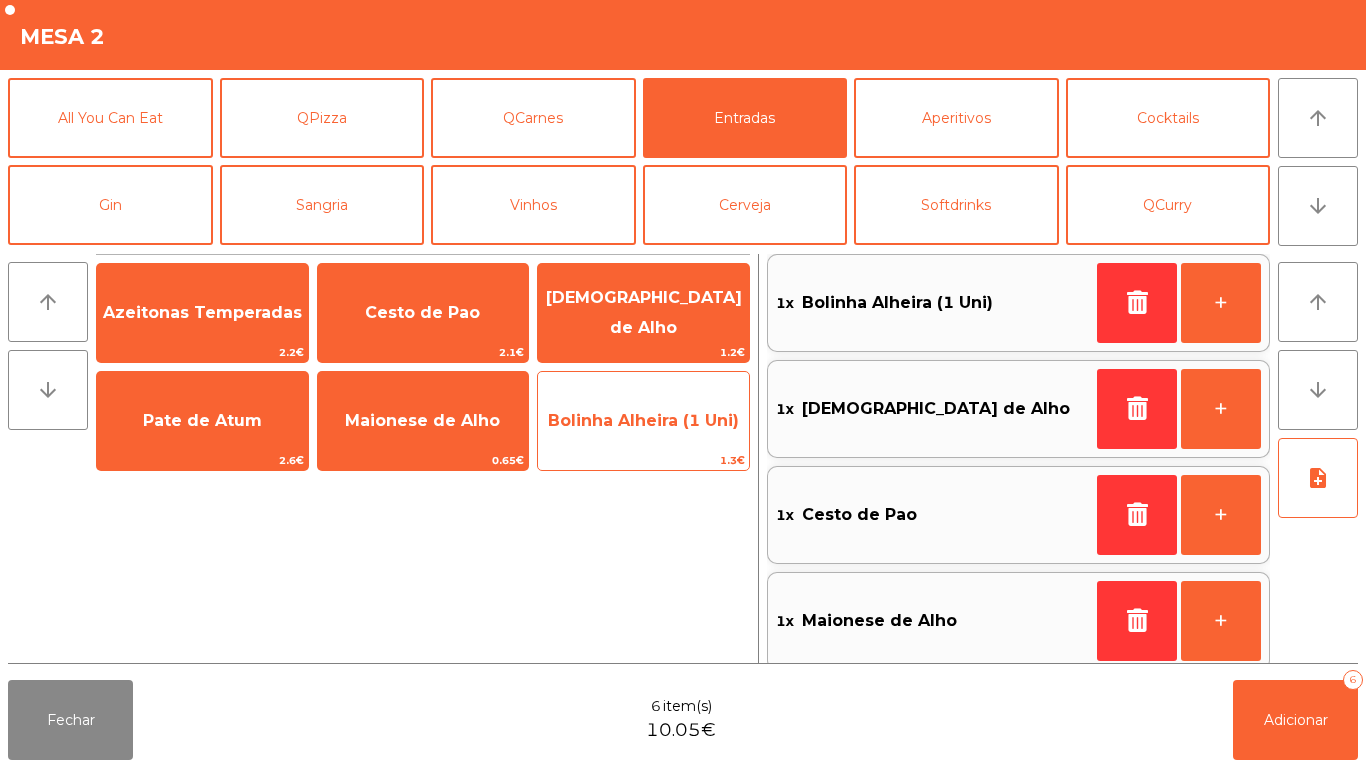 click on "Bolinha Alheira (1 Uni)" 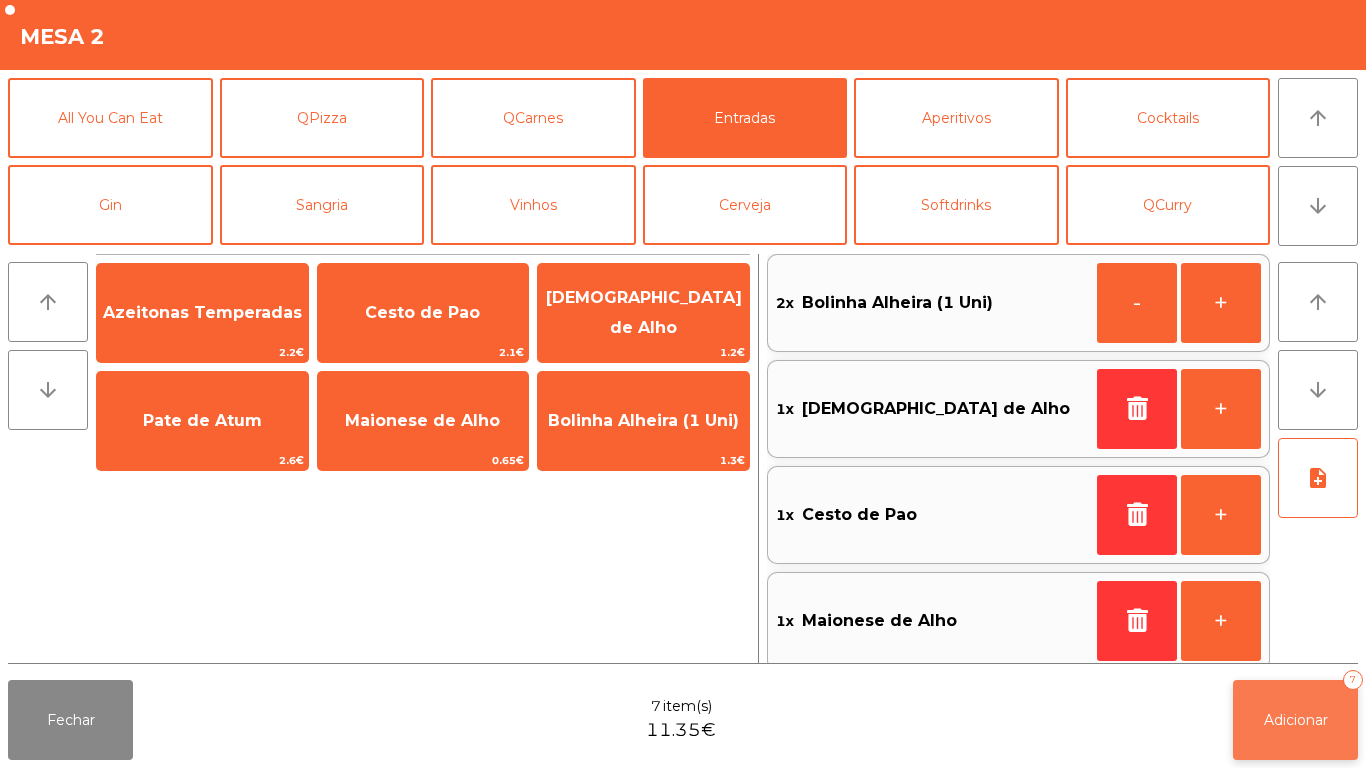 click on "Adicionar   7" 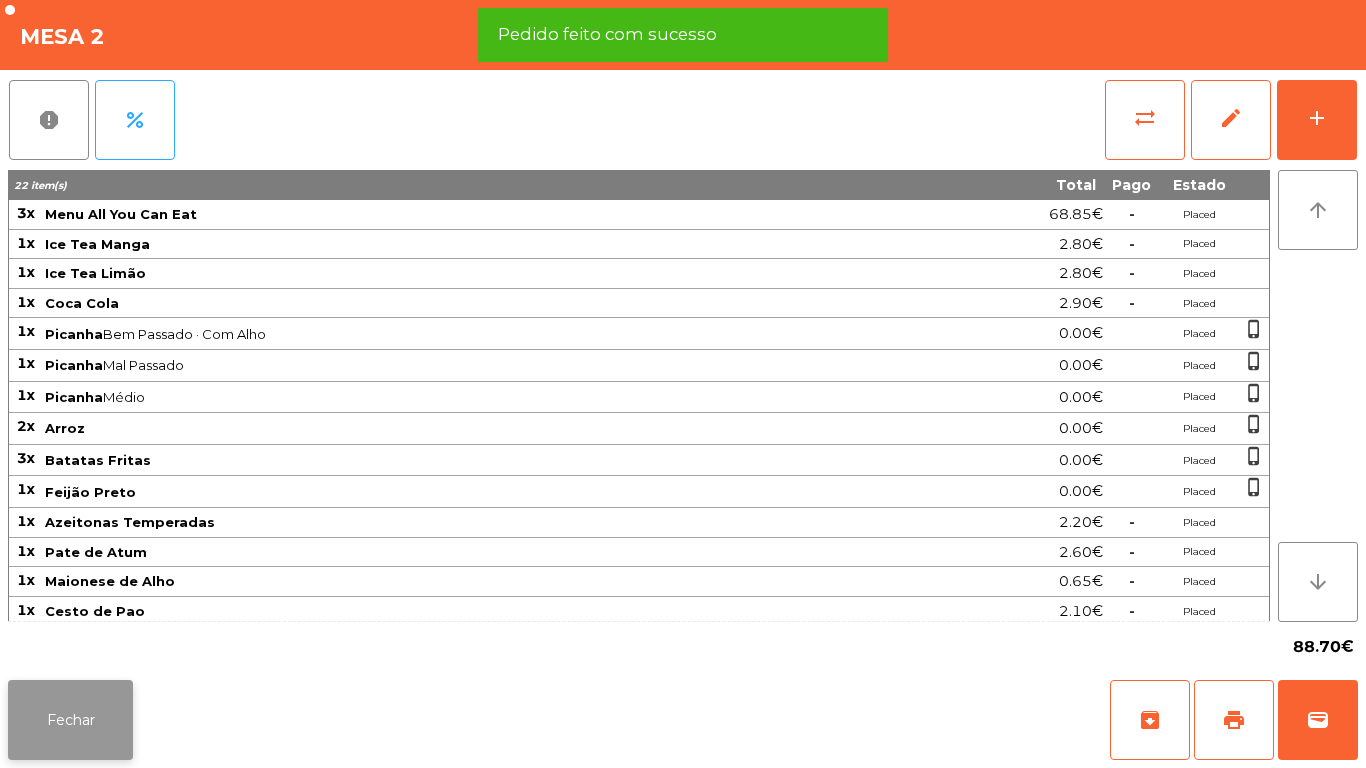 click on "Fechar" 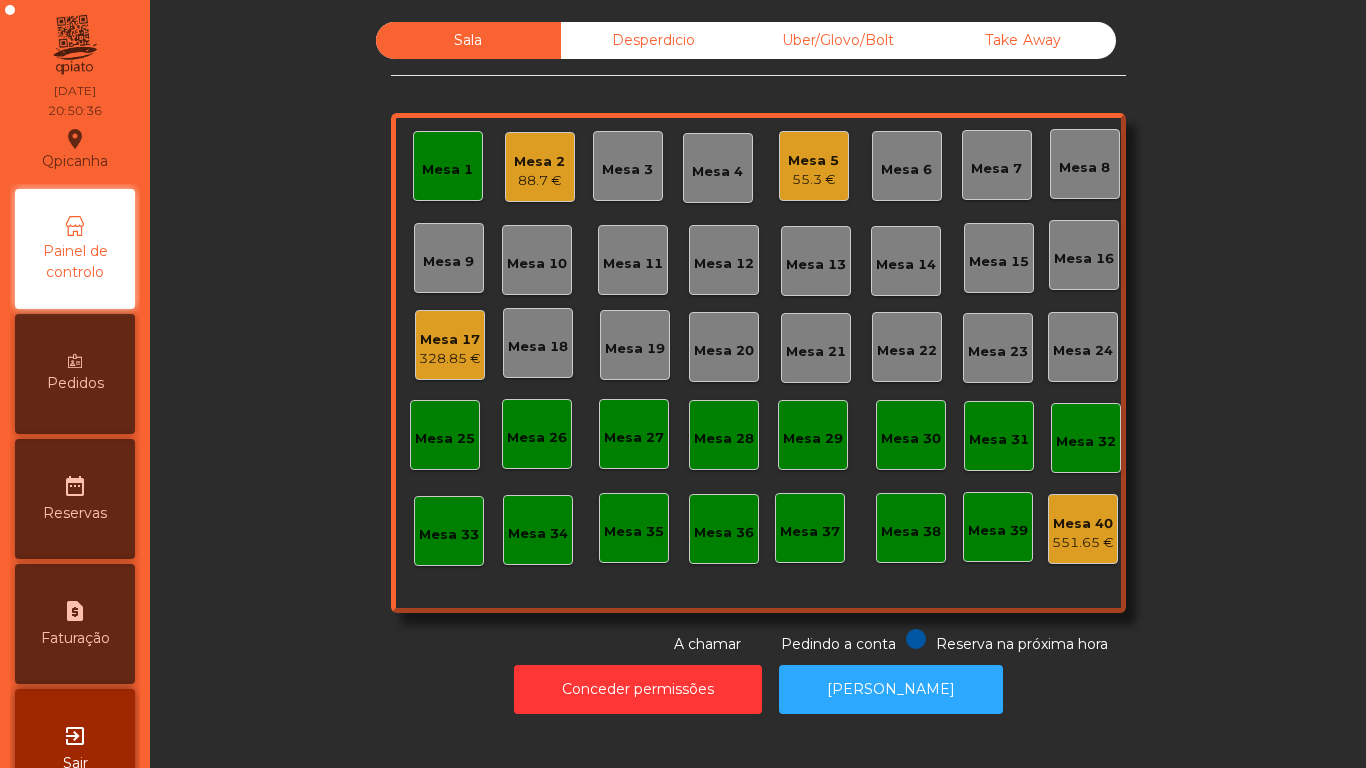 click on "Mesa 1" 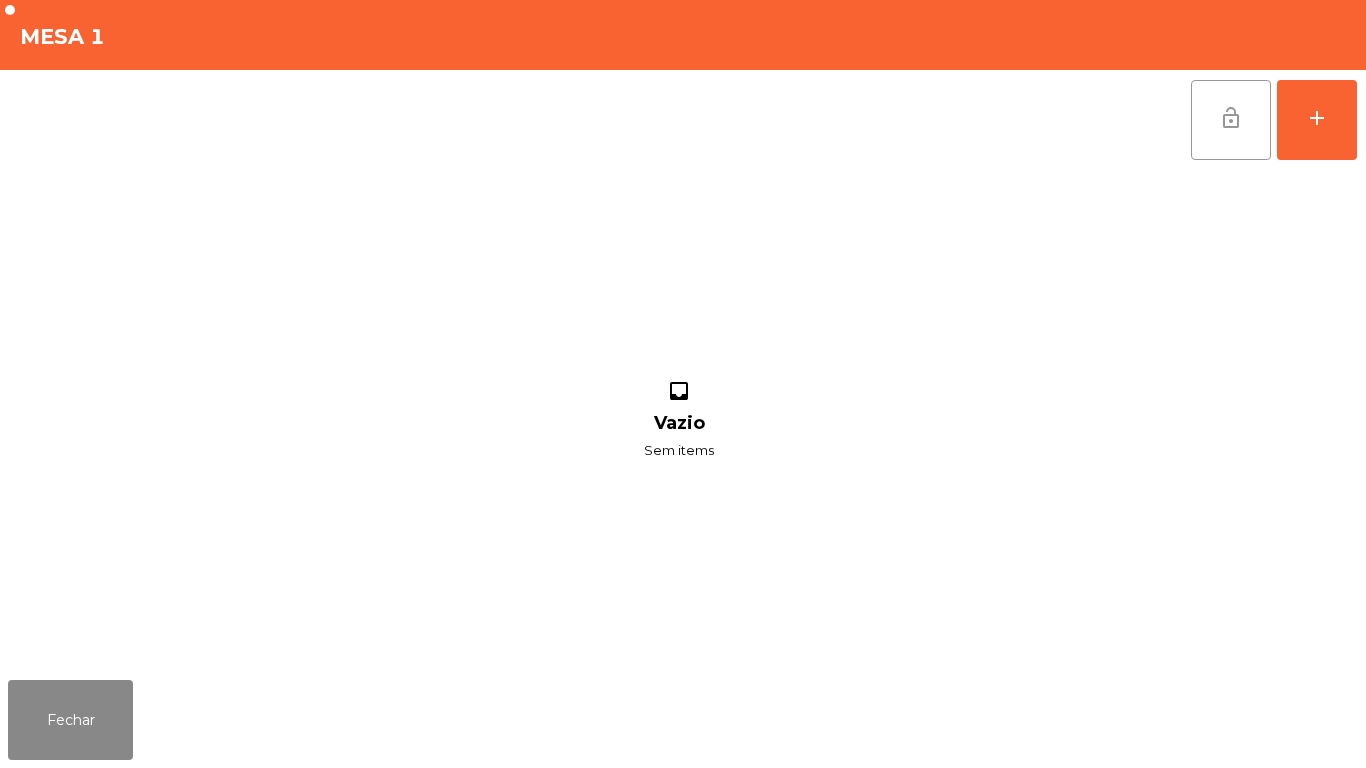click on "lock_open" 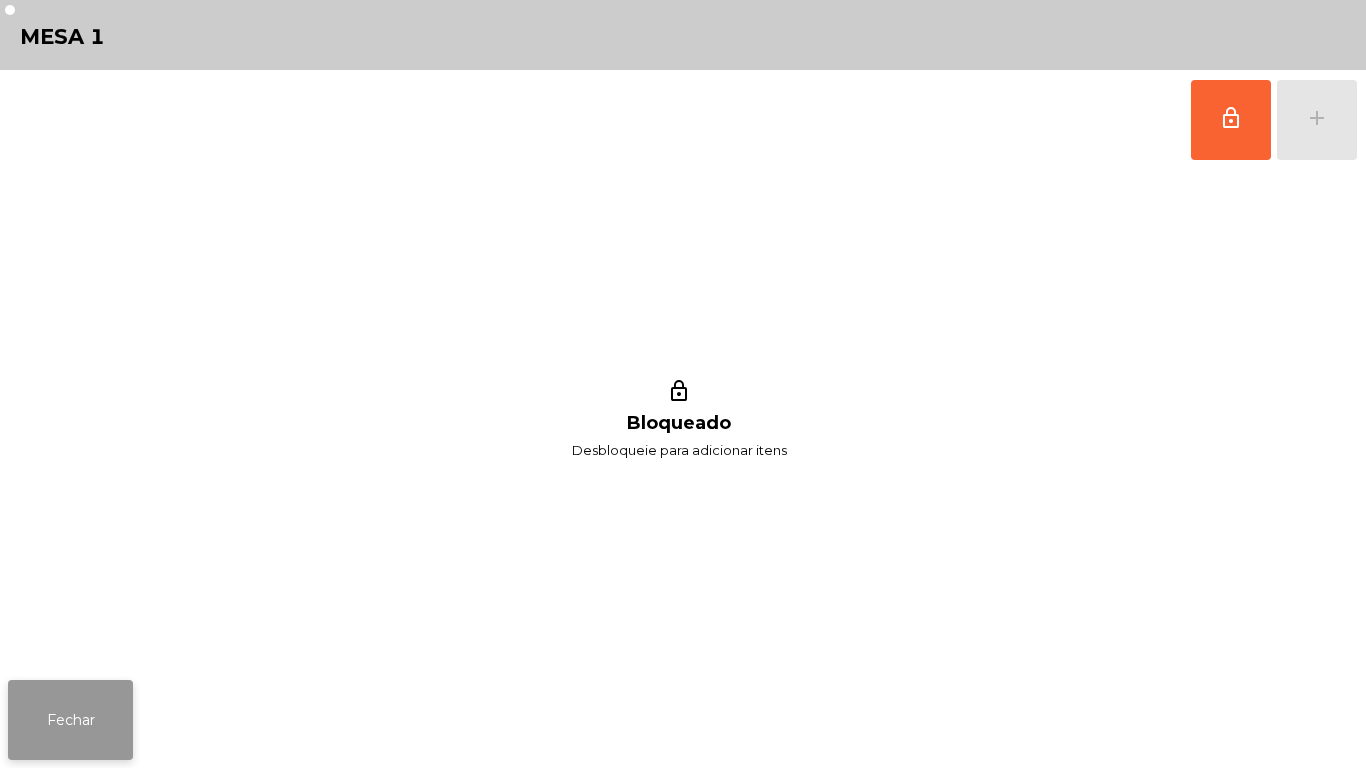 click on "Fechar" 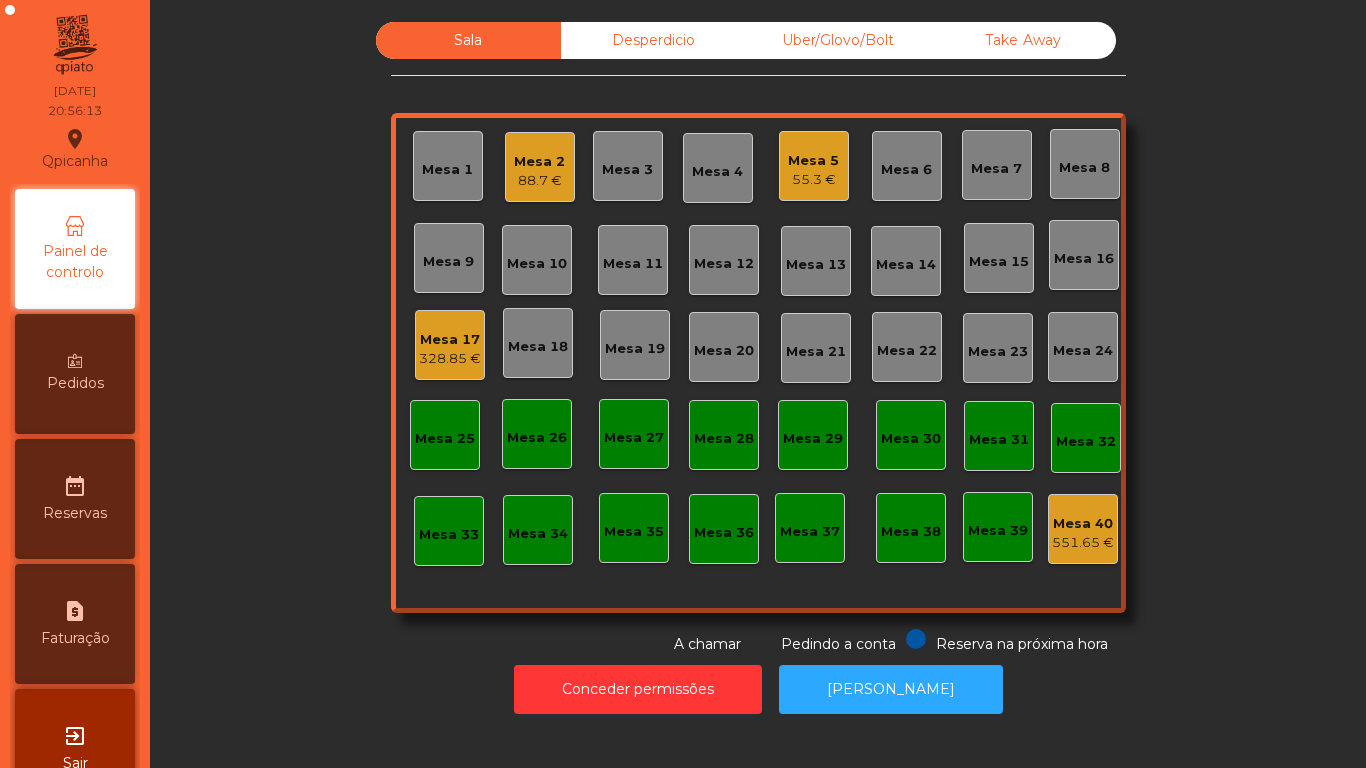 click on "Mesa 3" 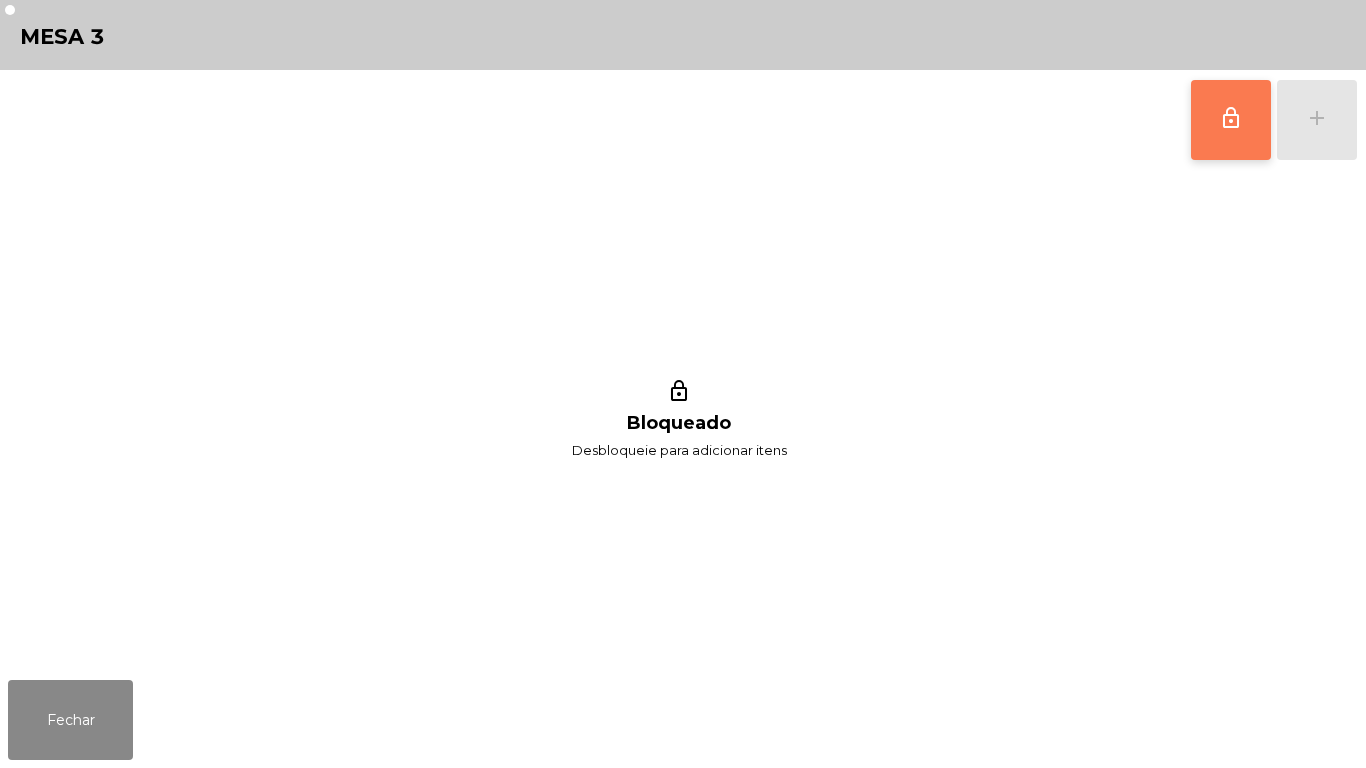 click on "lock_outline" 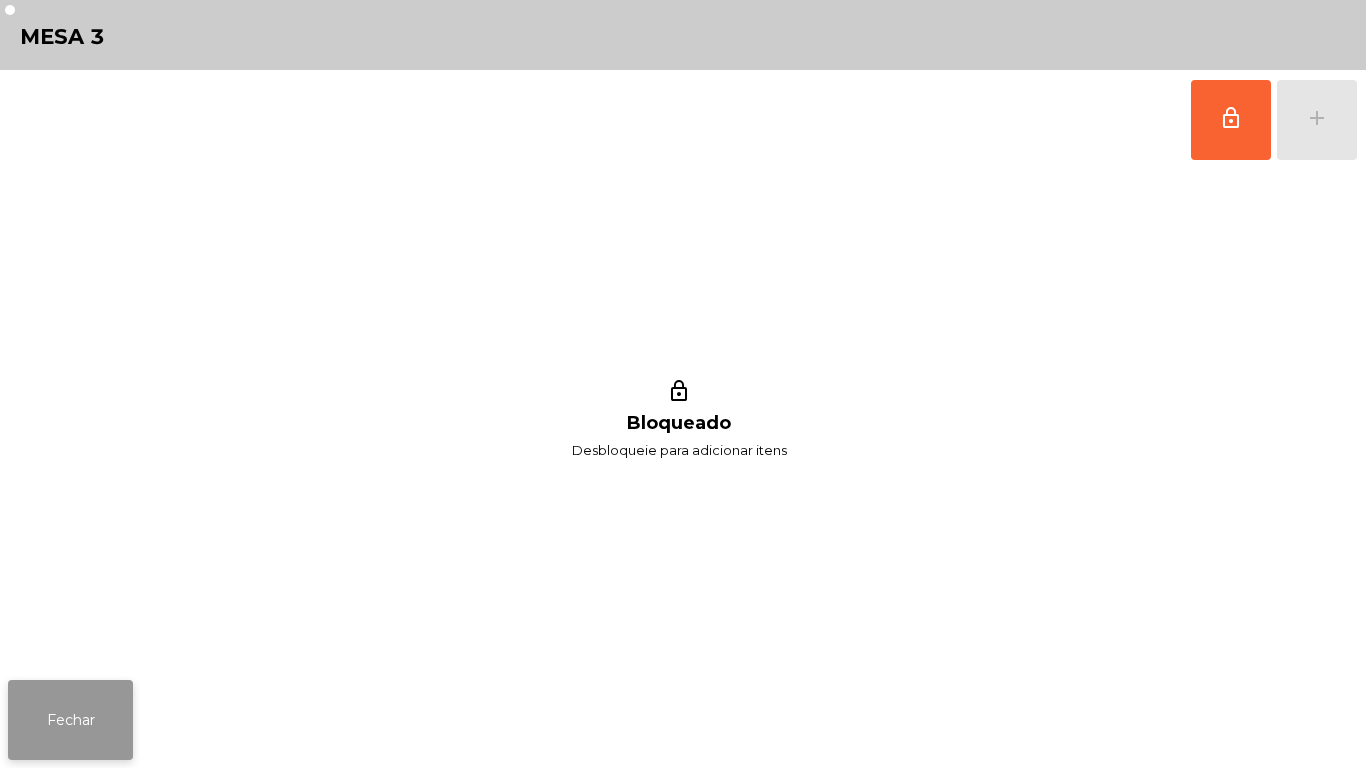 click on "Fechar" 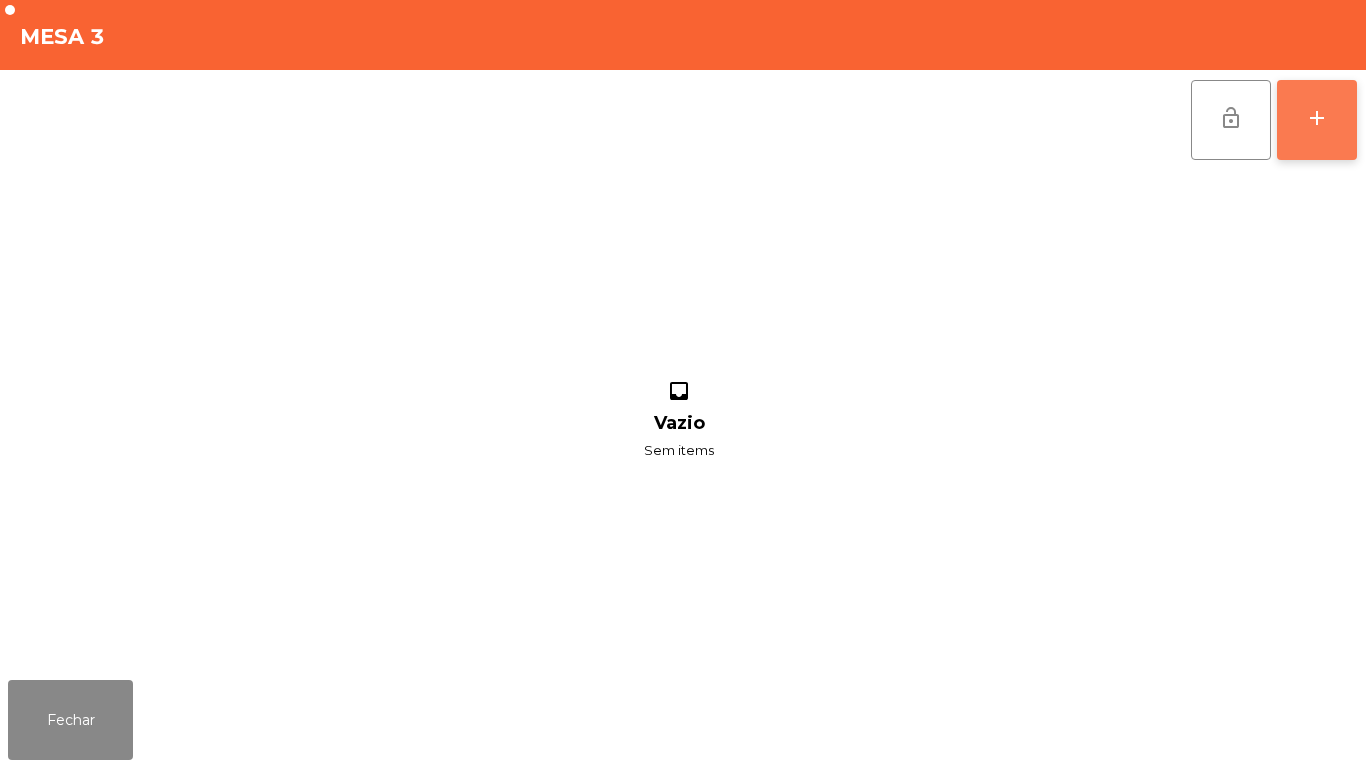 click on "add" 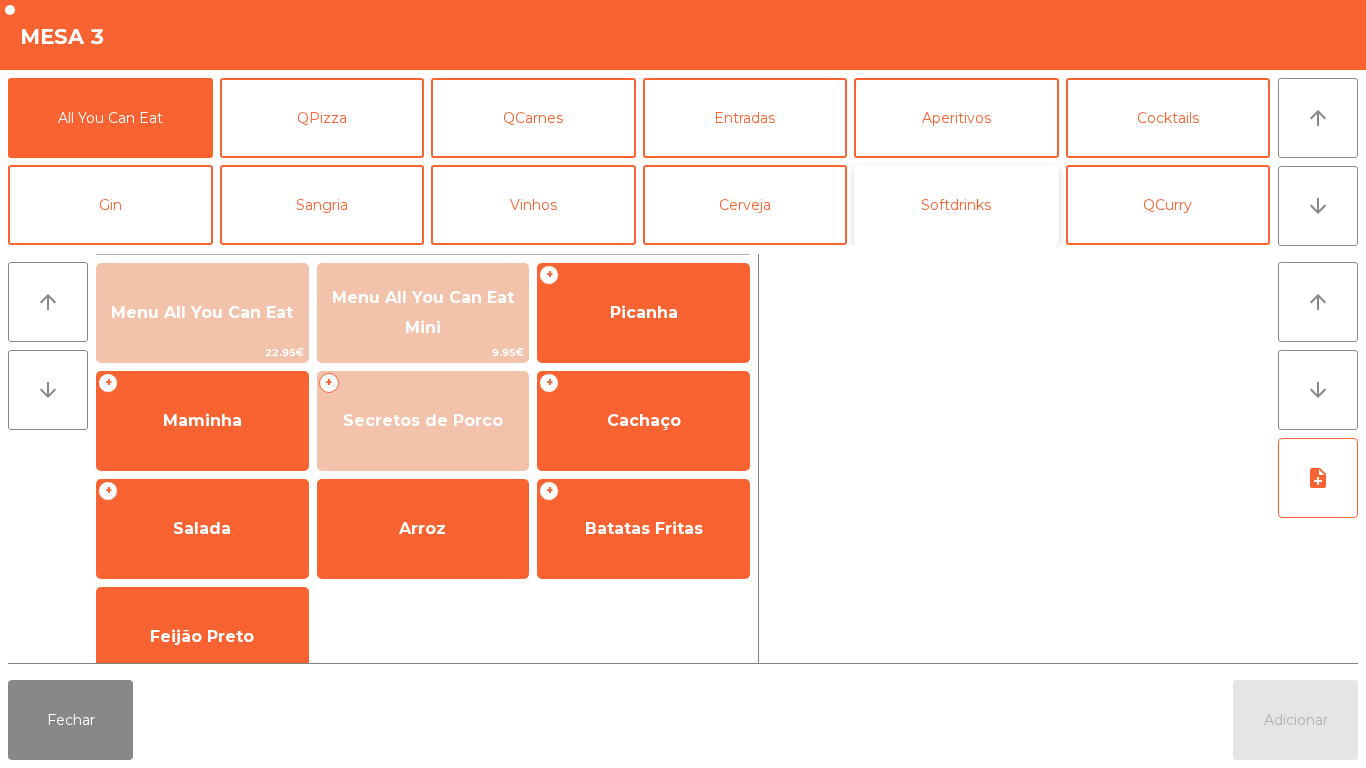 click on "Softdrinks" 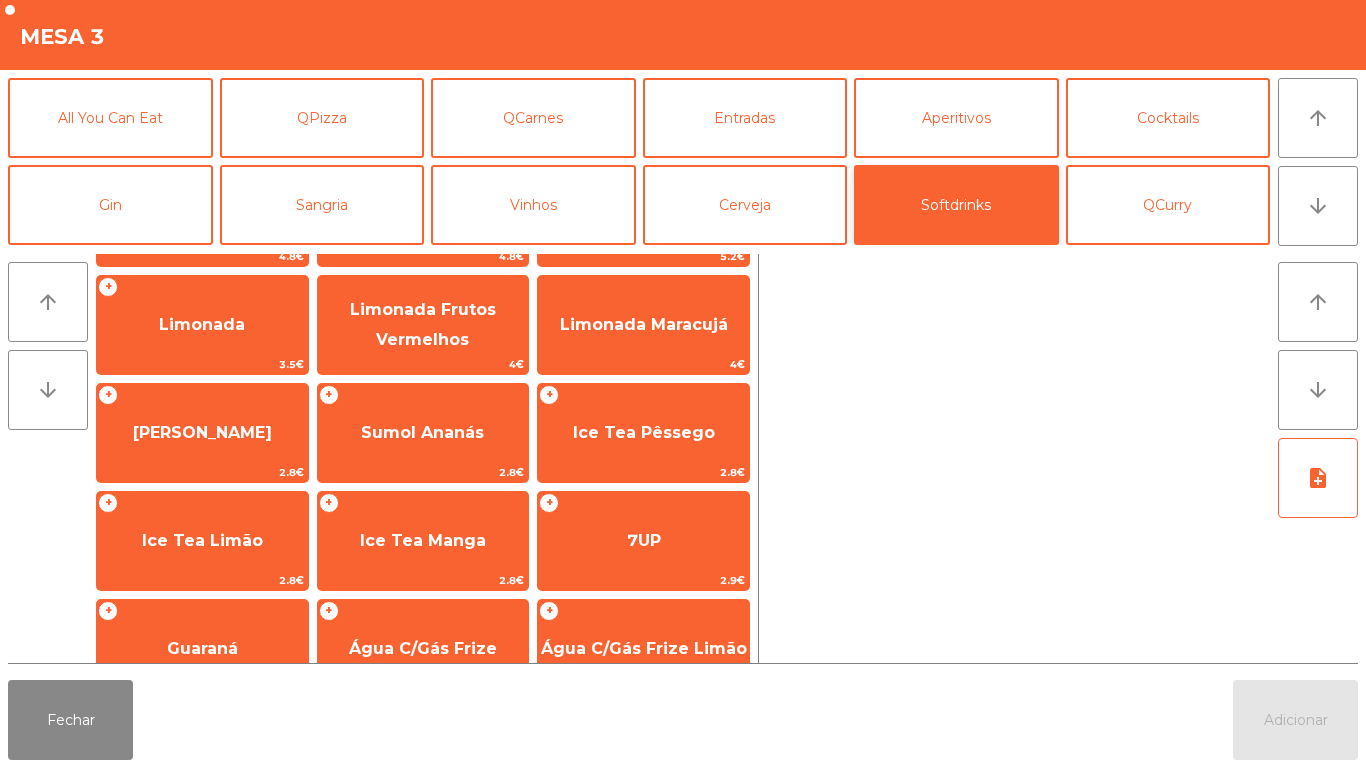 scroll, scrollTop: 238, scrollLeft: 0, axis: vertical 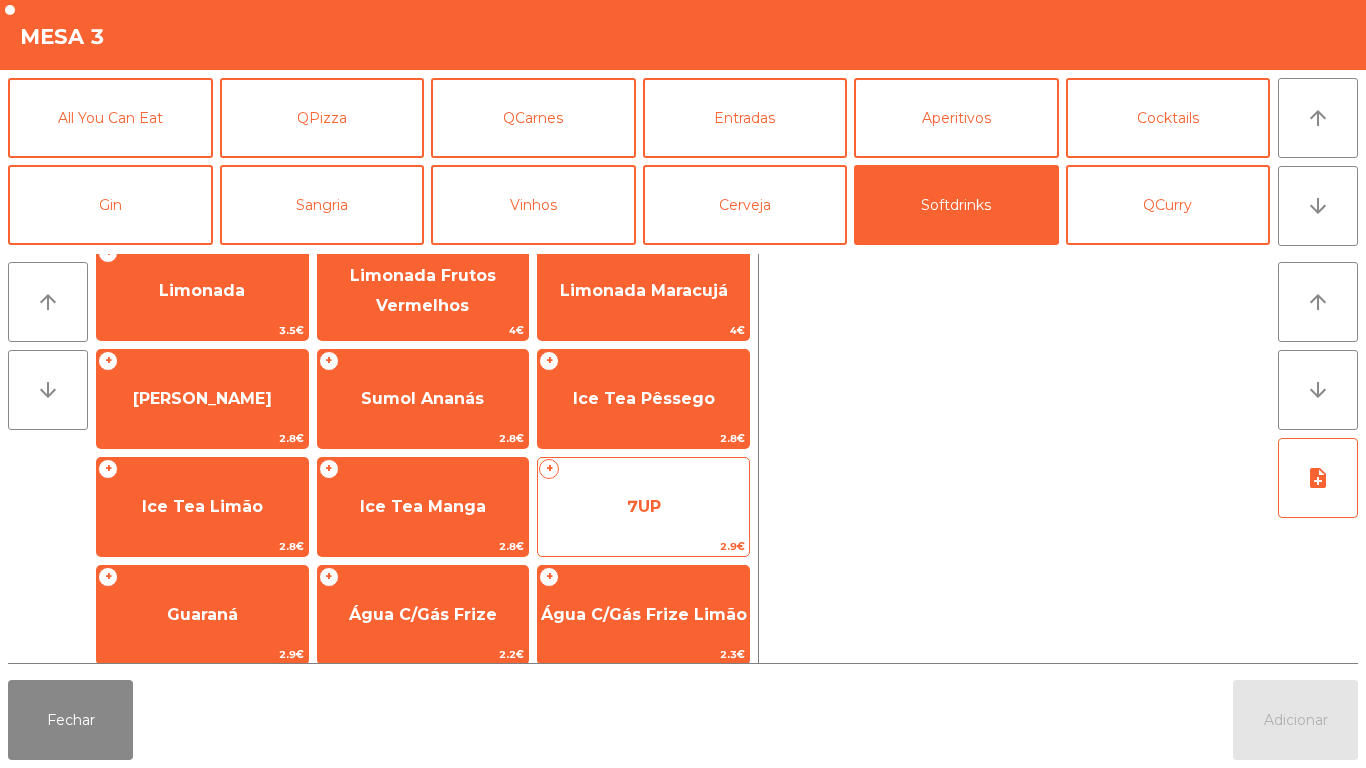 click on "7UP" 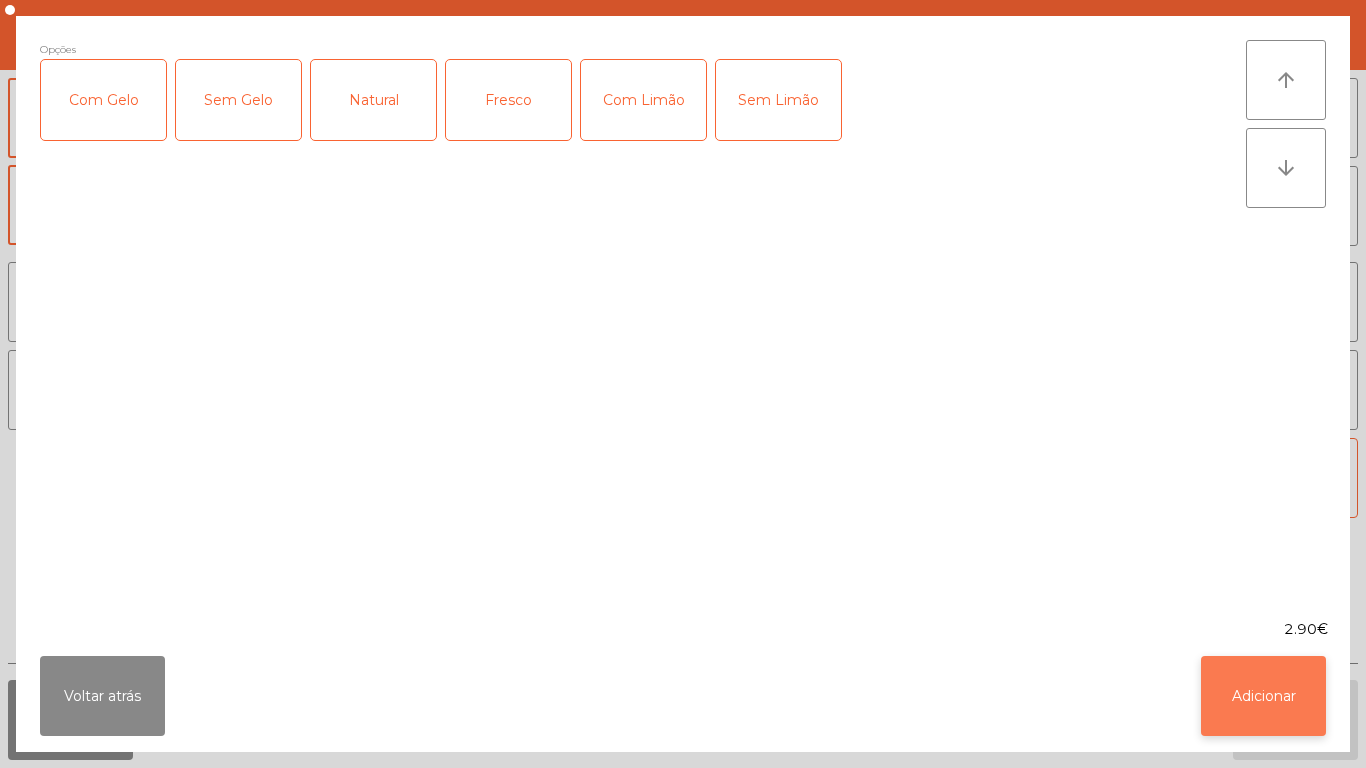 click on "Adicionar" 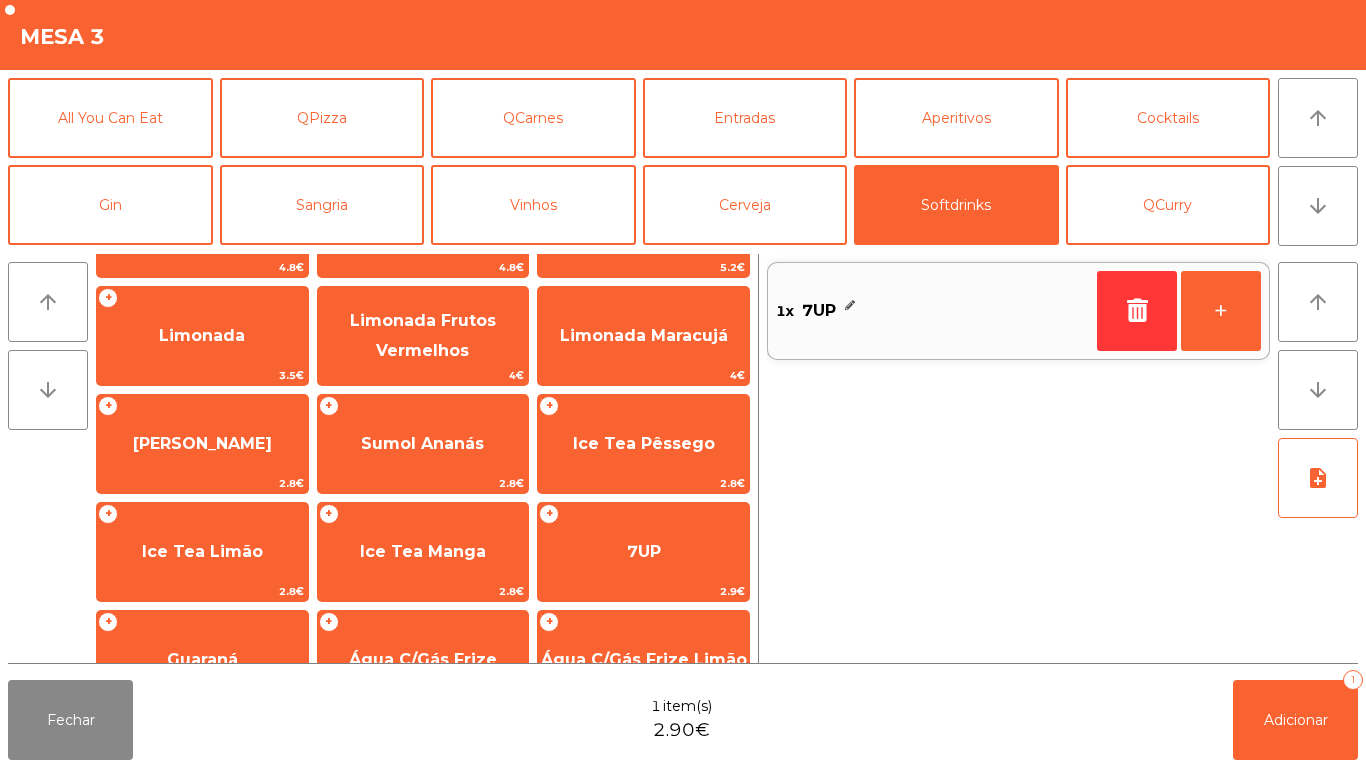 scroll, scrollTop: 194, scrollLeft: 0, axis: vertical 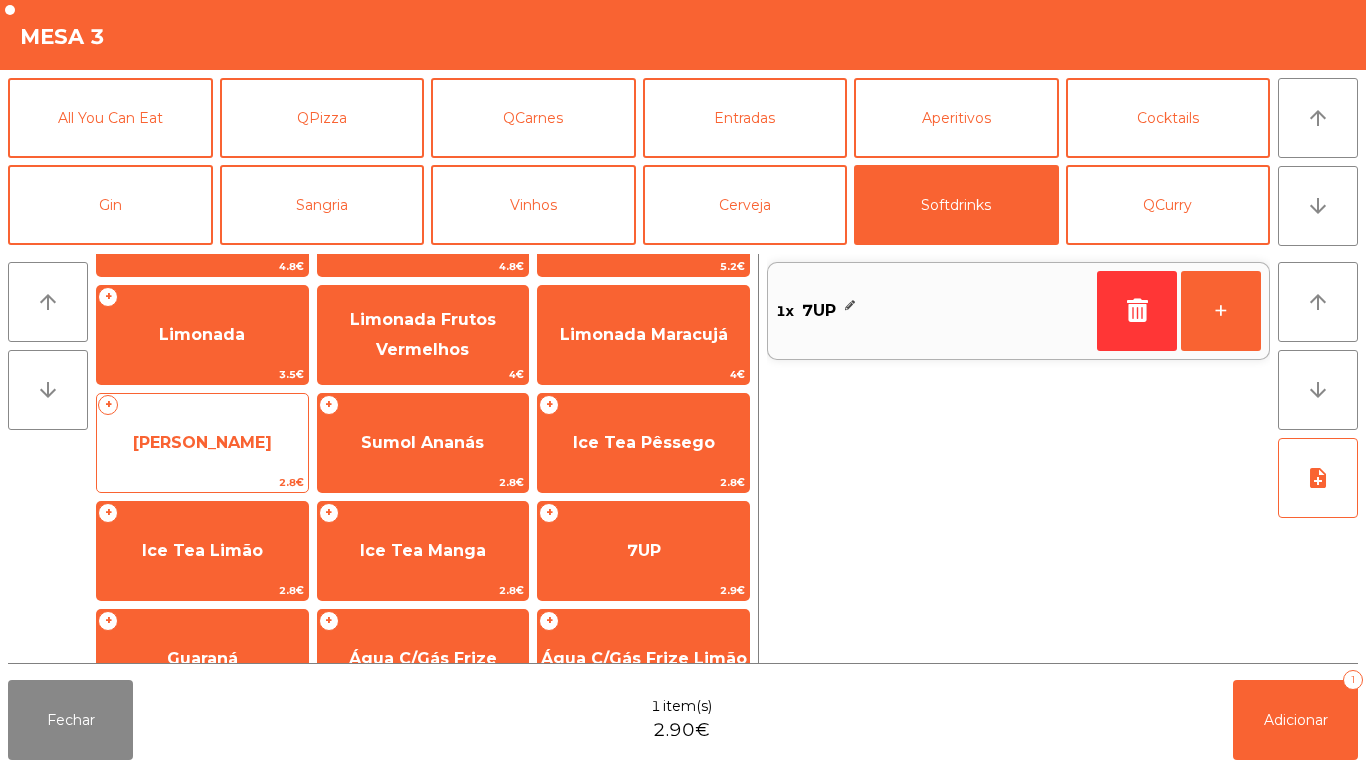 click on "[PERSON_NAME]" 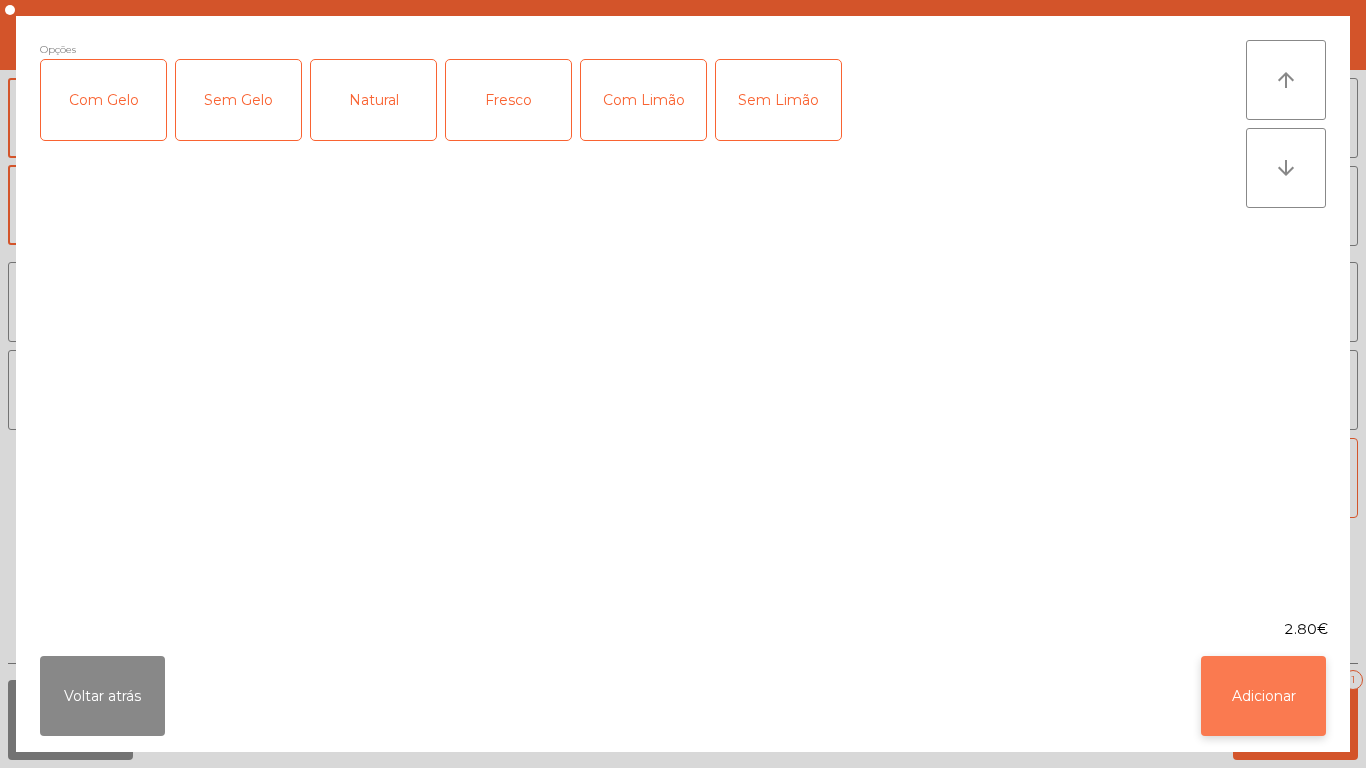 click on "Adicionar" 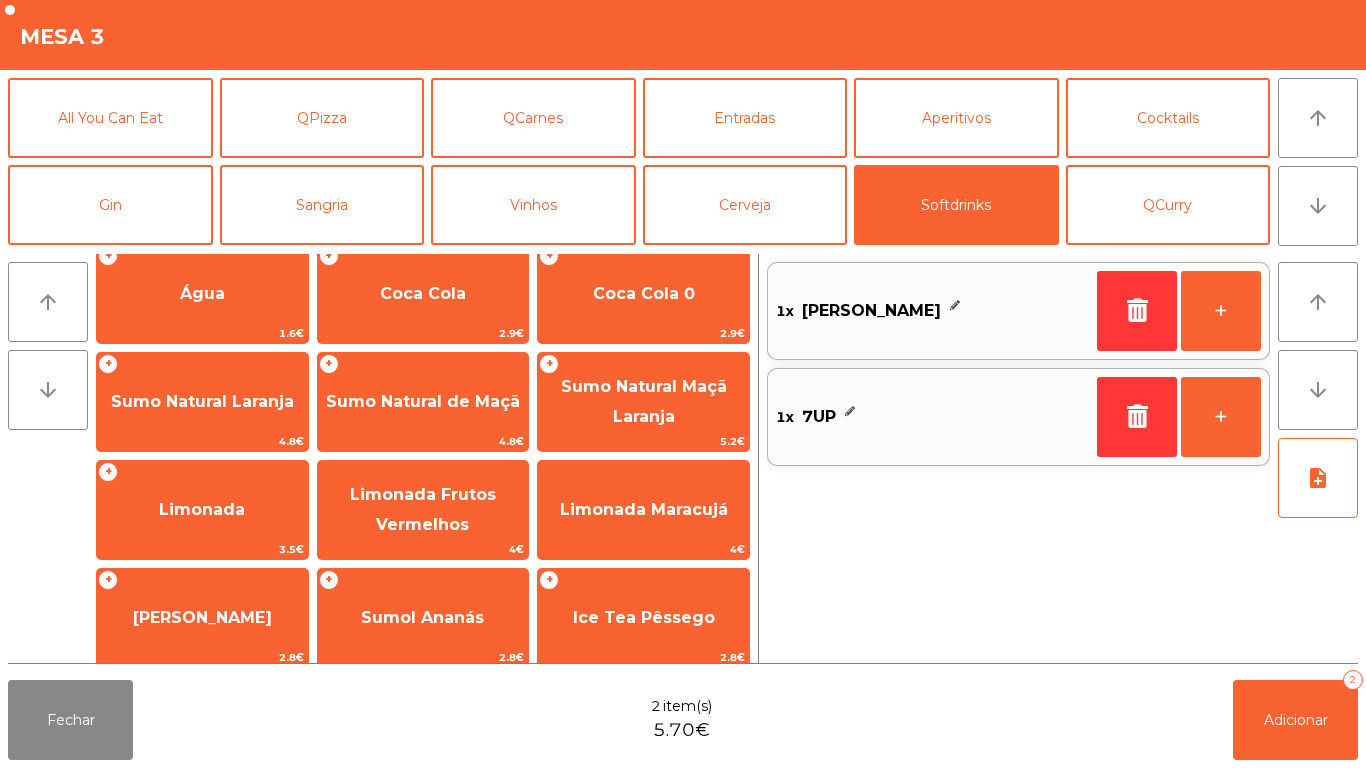 scroll, scrollTop: 0, scrollLeft: 0, axis: both 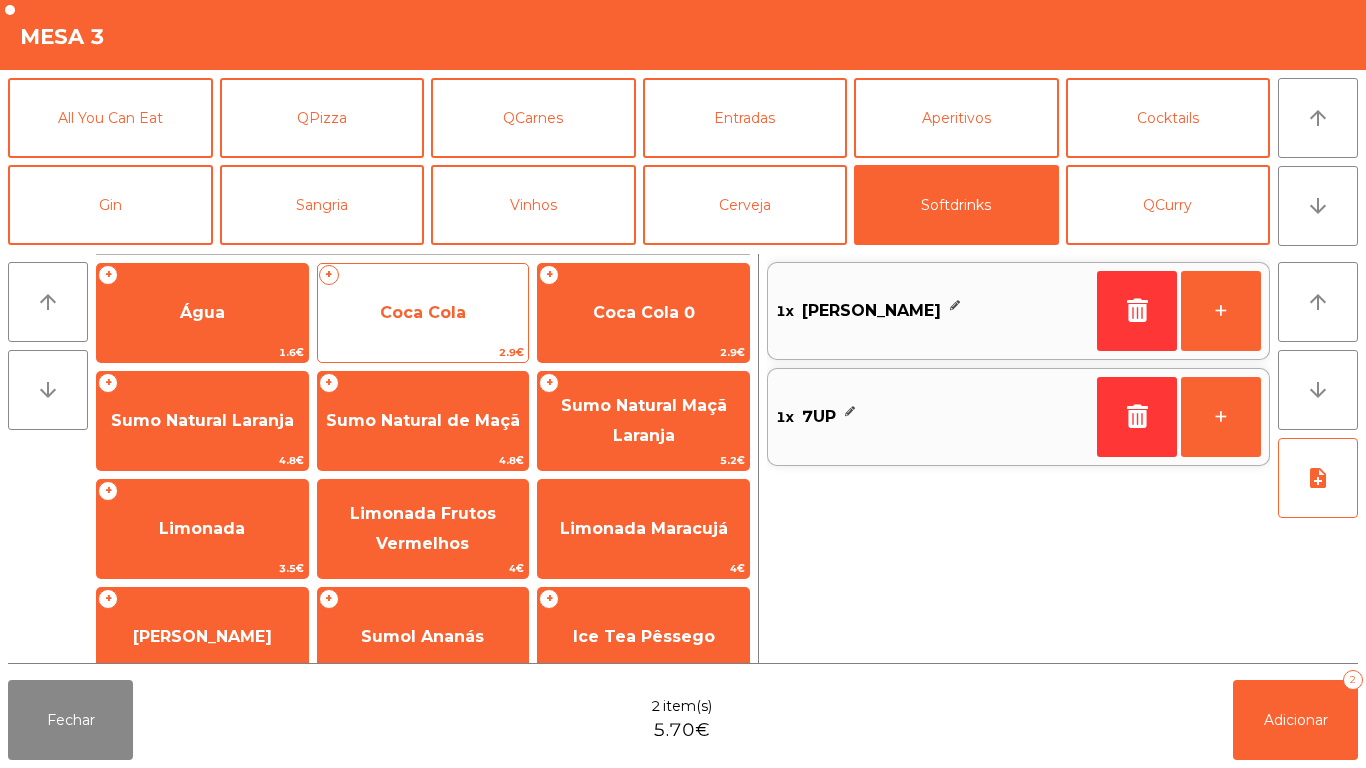 click on "Coca Cola" 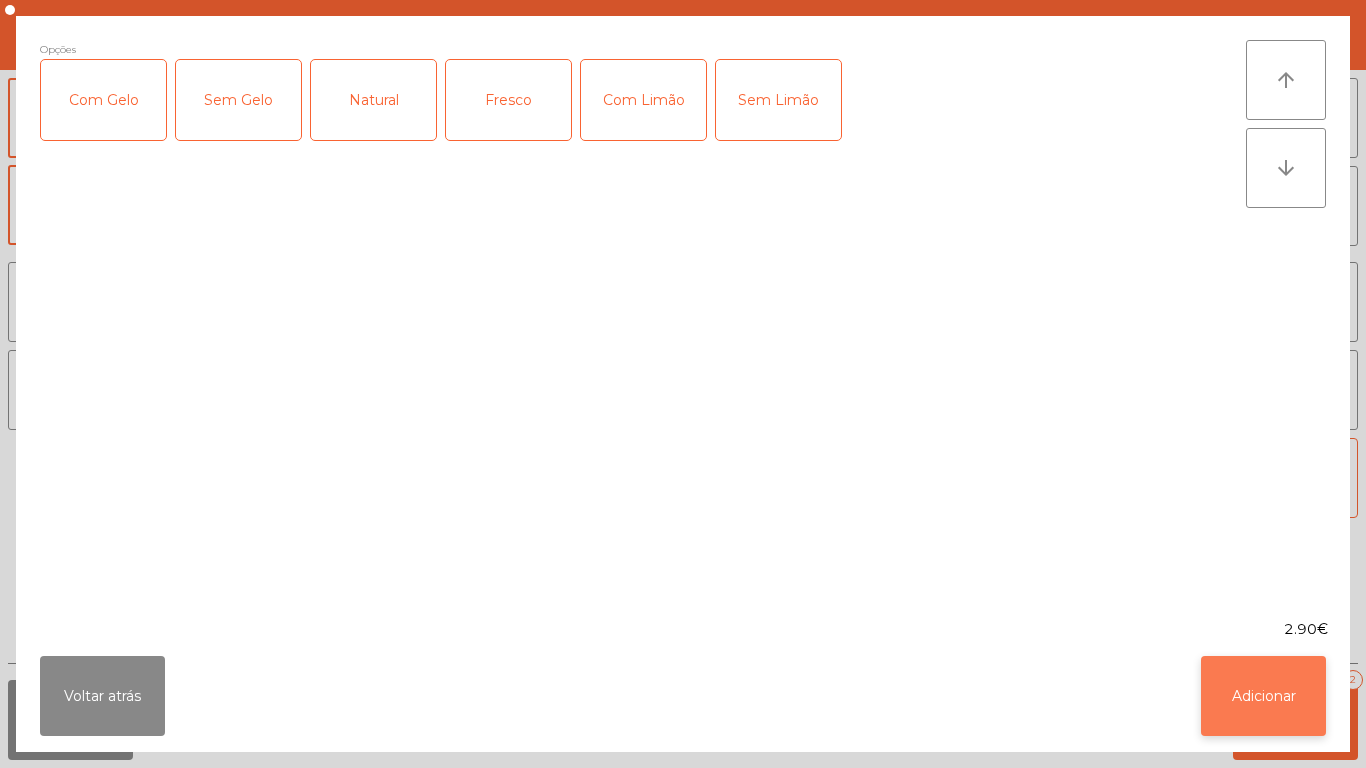 click on "Adicionar" 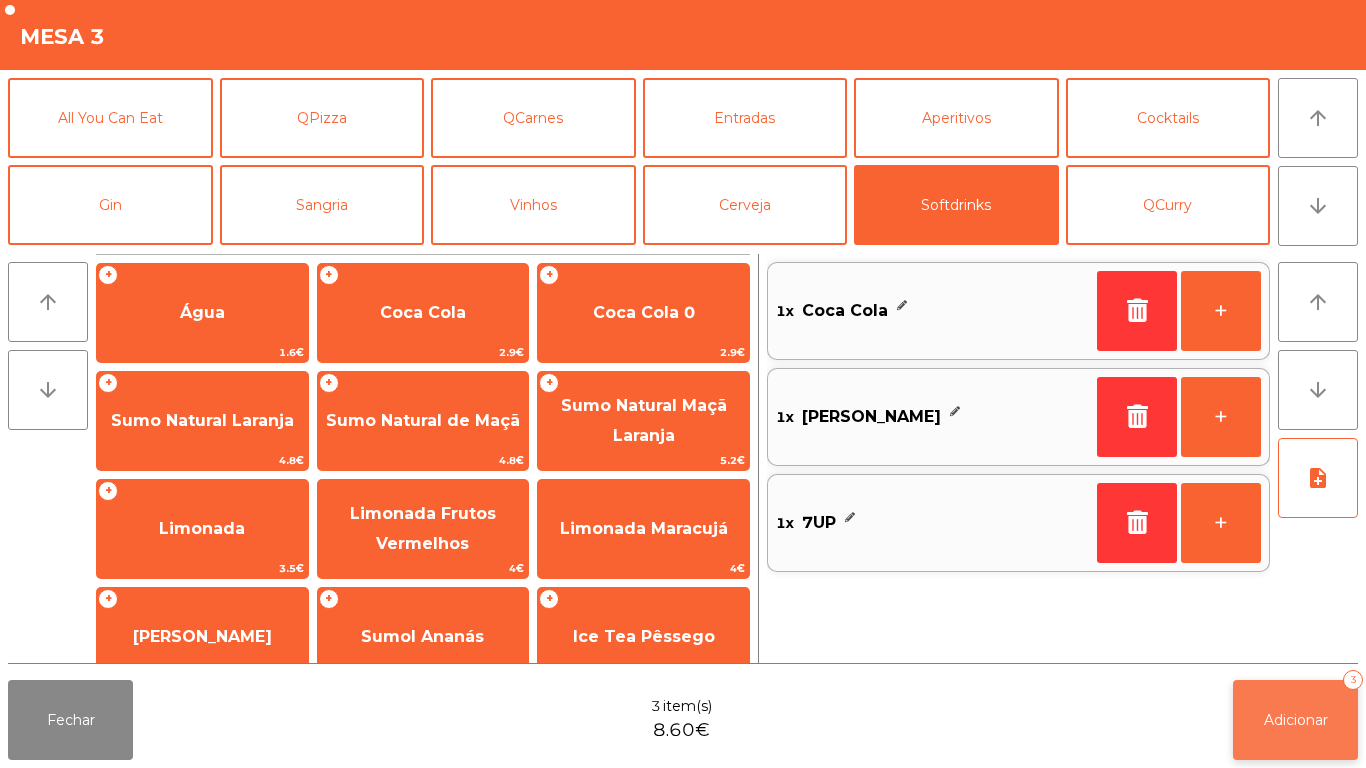 click on "Adicionar" 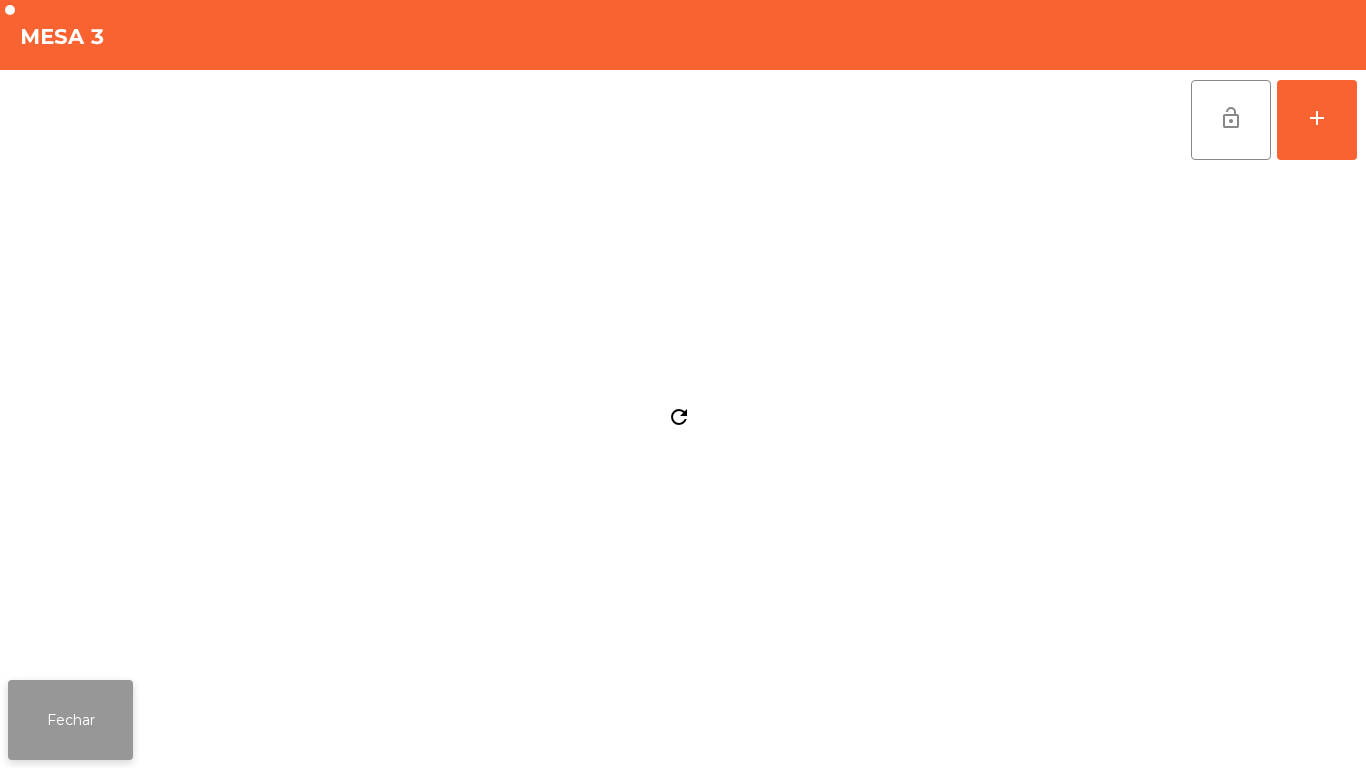 click on "Fechar" 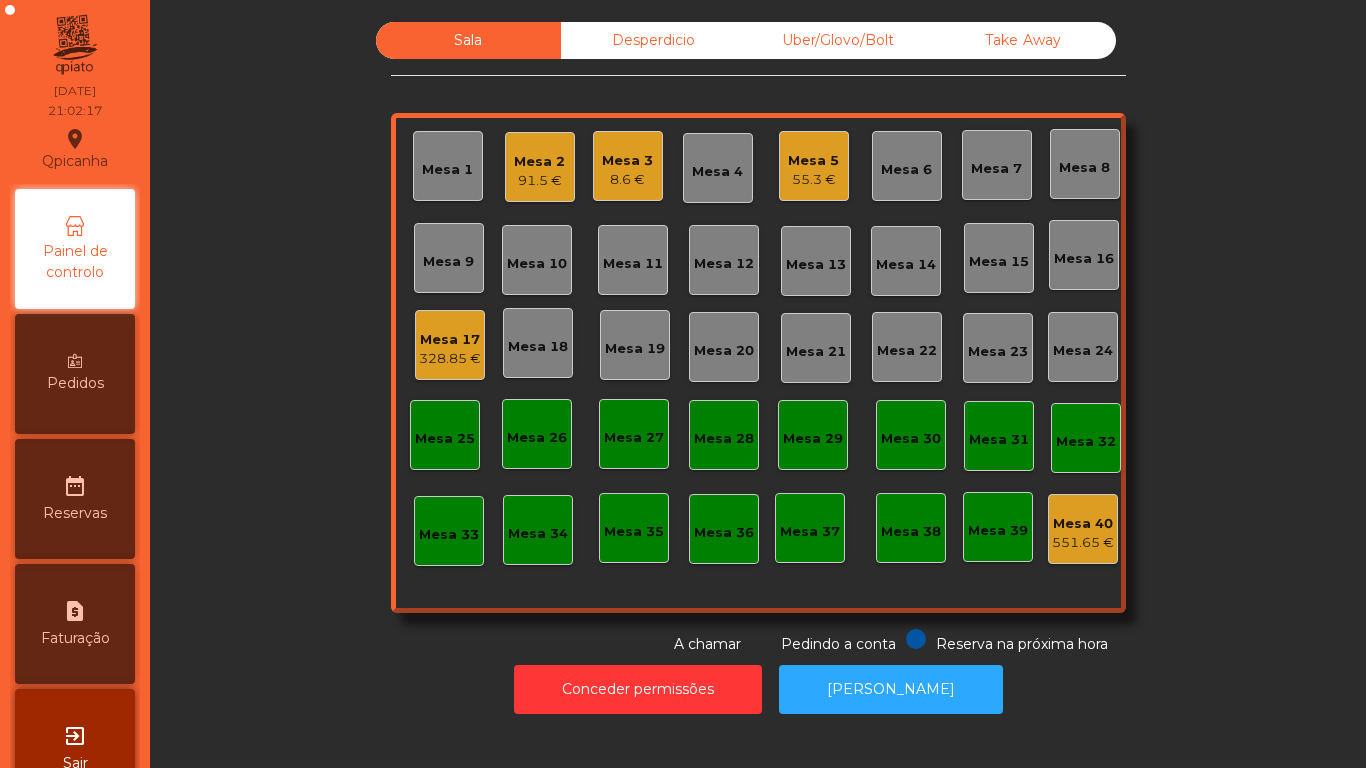 click on "8.6 €" 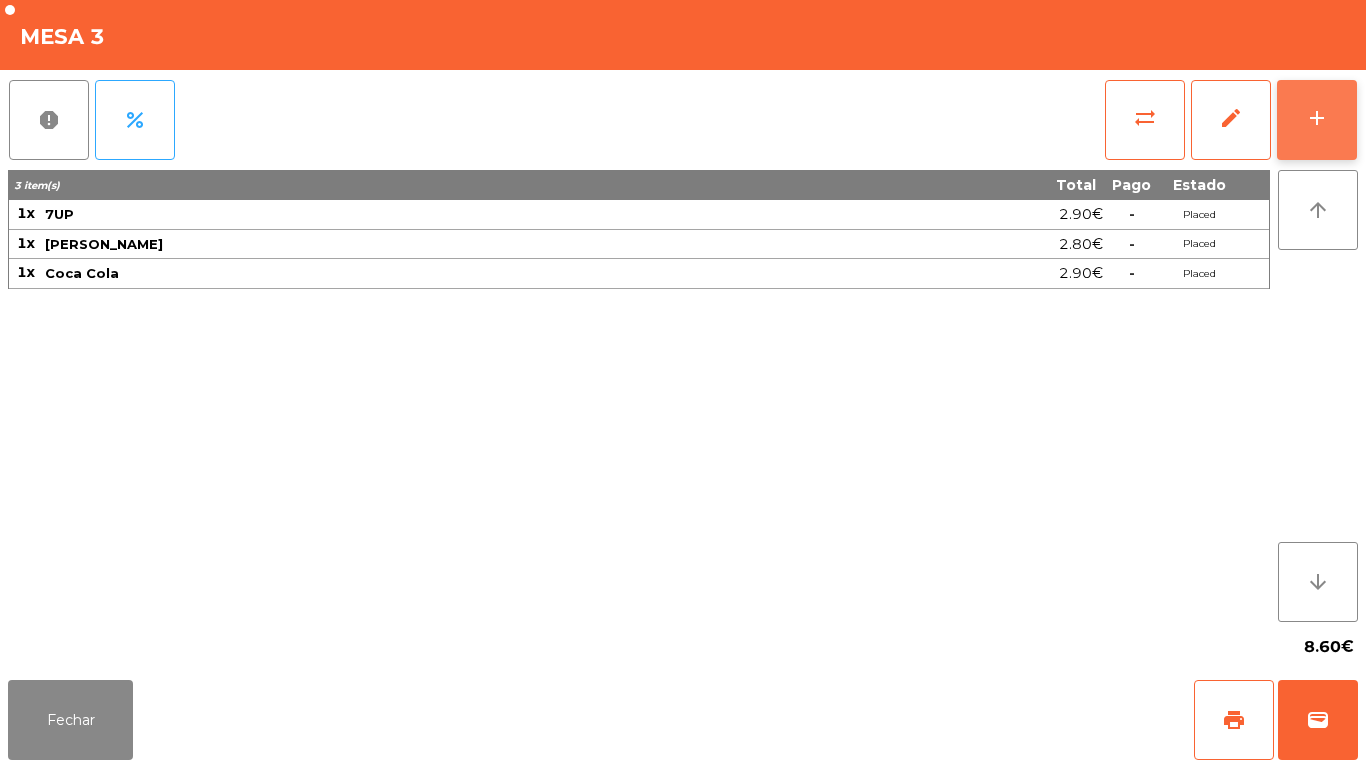 click on "add" 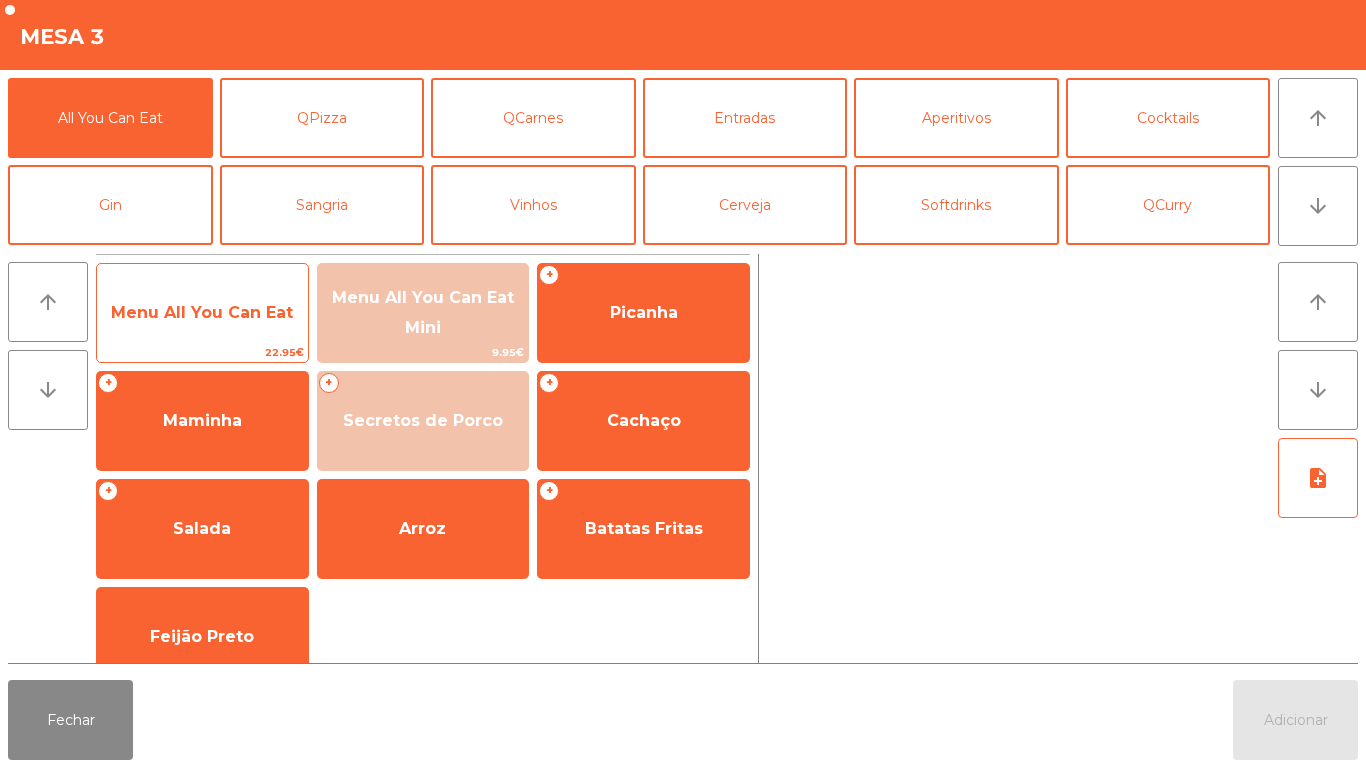 click on "Menu All You Can Eat" 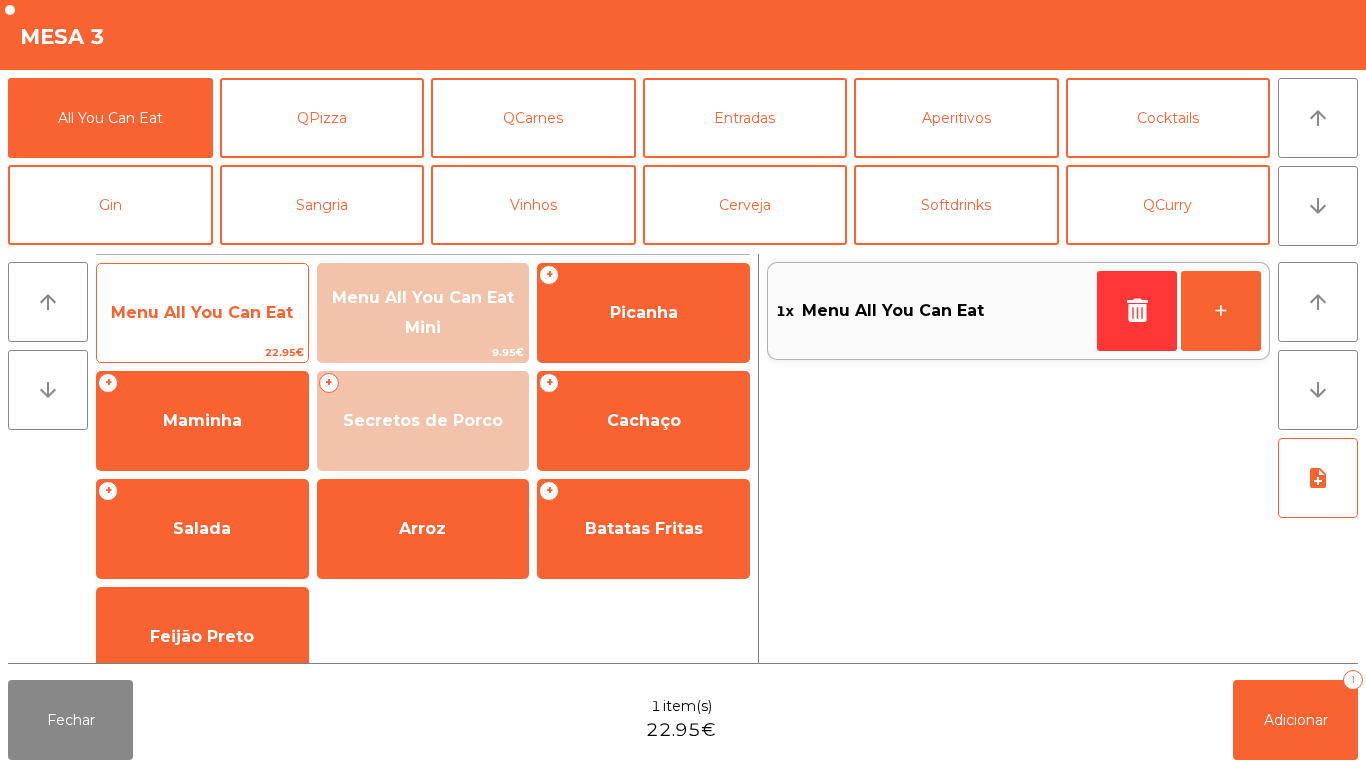 click on "Menu All You Can Eat" 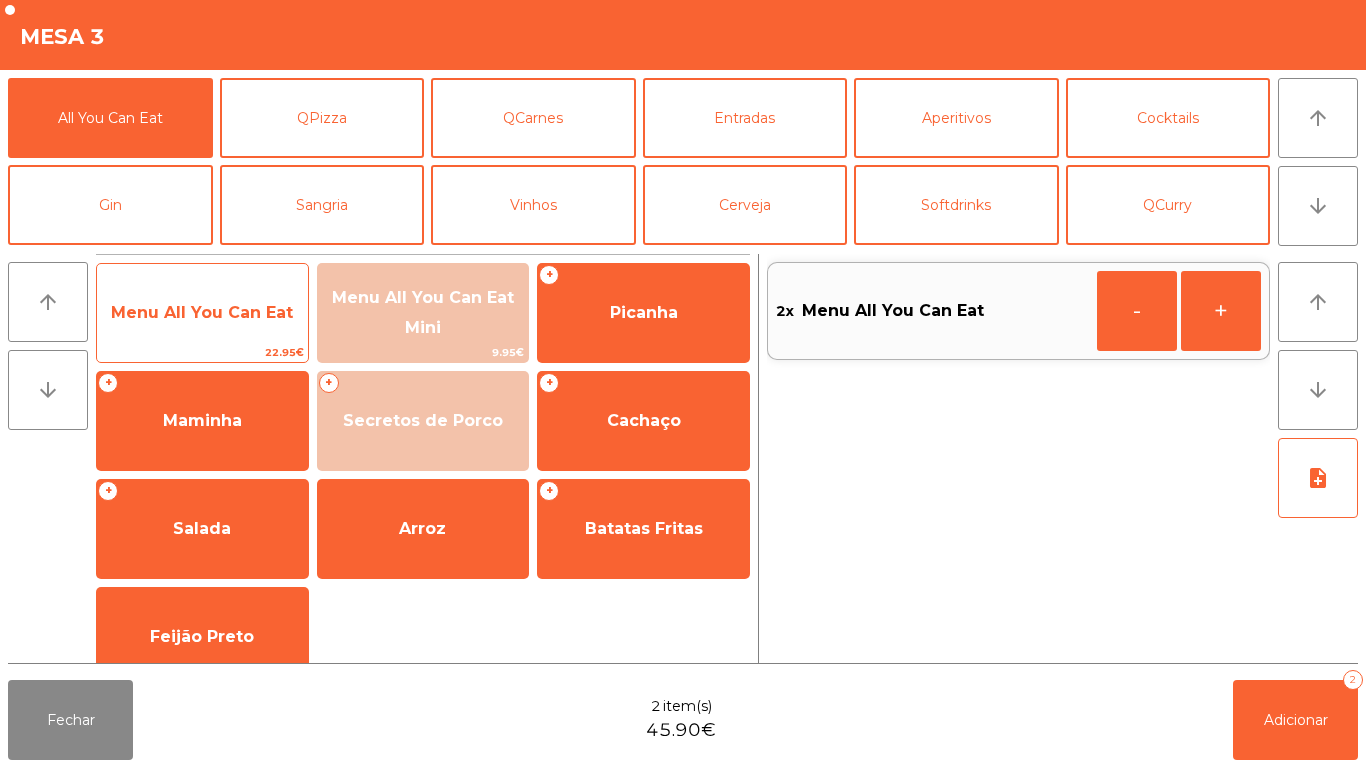 click on "Menu All You Can Eat" 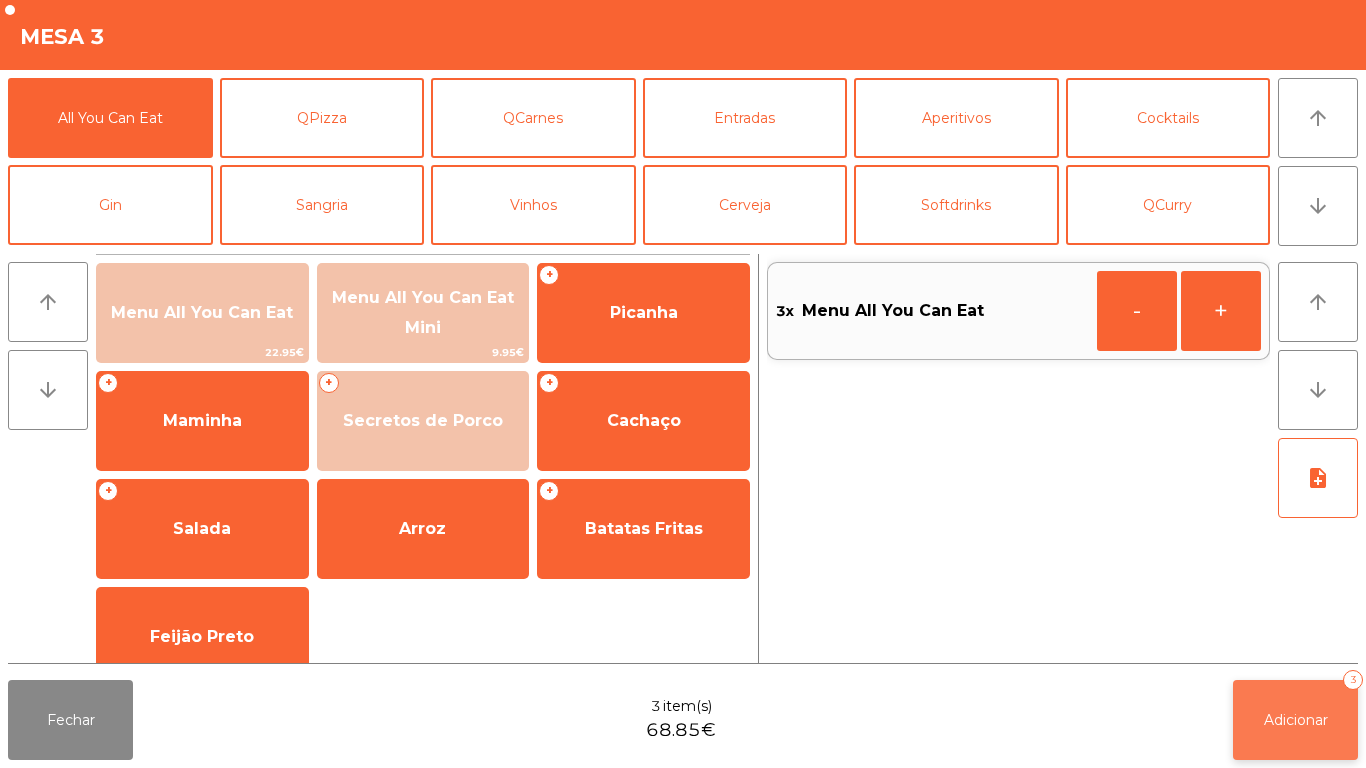 click on "Adicionar   3" 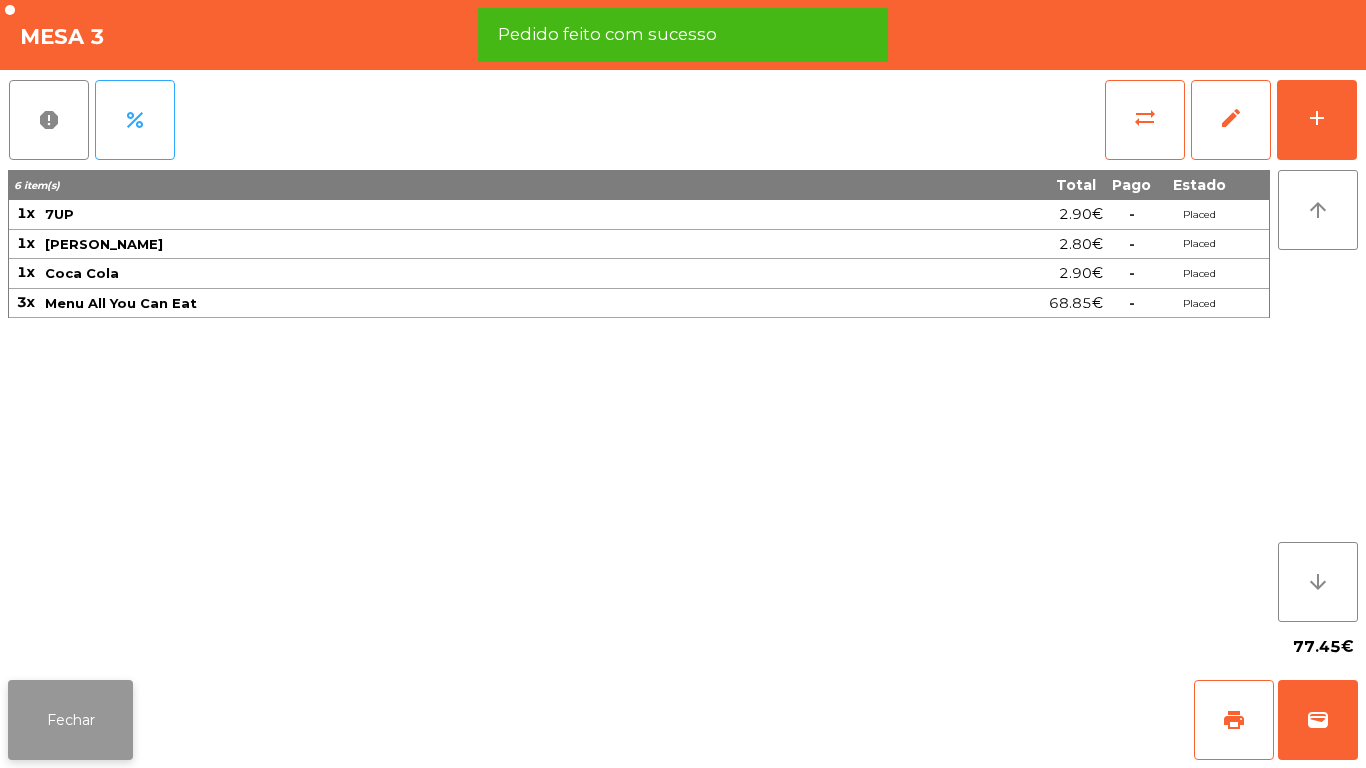 click on "Fechar" 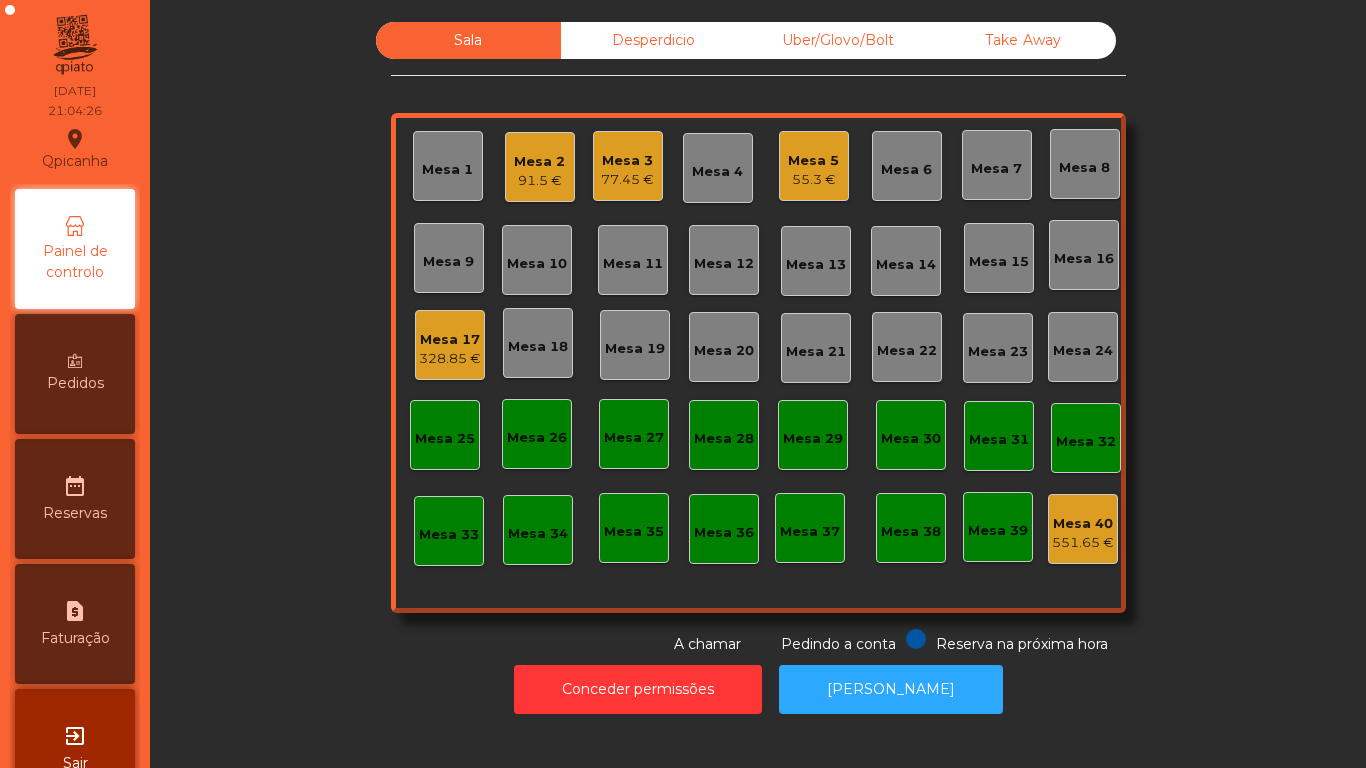 click on "Mesa 2   91.5 €" 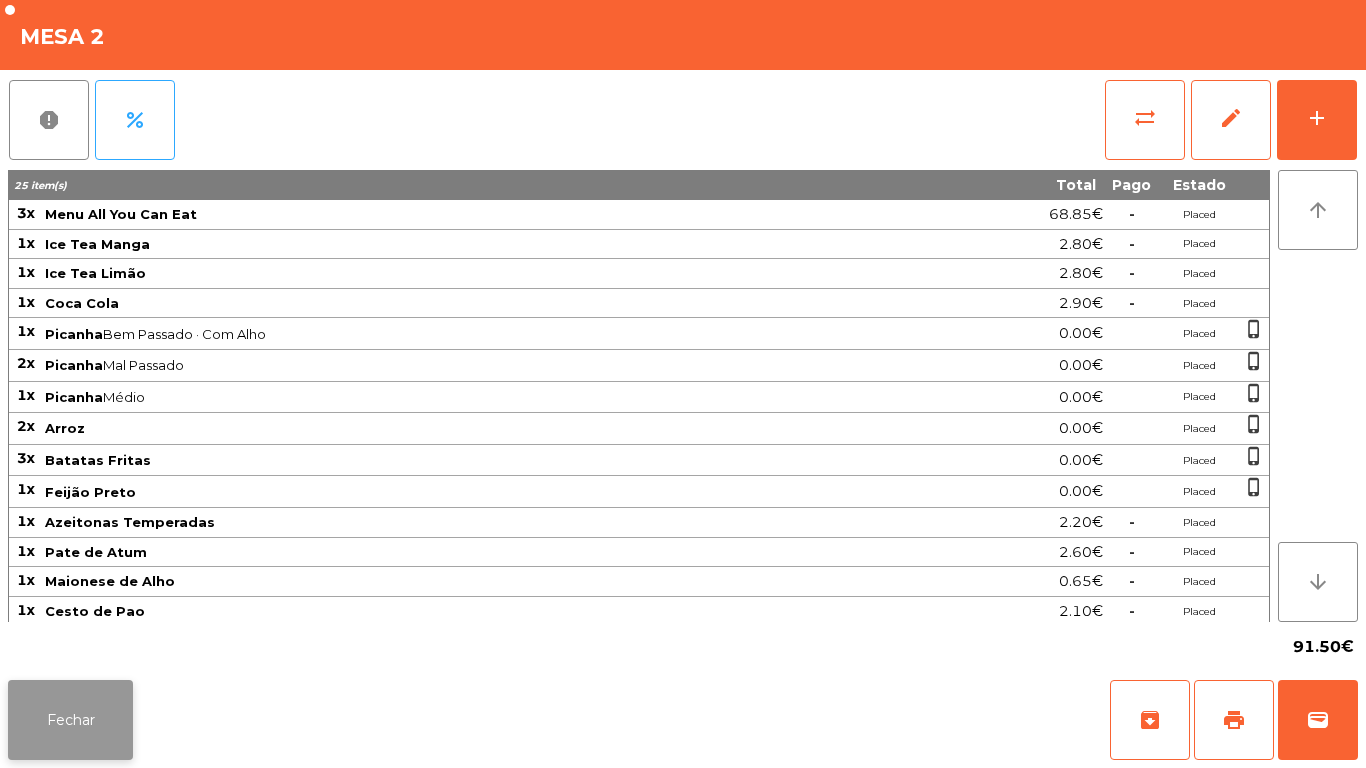 click on "Fechar" 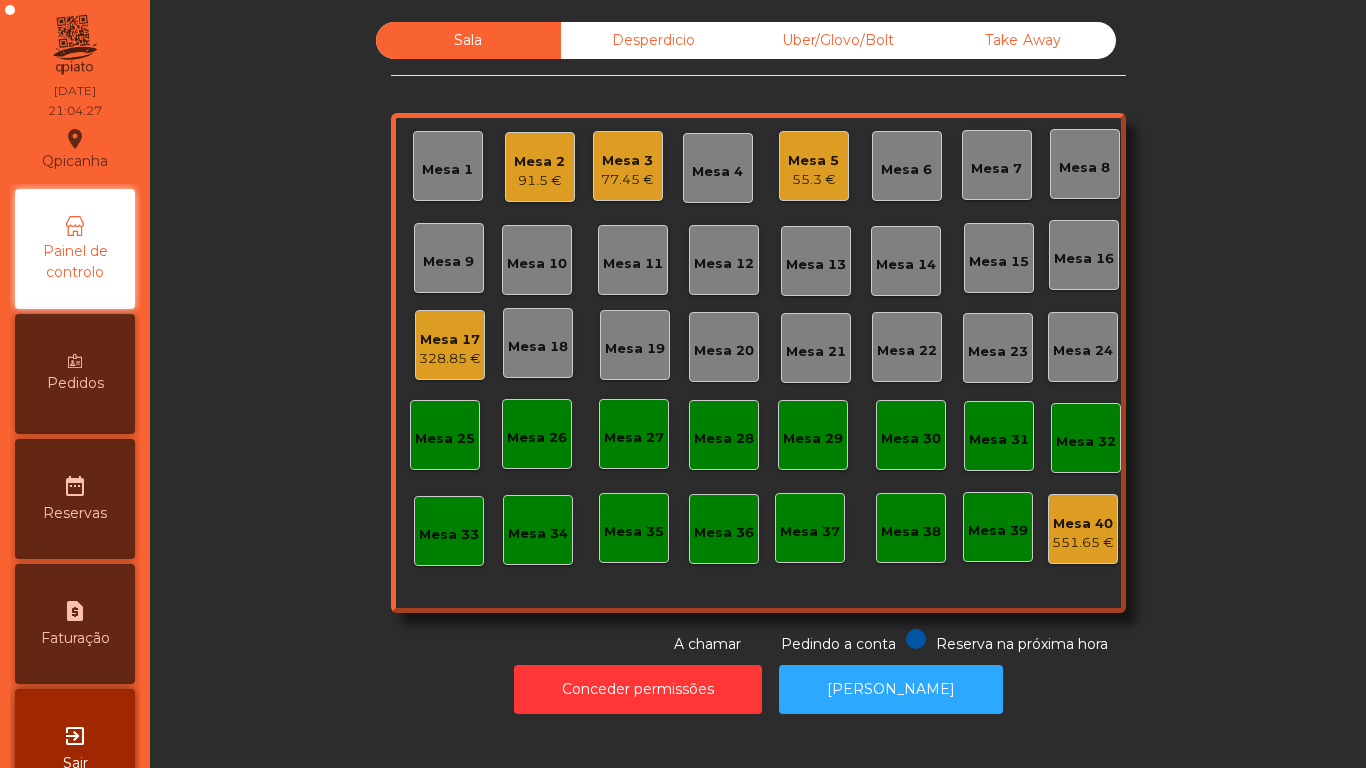 click on "Mesa 1" 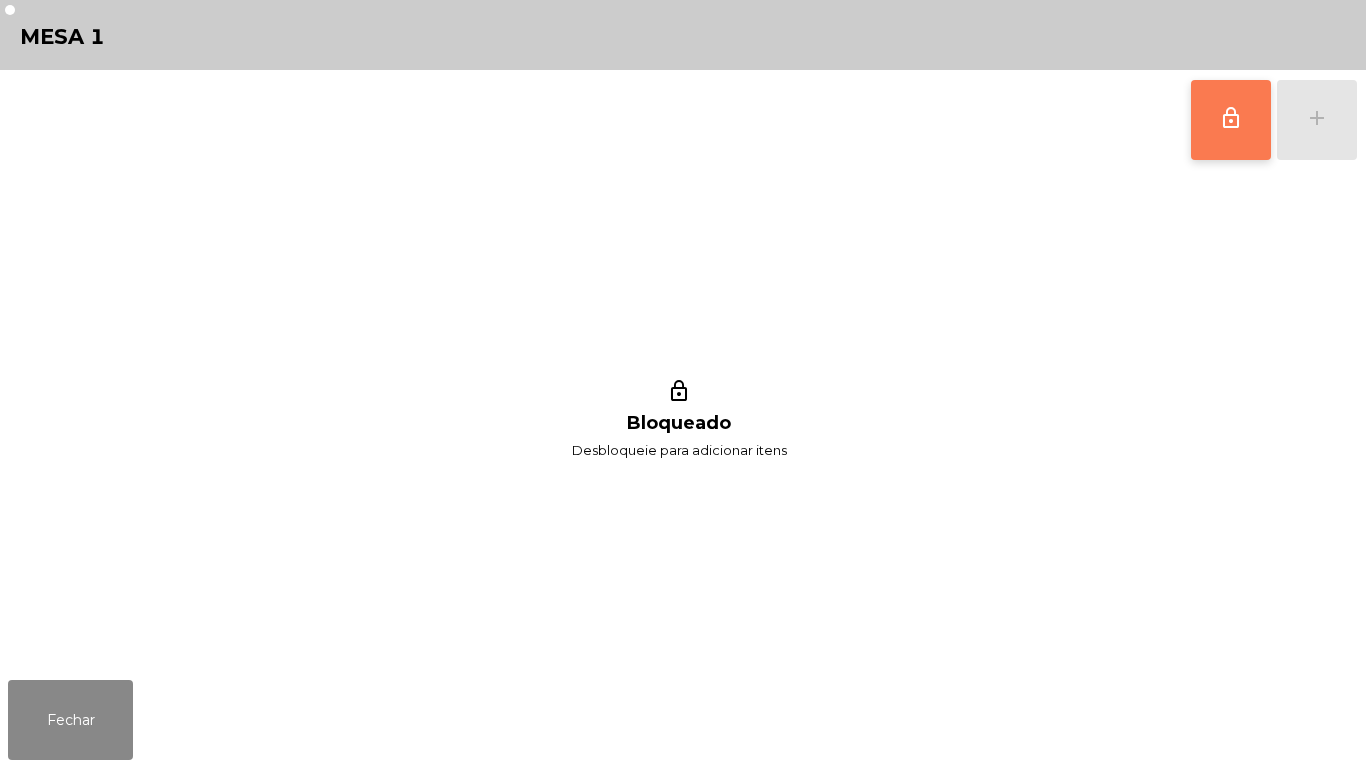 click on "lock_outline" 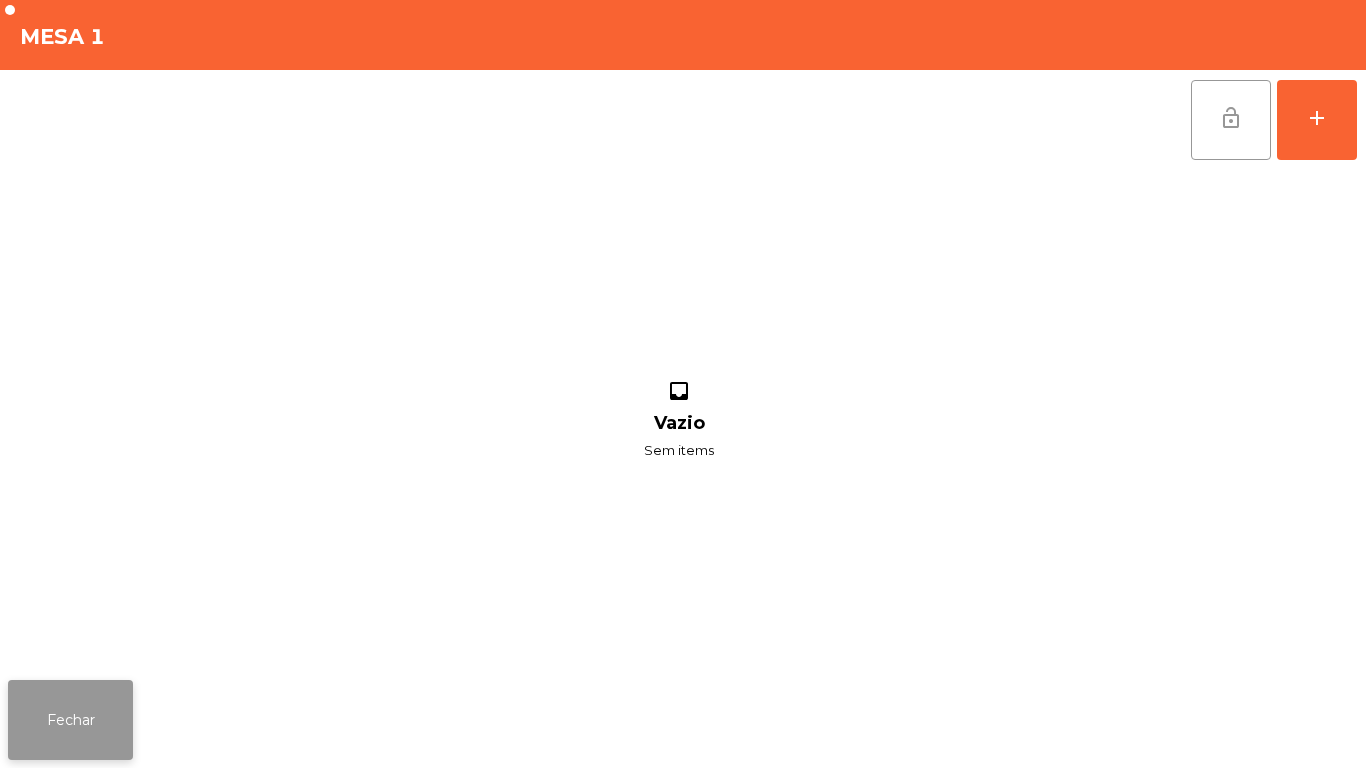click on "Fechar" 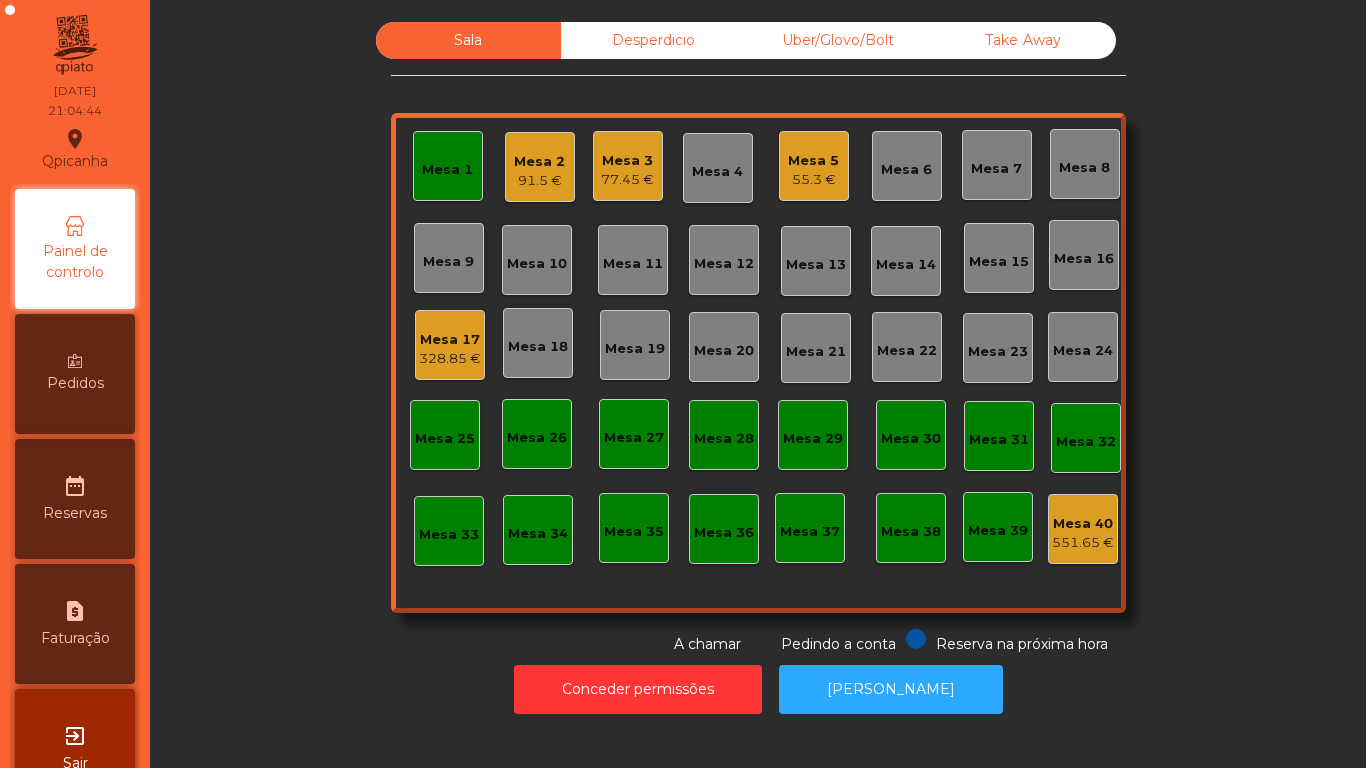 click on "Mesa 1" 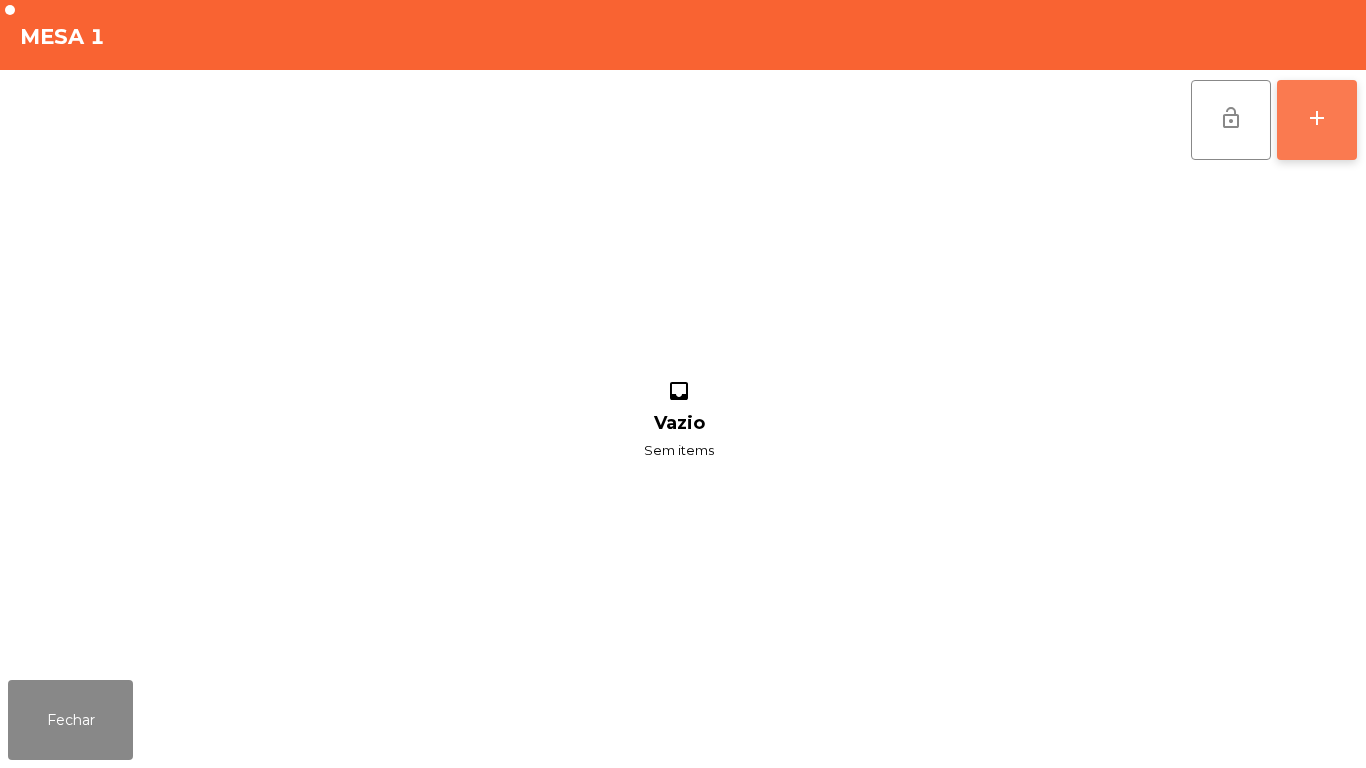 click on "add" 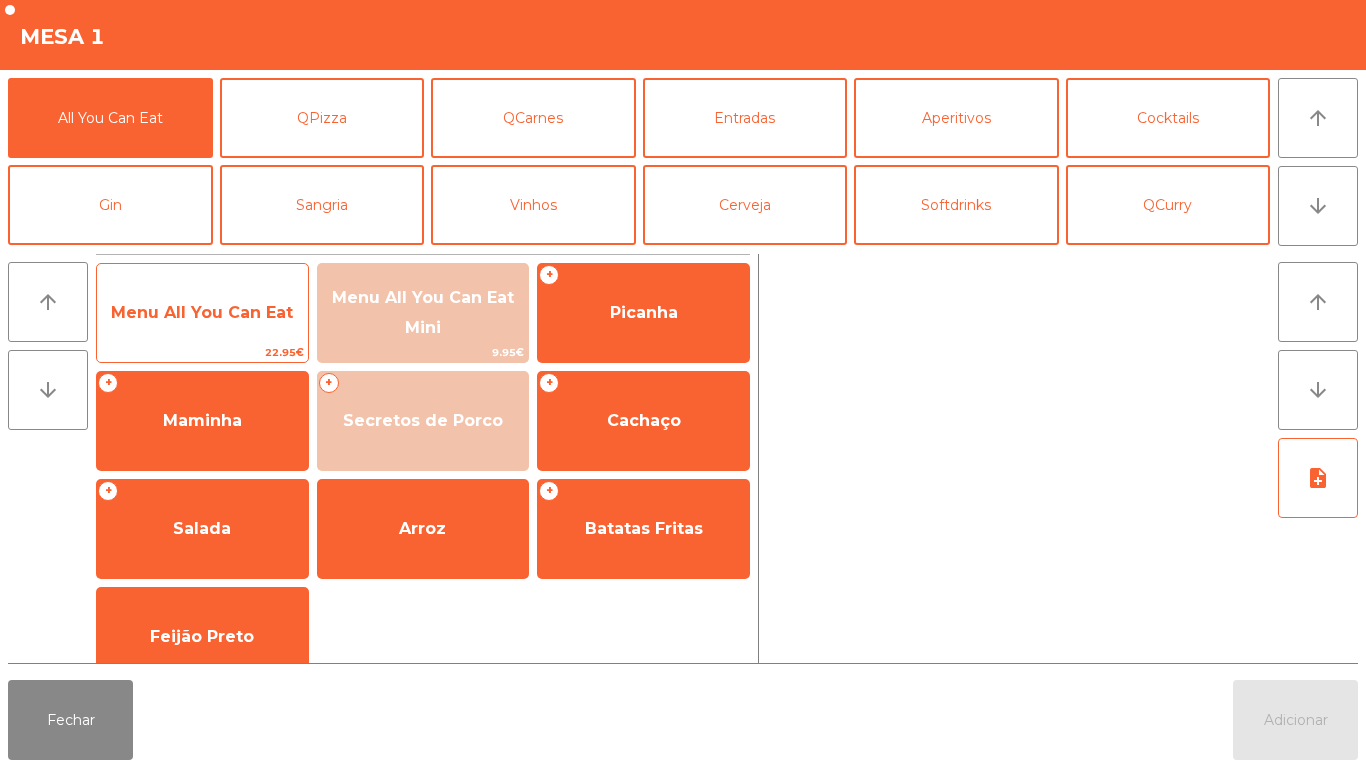 click on "Menu All You Can Eat" 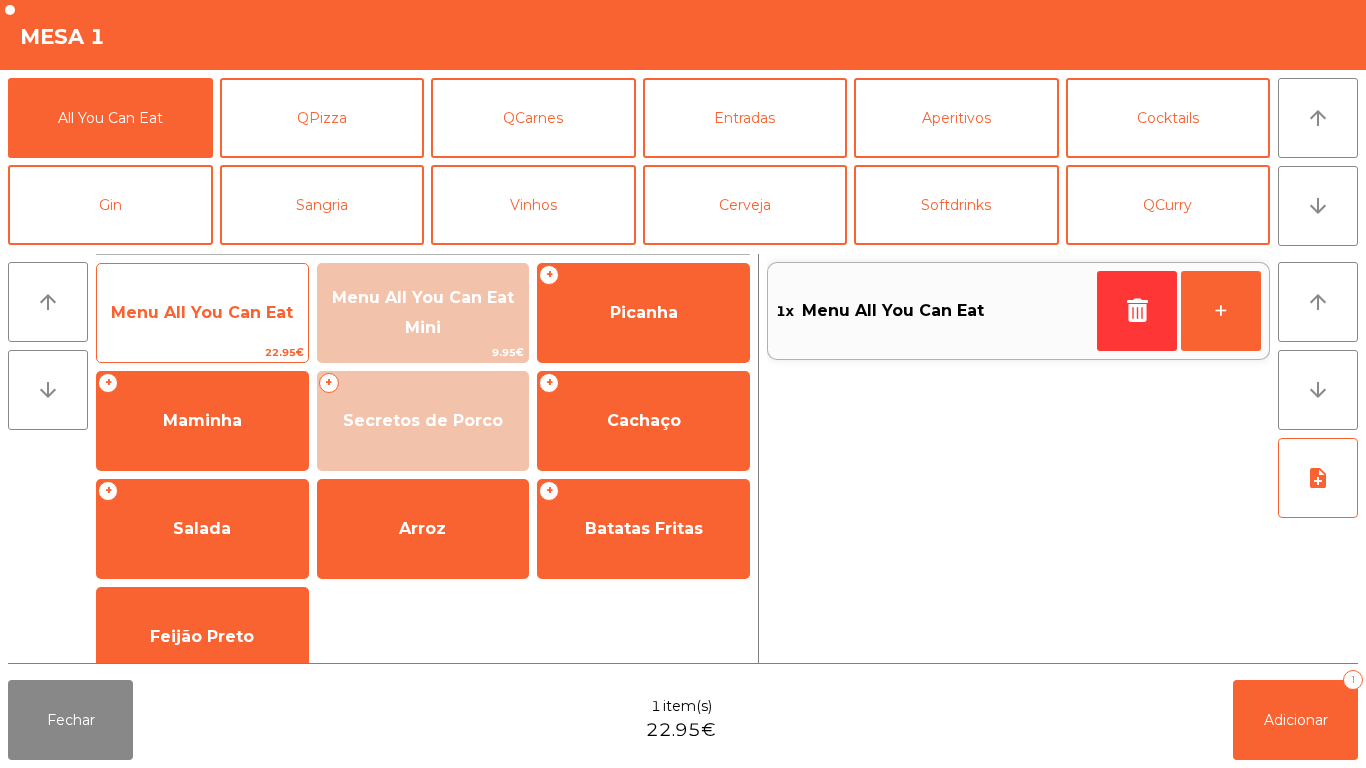 click on "Menu All You Can Eat" 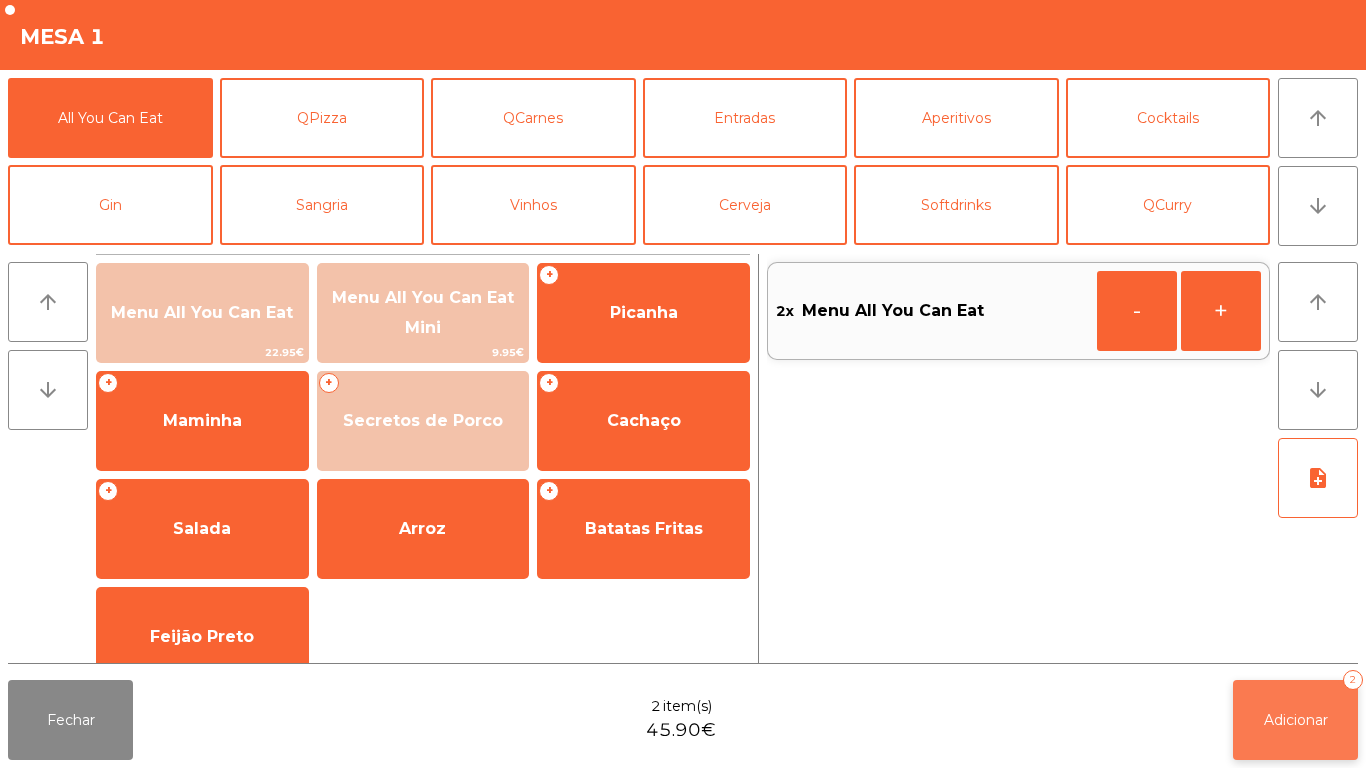 click on "Adicionar   2" 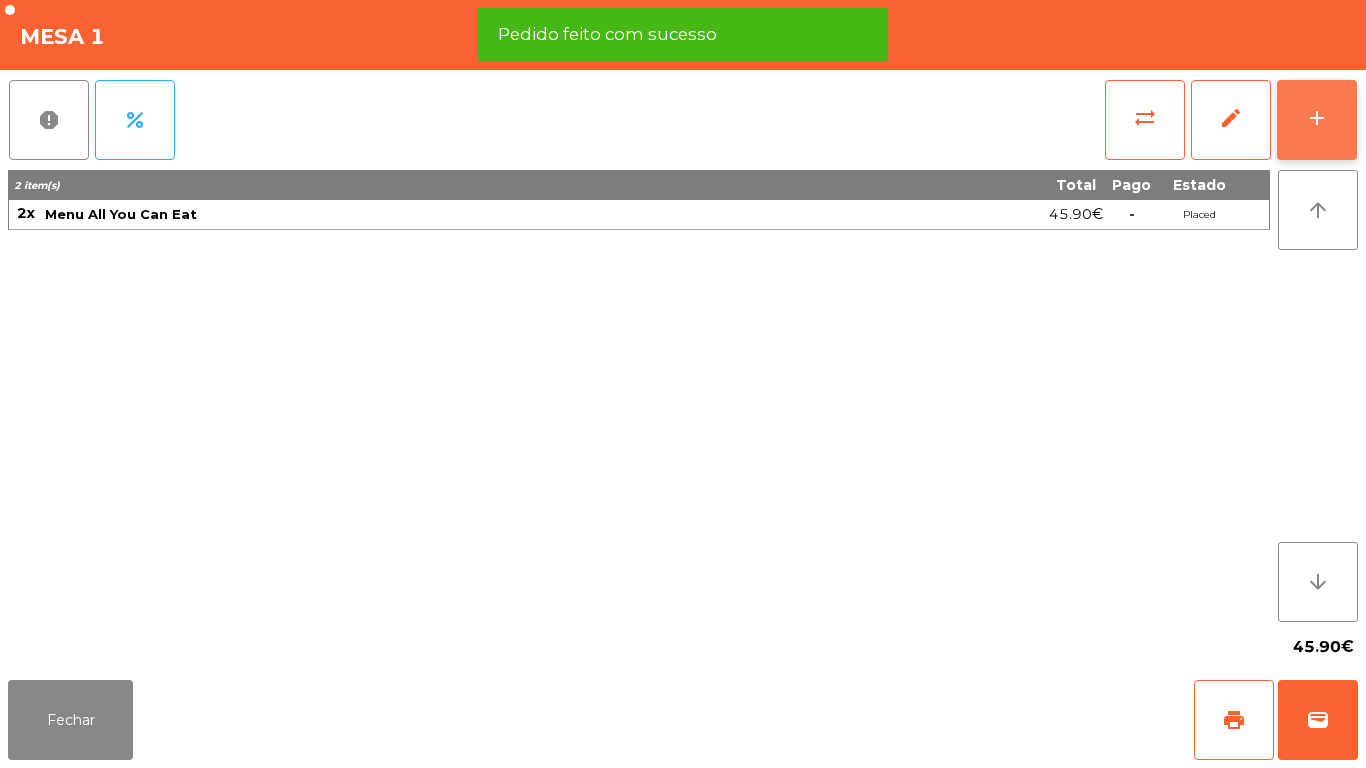 click on "add" 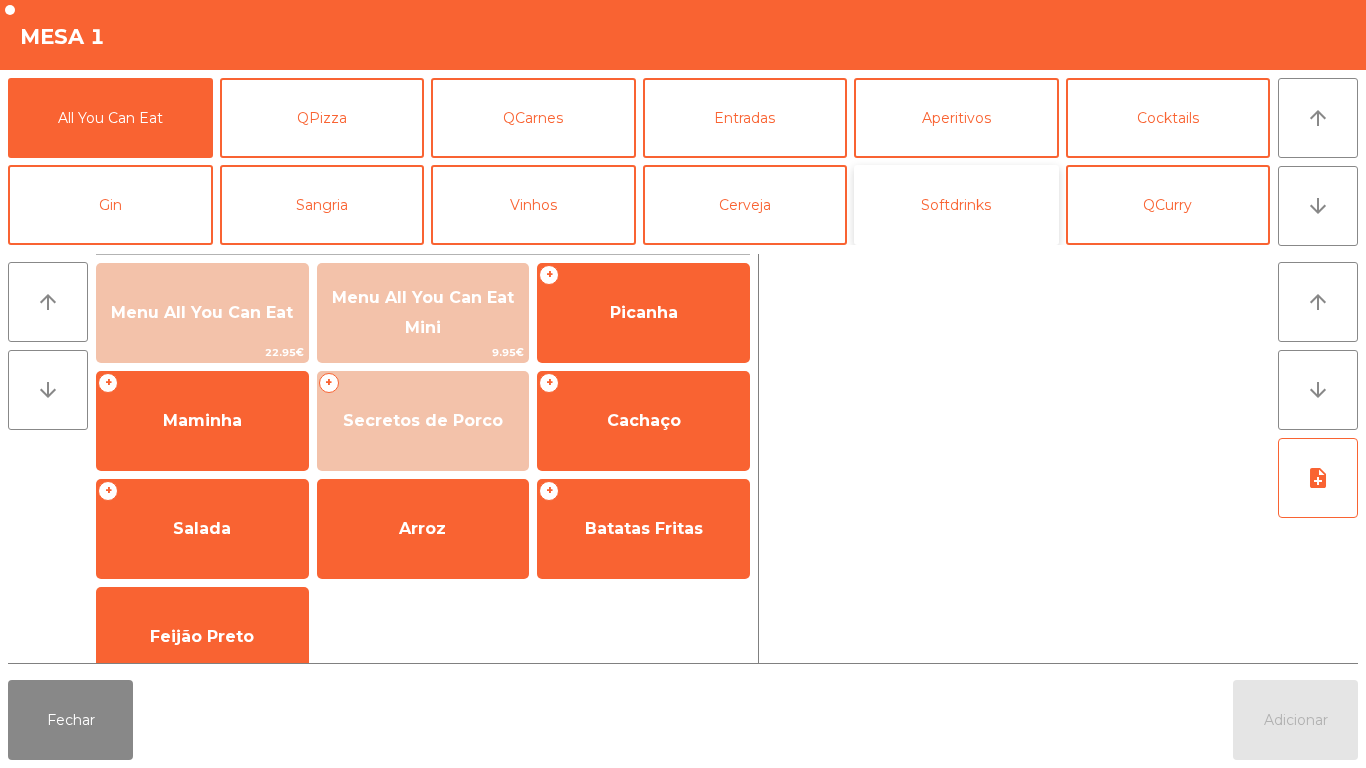 click on "Softdrinks" 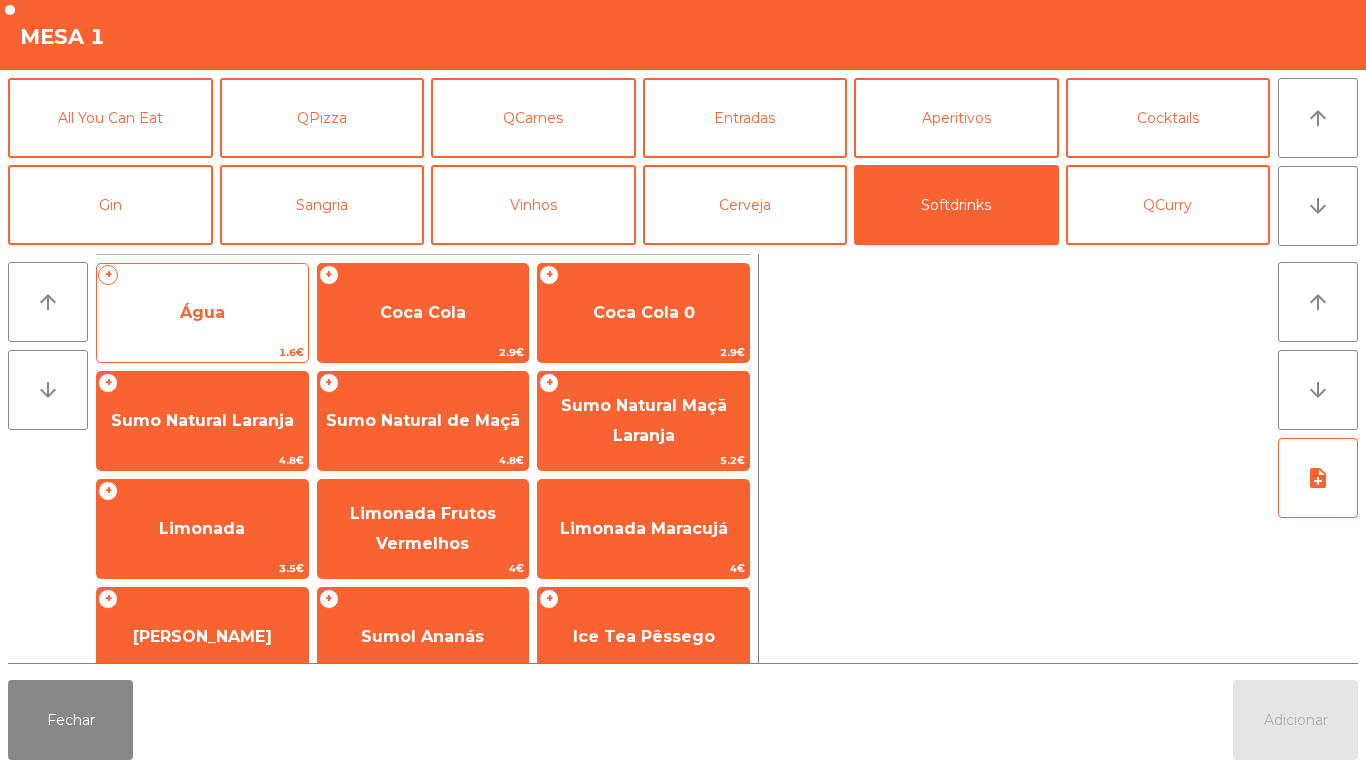 click on "Água" 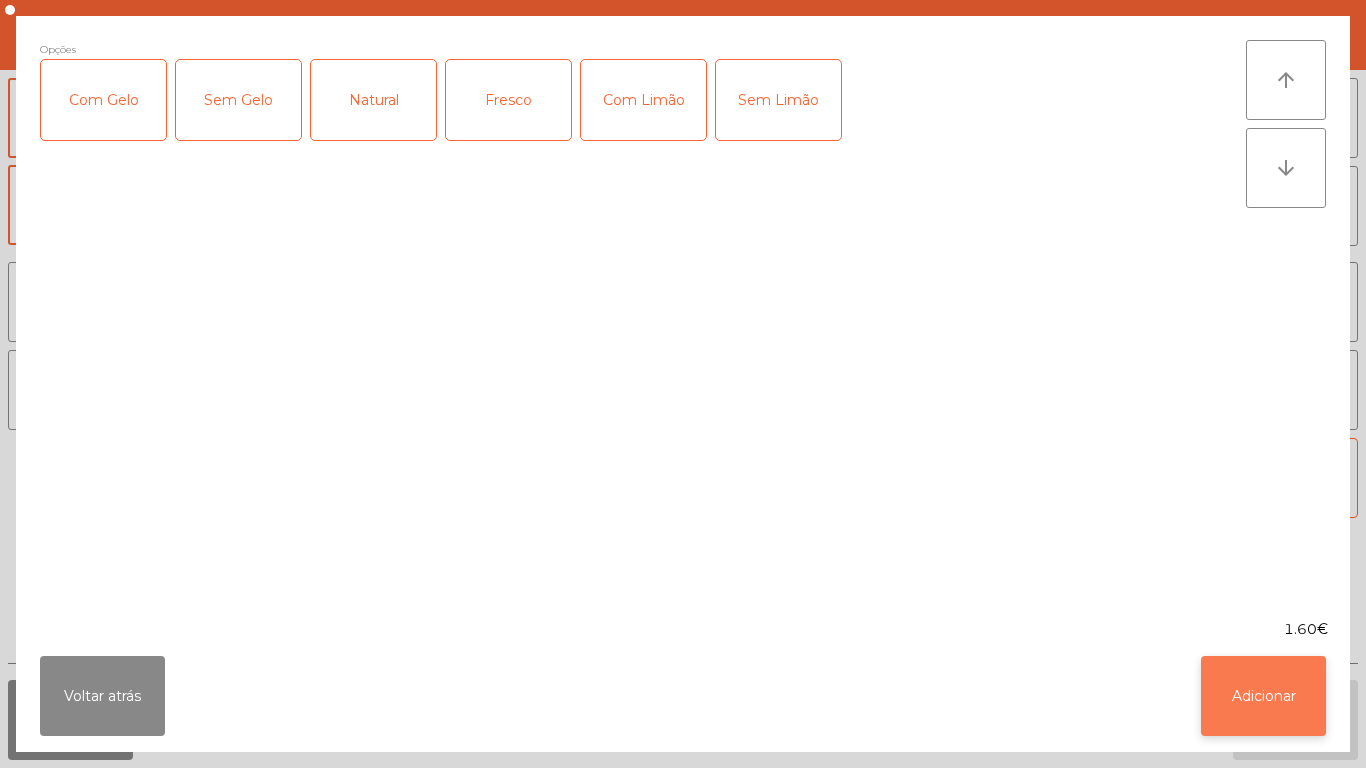 click on "Adicionar" 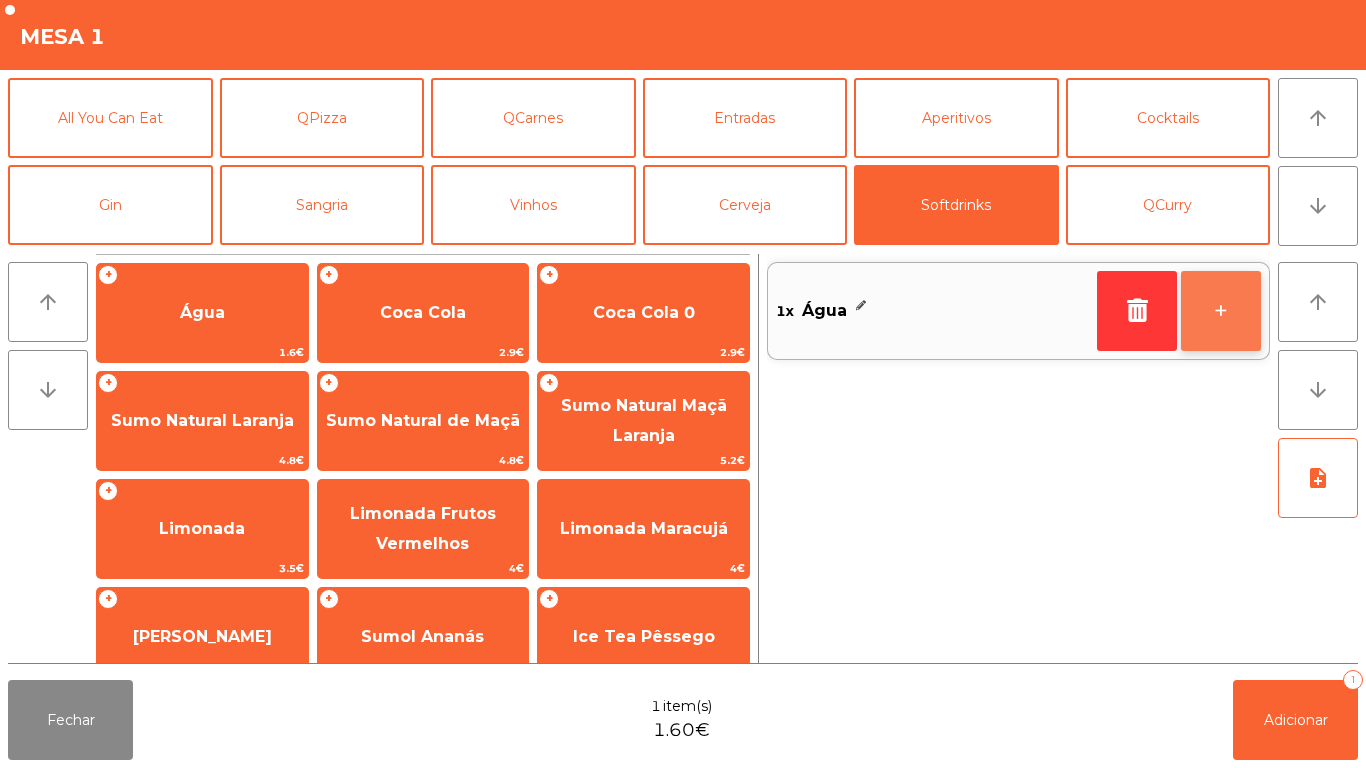 click on "+" 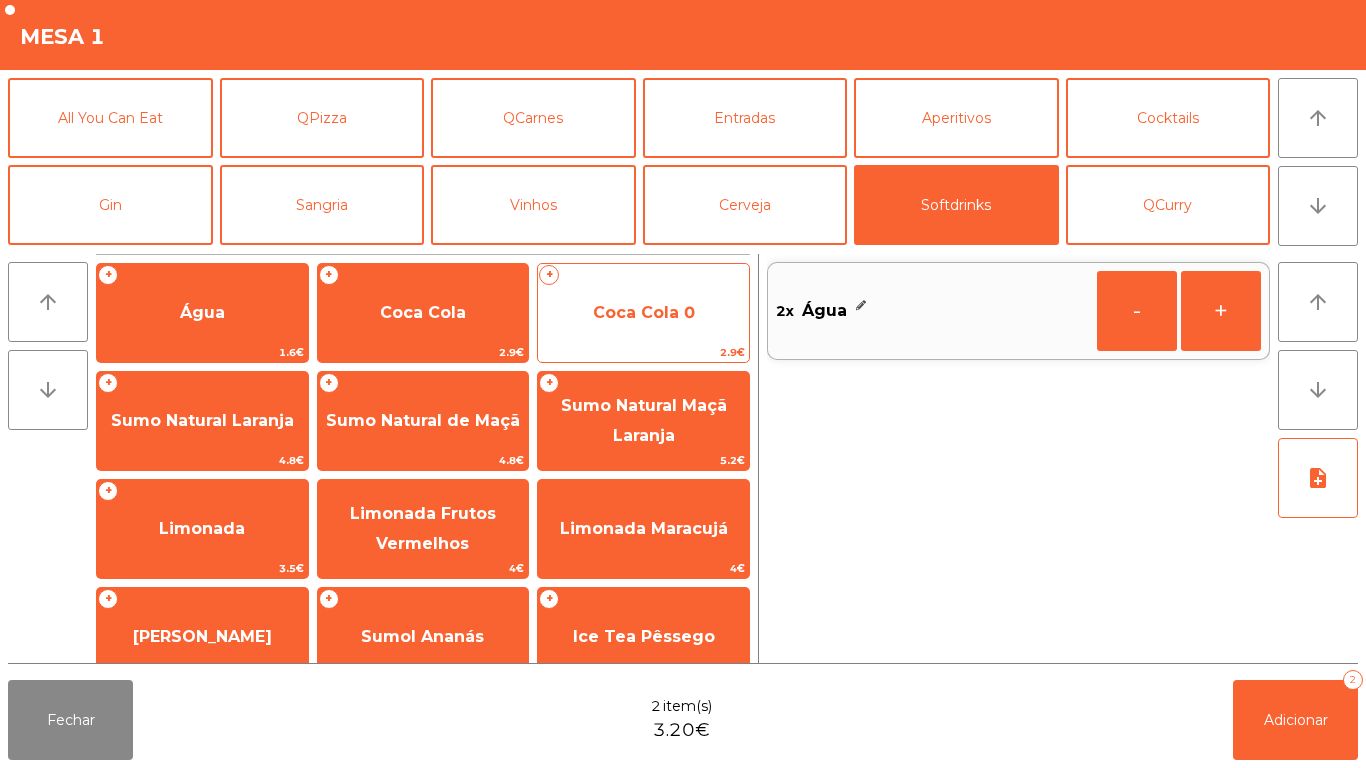click on "Coca Cola 0" 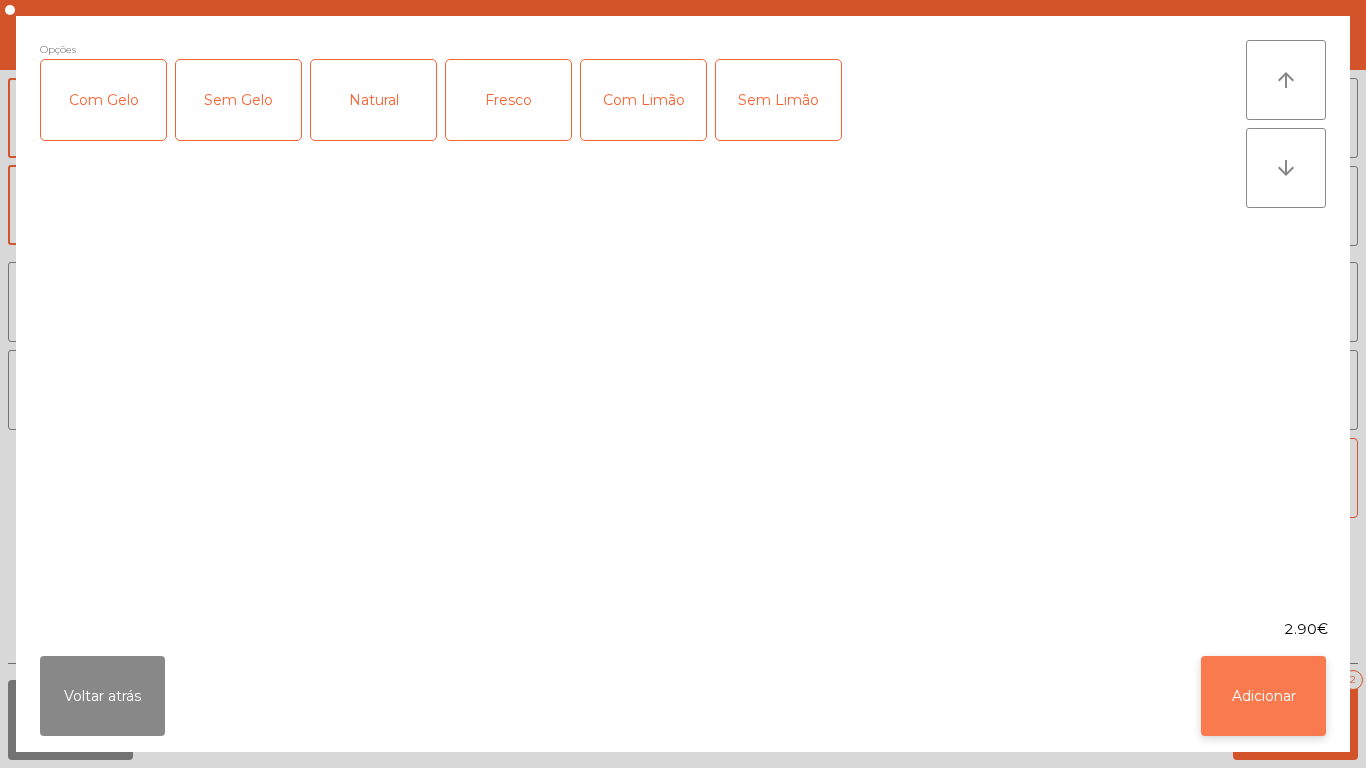 click on "Adicionar" 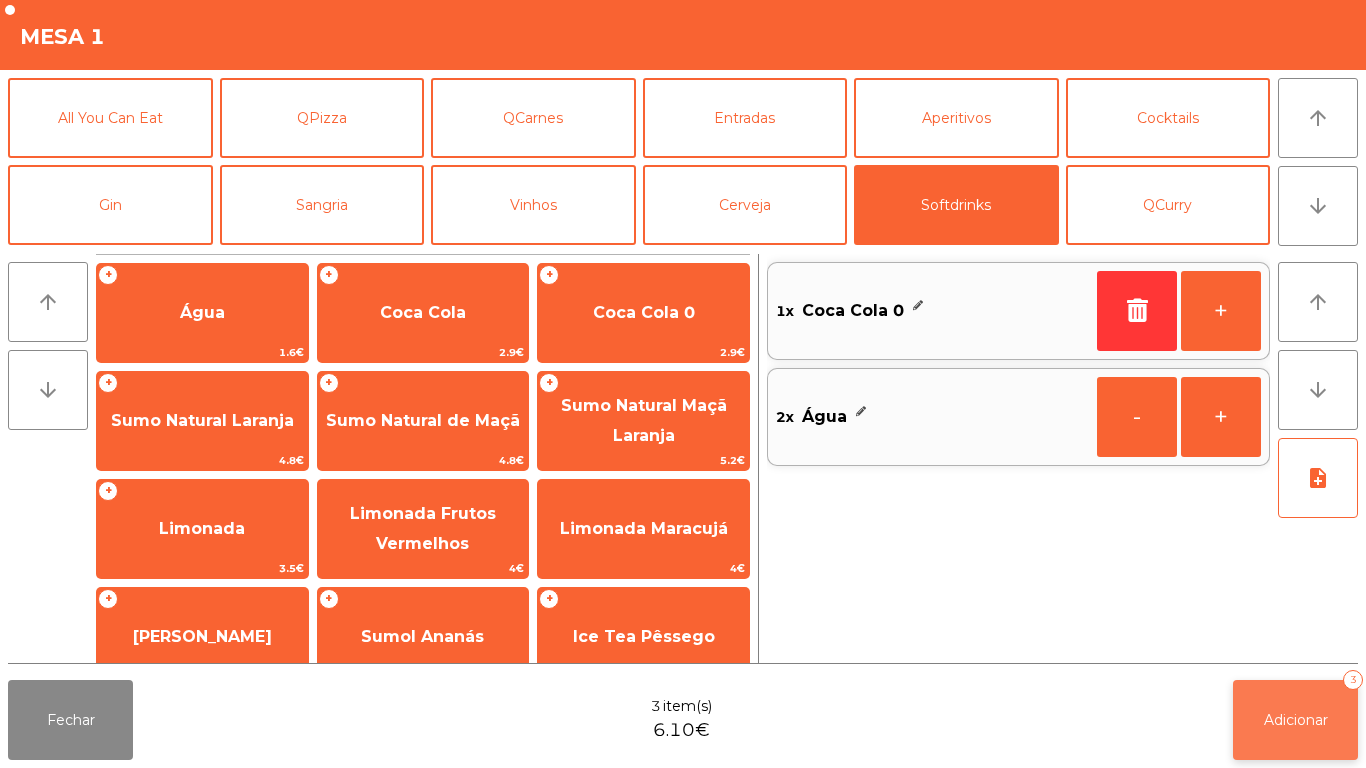 click on "Adicionar" 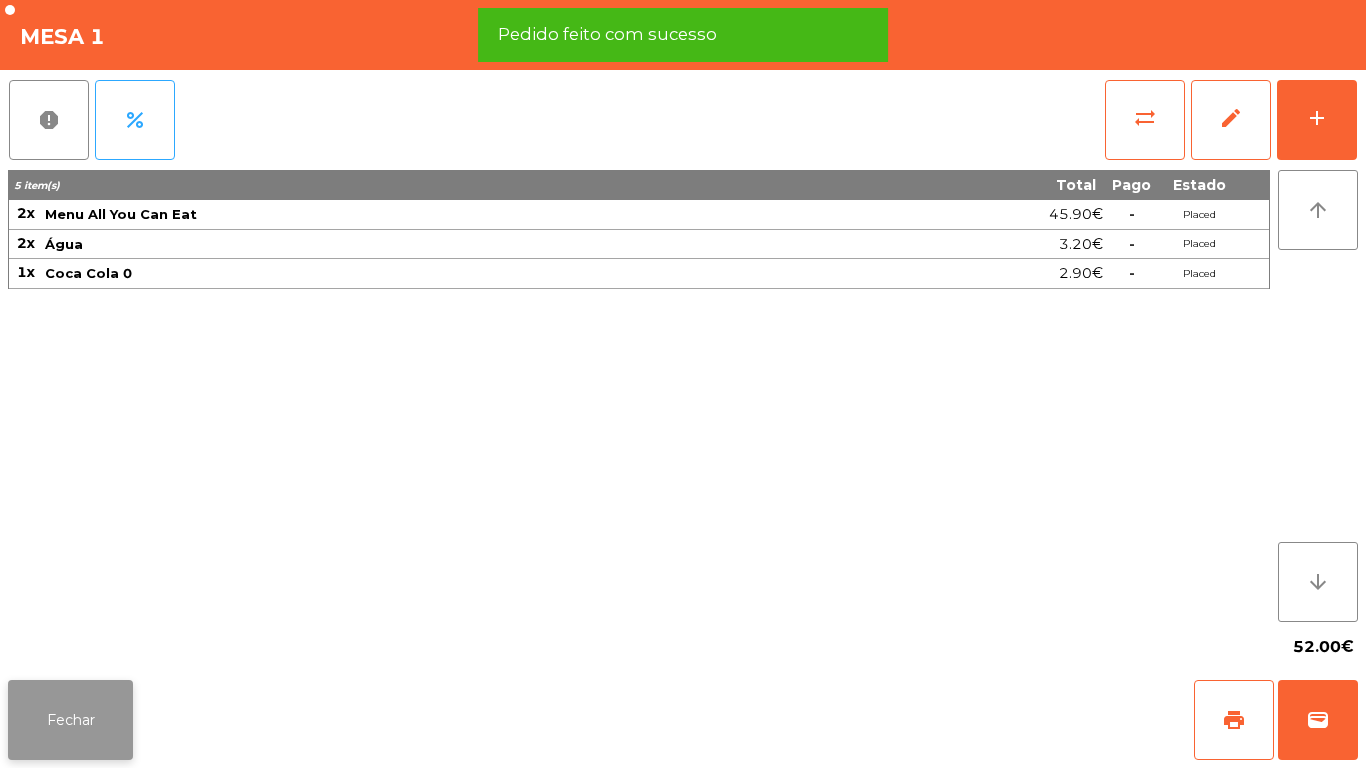 click on "Fechar" 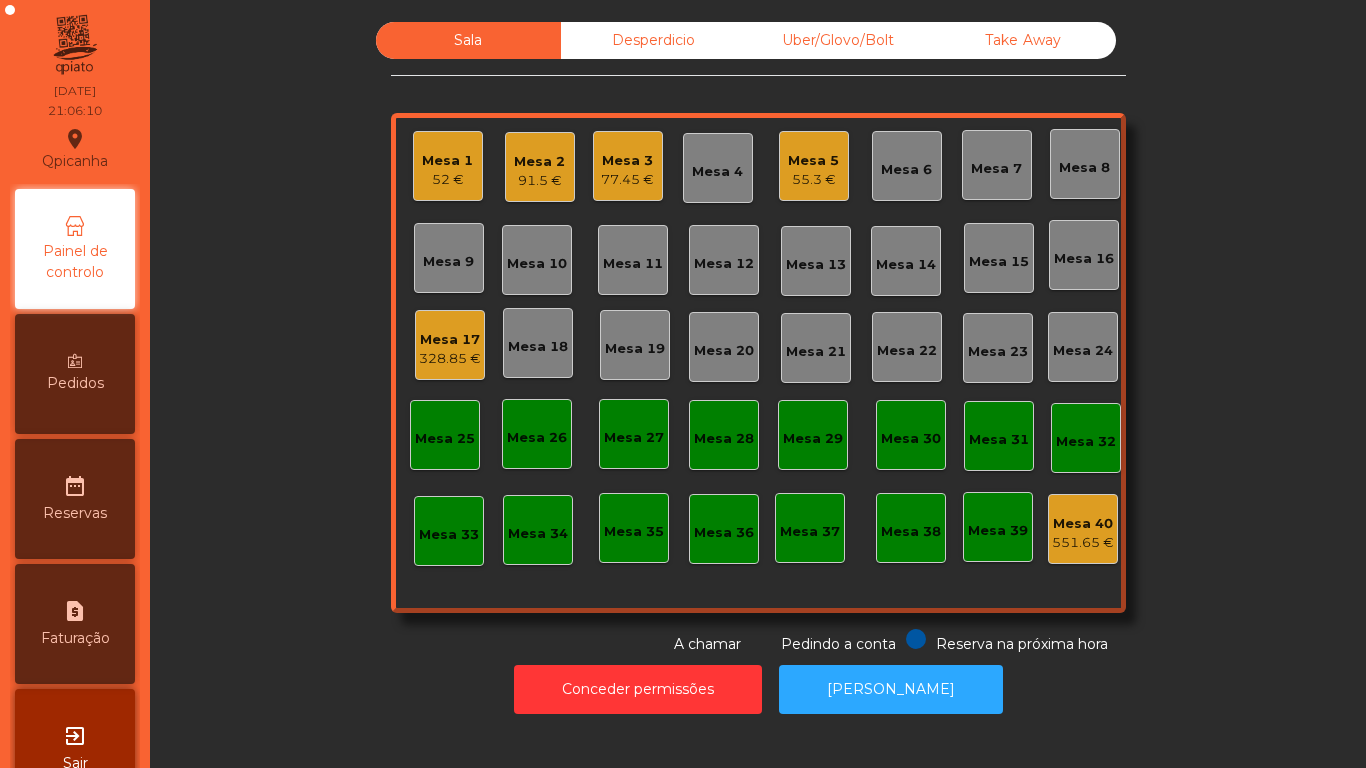 click on "Mesa 17" 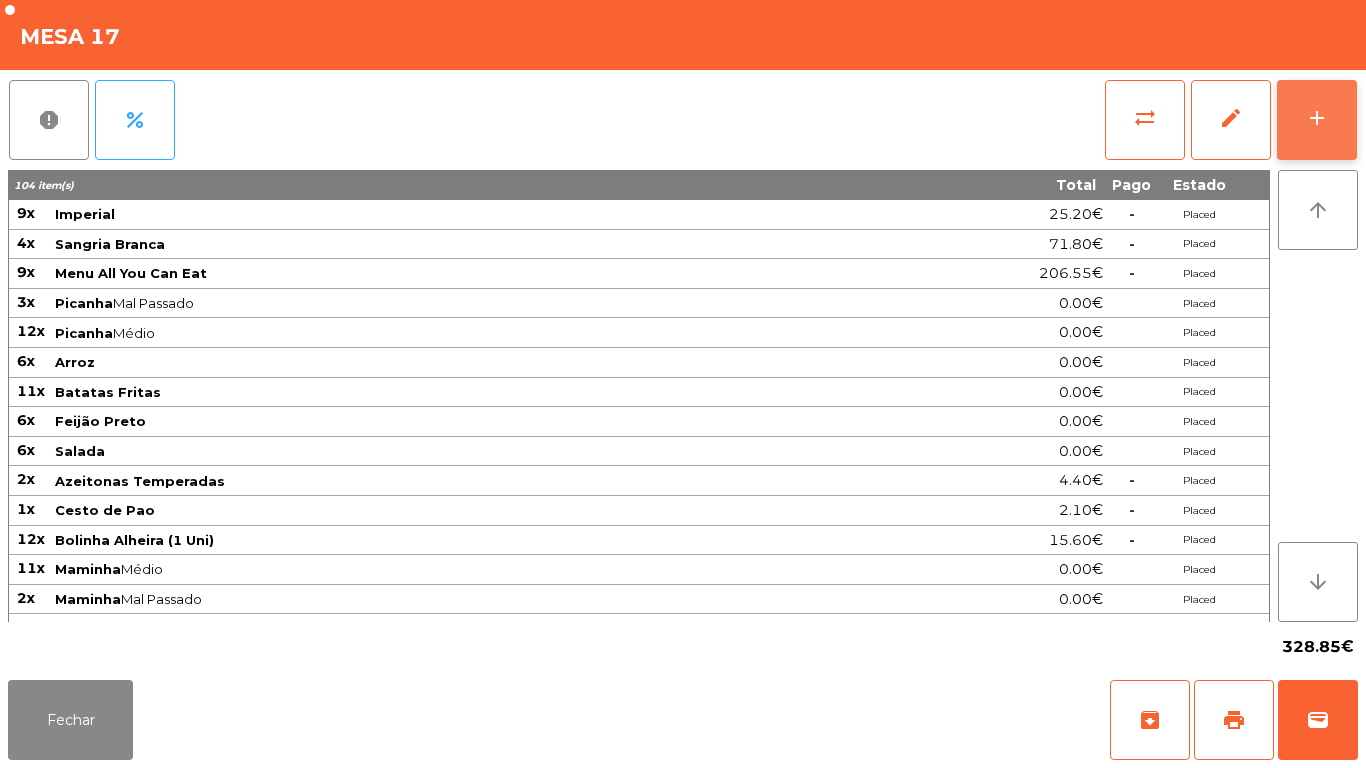 click on "add" 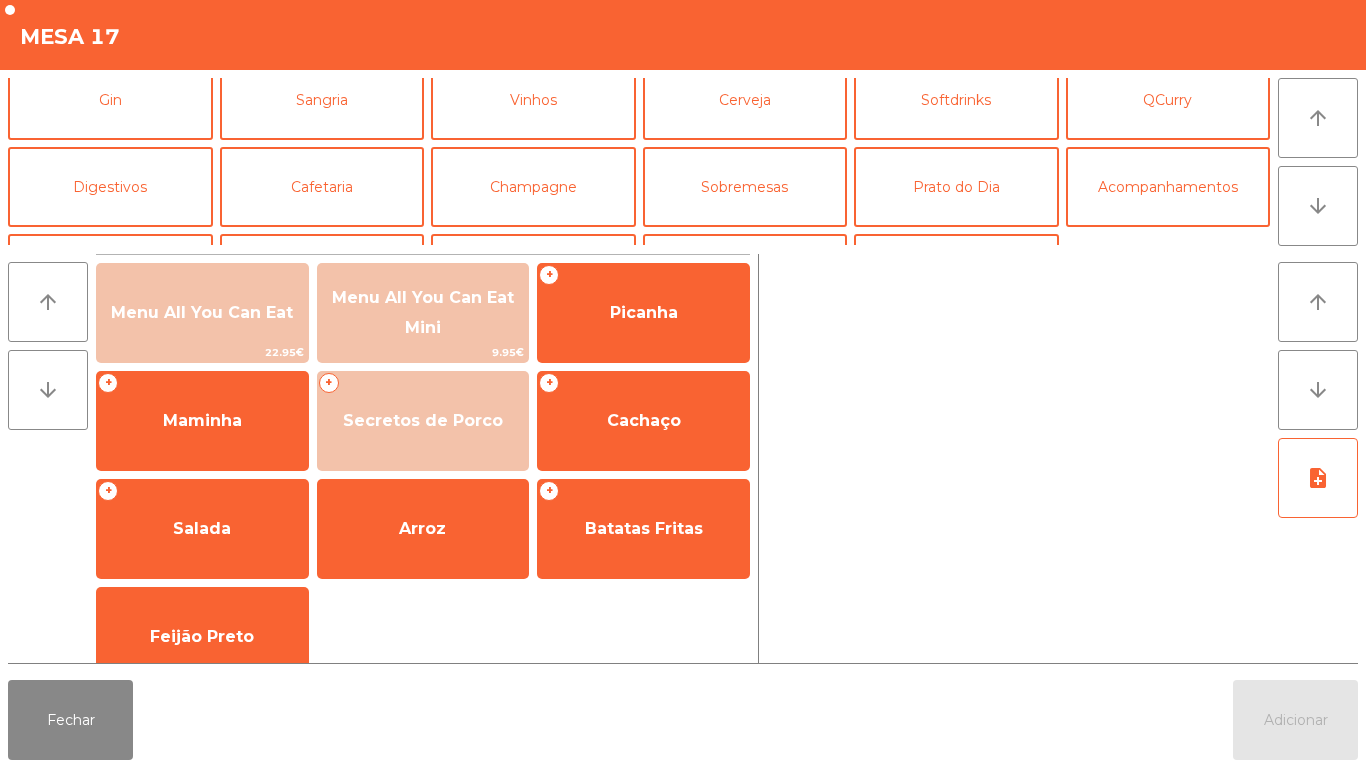 scroll, scrollTop: 118, scrollLeft: 0, axis: vertical 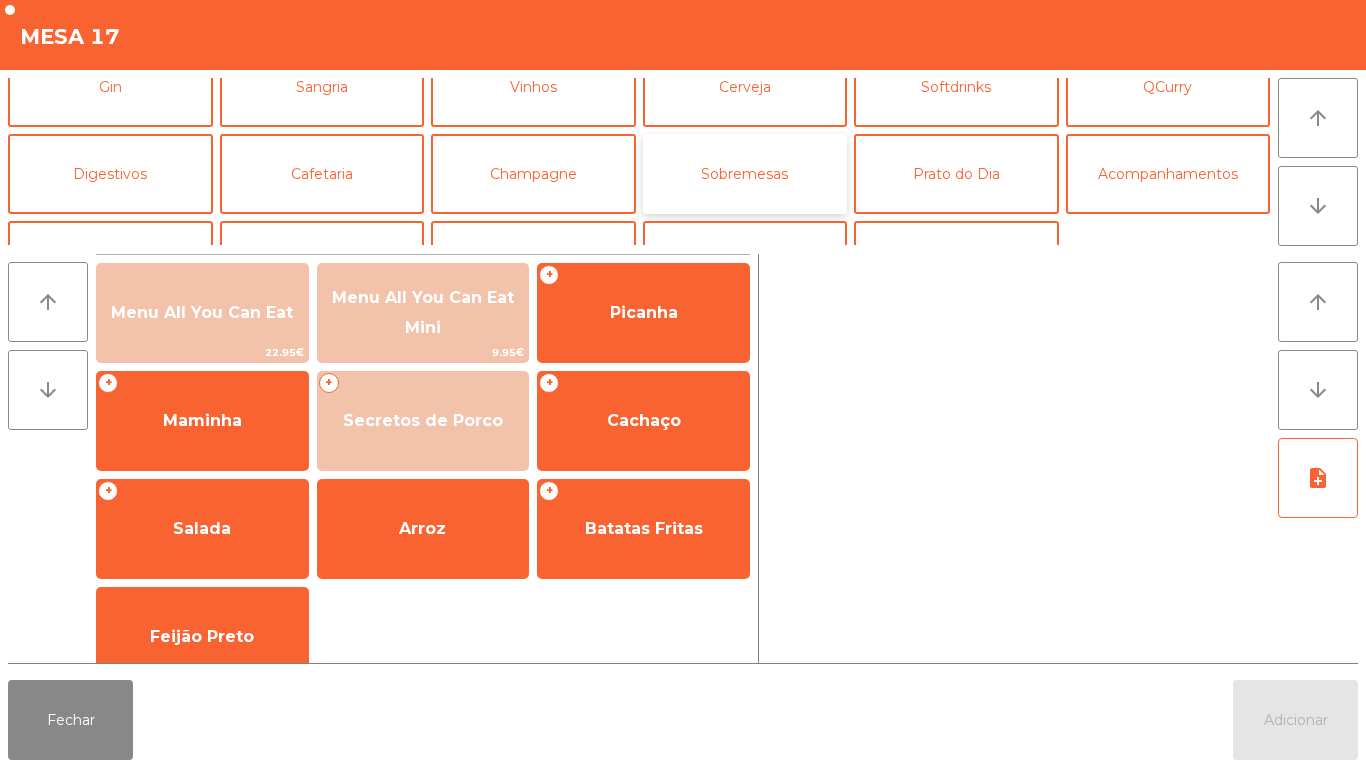 click on "Sobremesas" 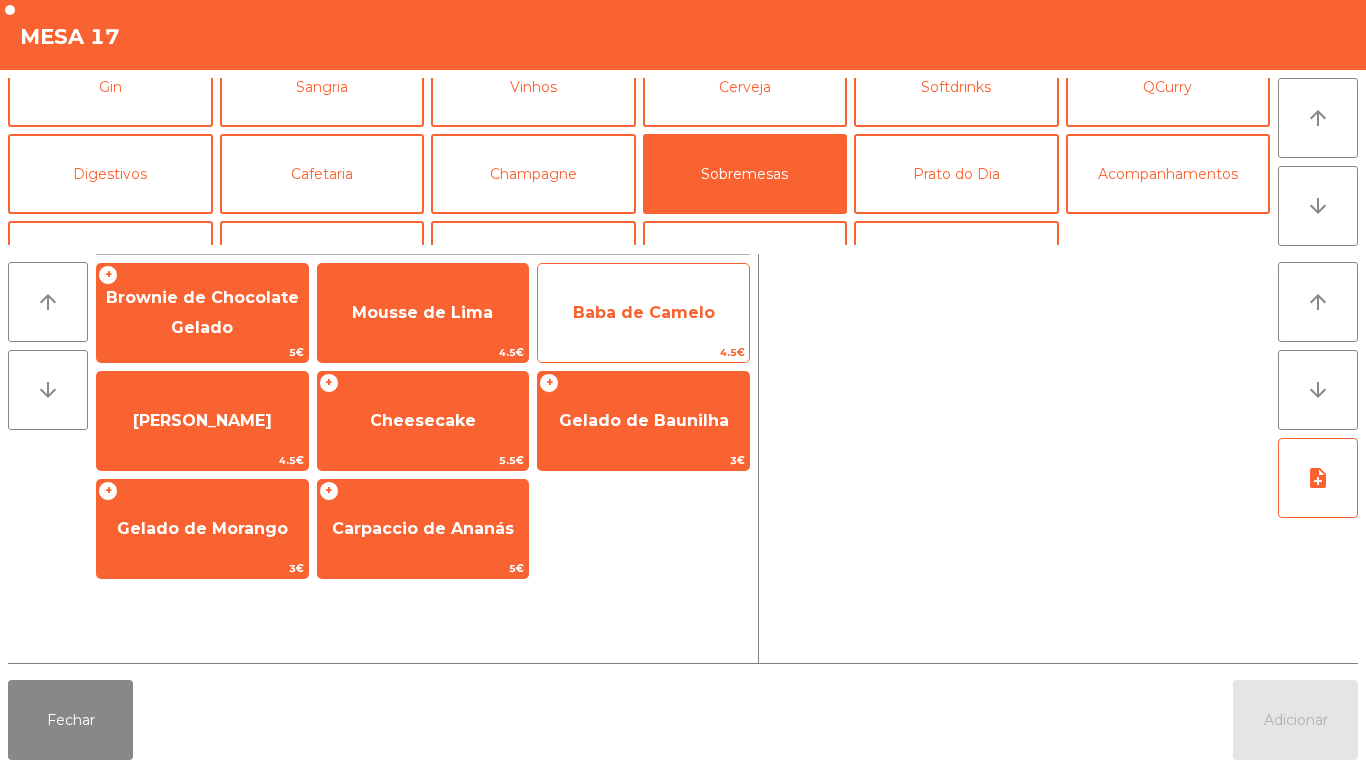click on "Baba de Camelo" 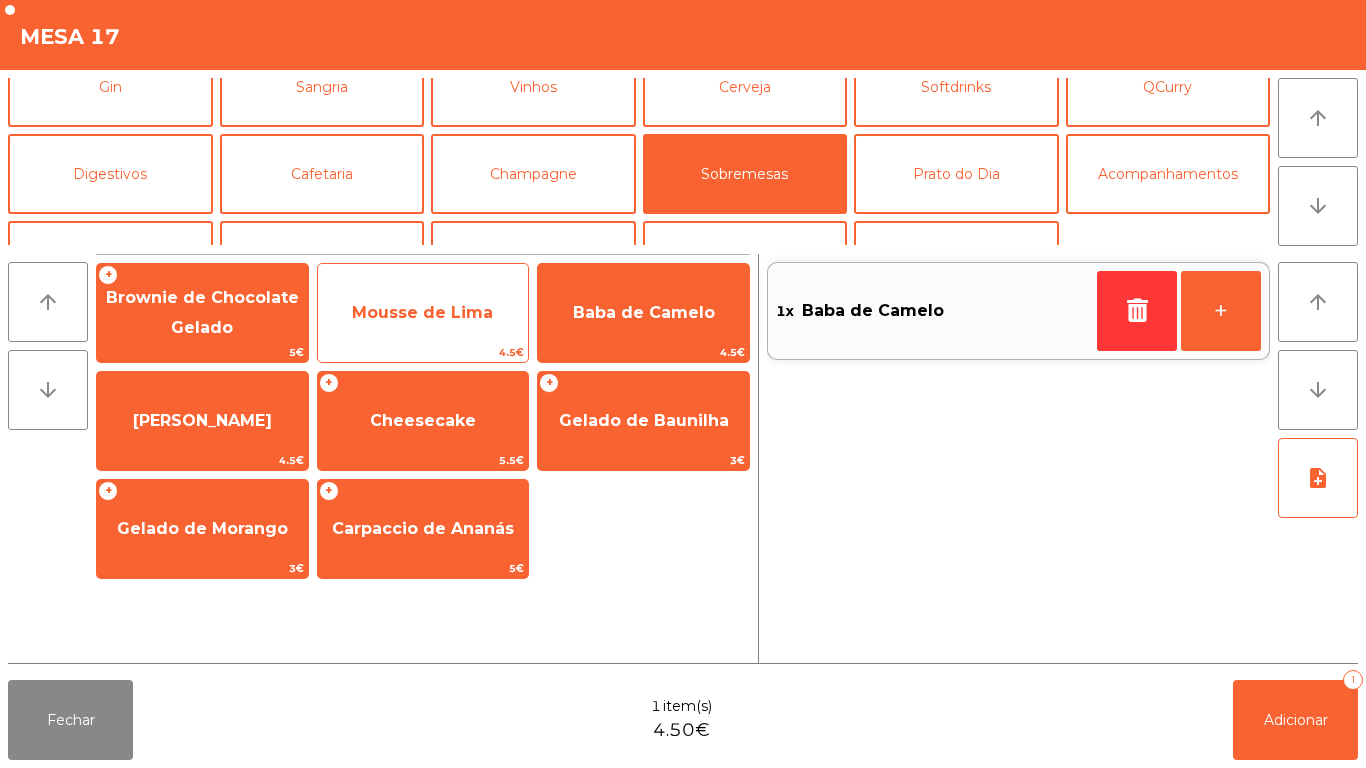 click on "Mousse de Lima" 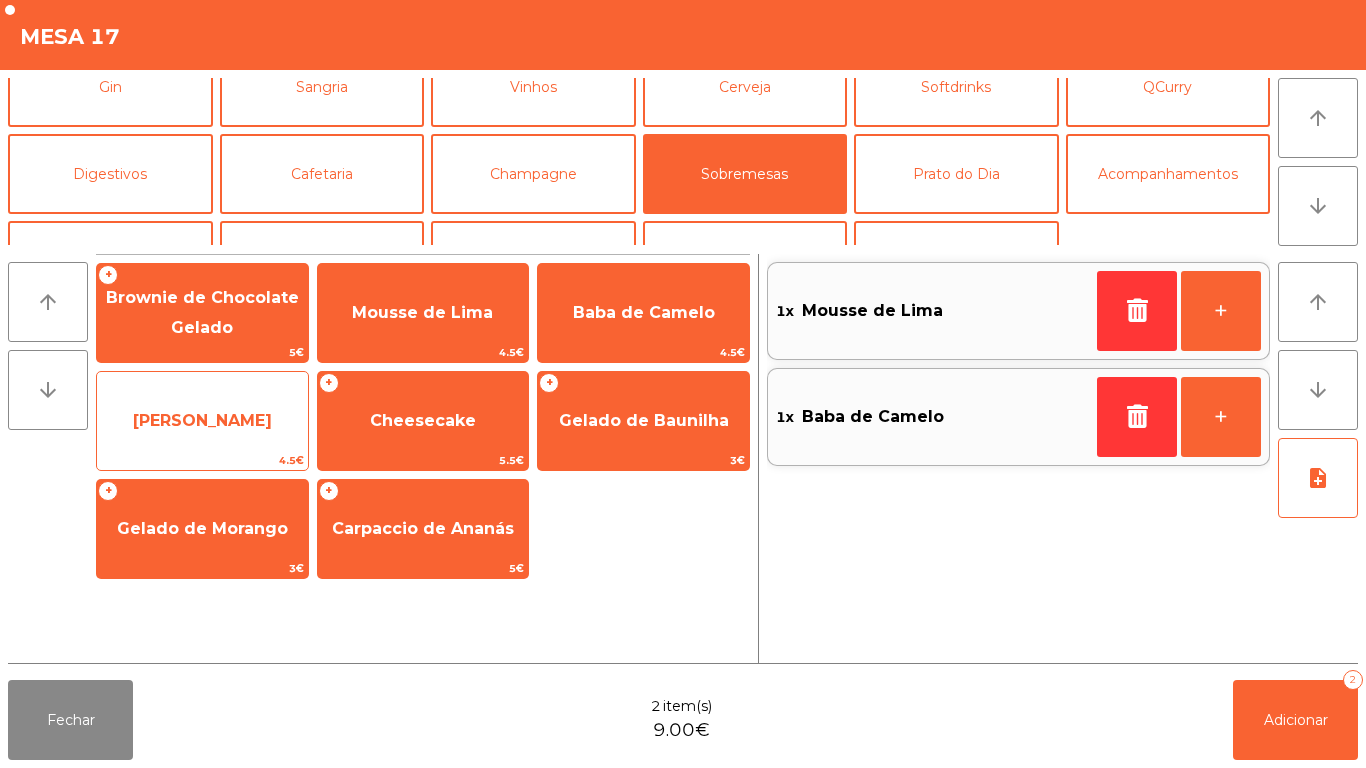 click on "[PERSON_NAME]" 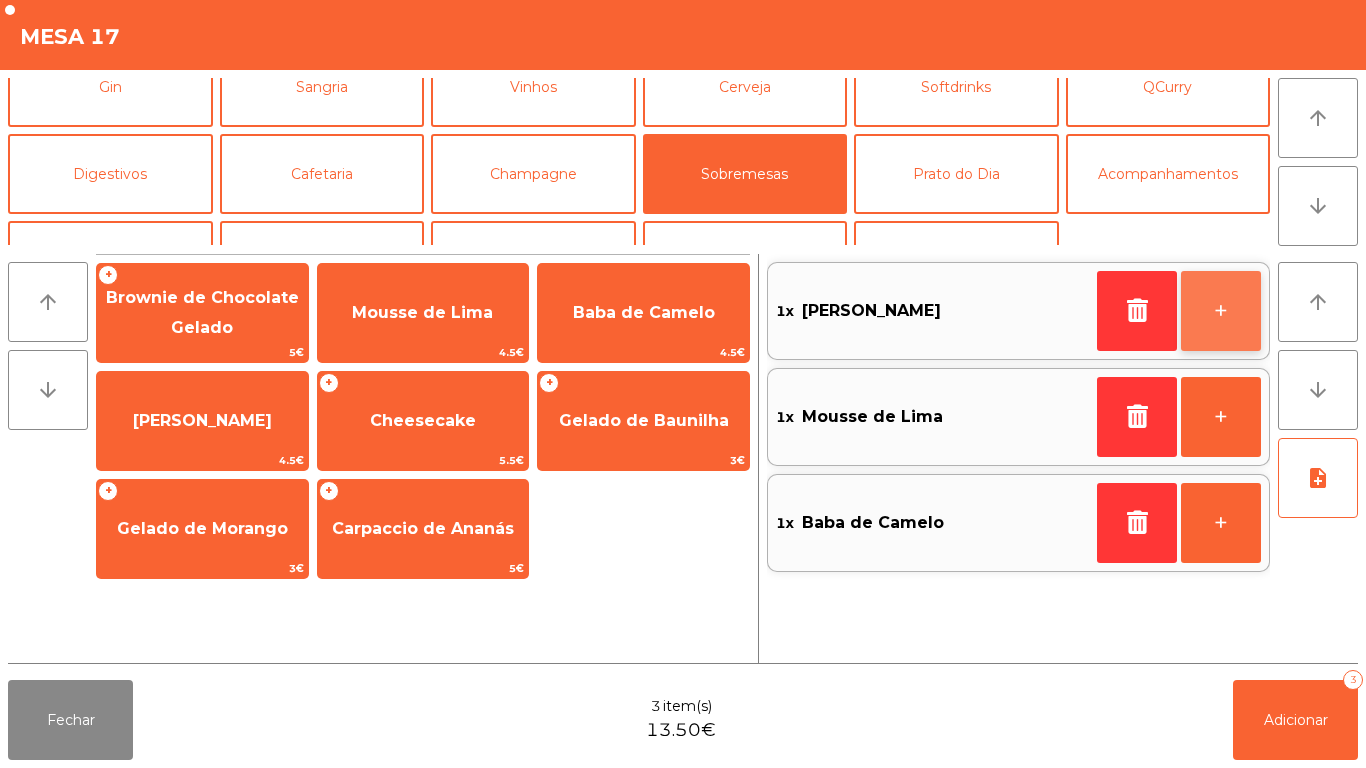 click on "+" 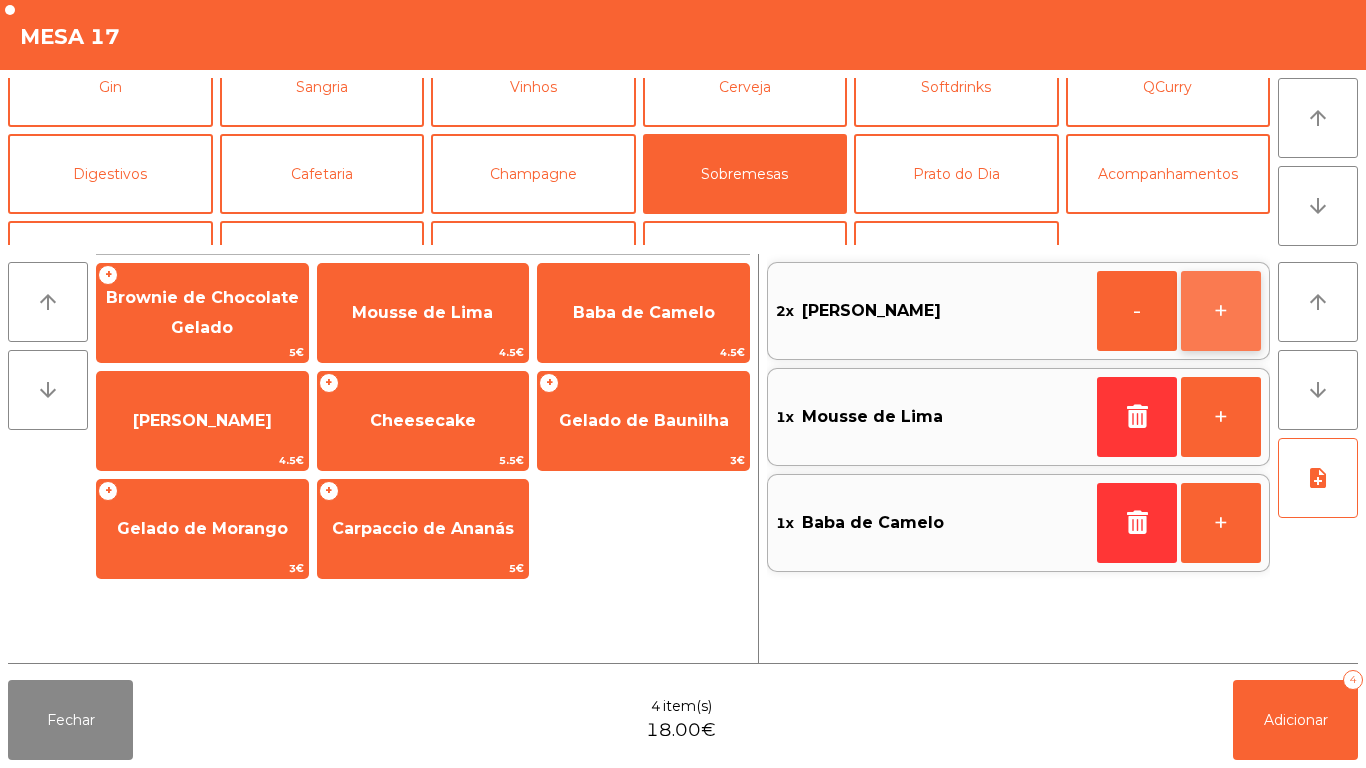 click on "+" 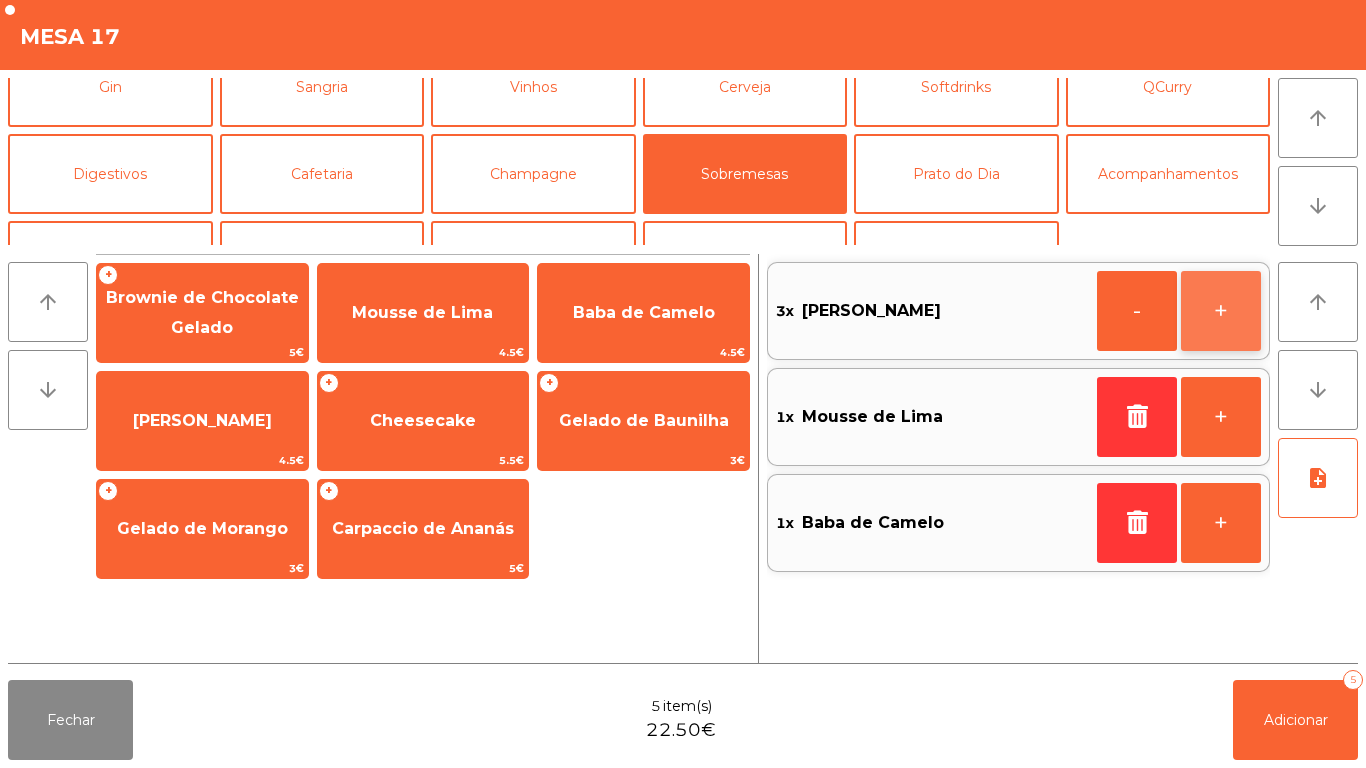 click on "+" 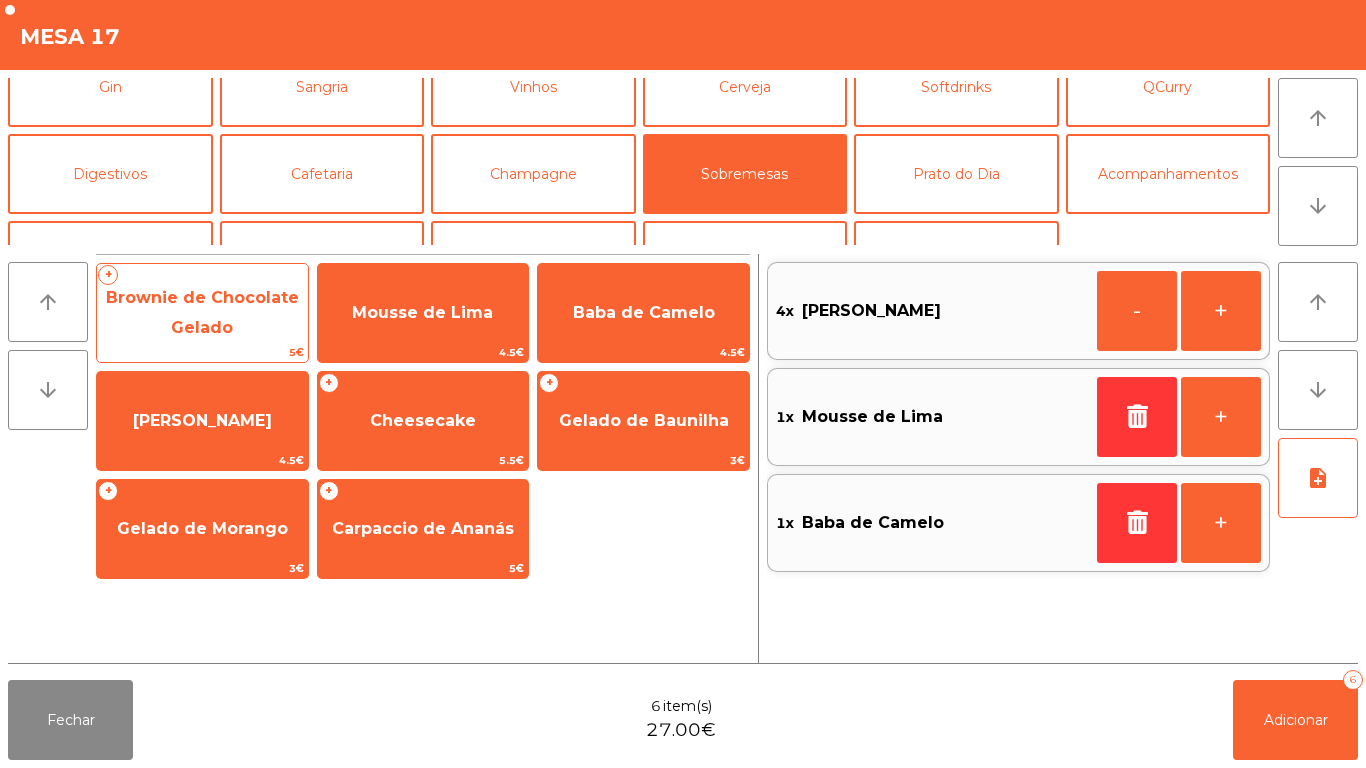click on "Brownie de Chocolate Gelado" 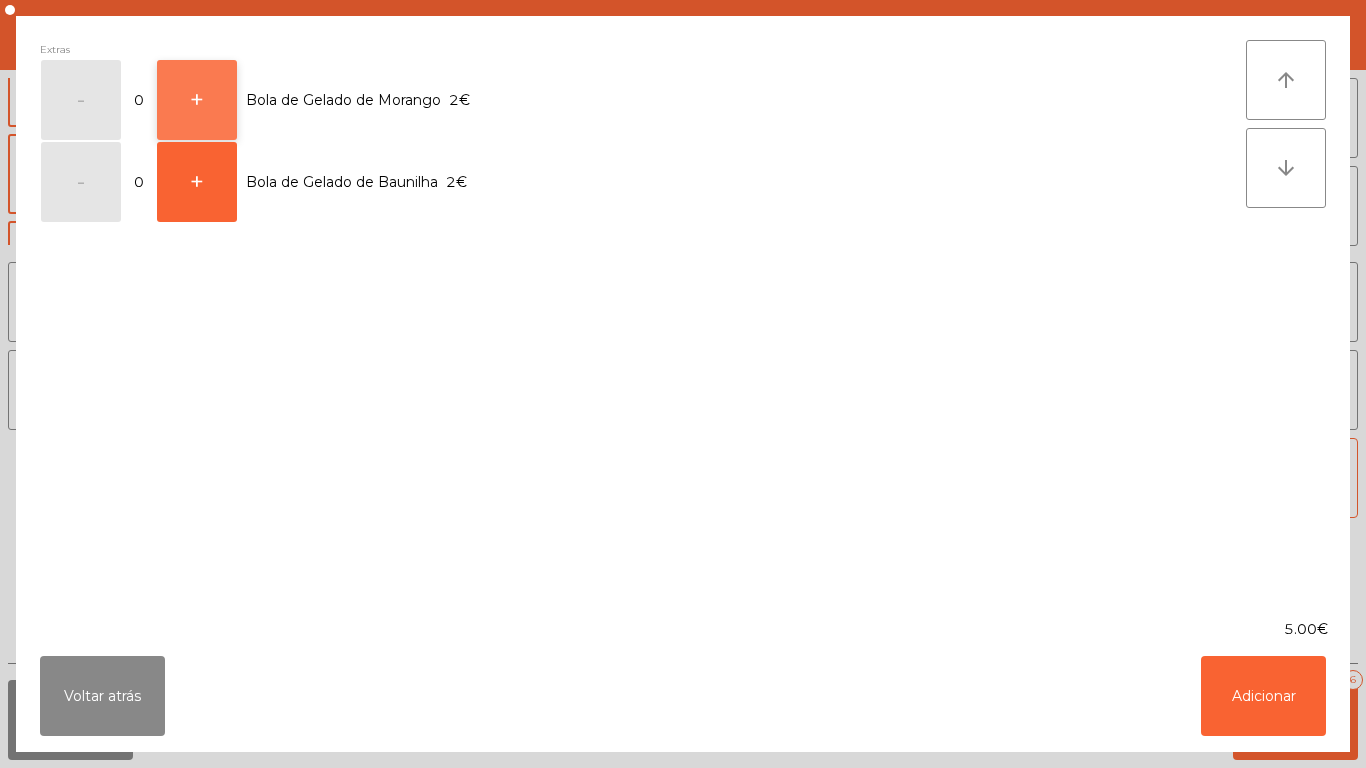 click on "+" 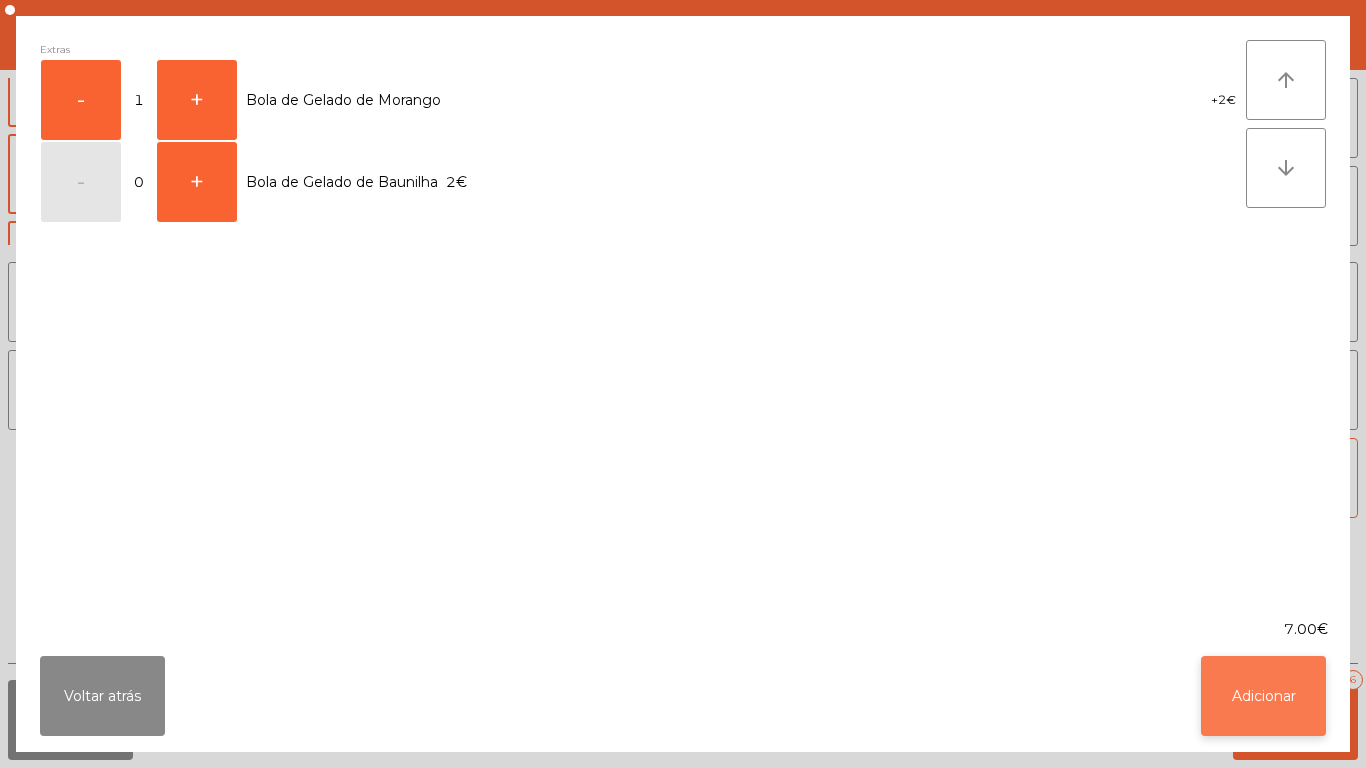 click on "Adicionar" 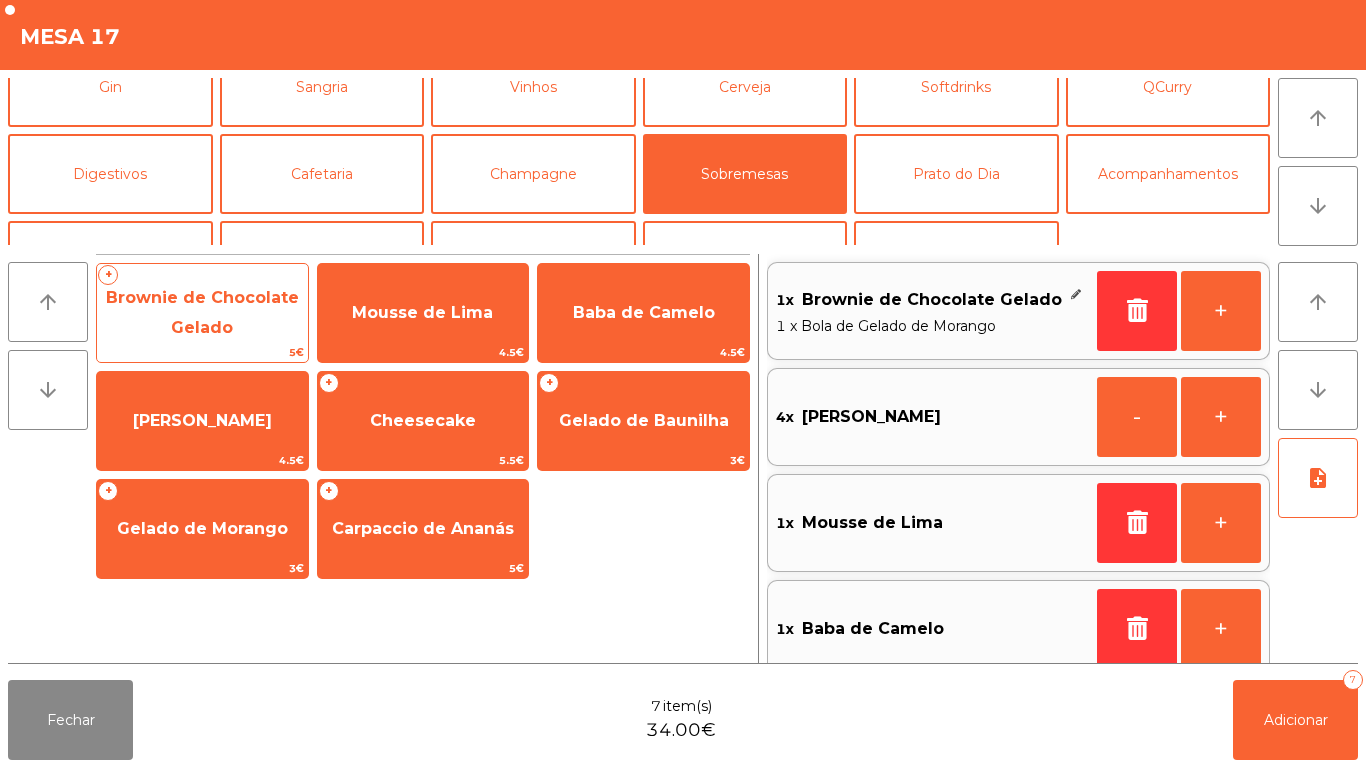 click on "Brownie de Chocolate Gelado" 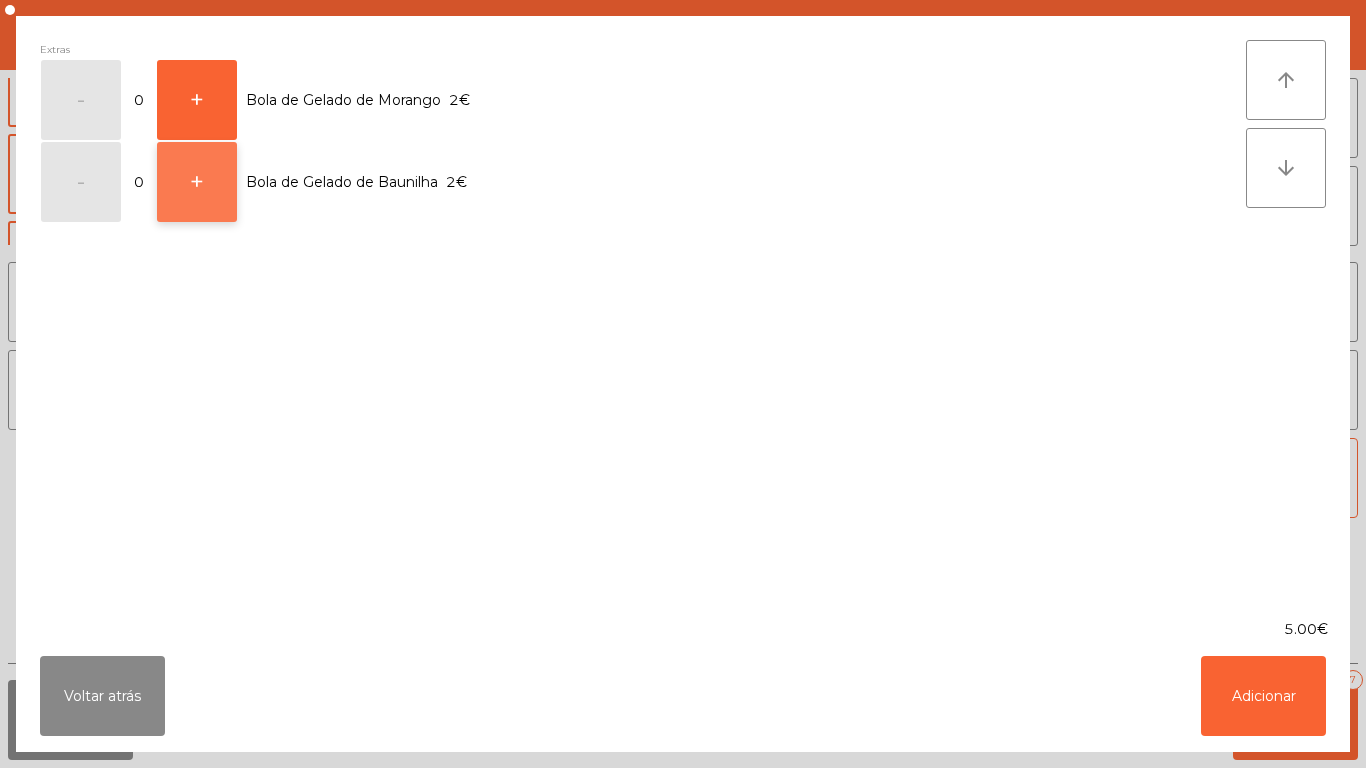 click on "+" 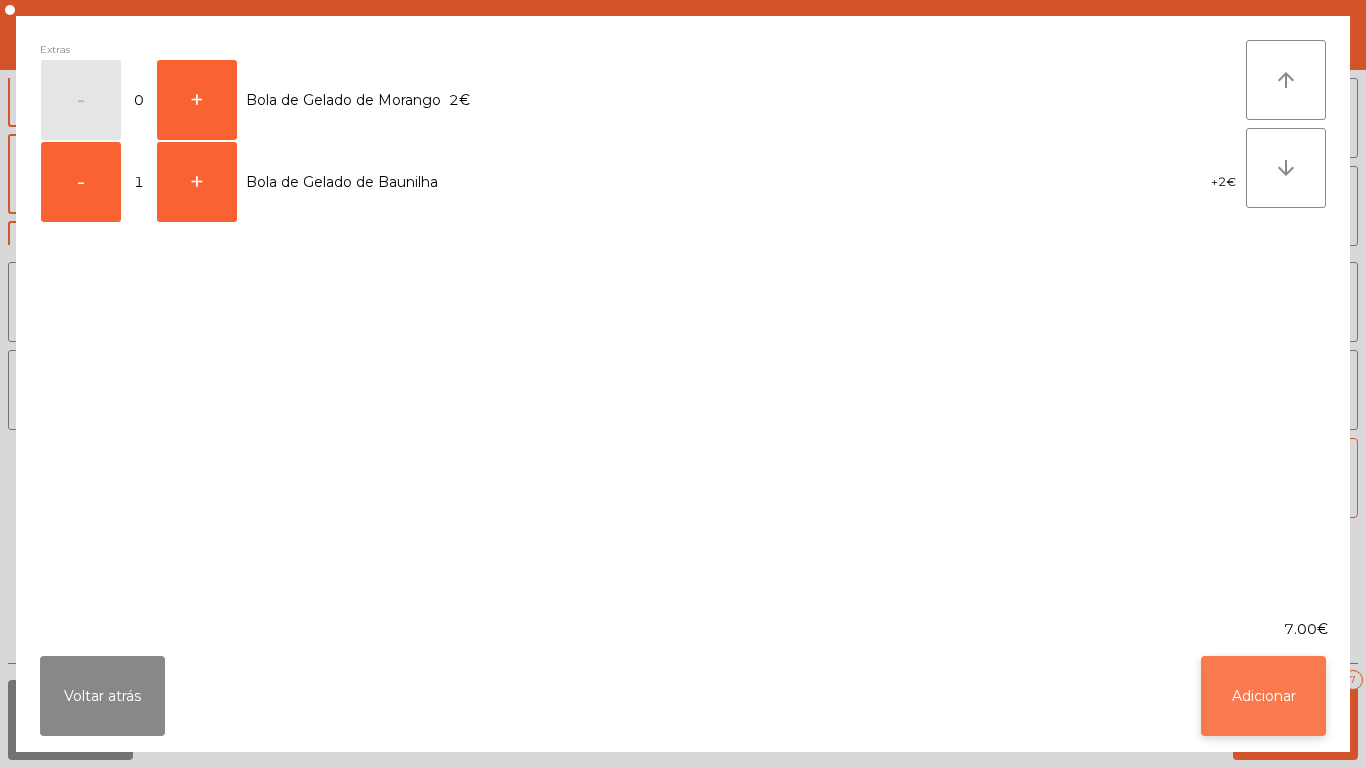 click on "Adicionar" 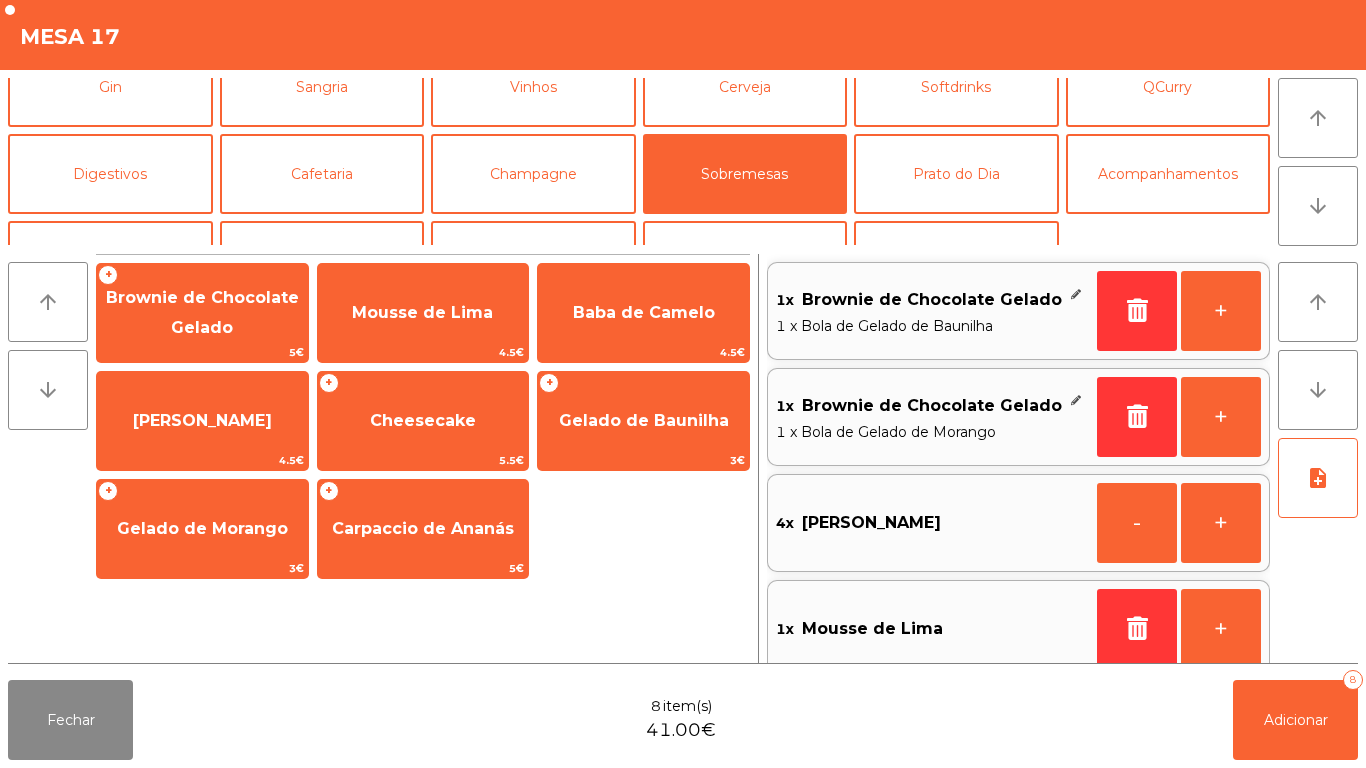 scroll, scrollTop: 8, scrollLeft: 0, axis: vertical 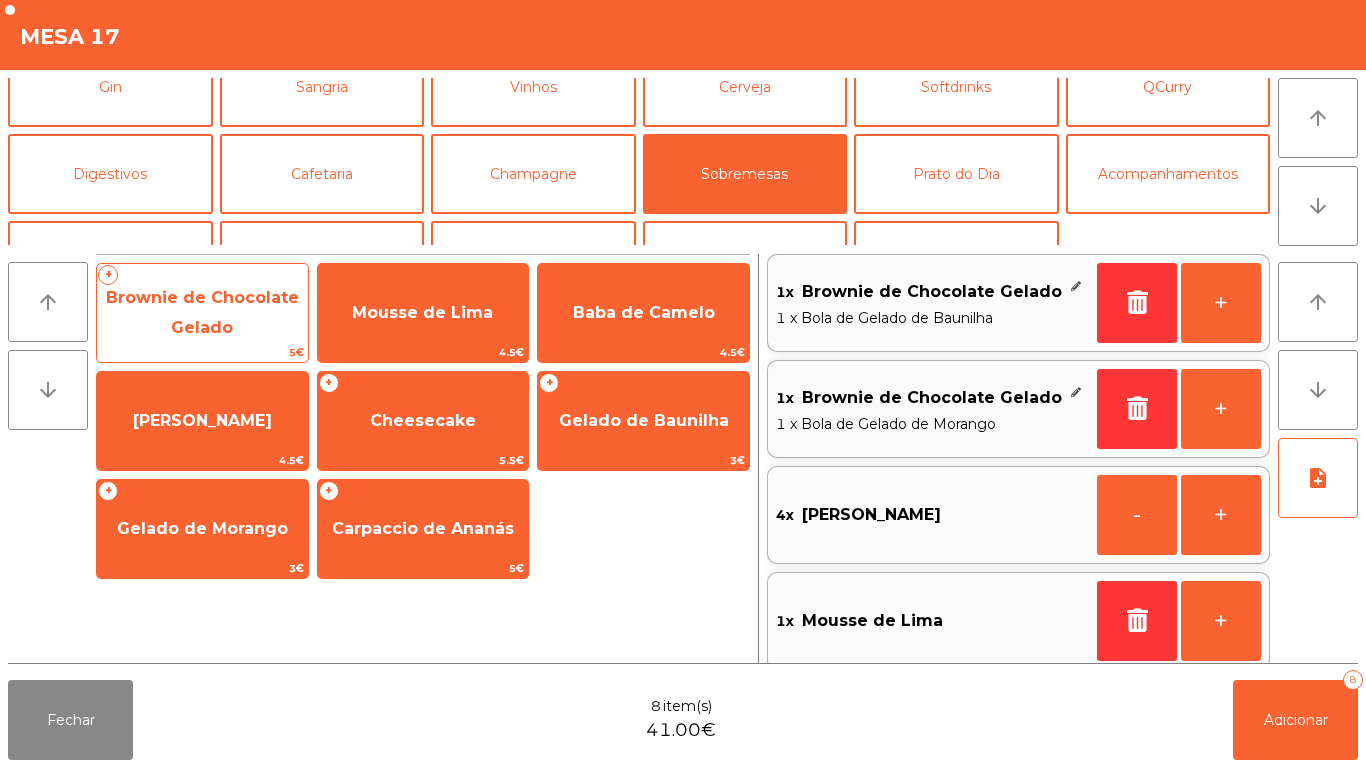 click on "Brownie de Chocolate Gelado" 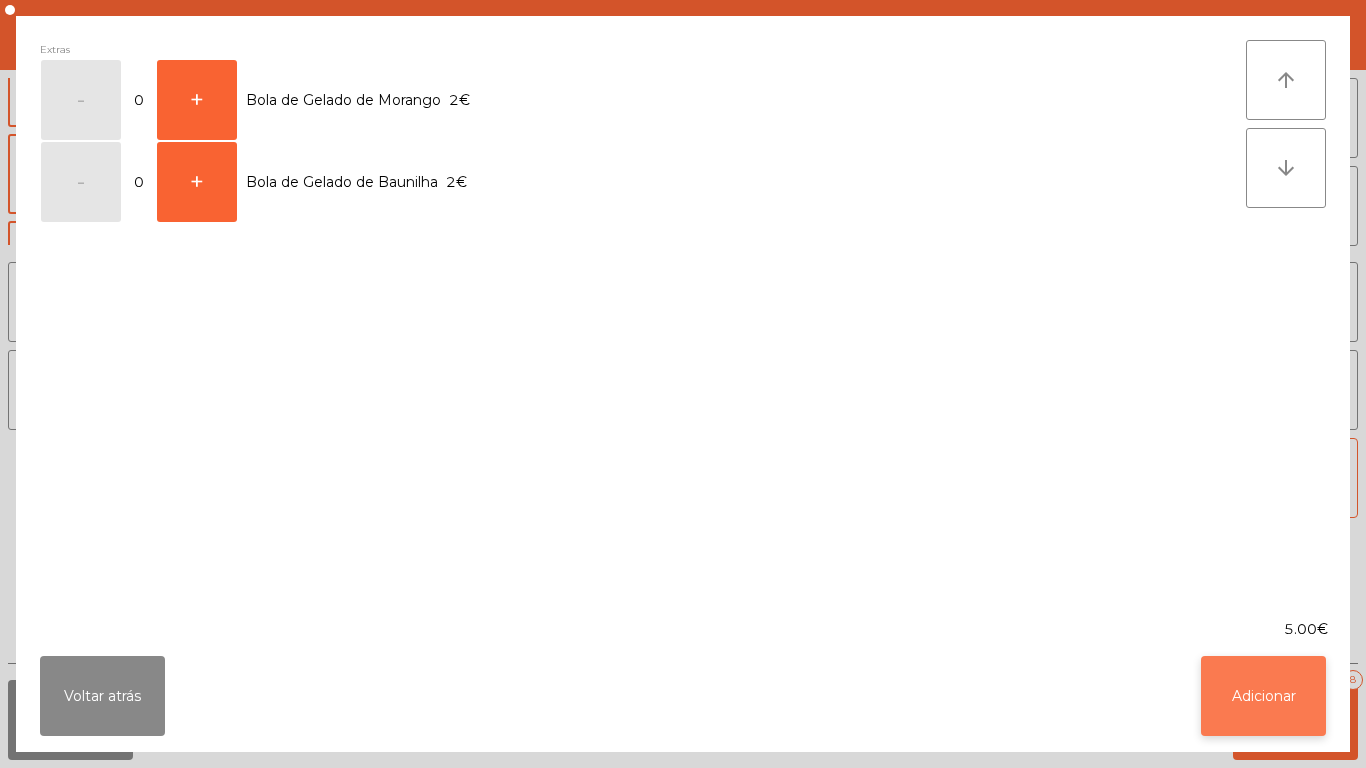 click on "Adicionar" 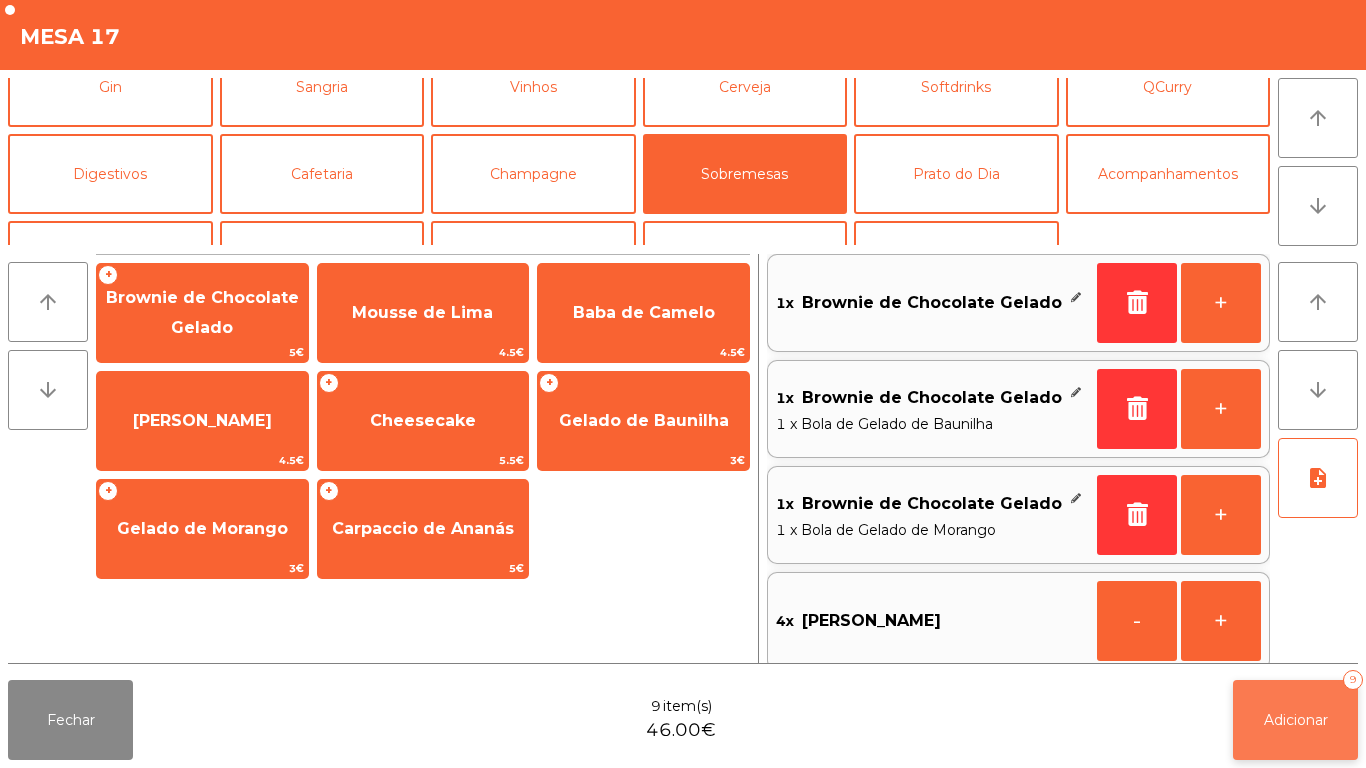 click on "Adicionar   9" 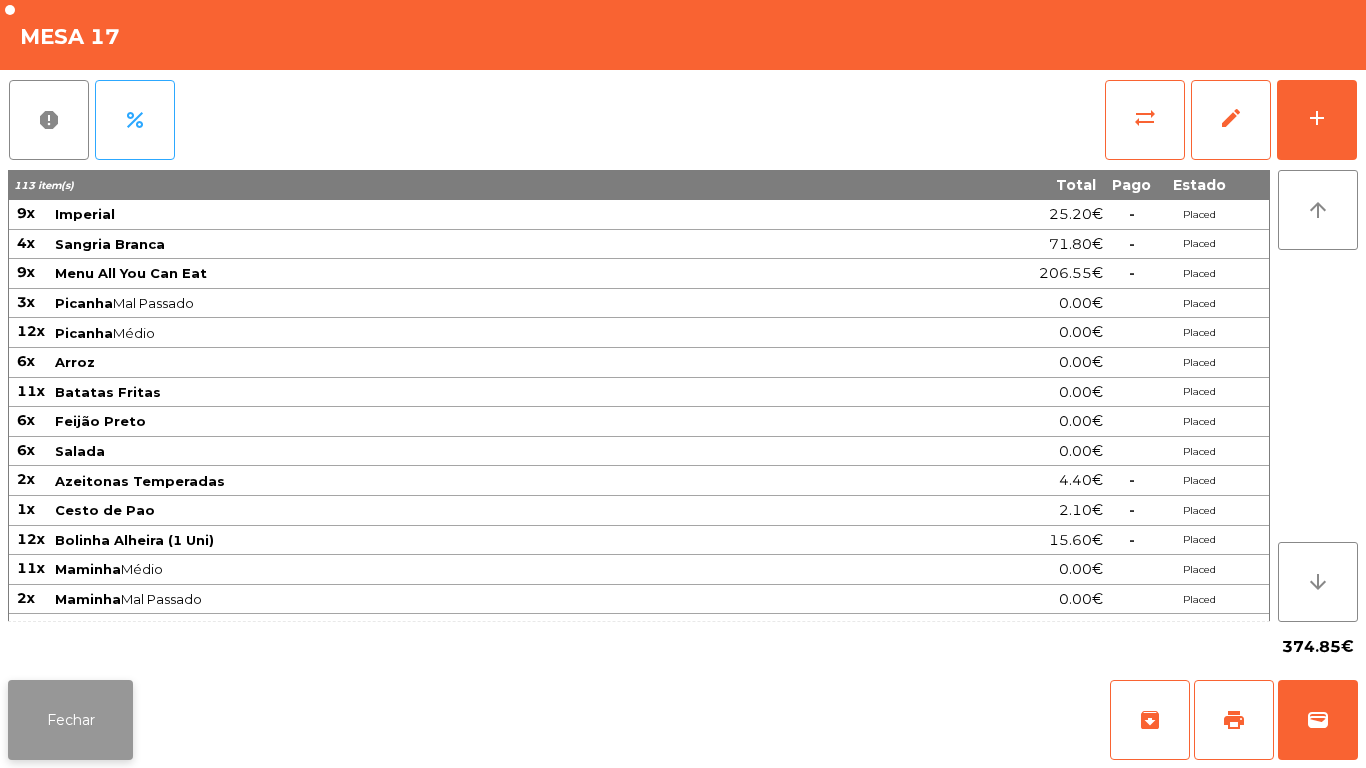click on "Fechar" 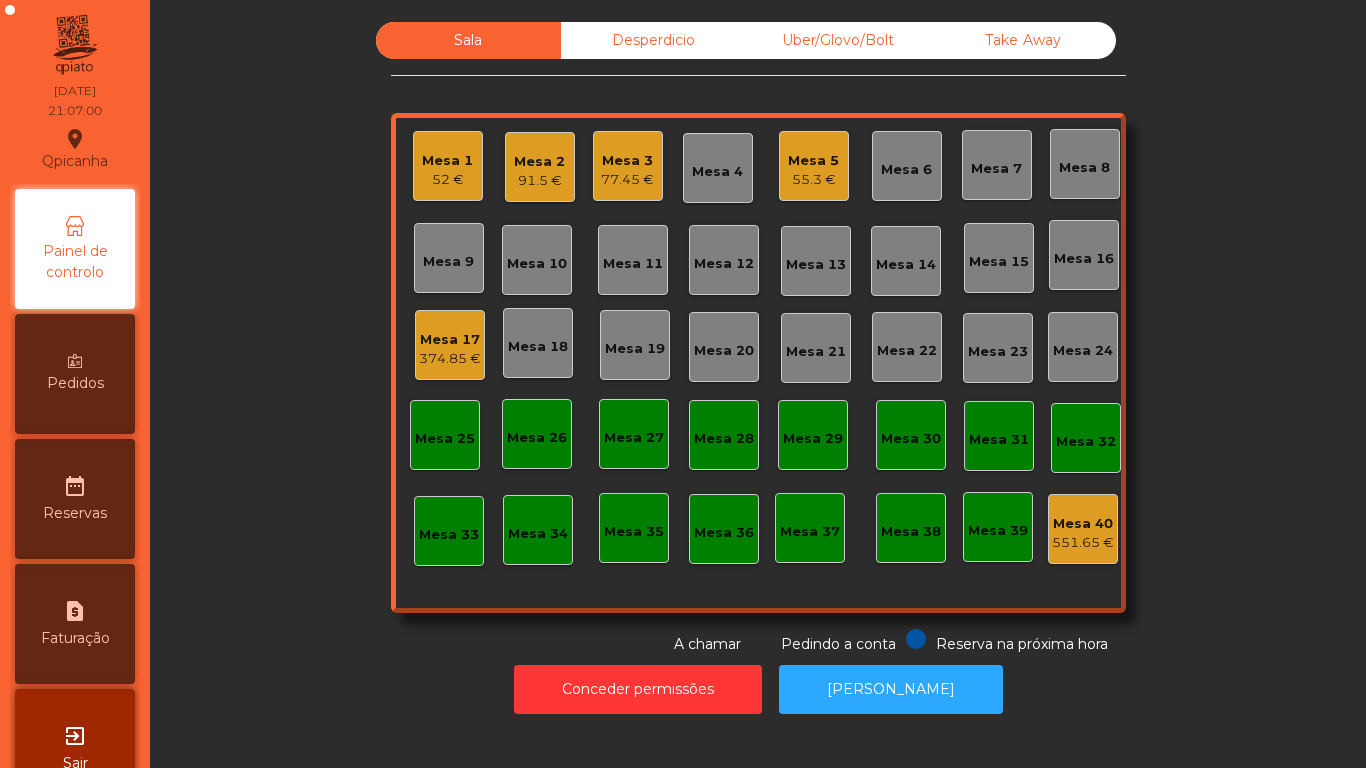click on "Mesa 1   52 €" 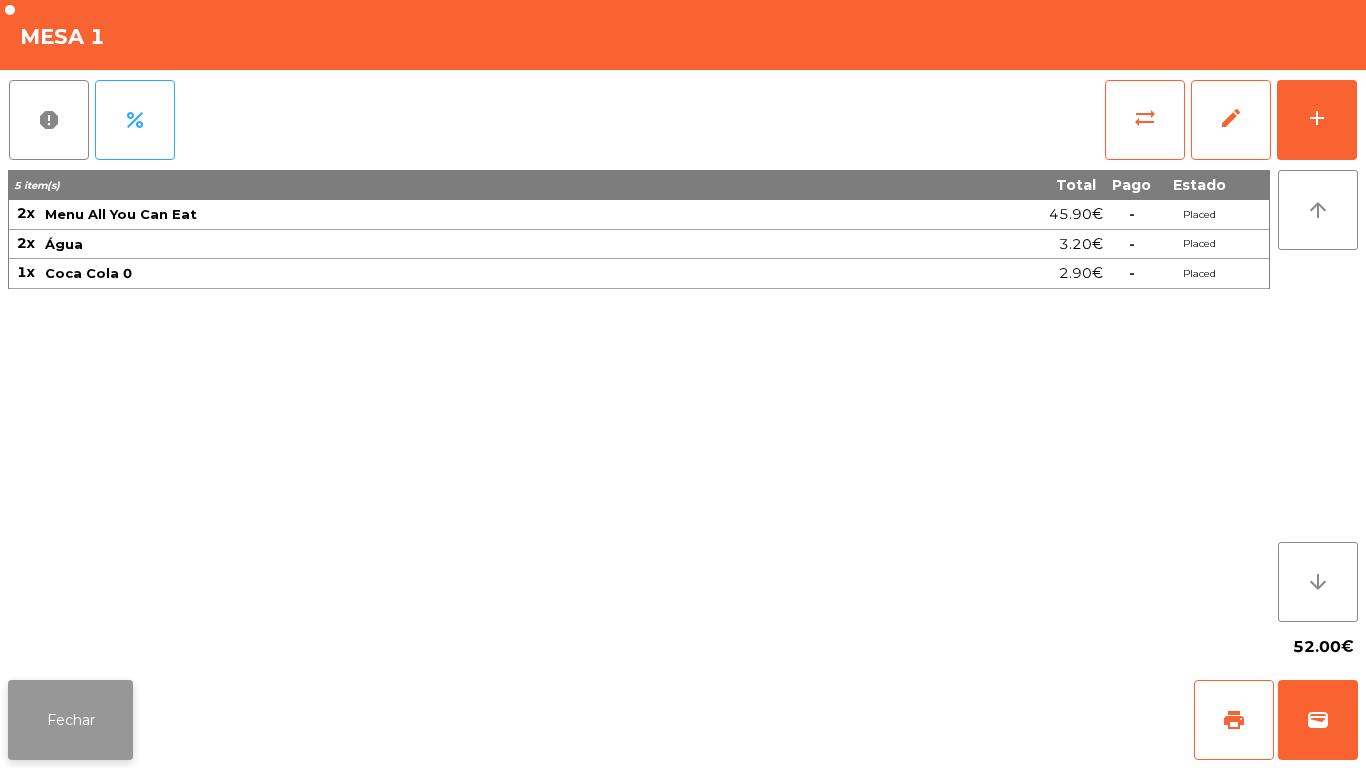 click on "Fechar" 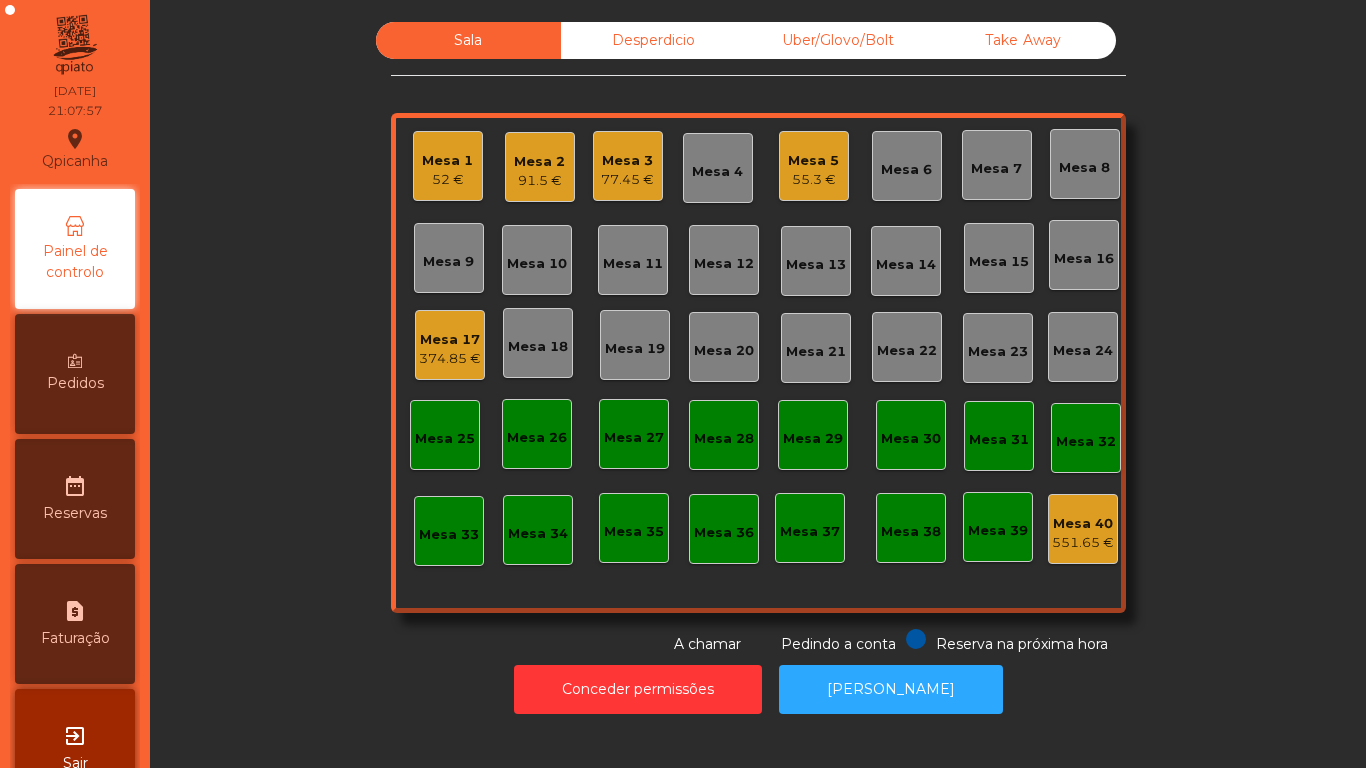 scroll, scrollTop: 0, scrollLeft: 0, axis: both 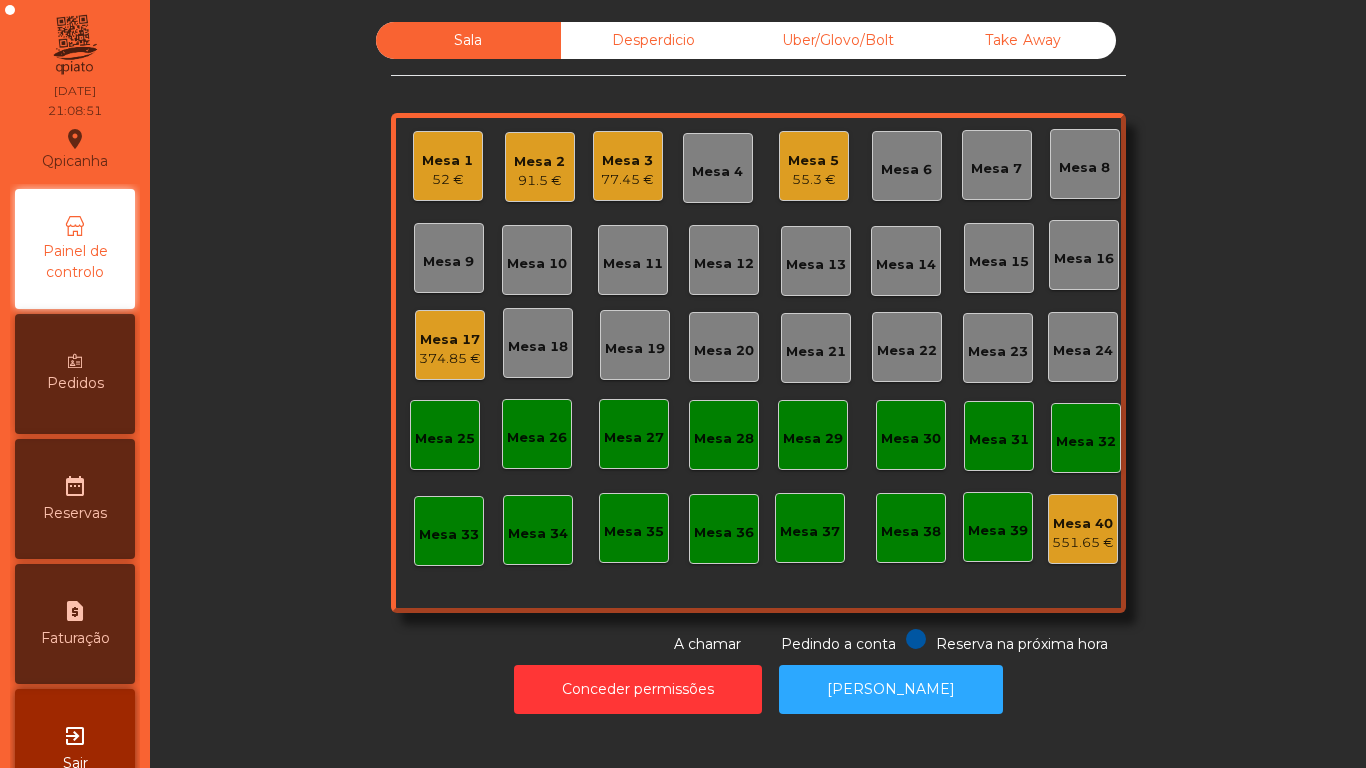 click on "52 €" 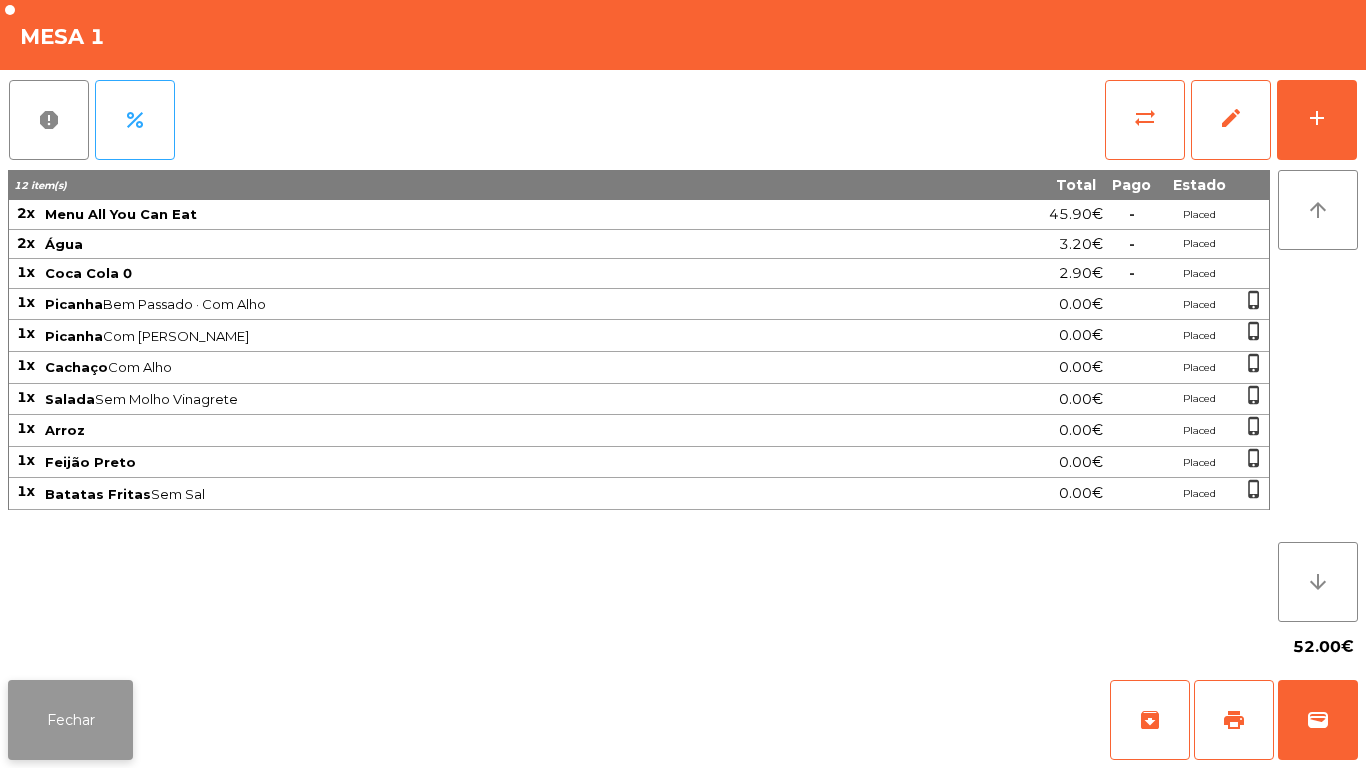 click on "Fechar" 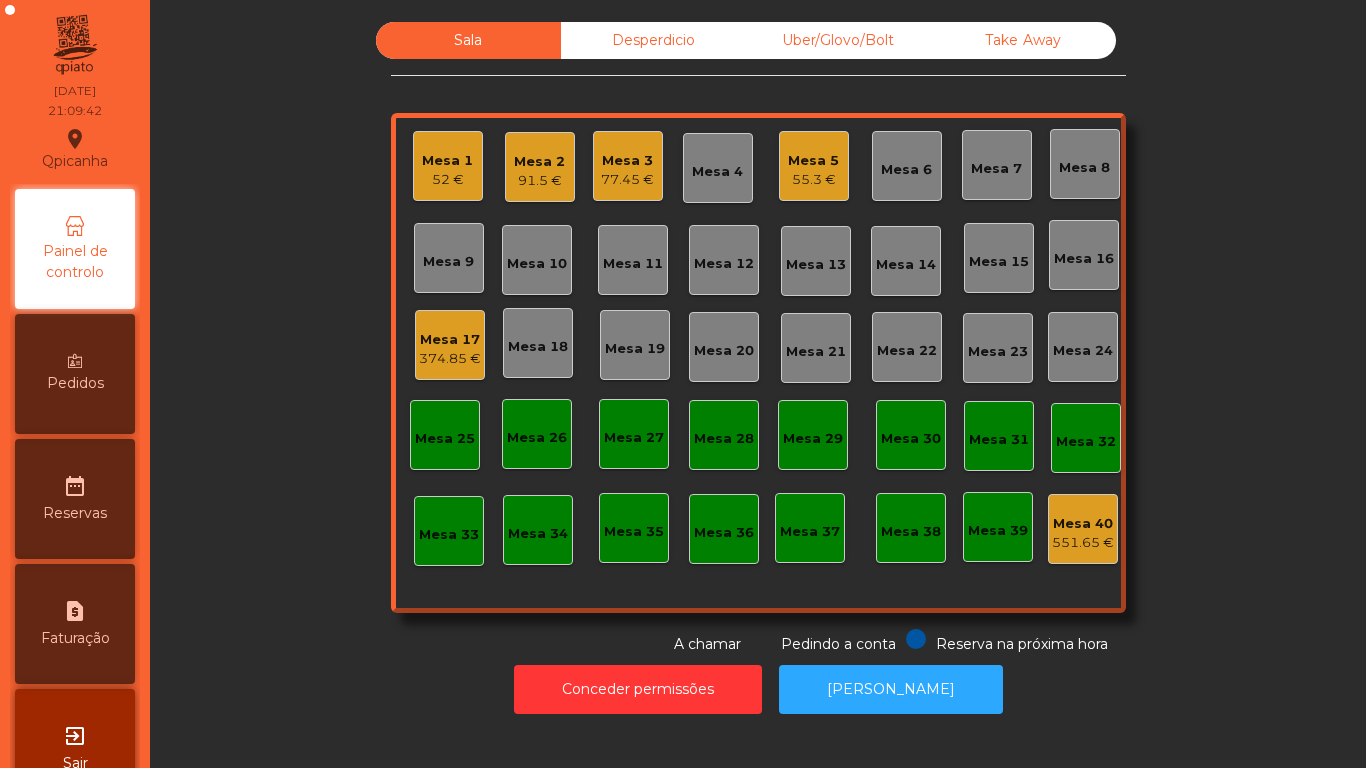 click on "Mesa 18" 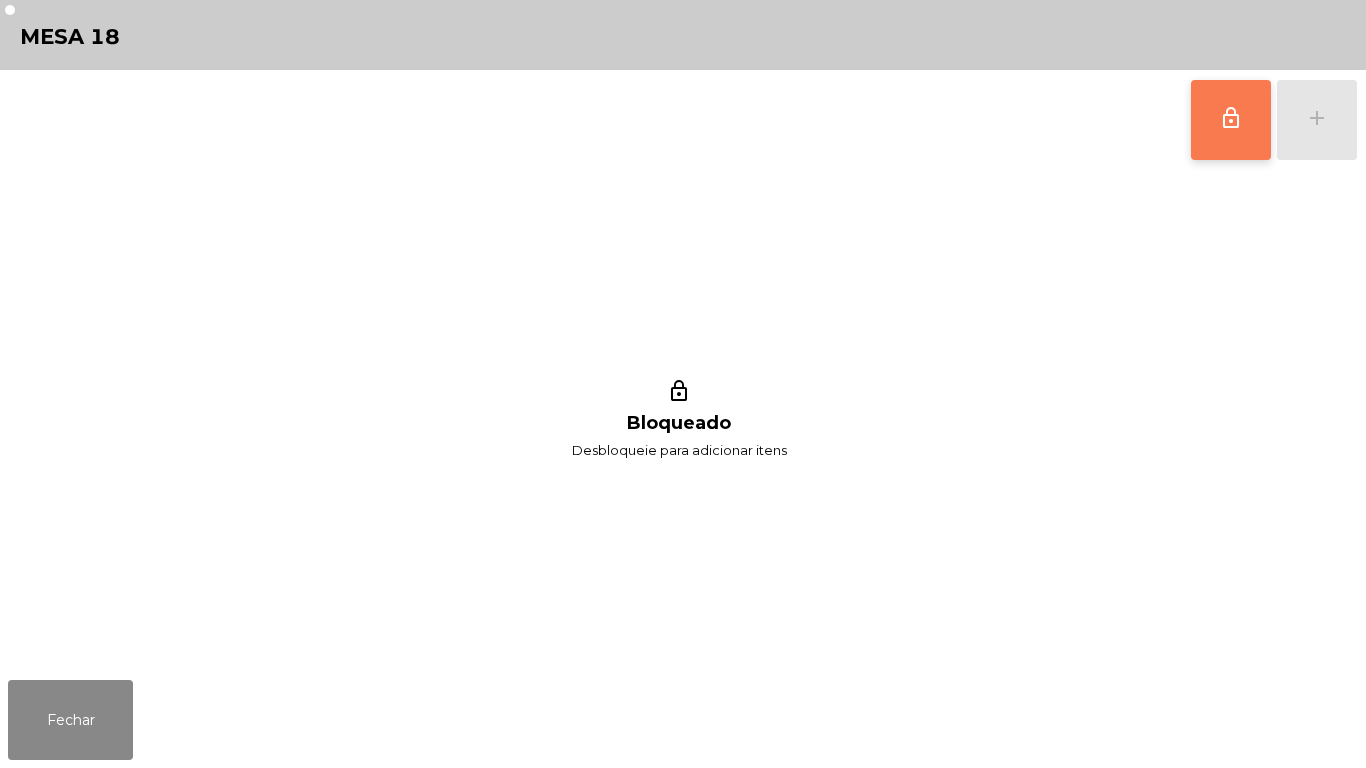 click on "lock_outline" 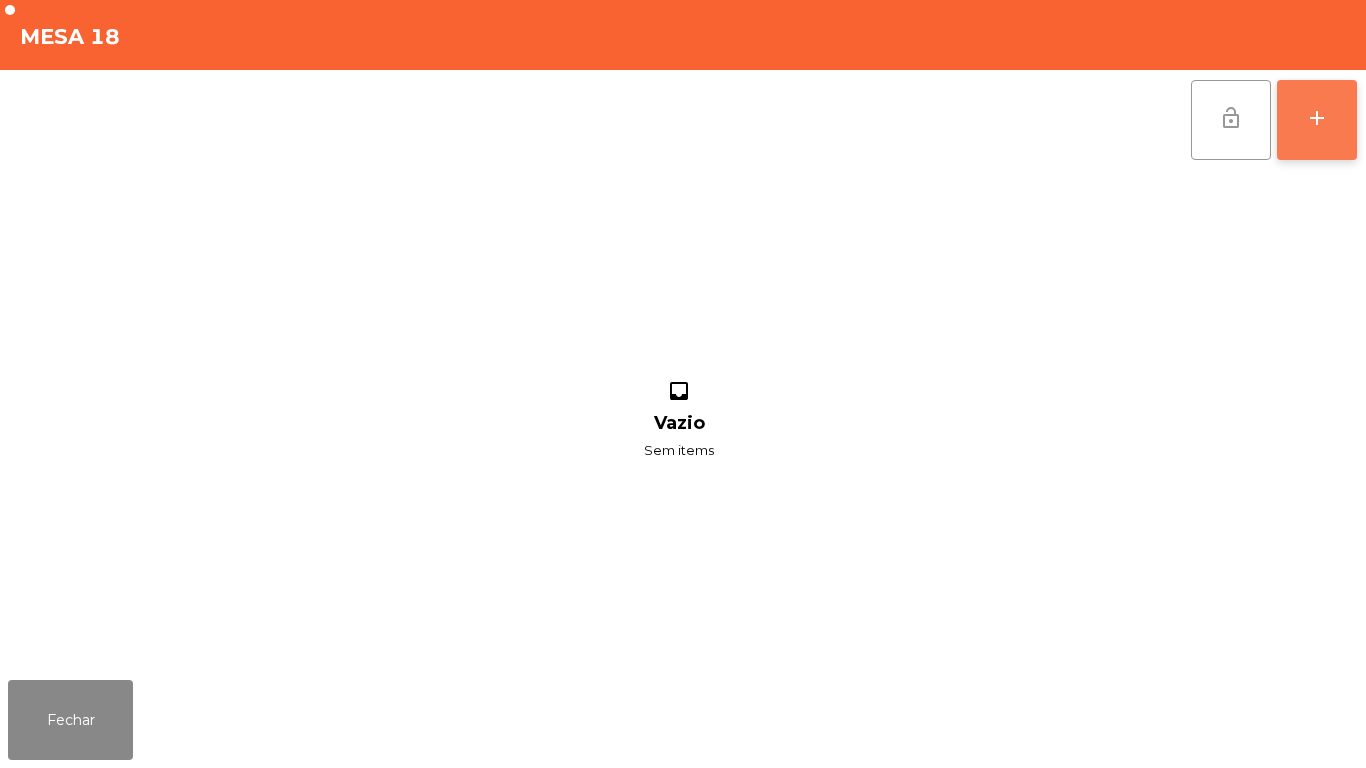 click on "add" 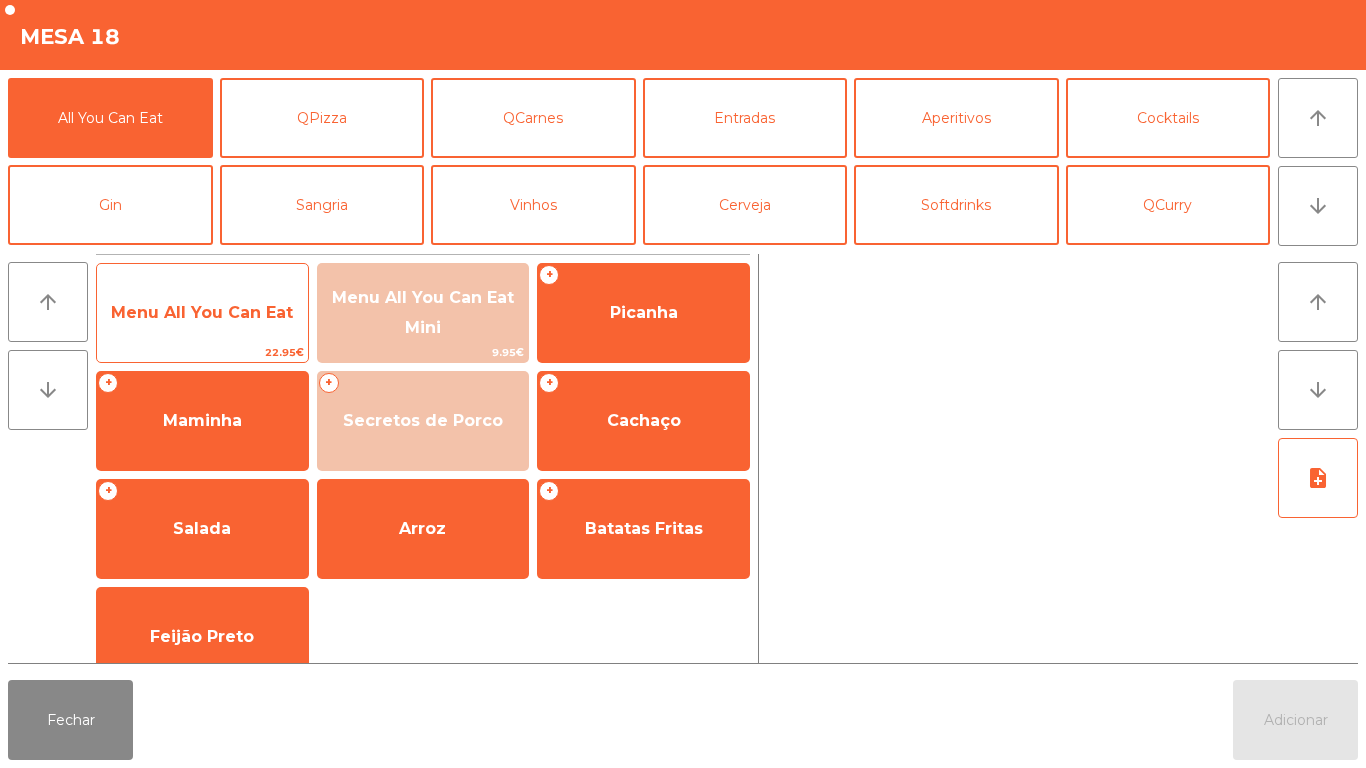 click on "Menu All You Can Eat" 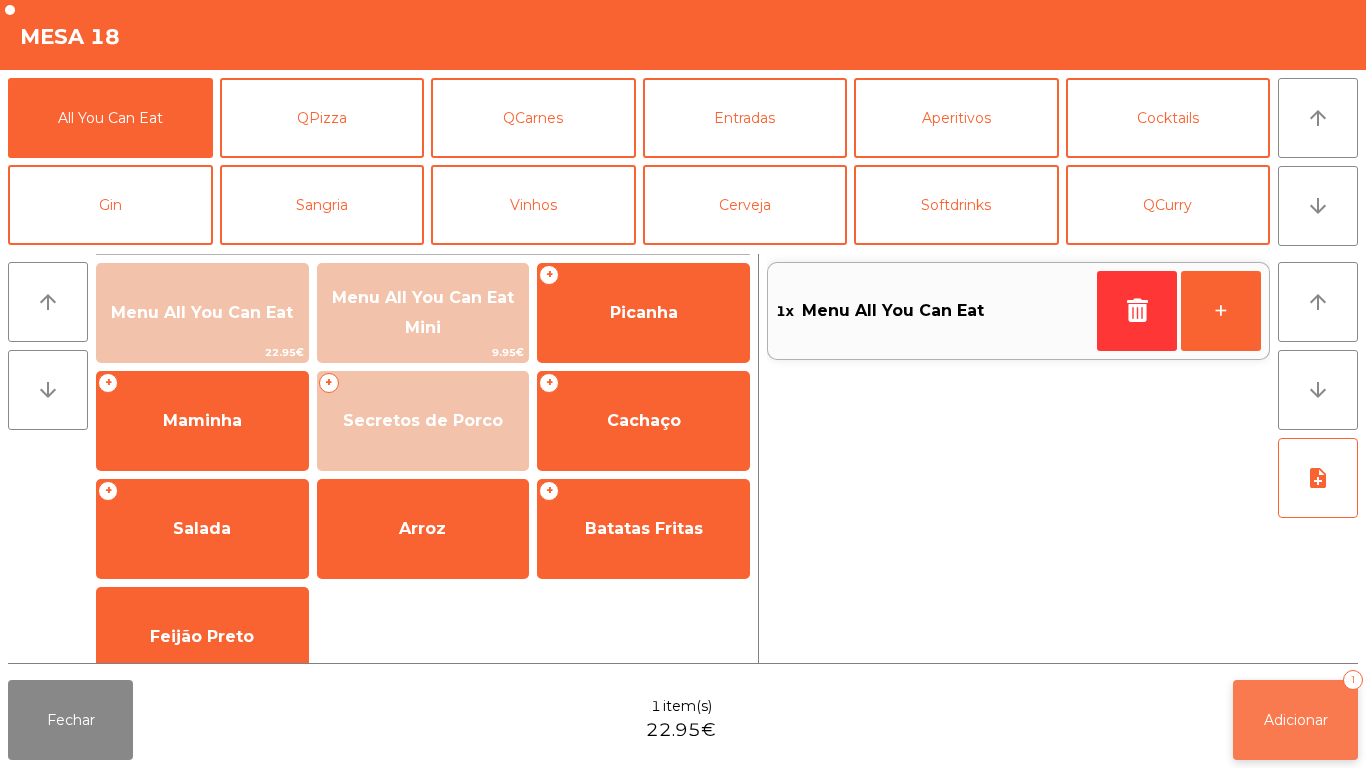 click on "Adicionar   1" 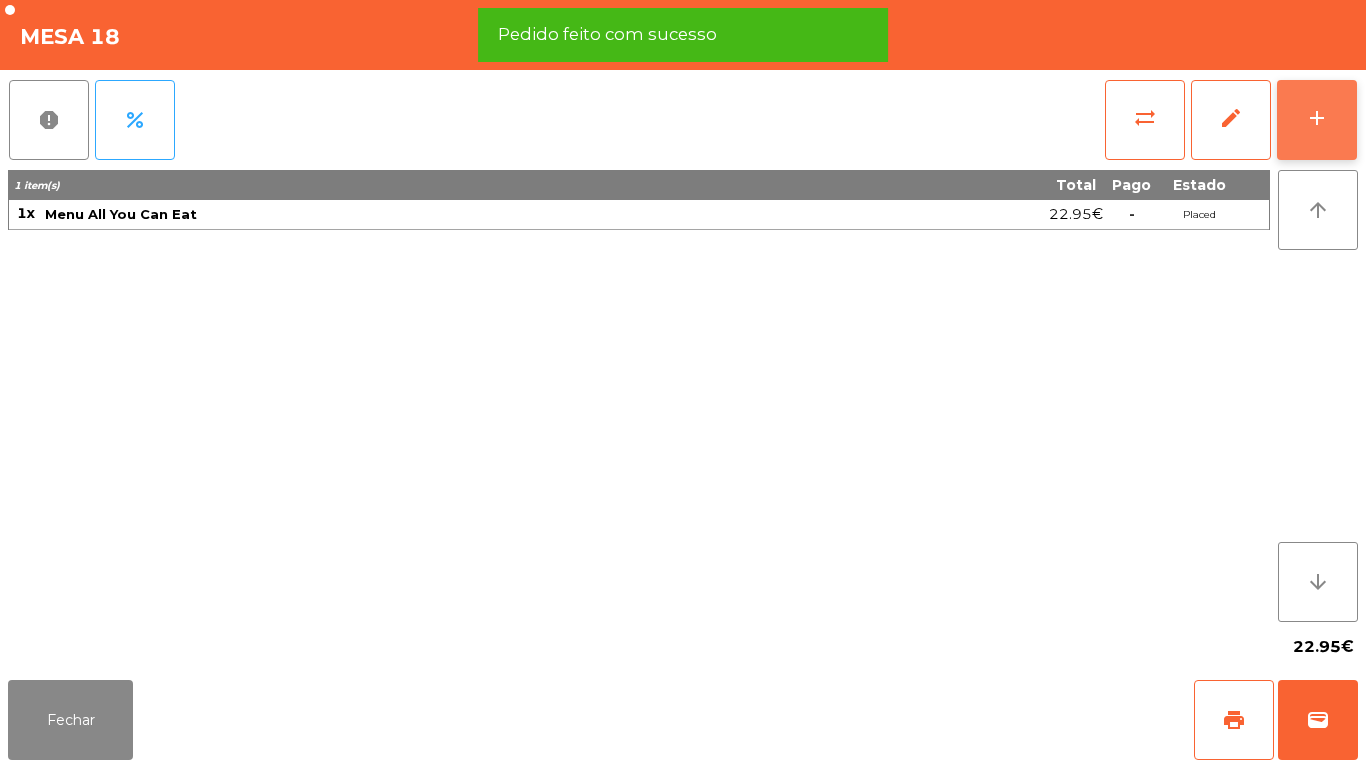 click on "add" 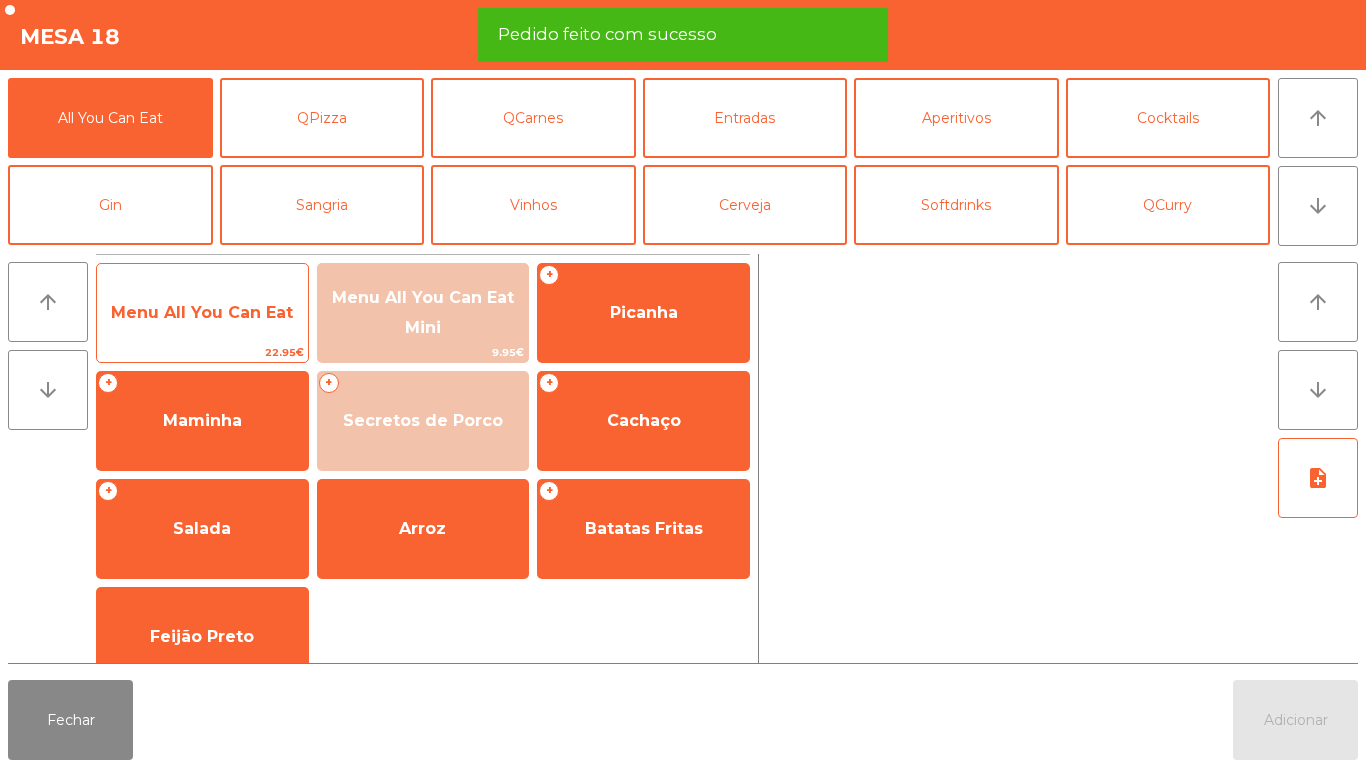 click on "Menu All You Can Eat" 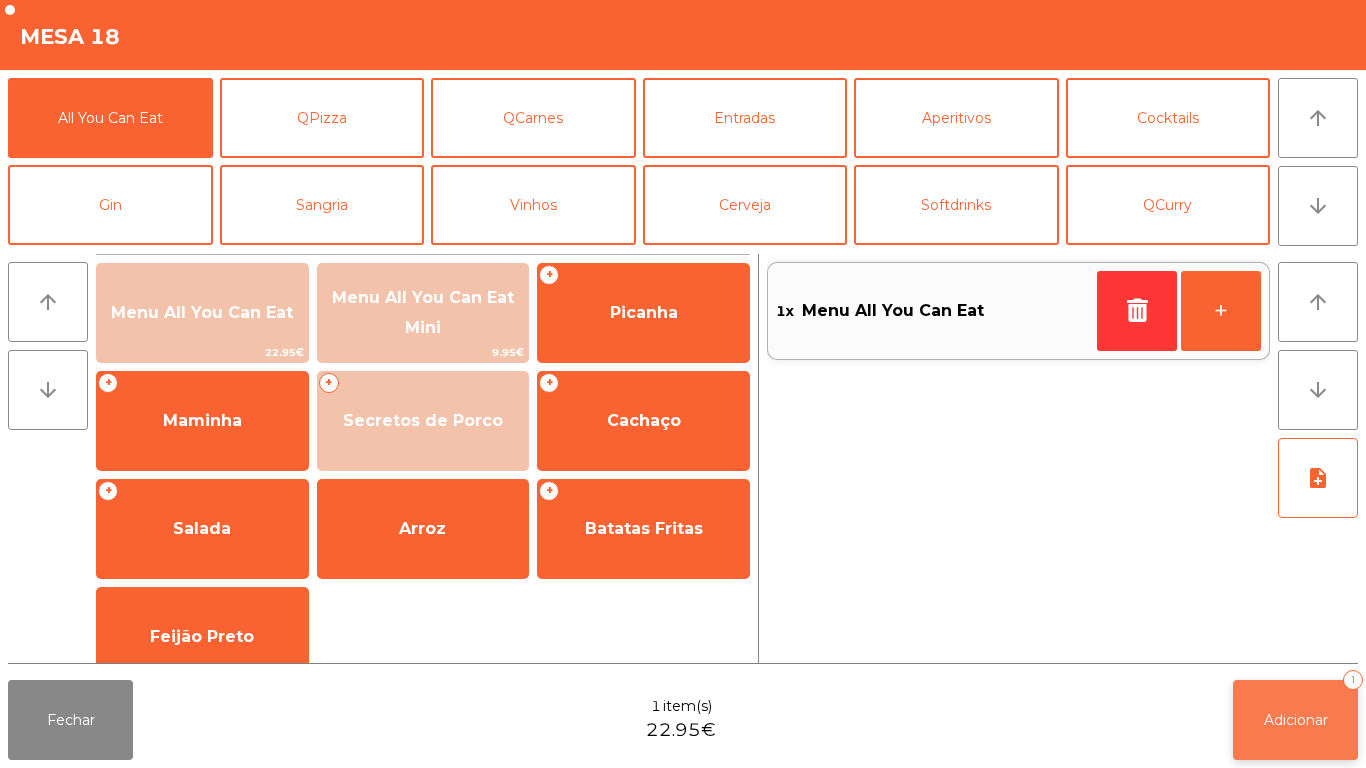 click on "Adicionar   1" 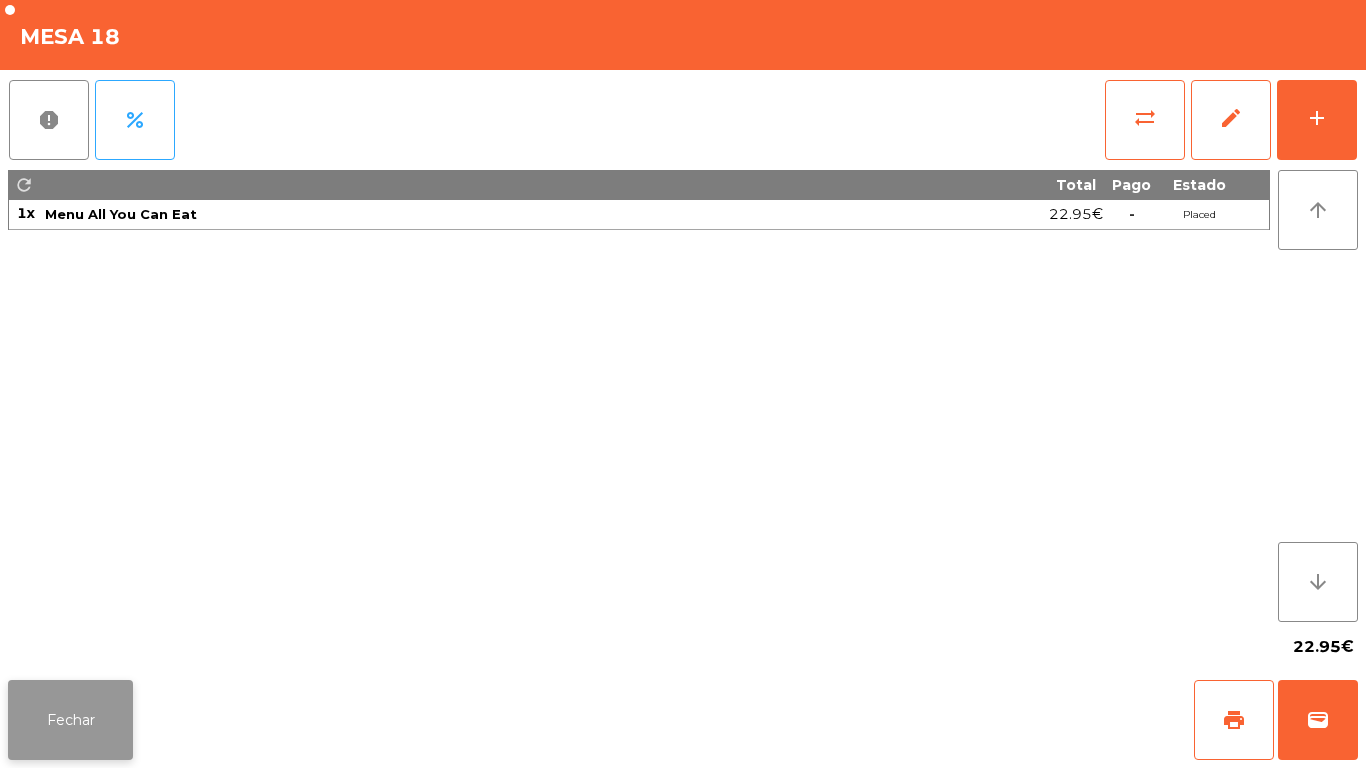 click on "Fechar" 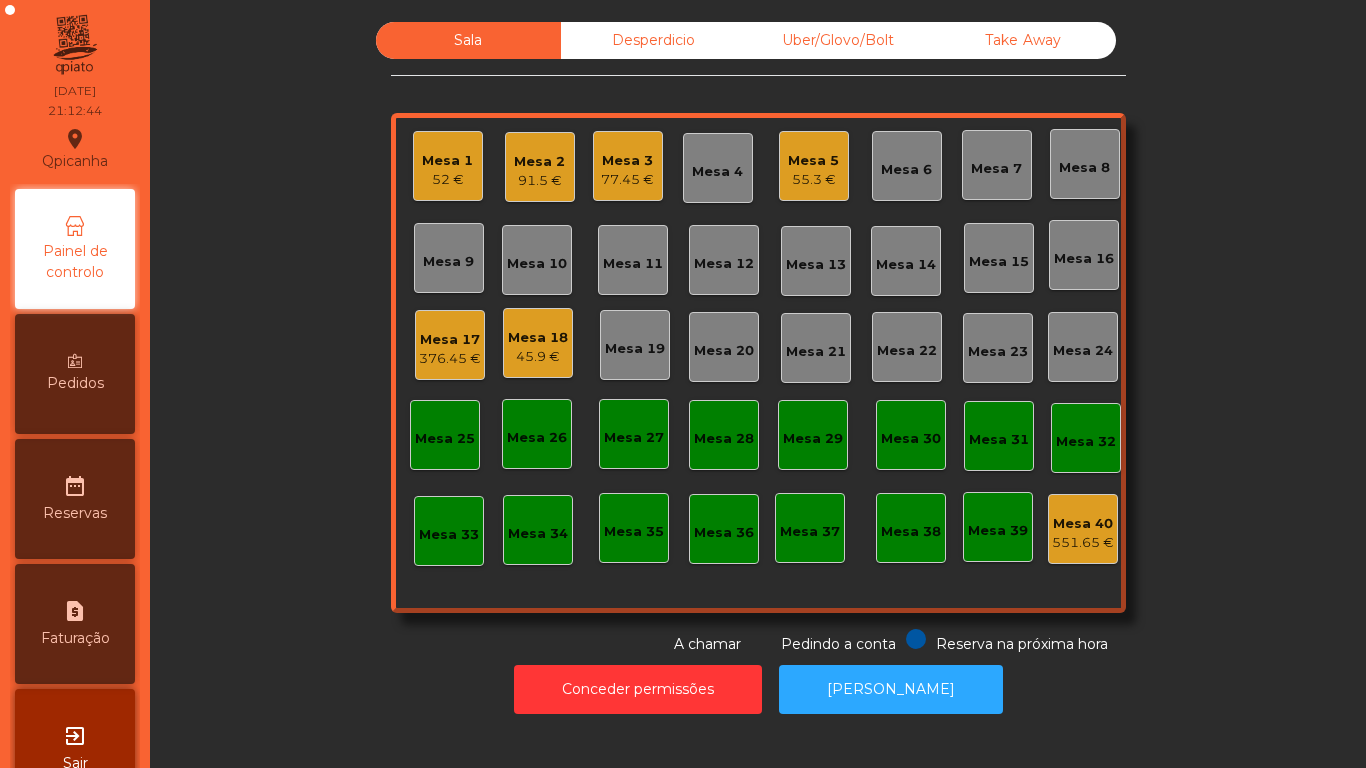 click on "Mesa 17" 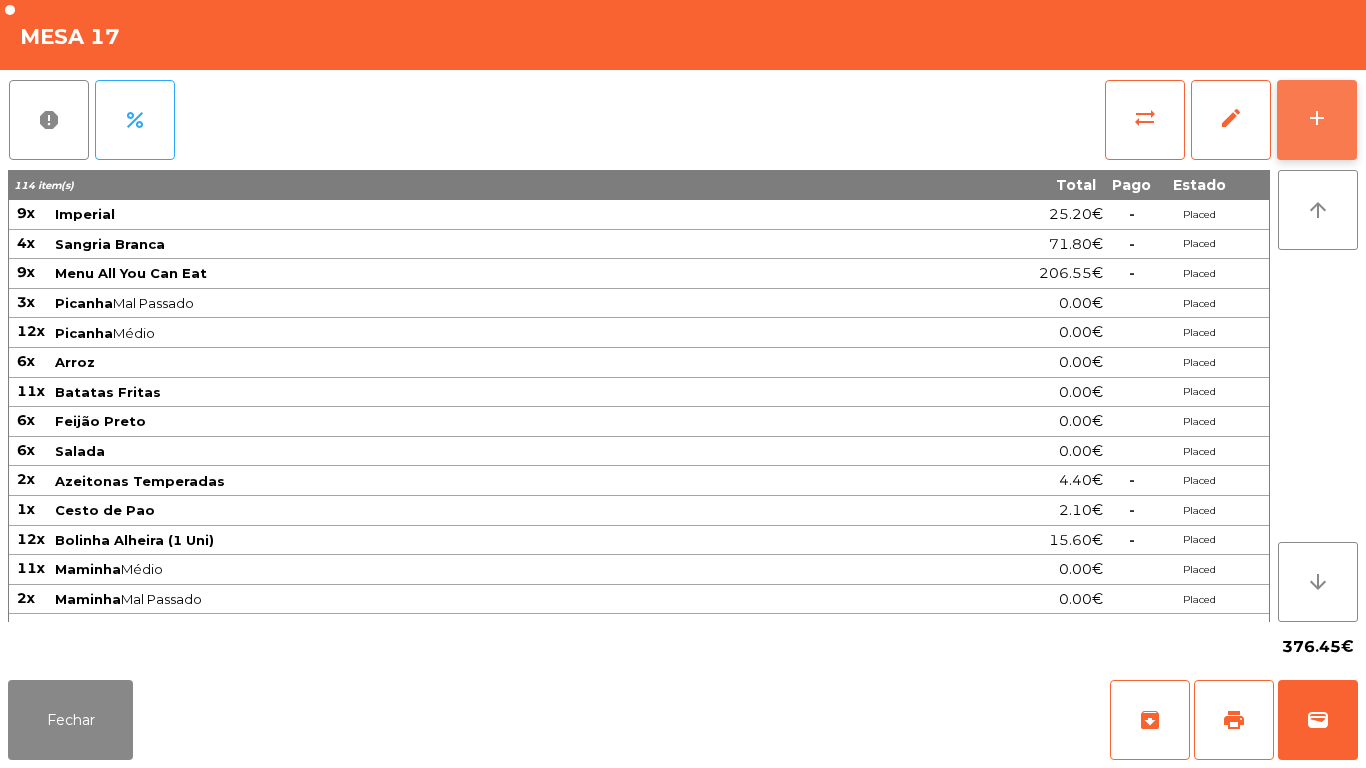 click on "add" 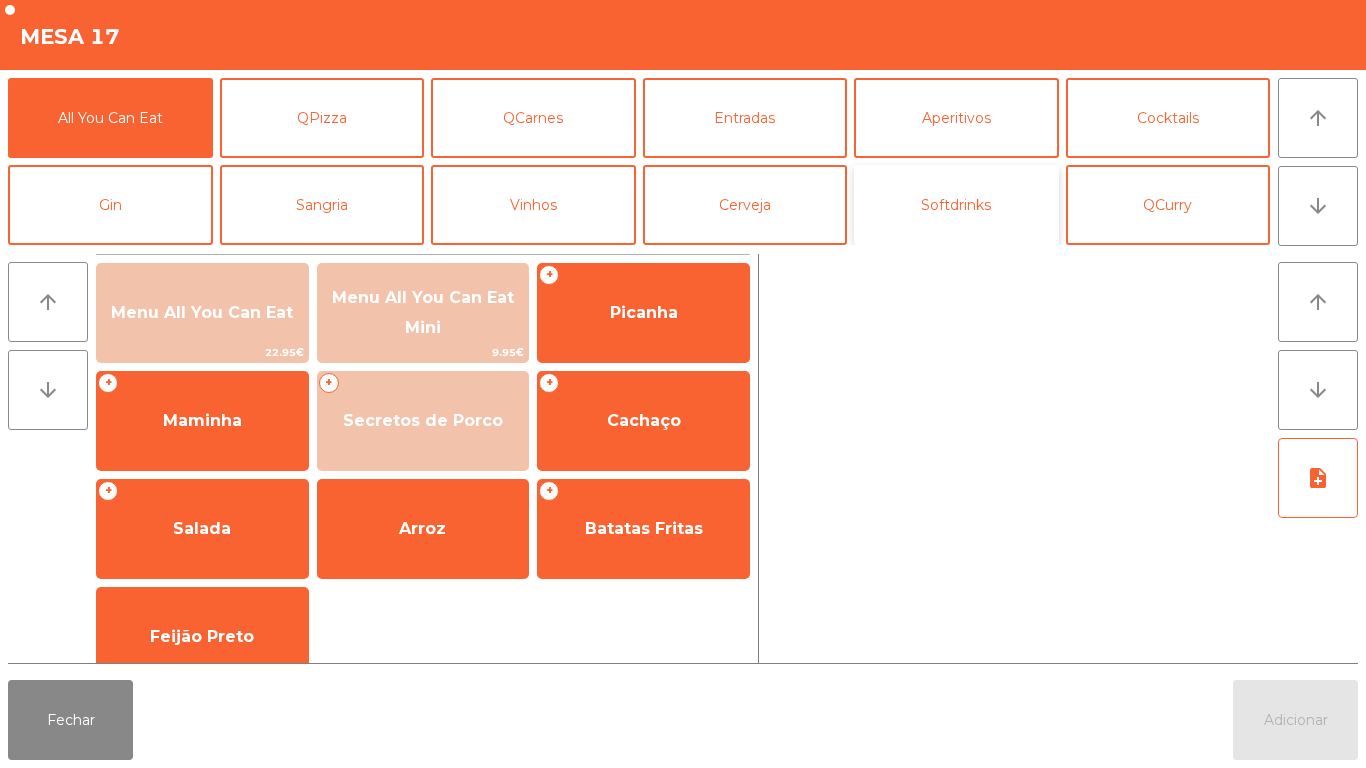 click on "Softdrinks" 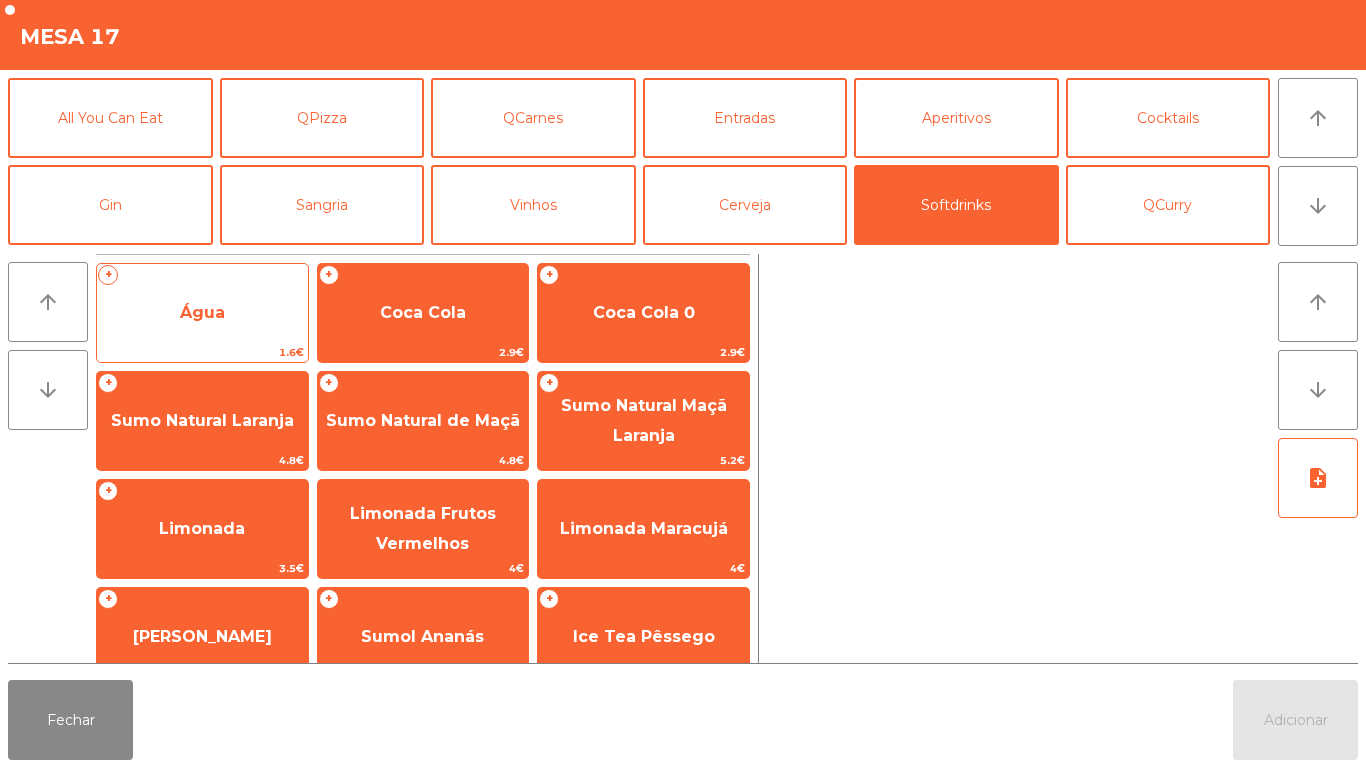click on "Água" 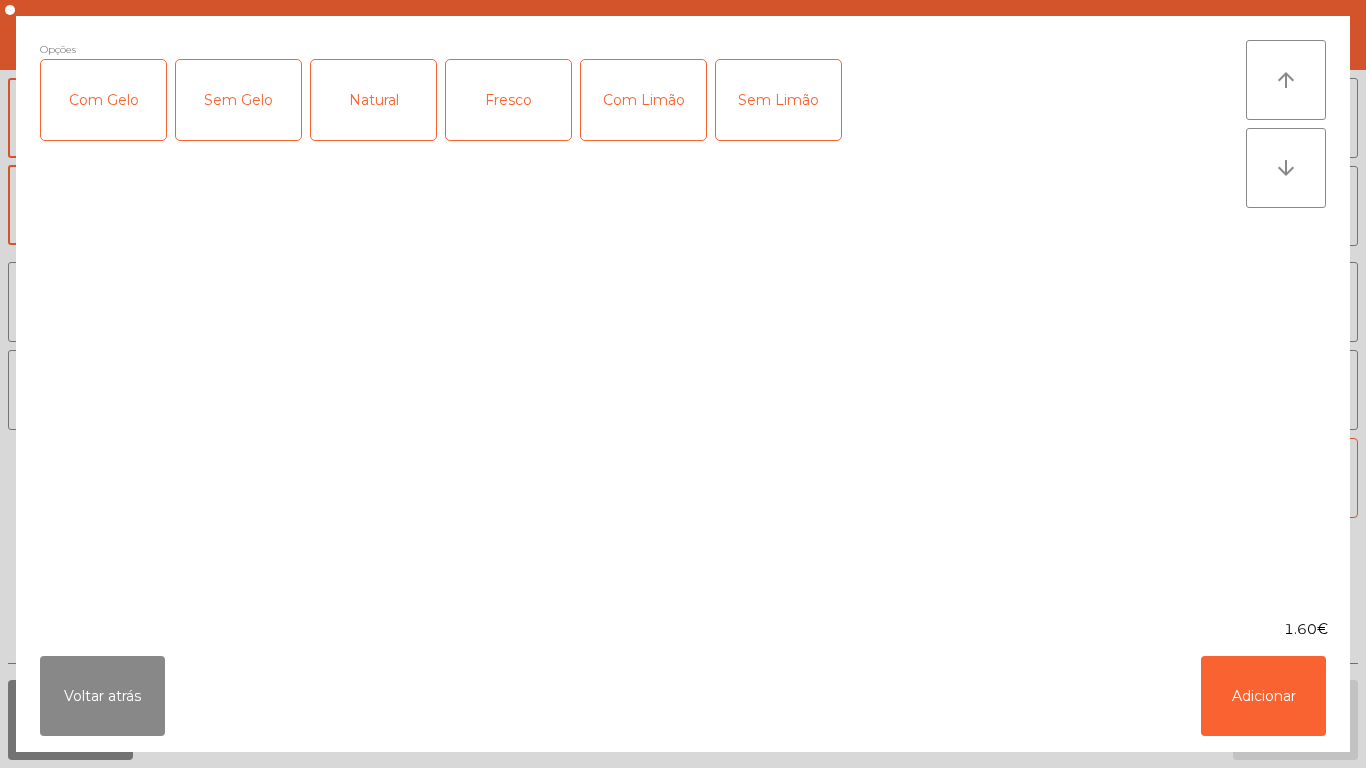 click on "Fresco" 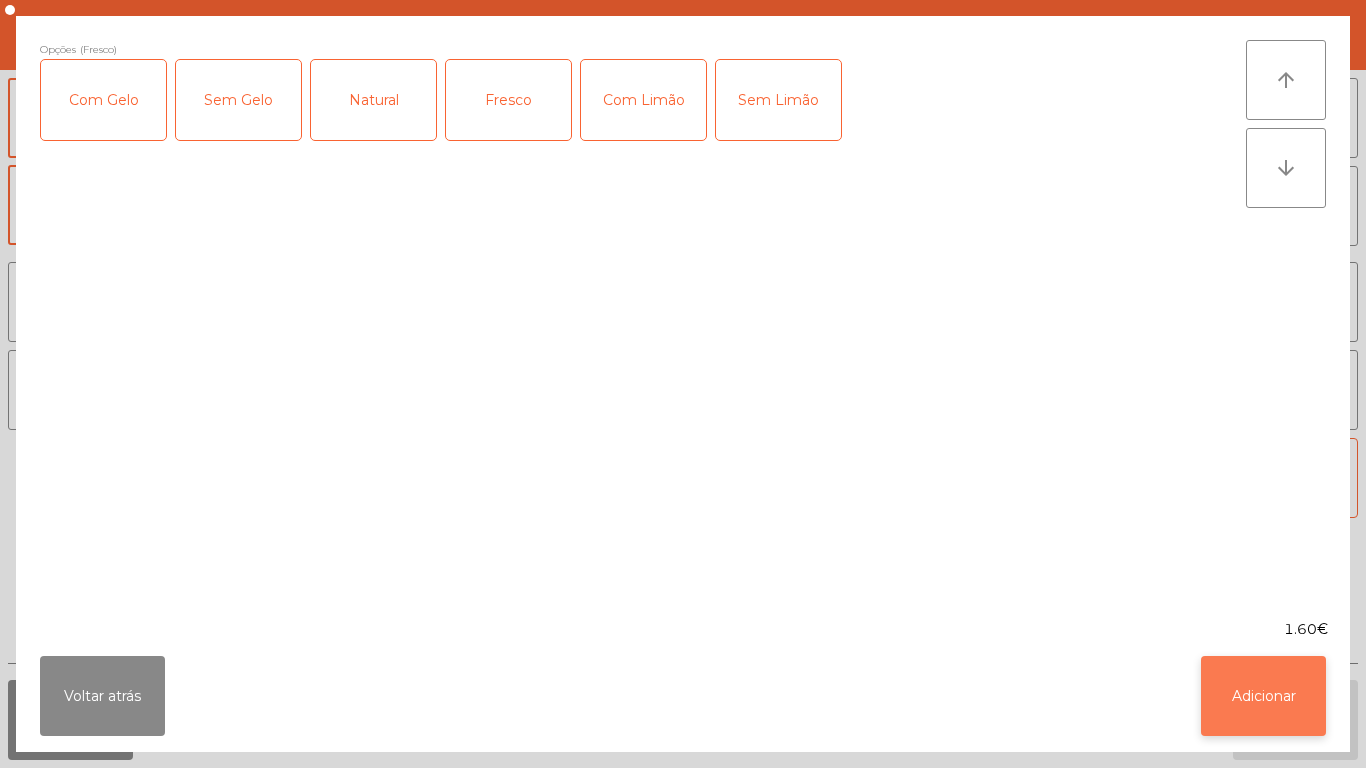 click on "Adicionar" 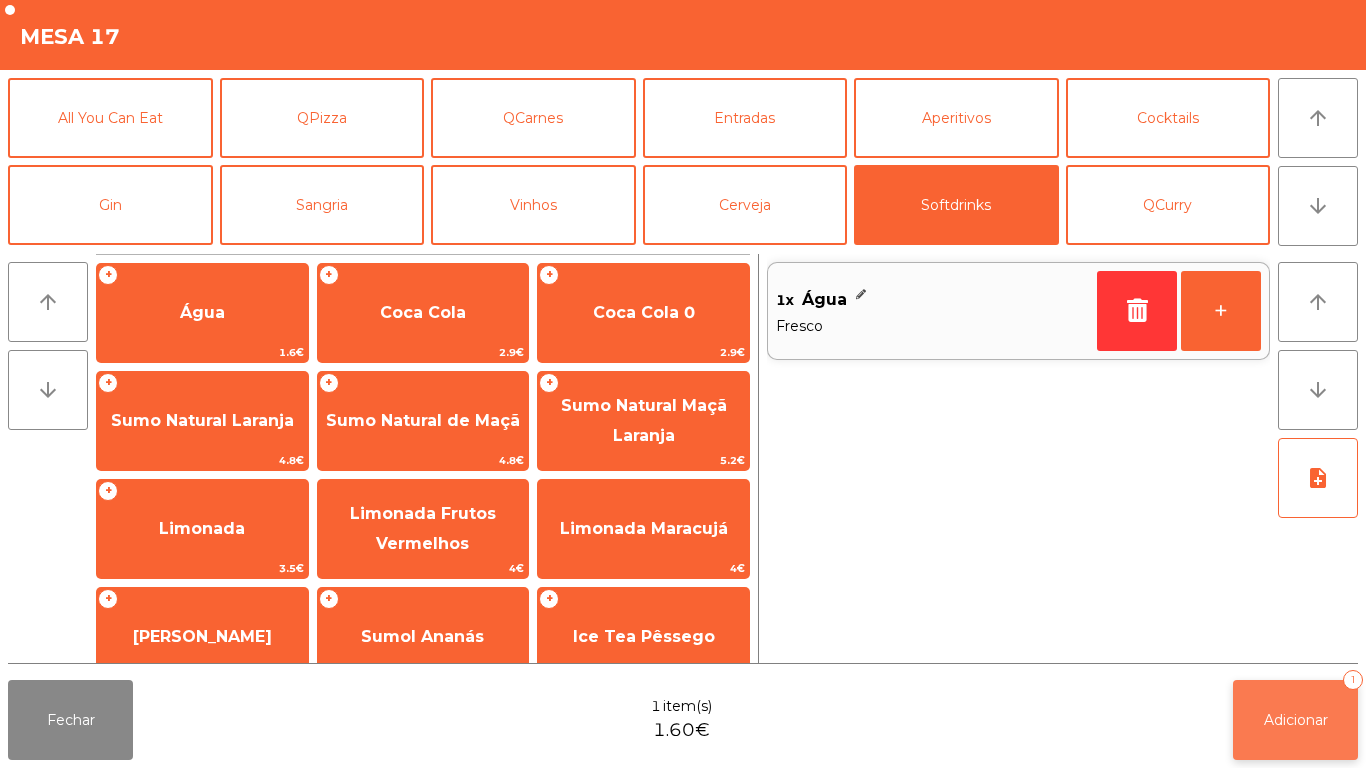 click on "Adicionar   1" 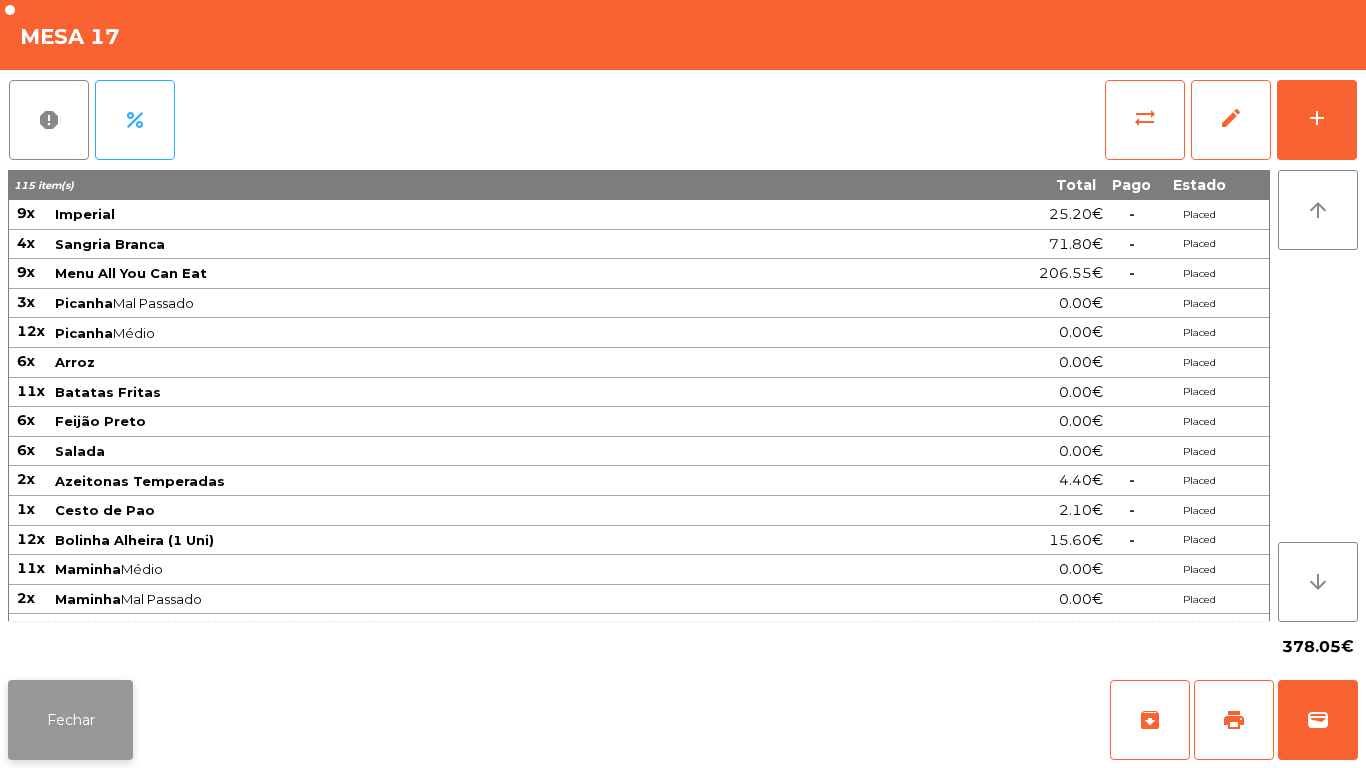 click on "Fechar" 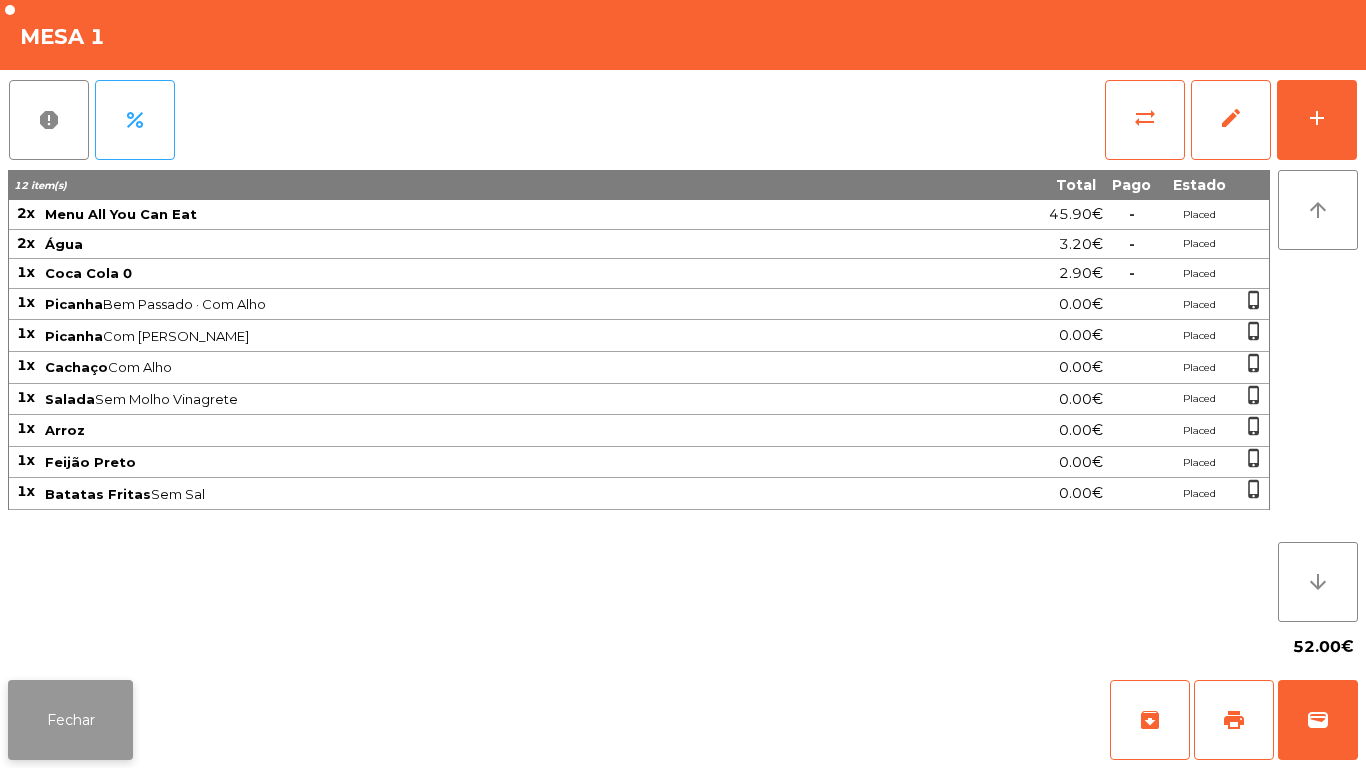 click on "Fechar" 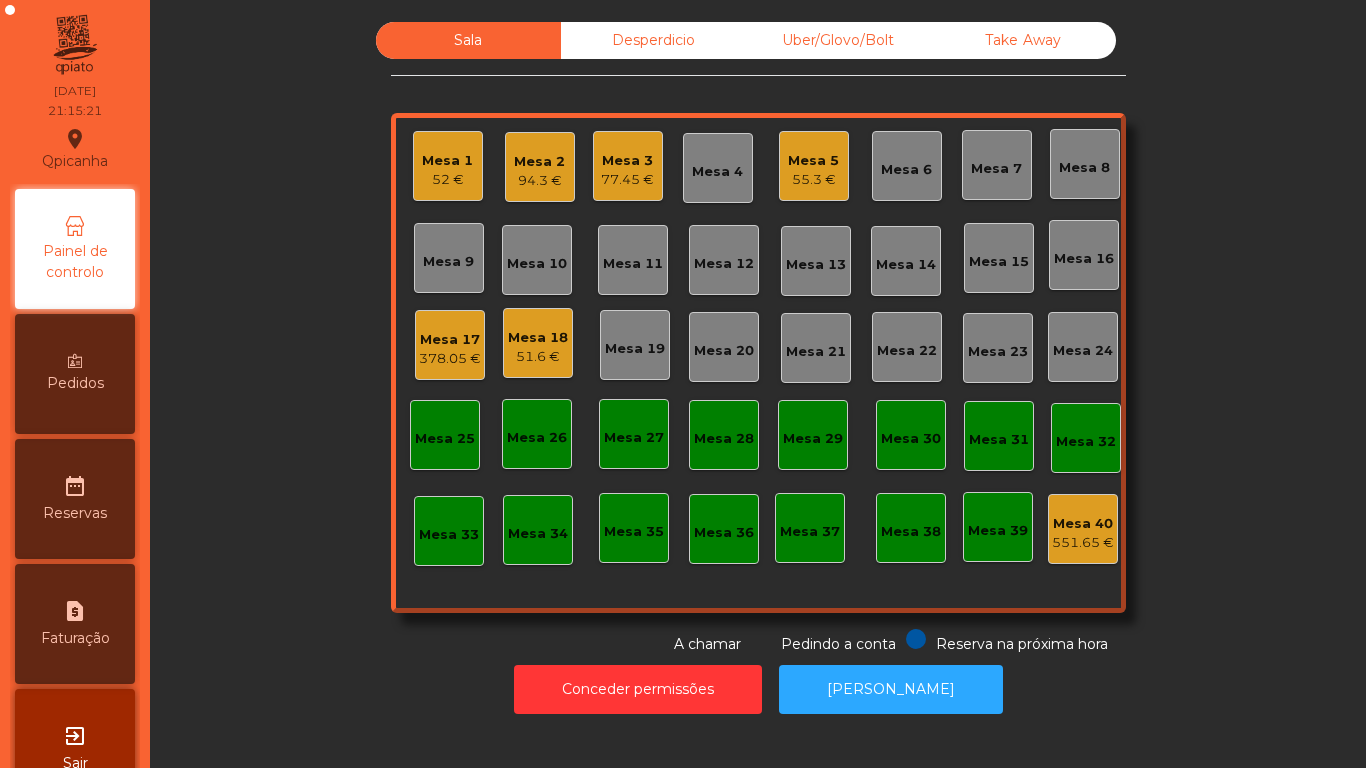 click on "Mesa 18" 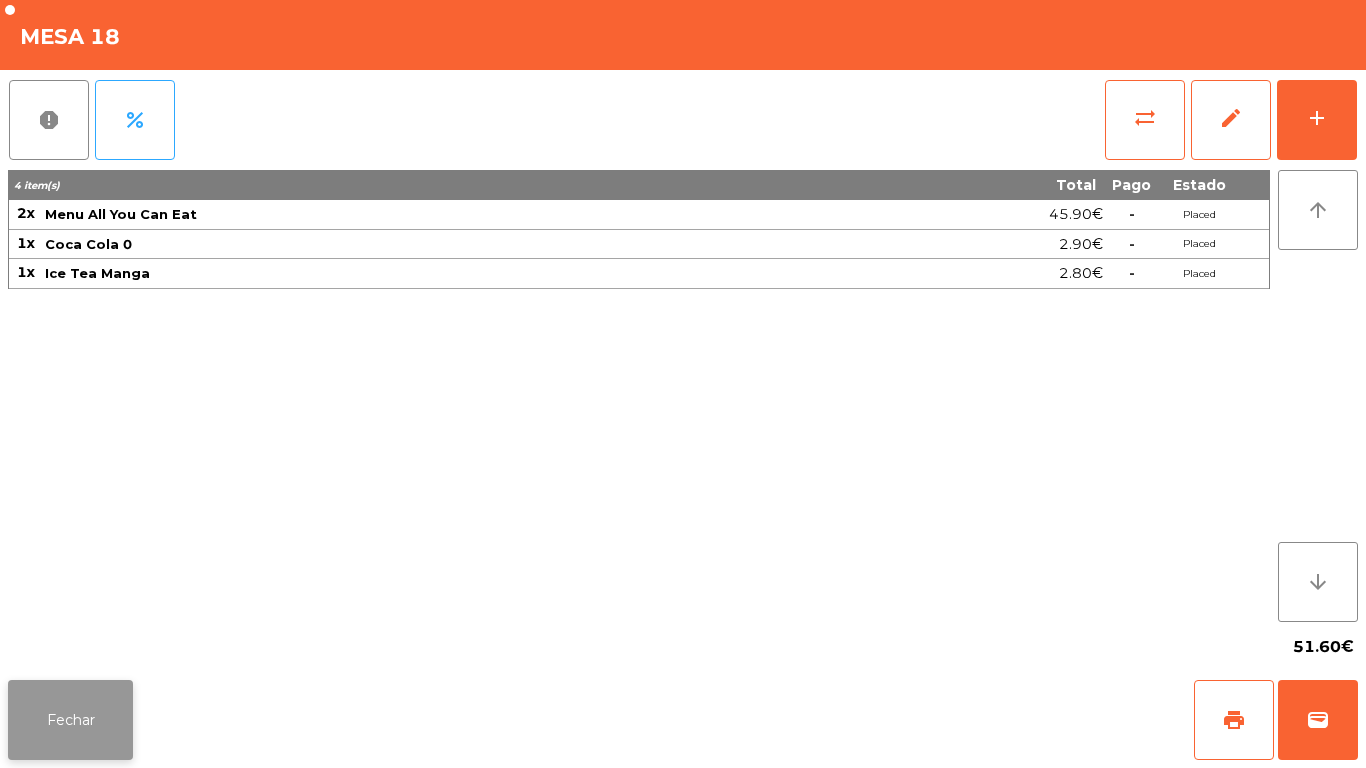click on "Fechar" 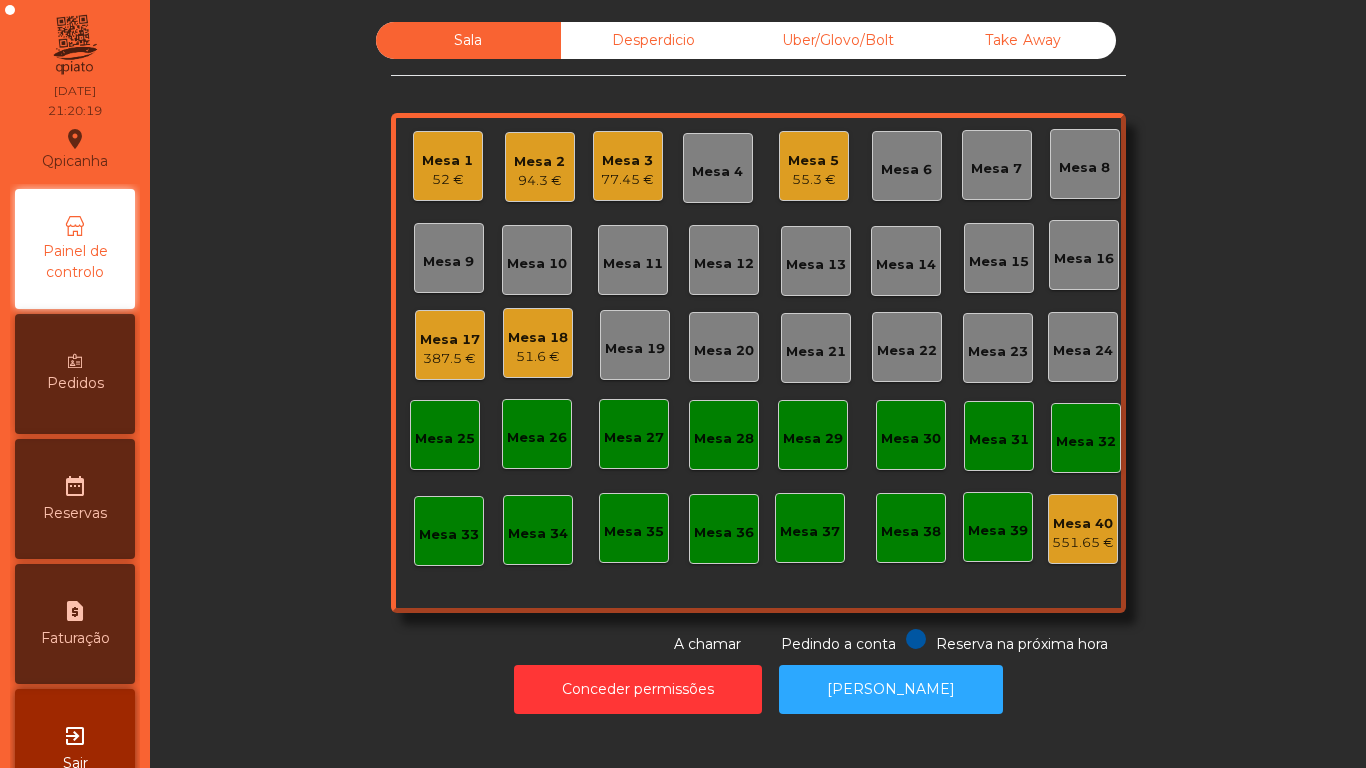 click on "Mesa 1" 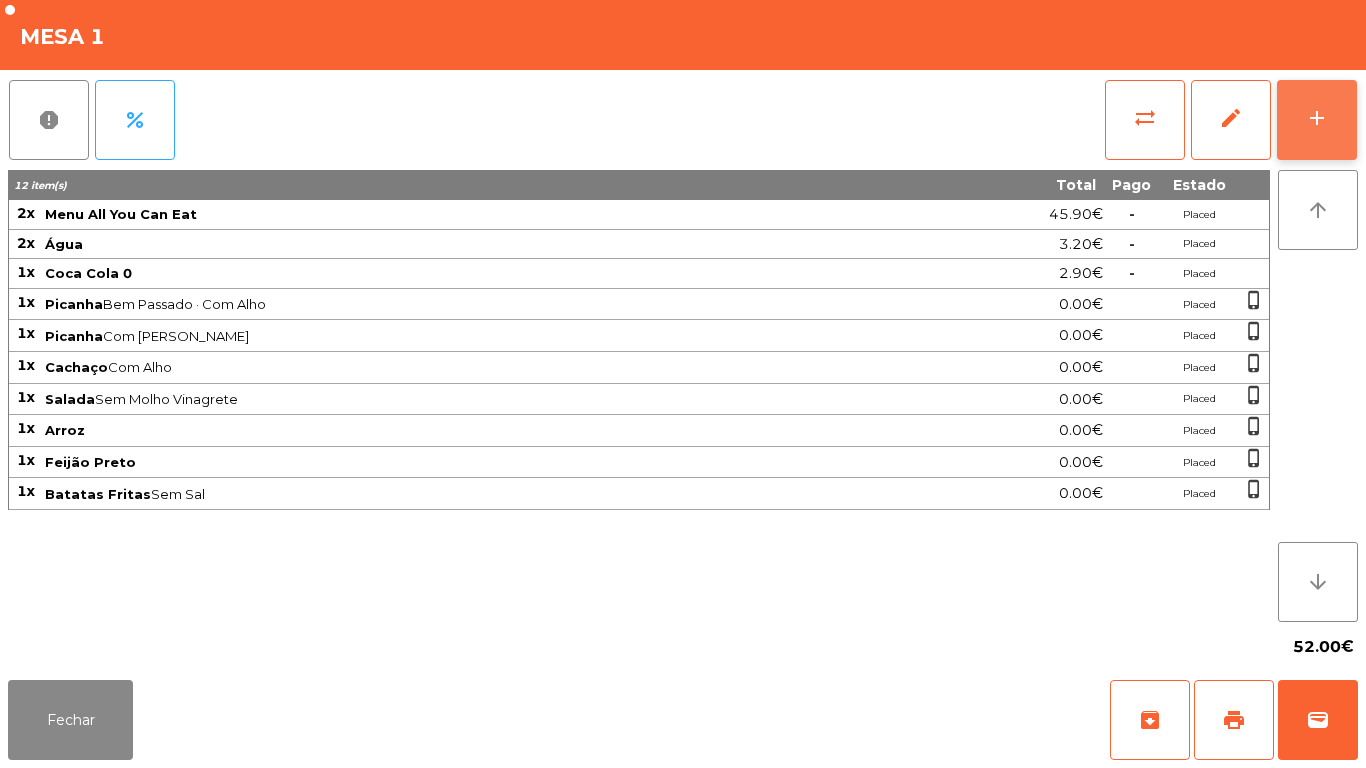 click on "add" 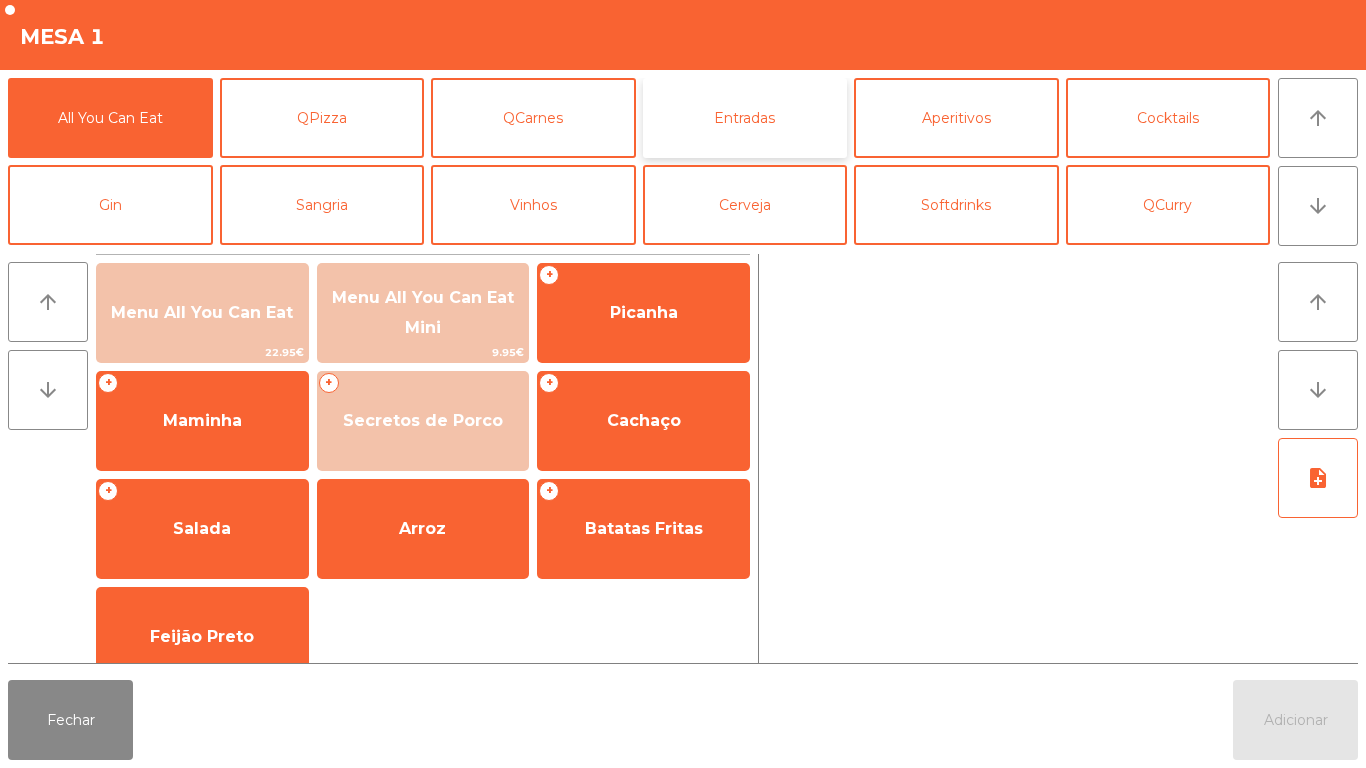 click on "Entradas" 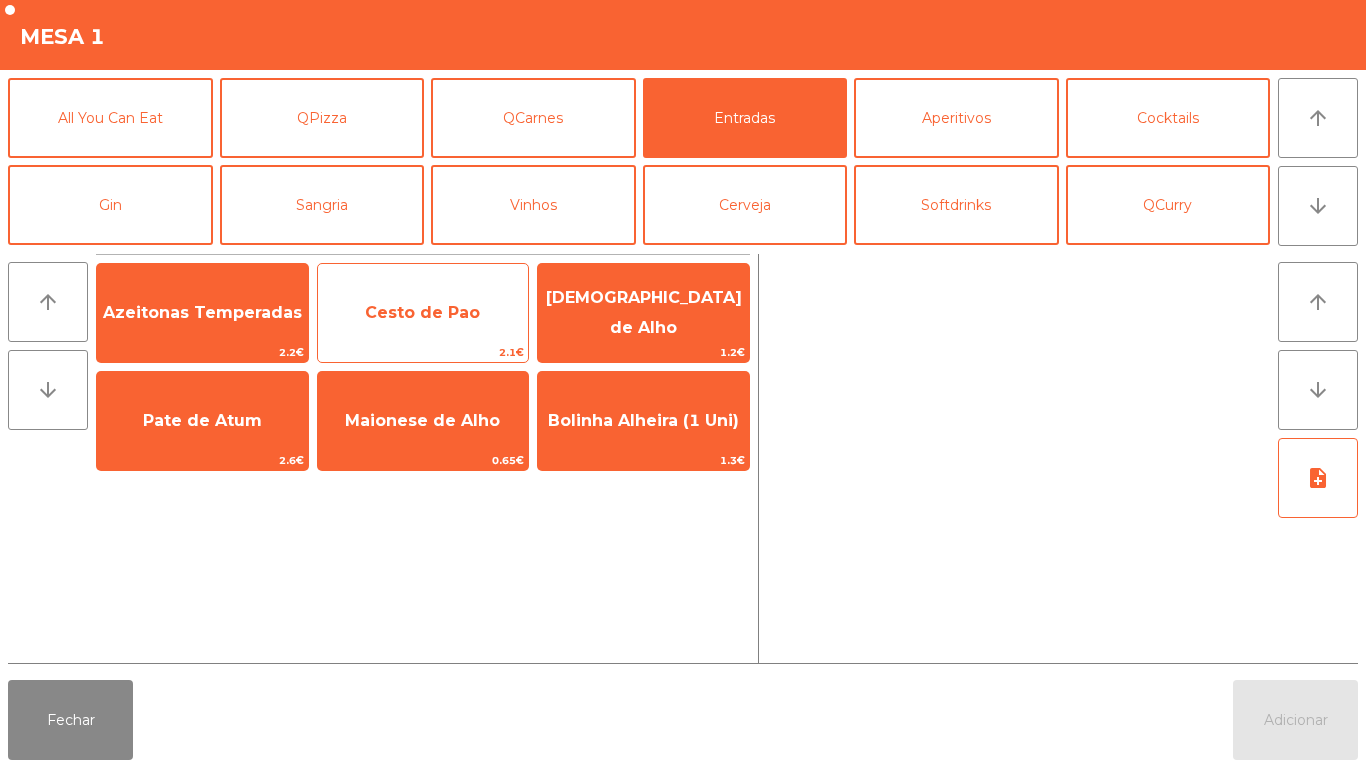 click on "Cesto de Pao" 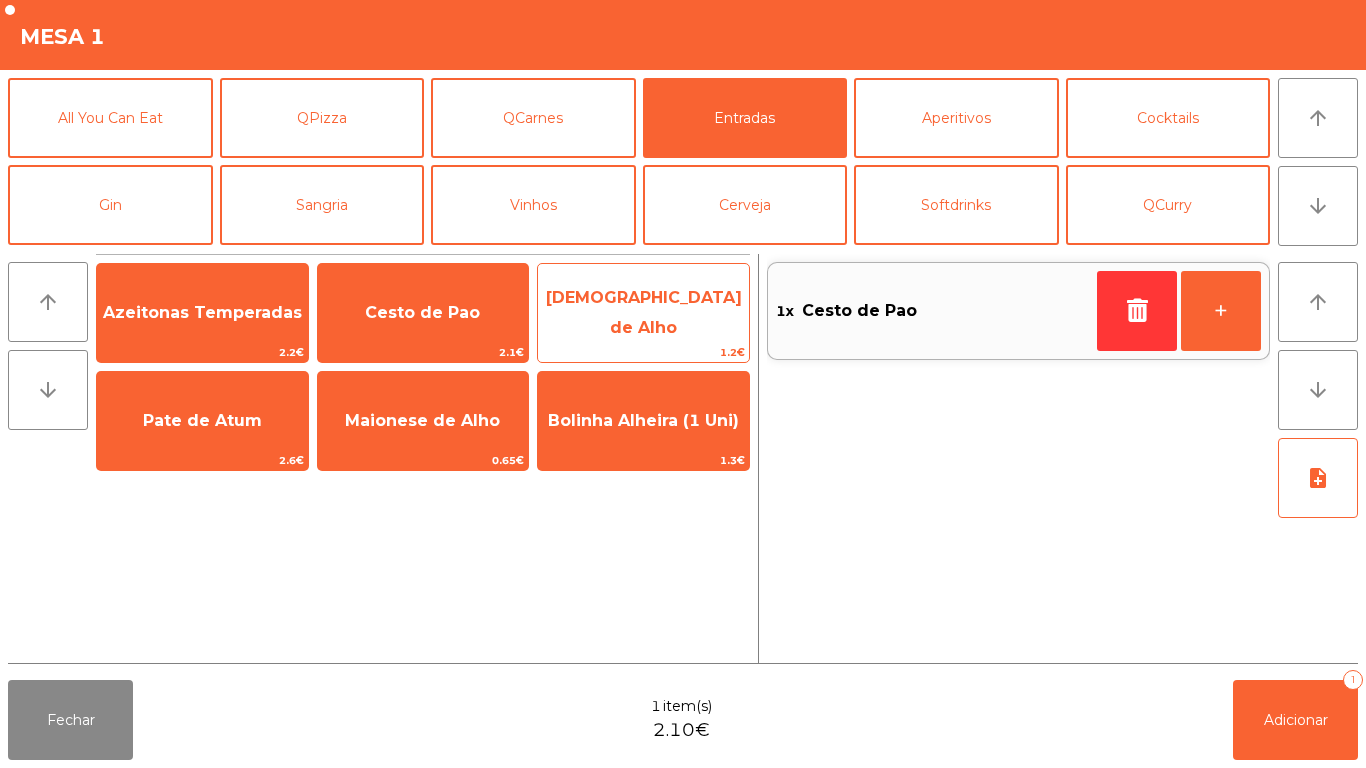 click on "[DEMOGRAPHIC_DATA] de Alho" 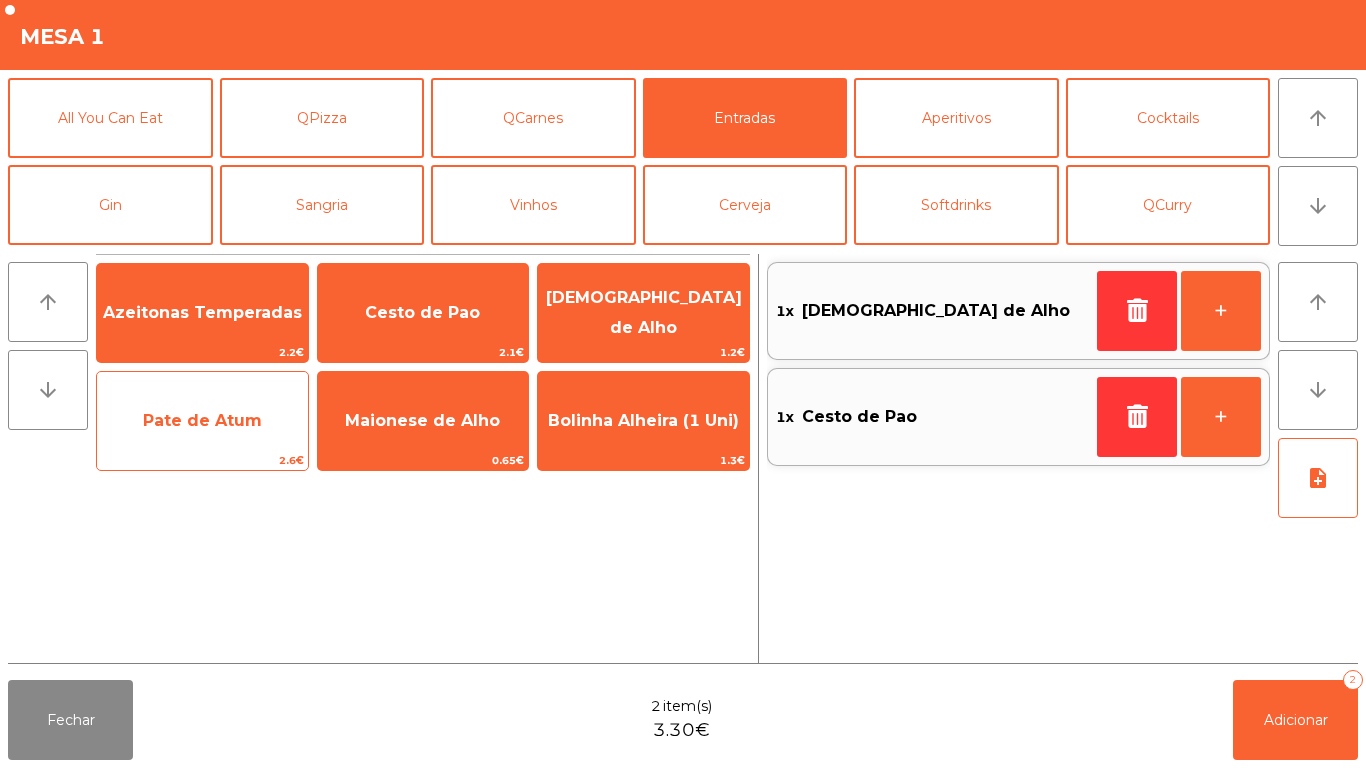 click on "Pate de Atum" 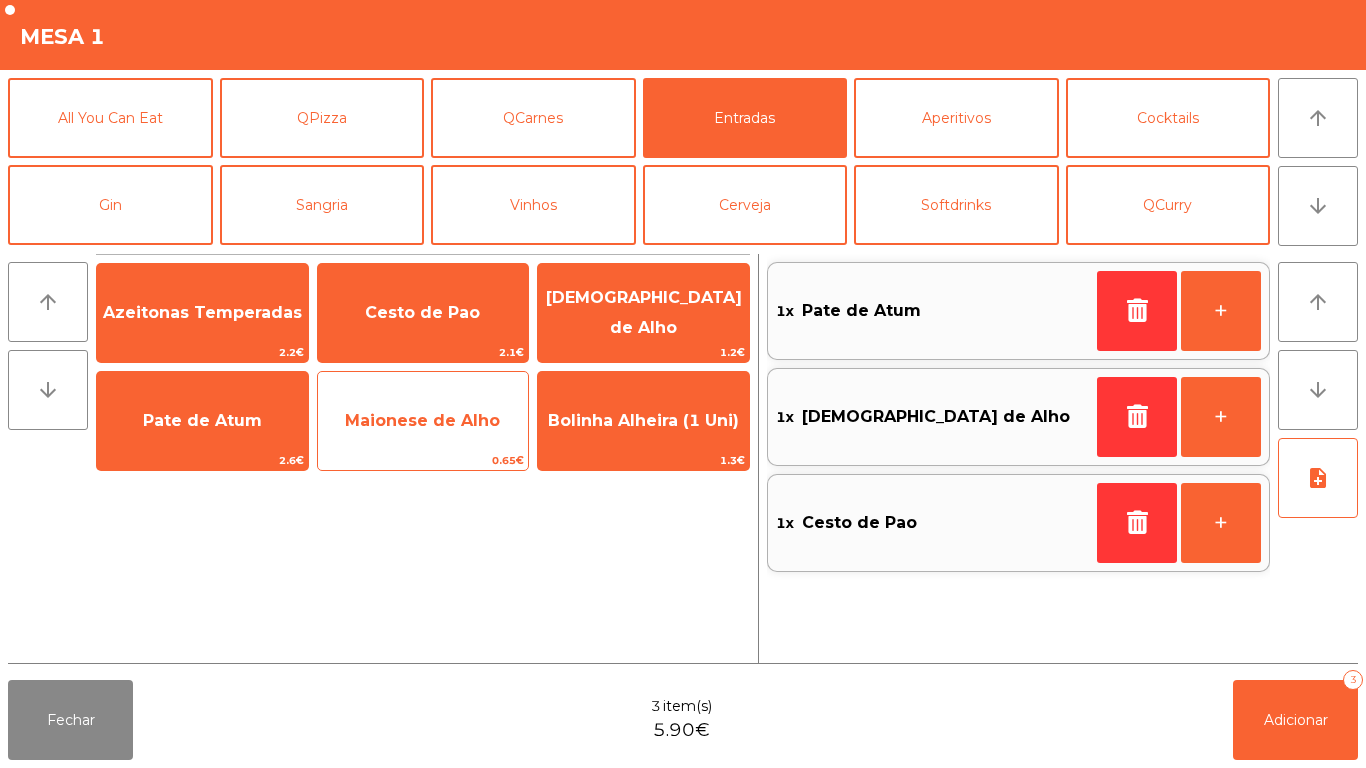 click on "Maionese de Alho" 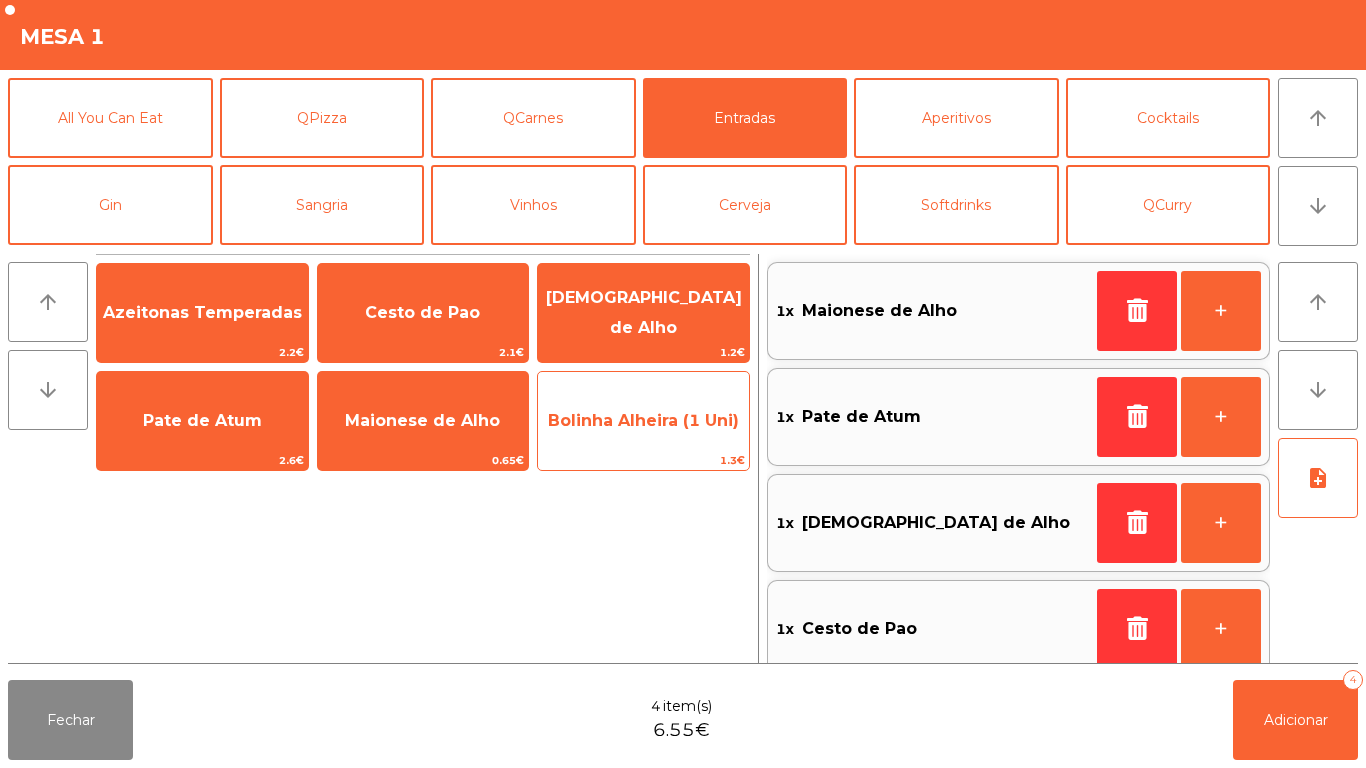 click on "Bolinha Alheira (1 Uni)" 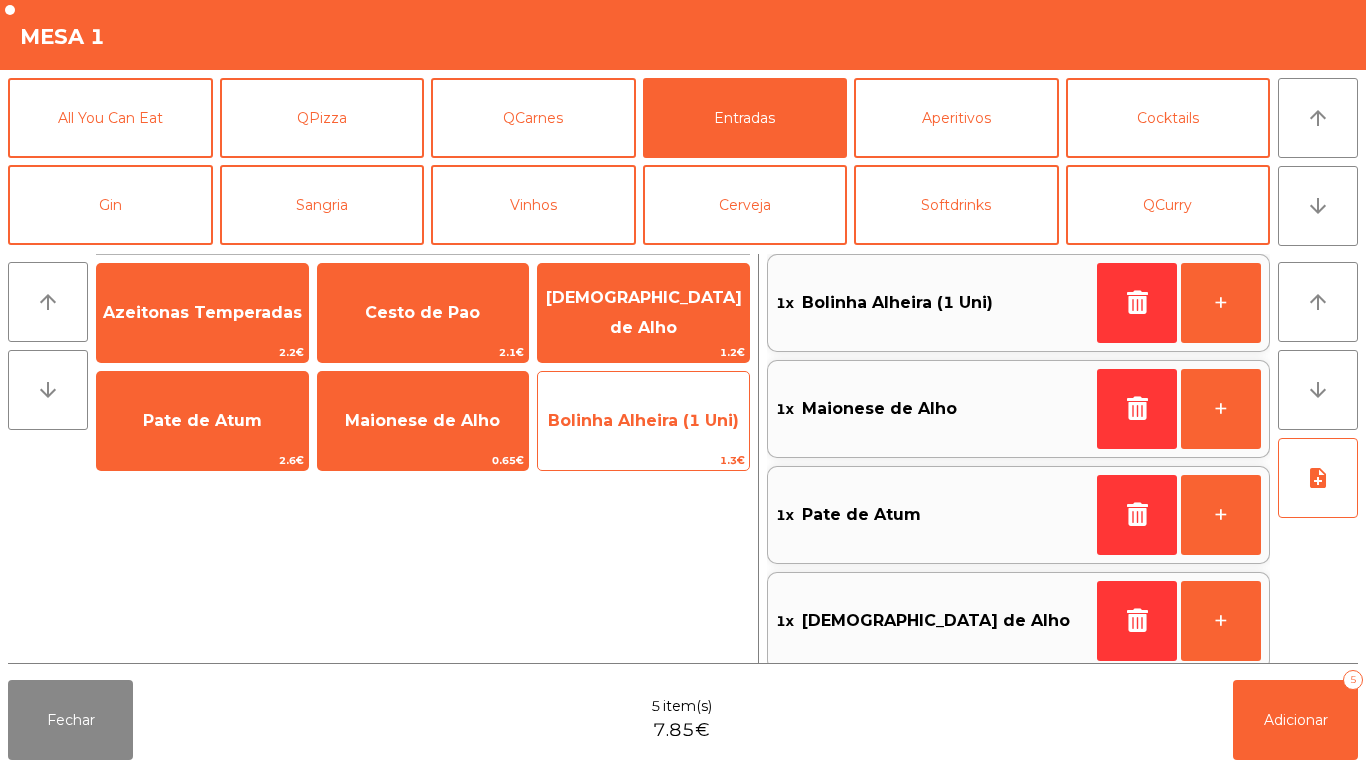 click on "Bolinha Alheira (1 Uni)" 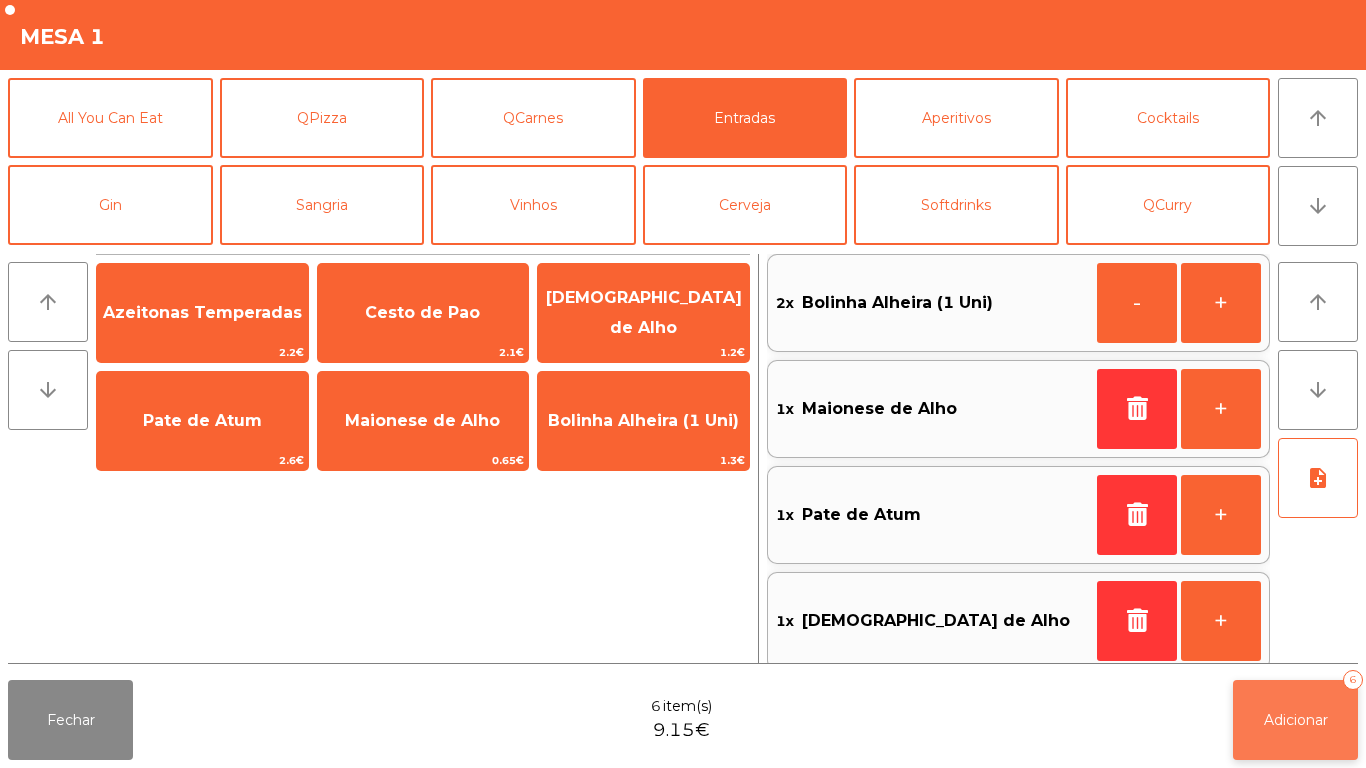 click on "Adicionar   6" 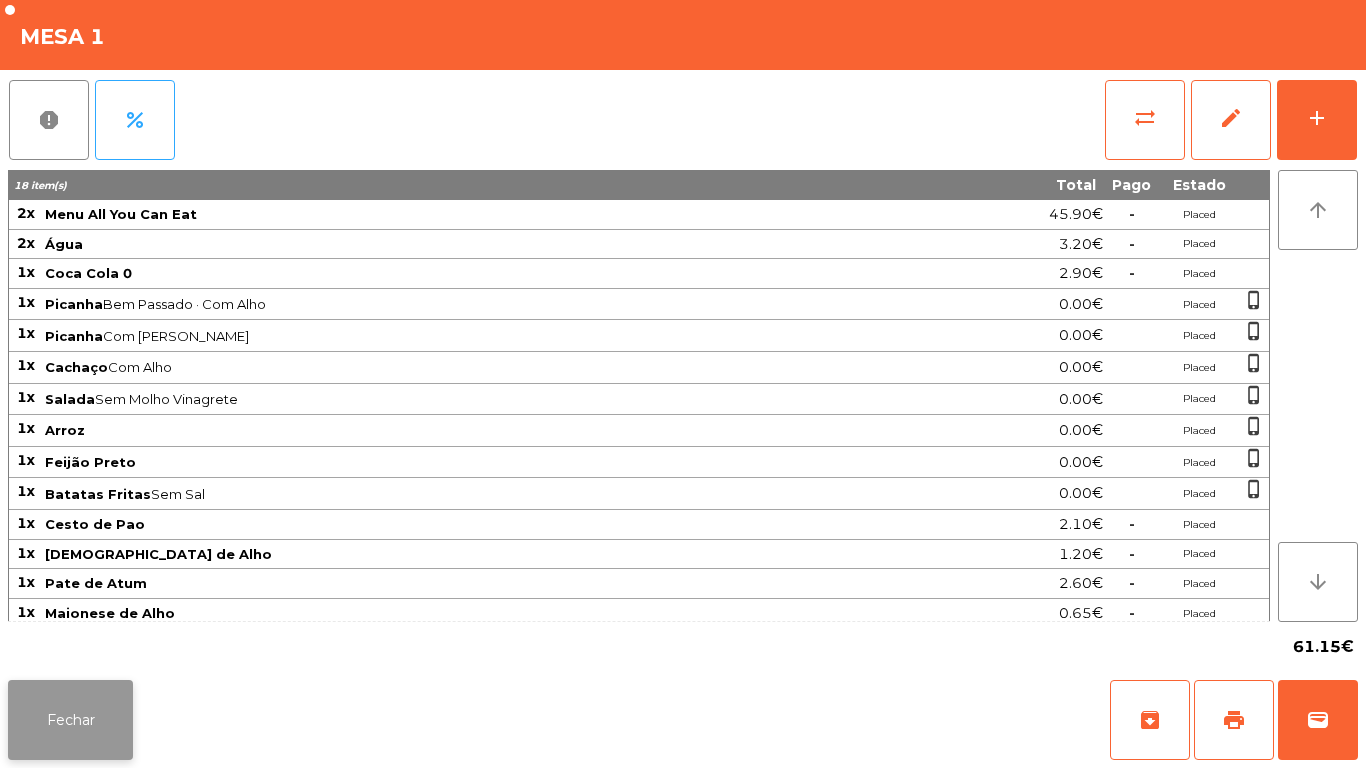 click on "Fechar" 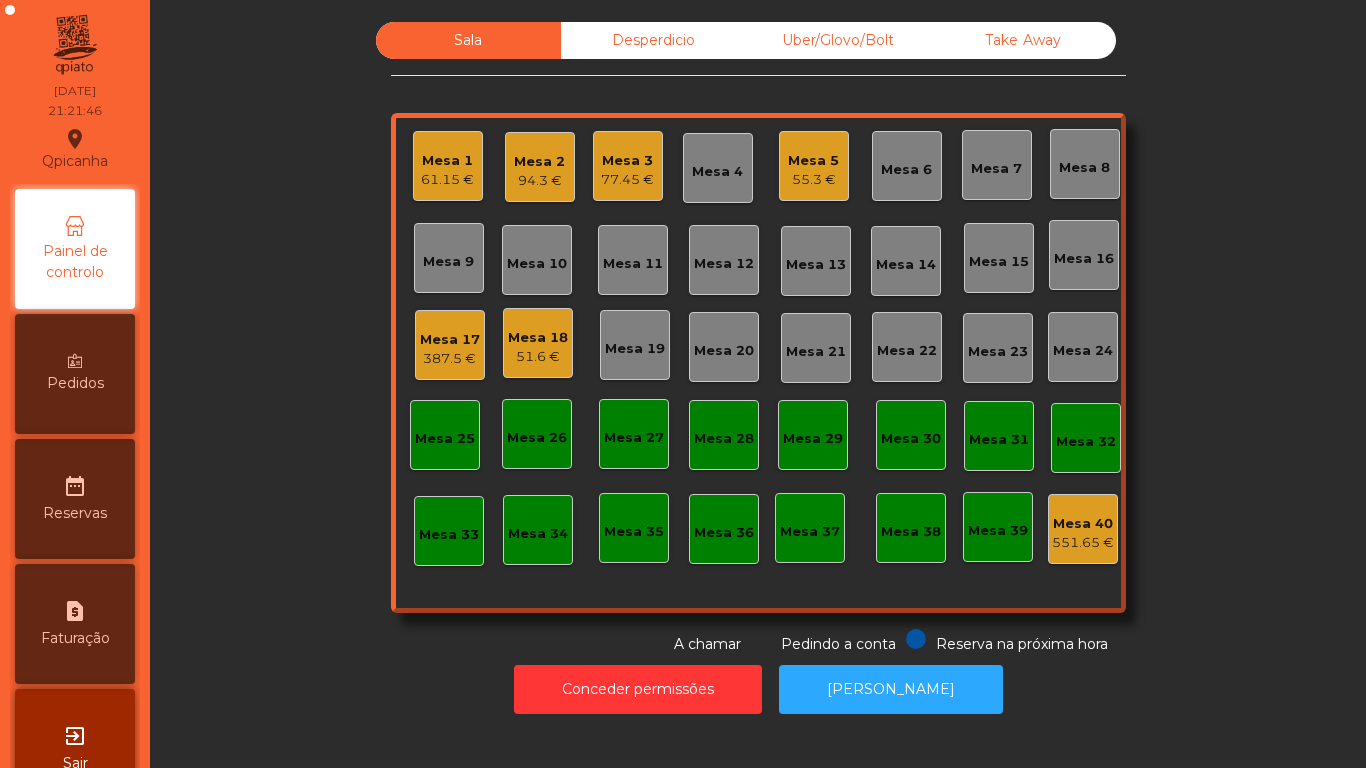 click on "Mesa 5" 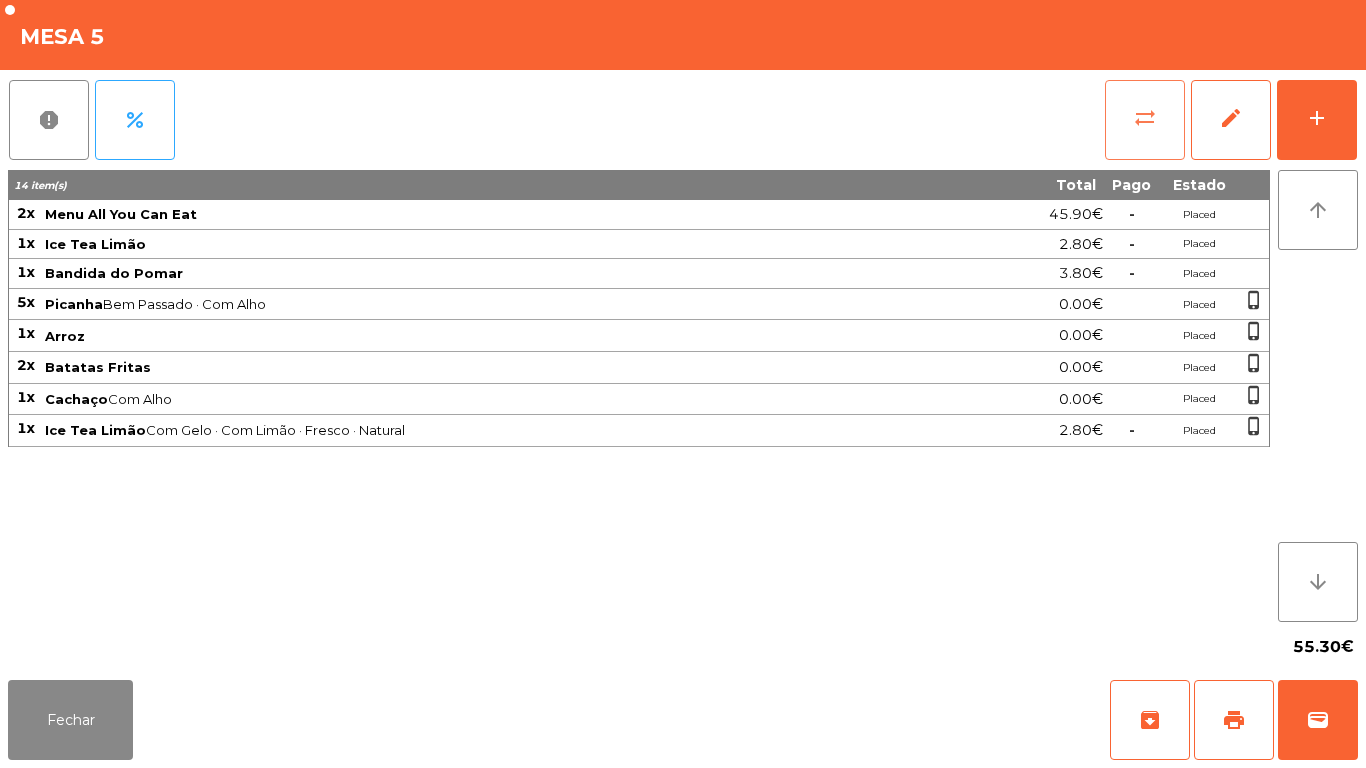 click on "sync_alt" 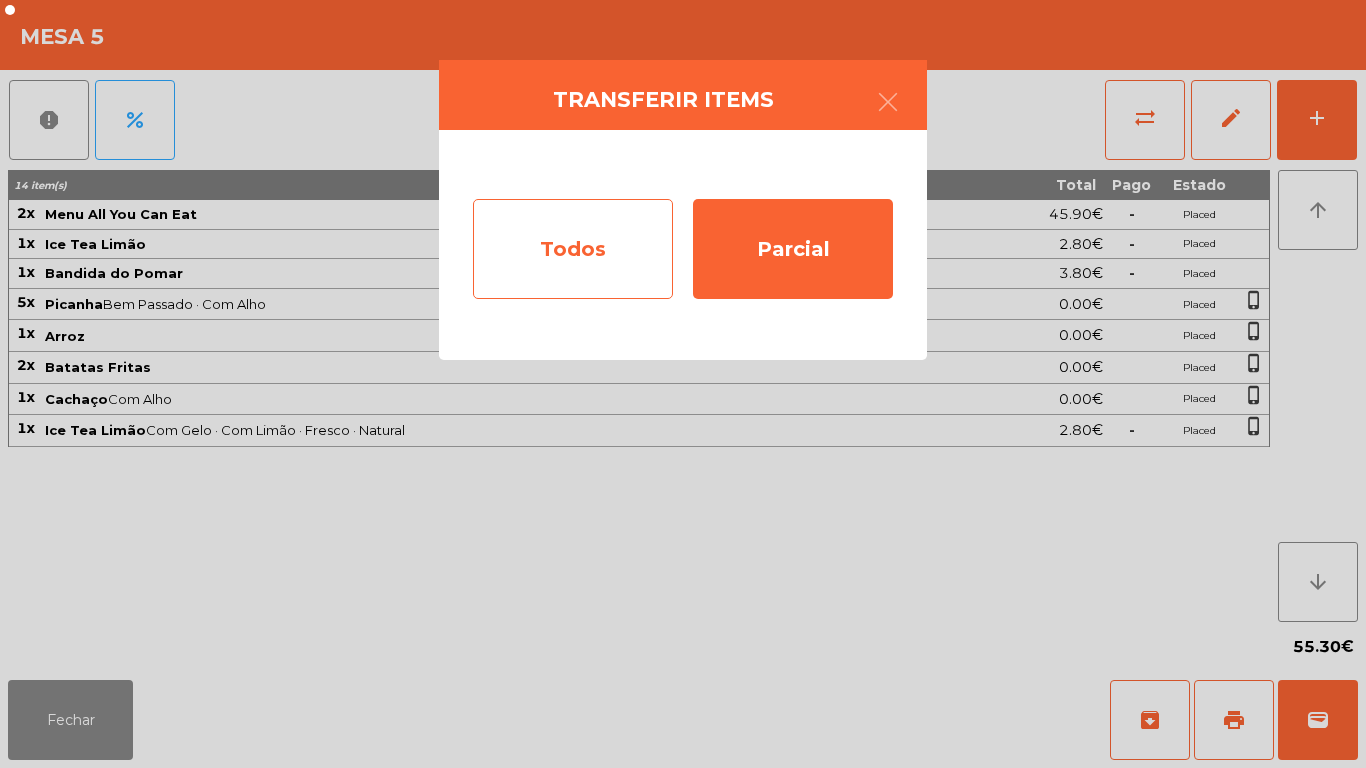 click on "Todos" 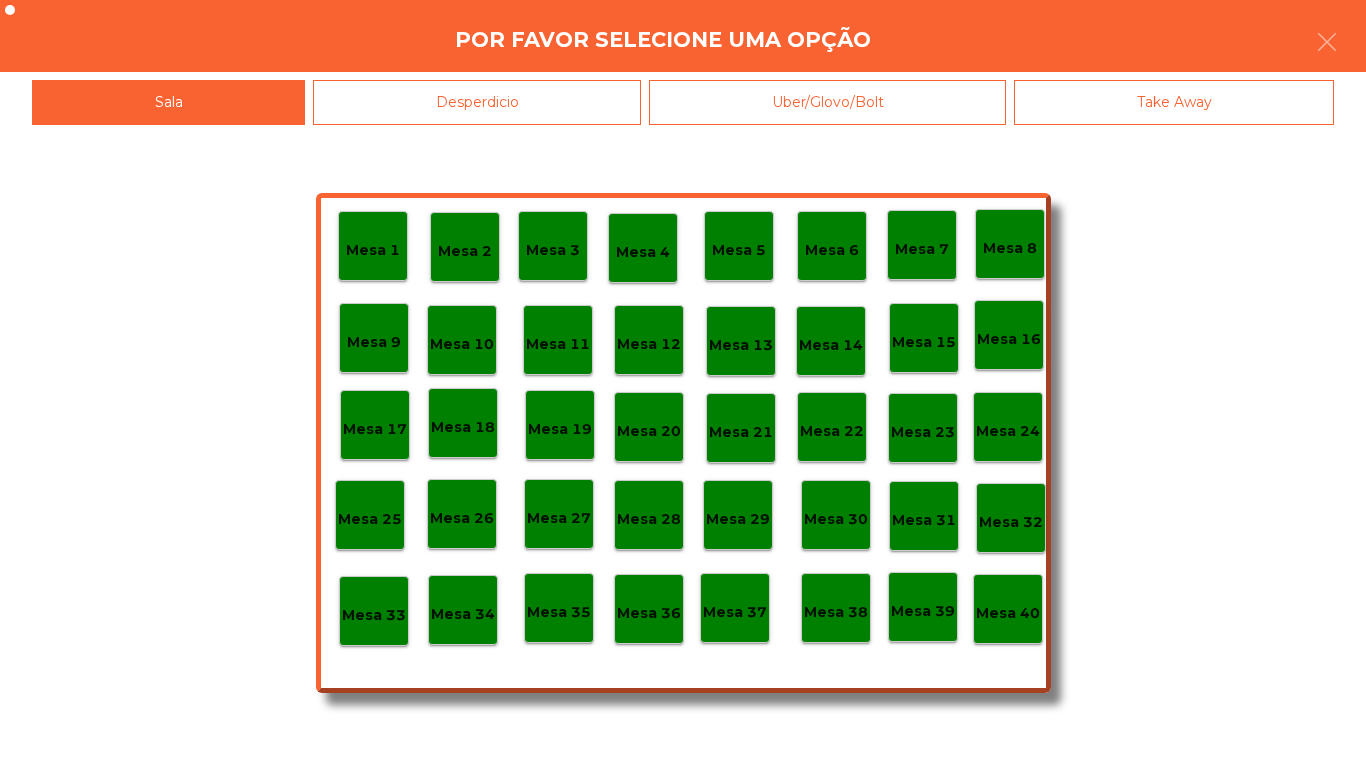 click on "Mesa 40" 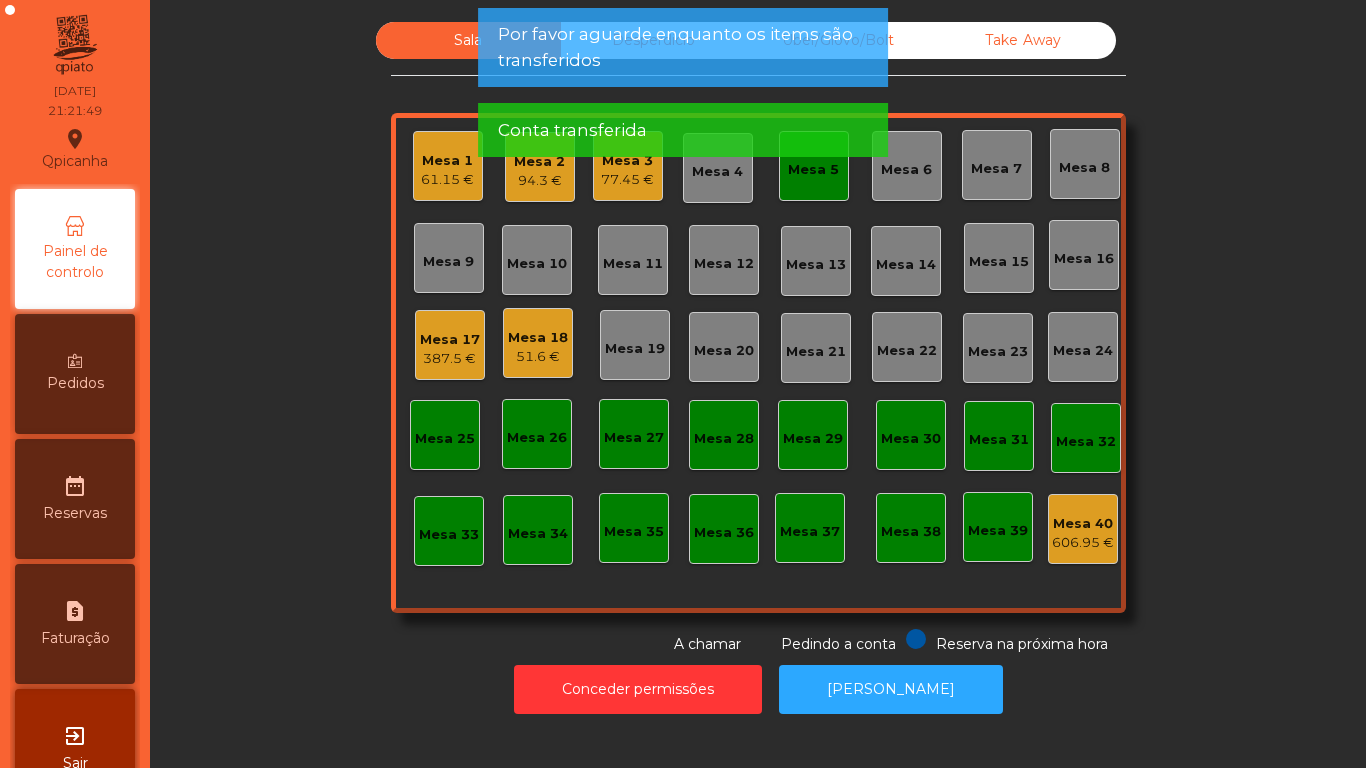 click on "Mesa 5" 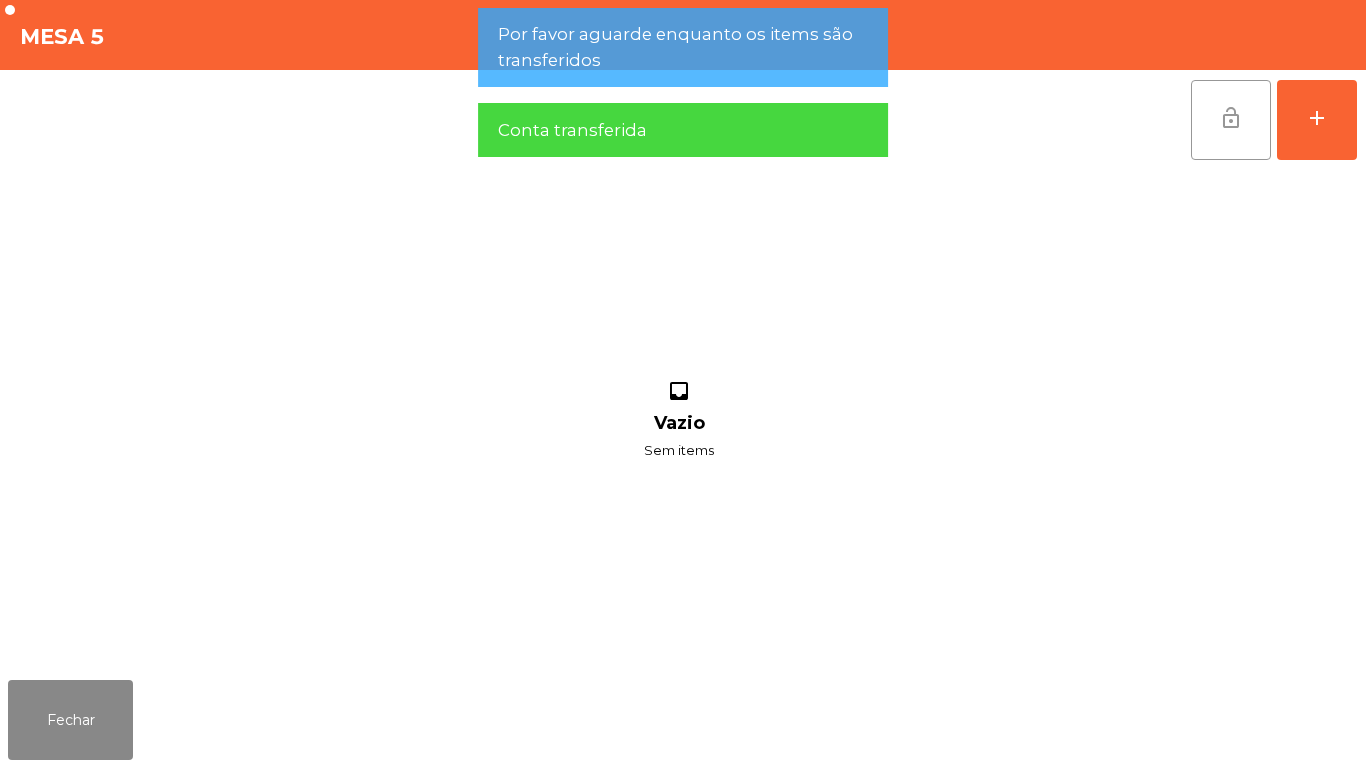 click on "lock_open" 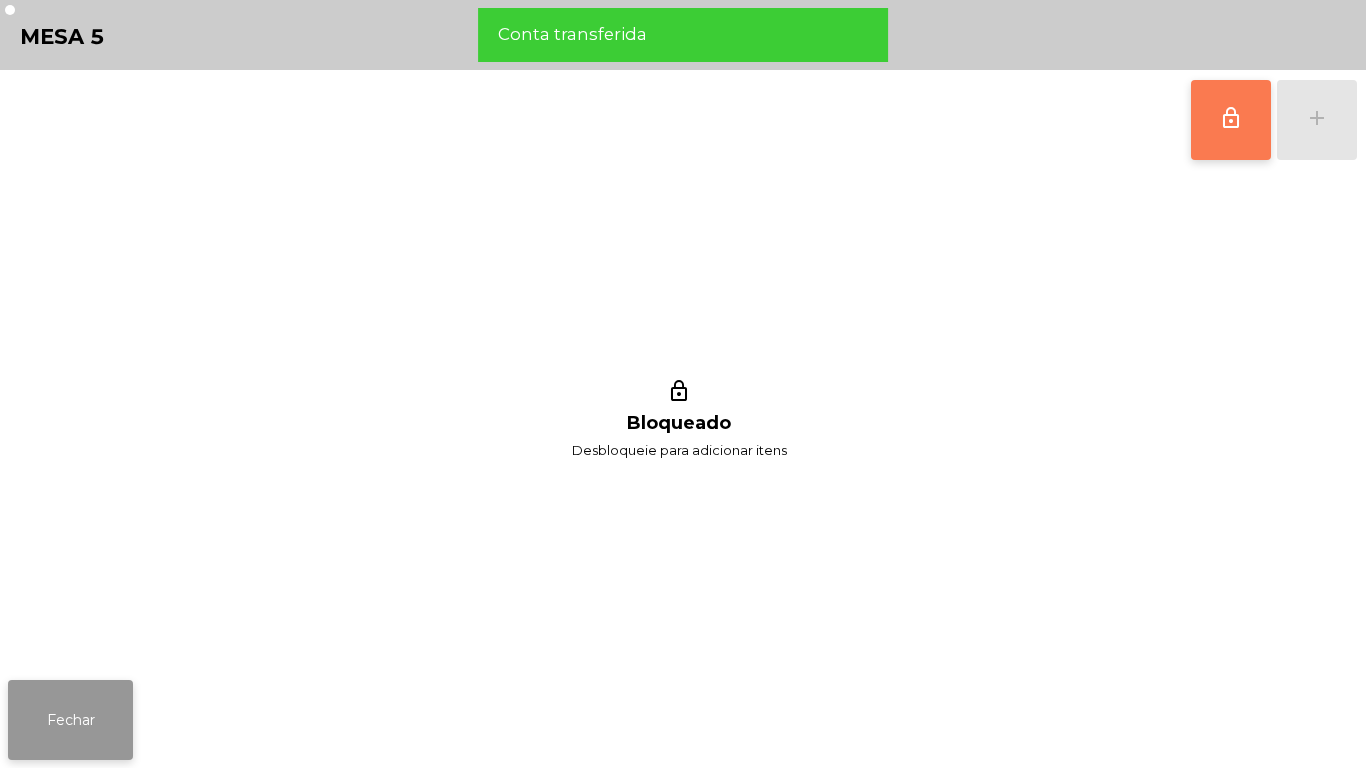 click on "Fechar" 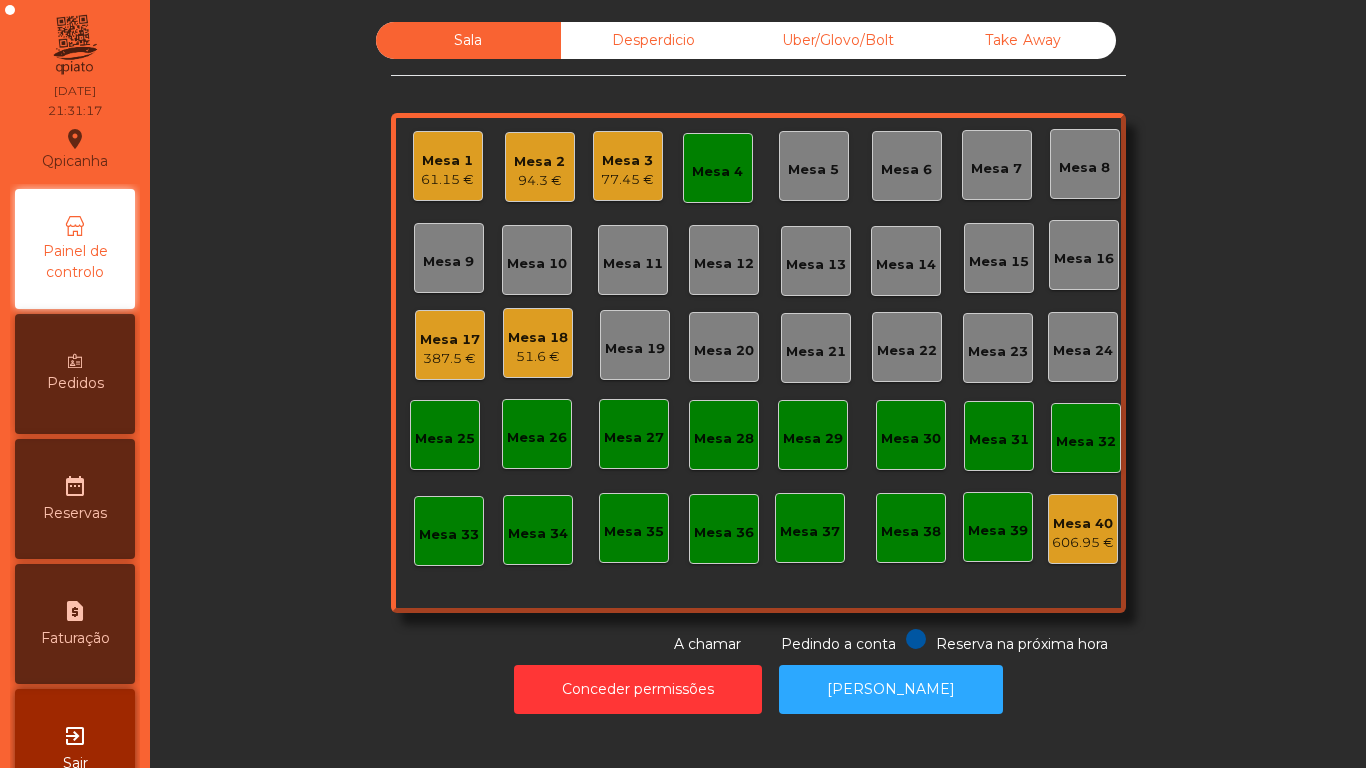 click on "94.3 €" 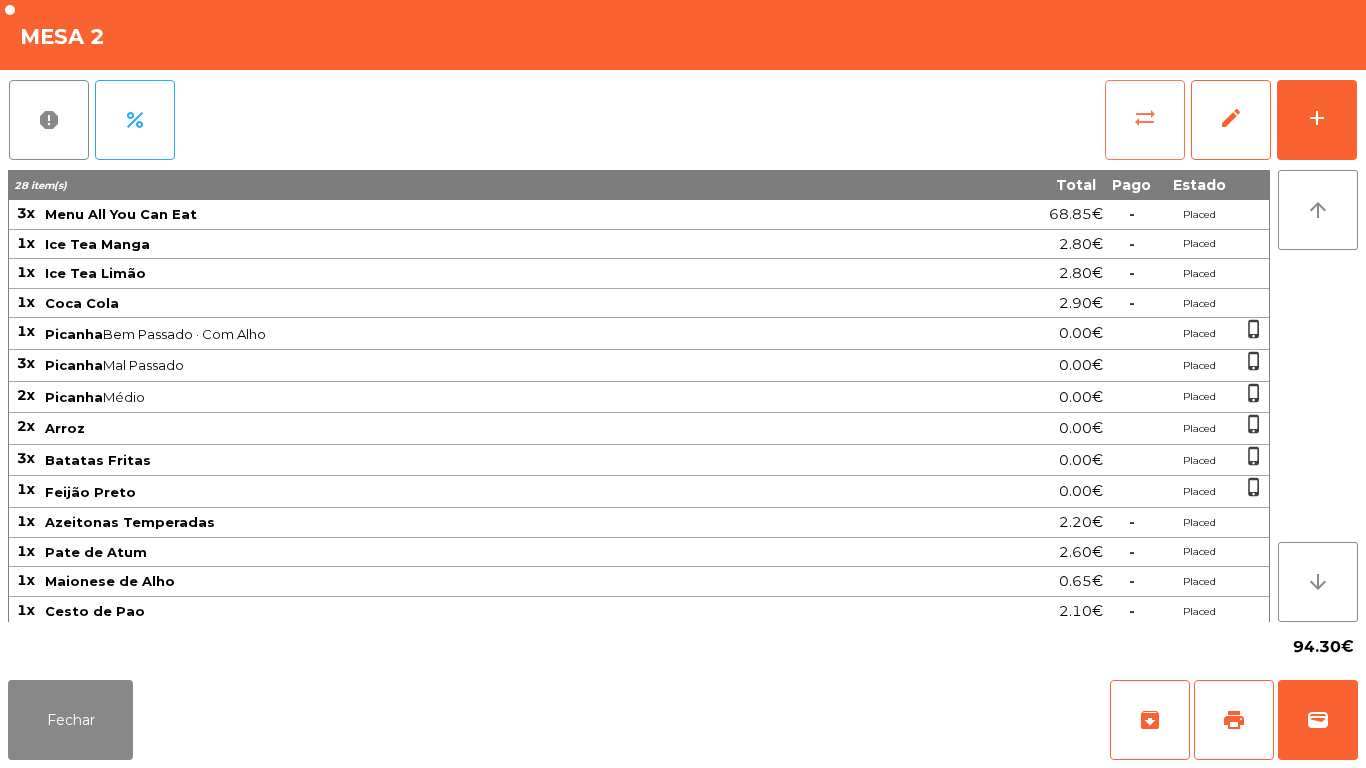 click on "sync_alt" 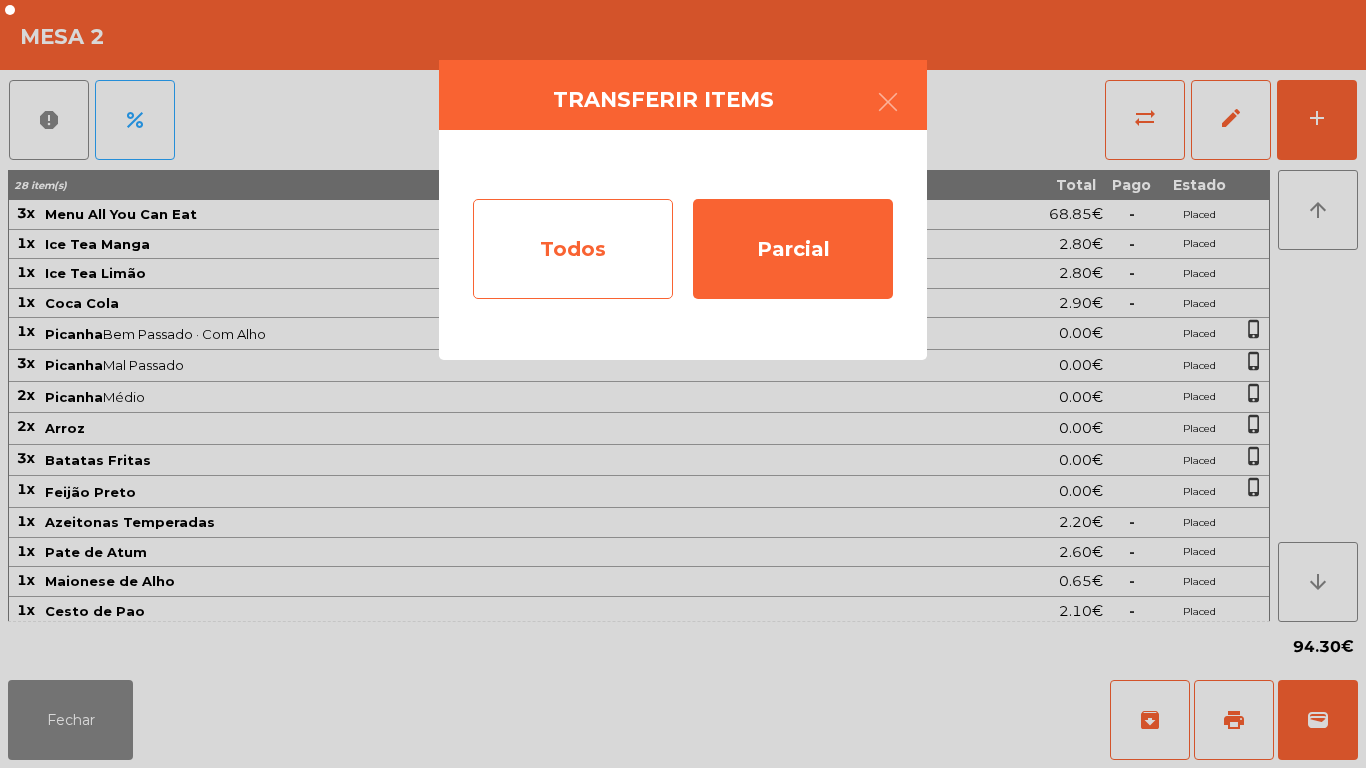 click on "Todos" 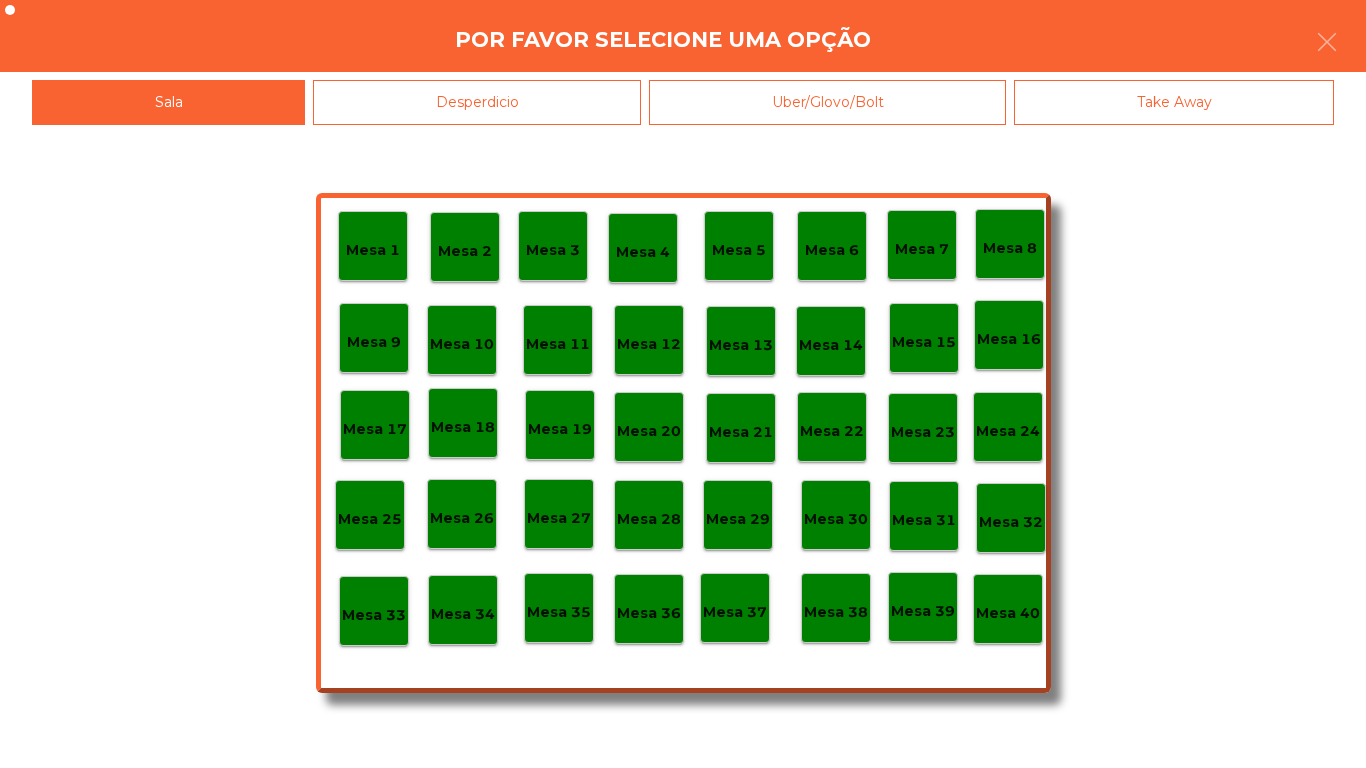 click on "Mesa 40" 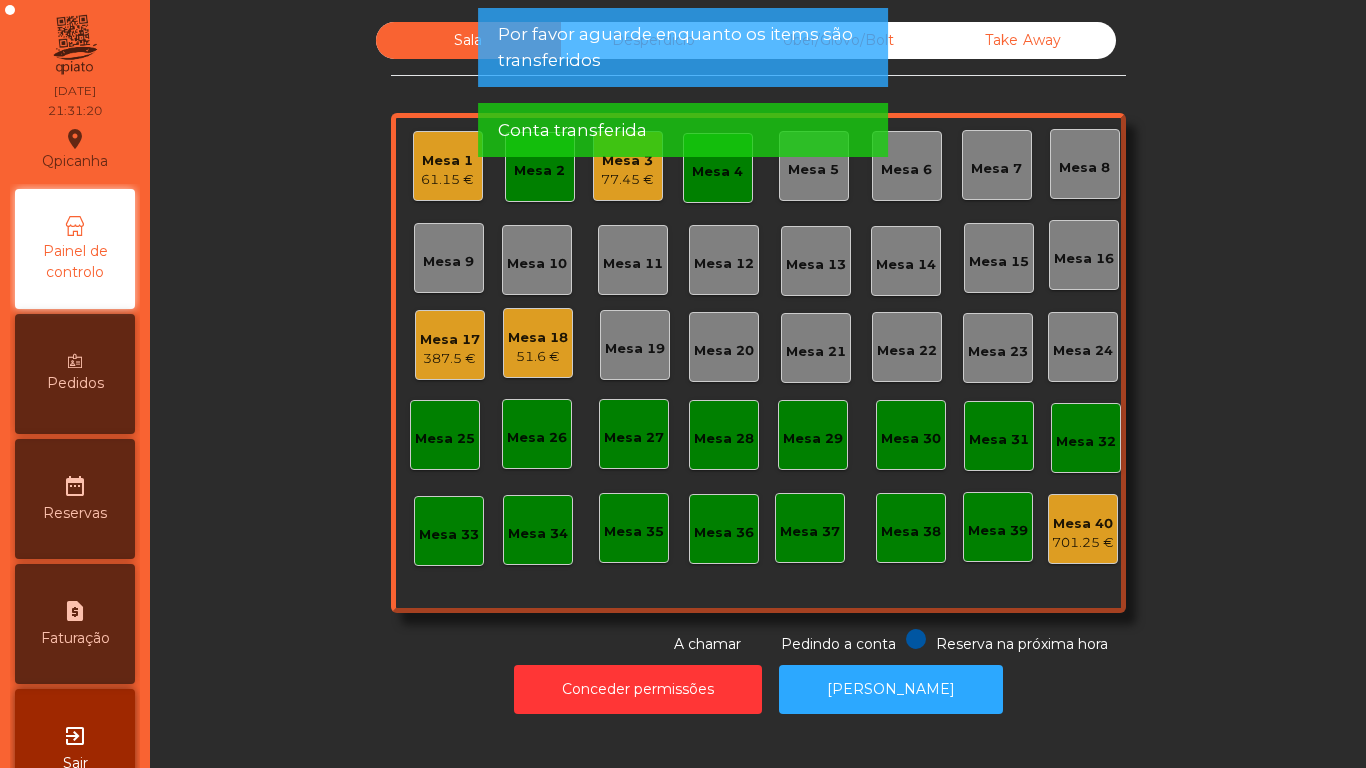 click on "Mesa 2" 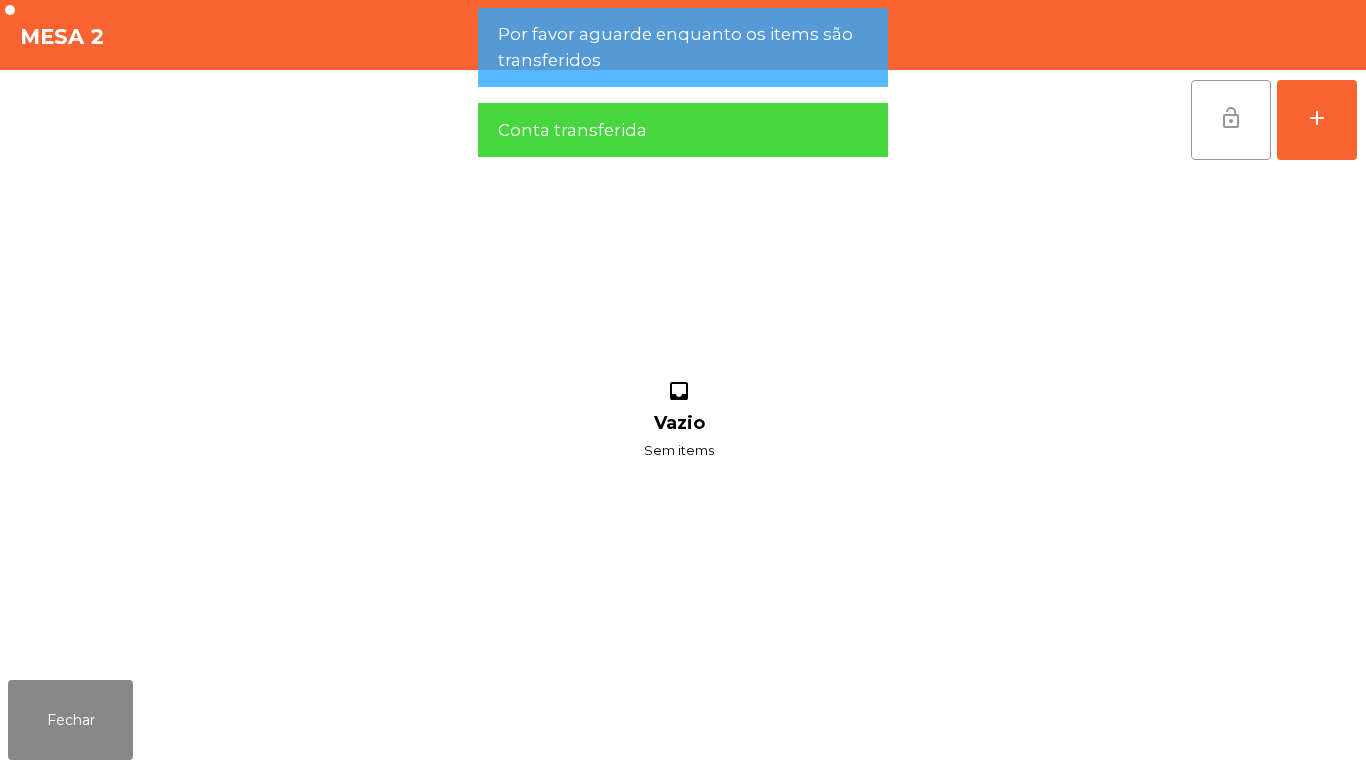 click on "lock_open" 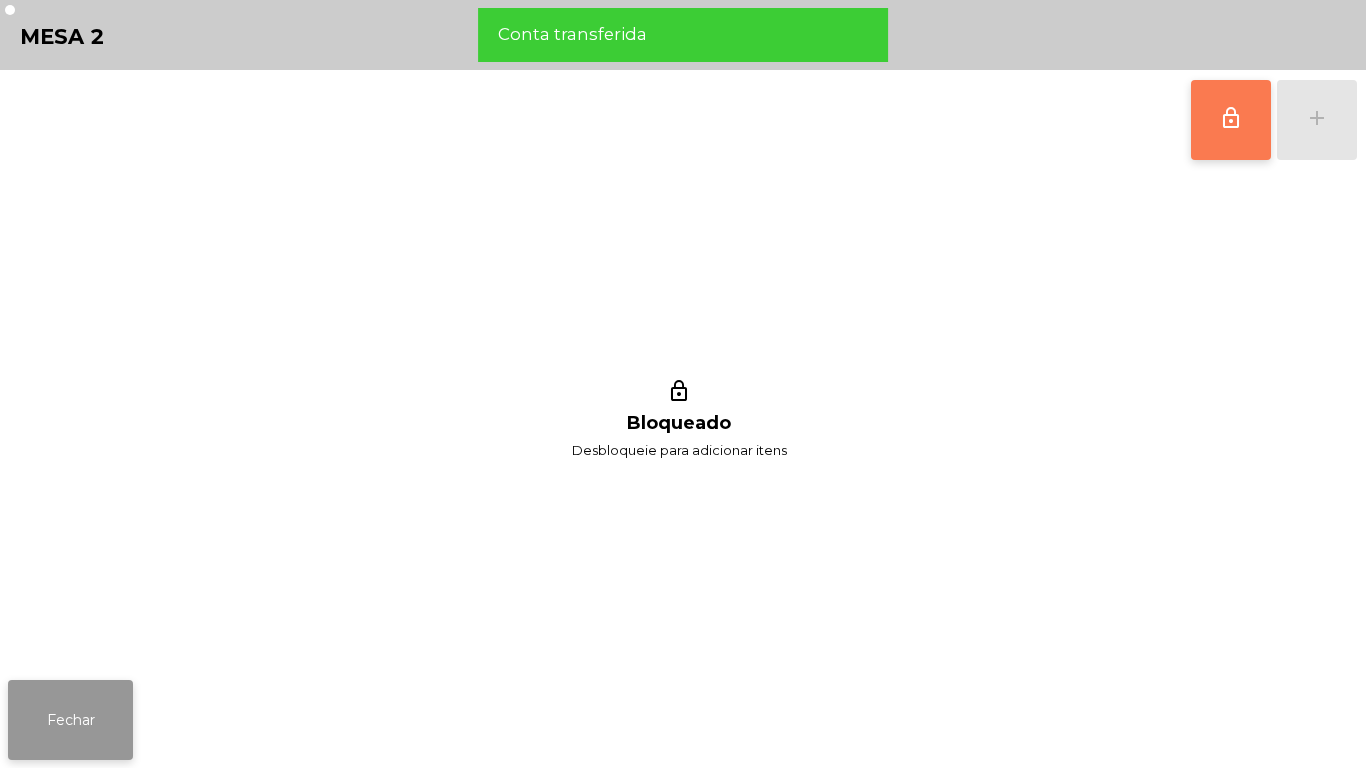click on "Fechar" 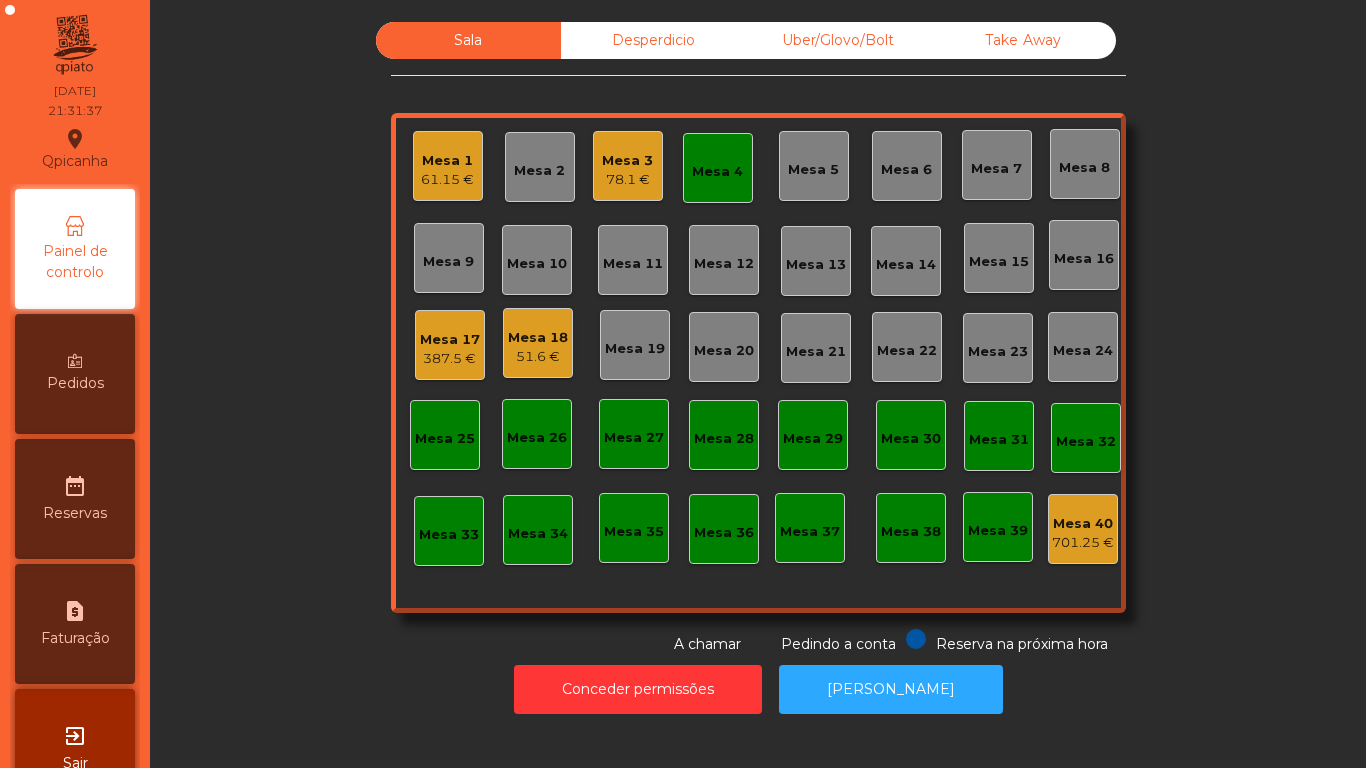 click on "Mesa 4" 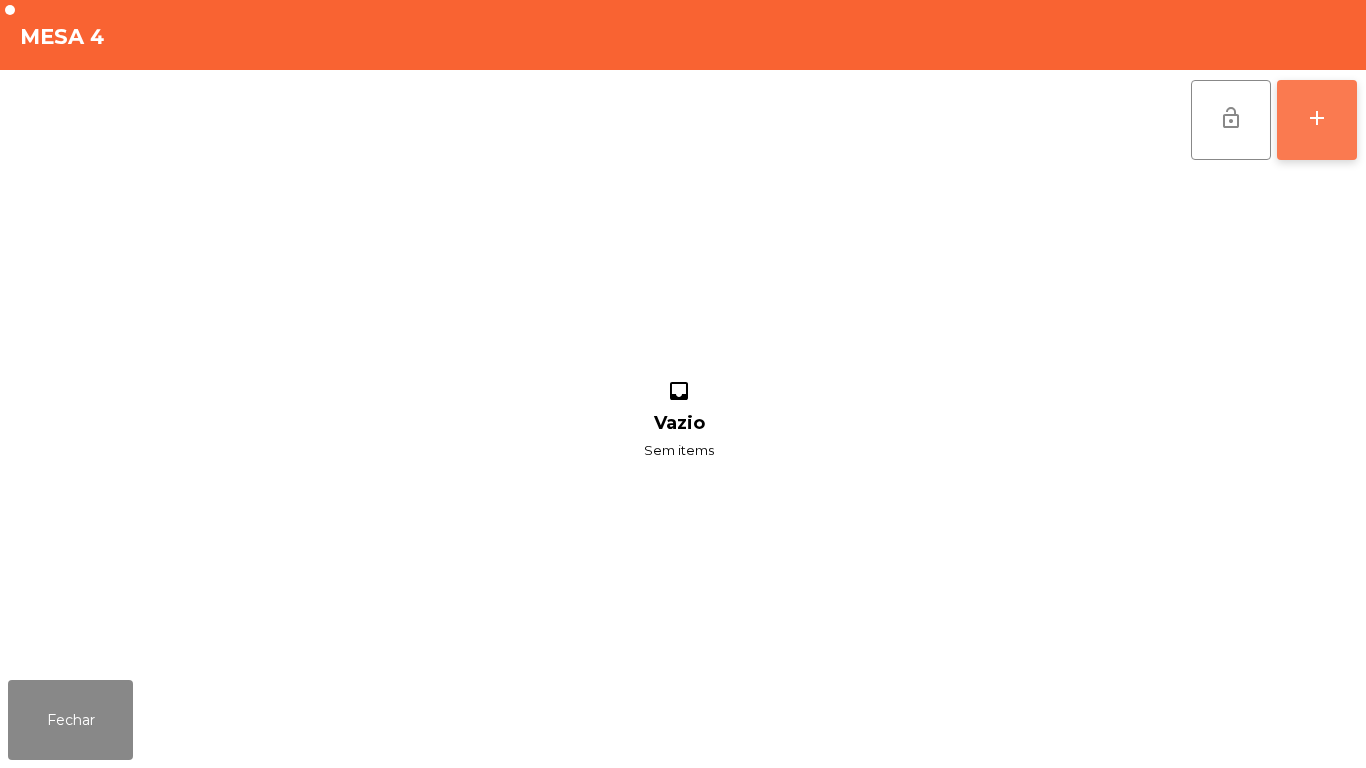 click on "add" 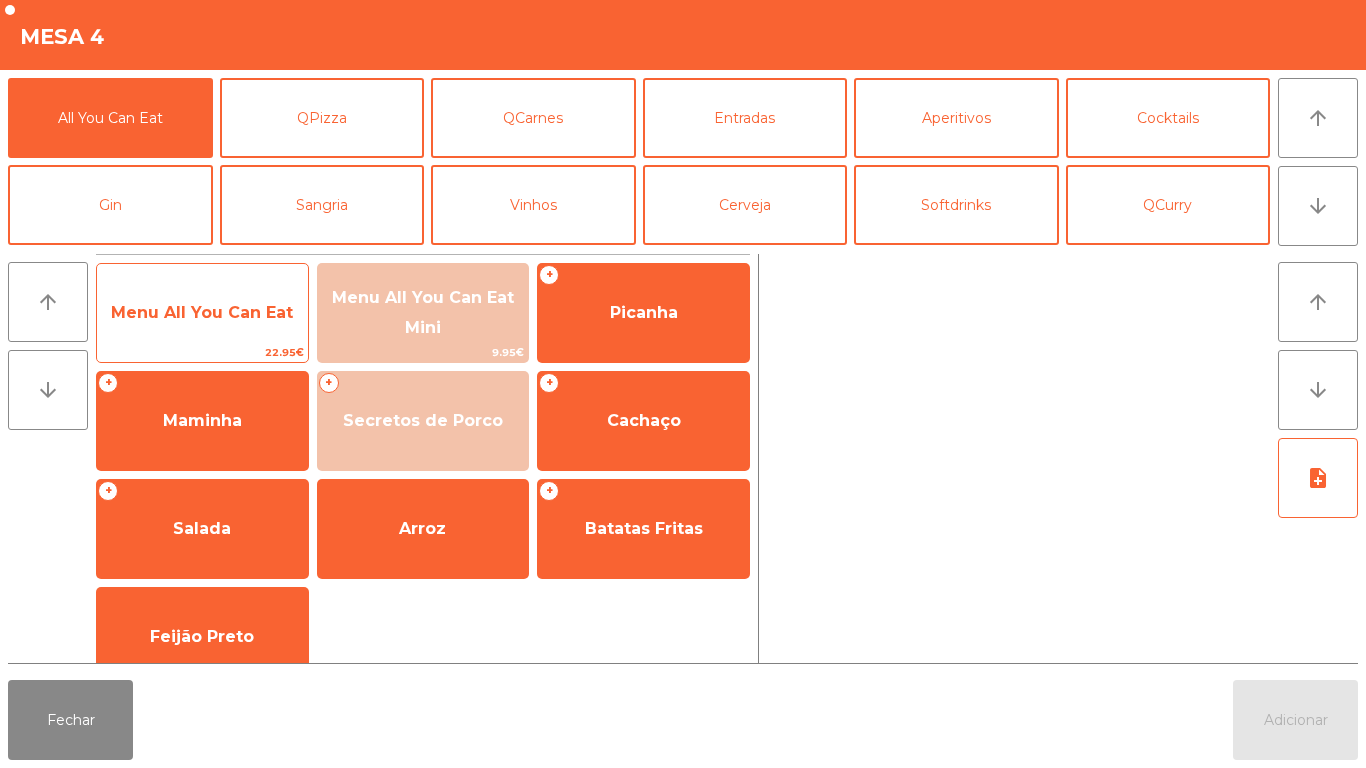 click on "Menu All You Can Eat" 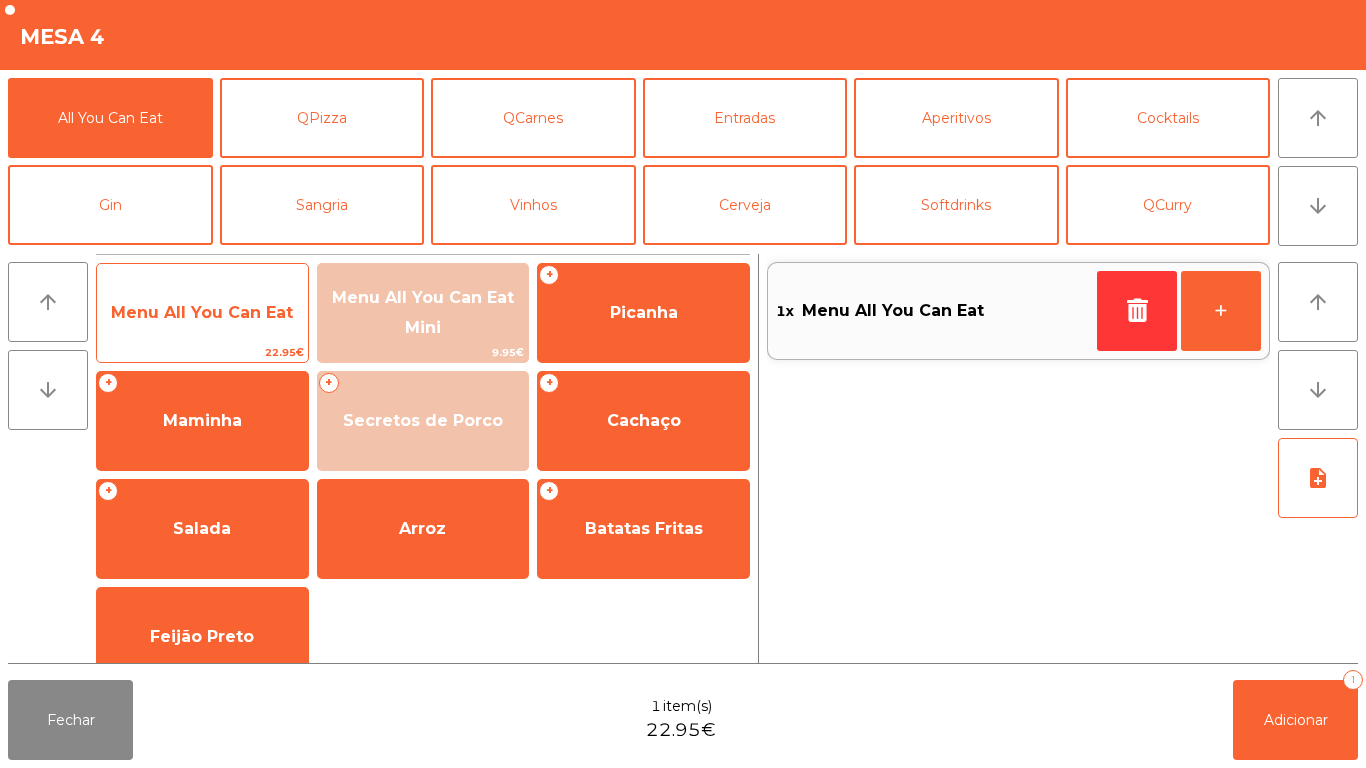 click on "Menu All You Can Eat" 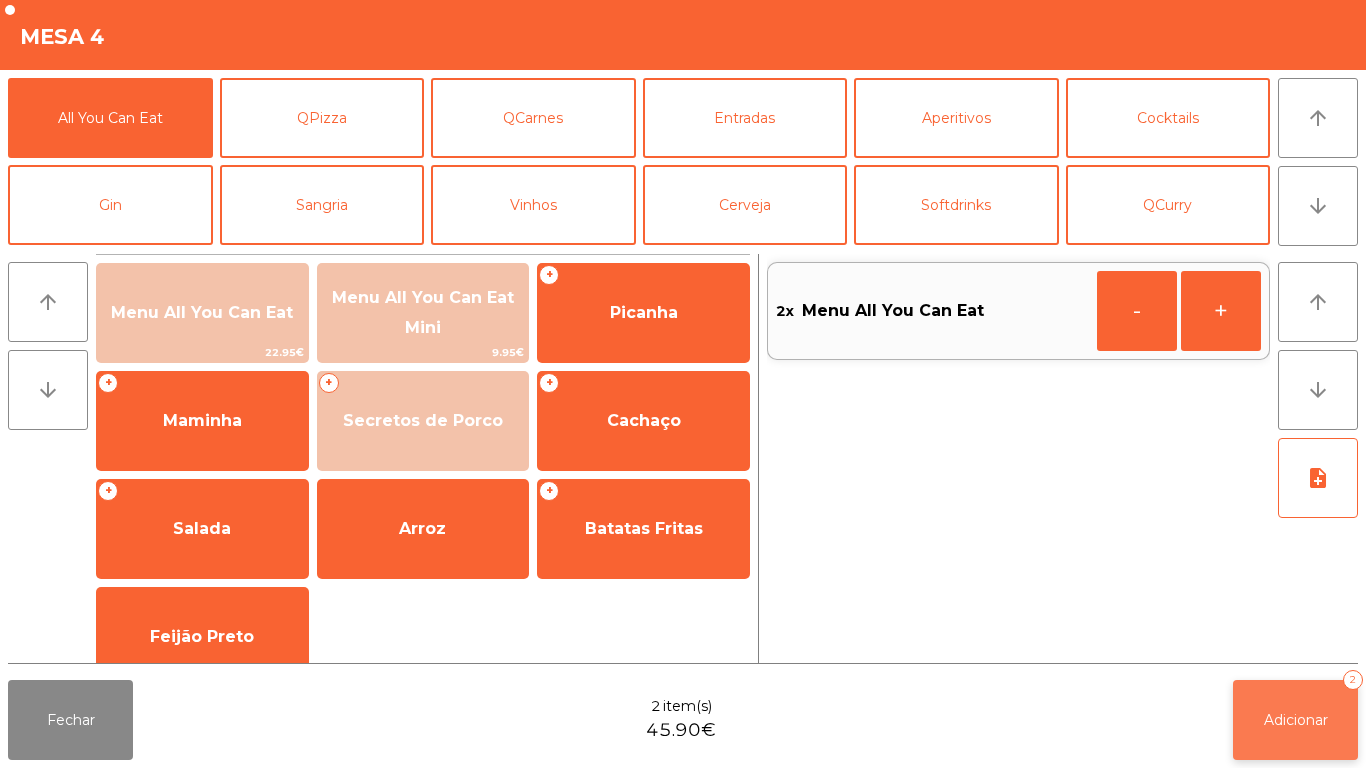 click on "Adicionar   2" 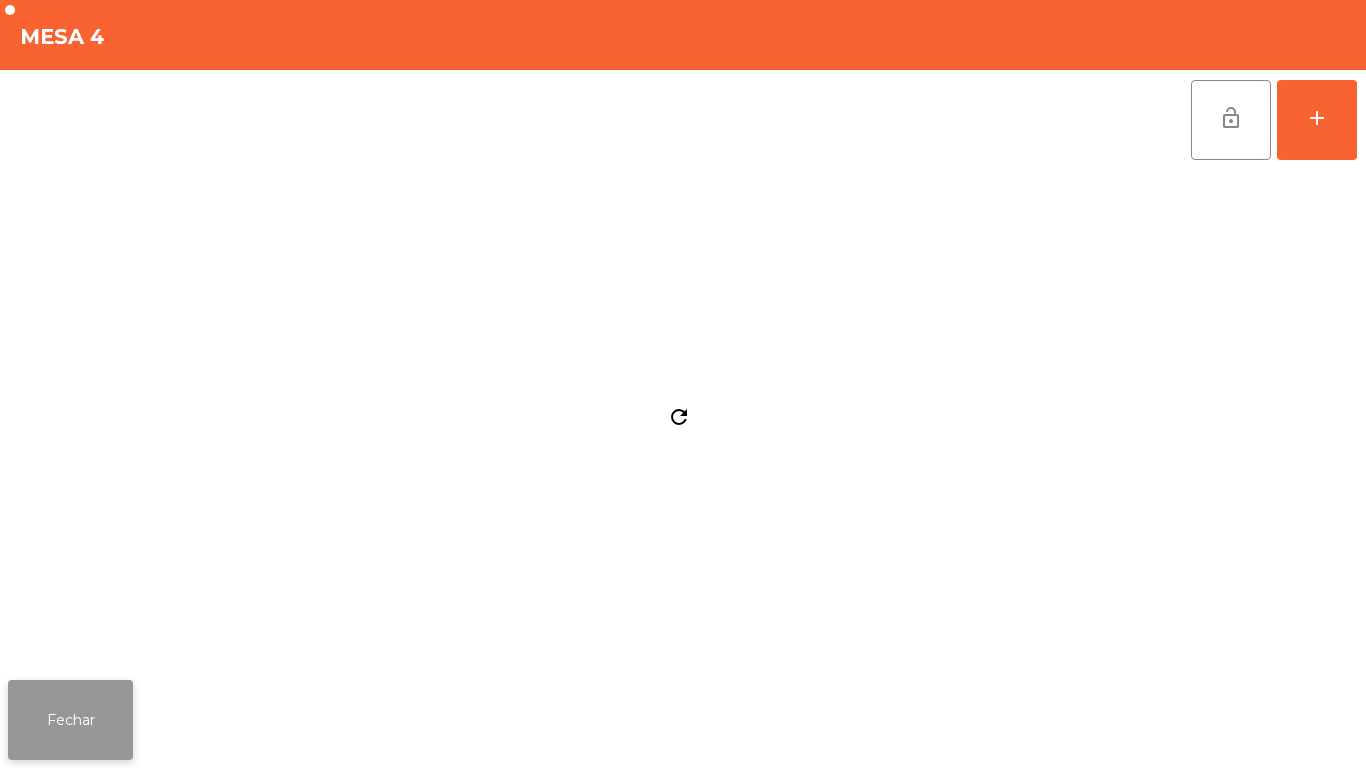 click on "Fechar" 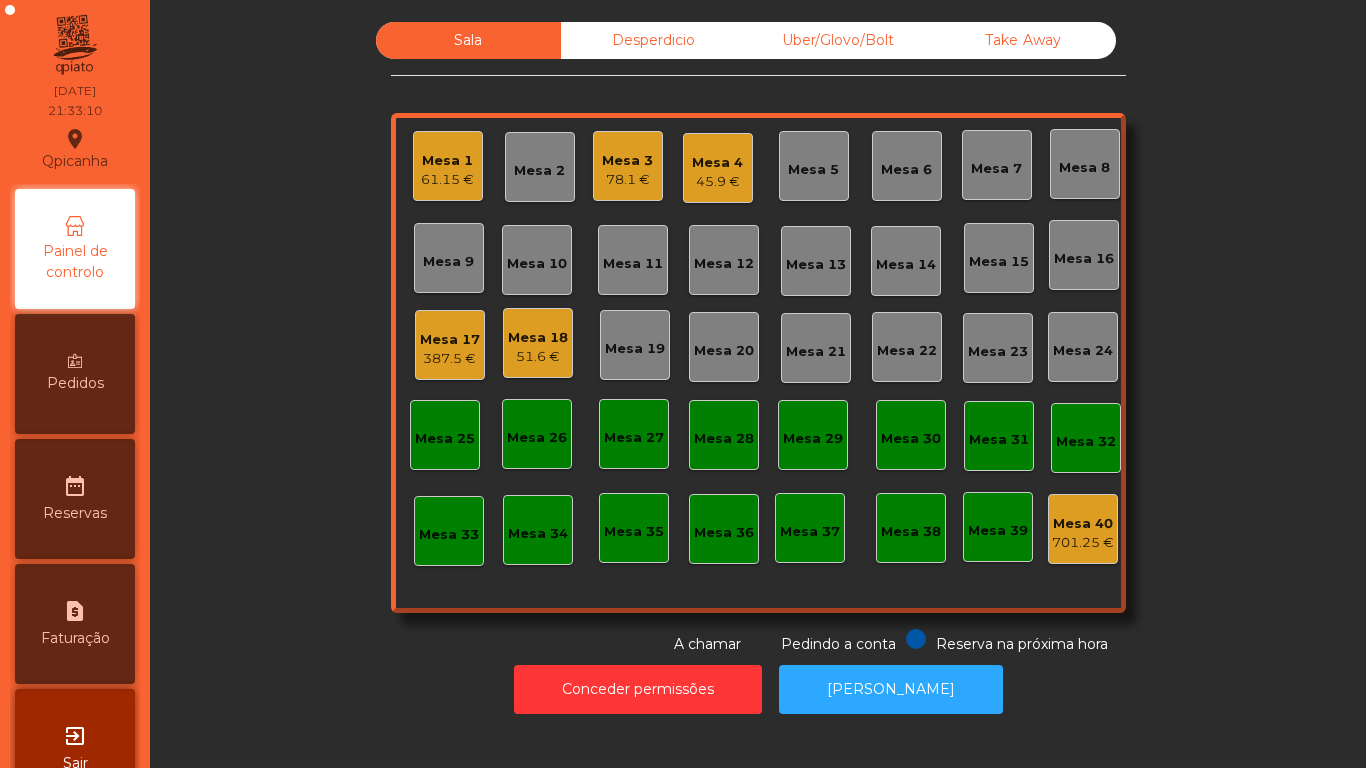 click on "Pedidos" at bounding box center [75, 374] 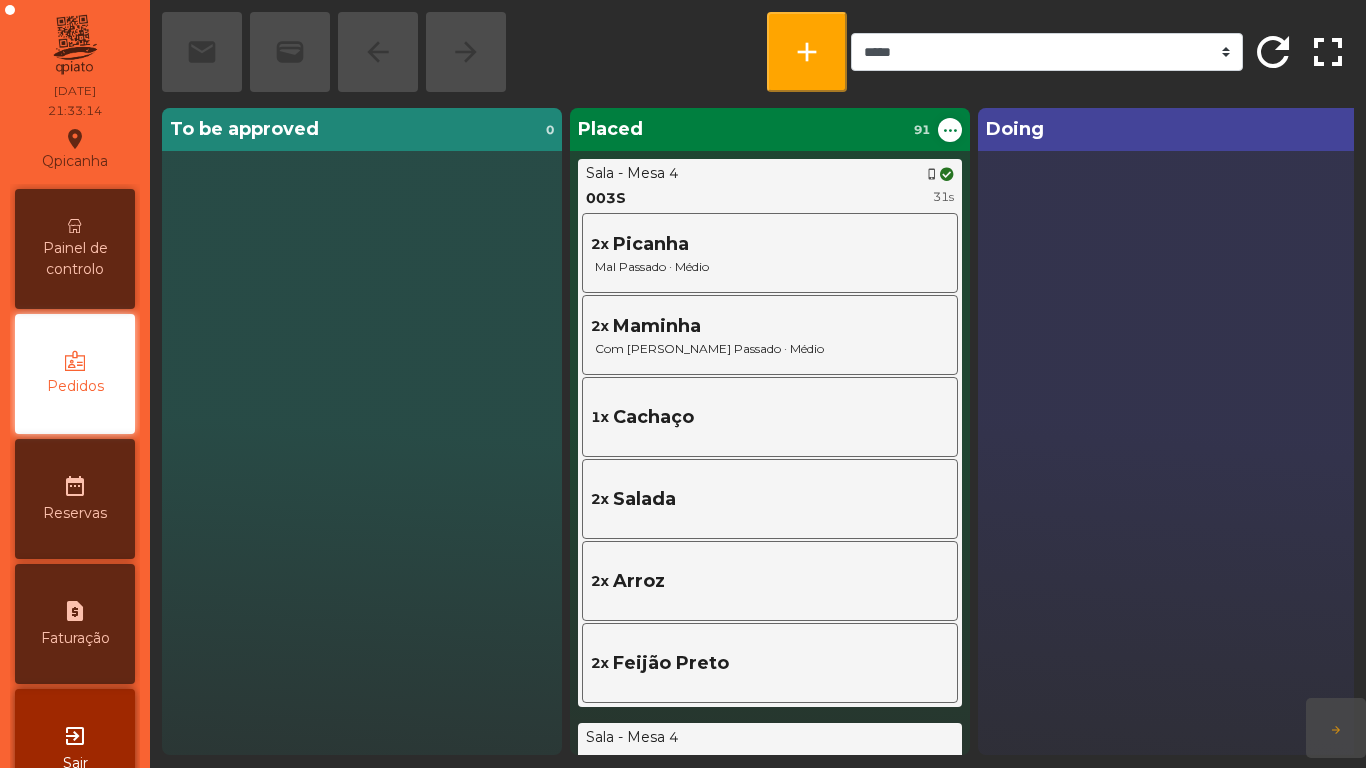 click on "Painel de controlo" at bounding box center [75, 259] 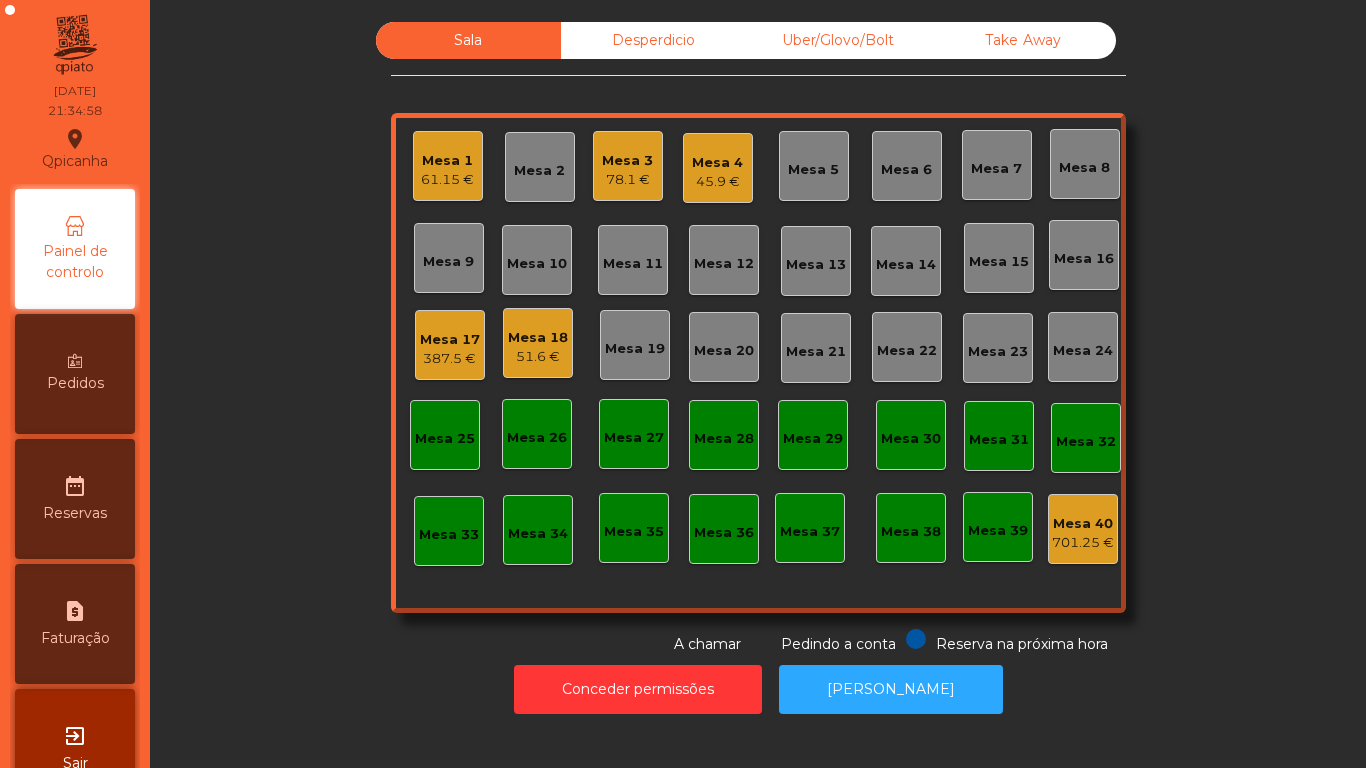 click on "Mesa 4   45.9 €" 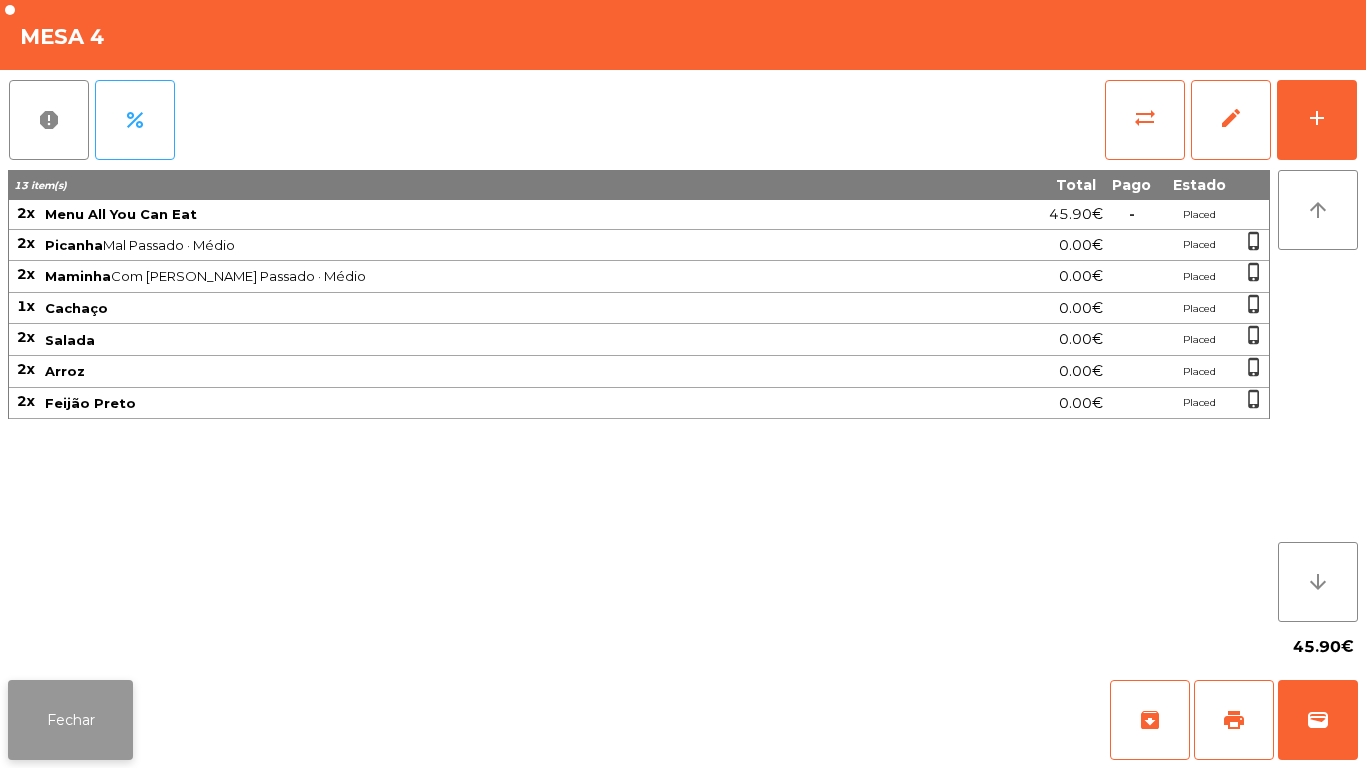 click on "Fechar" 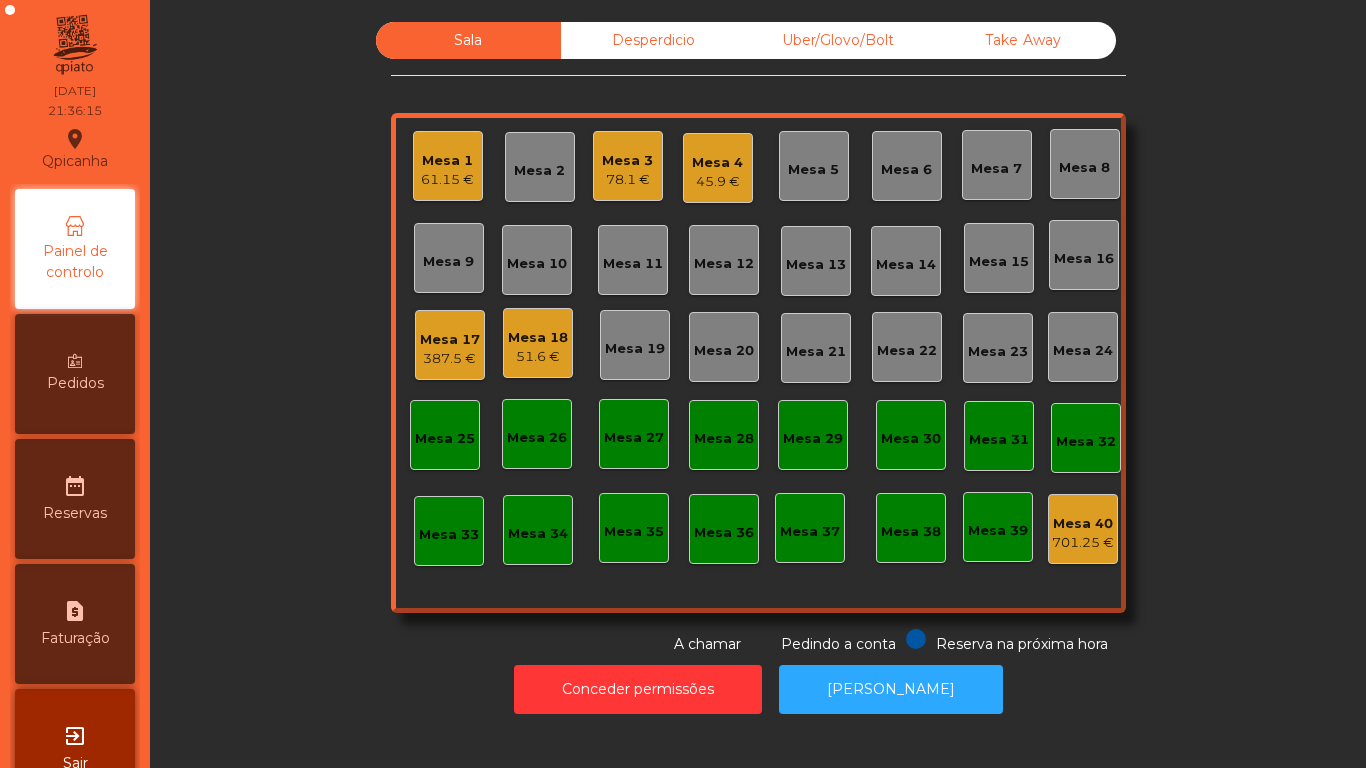 click on "Pedidos" at bounding box center (75, 374) 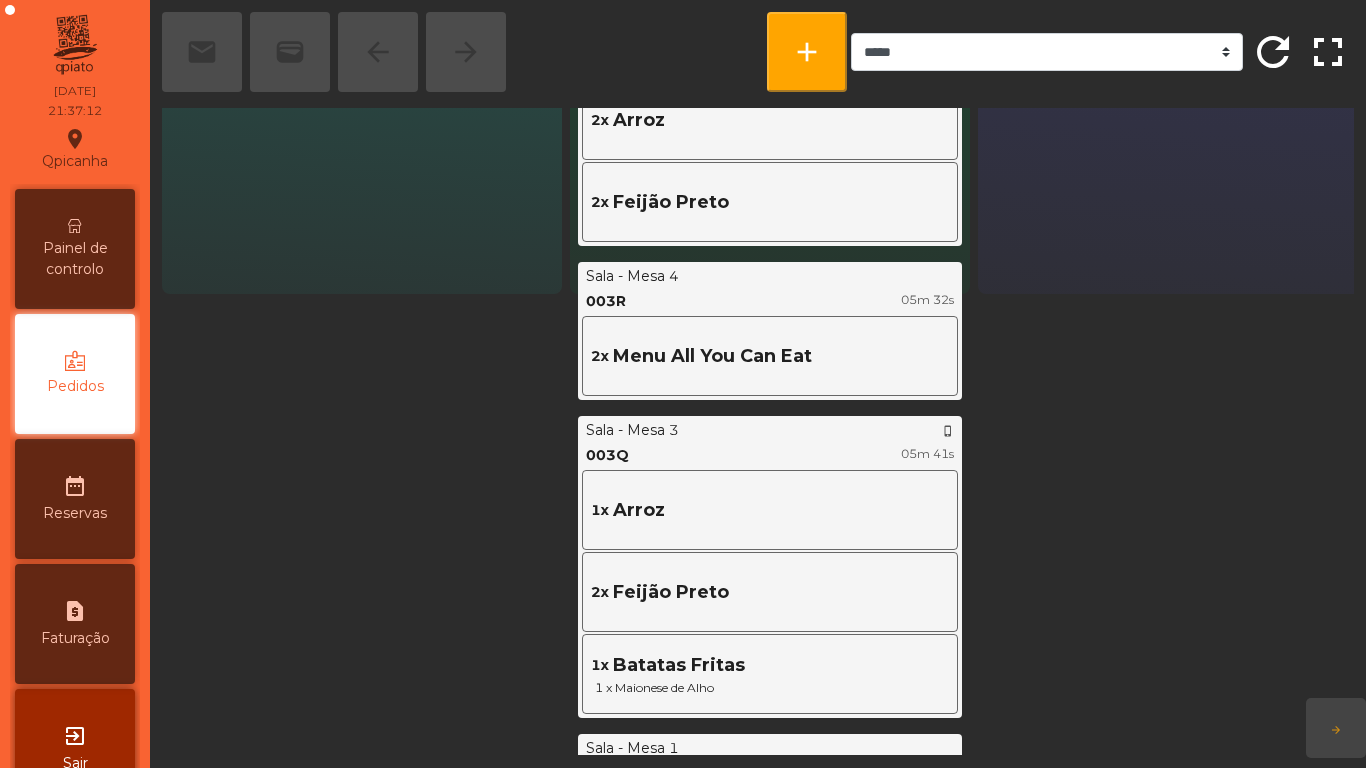 scroll, scrollTop: 0, scrollLeft: 0, axis: both 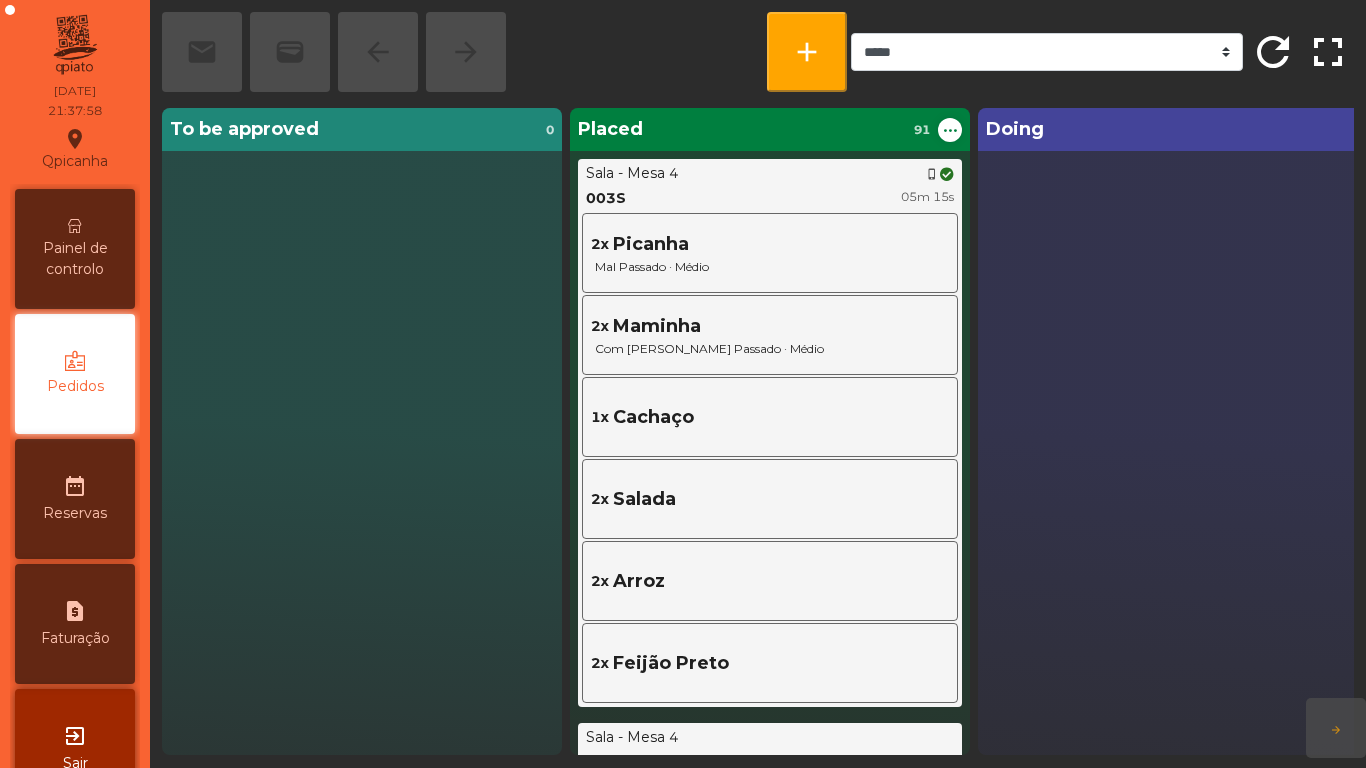 click on "Painel de controlo" at bounding box center [75, 259] 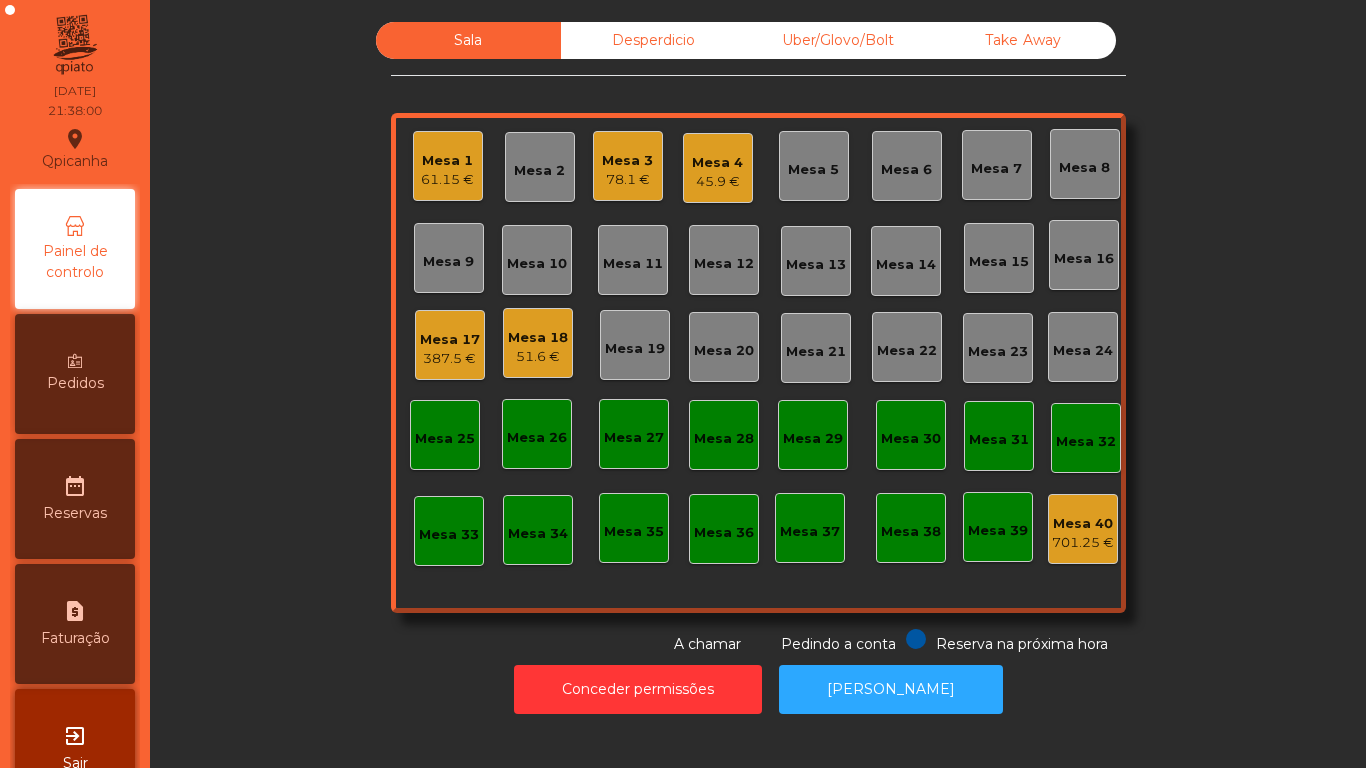 click on "61.15 €" 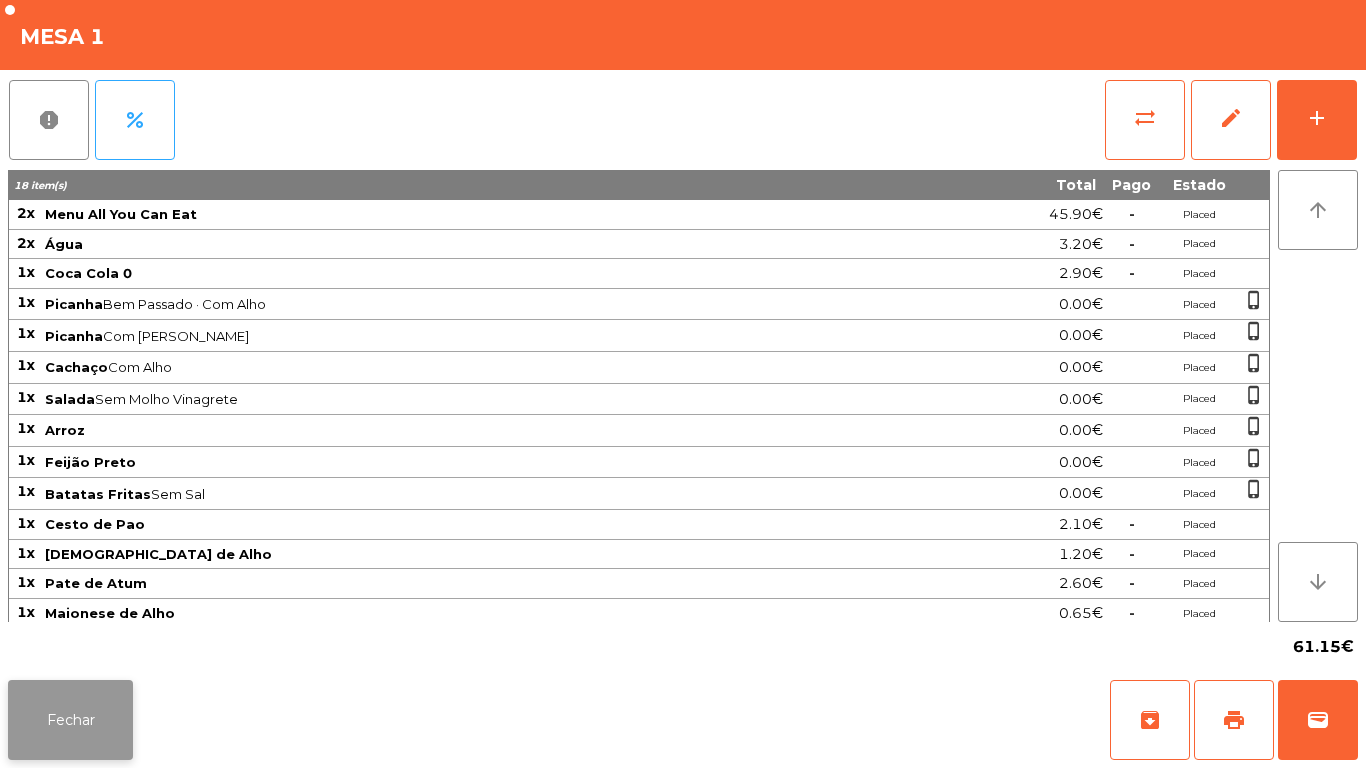 click on "Fechar" 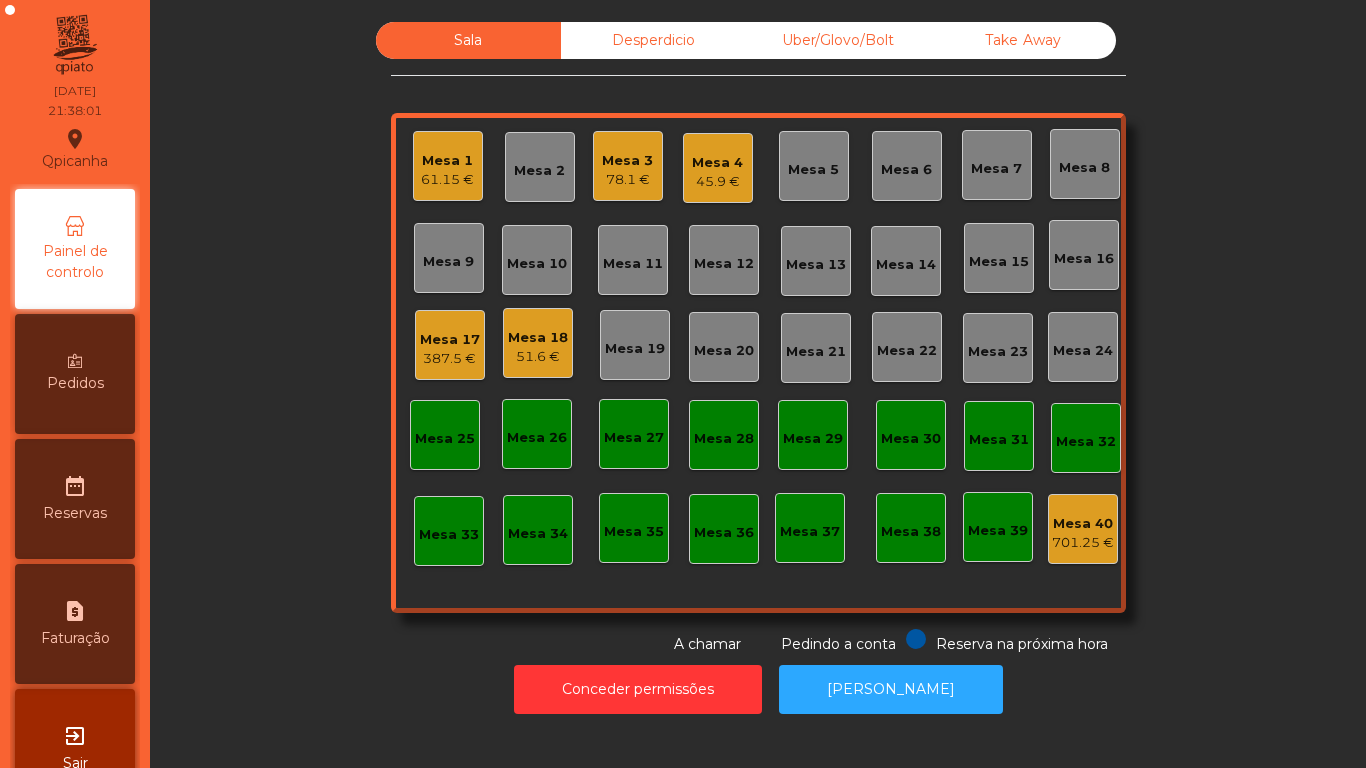 click on "78.1 €" 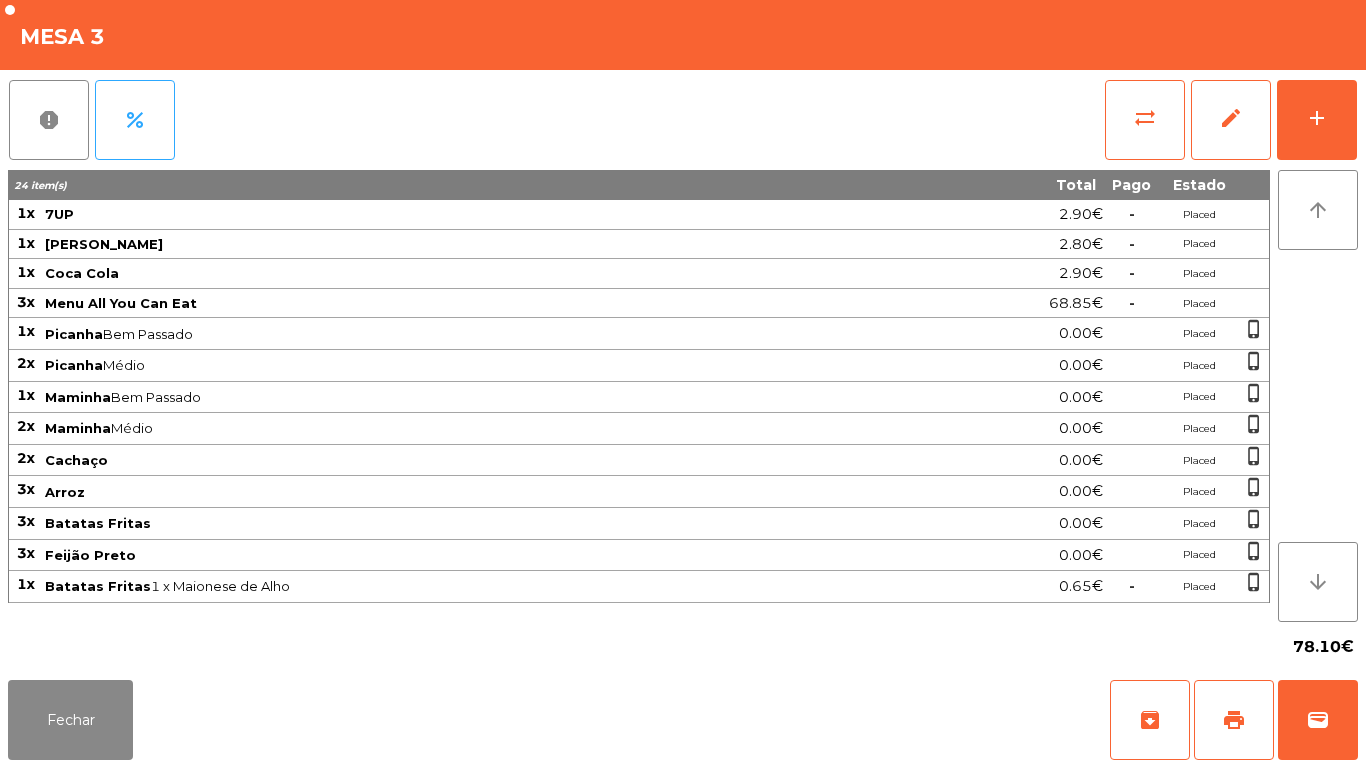 click on "report   percent   sync_alt   edit   add  24 item(s) Total Pago Estado 1x 7UP 2.90€  -  Placed 1x Sumol Laranja 2.80€  -  Placed 1x Coca Cola 2.90€  -  Placed 3x Menu All You Can Eat 68.85€  -  Placed 1x Picanha  Bem Passado  0.00€ Placed  phone_iphone  2x Picanha  Médio  0.00€ Placed  phone_iphone  1x Maminha  Bem Passado  0.00€ Placed  phone_iphone  2x Maminha  Médio   0.00€ Placed  phone_iphone  2x Cachaço 0.00€ Placed  phone_iphone  3x Arroz 0.00€ Placed  phone_iphone  3x Batatas Fritas 0.00€ Placed  phone_iphone  3x Feijão Preto 0.00€ Placed  phone_iphone  1x Batatas Fritas  1 x Maionese de Alho  0.65€  -  Placed  phone_iphone  arrow_upward arrow_downward  78.10€" 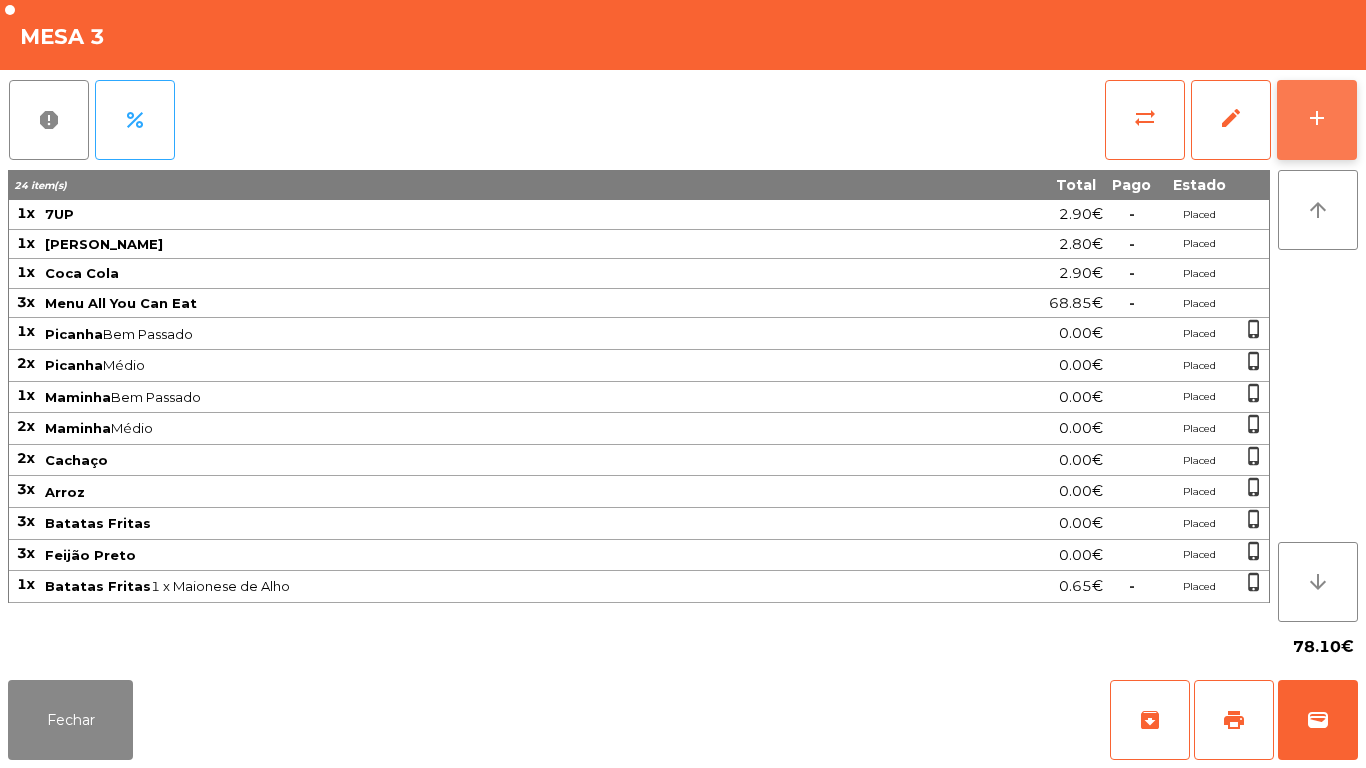 click on "add" 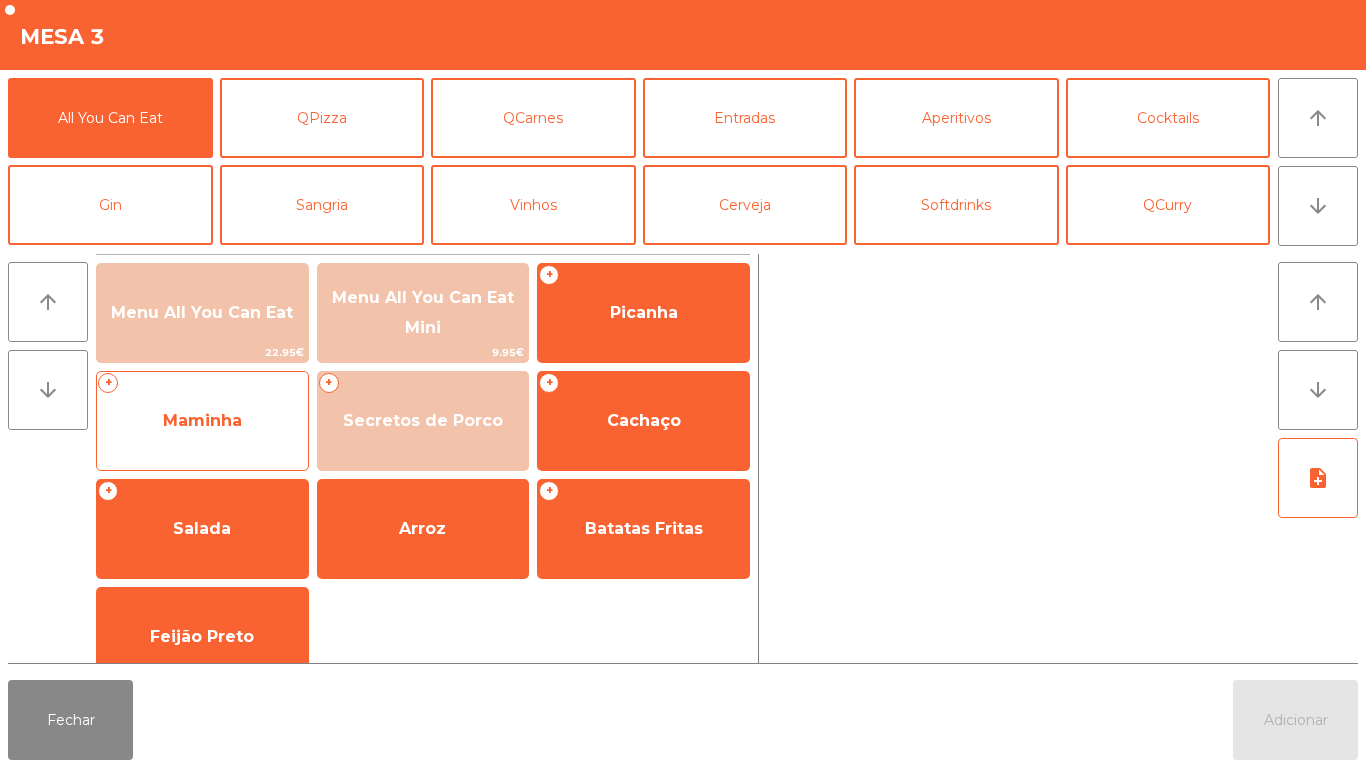 click on "Maminha" 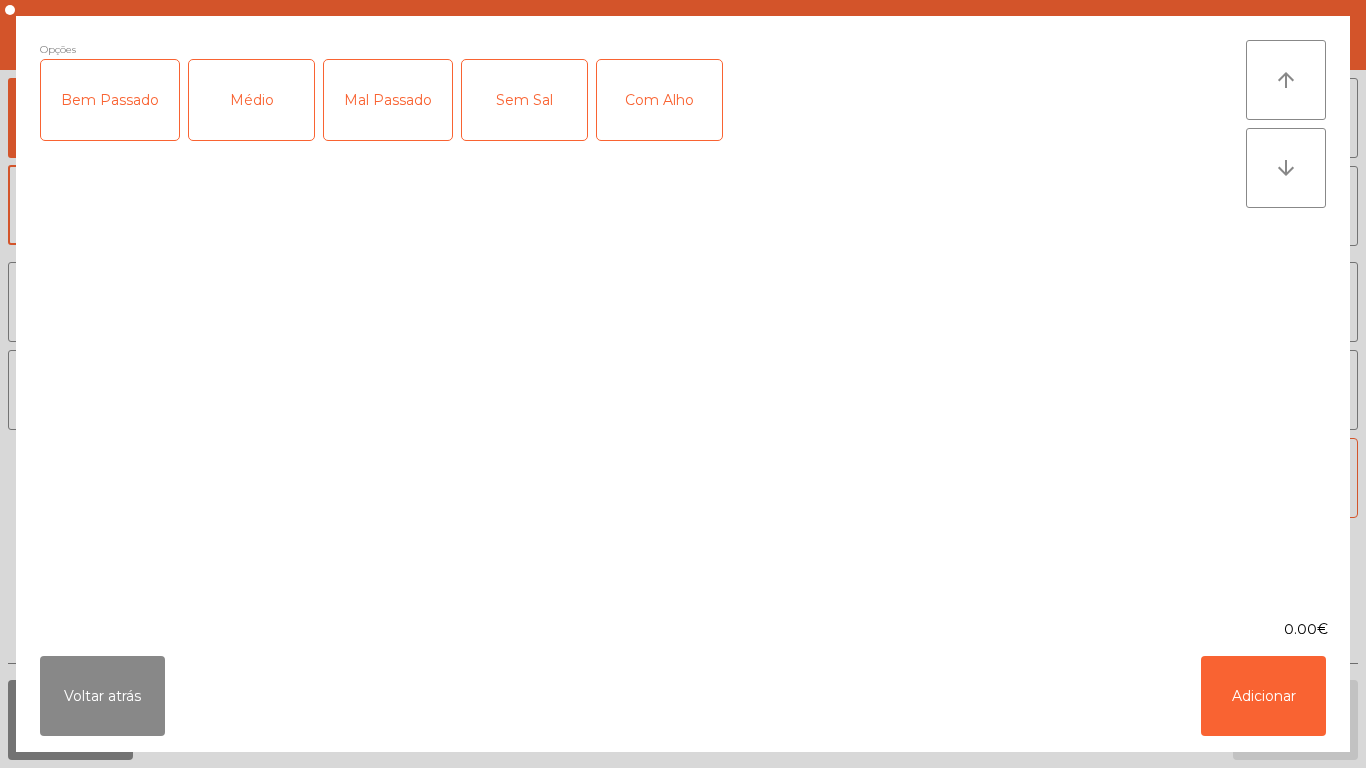 click on "Médio" 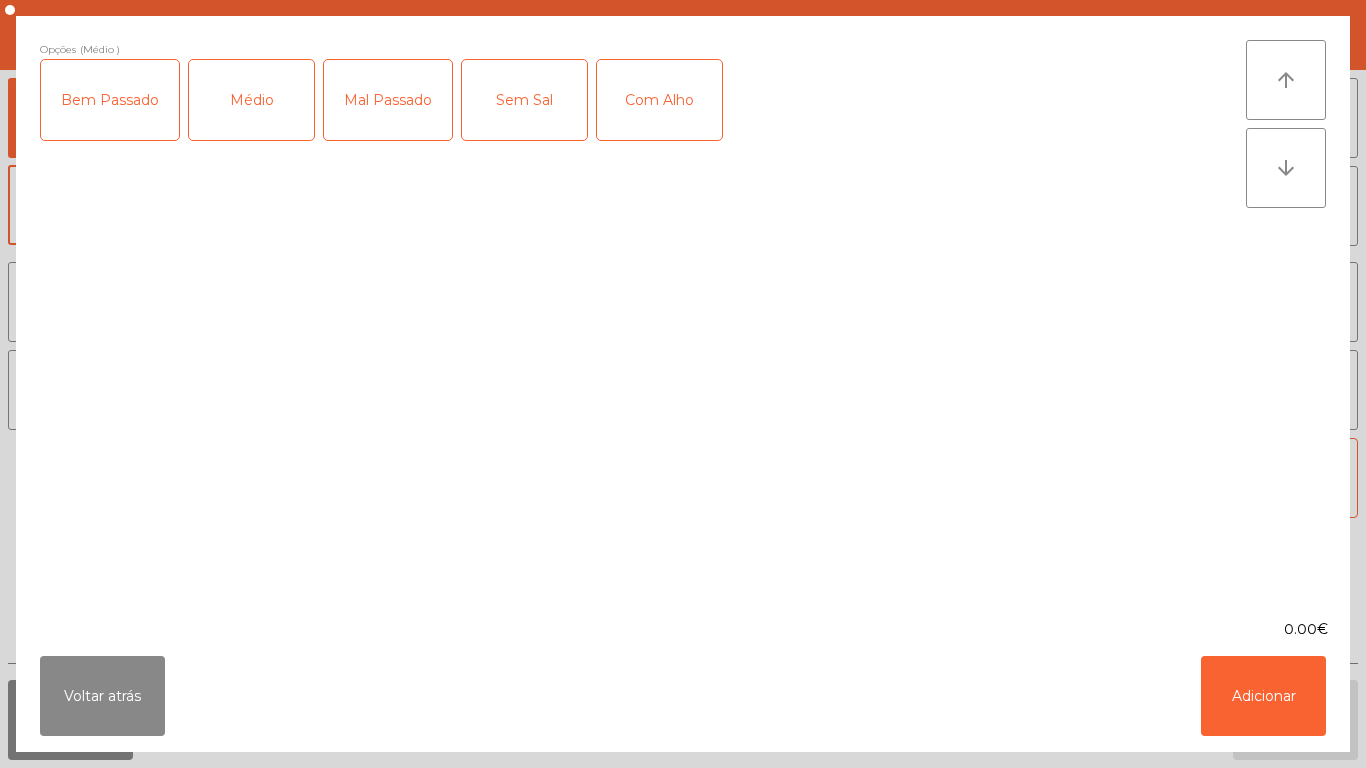 click on "Com Alho" 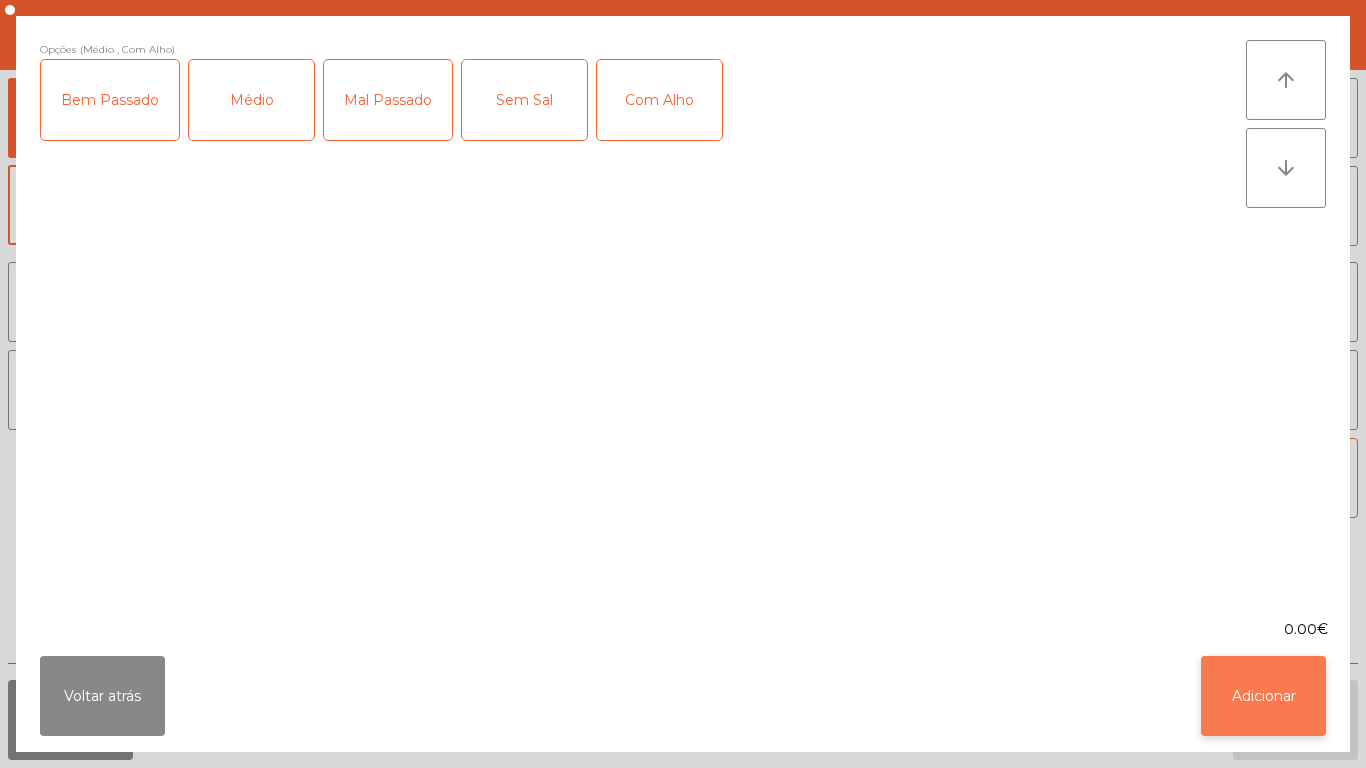 click on "Adicionar" 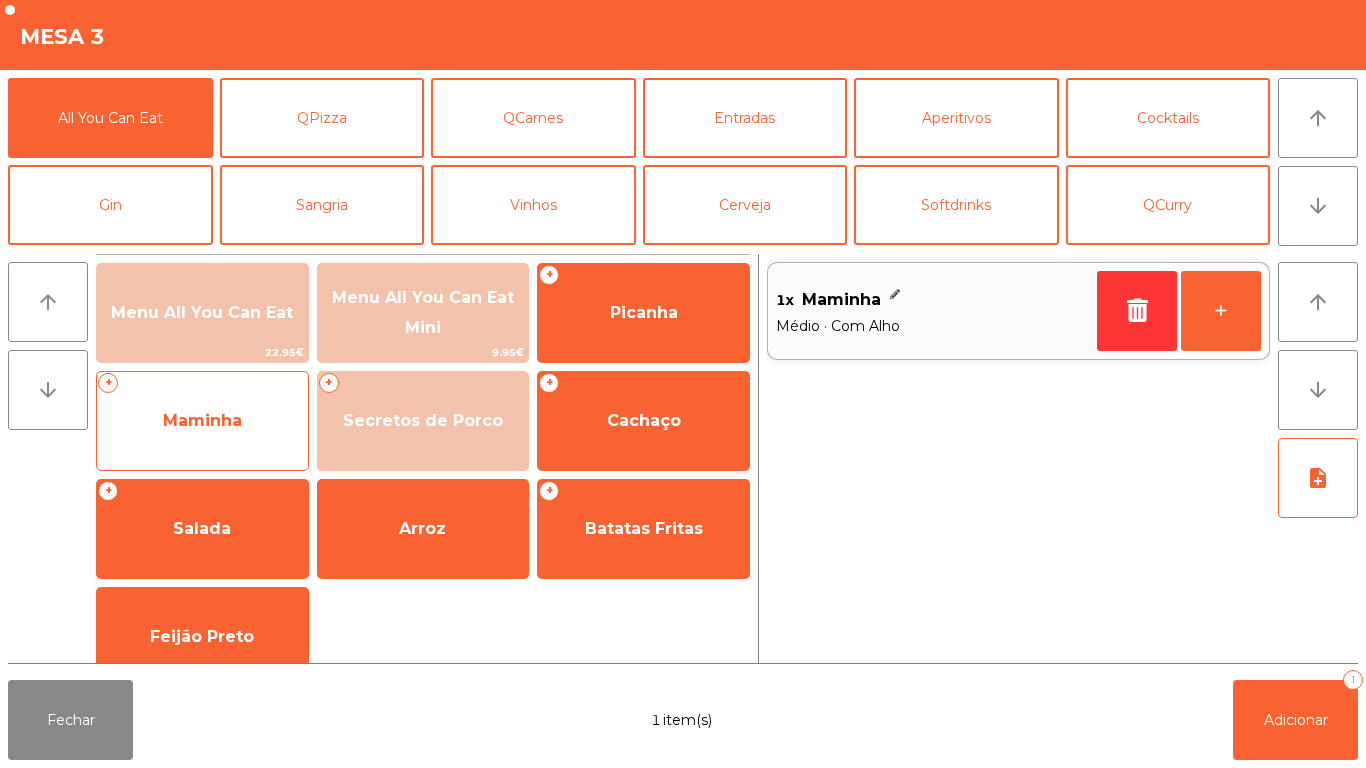 click on "Maminha" 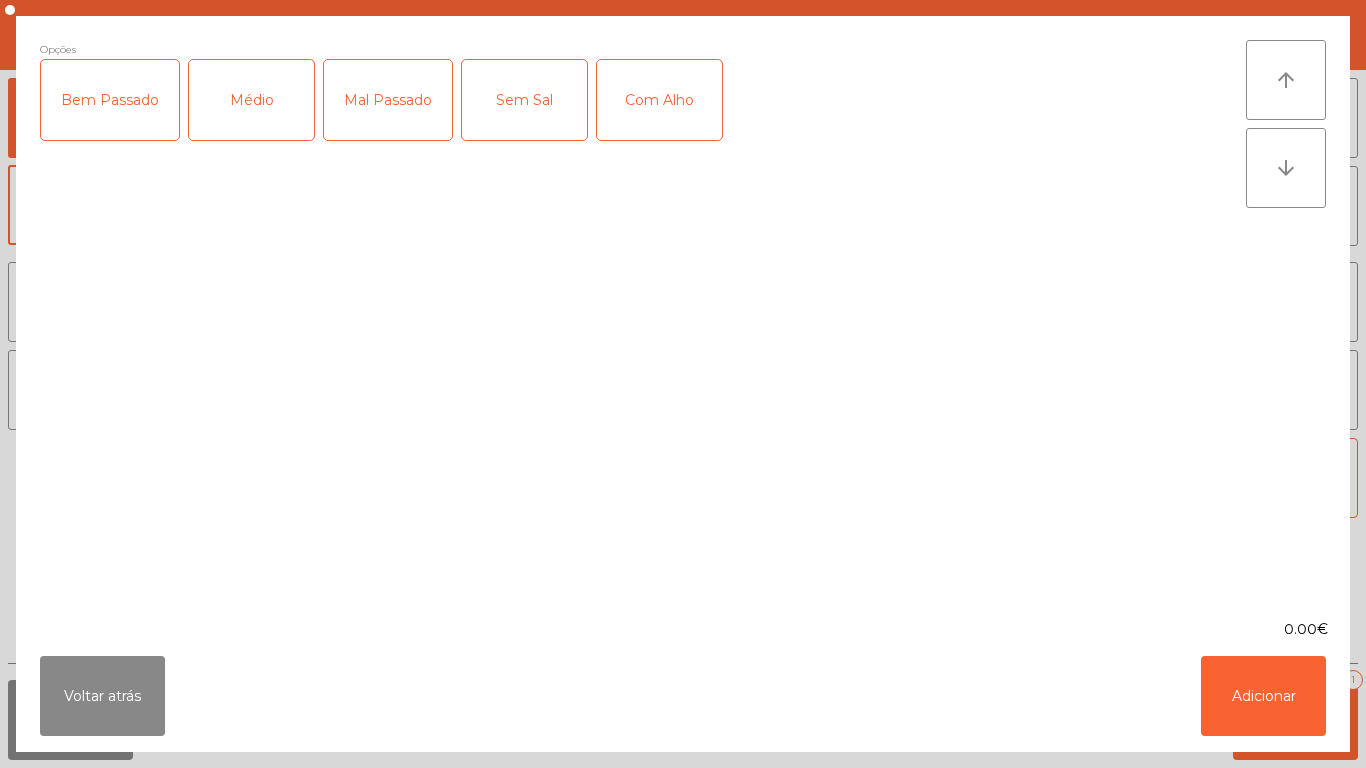 click on "Médio" 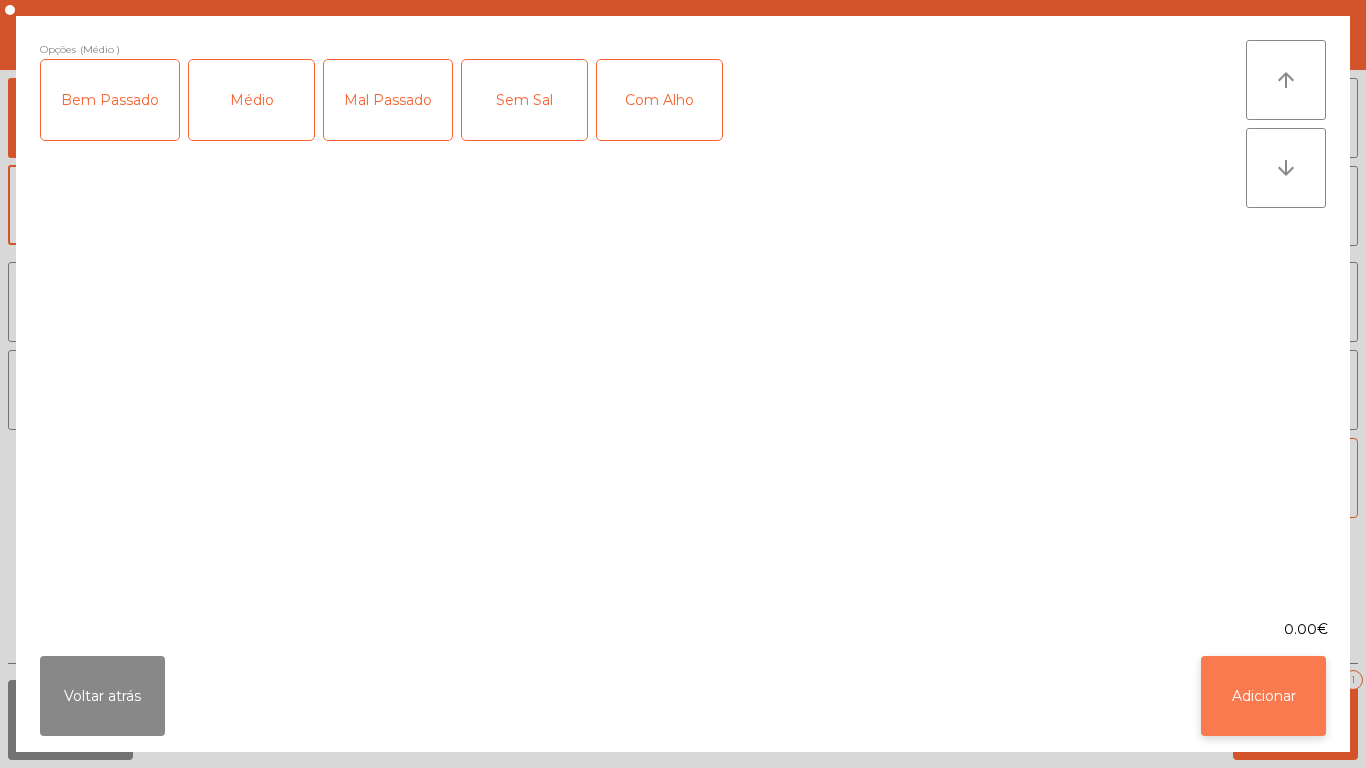 click on "Adicionar" 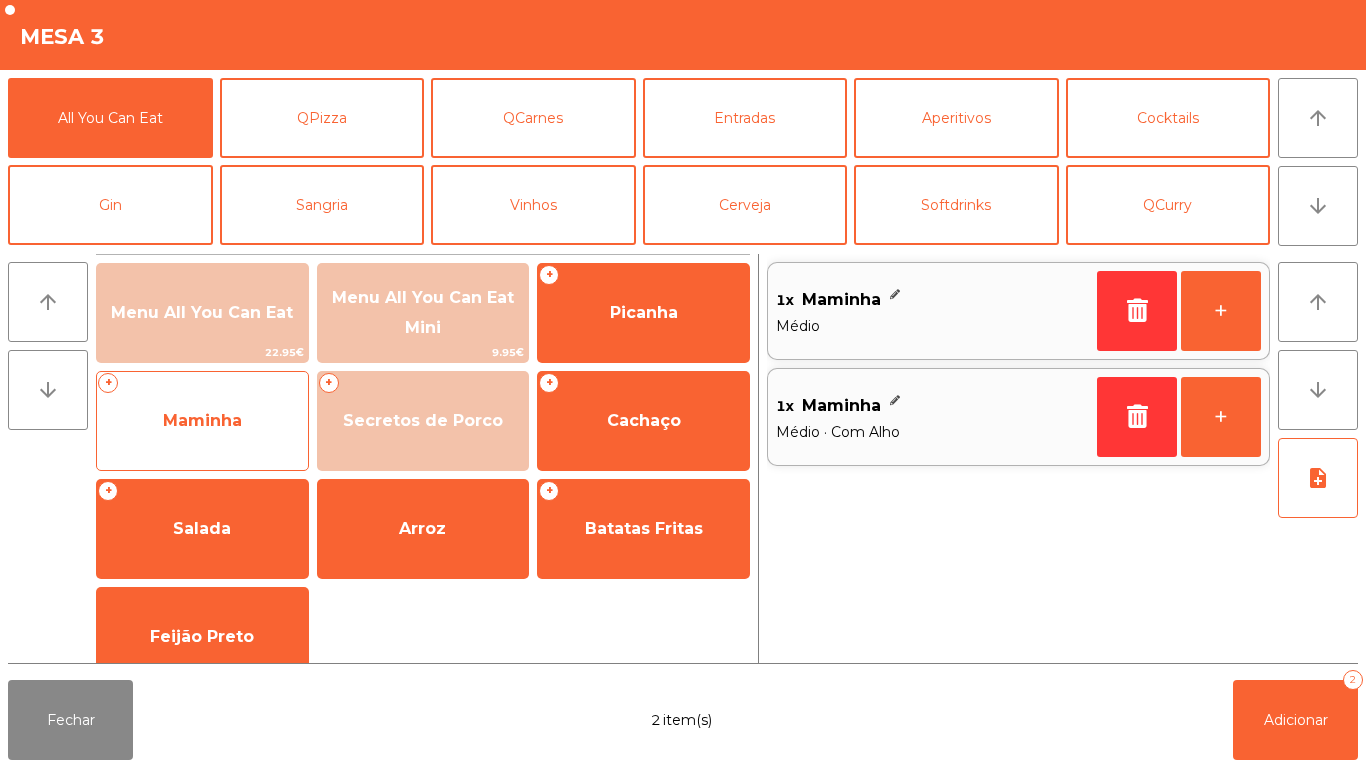 click on "Maminha" 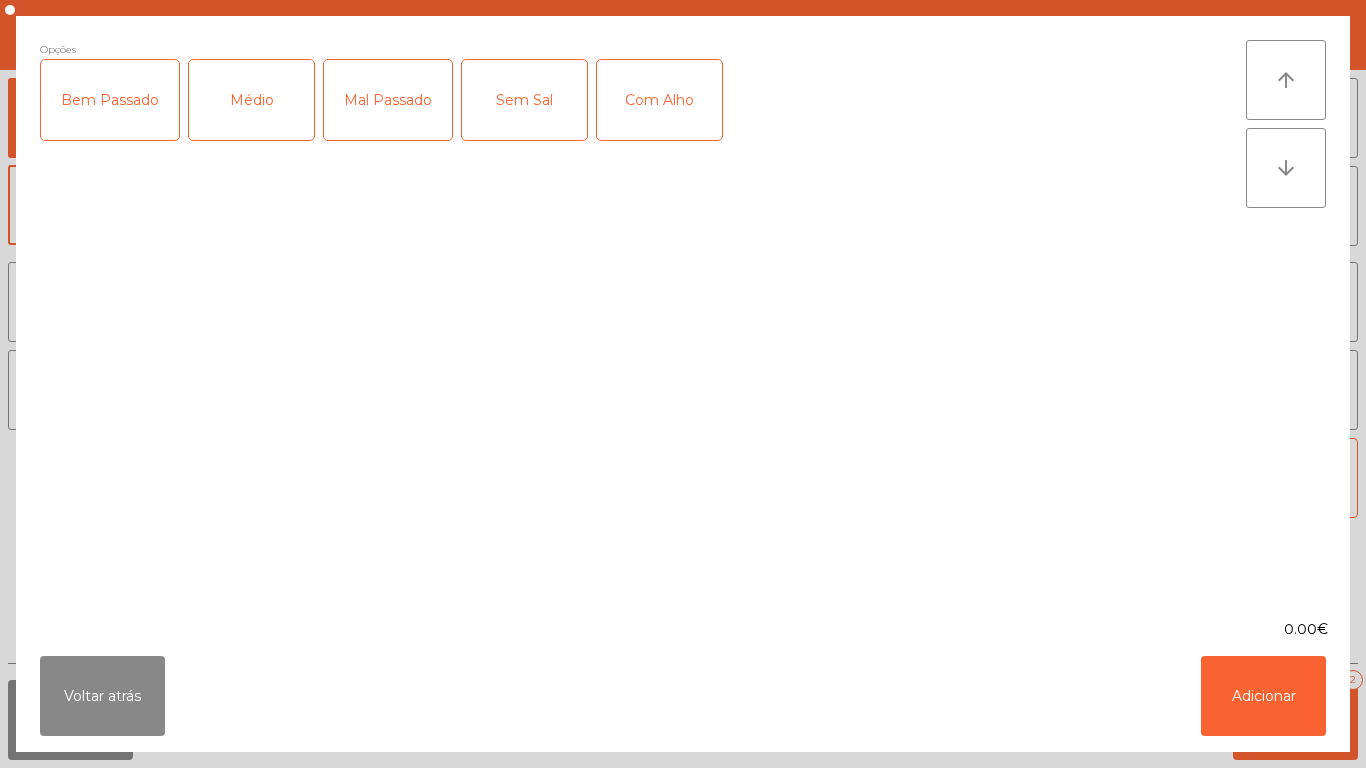 click on "Bem Passado" 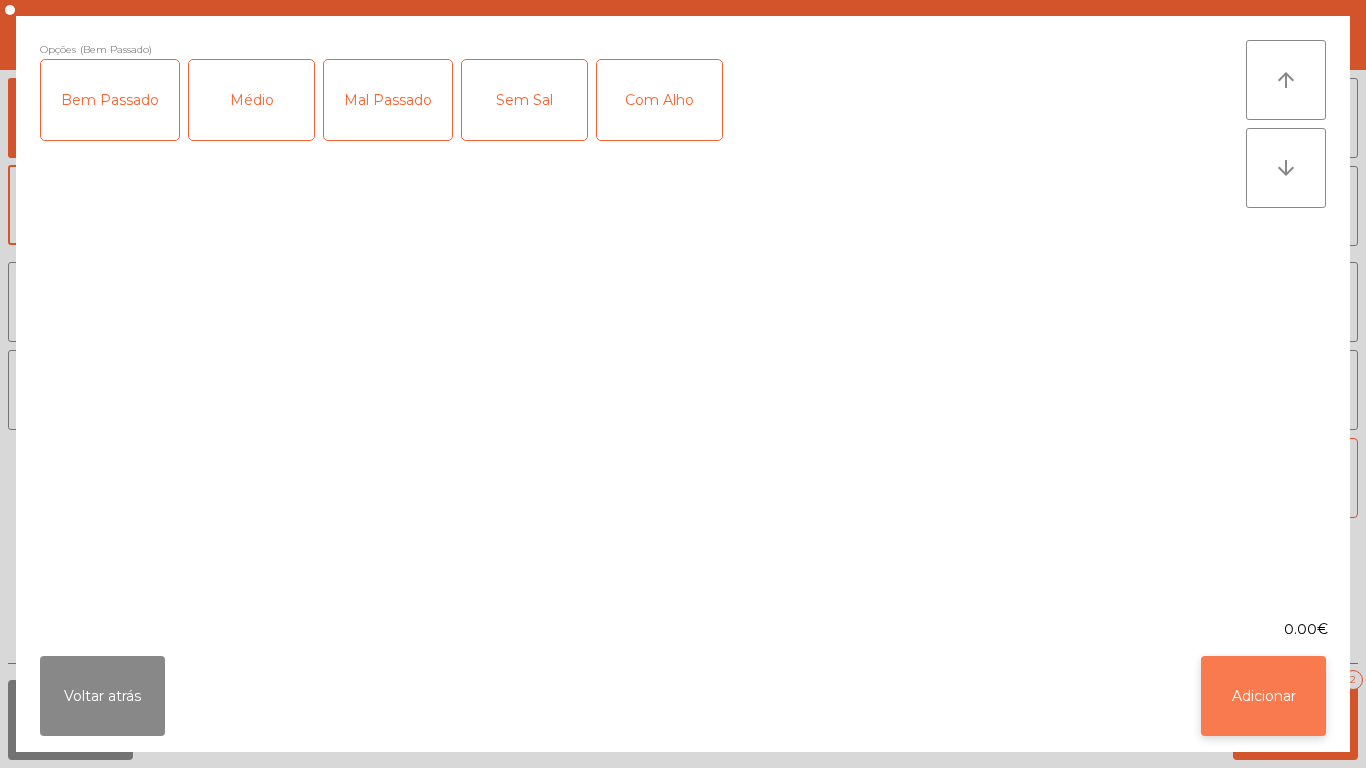 click on "Adicionar" 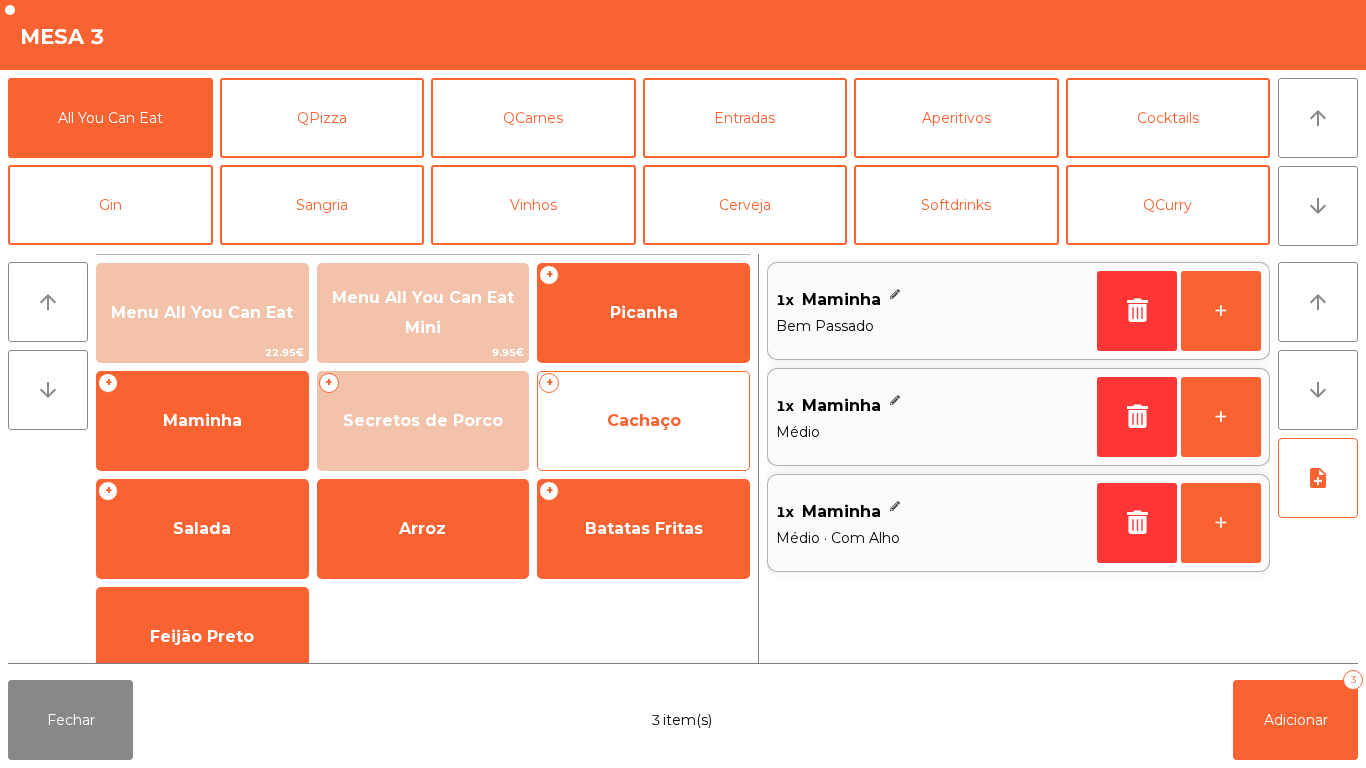 click on "Cachaço" 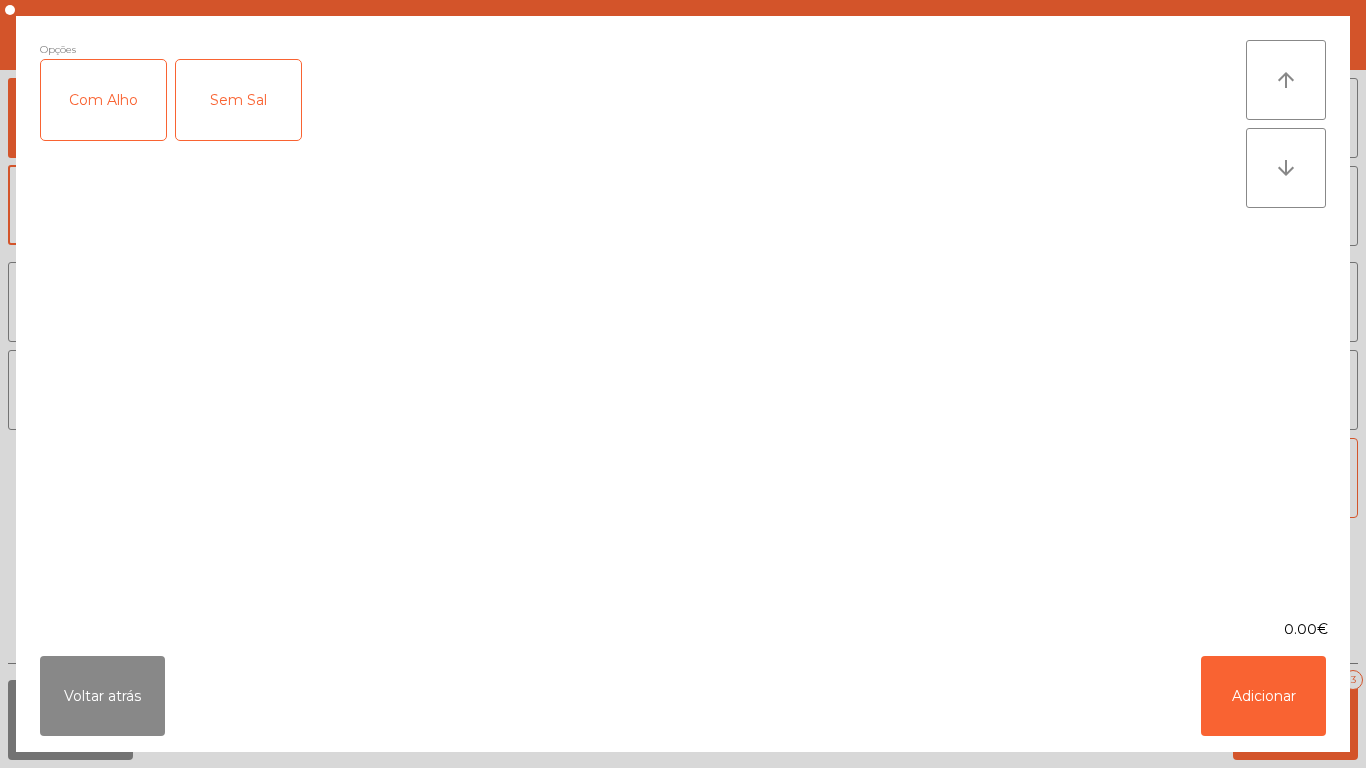 click on "Com Alho" 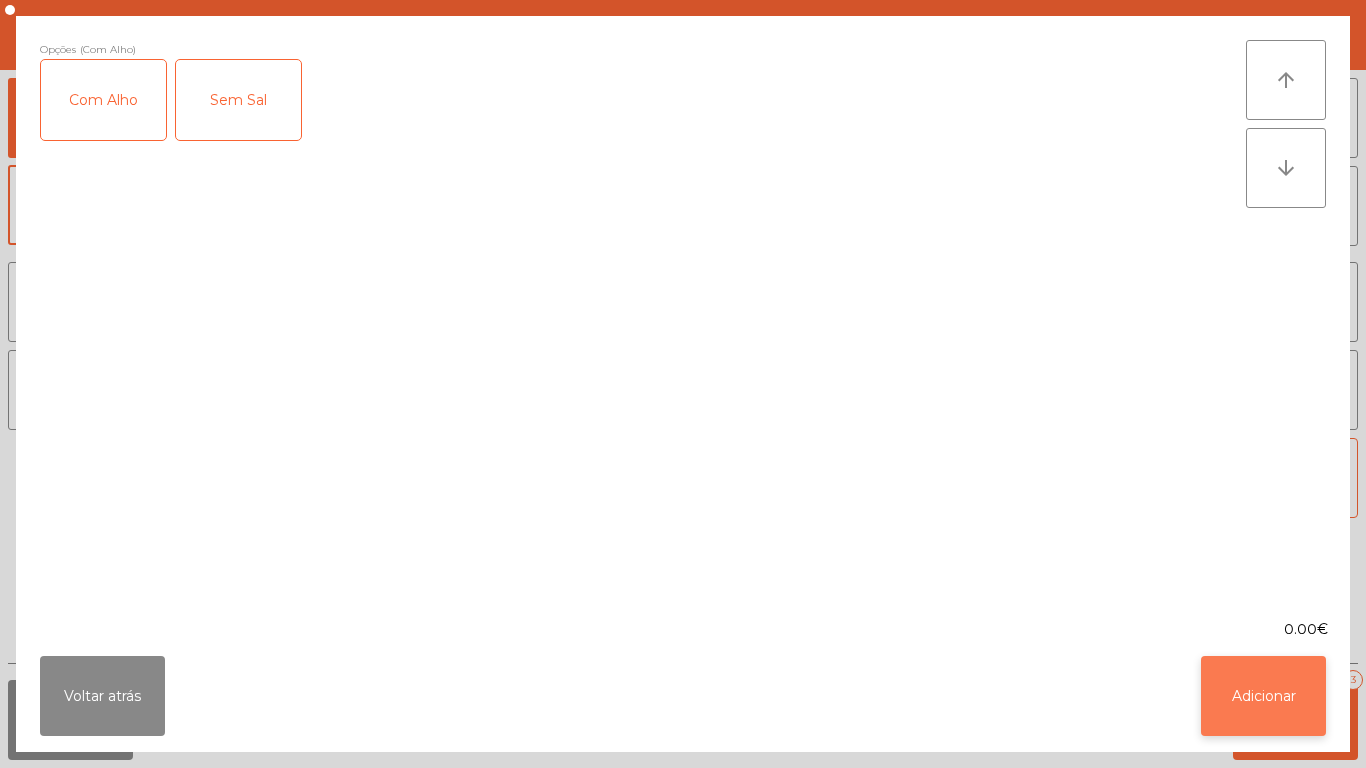 click on "Adicionar" 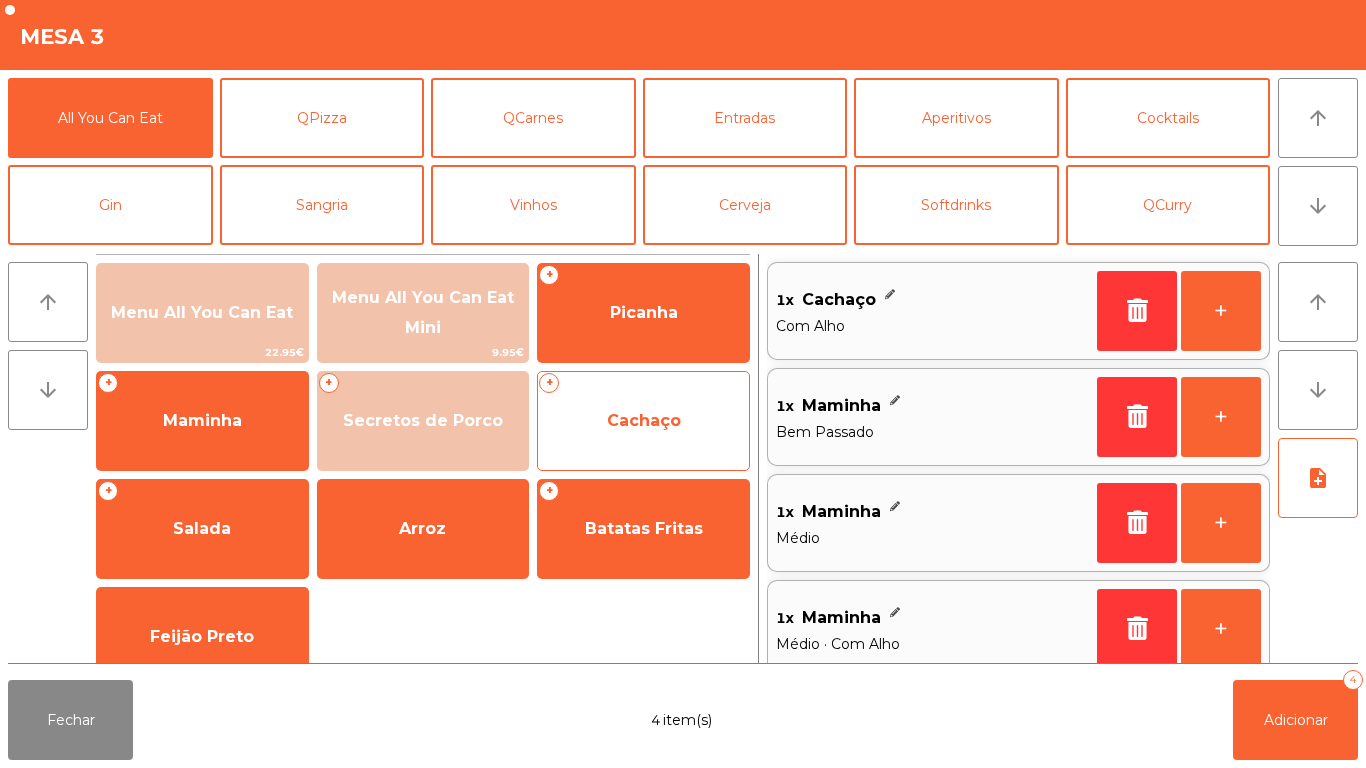 click on "Cachaço" 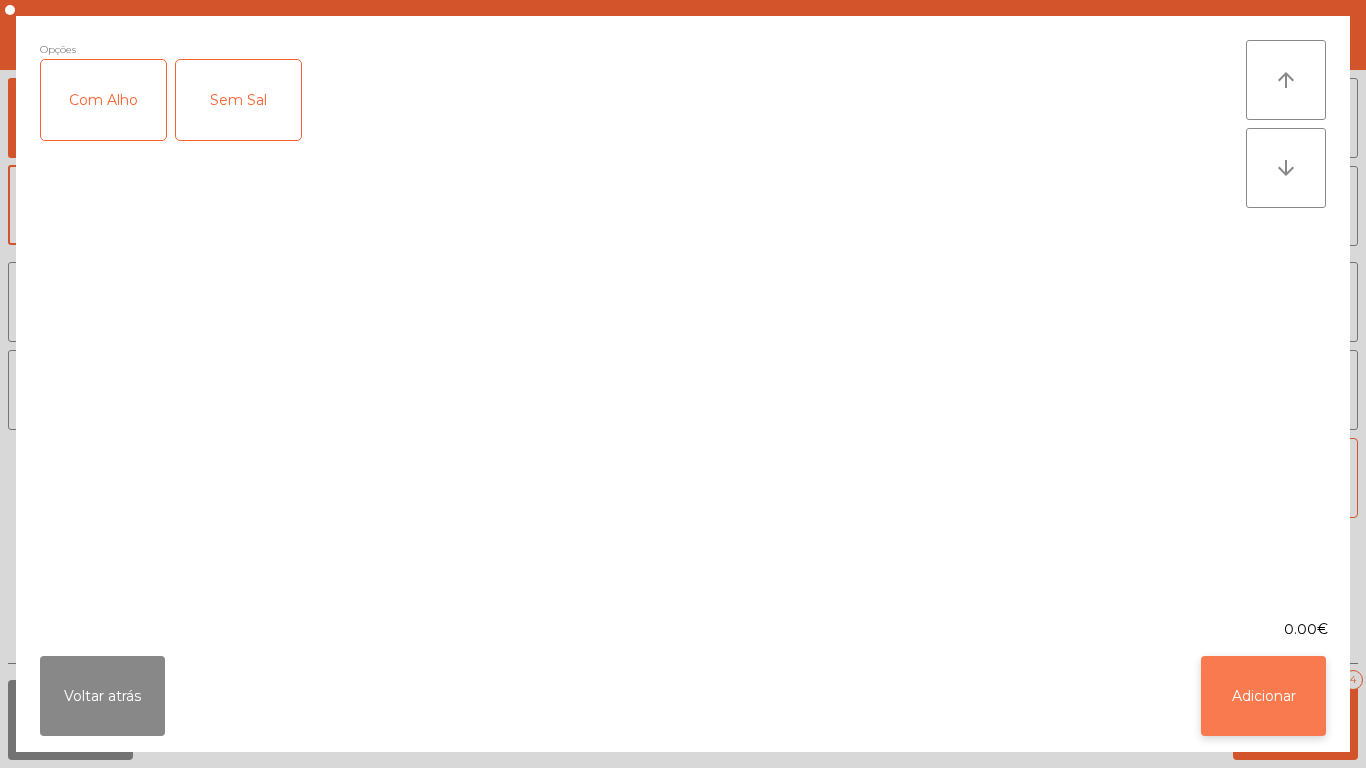 click on "Adicionar" 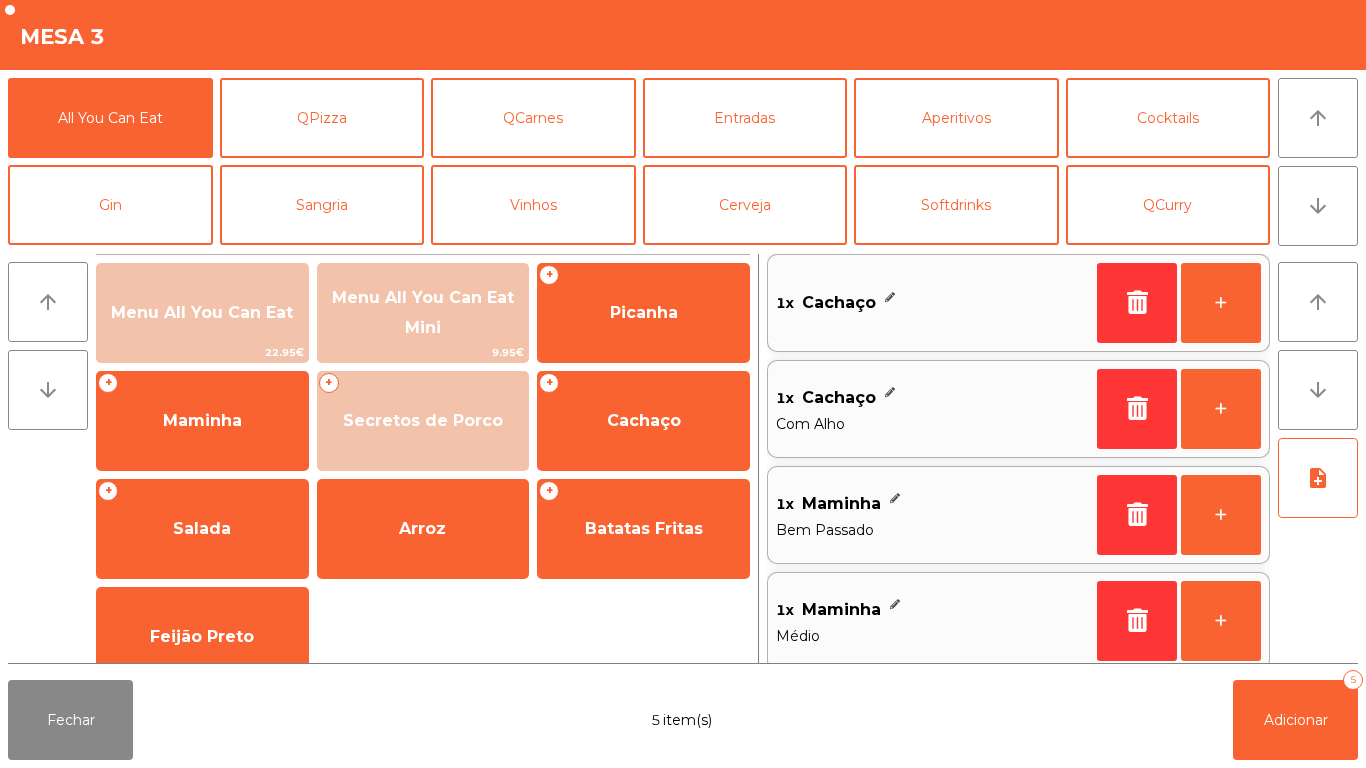 scroll, scrollTop: 129, scrollLeft: 0, axis: vertical 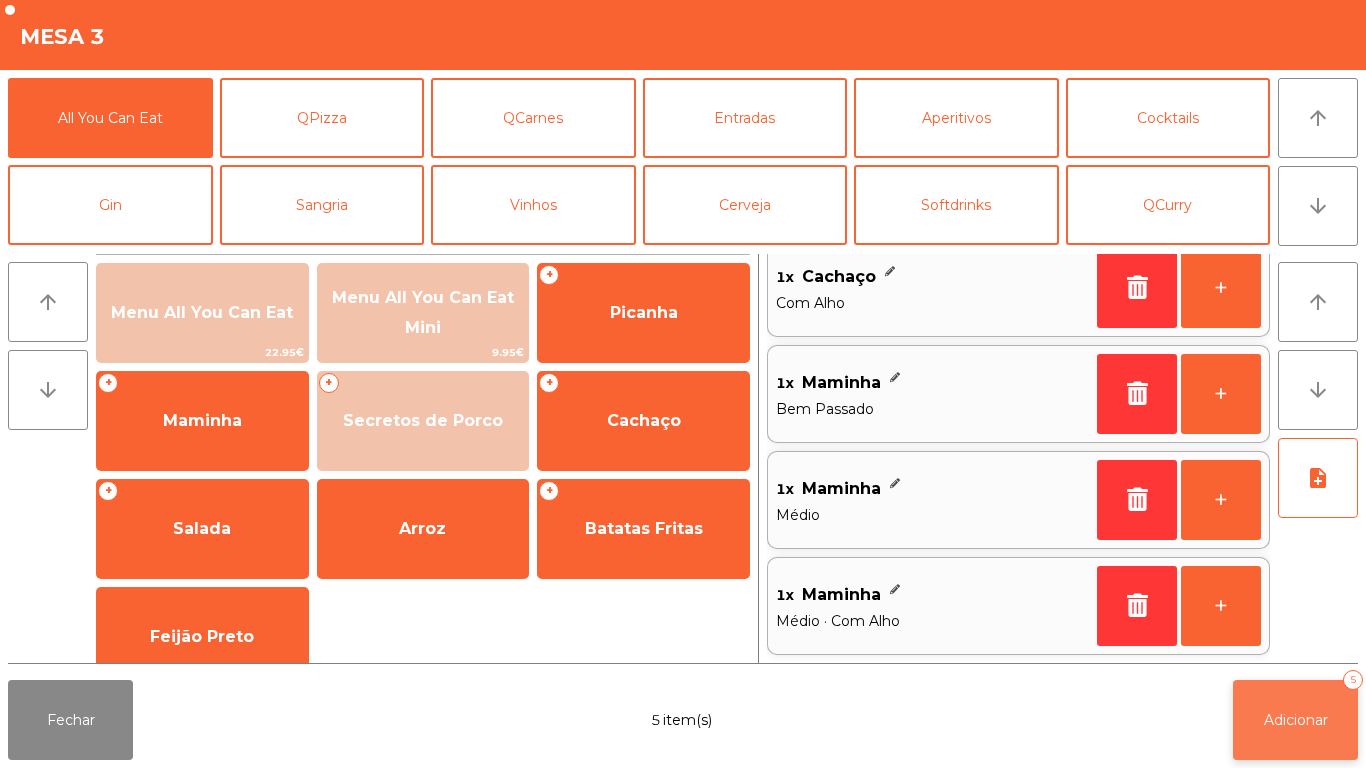 click on "Adicionar   5" 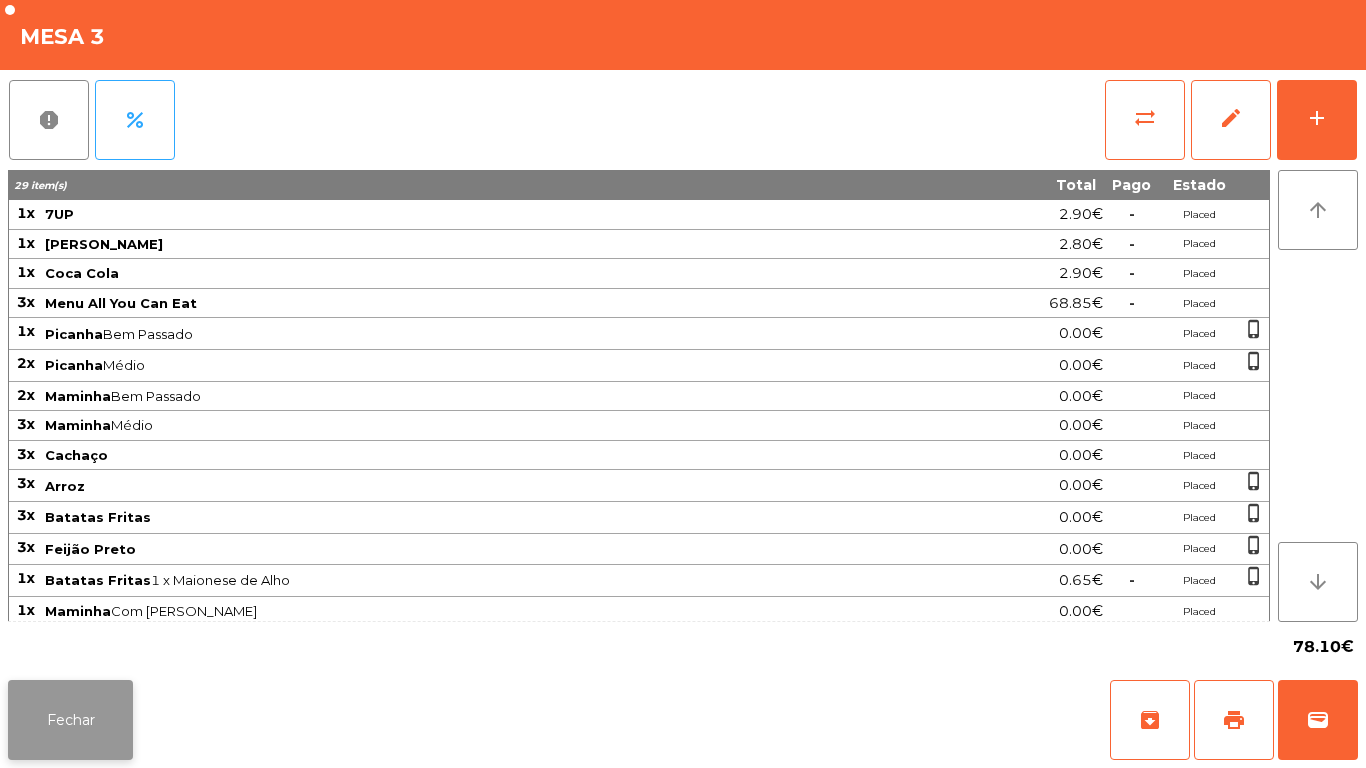 click on "Fechar" 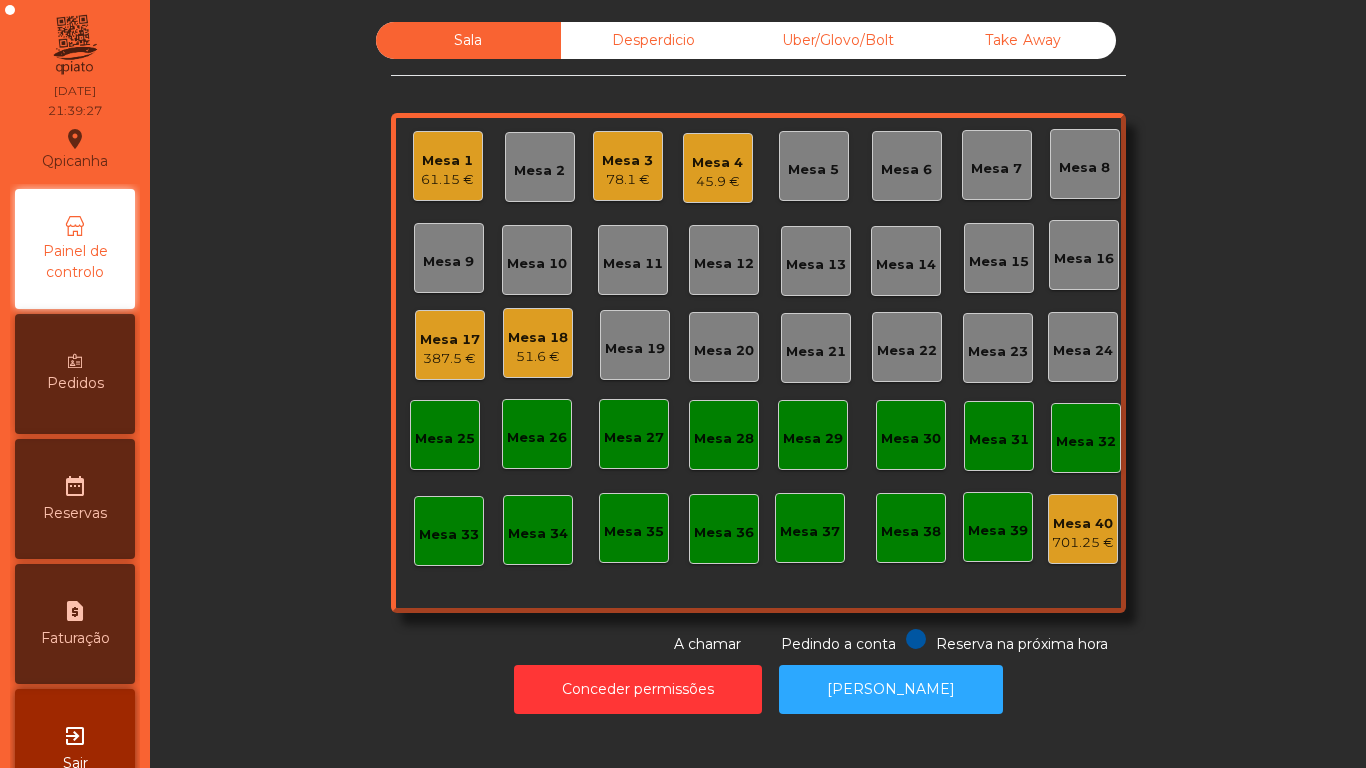 click on "45.9 €" 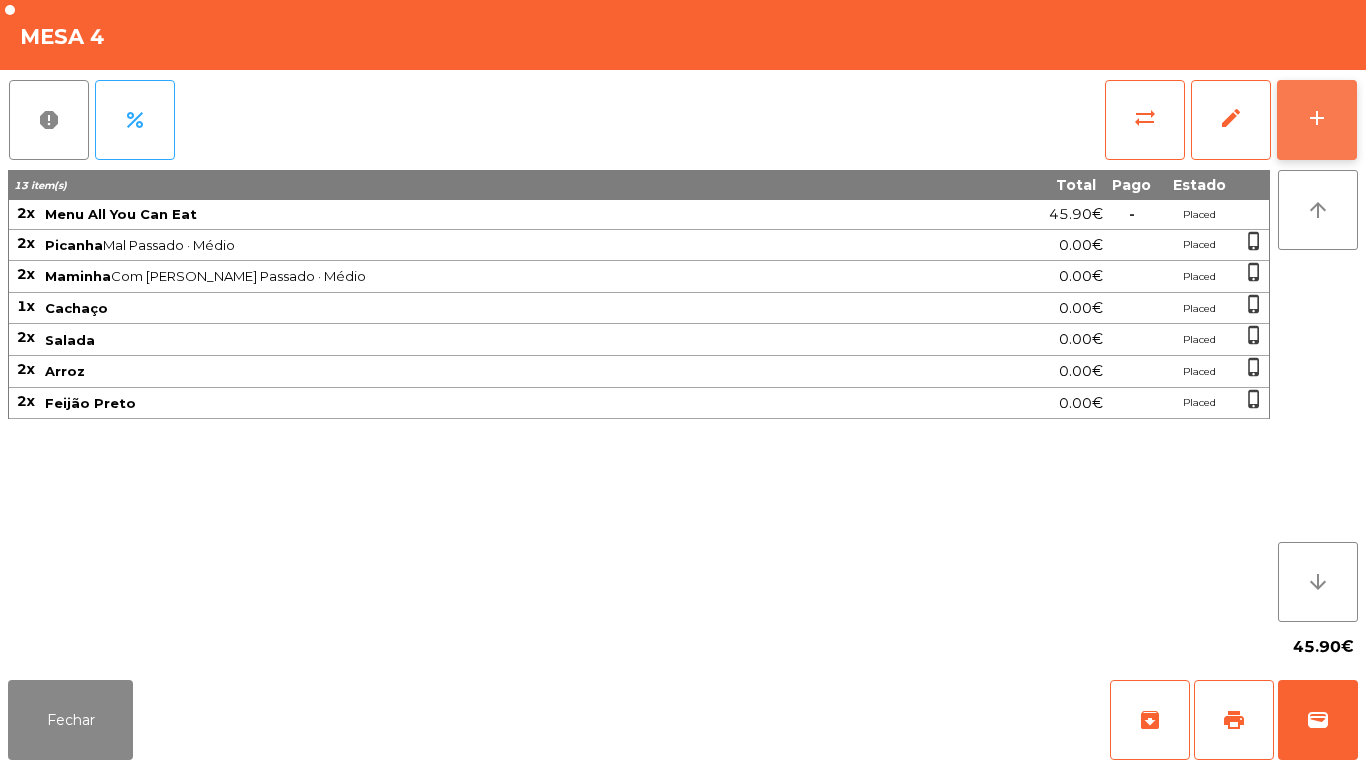 click on "add" 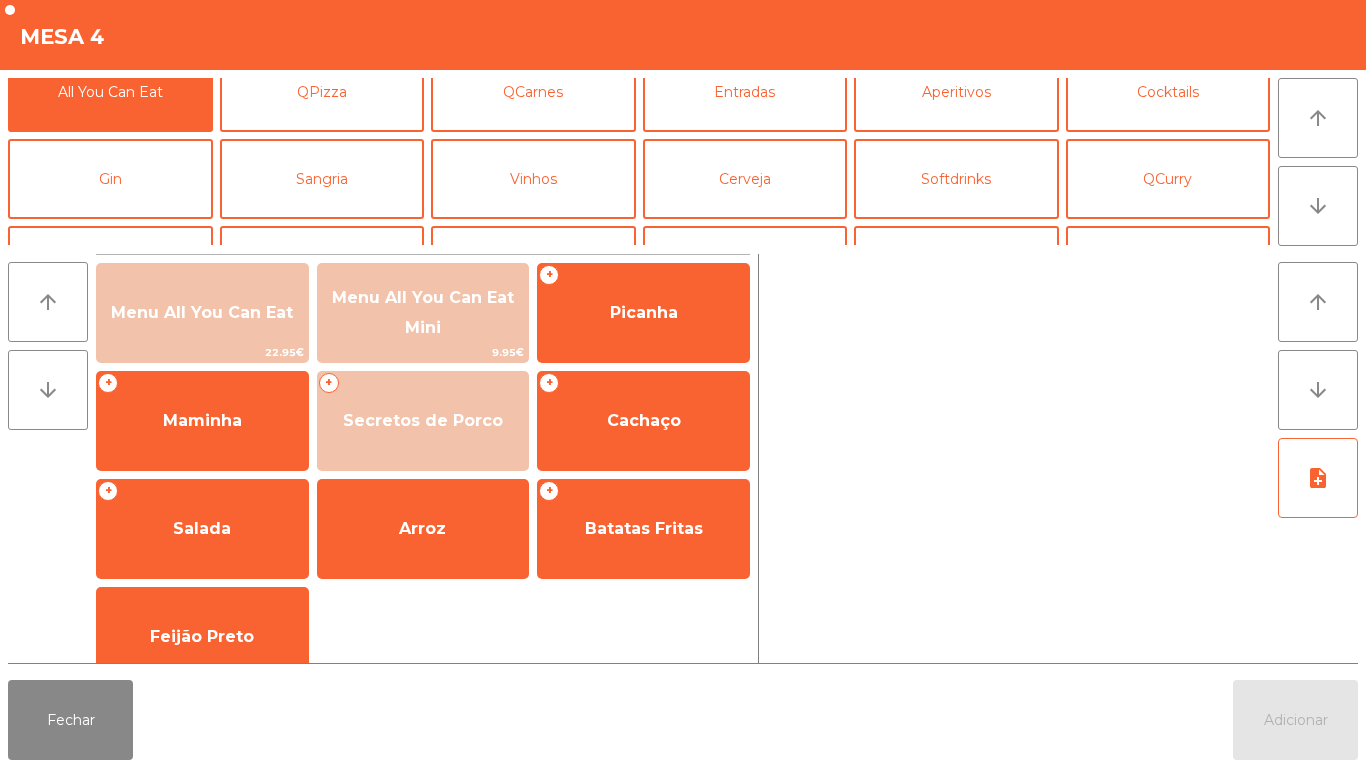 scroll, scrollTop: 34, scrollLeft: 0, axis: vertical 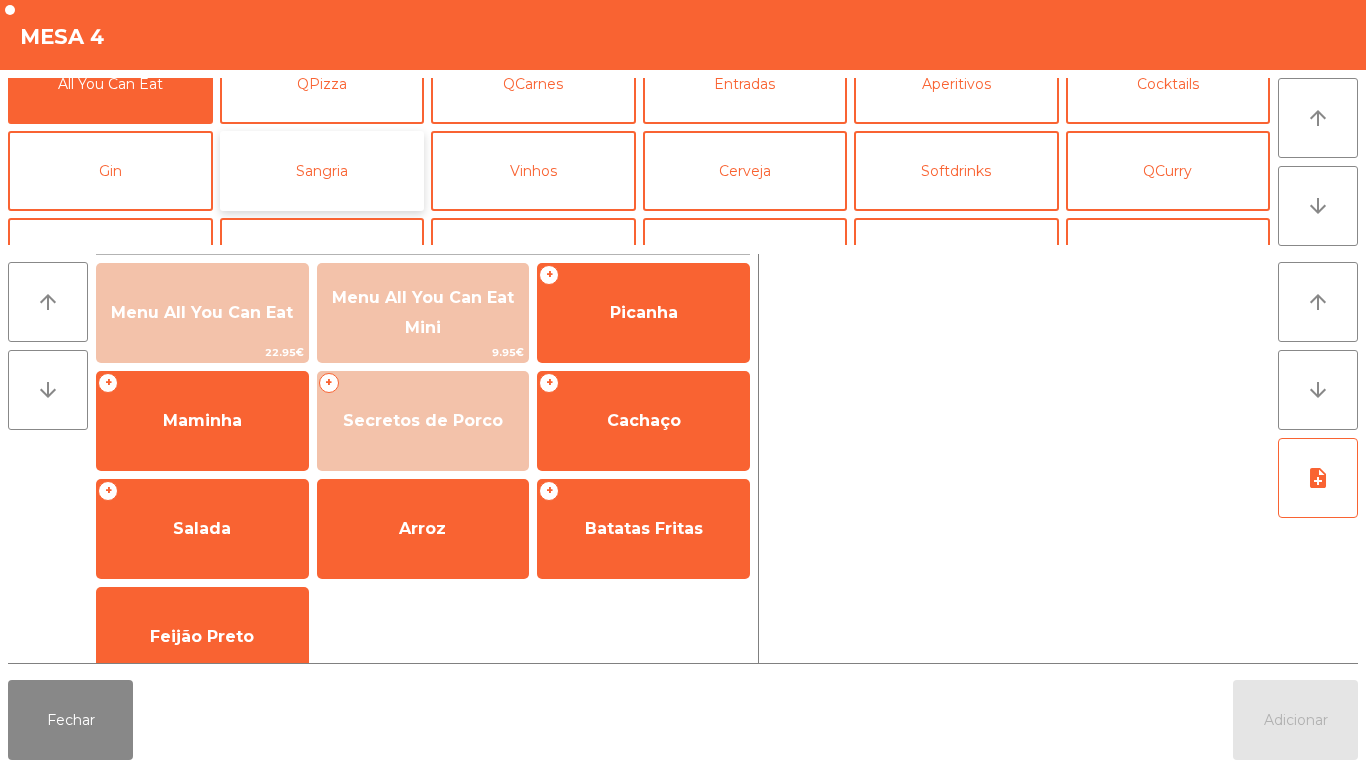 click on "Sangria" 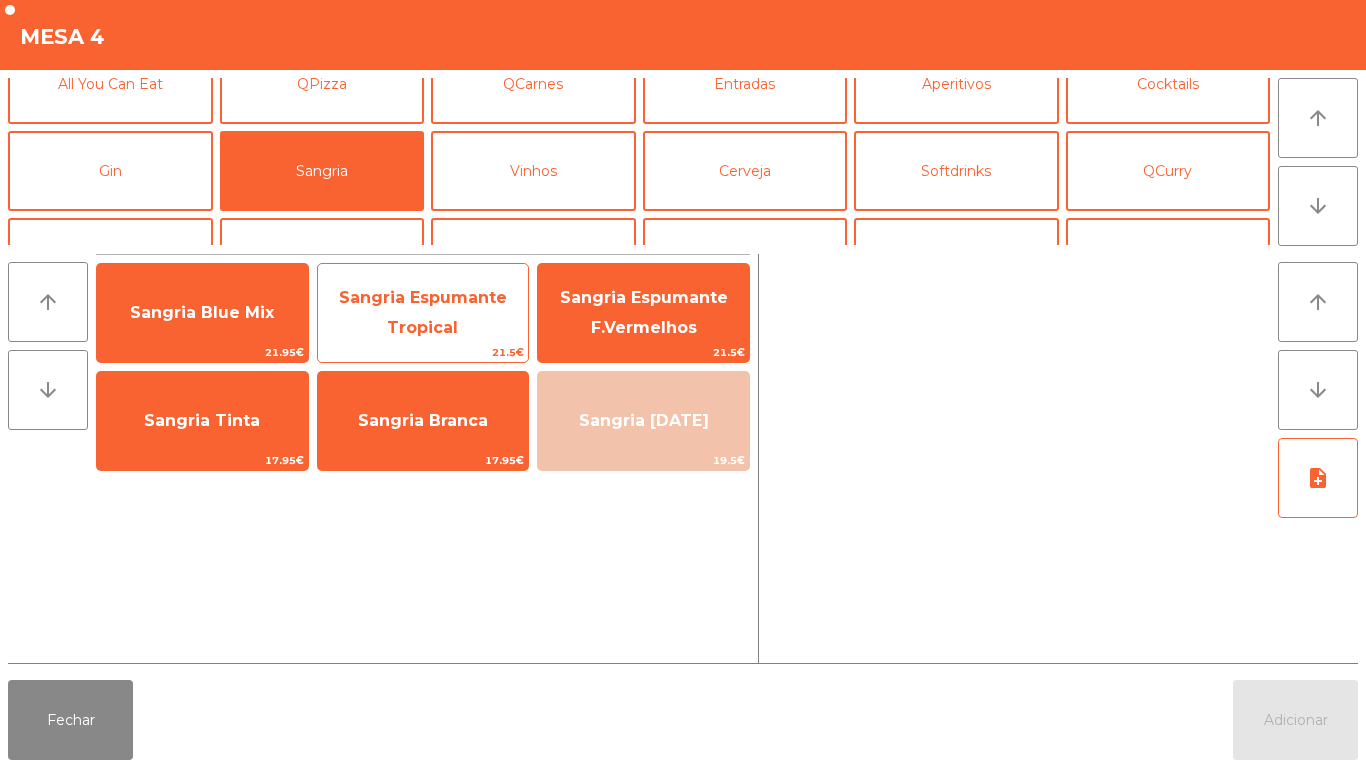 click on "Sangria Espumante Tropical" 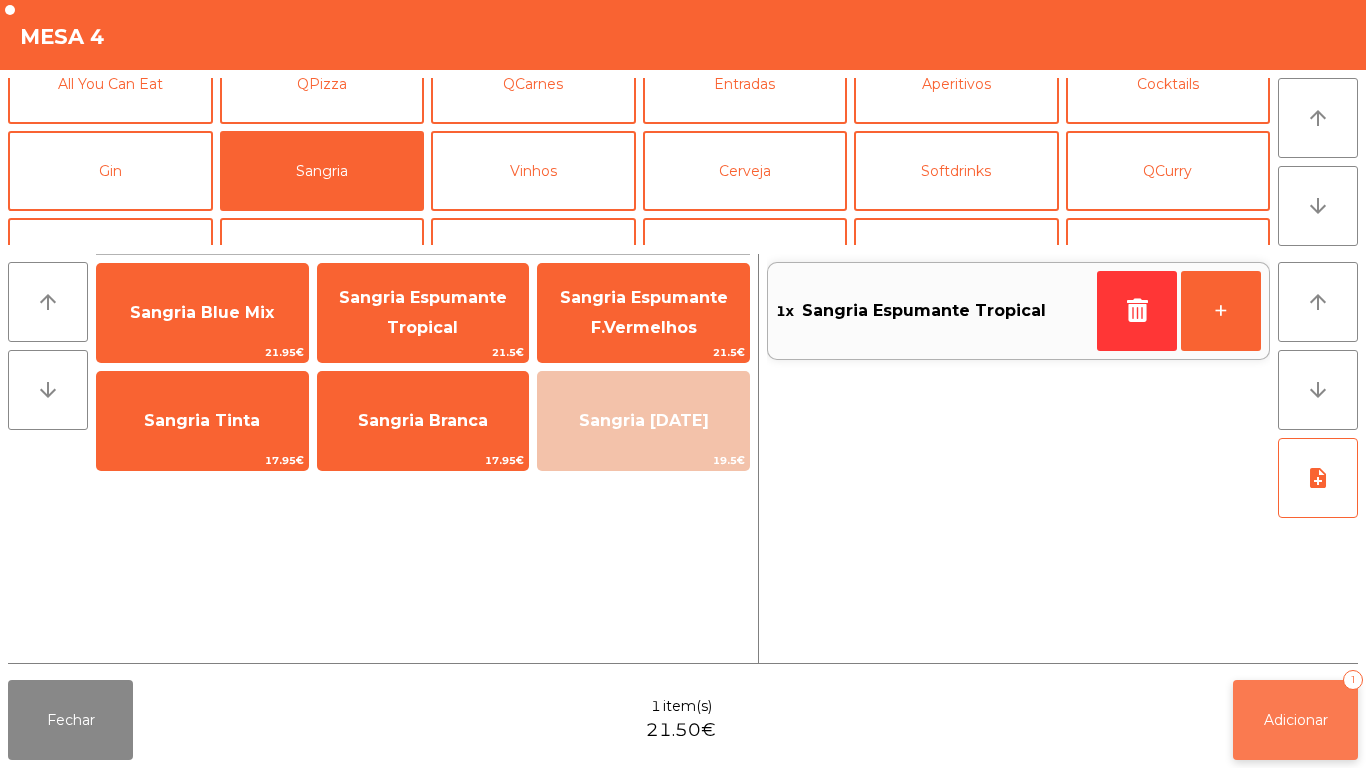 click on "Adicionar   1" 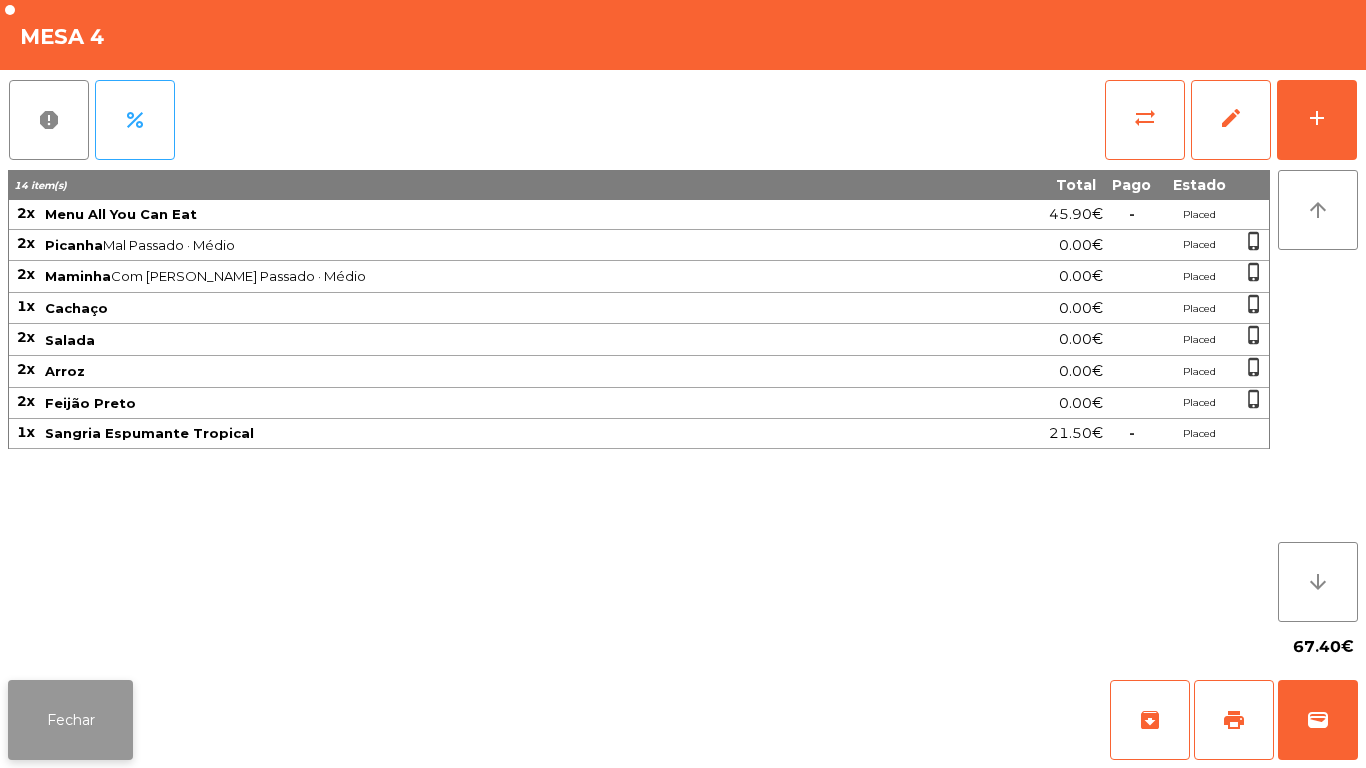 click on "Fechar" 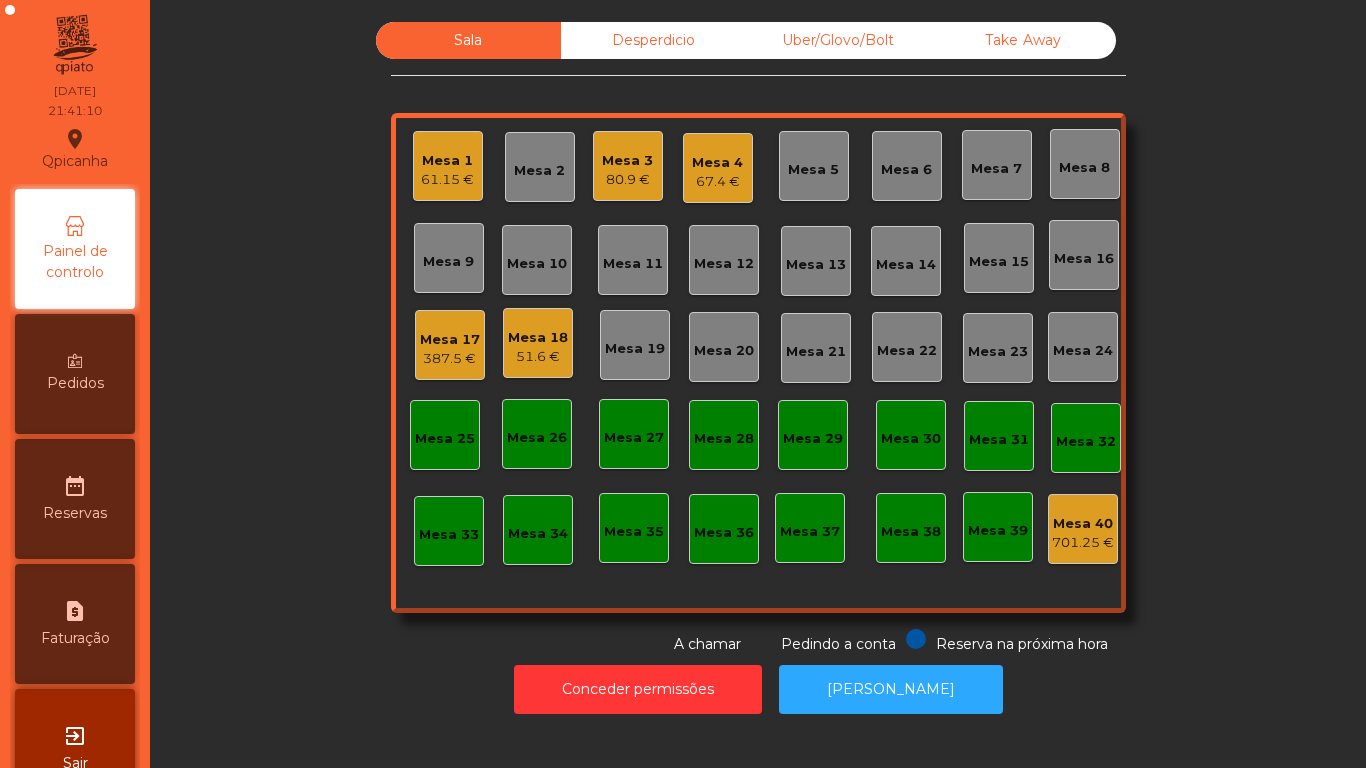 click on "Mesa 12" 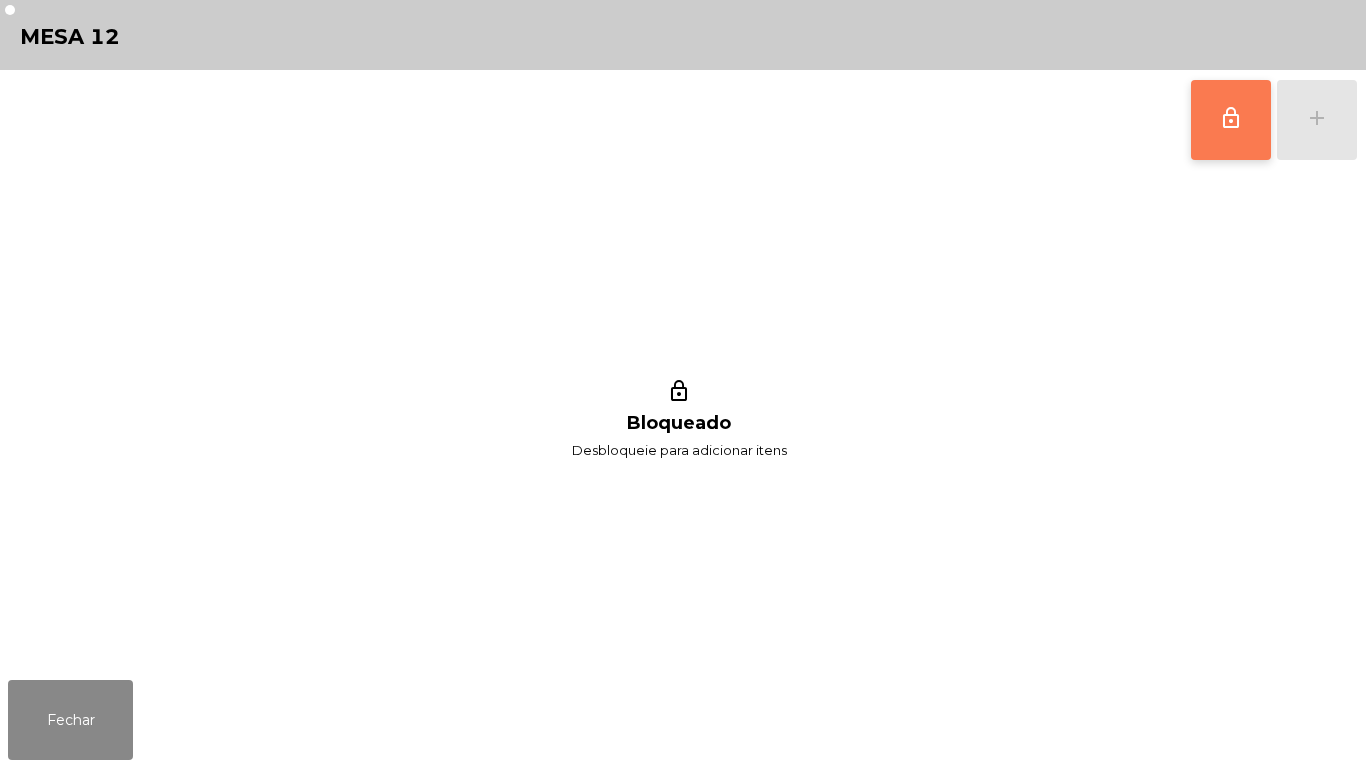 click on "lock_outline" 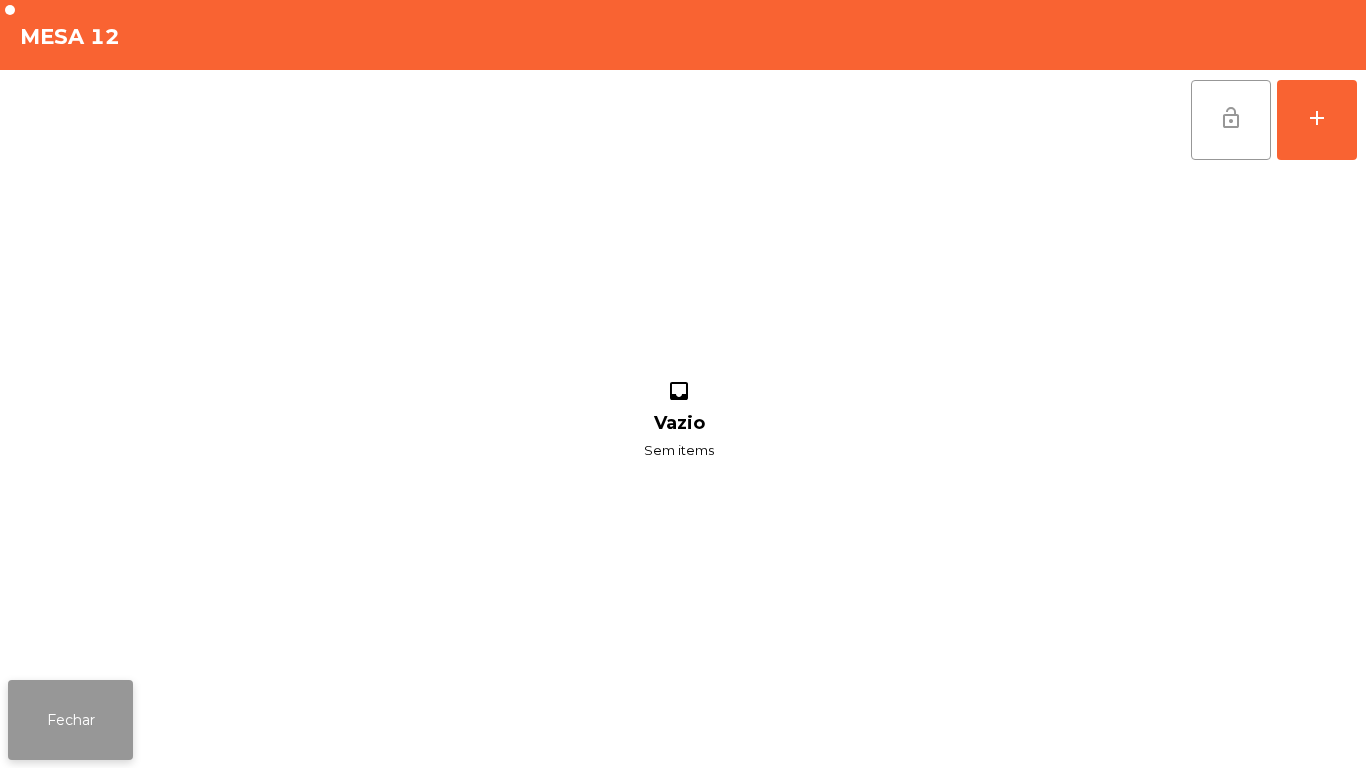 click on "Fechar" 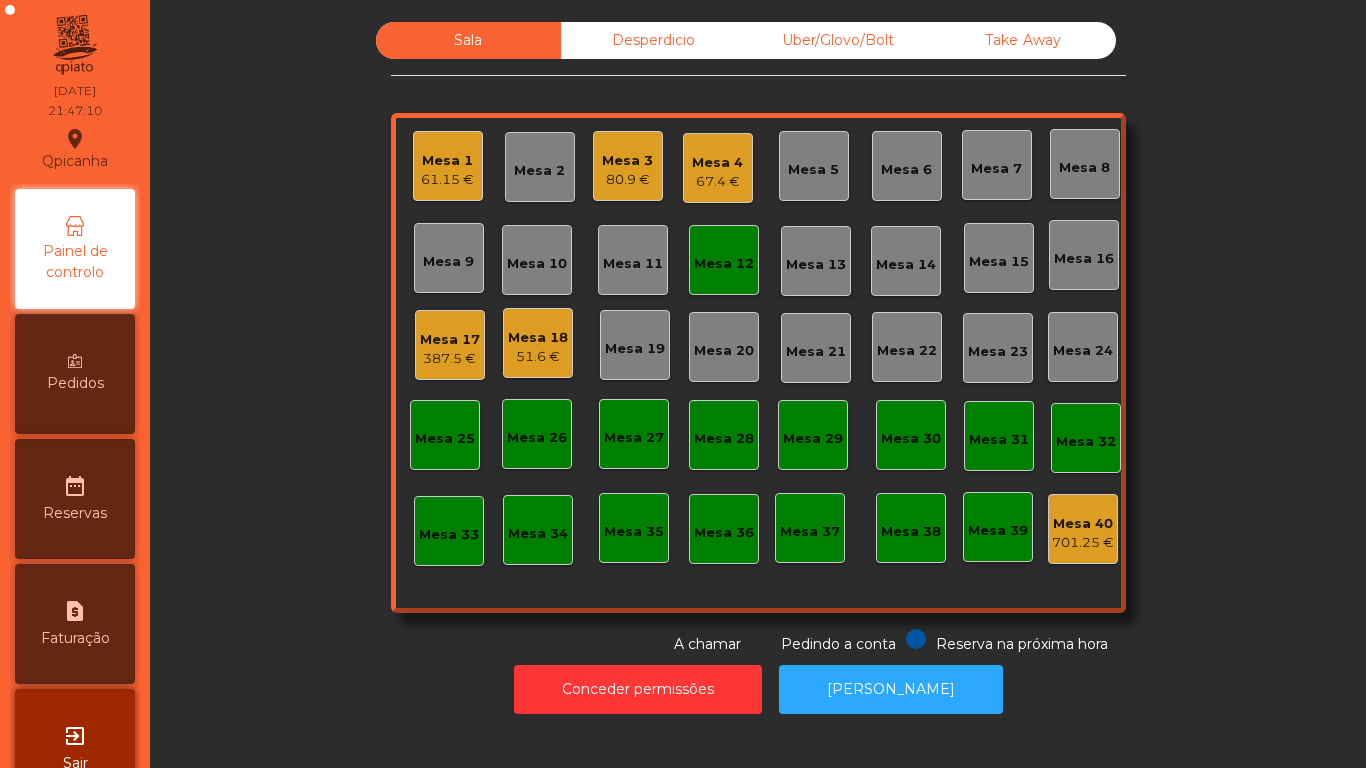 click on "Mesa 12" 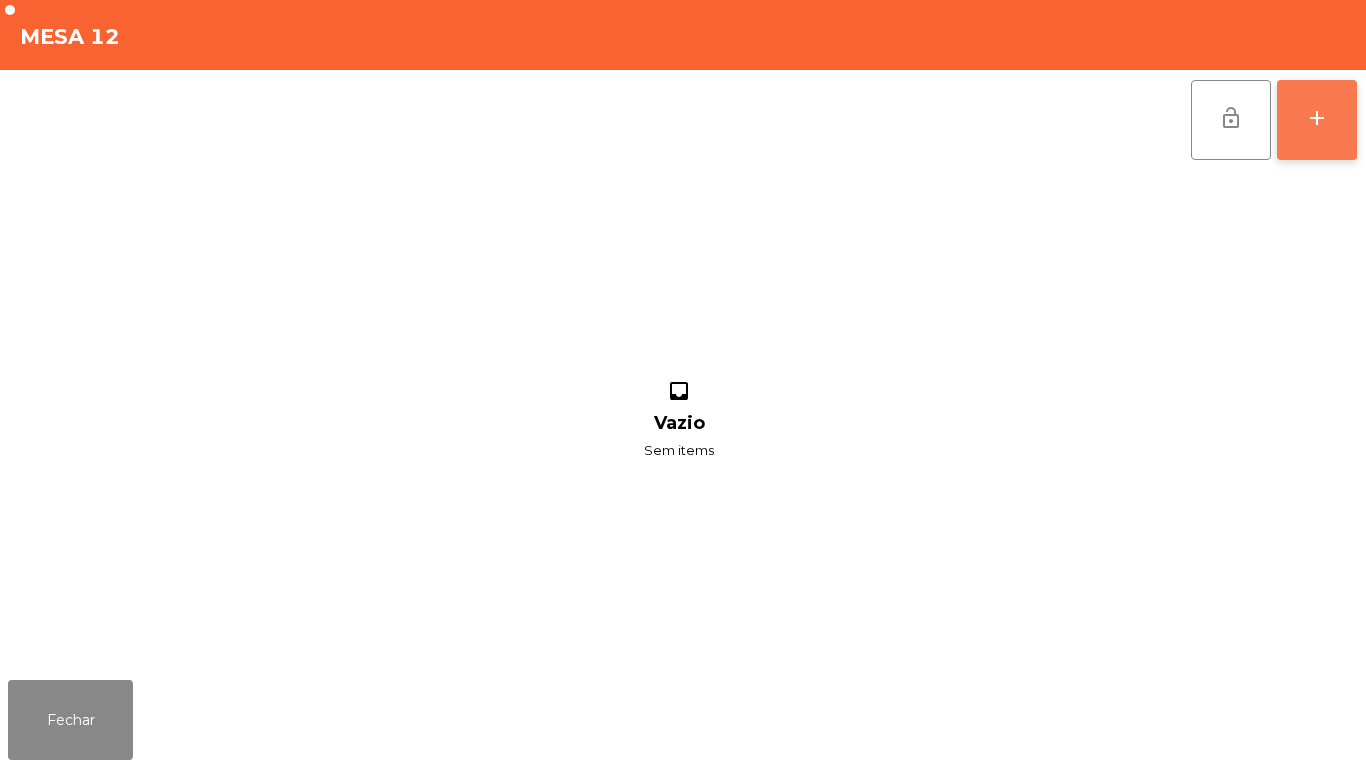 click on "add" 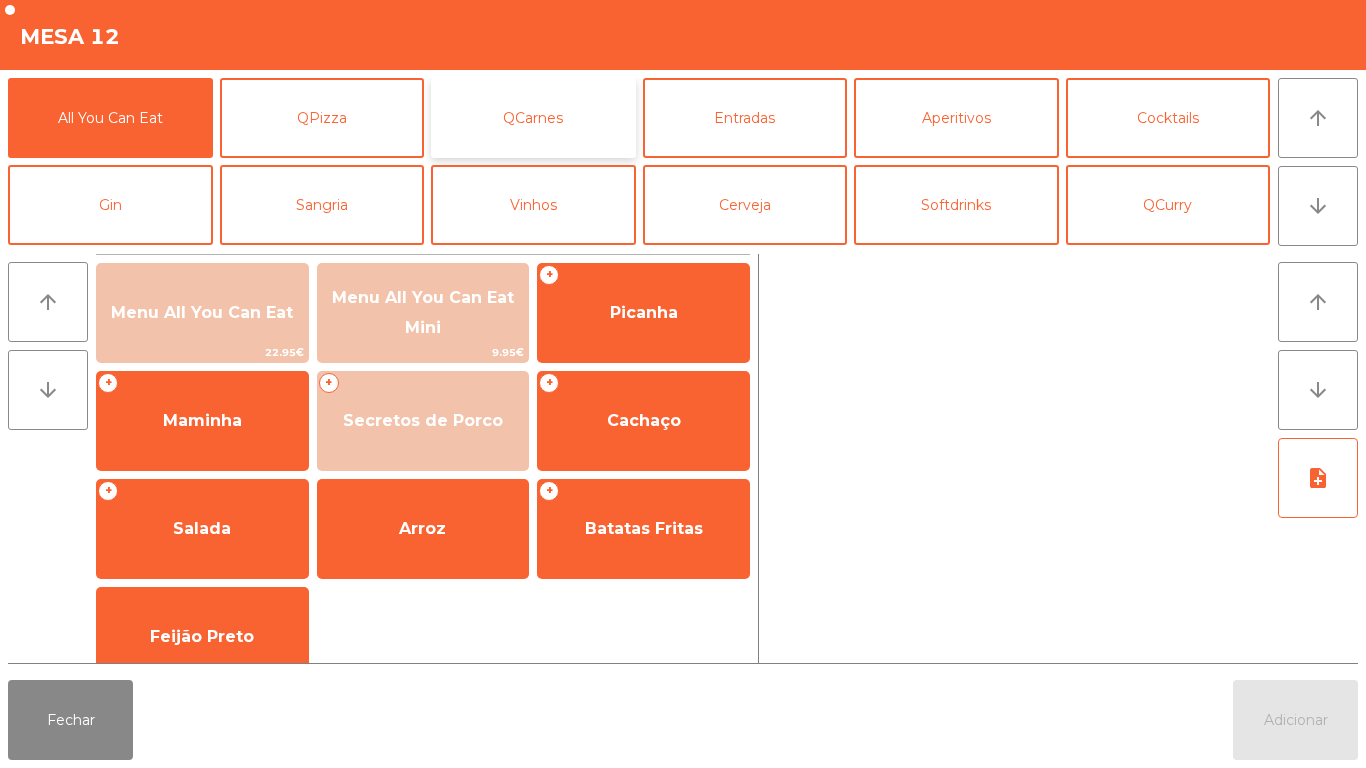 click on "QCarnes" 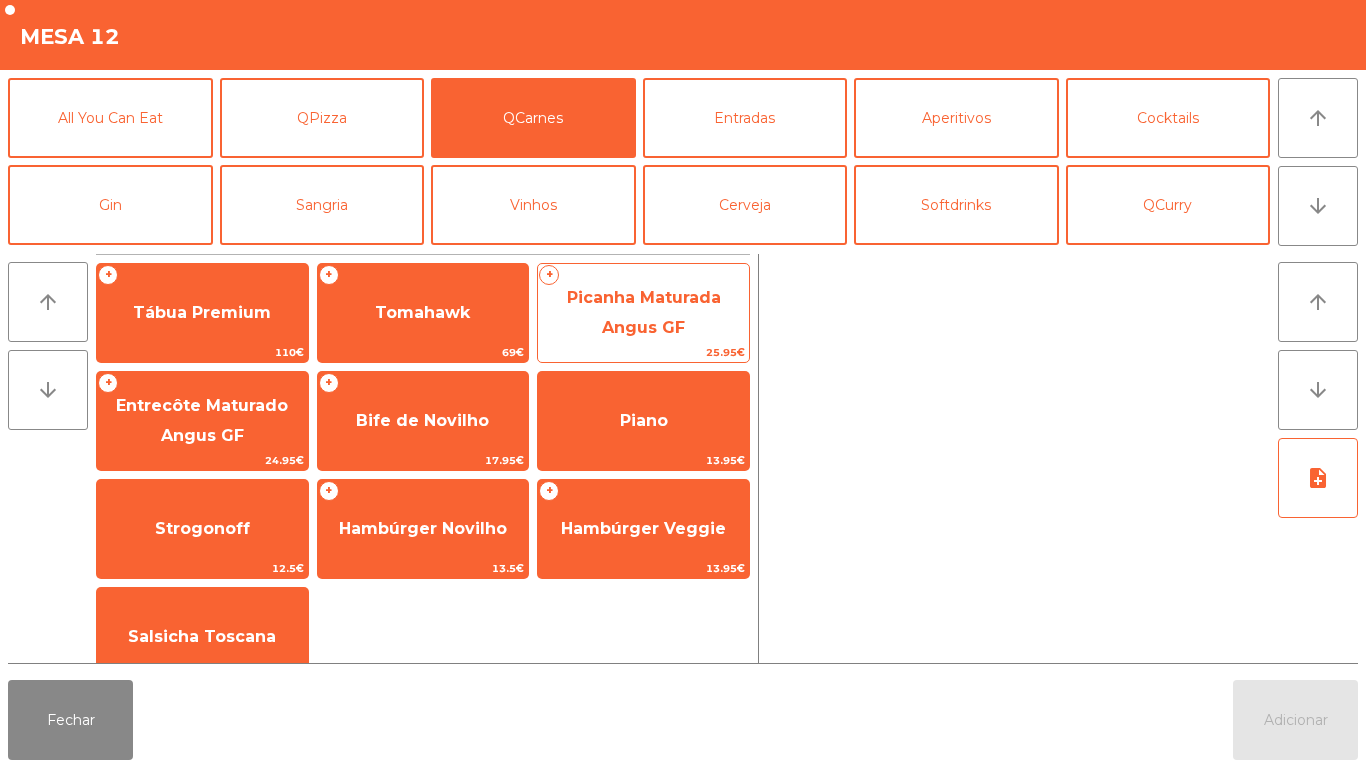 click on "Picanha Maturada Angus GF" 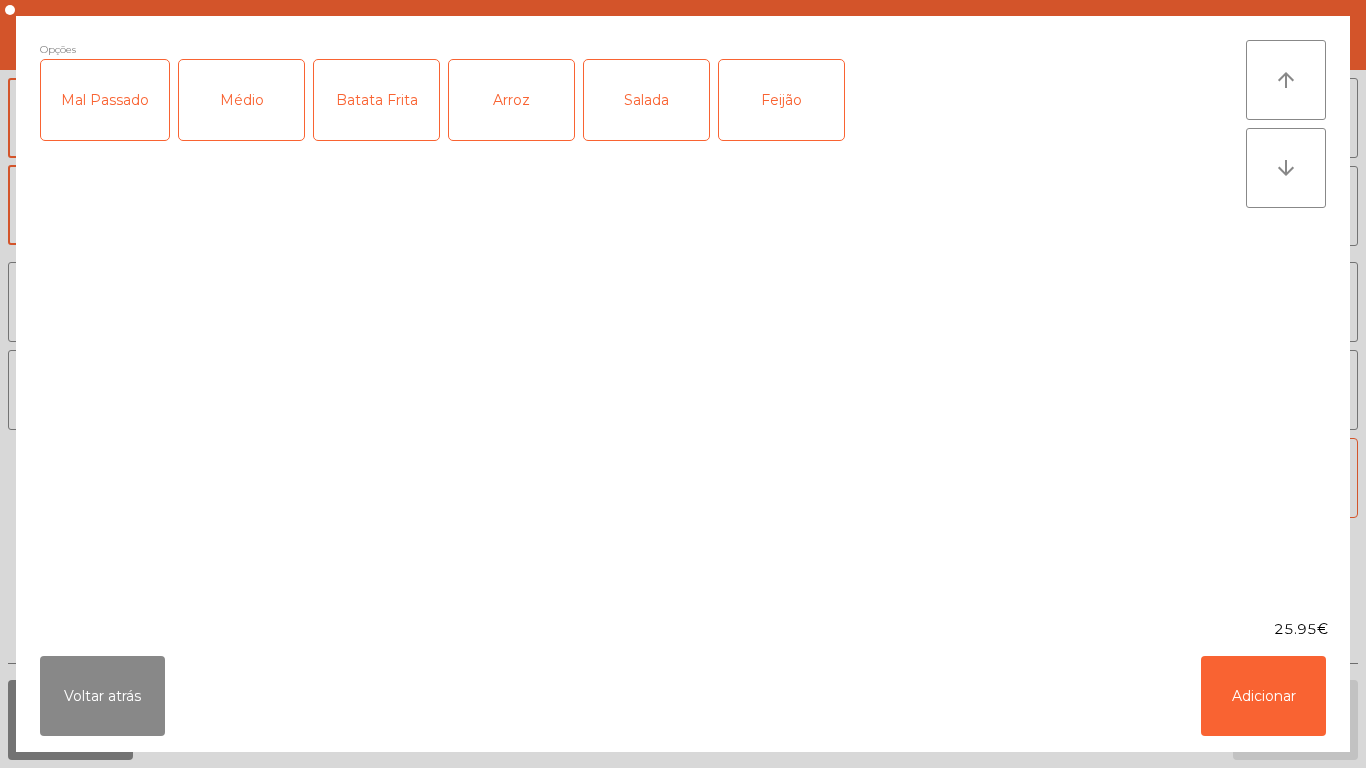 click on "Médio" 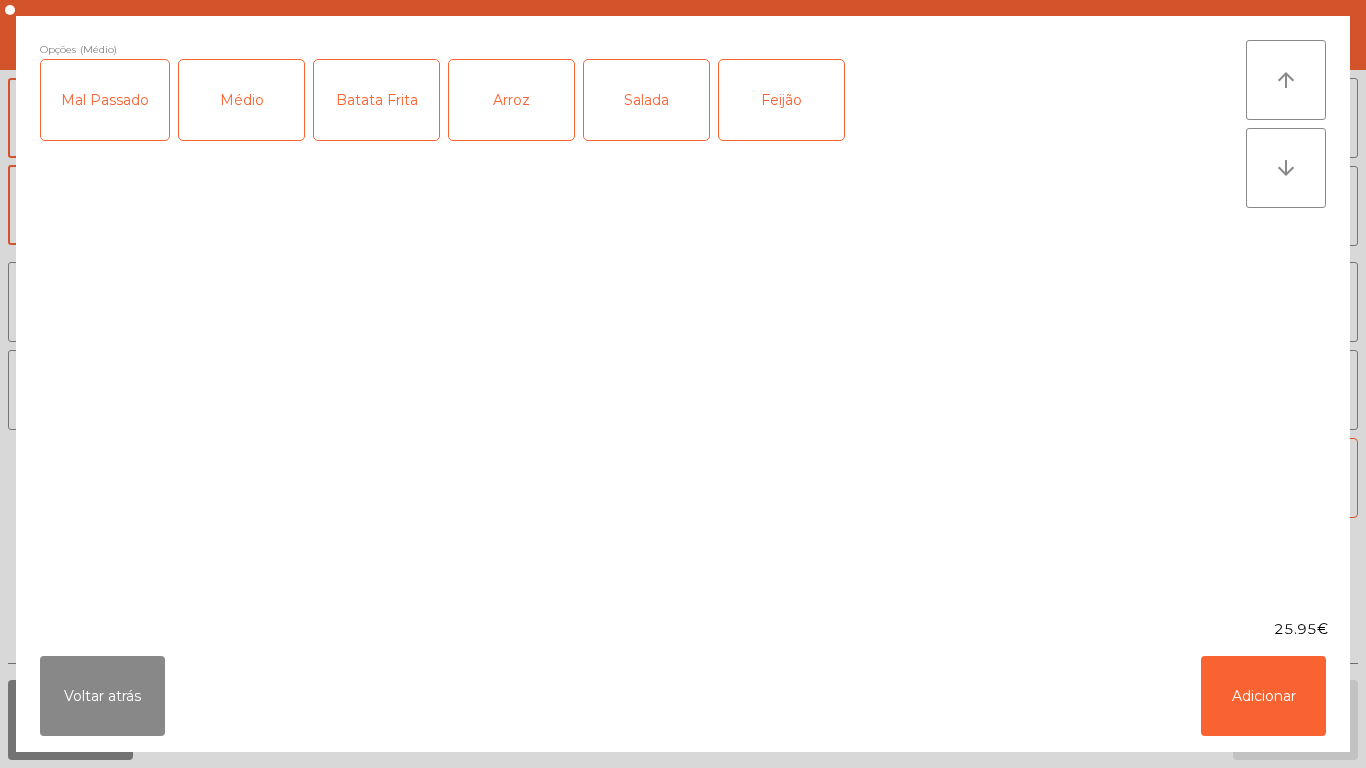 click on "Arroz" 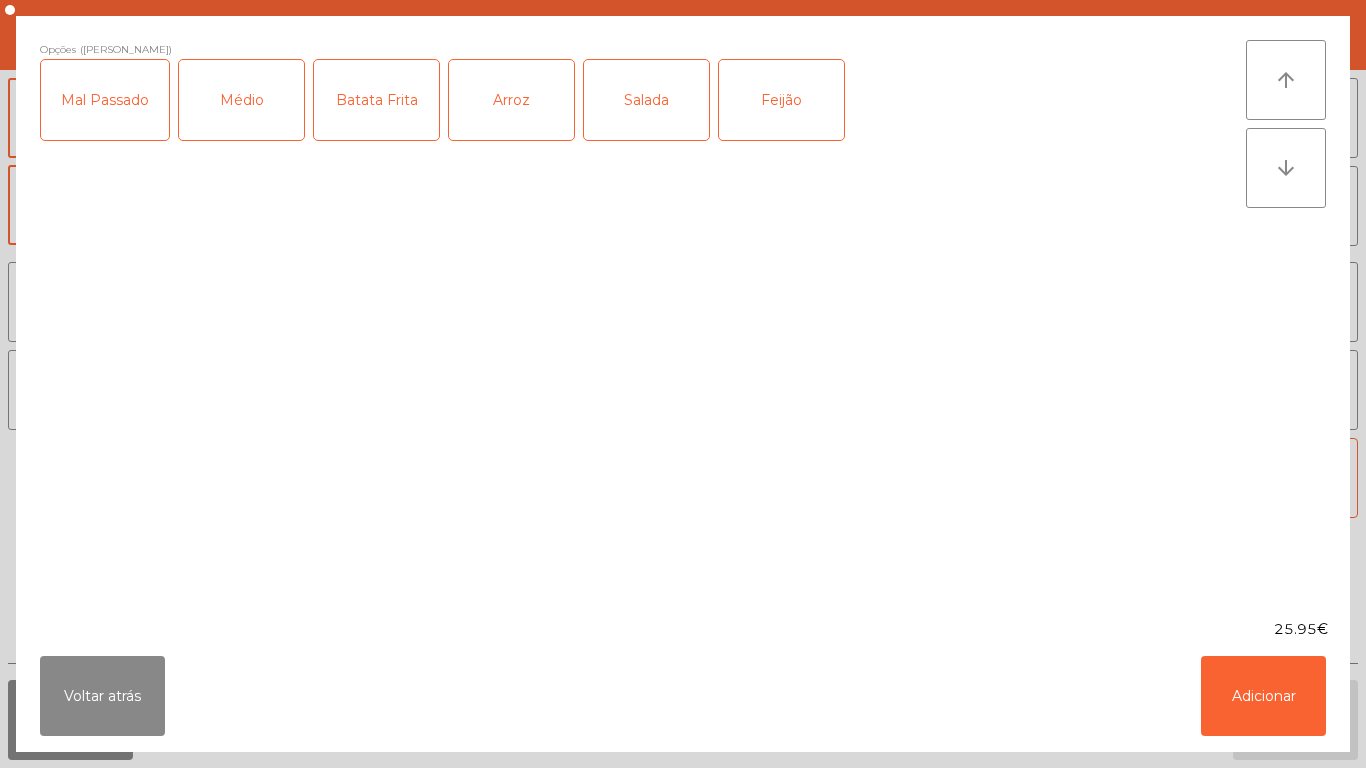 click on "Feijão" 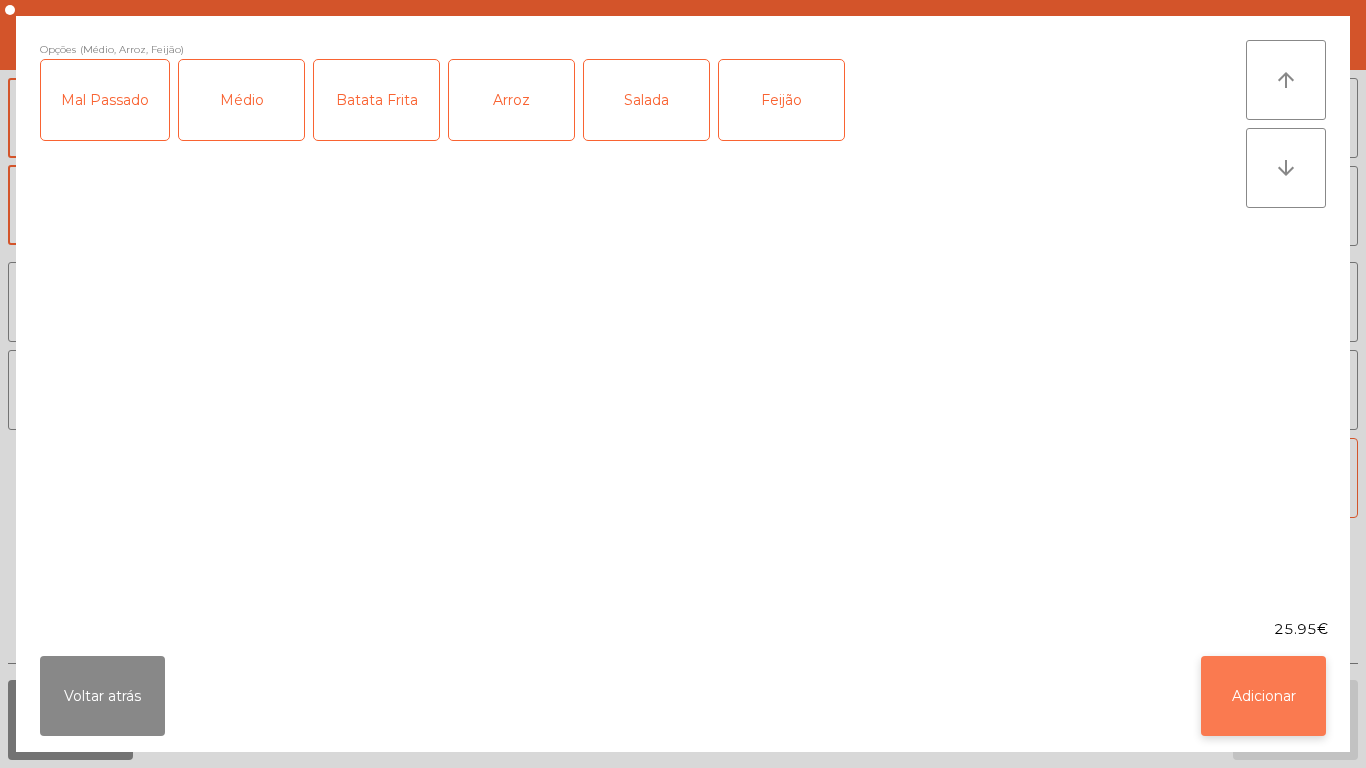 click on "Adicionar" 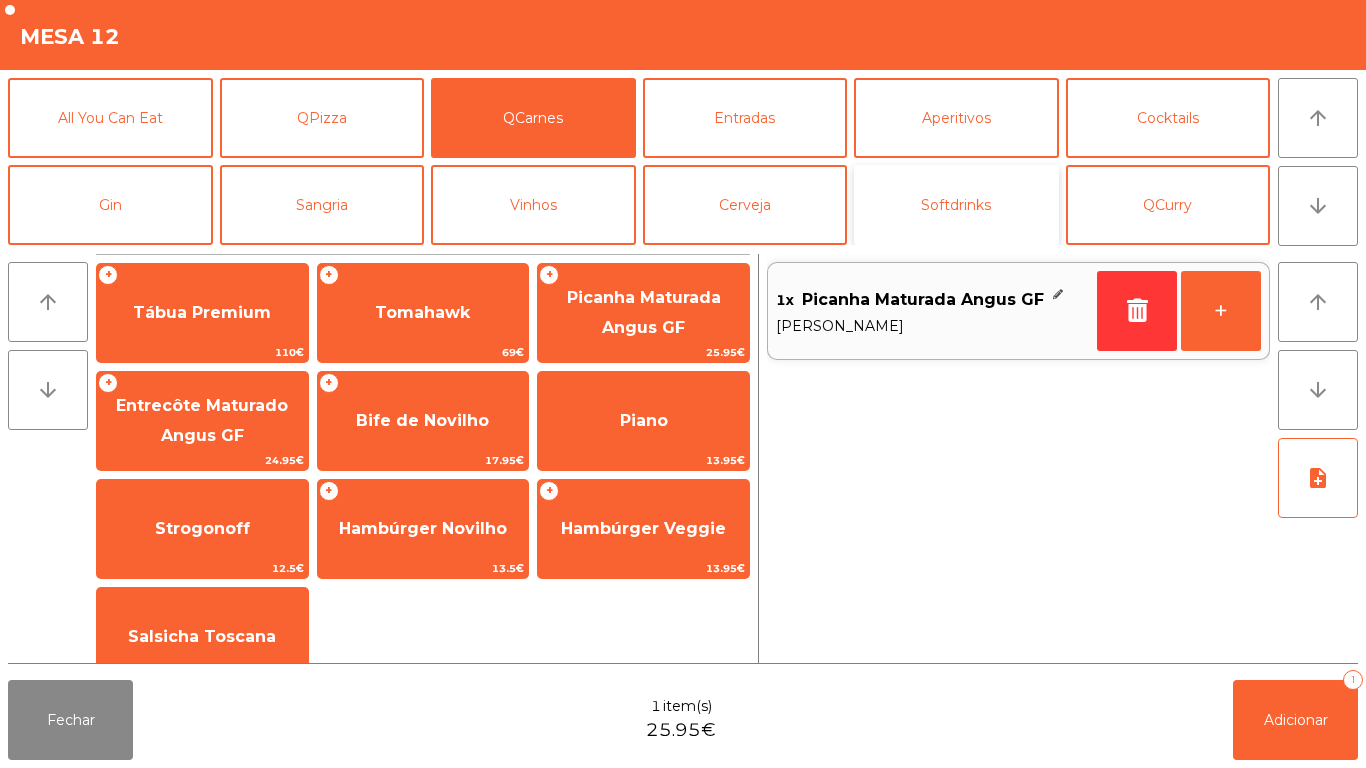 click on "Softdrinks" 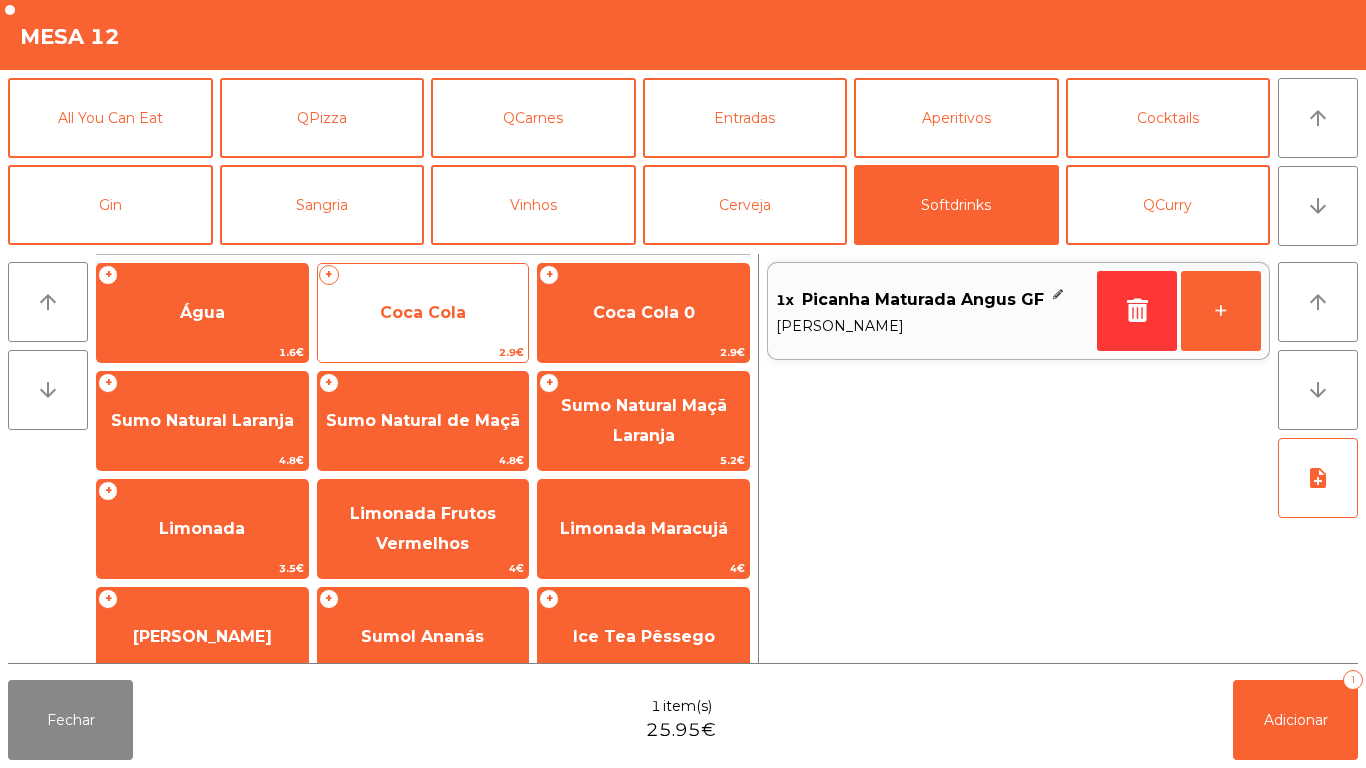 click on "Coca Cola" 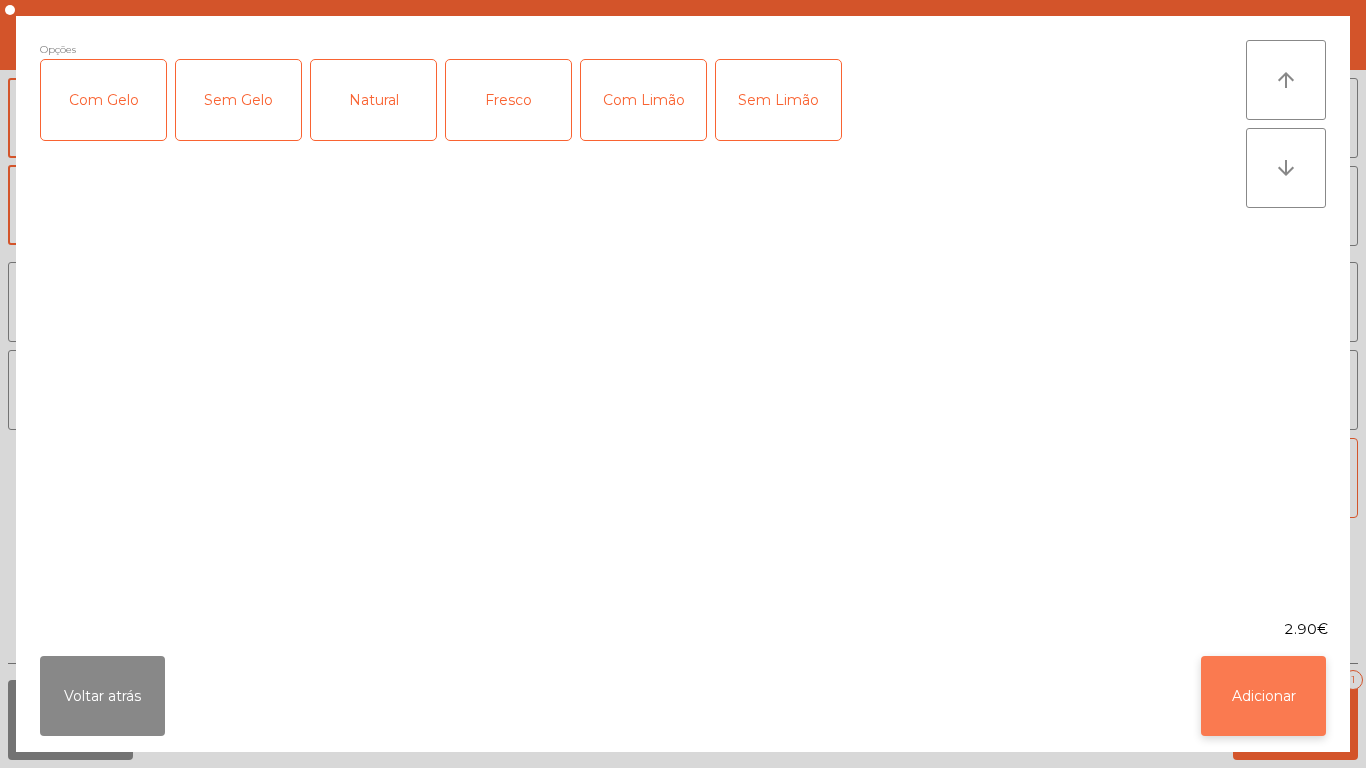 click on "Adicionar" 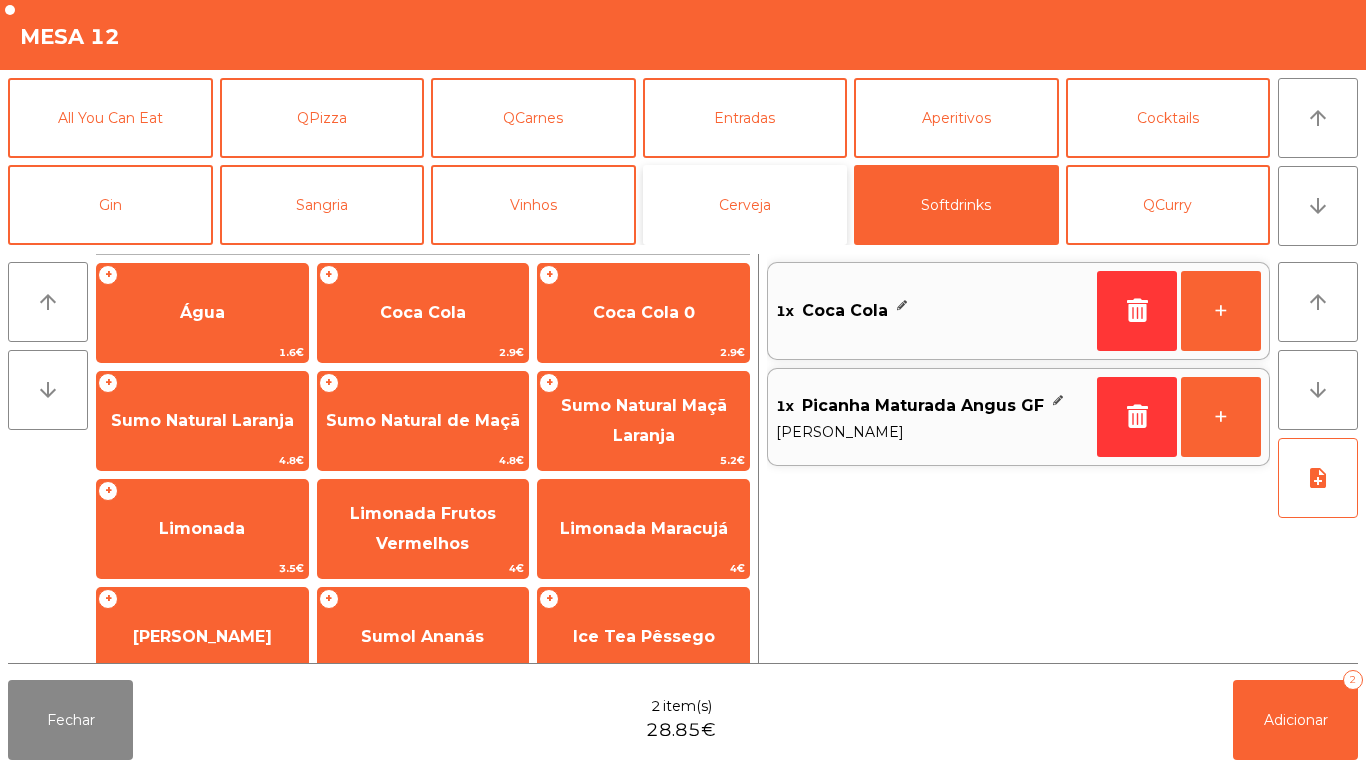 click on "Cerveja" 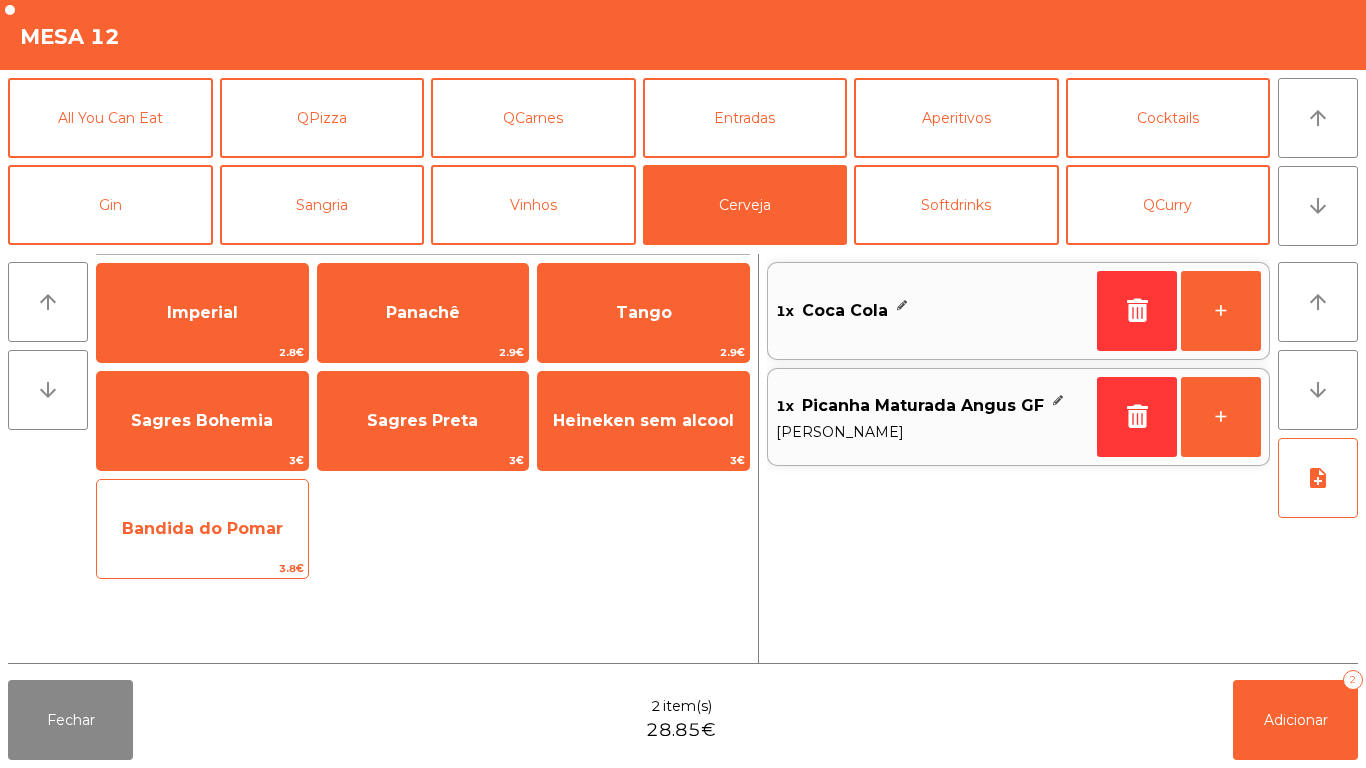 click on "Bandida do Pomar" 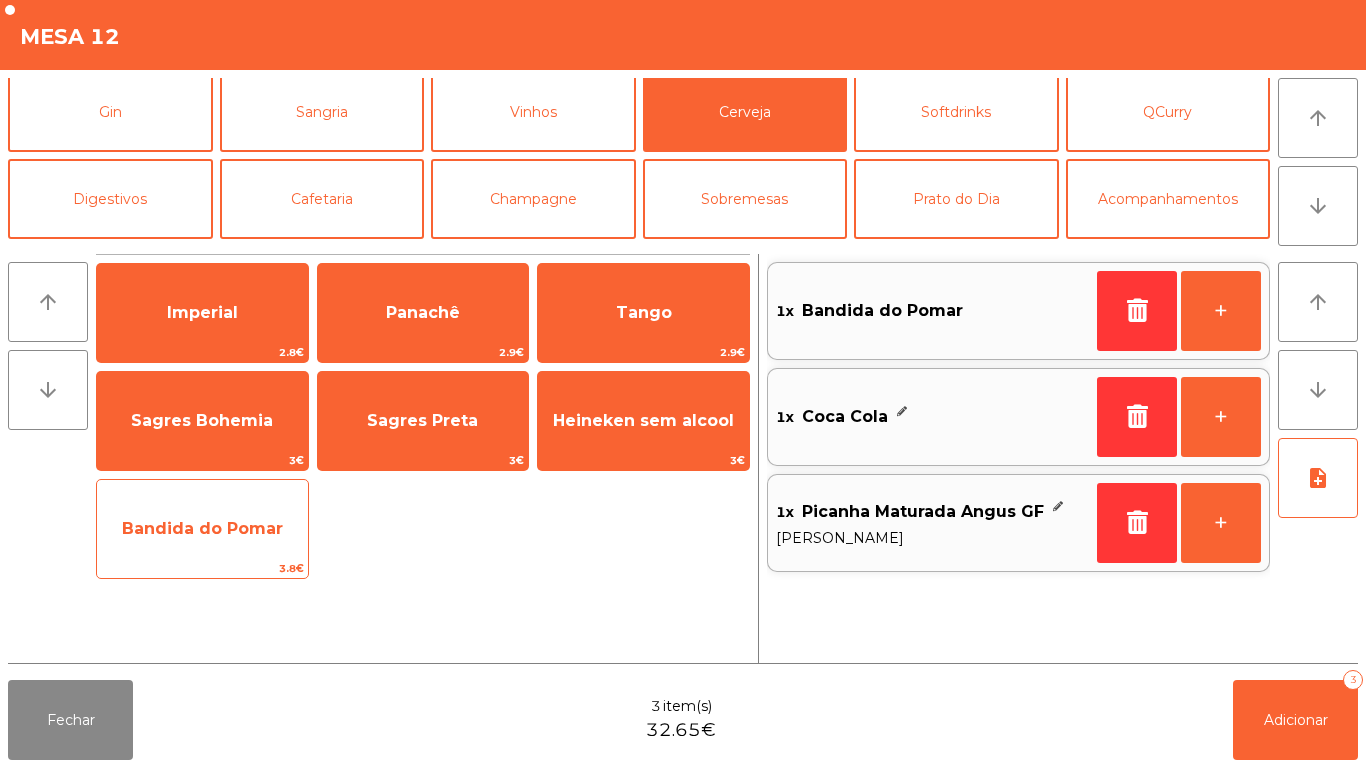 scroll, scrollTop: 95, scrollLeft: 0, axis: vertical 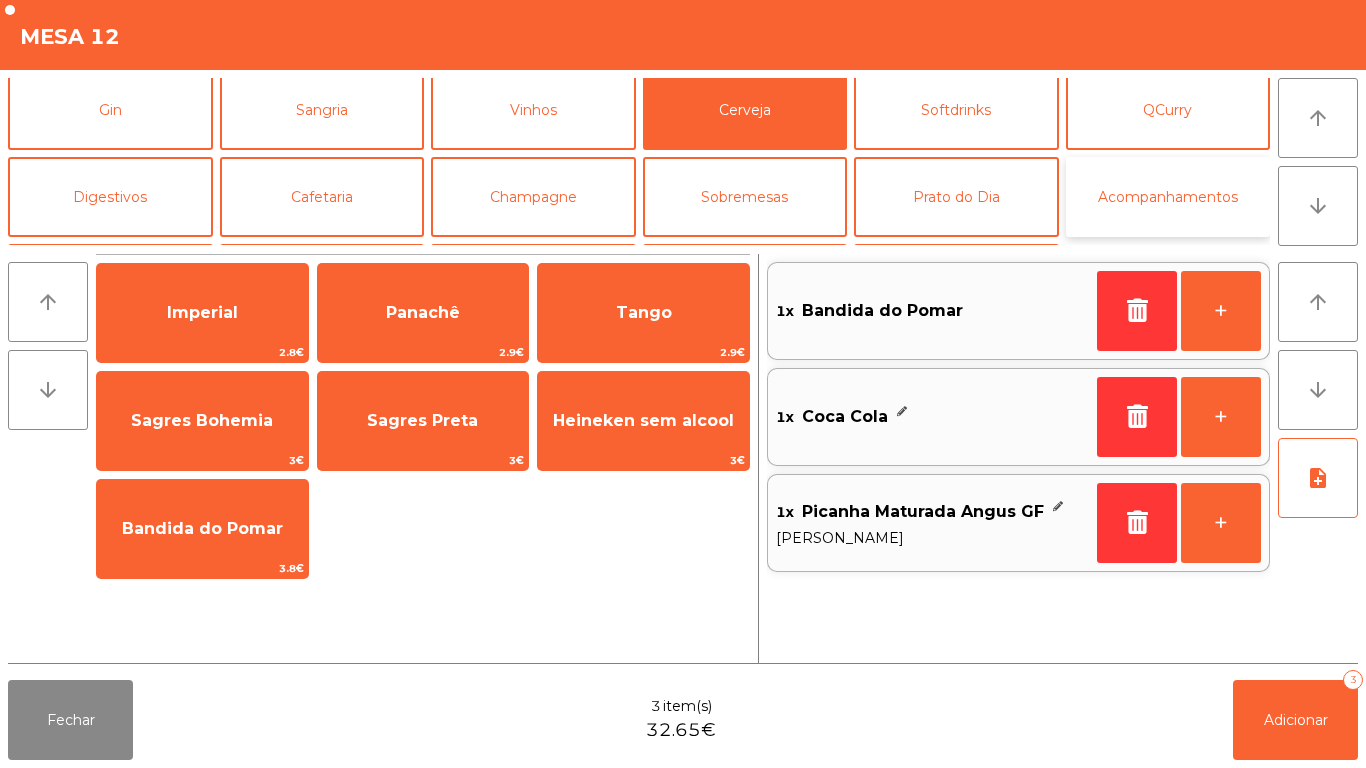 click on "Acompanhamentos" 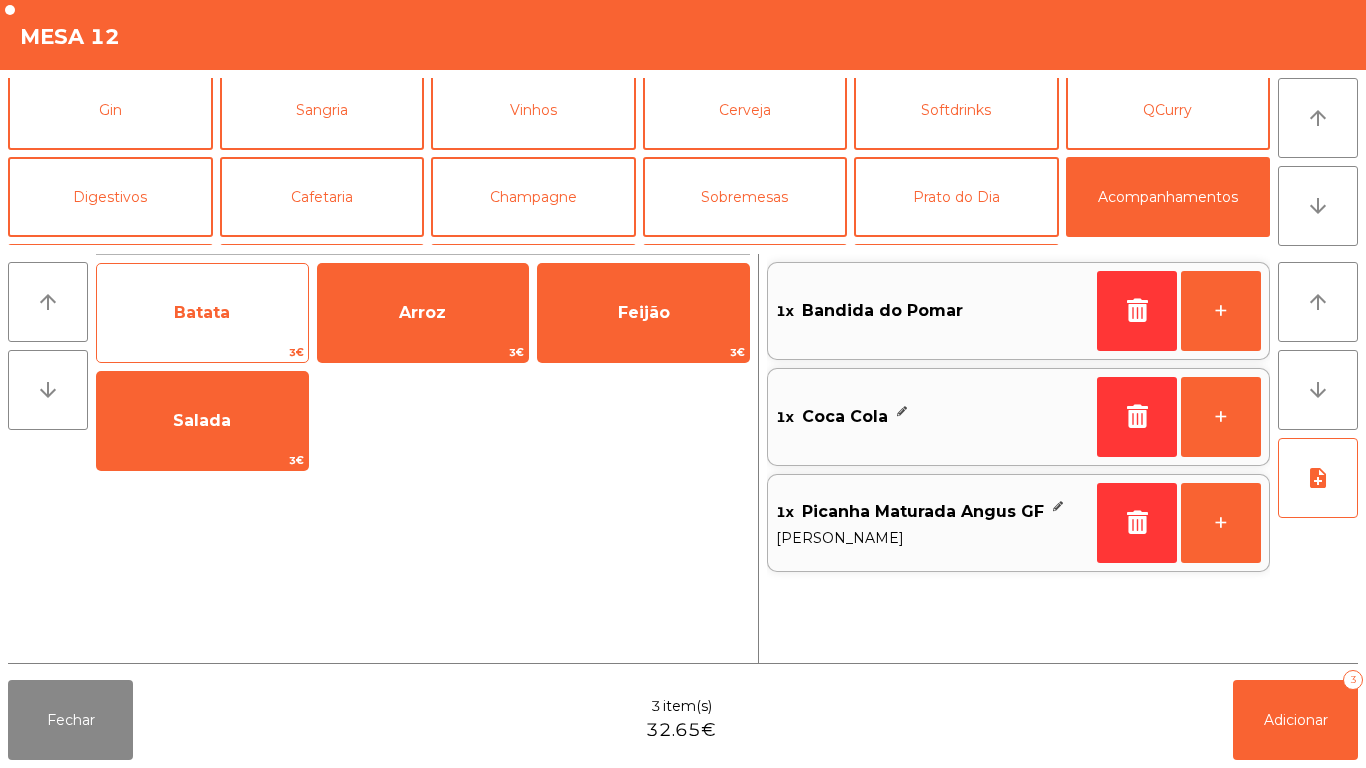 click on "Batata" 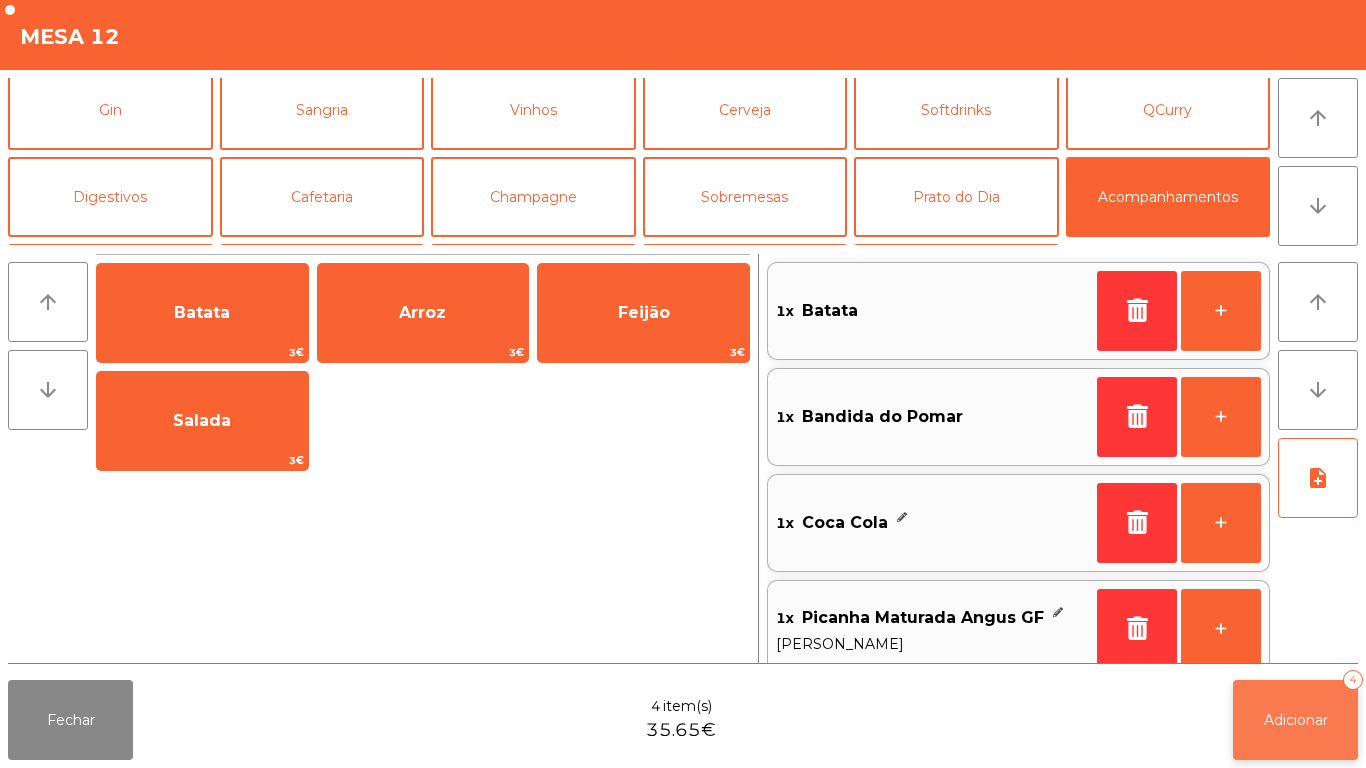 click on "Adicionar   4" 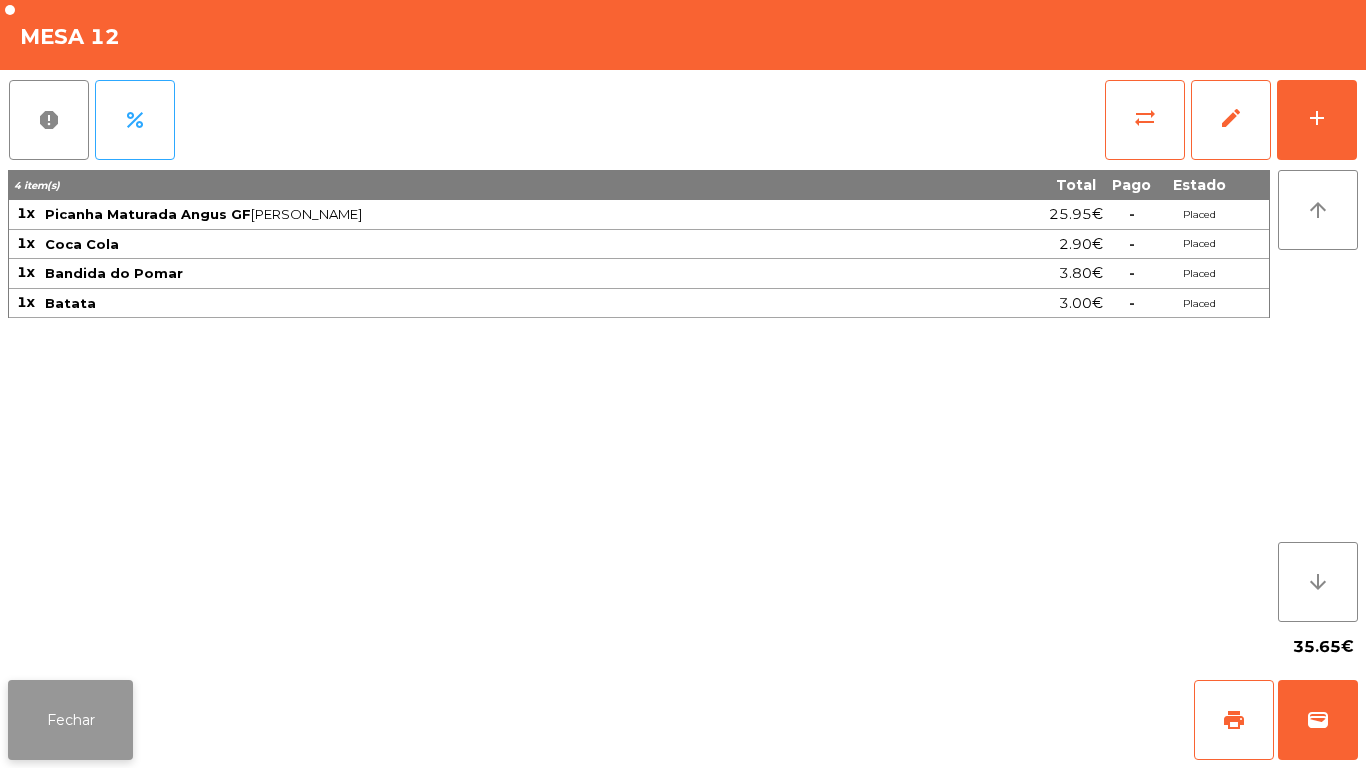 click on "Fechar" 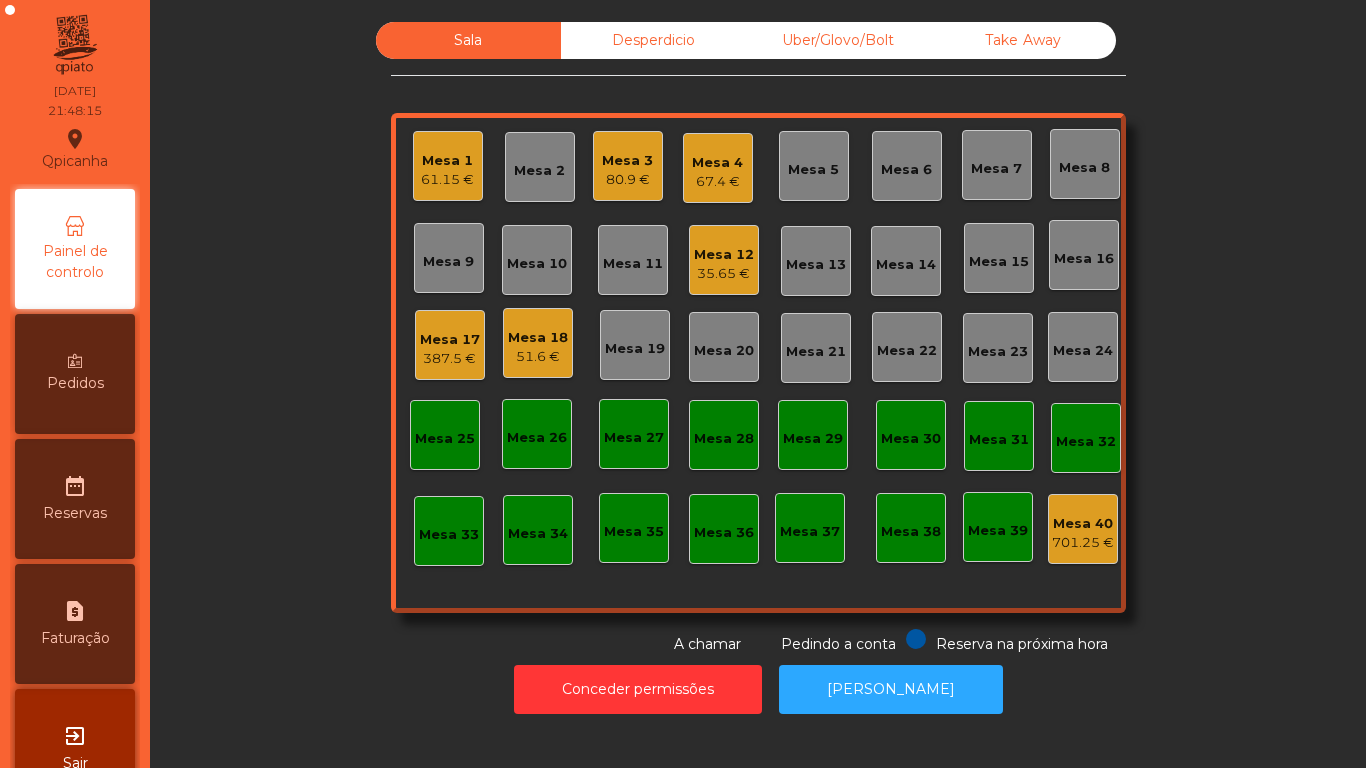 click on "Mesa 4   67.4 €" 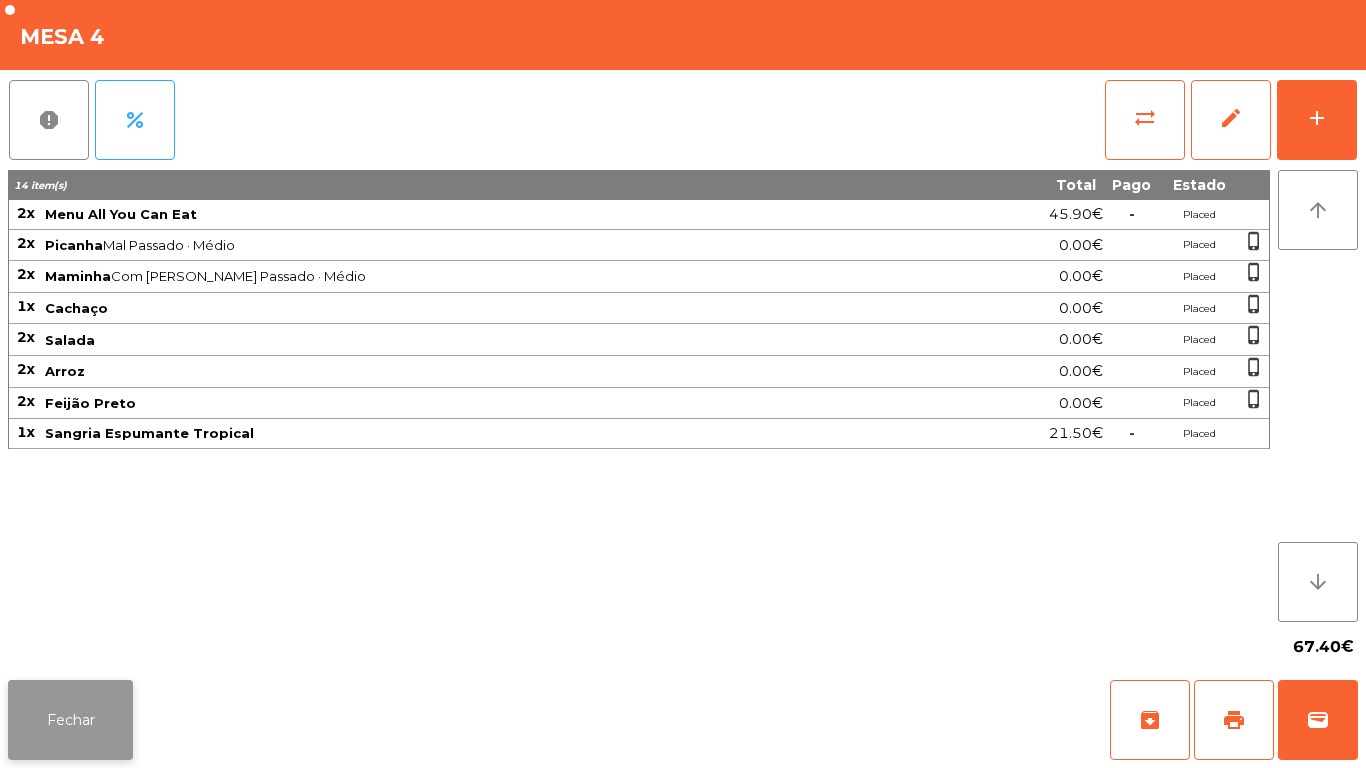click on "Fechar" 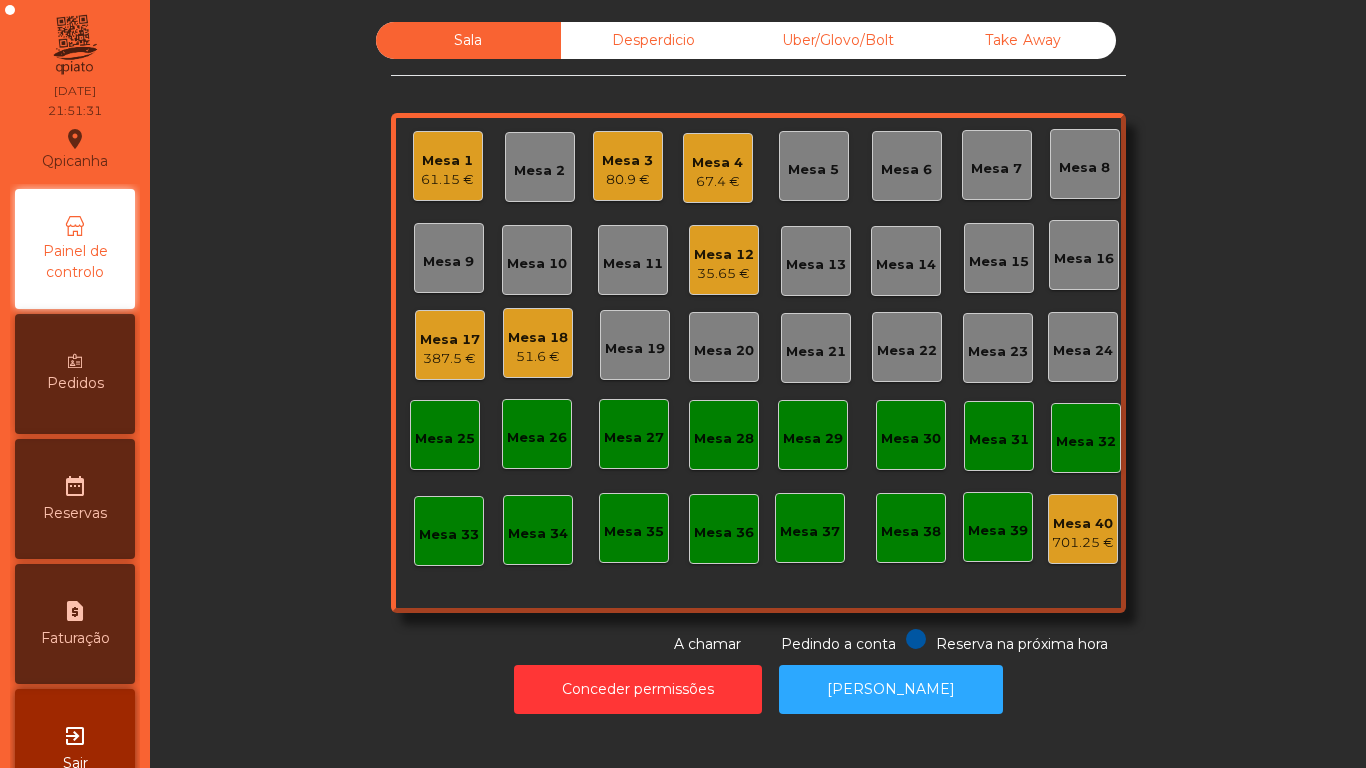 click on "Mesa 4" 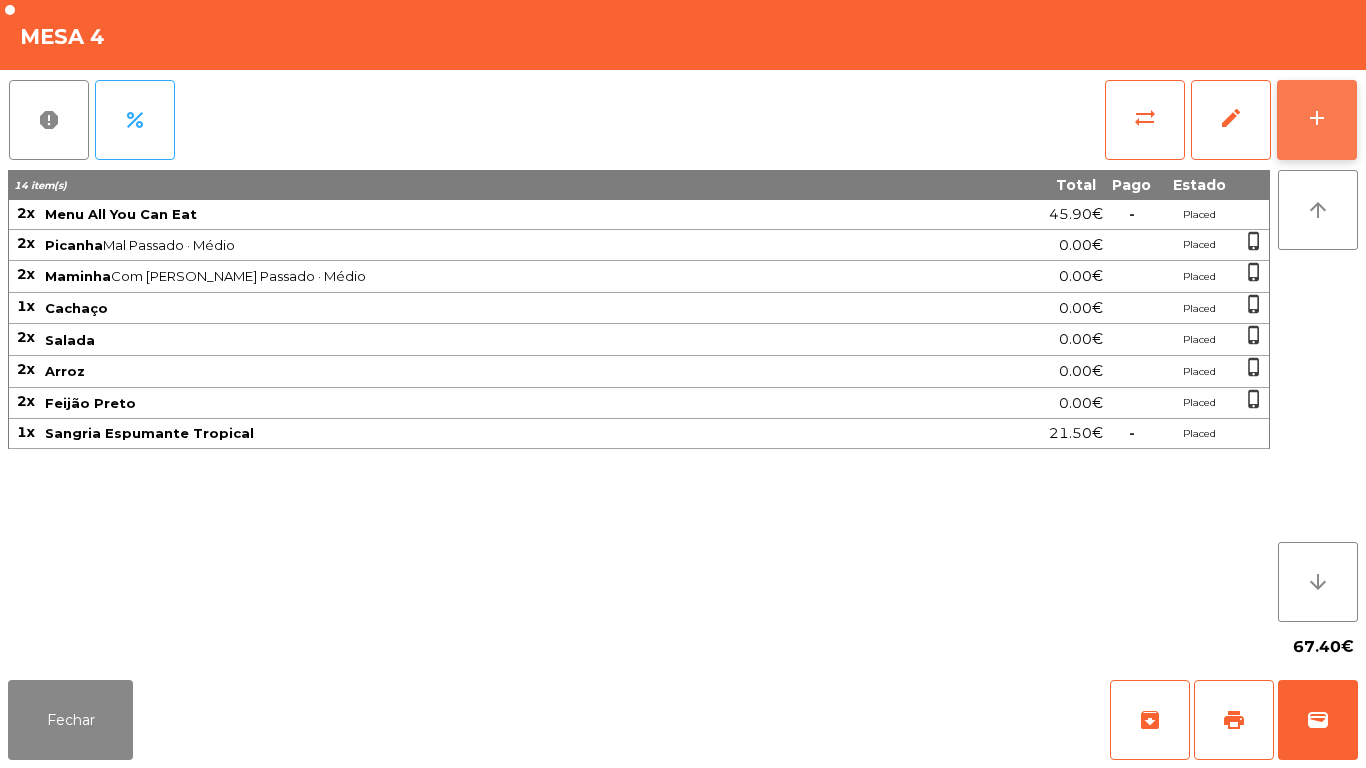 click on "add" 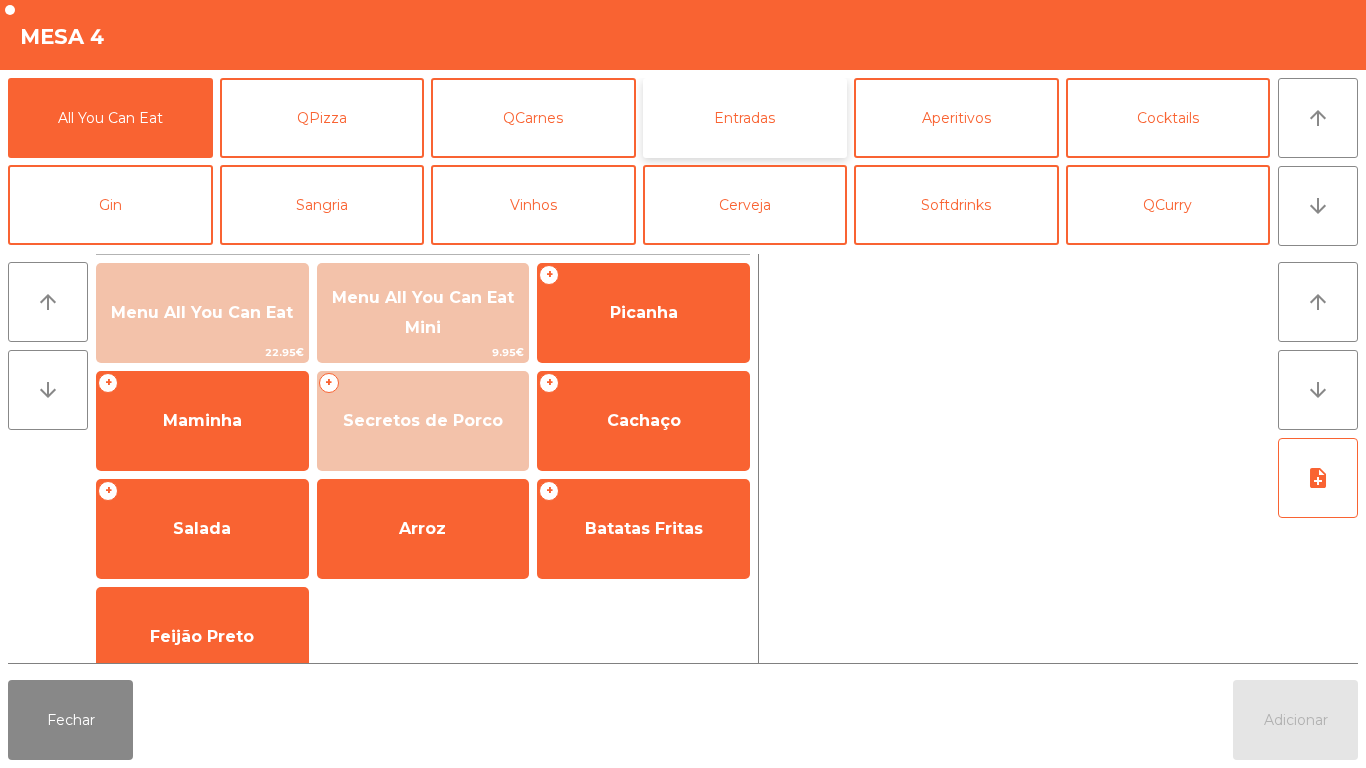 click on "Entradas" 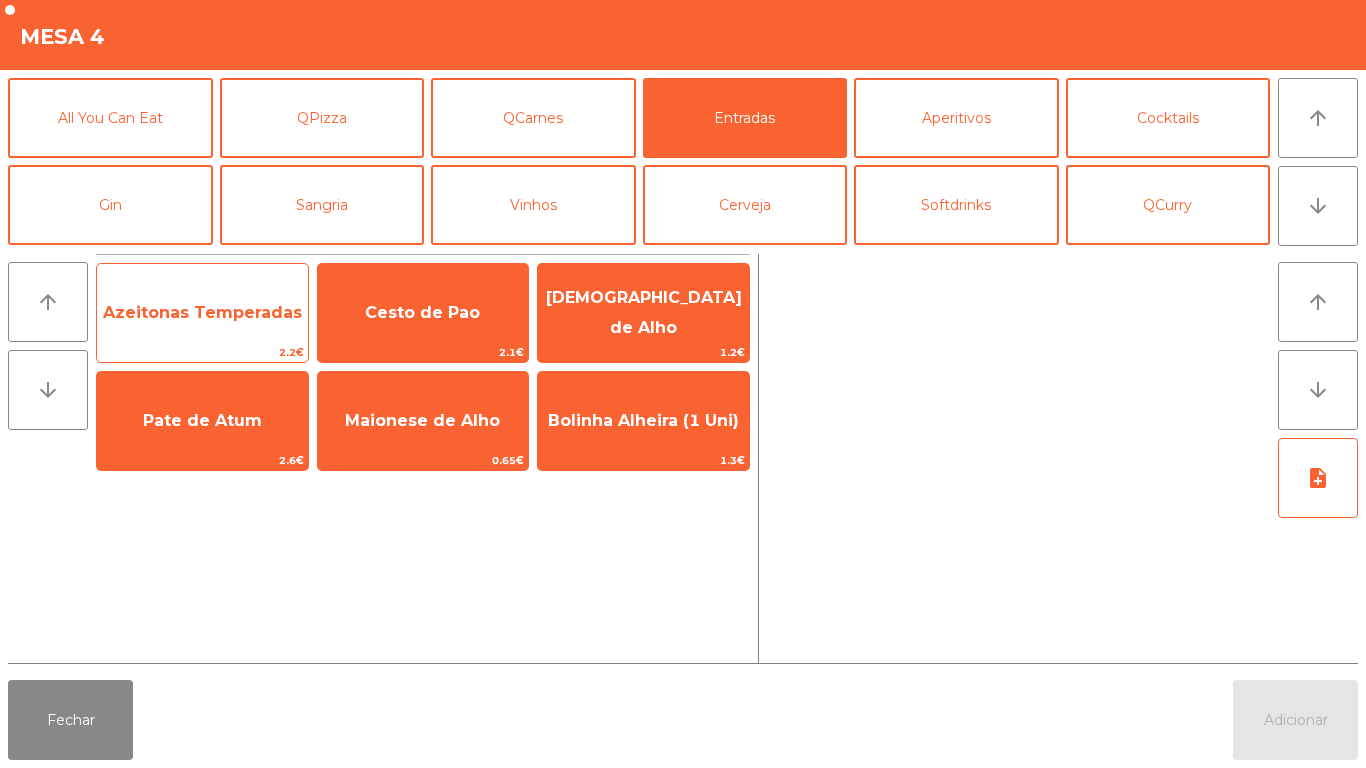 click on "Azeitonas Temperadas" 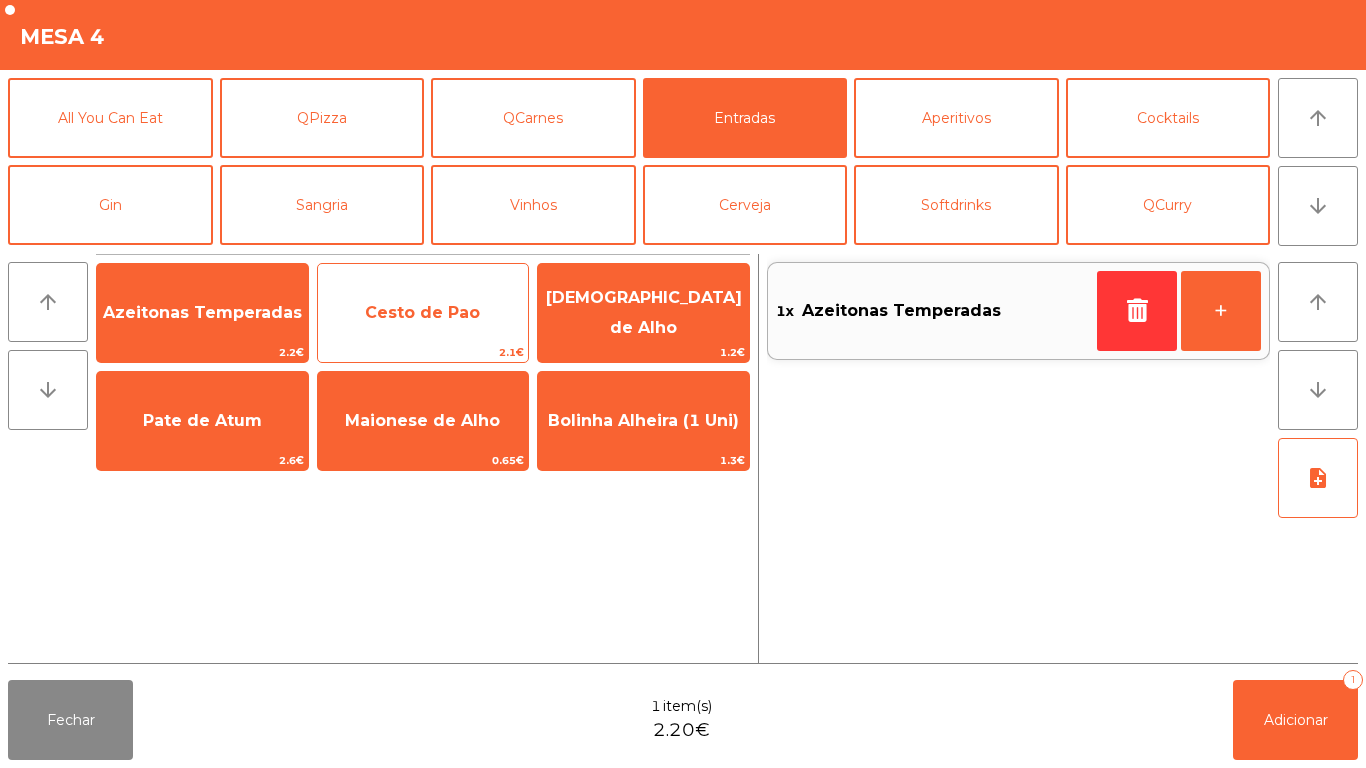 click on "Cesto de Pao" 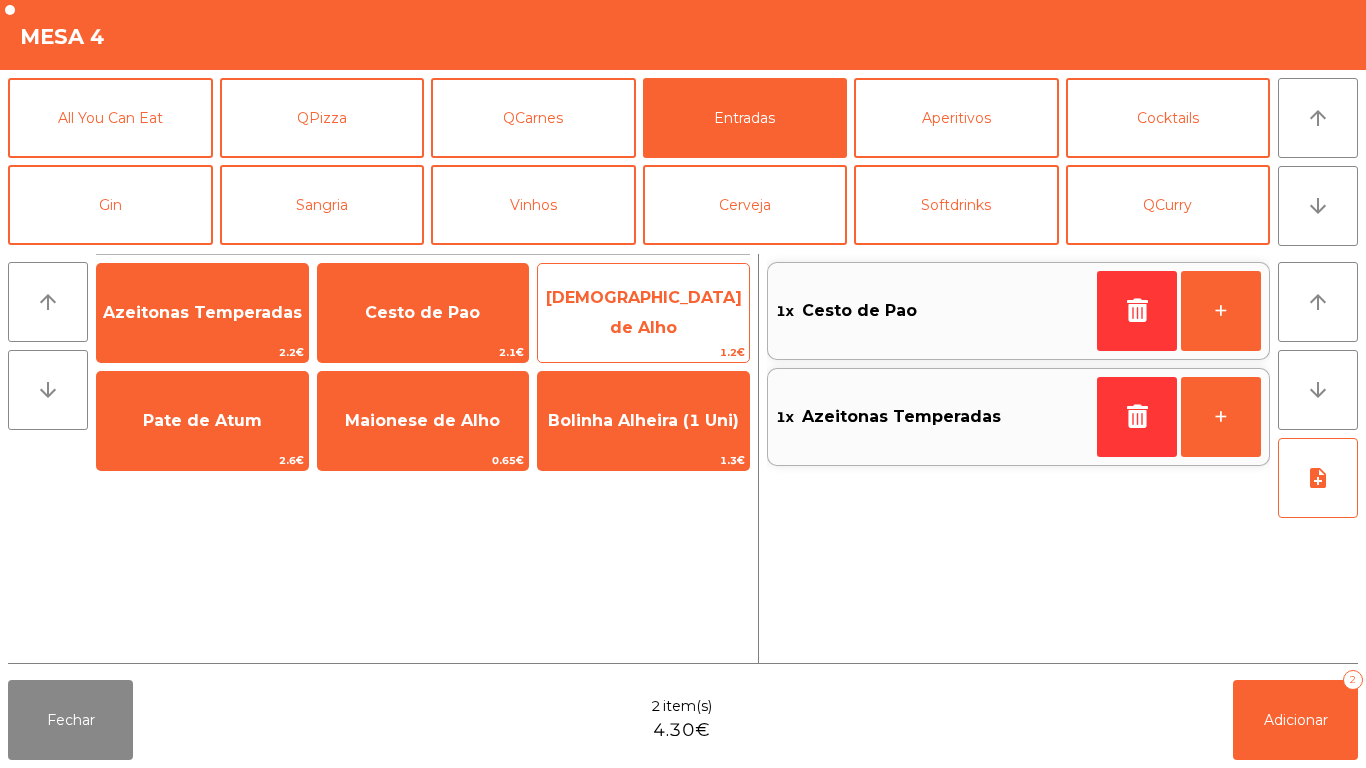click on "[DEMOGRAPHIC_DATA] de Alho" 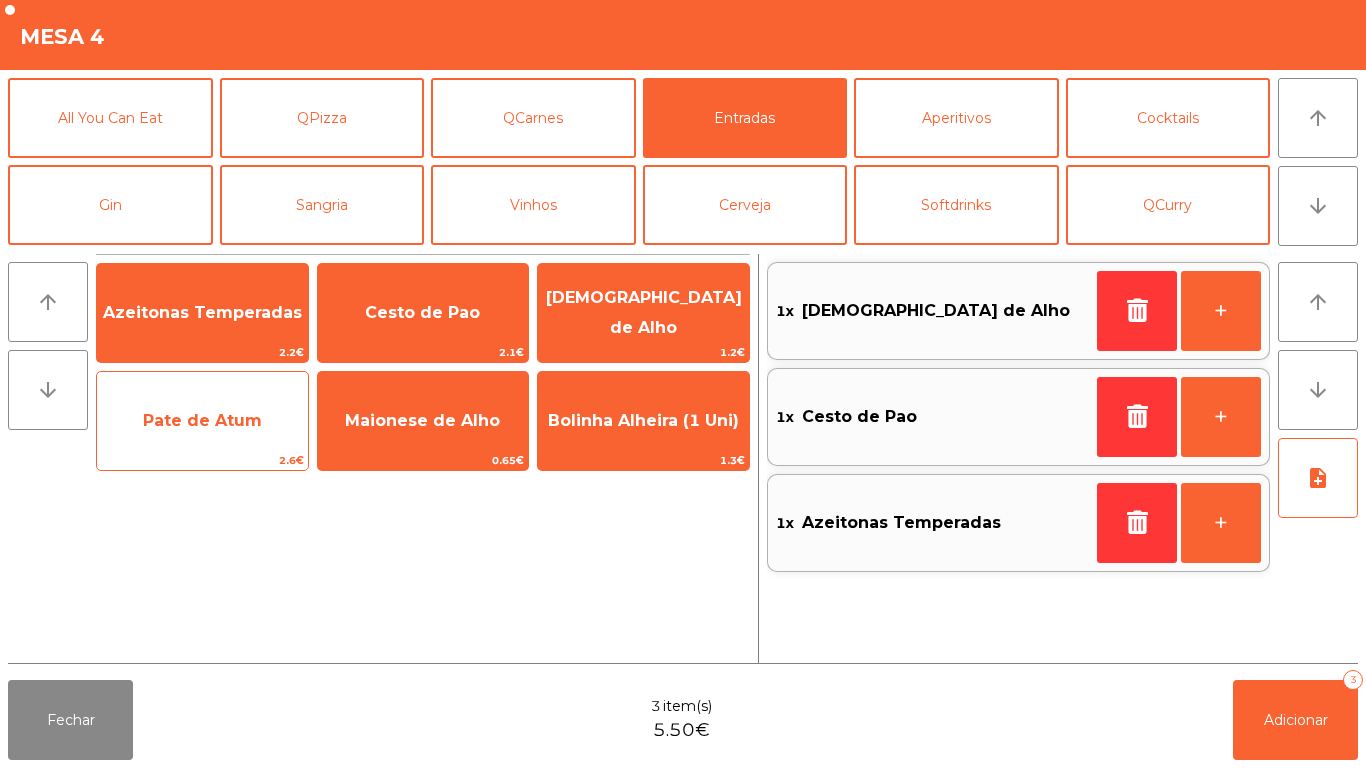 click on "2.6€" 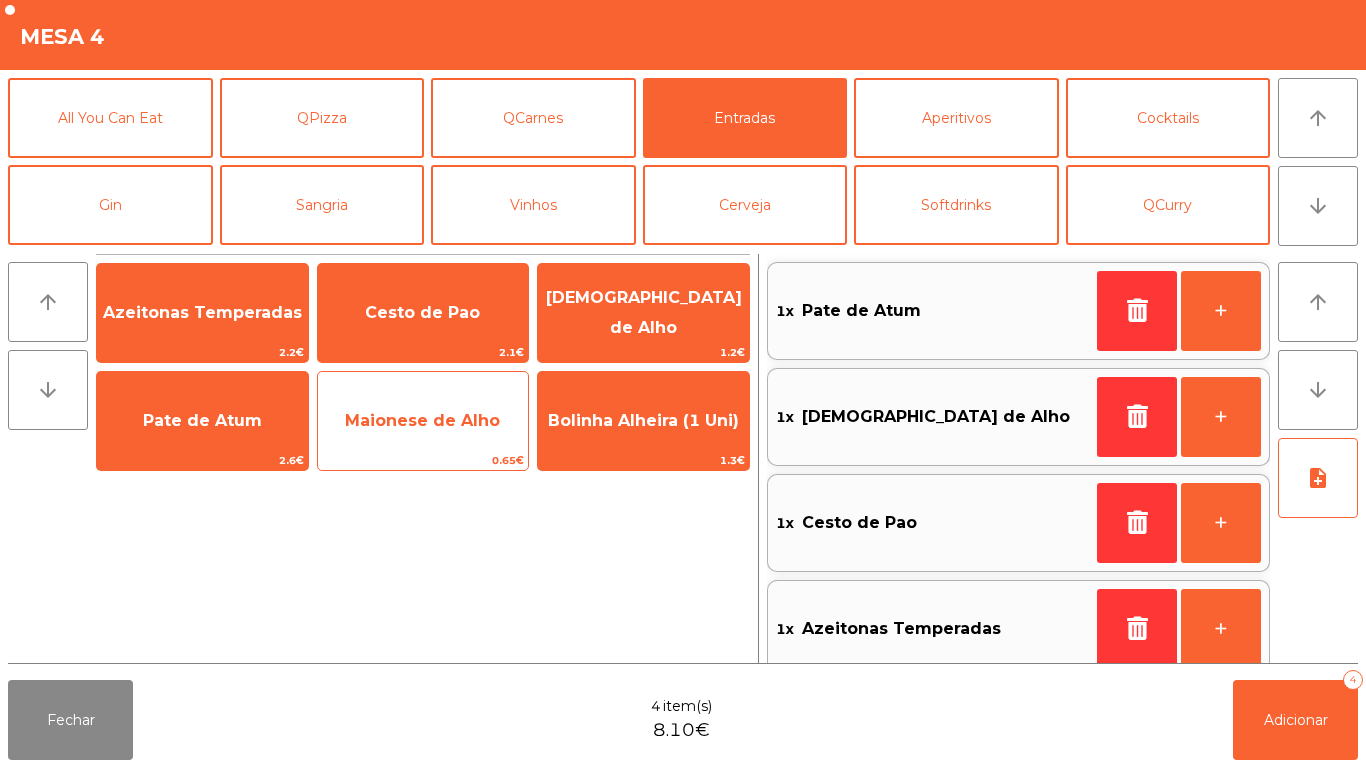 click on "Maionese de Alho" 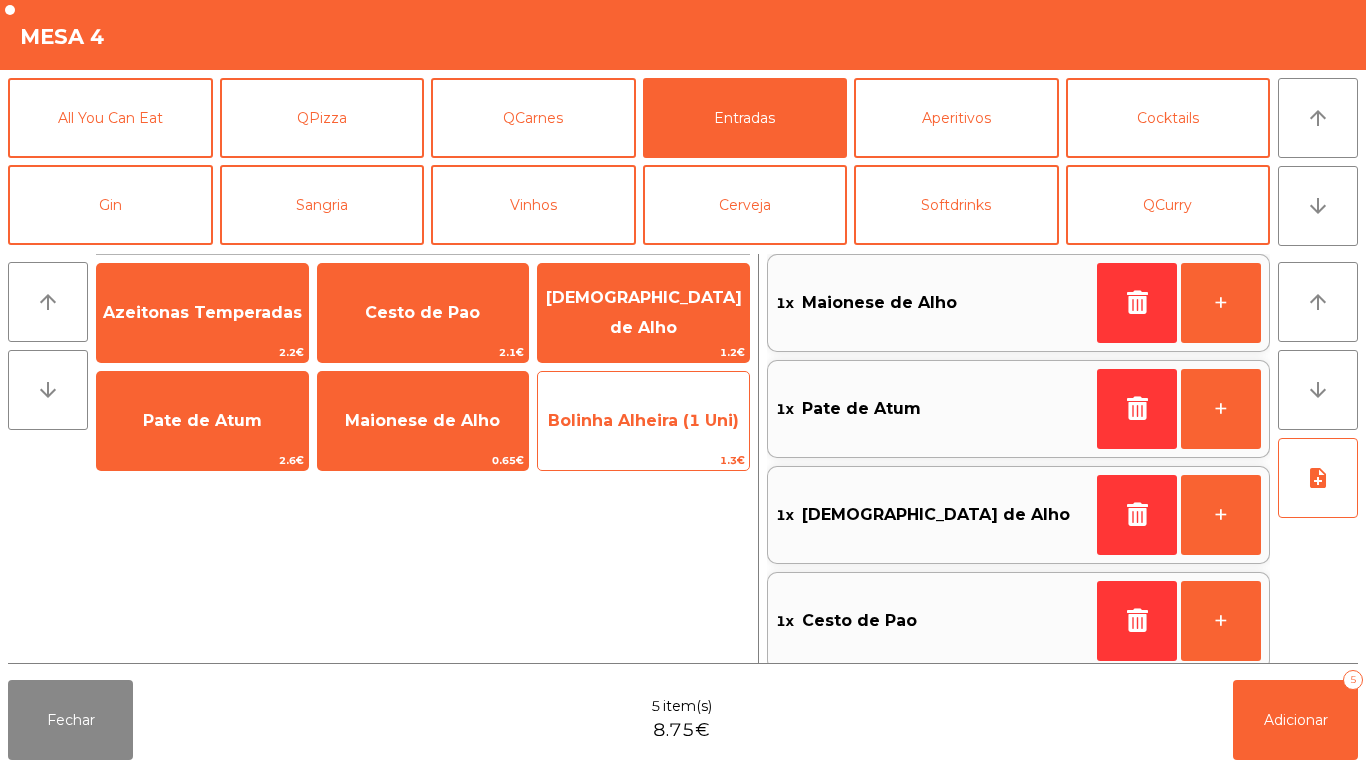 click on "Bolinha Alheira (1 Uni)" 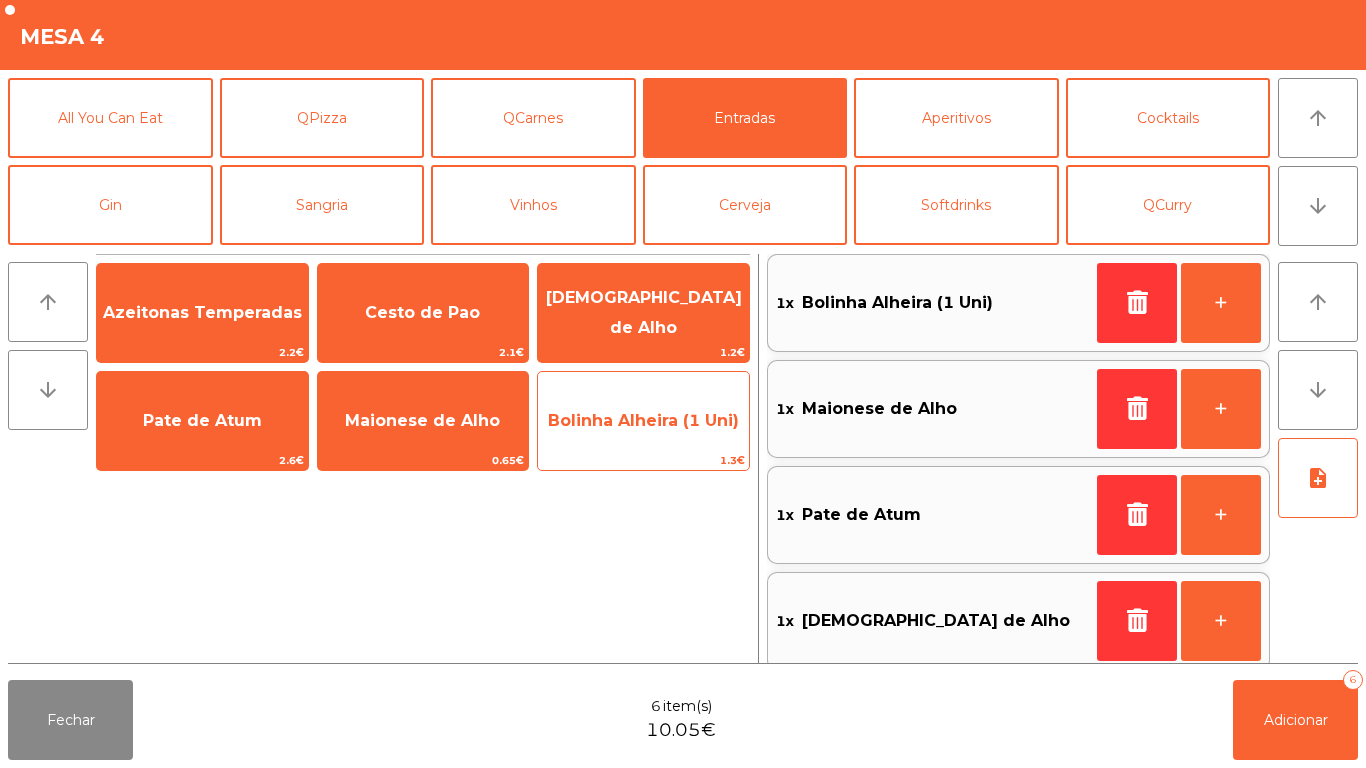click on "Bolinha Alheira (1 Uni)" 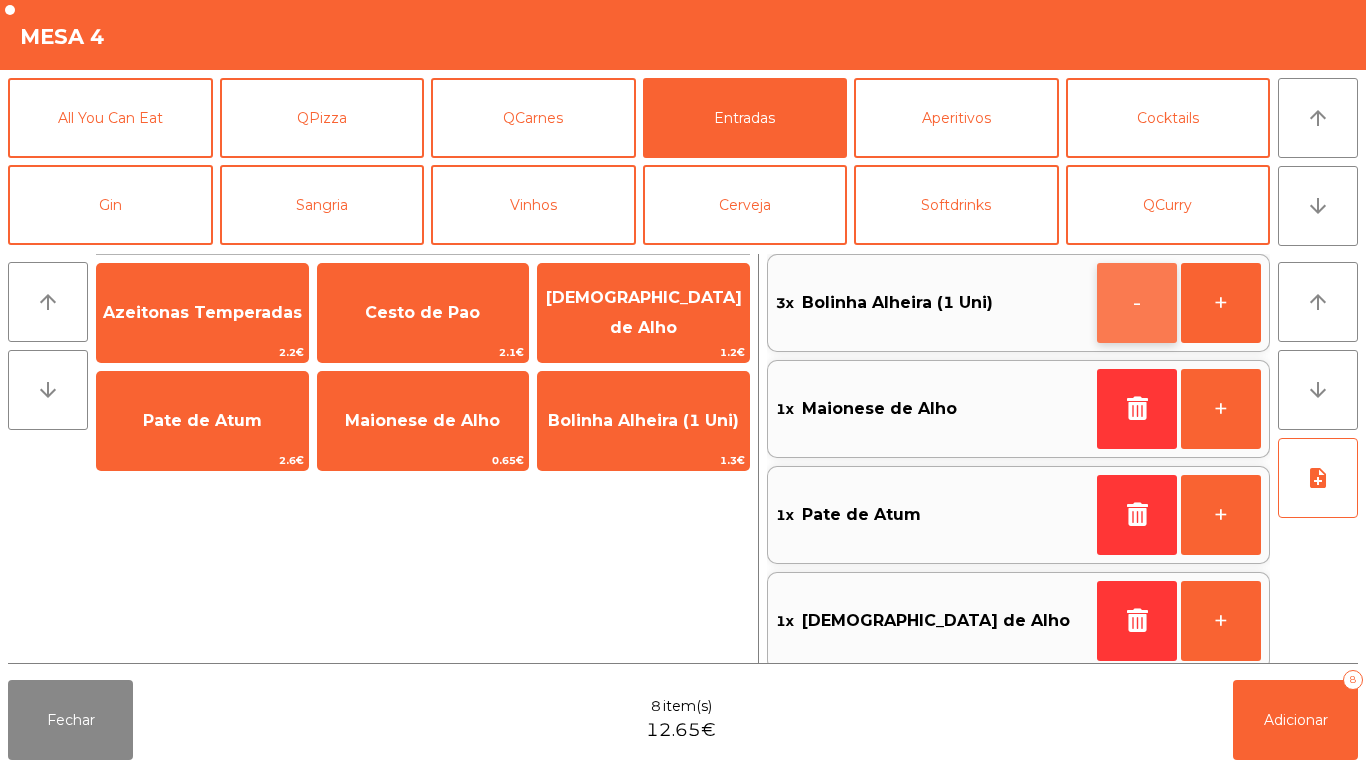 click on "-" 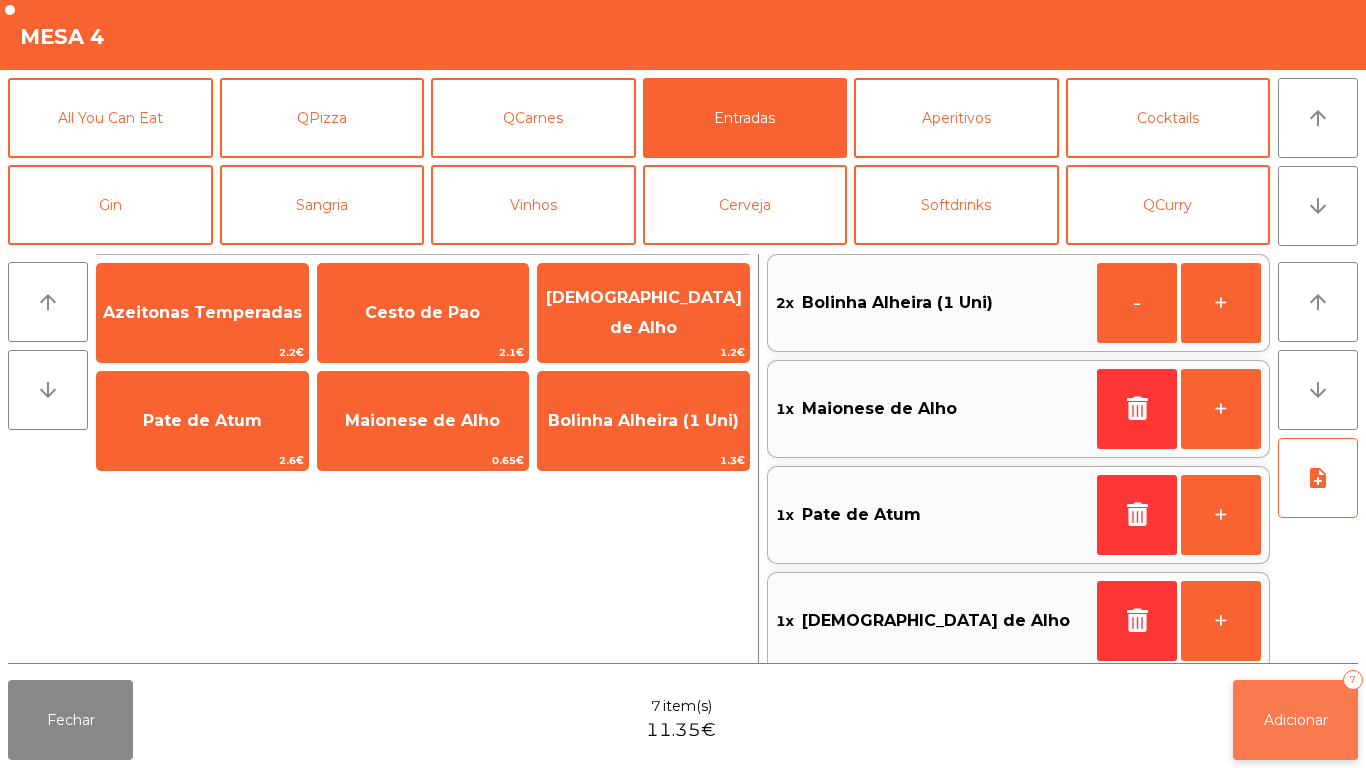 click on "Adicionar   7" 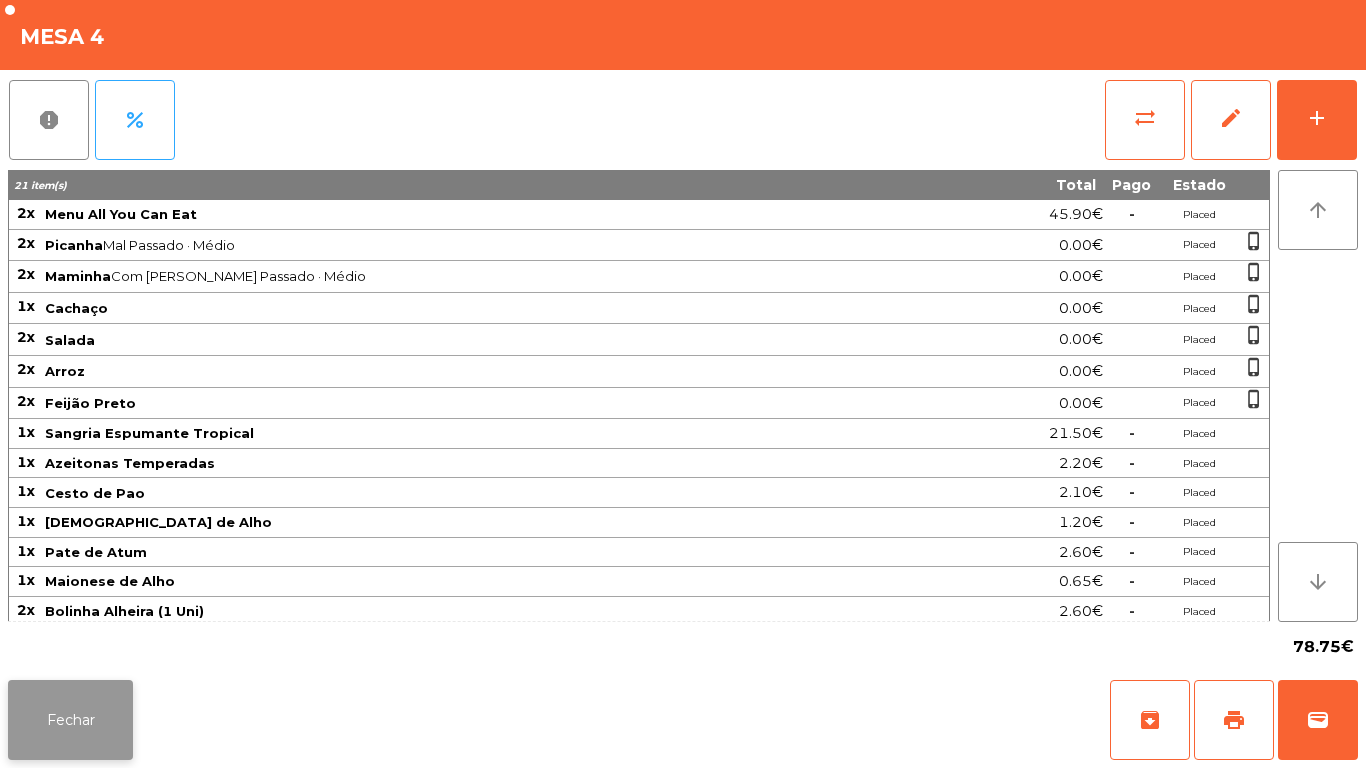 click on "Fechar" 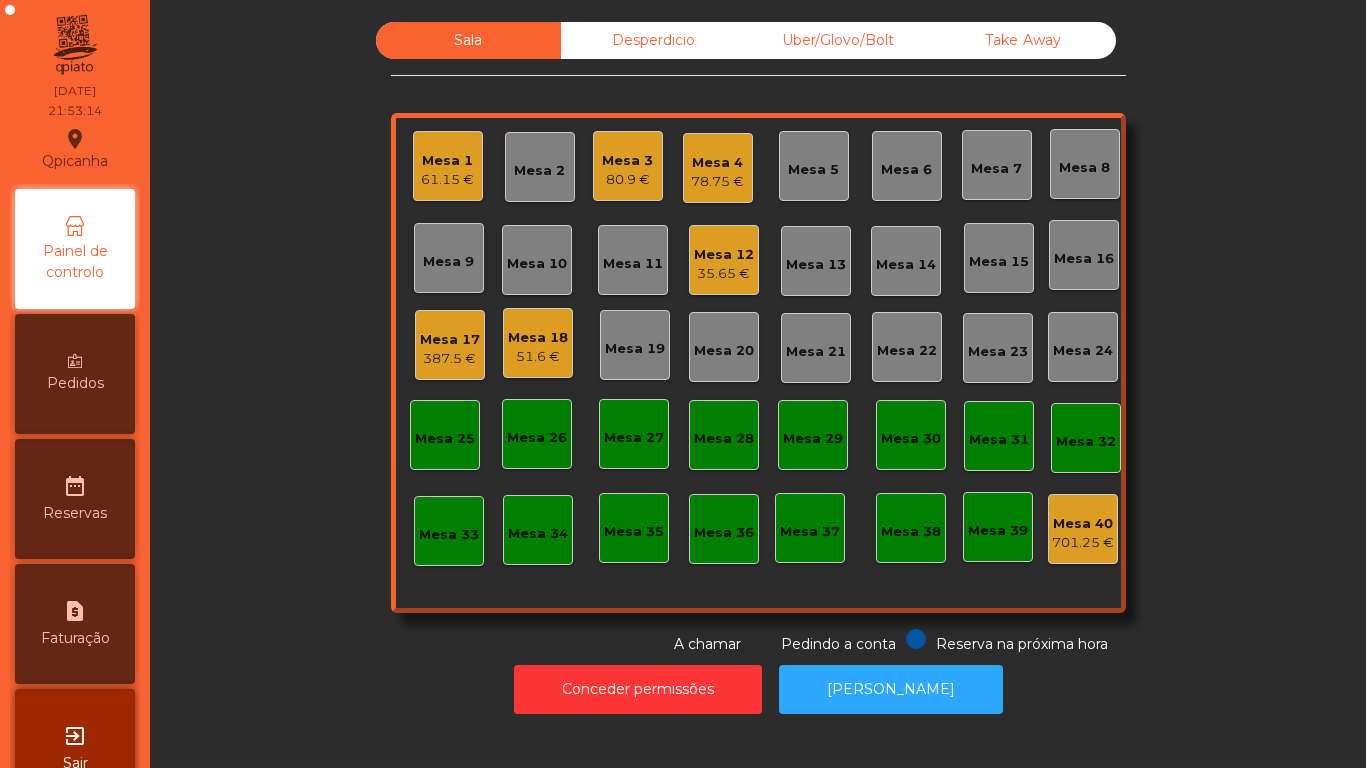 click on "387.5 €" 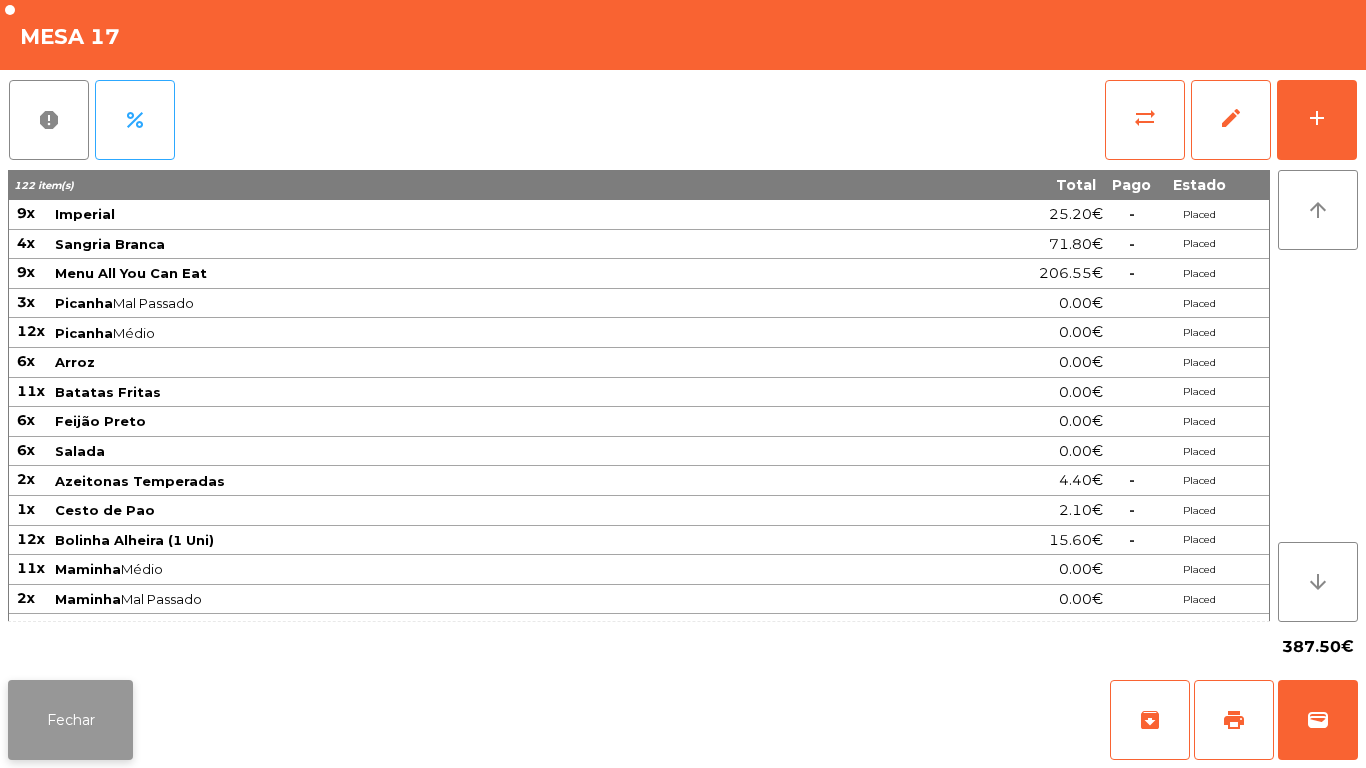 click on "Fechar" 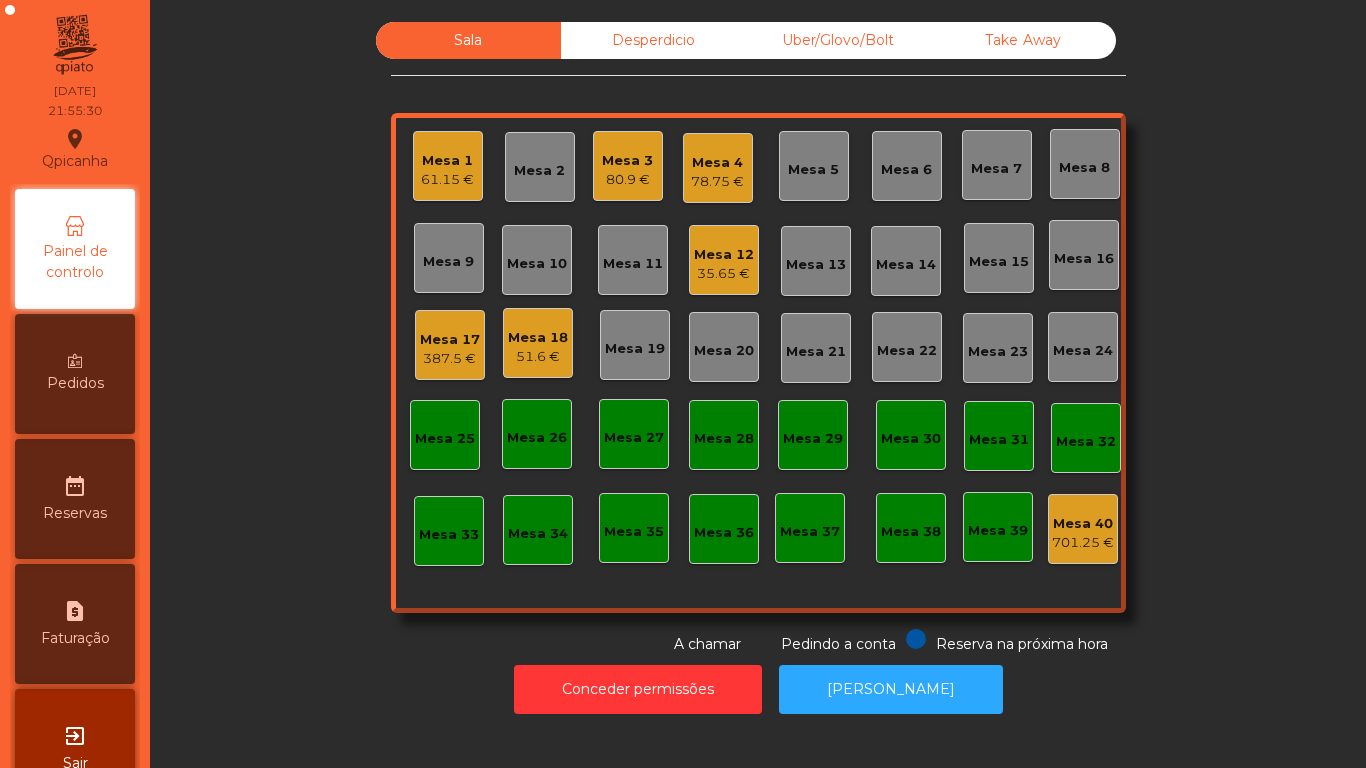 click on "Mesa 25" 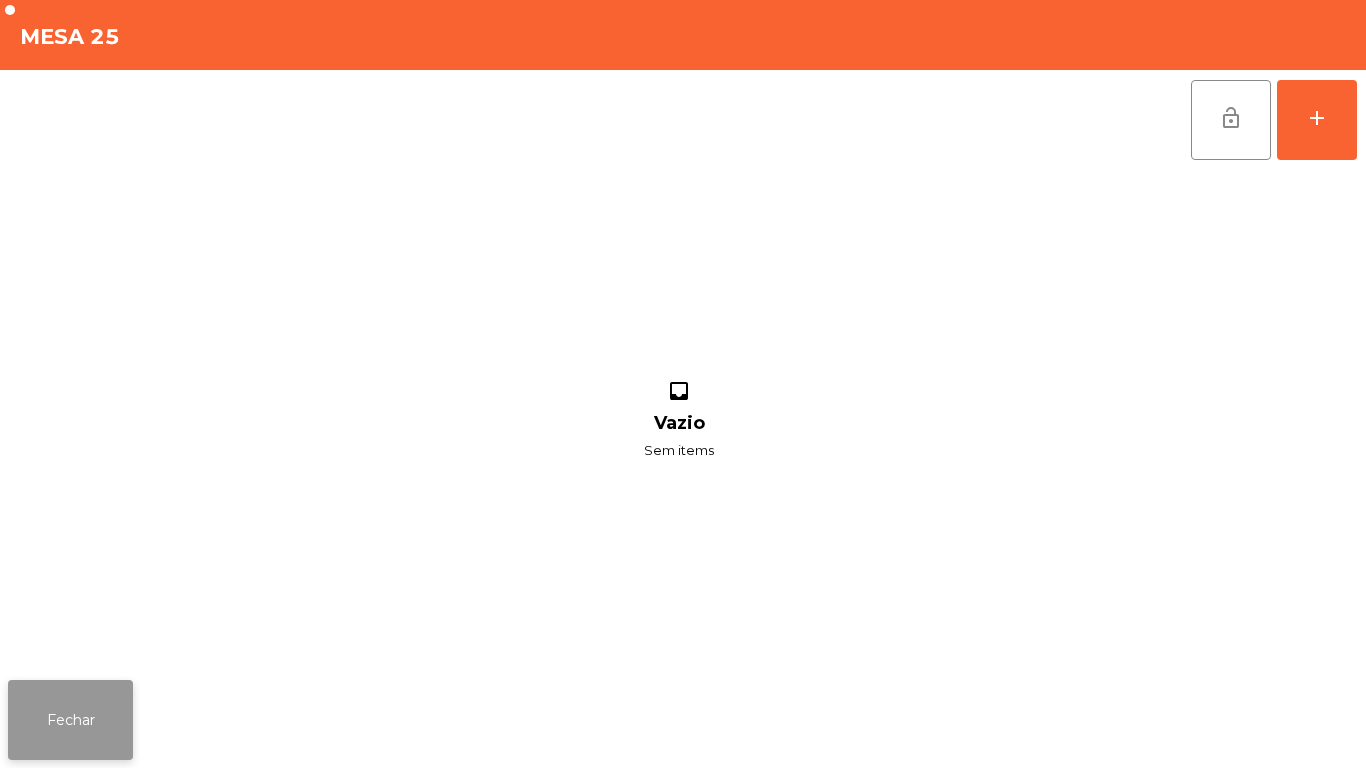click on "Fechar" 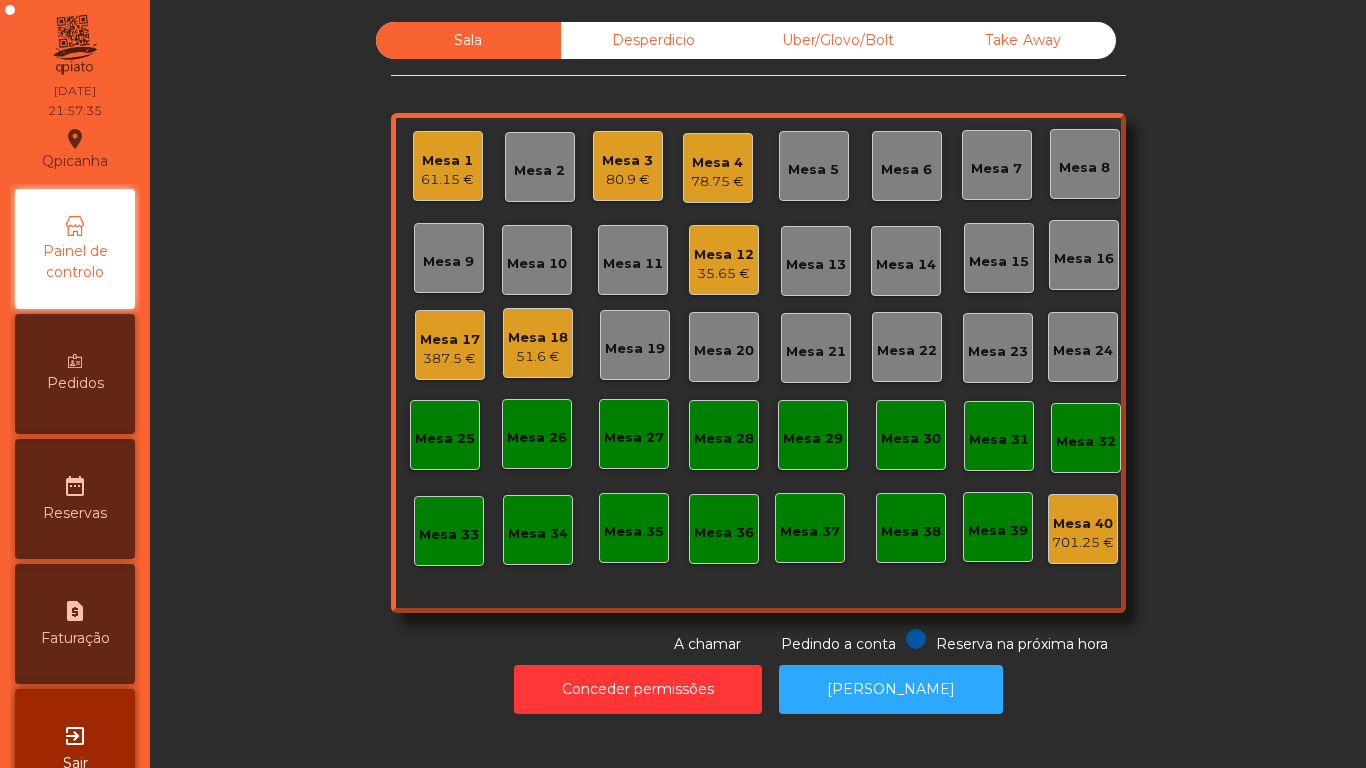click on "Mesa 4" 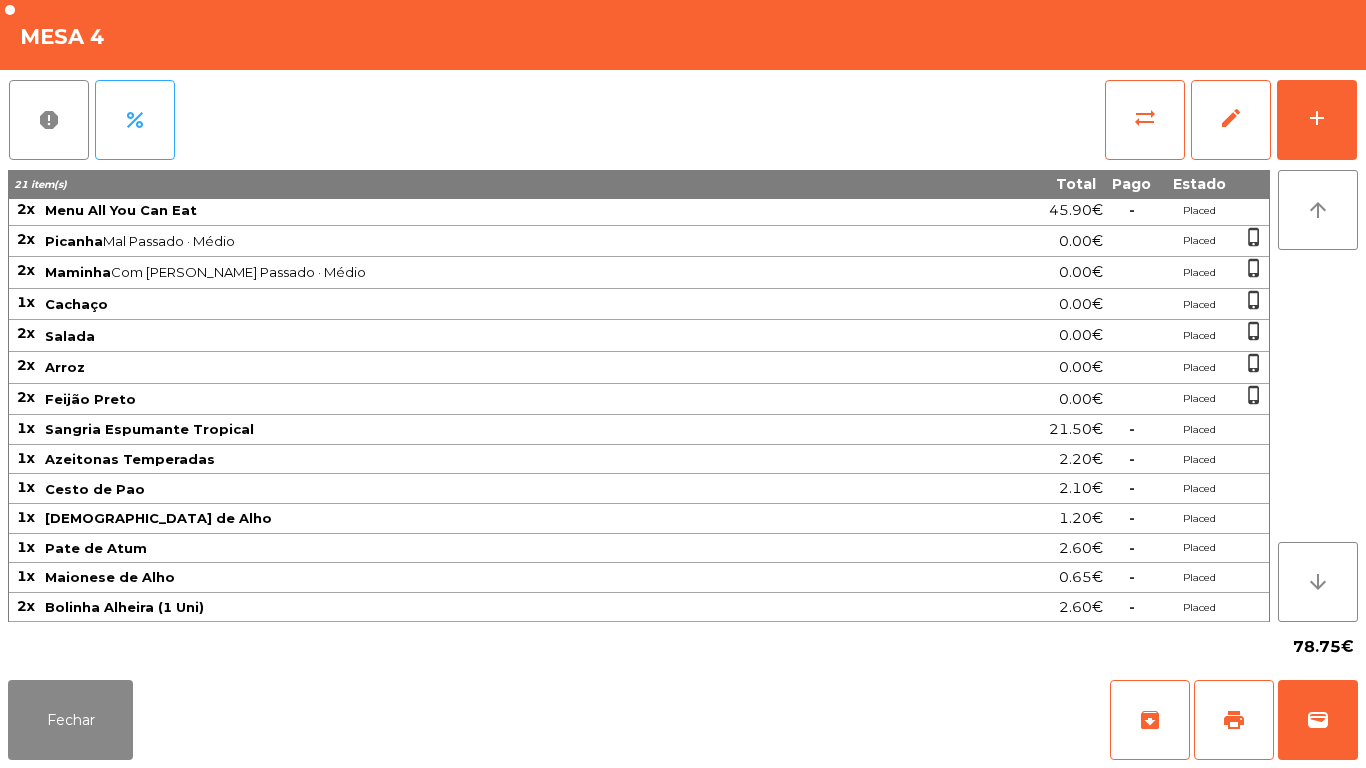 scroll, scrollTop: 0, scrollLeft: 0, axis: both 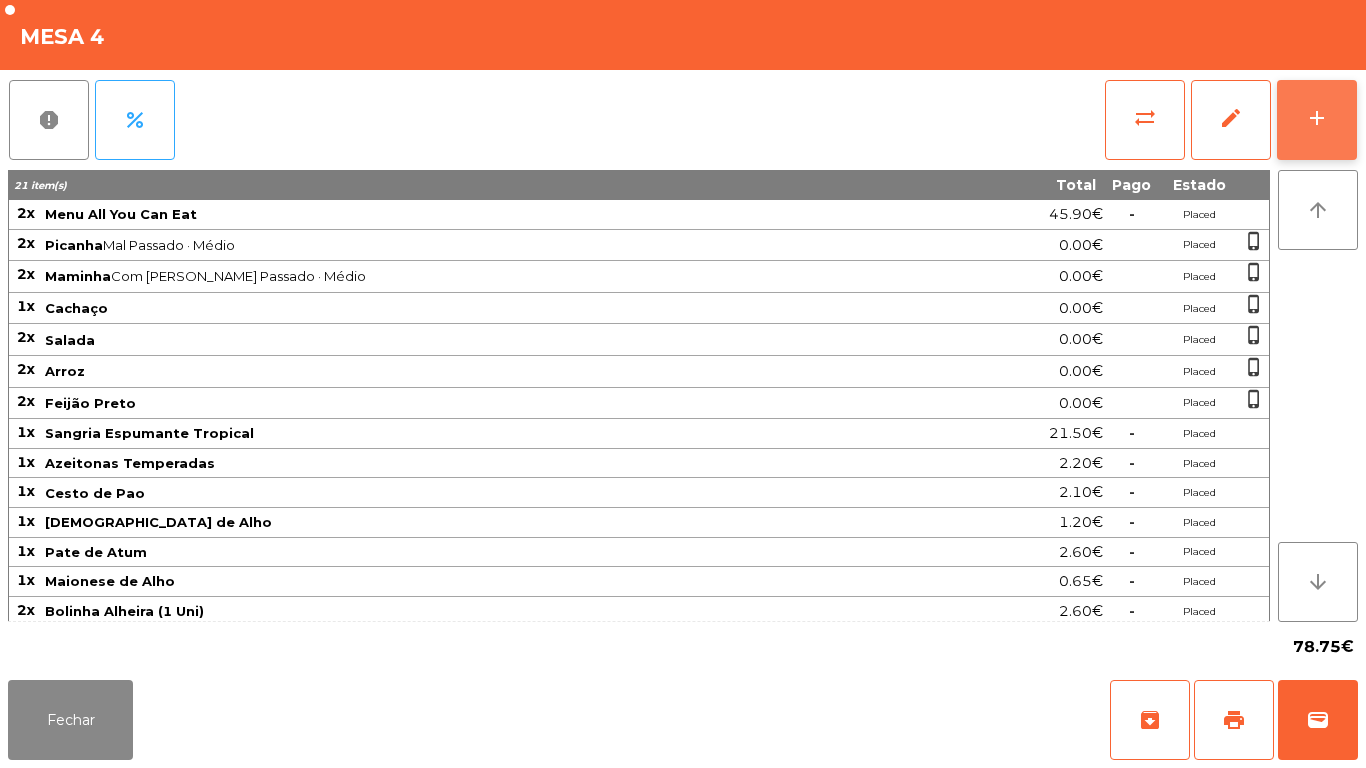 click on "add" 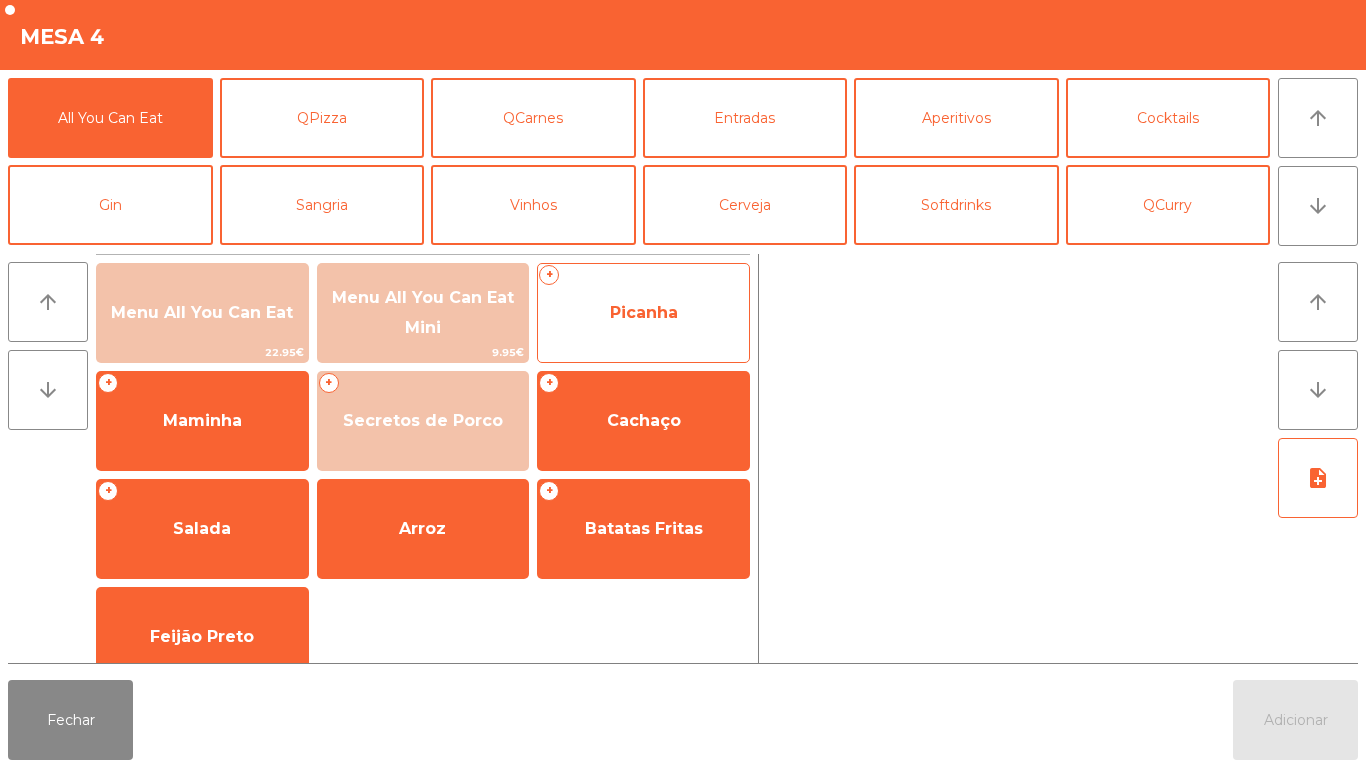 click on "Picanha" 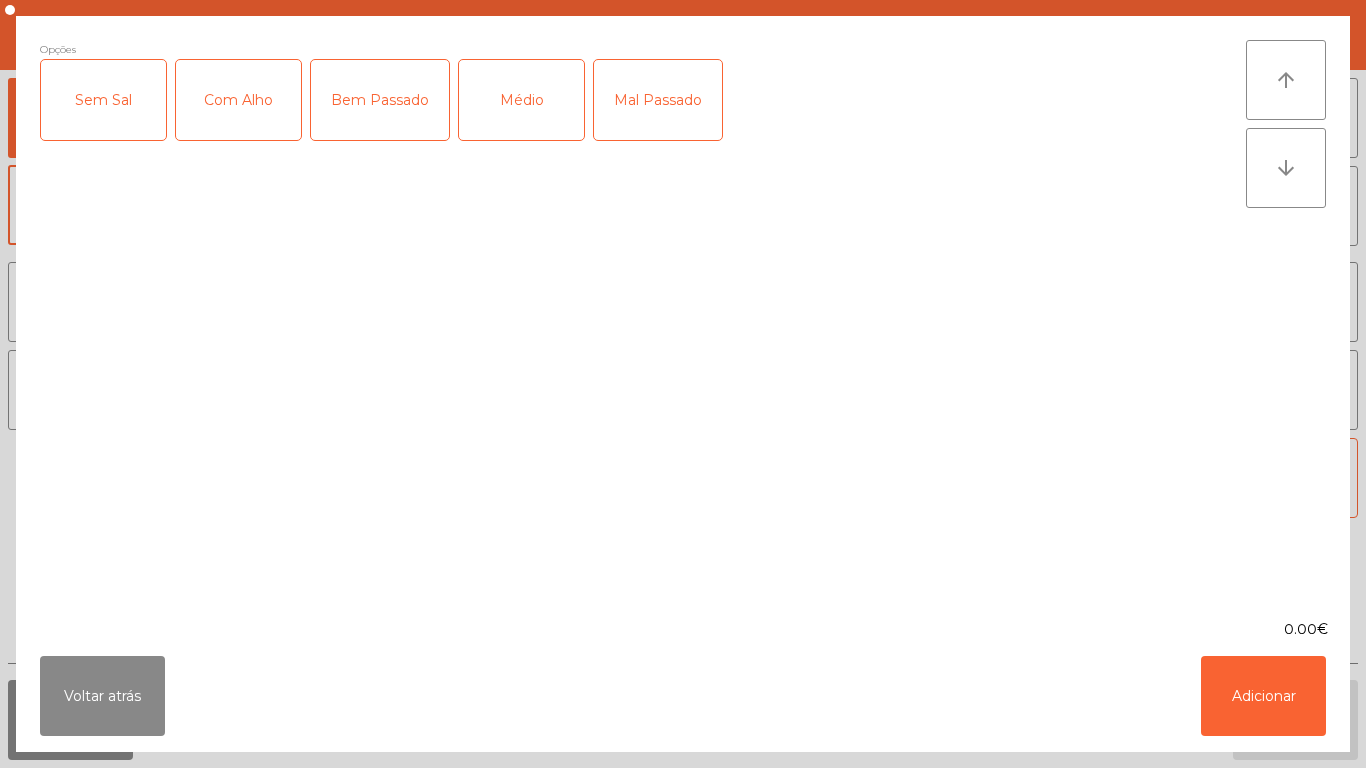click on "Mal Passado" 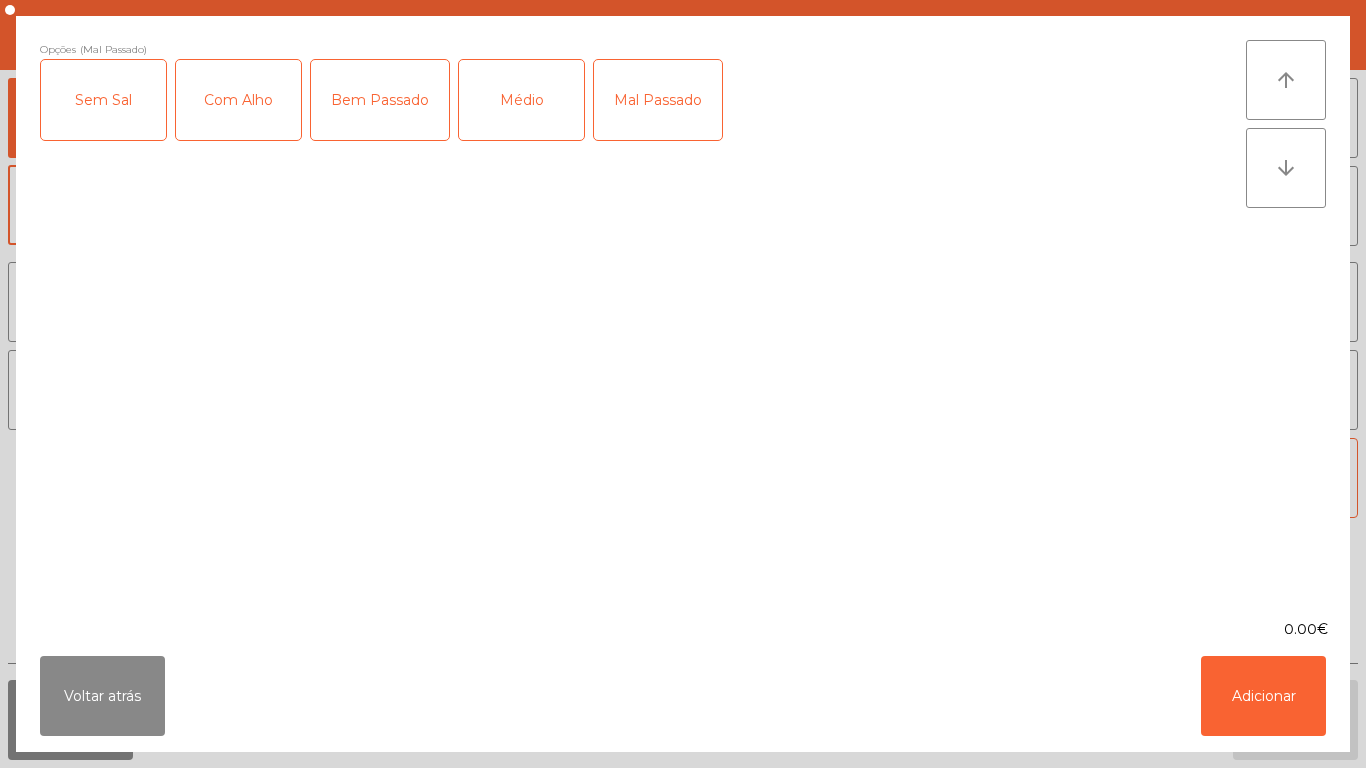 click on "Médio" 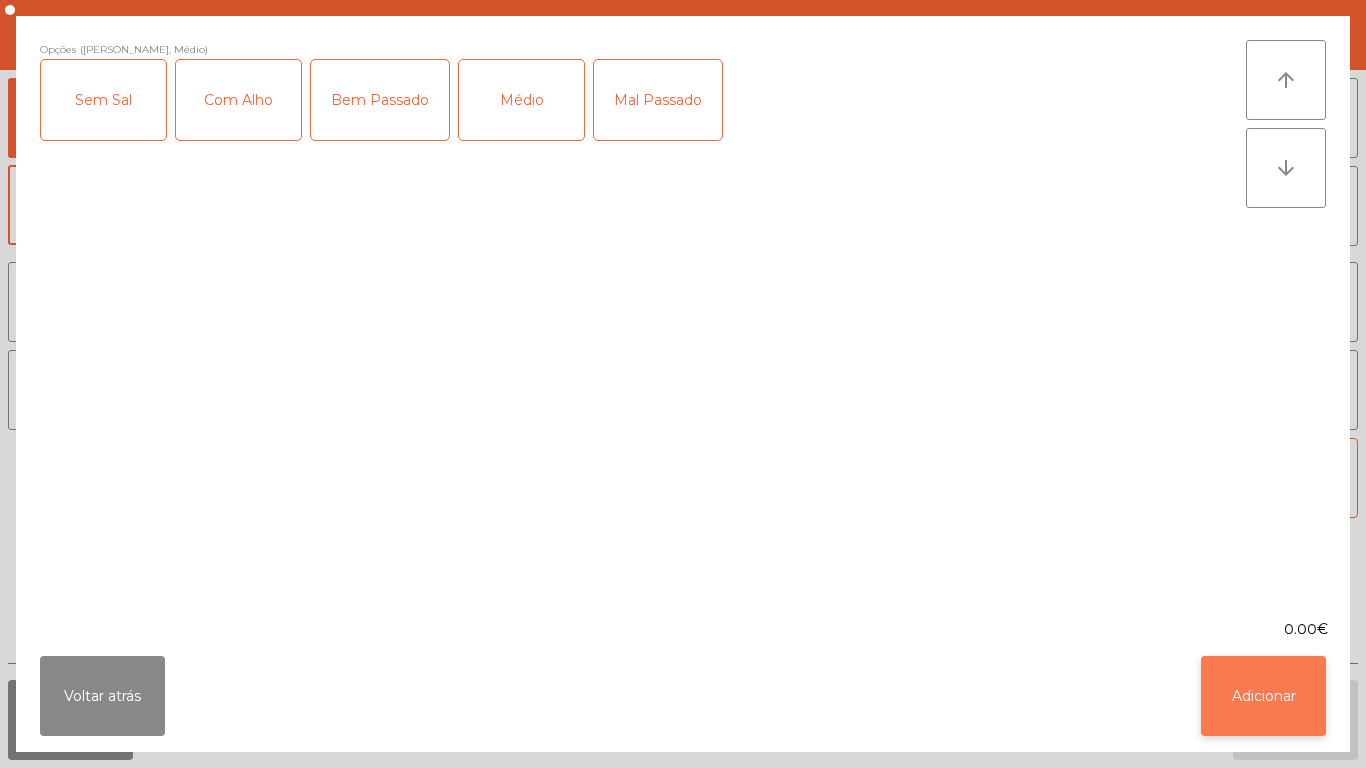click on "Adicionar" 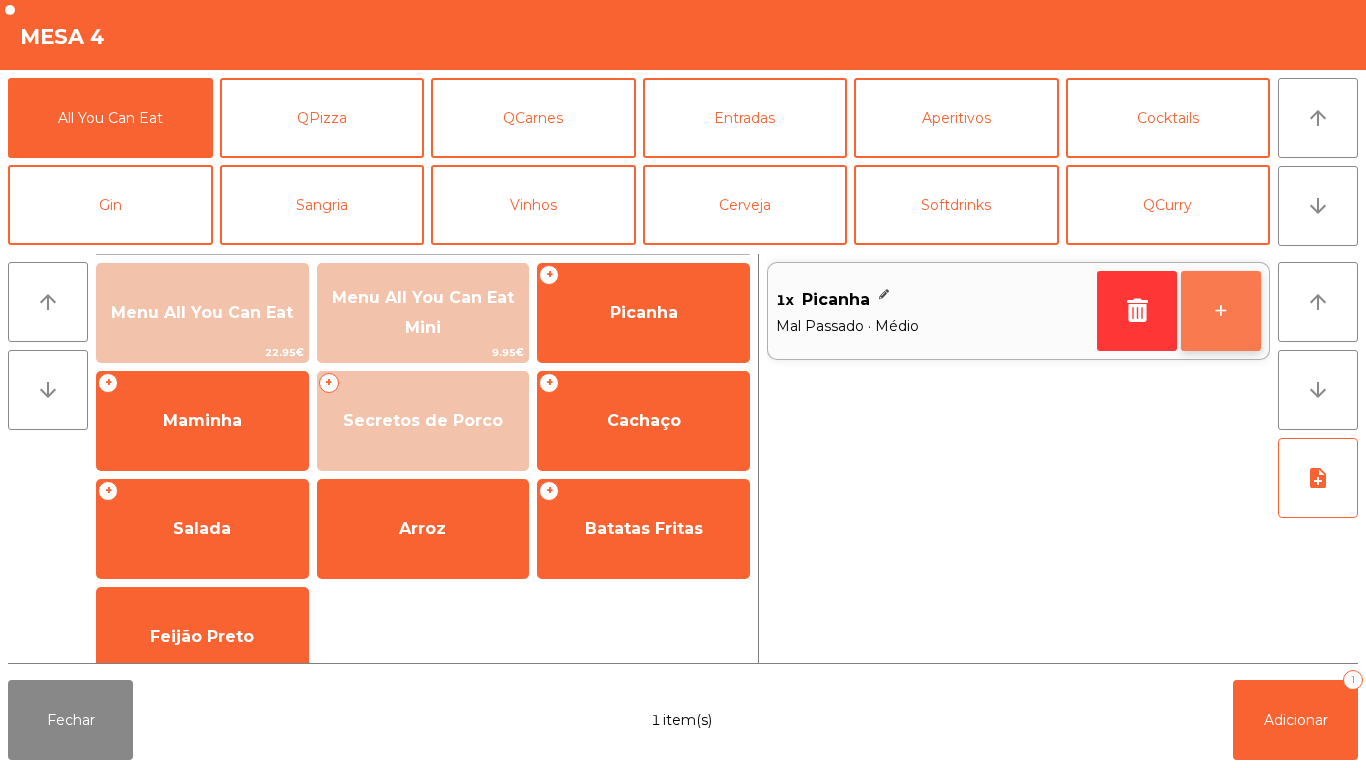 click on "+" 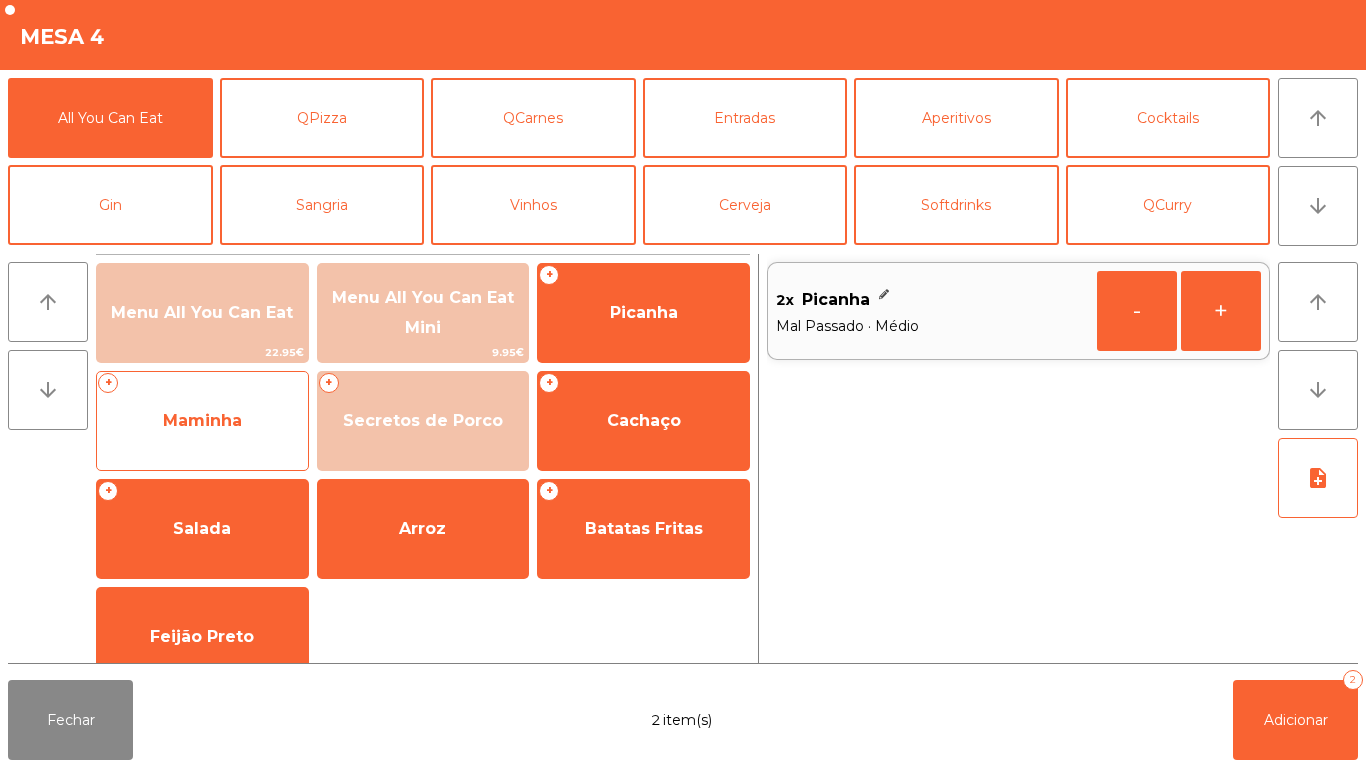 click on "Maminha" 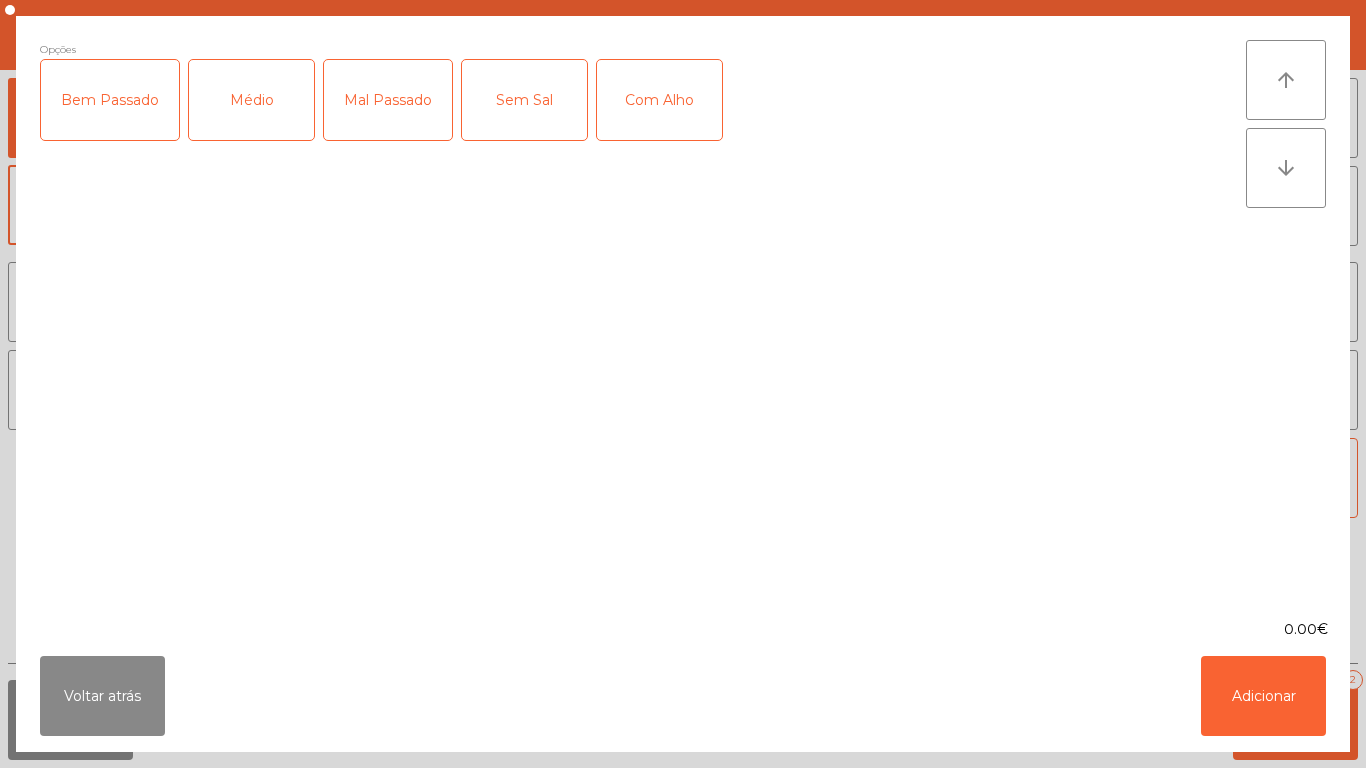 click on "Mal Passado" 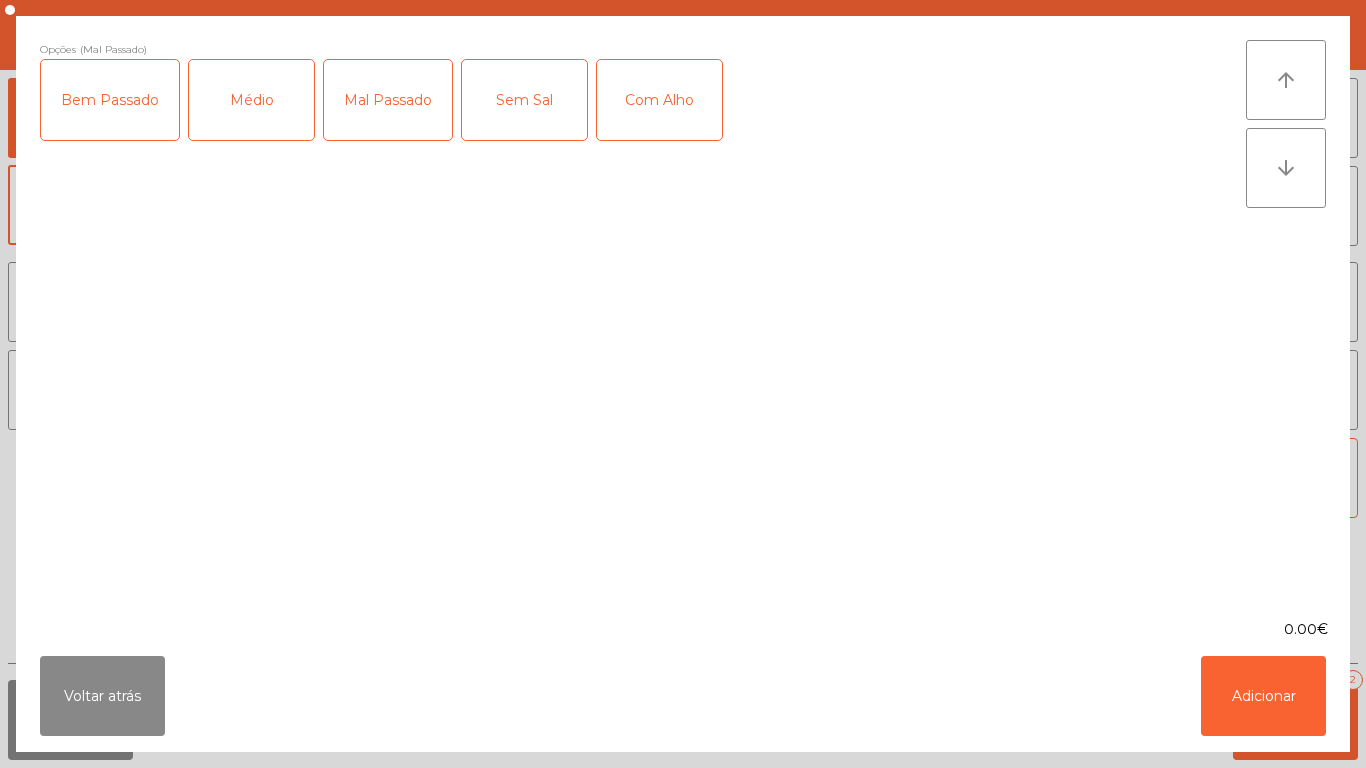 click on "Médio" 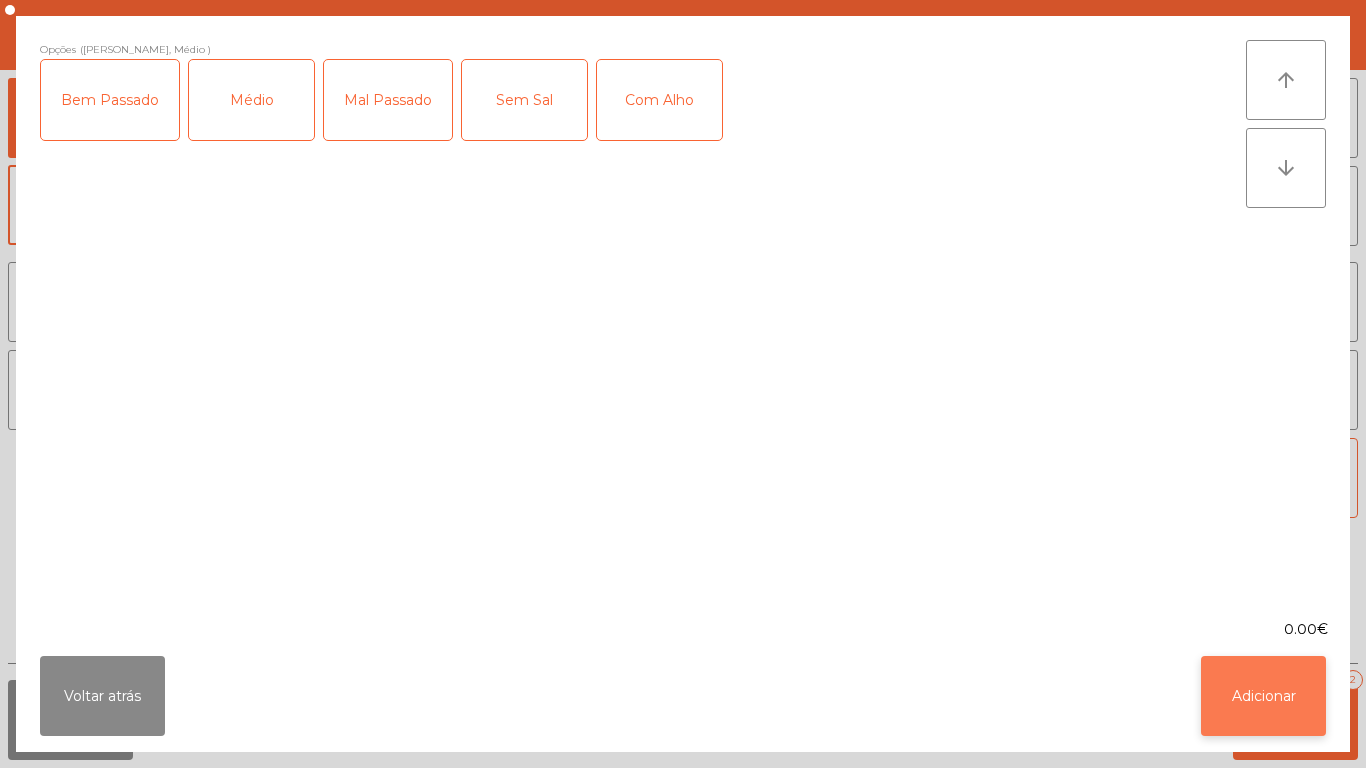 click on "Adicionar" 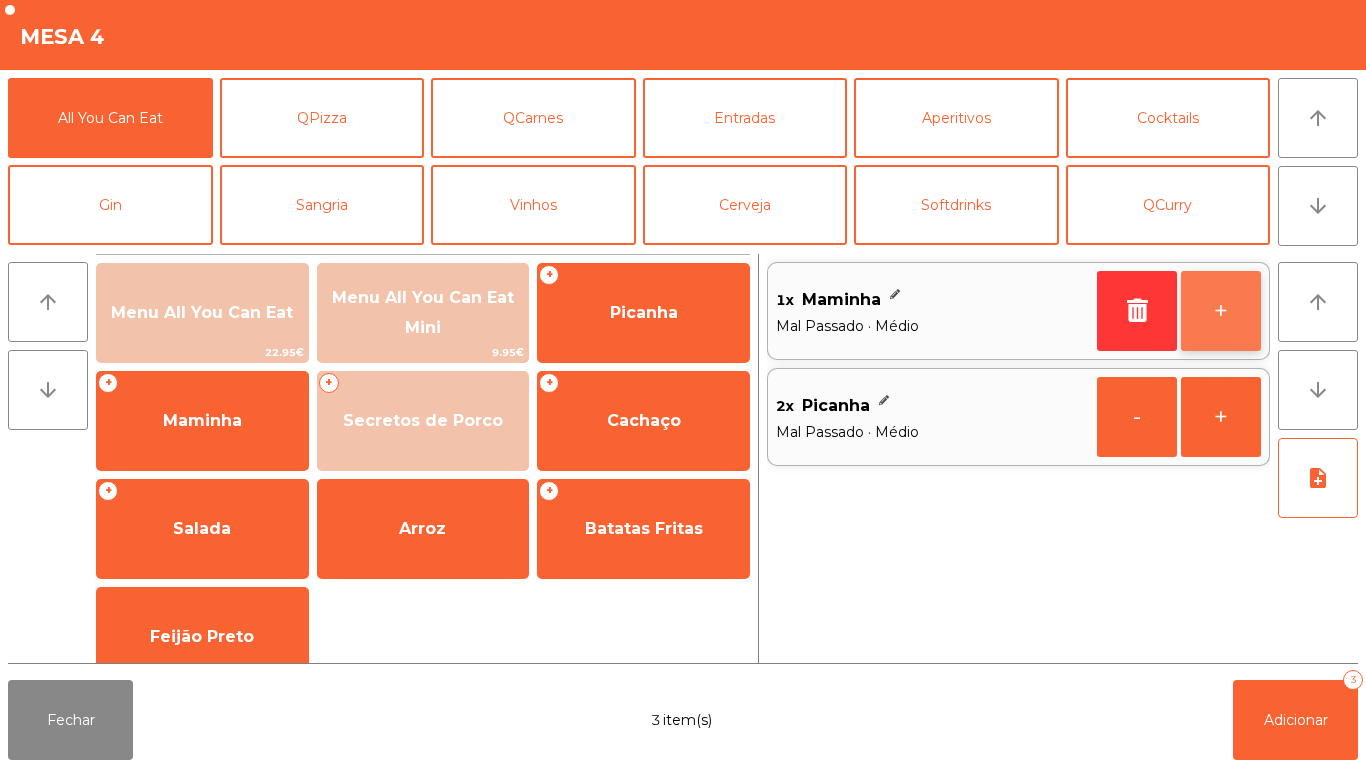 click on "+" 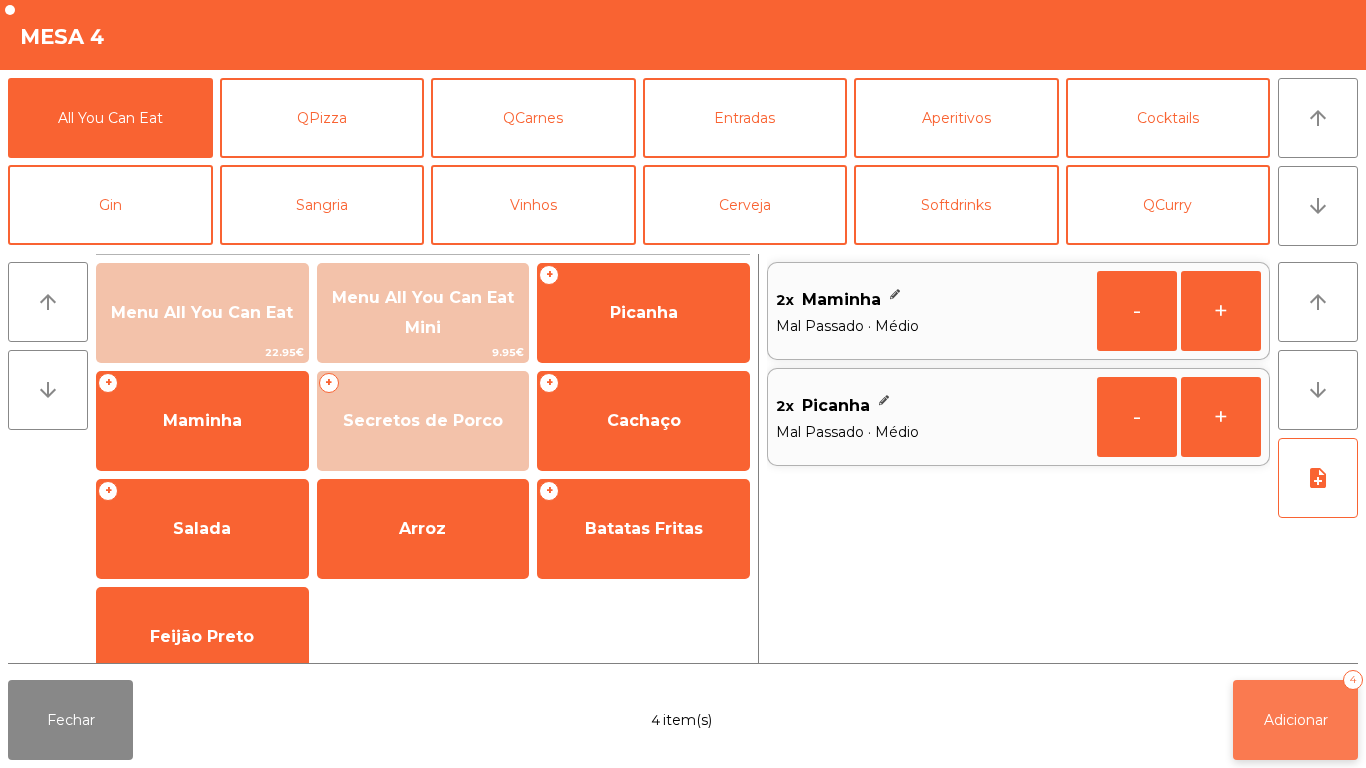 click on "Adicionar   4" 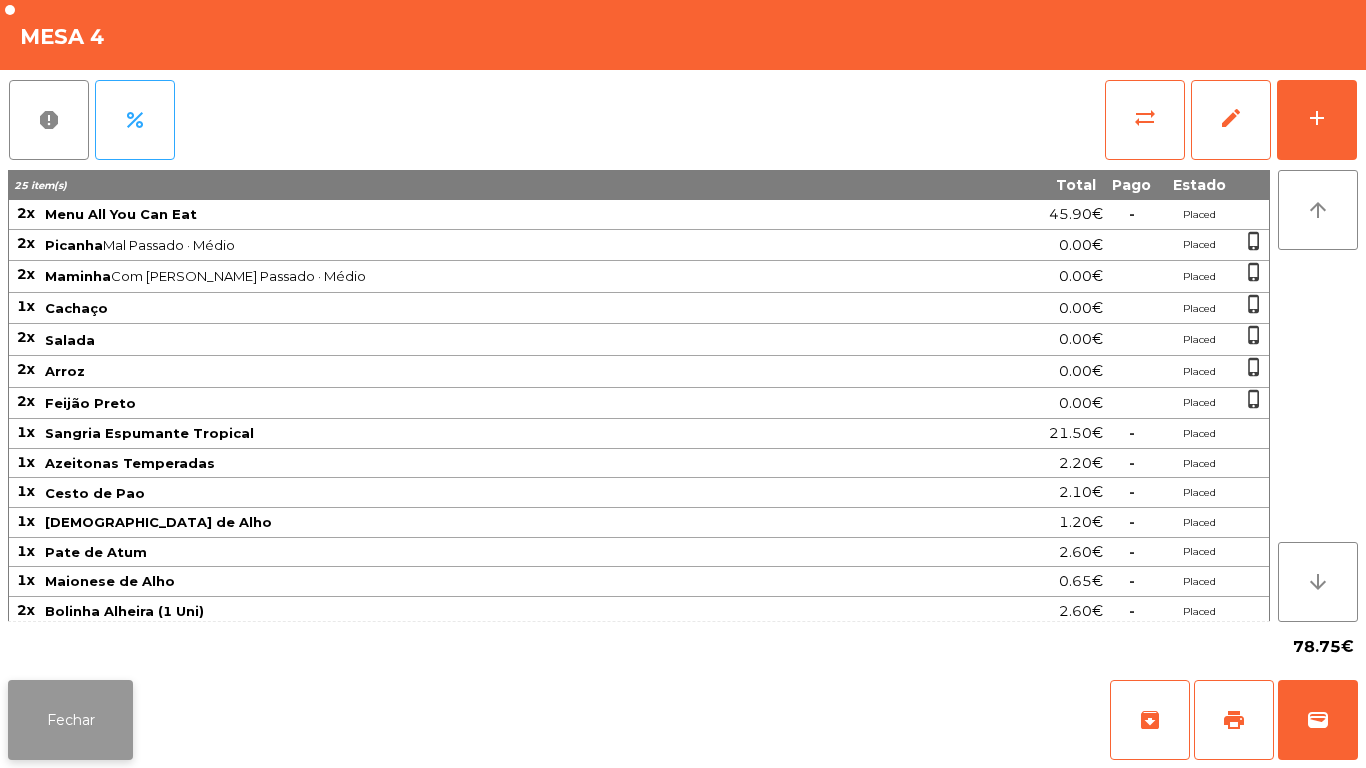 click on "Fechar" 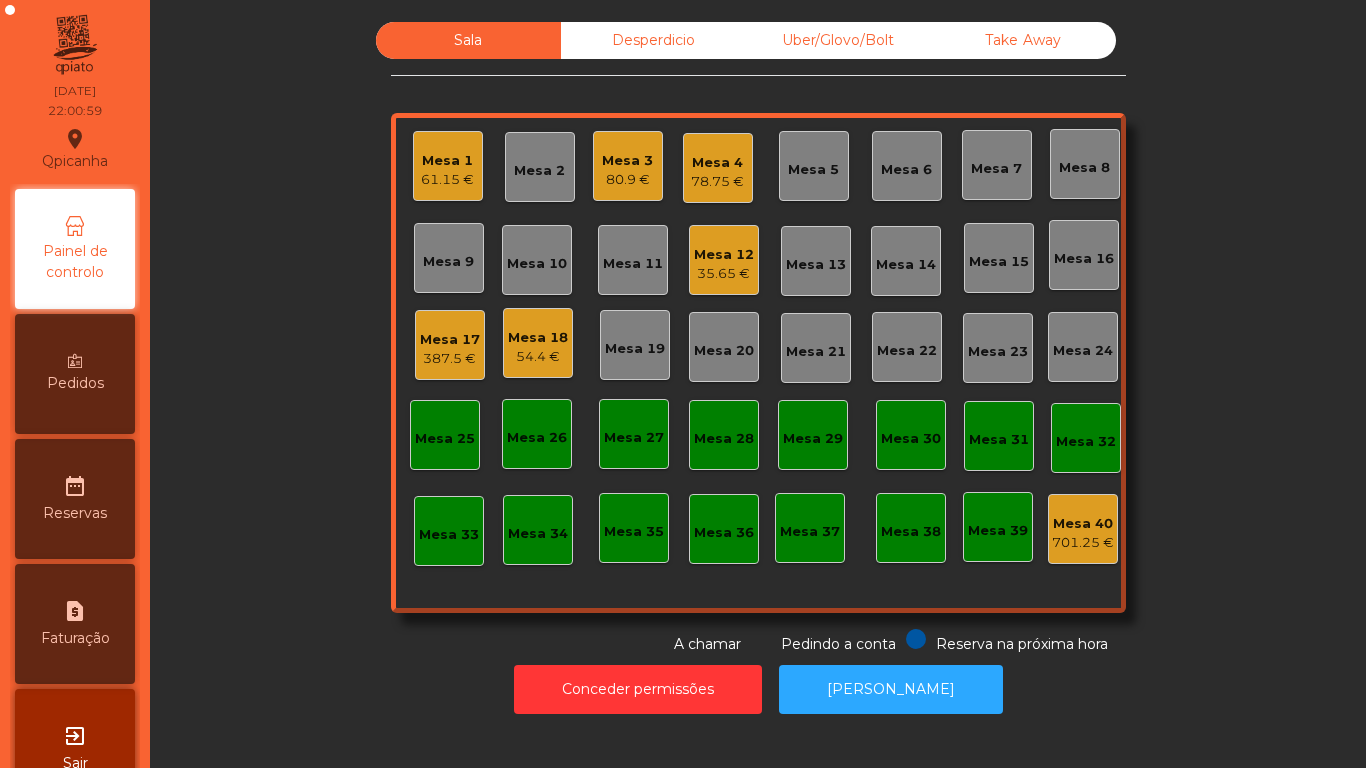 click on "Mesa 12   35.65 €" 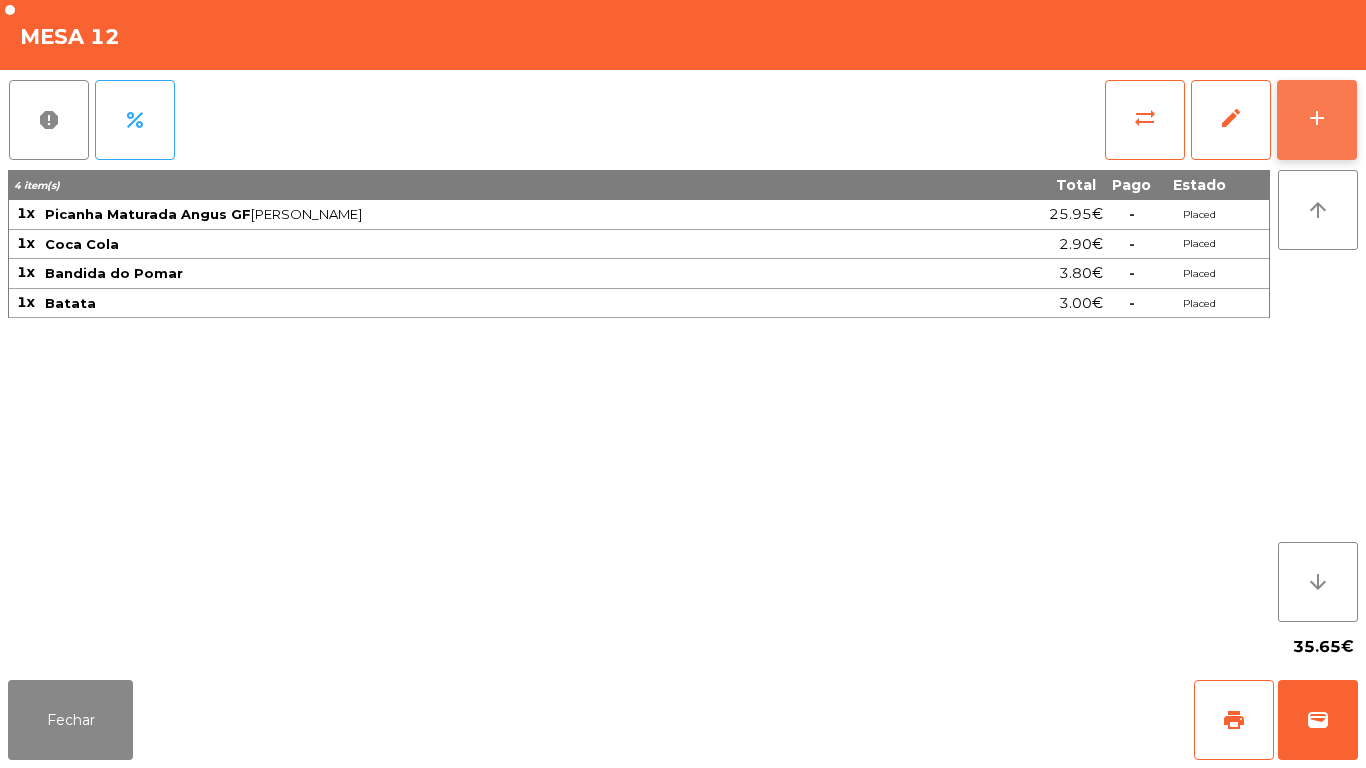 click on "add" 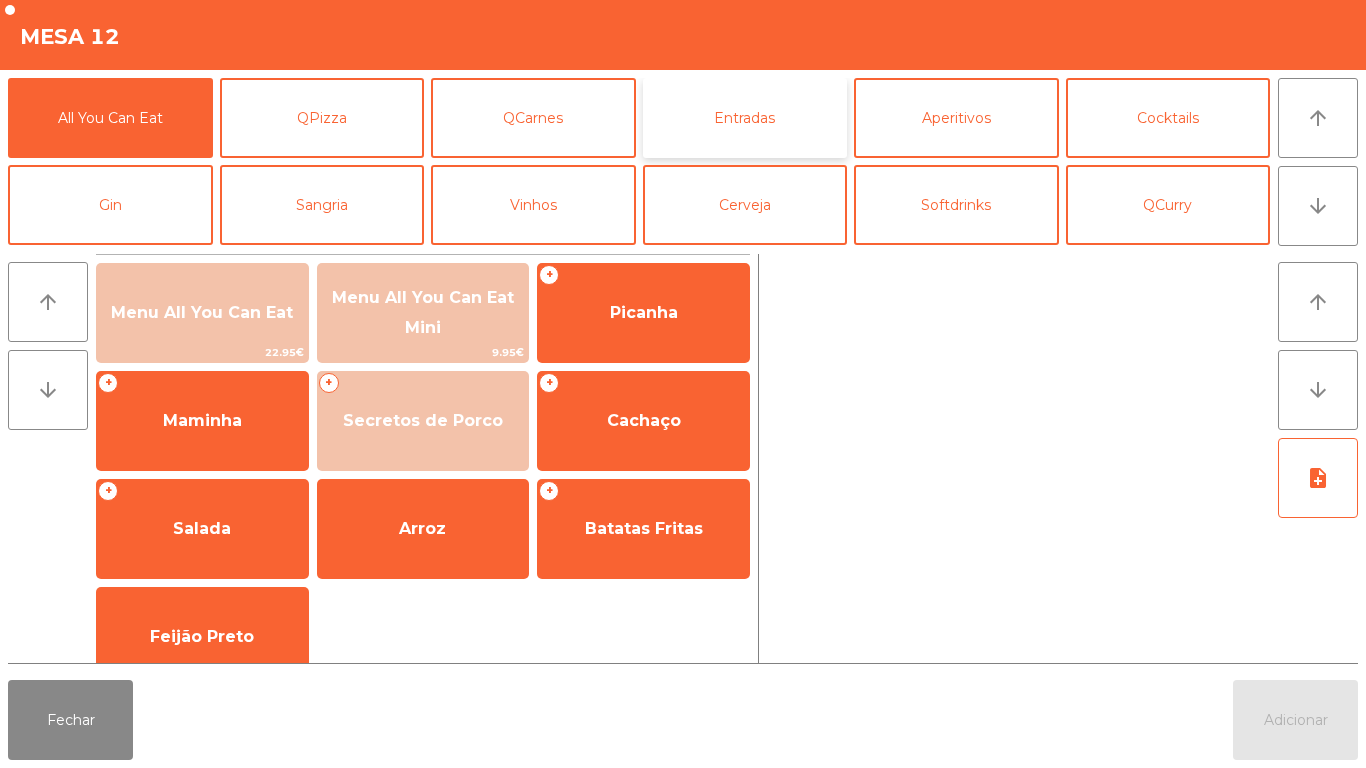 click on "Entradas" 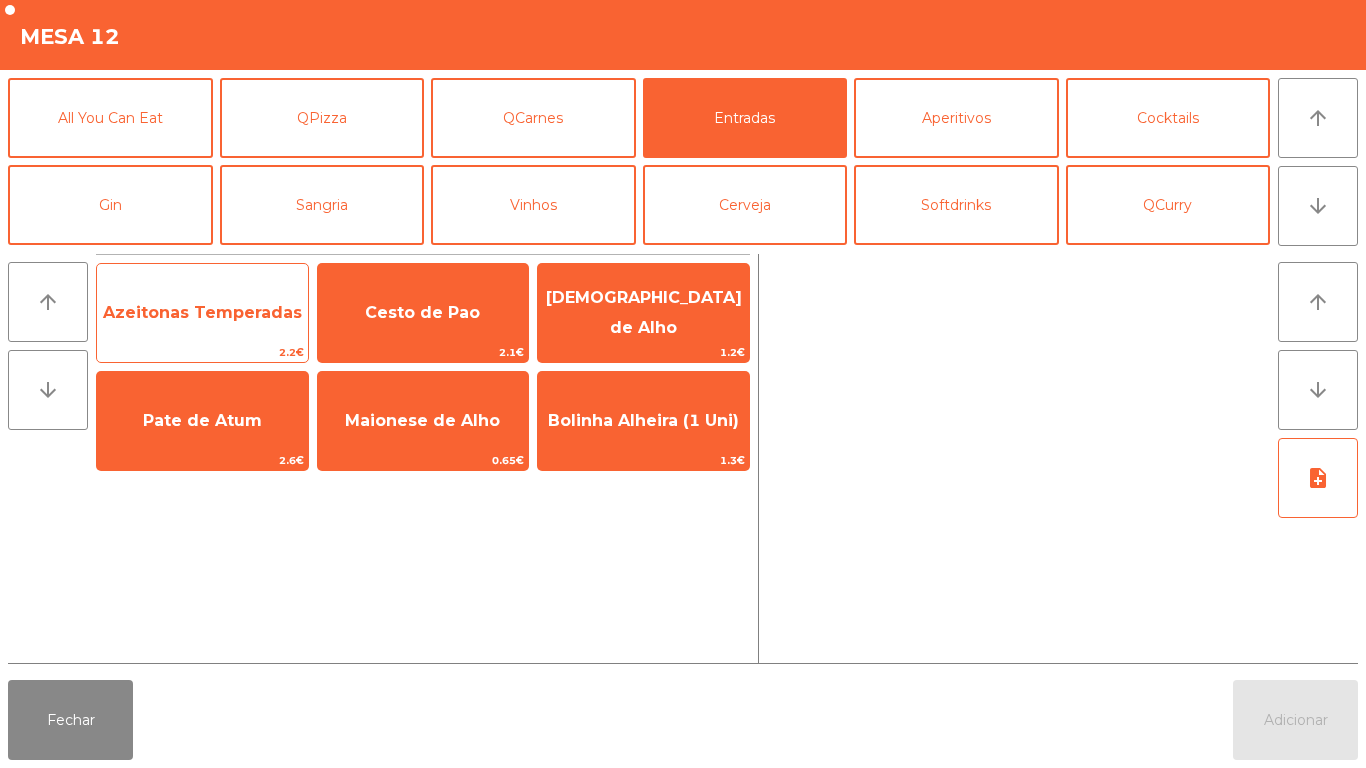 click on "Azeitonas Temperadas" 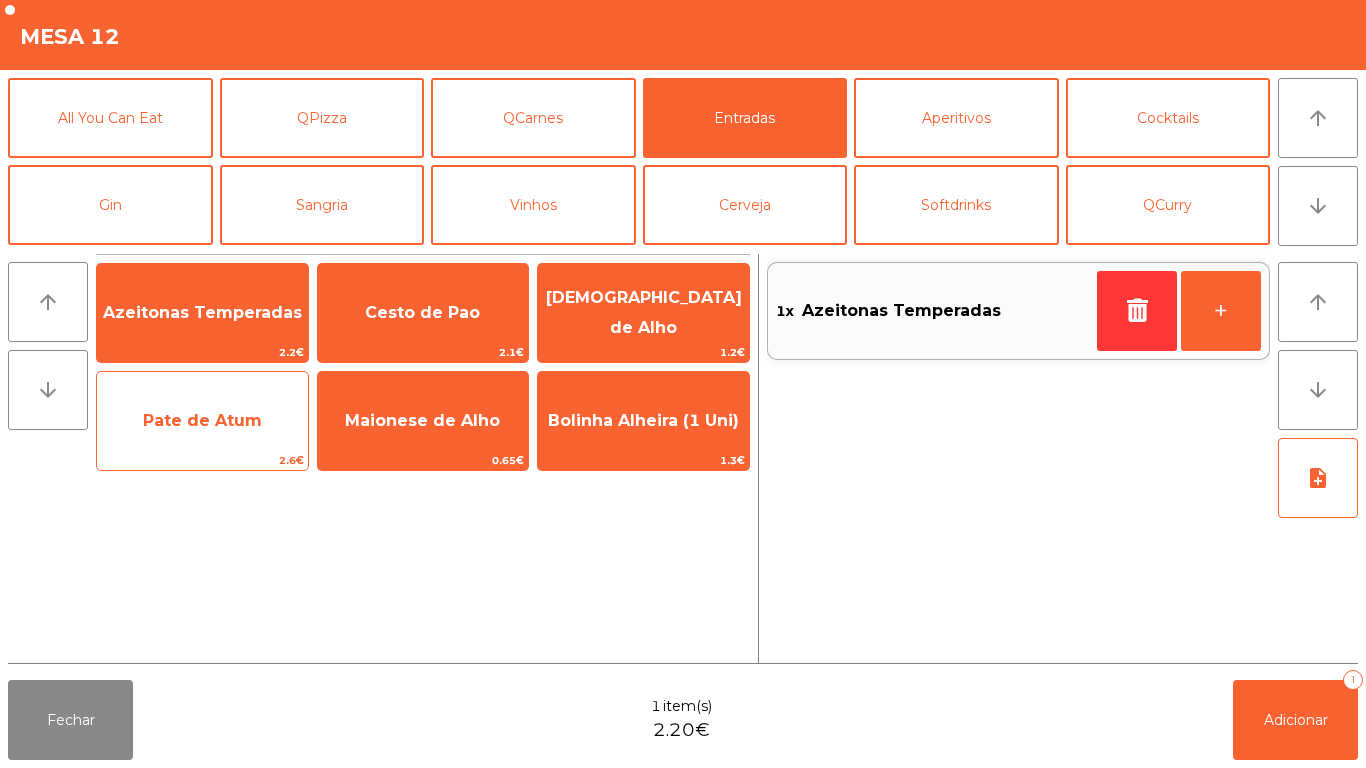 click on "Pate de Atum" 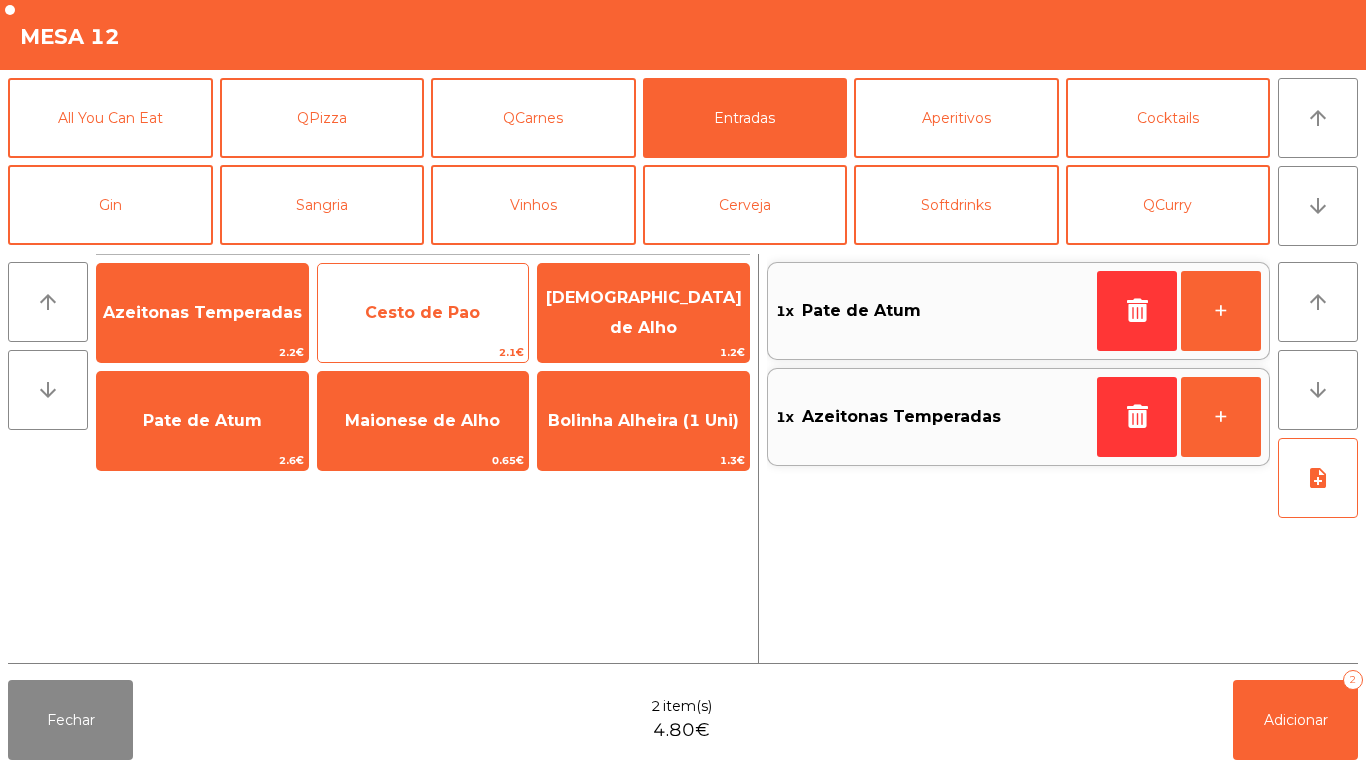 click on "Cesto de Pao" 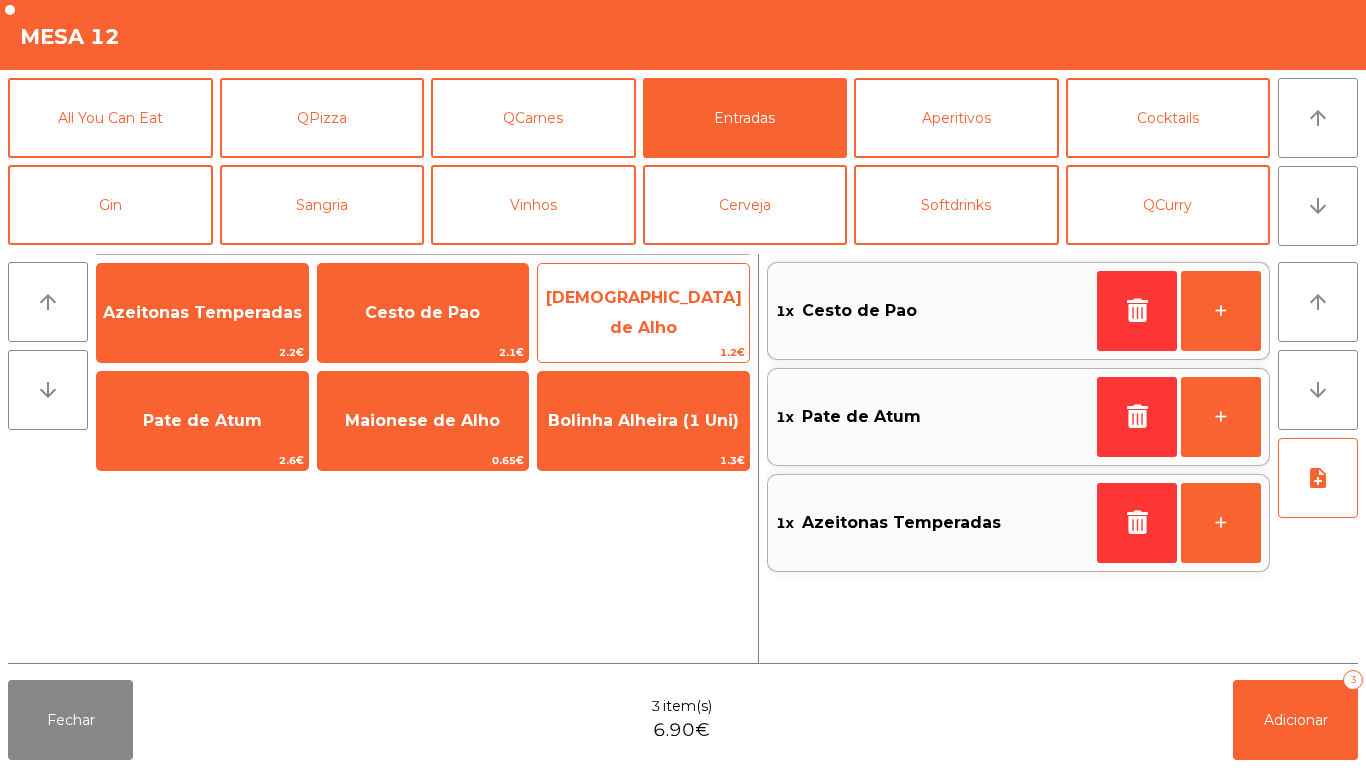 click on "[DEMOGRAPHIC_DATA] de Alho" 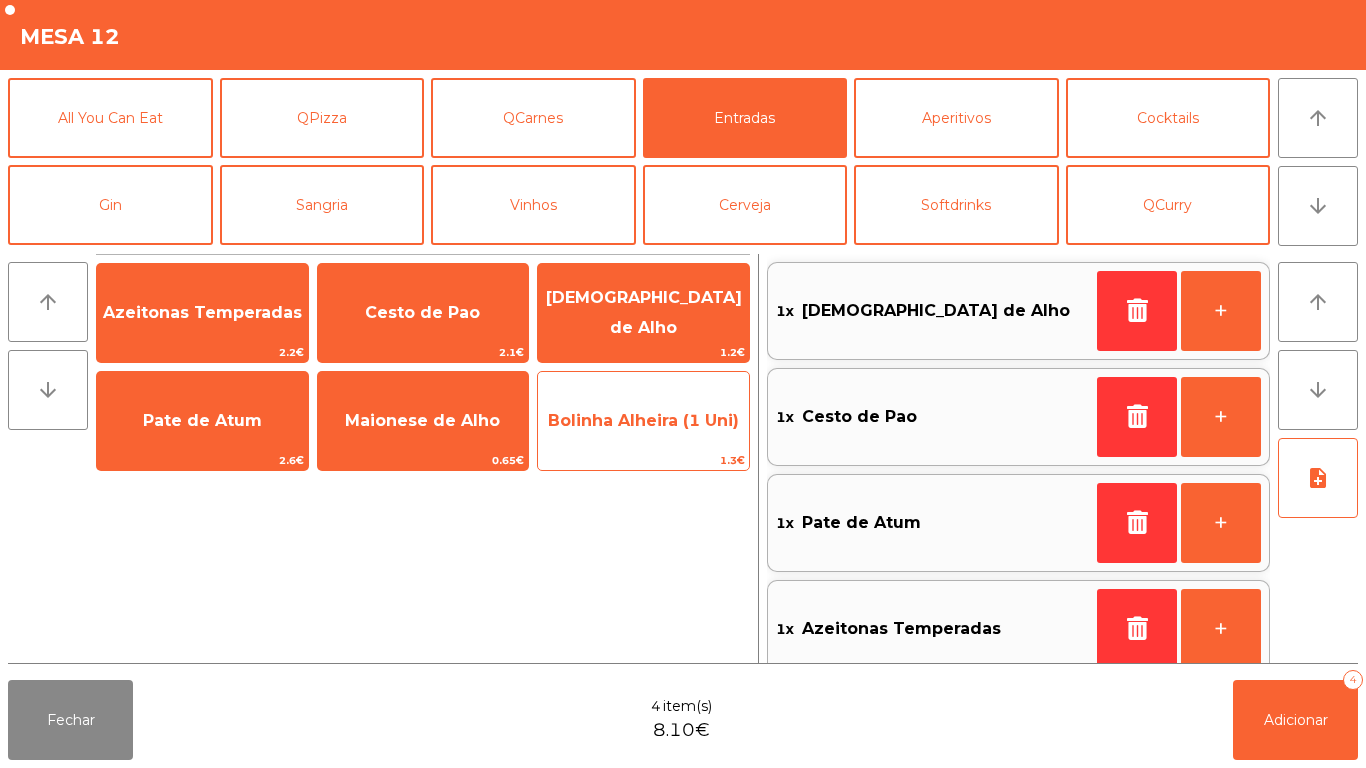 click on "Bolinha Alheira (1 Uni)" 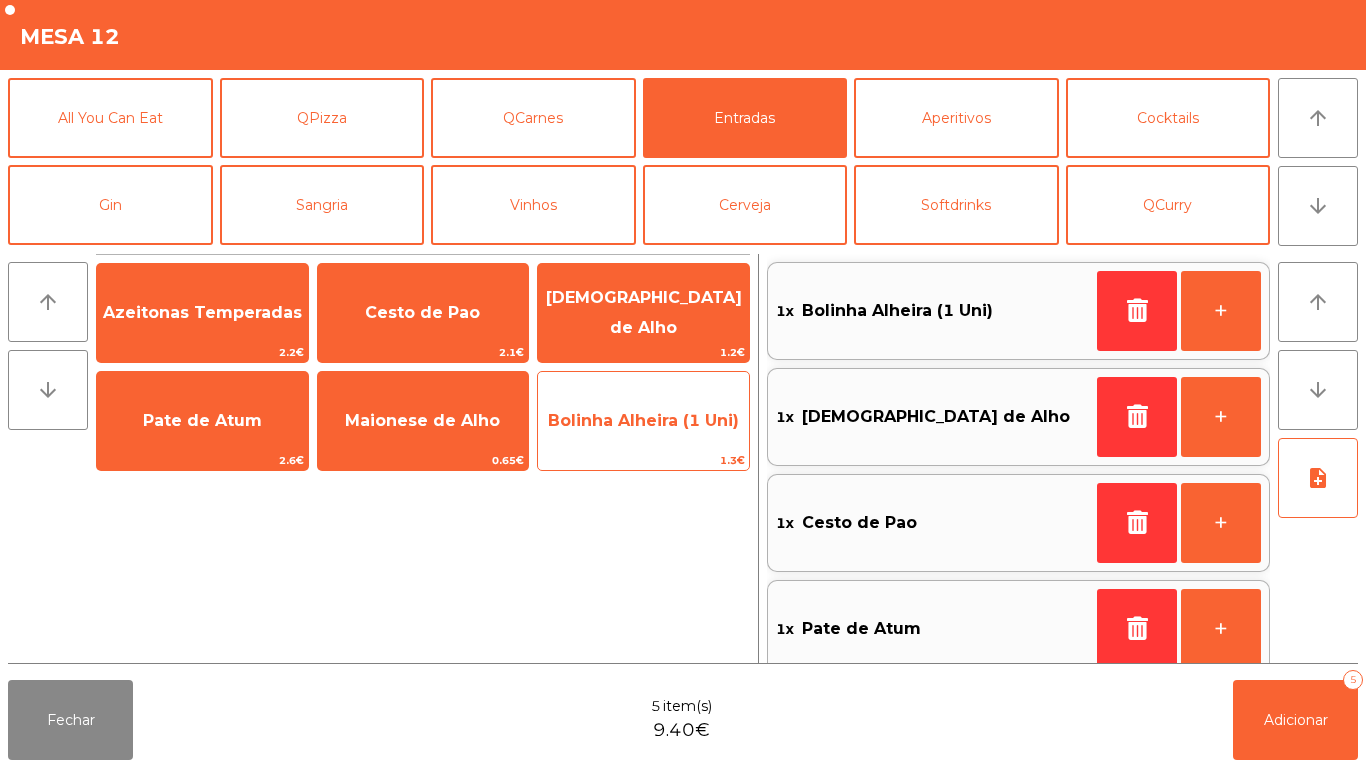 scroll, scrollTop: 8, scrollLeft: 0, axis: vertical 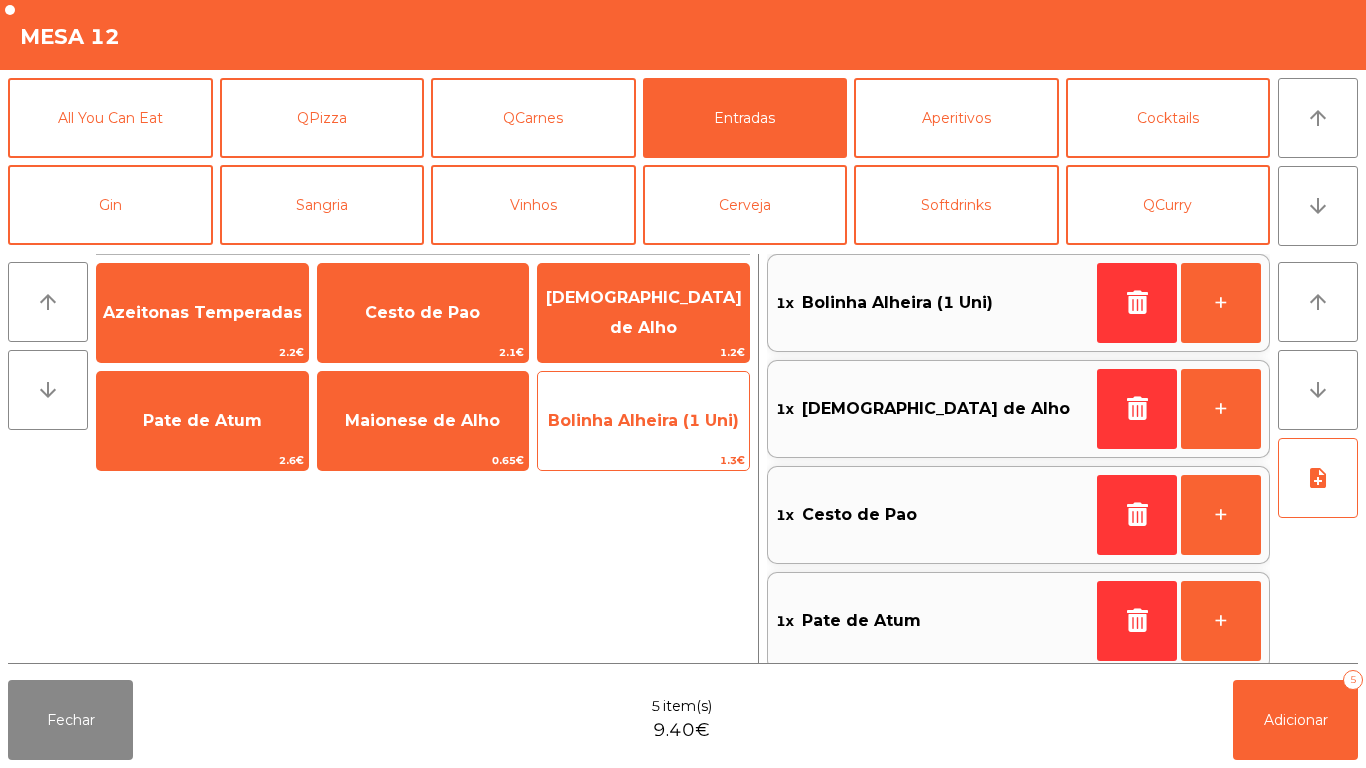 click on "Bolinha Alheira (1 Uni)" 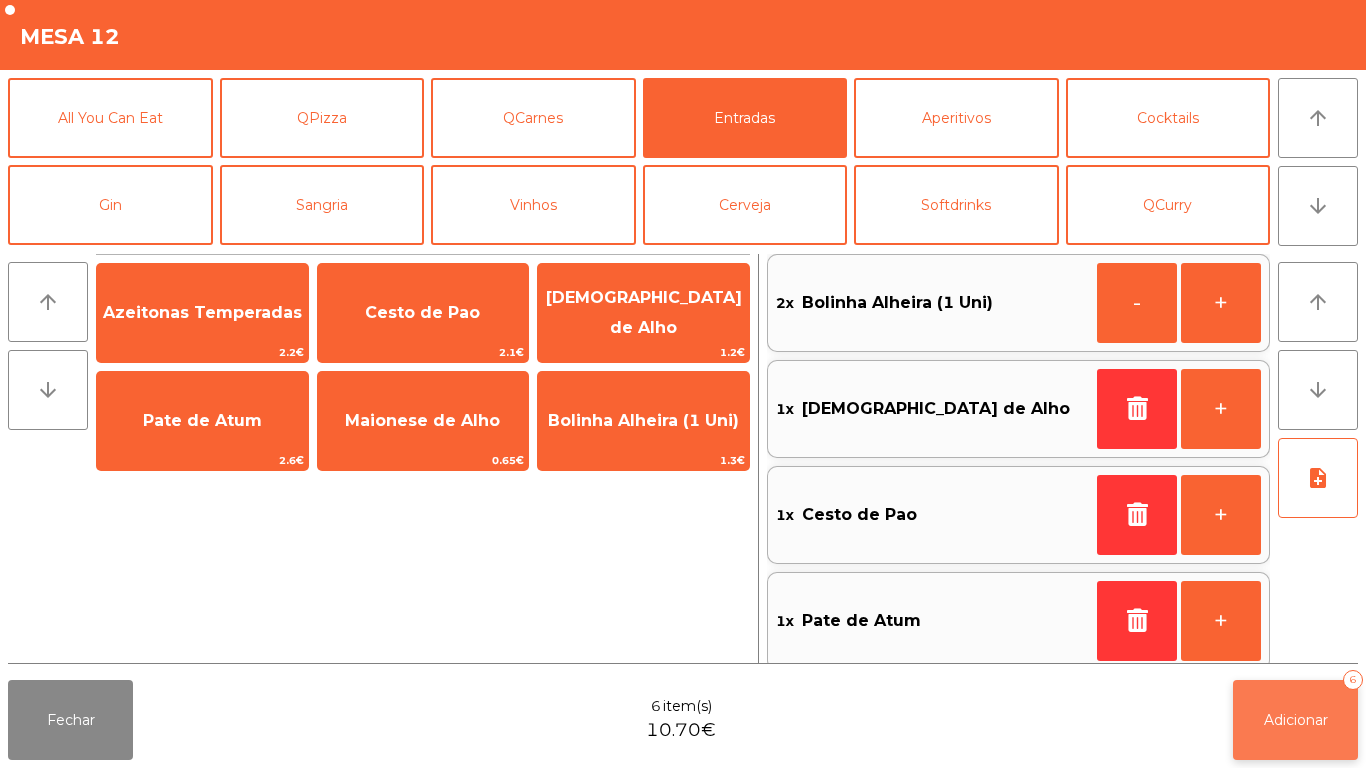 click on "Adicionar   6" 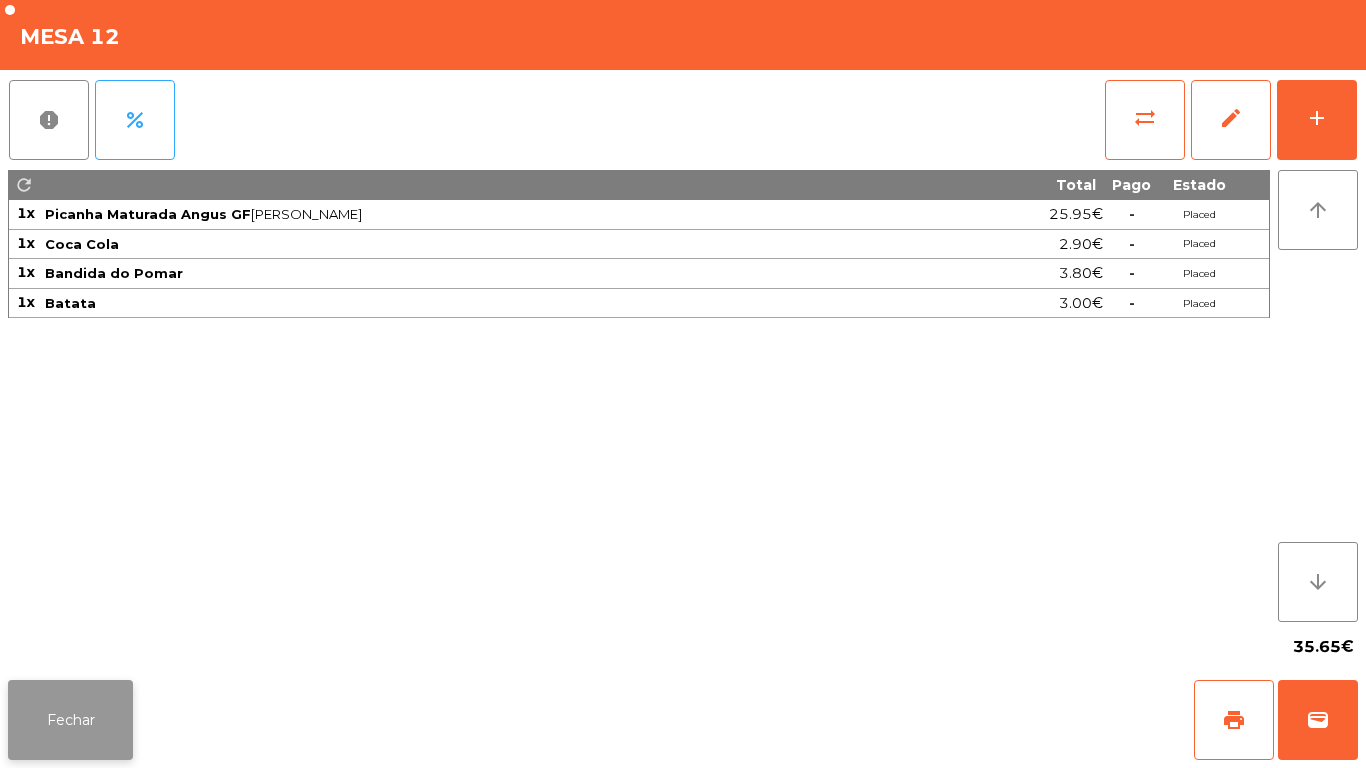 click on "Fechar" 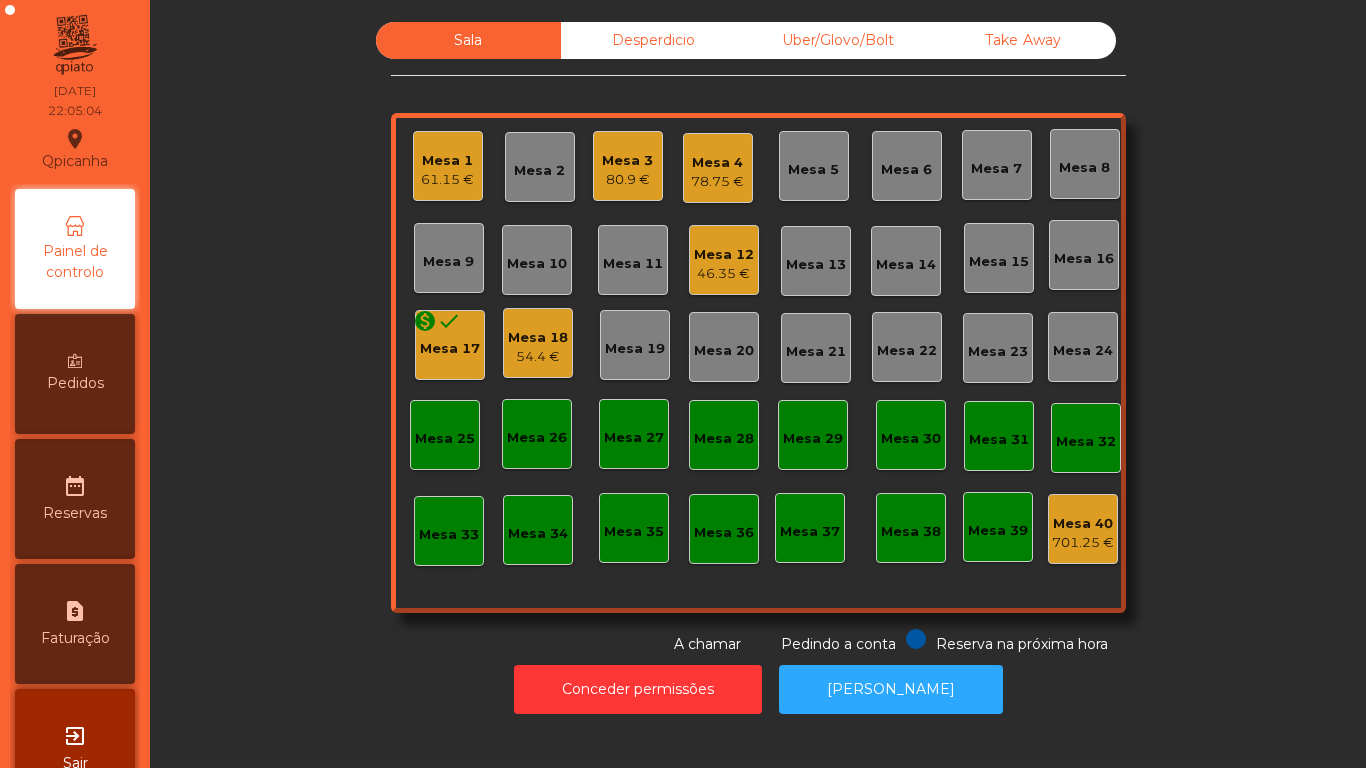 click on "54.4 €" 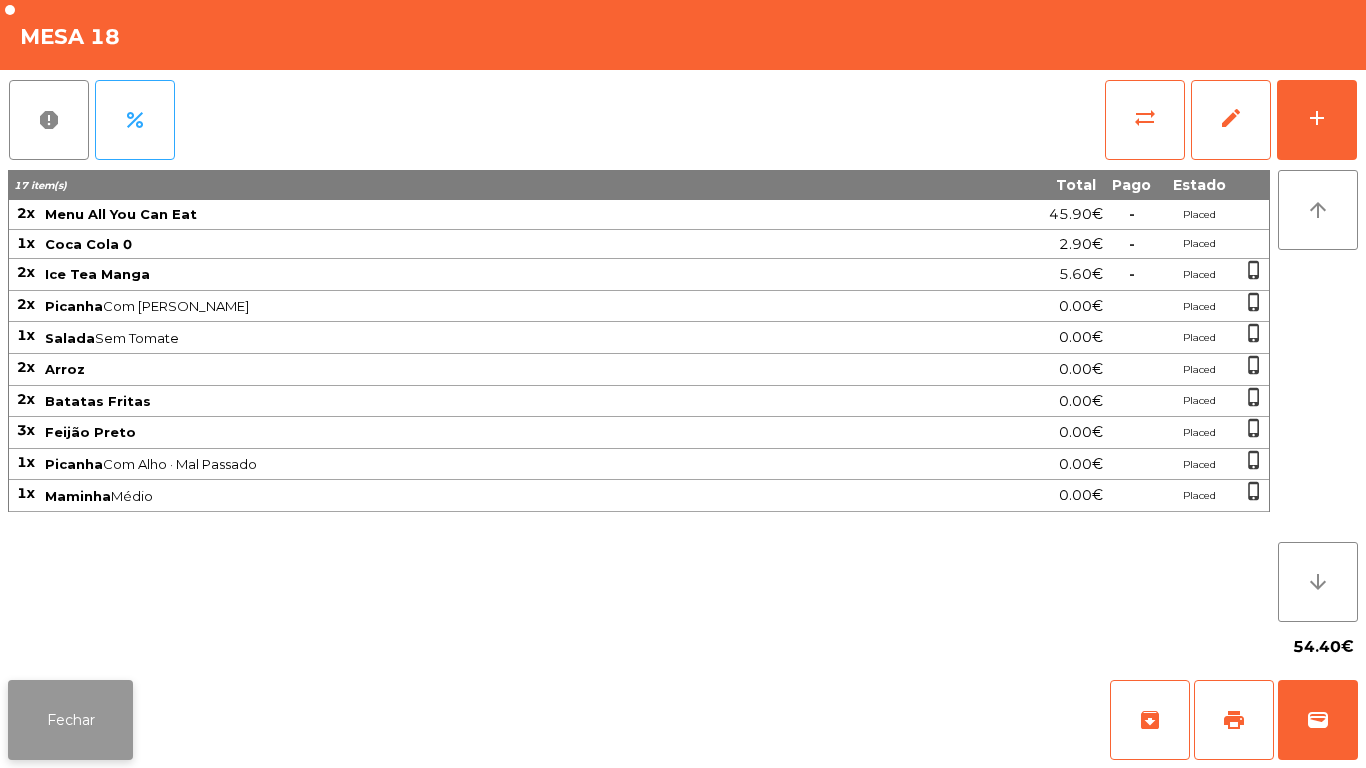 click on "Fechar" 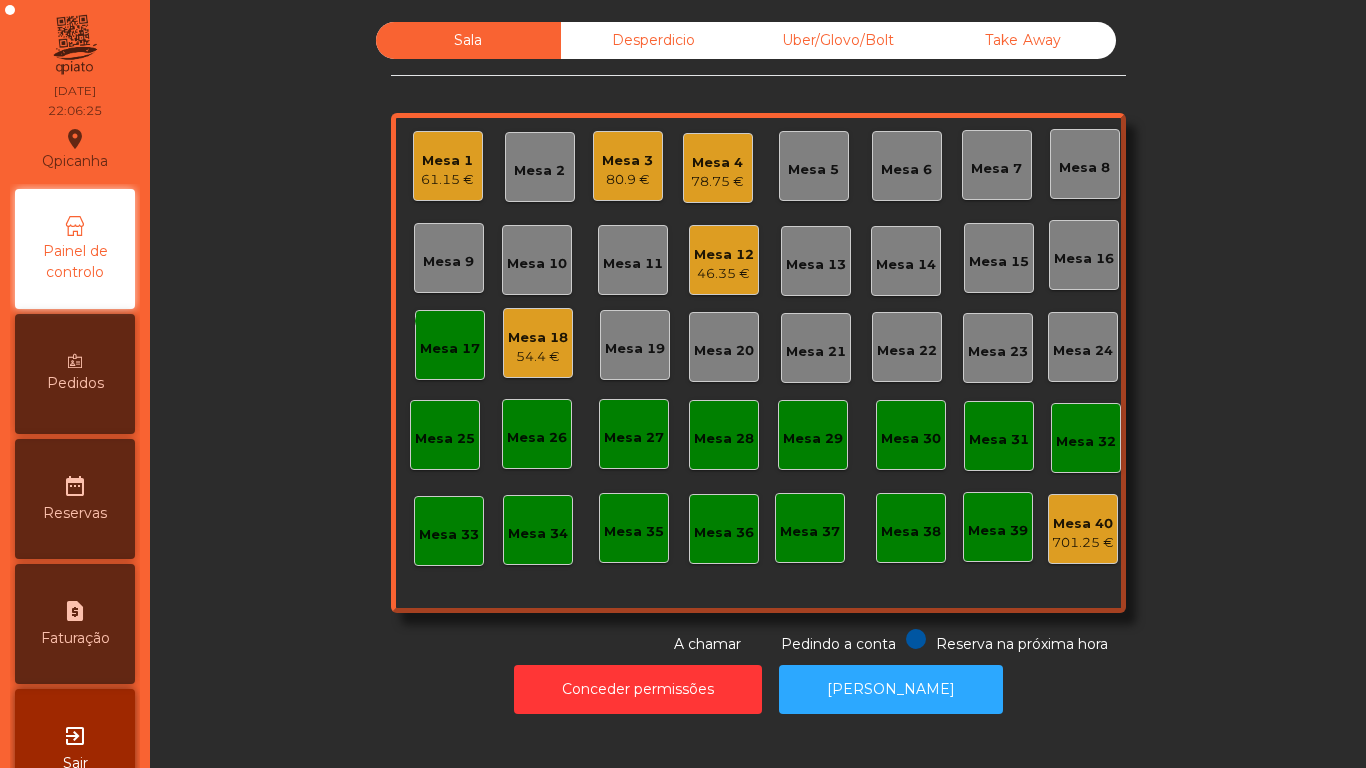 click on "monetization_on done  Mesa 17" 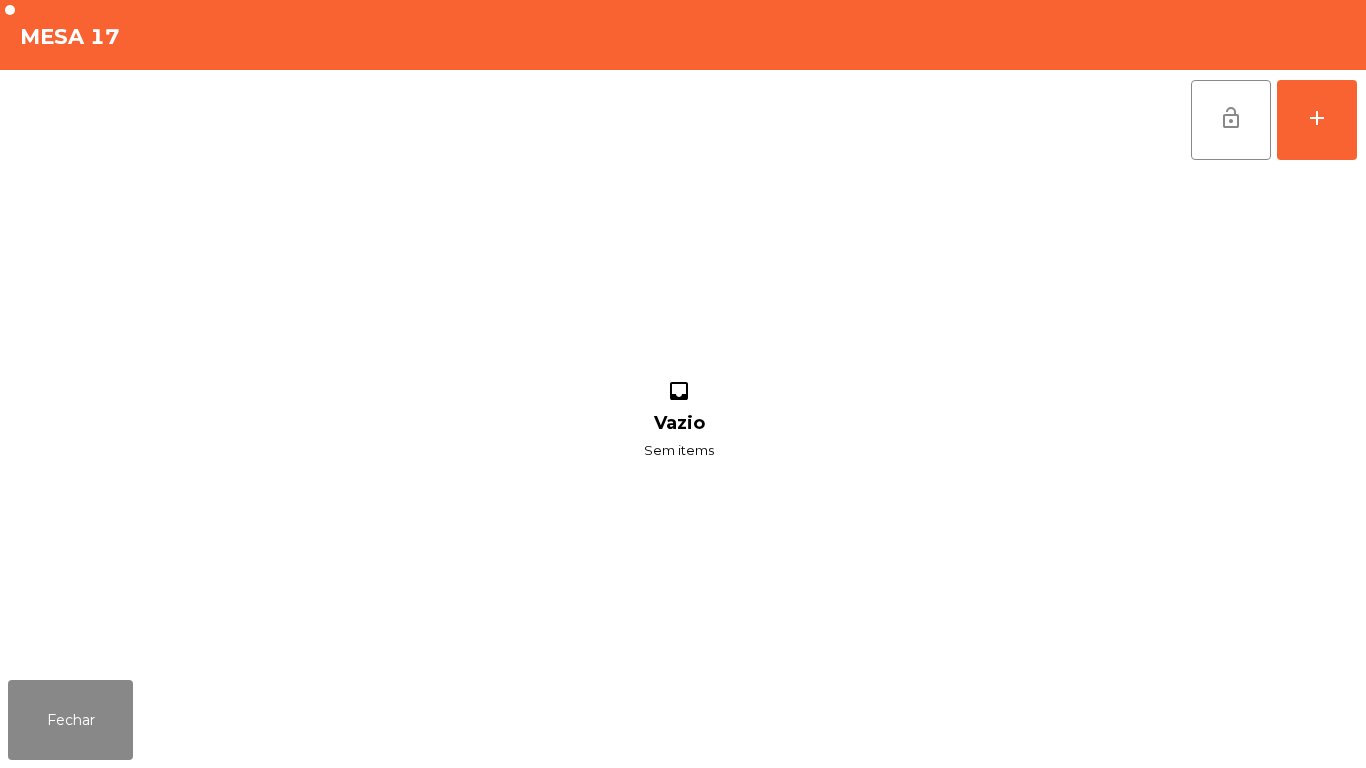 click on "inbox Vazio Sem items" 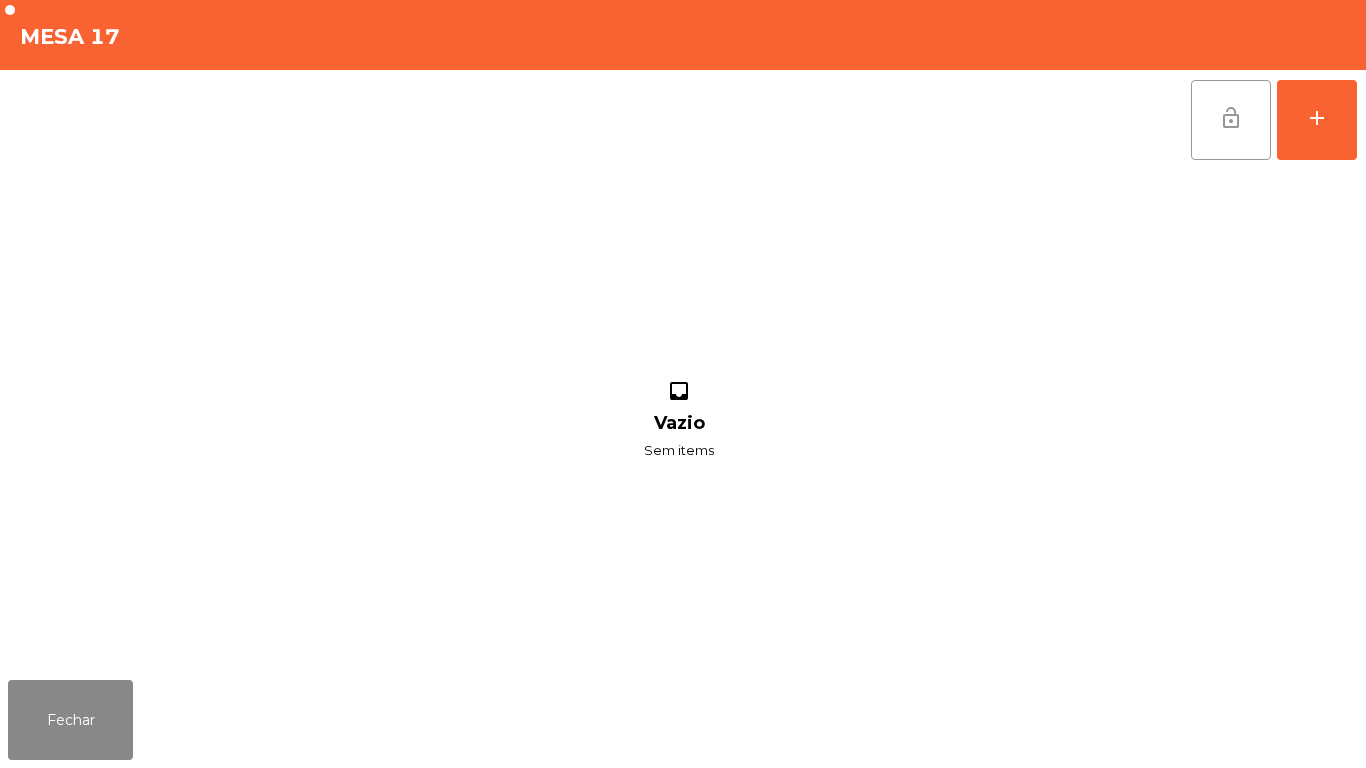 click on "lock_open" 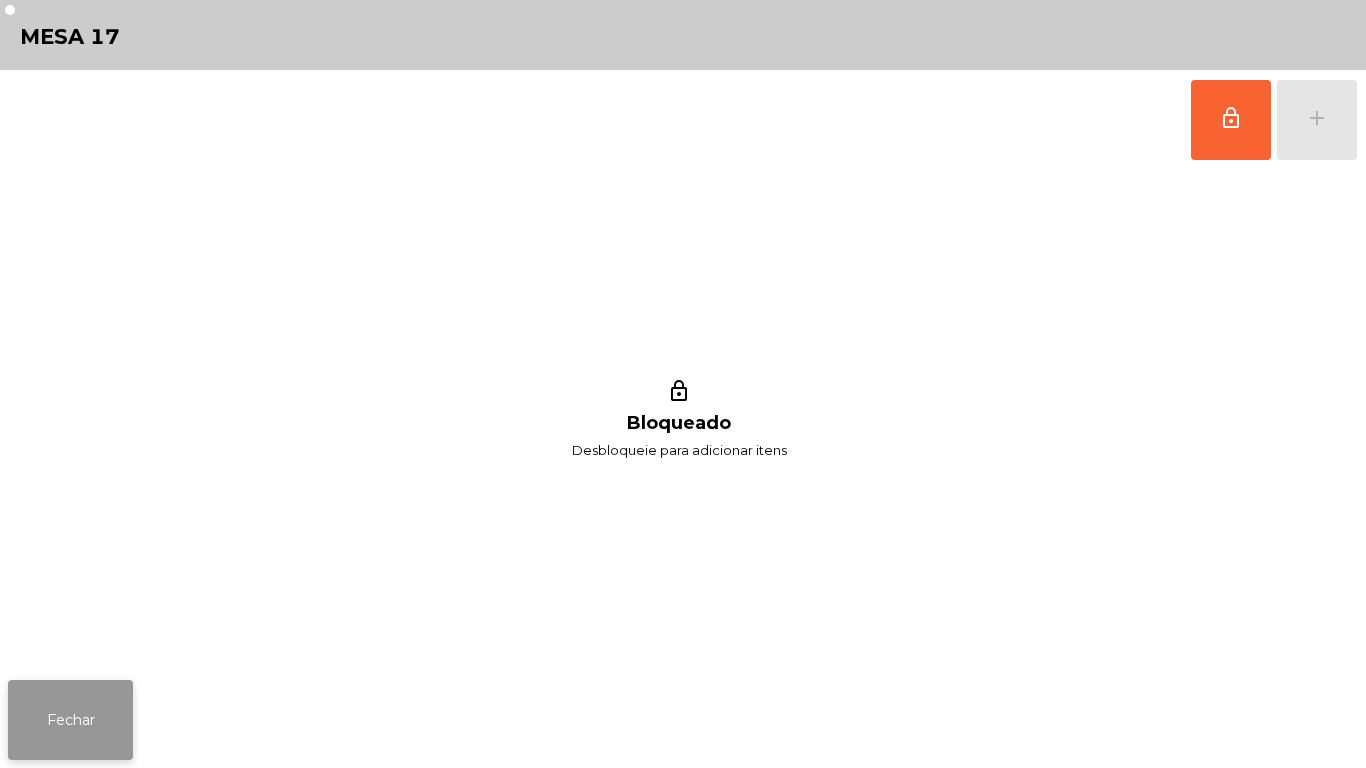 click on "Fechar" 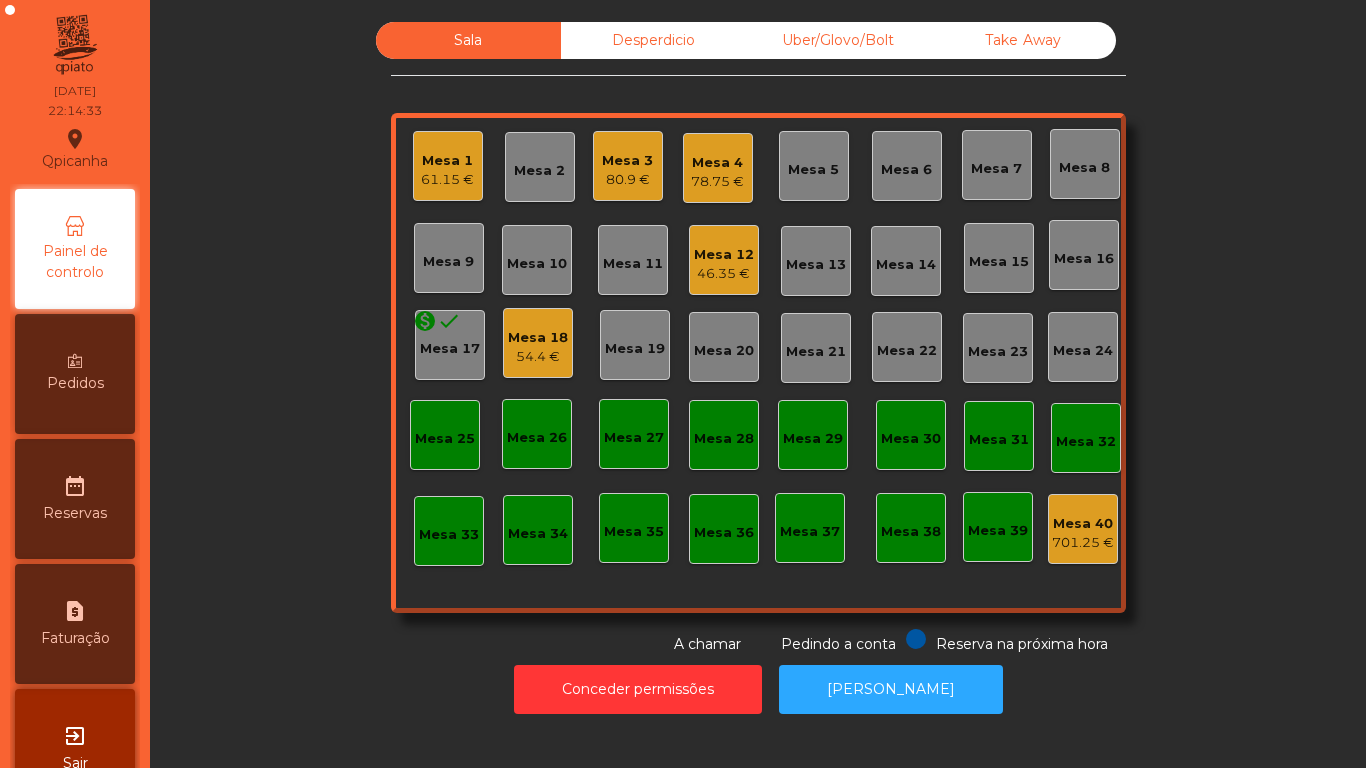 click on "Mesa 4   78.75 €" 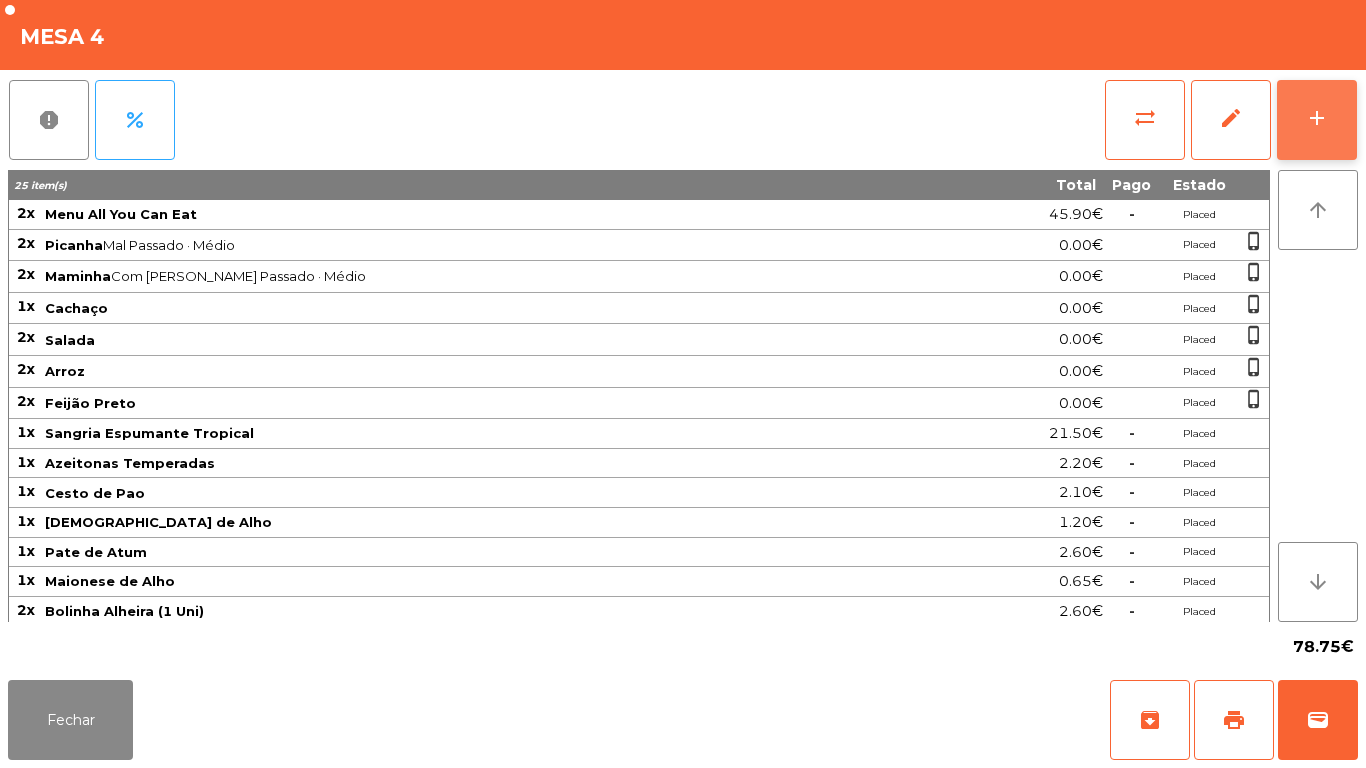 click on "add" 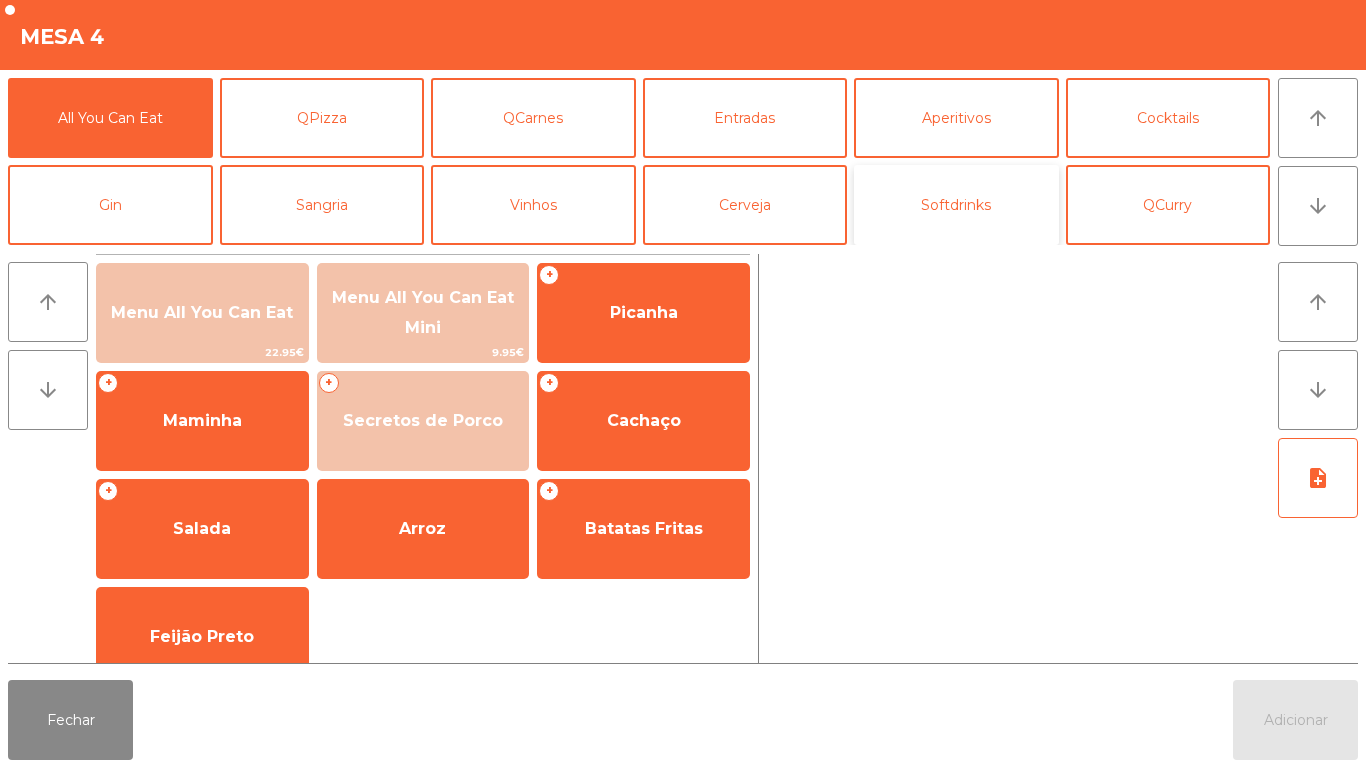 click on "Softdrinks" 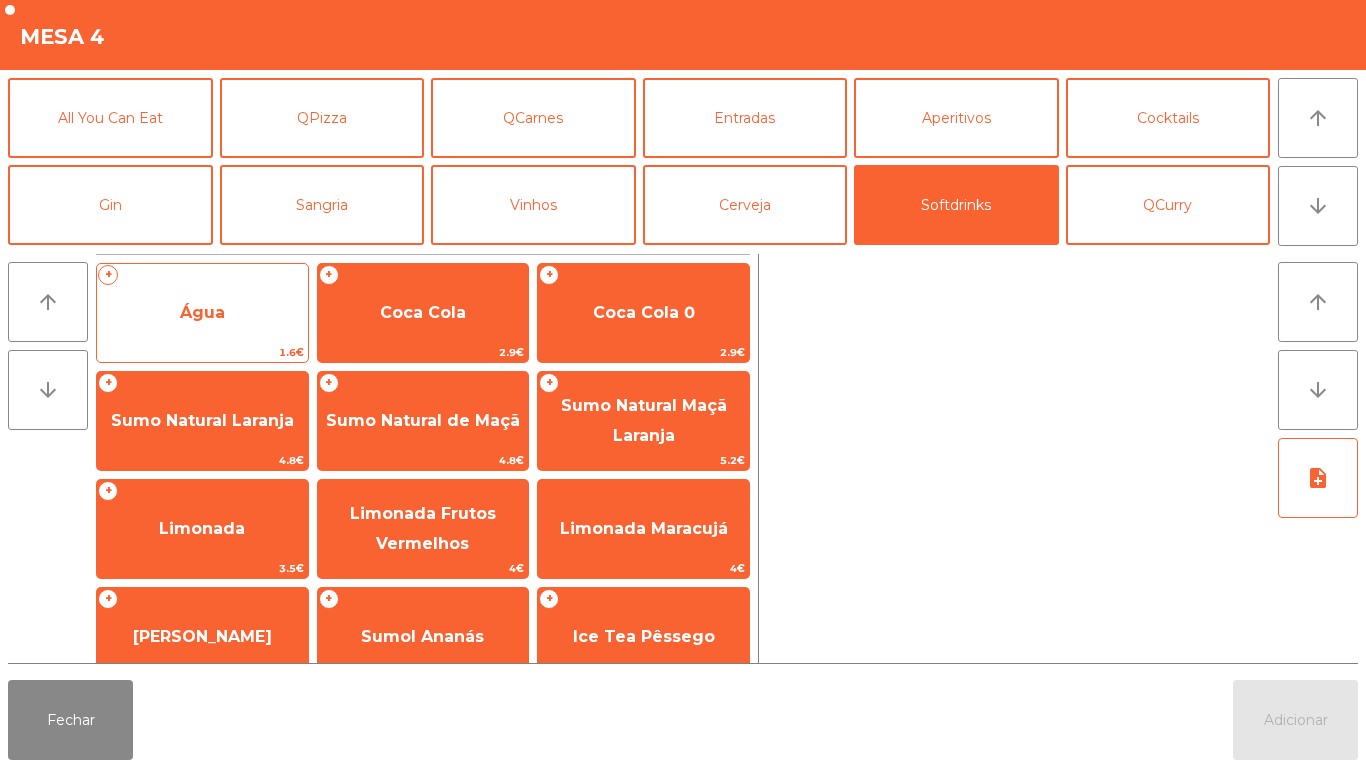 click on "Água" 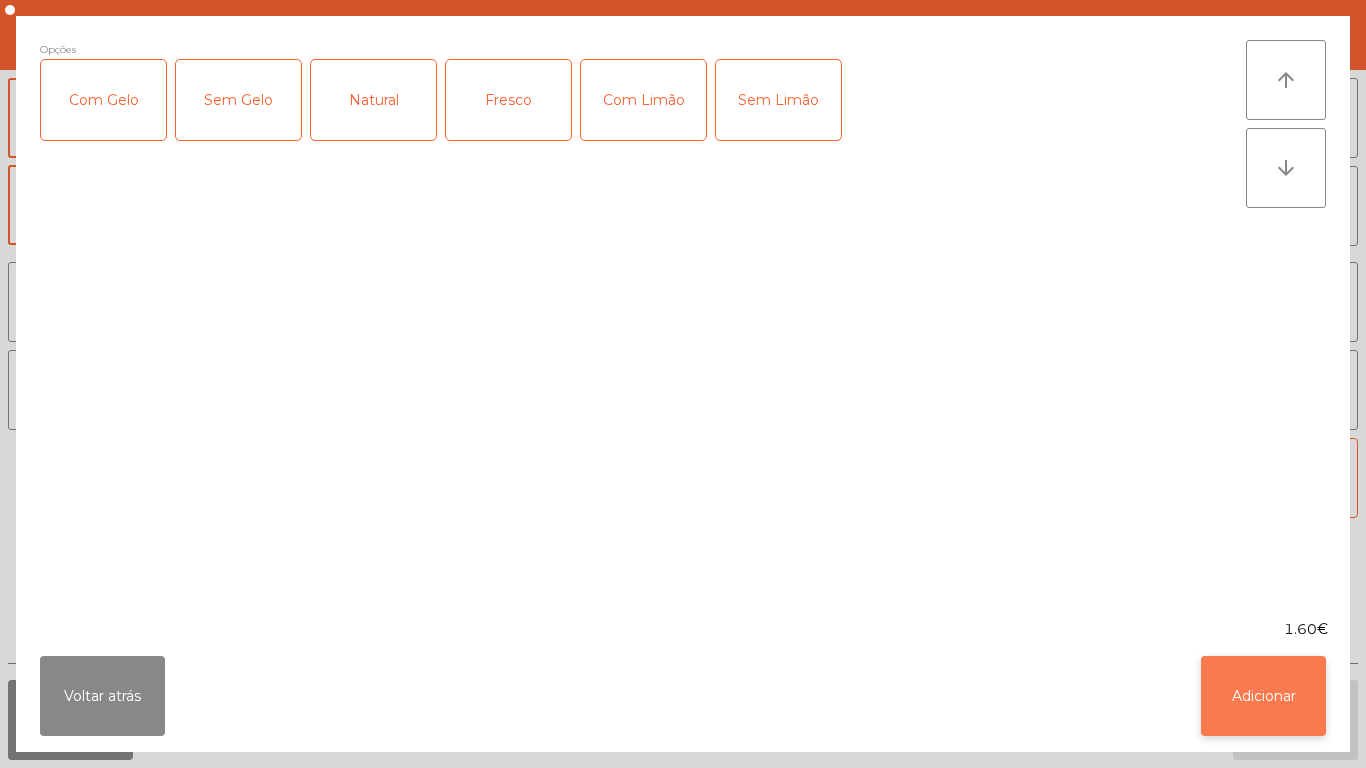 click on "Adicionar" 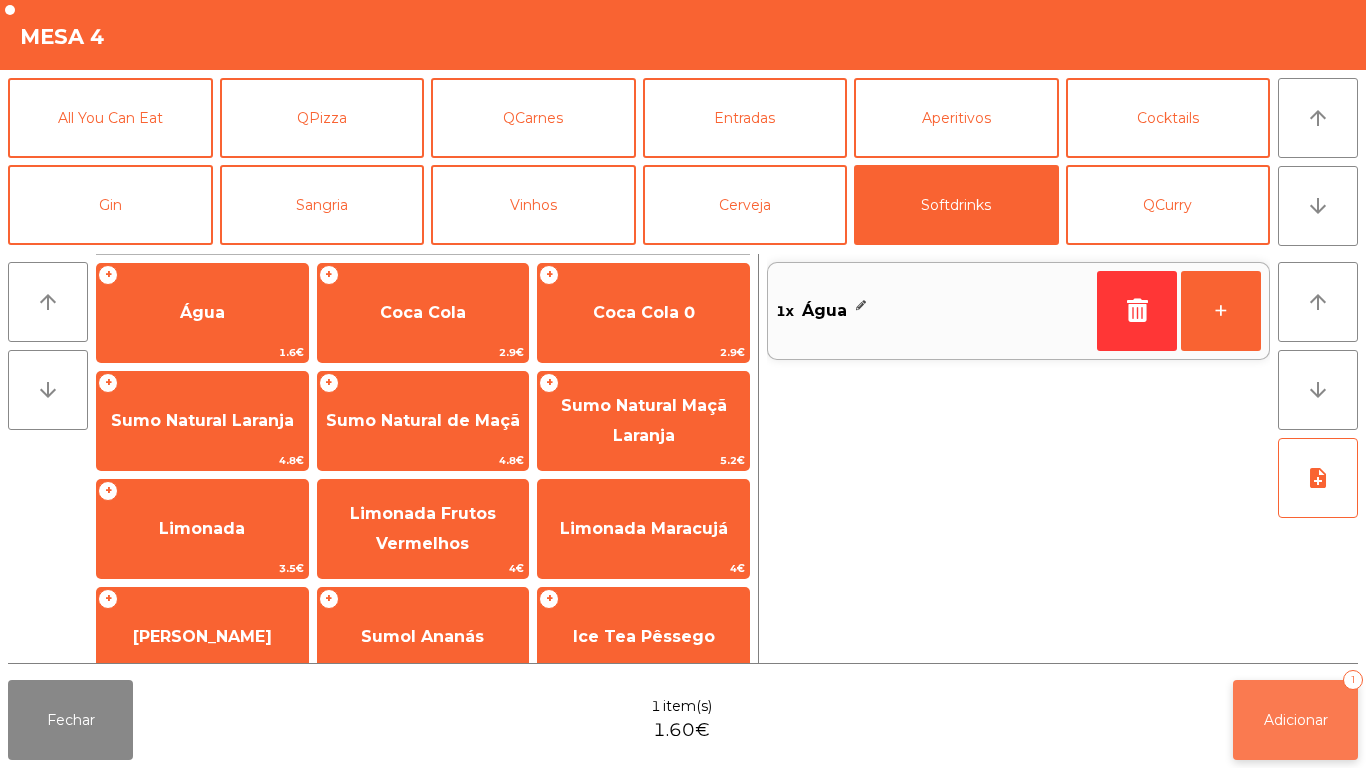 click on "Adicionar   1" 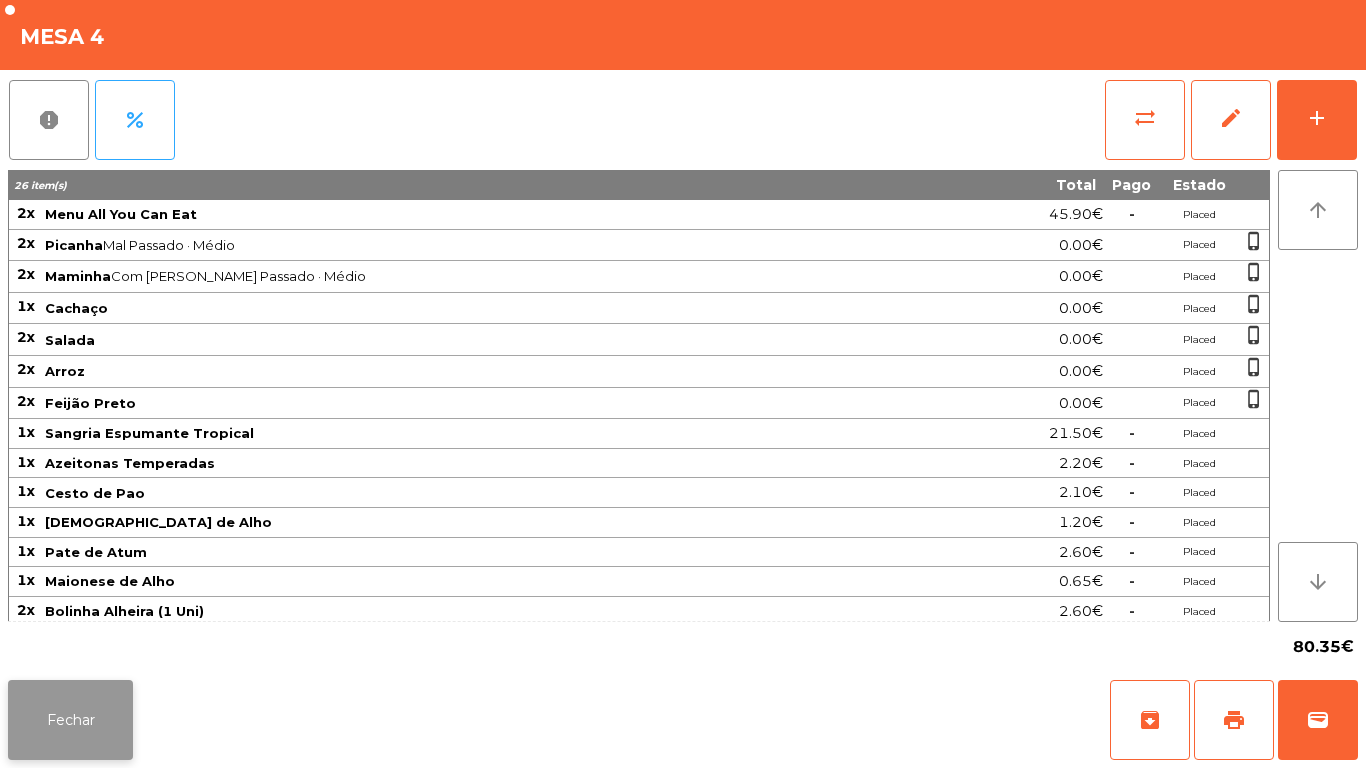 click on "Fechar" 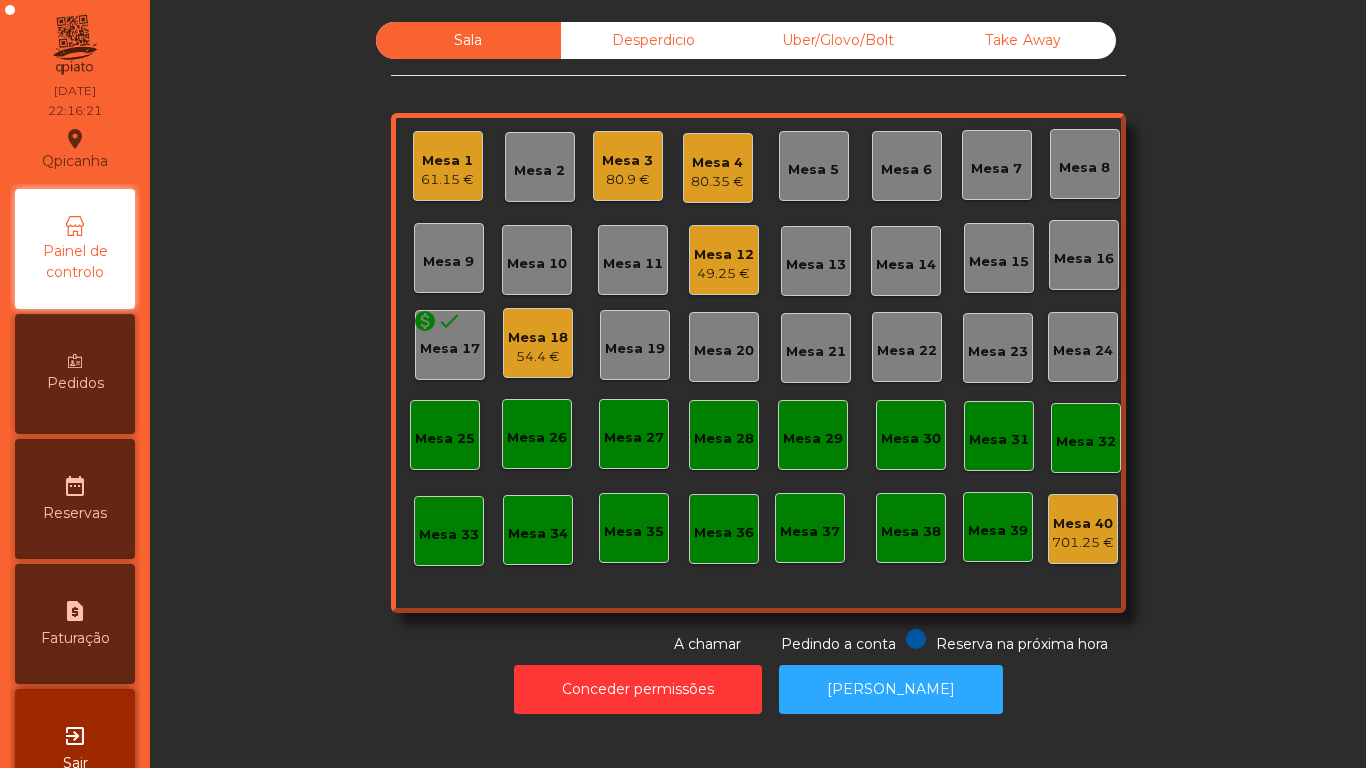 click on "54.4 €" 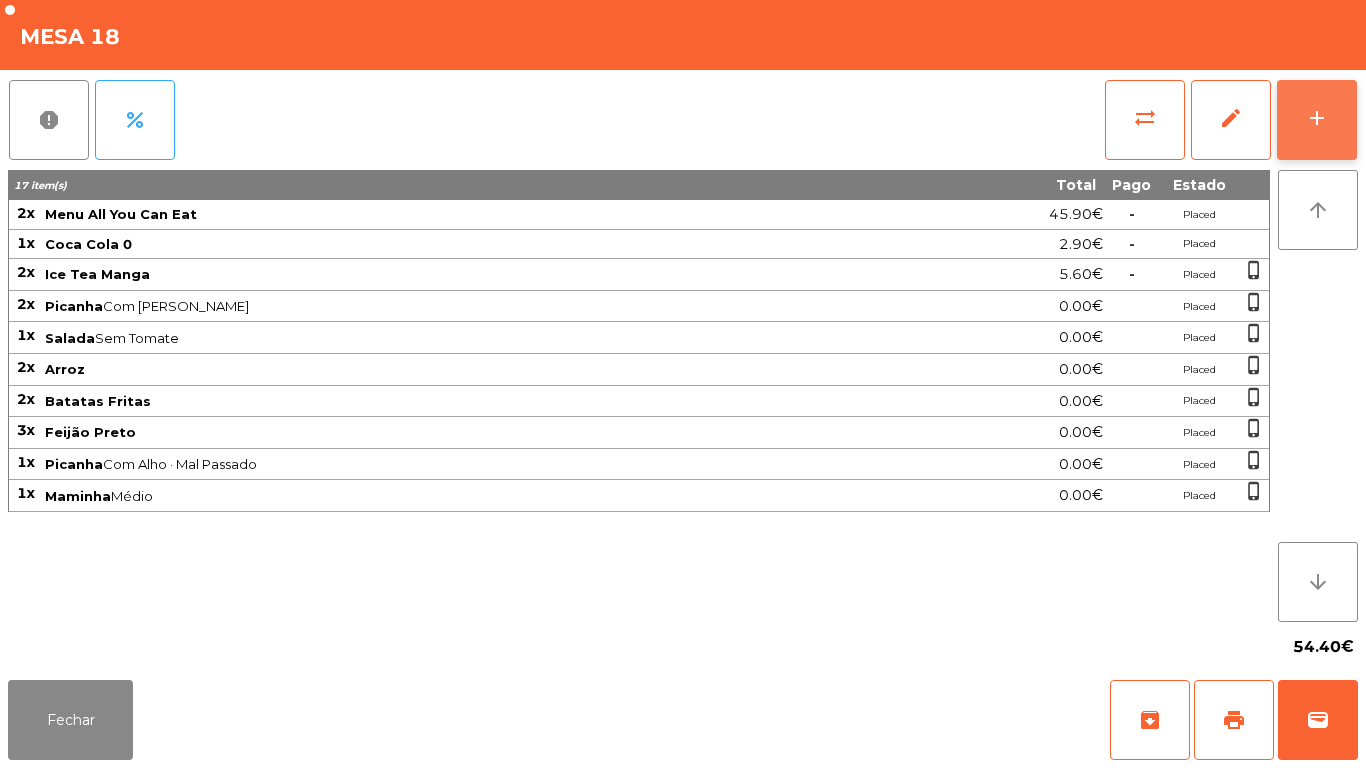 click on "add" 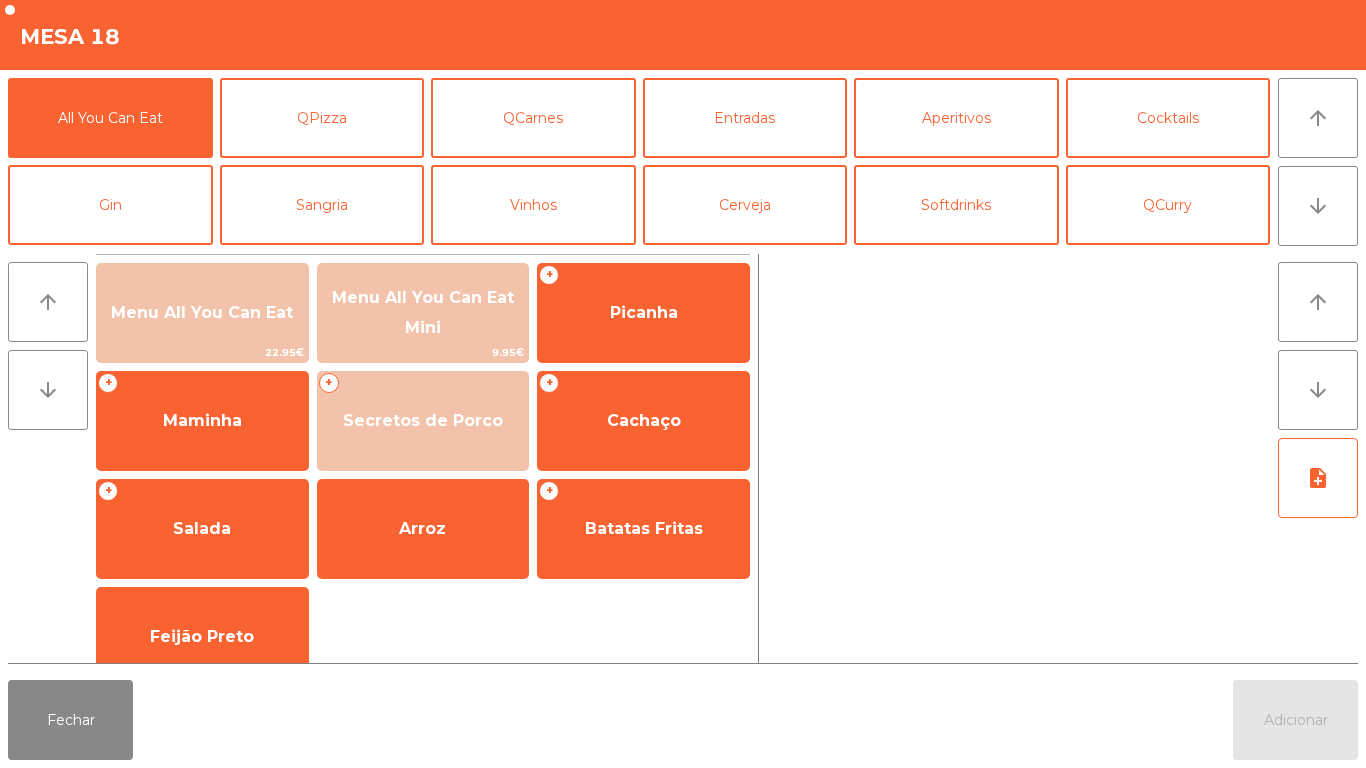 scroll, scrollTop: 94, scrollLeft: 0, axis: vertical 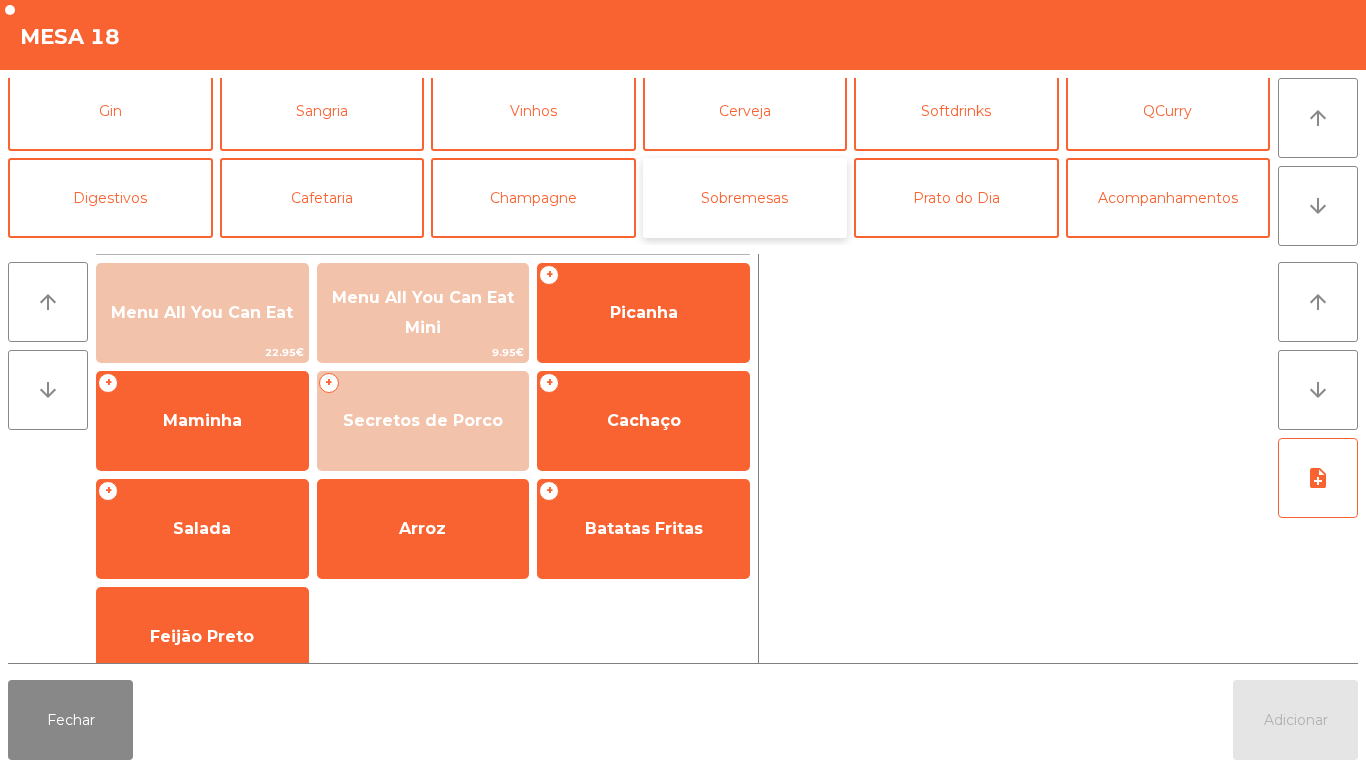 click on "Sobremesas" 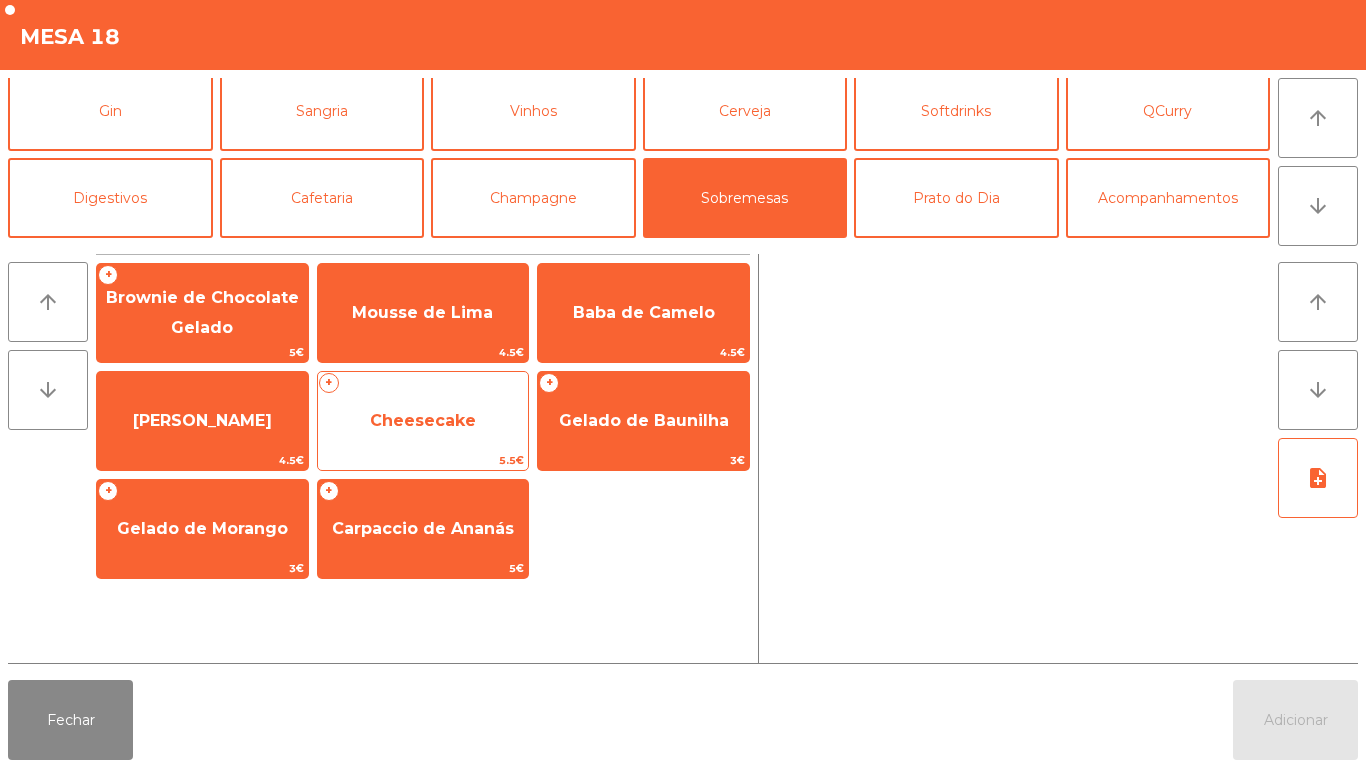 click on "Cheesecake" 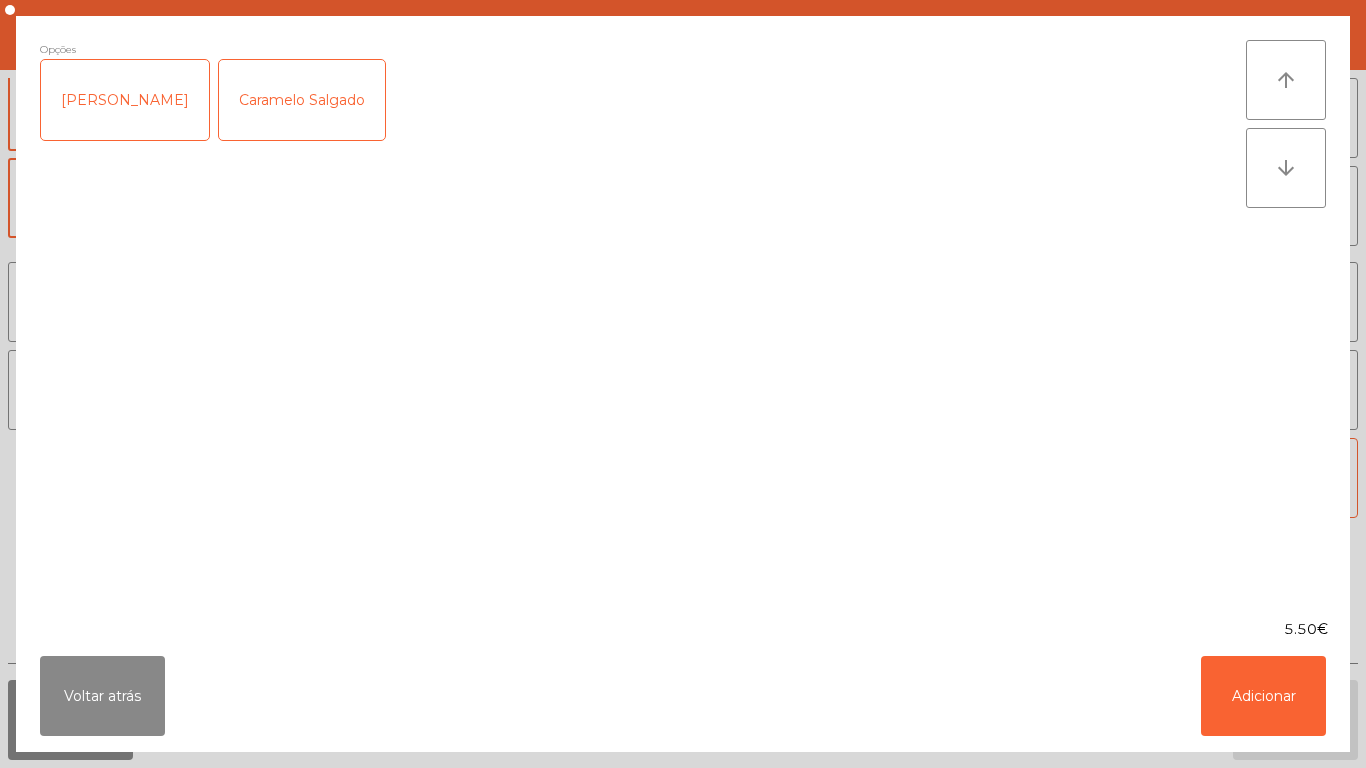 click on "Frutos Vermelhos" 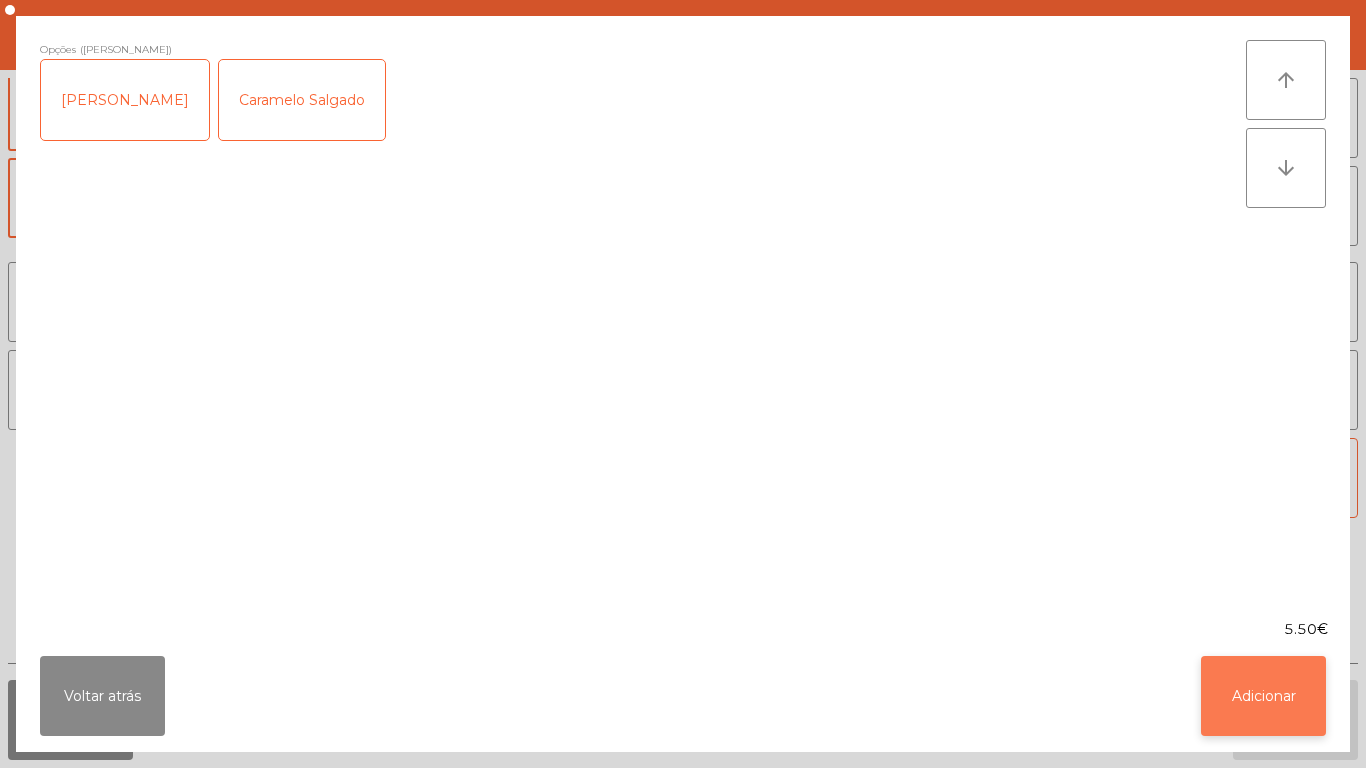 click on "Adicionar" 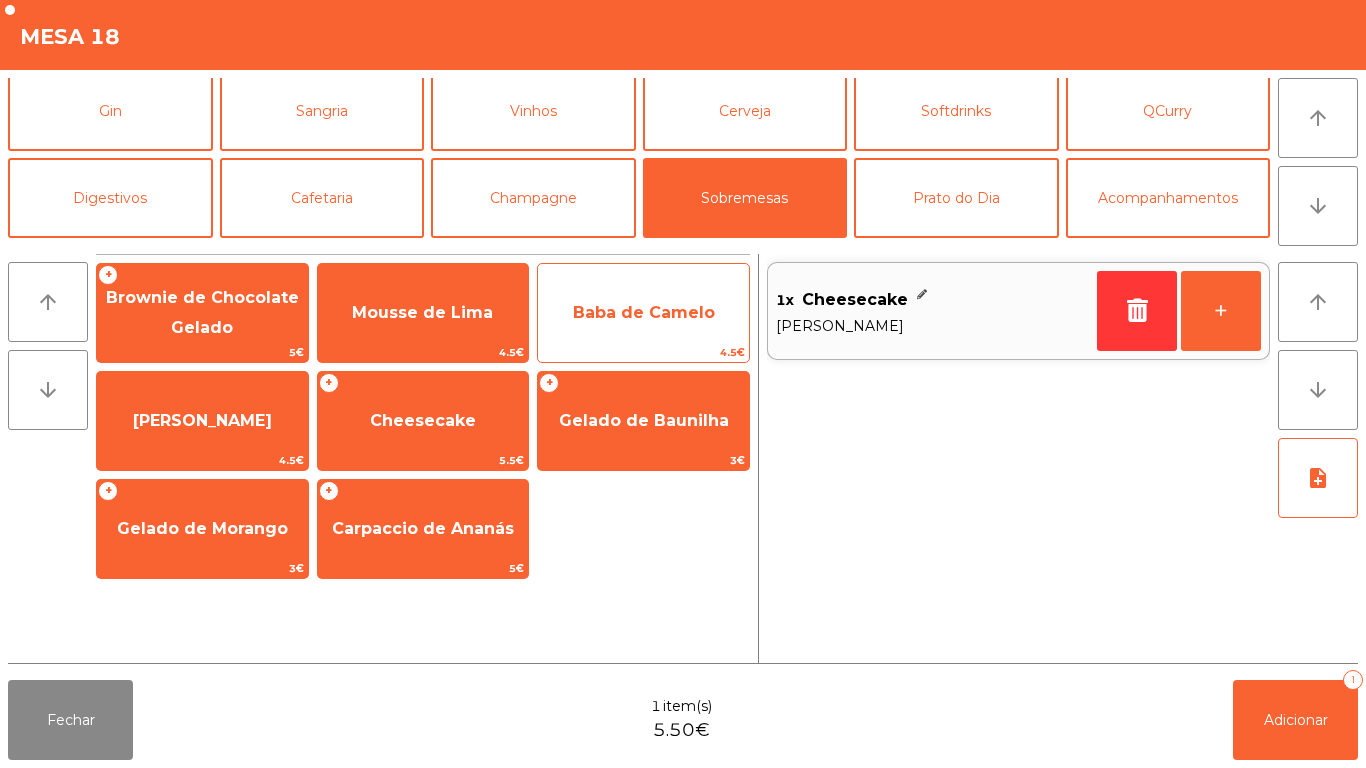 click on "Baba de Camelo" 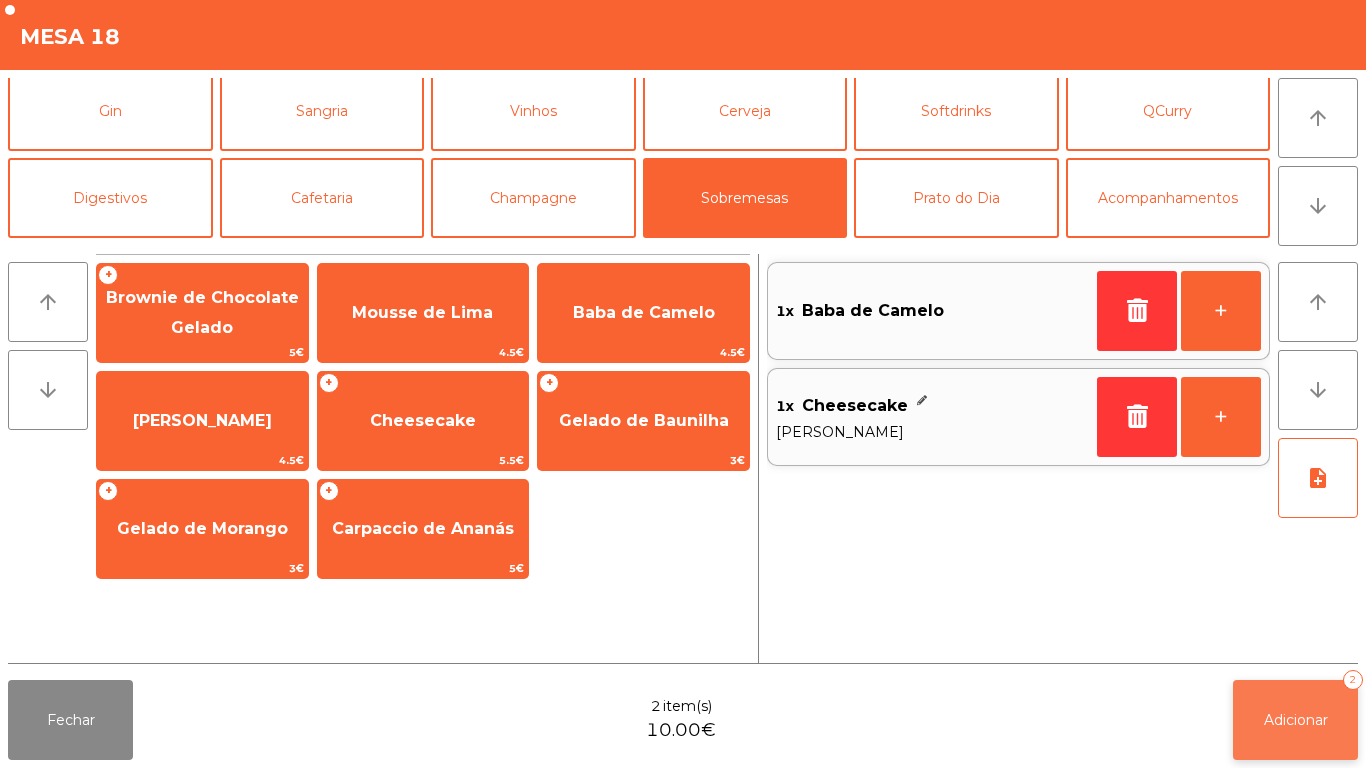 click on "Adicionar" 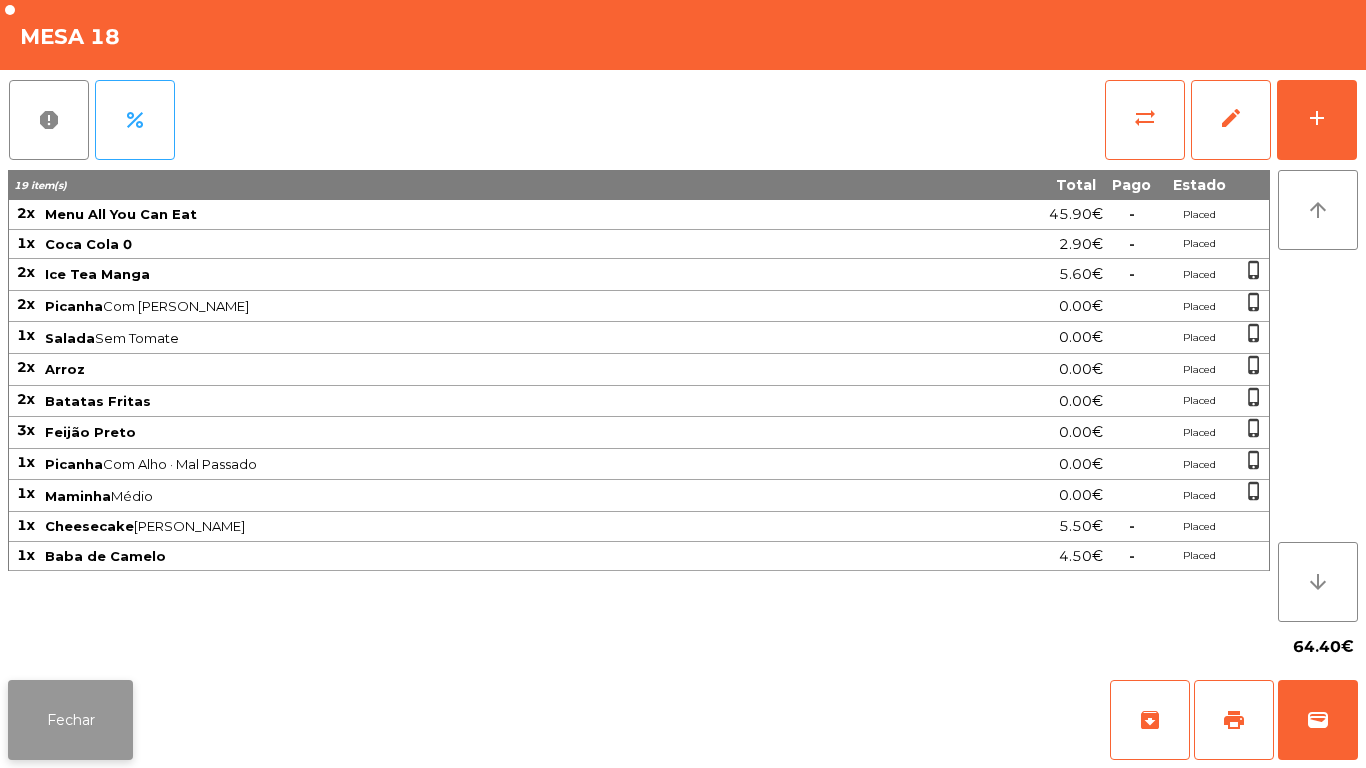 click on "Fechar" 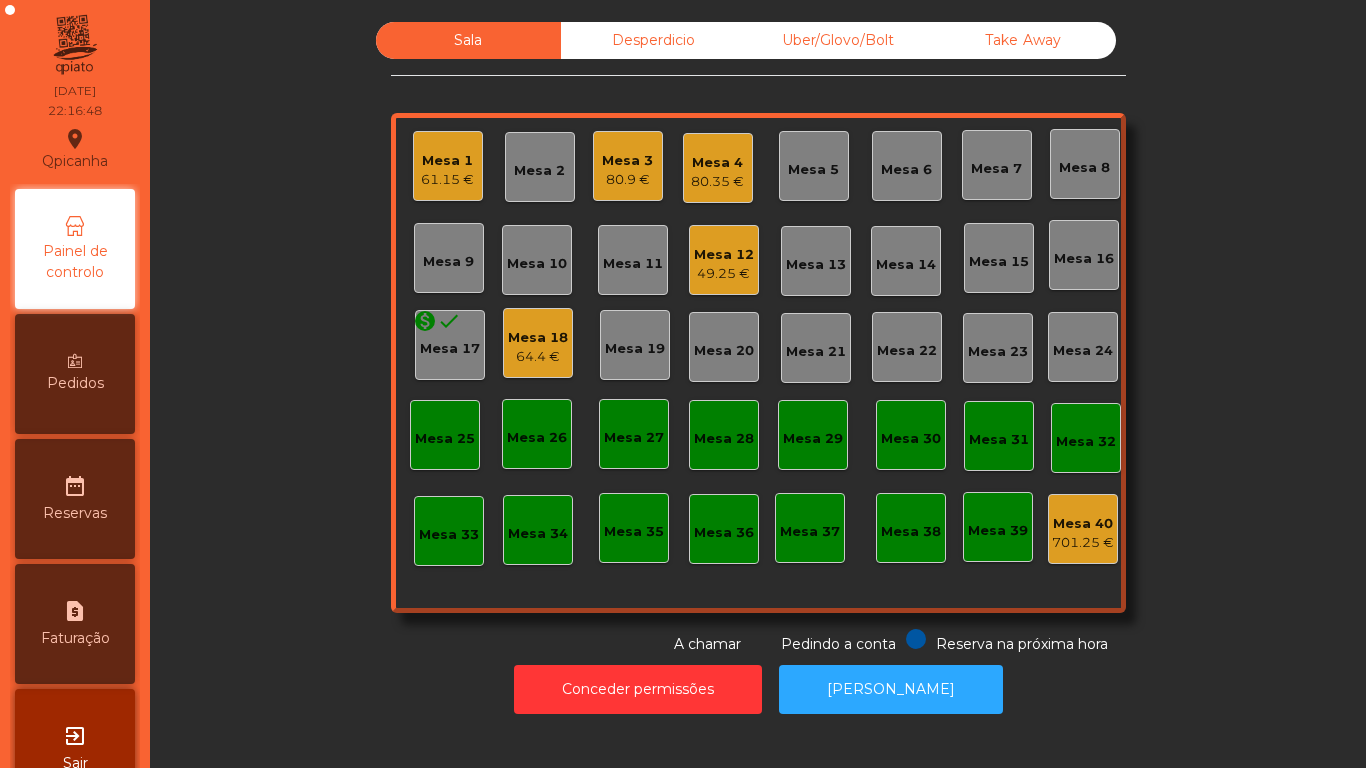 click on "Mesa 3" 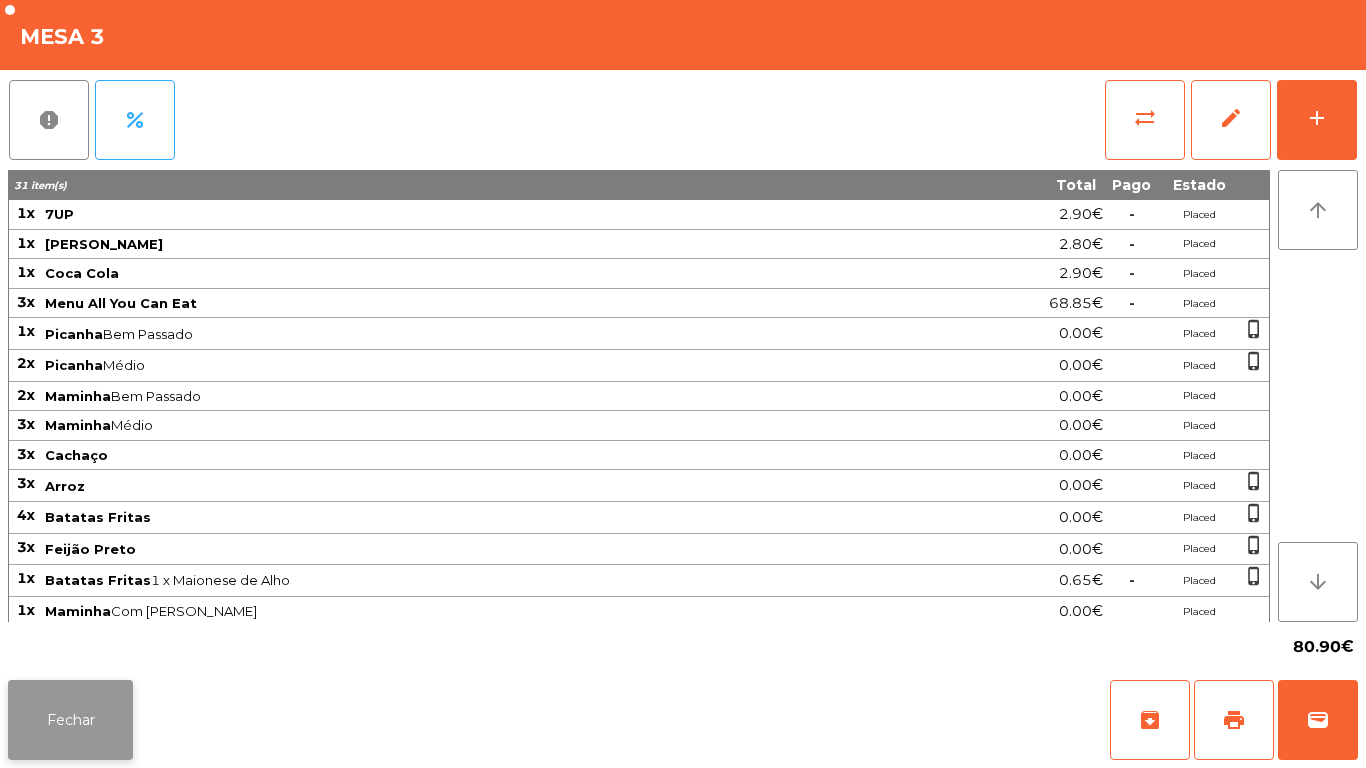 click on "Fechar" 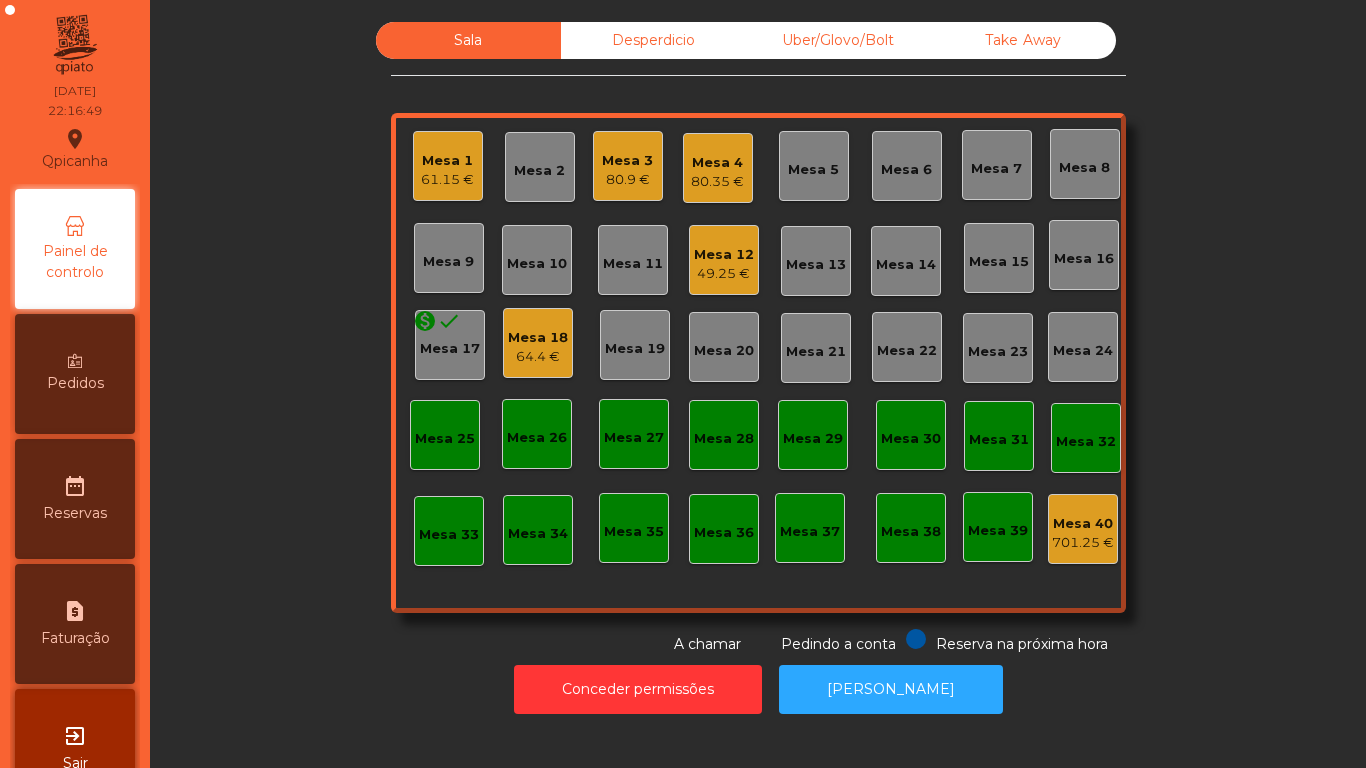 click on "Mesa 1   61.15 €" 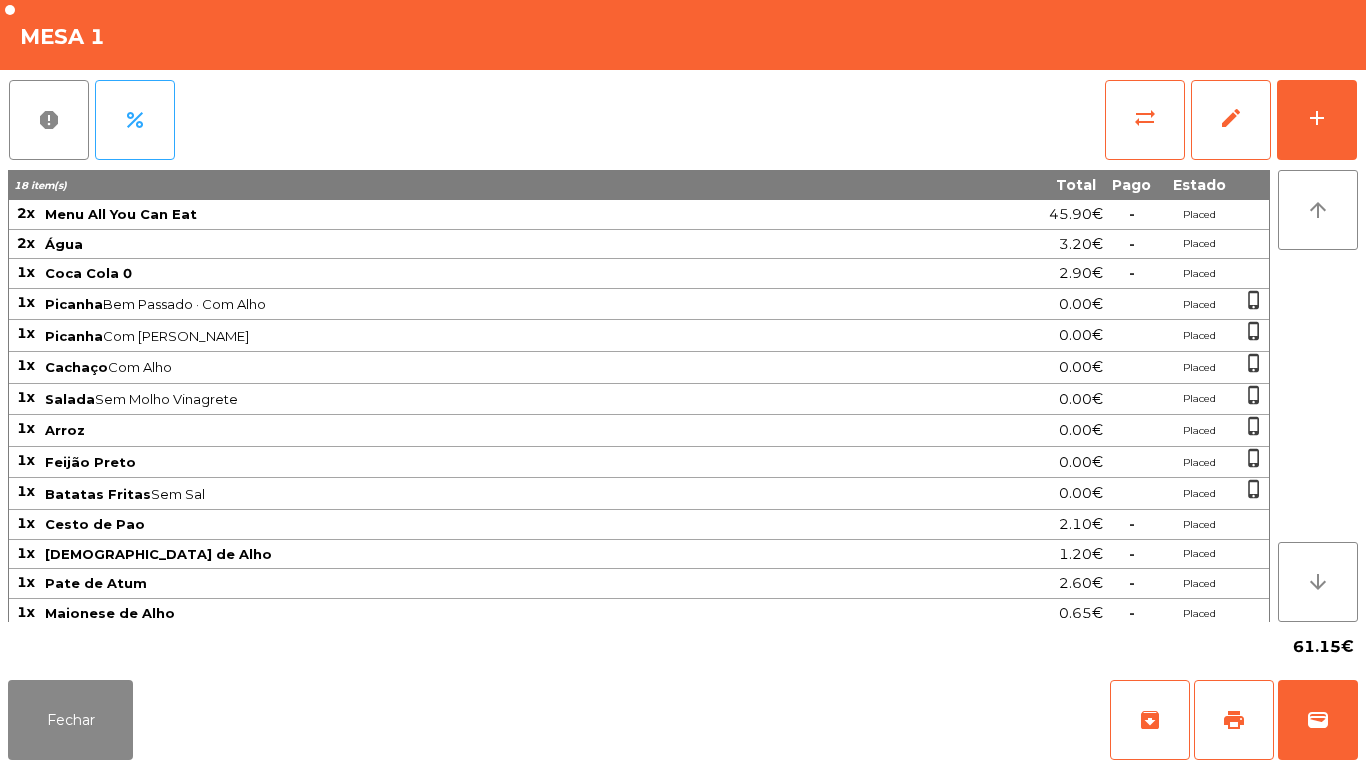 scroll, scrollTop: 36, scrollLeft: 0, axis: vertical 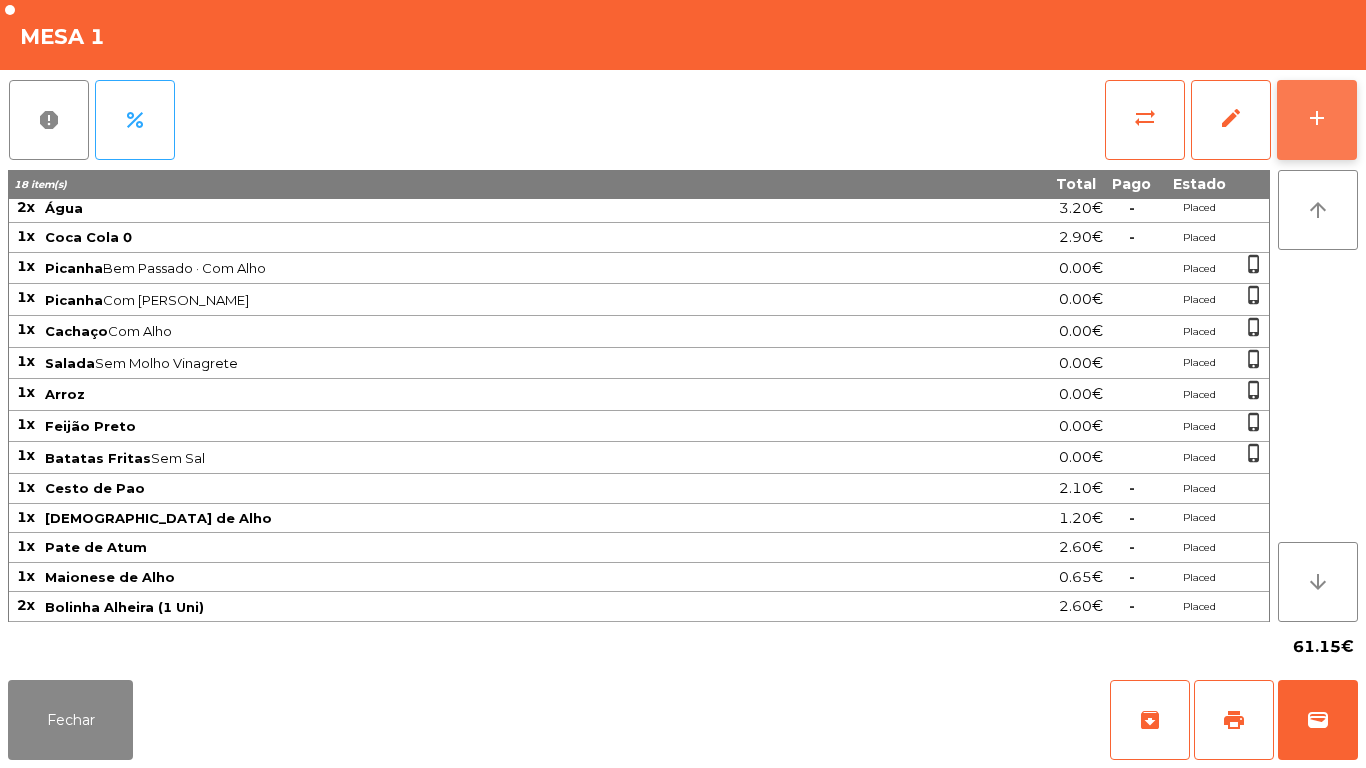 click on "add" 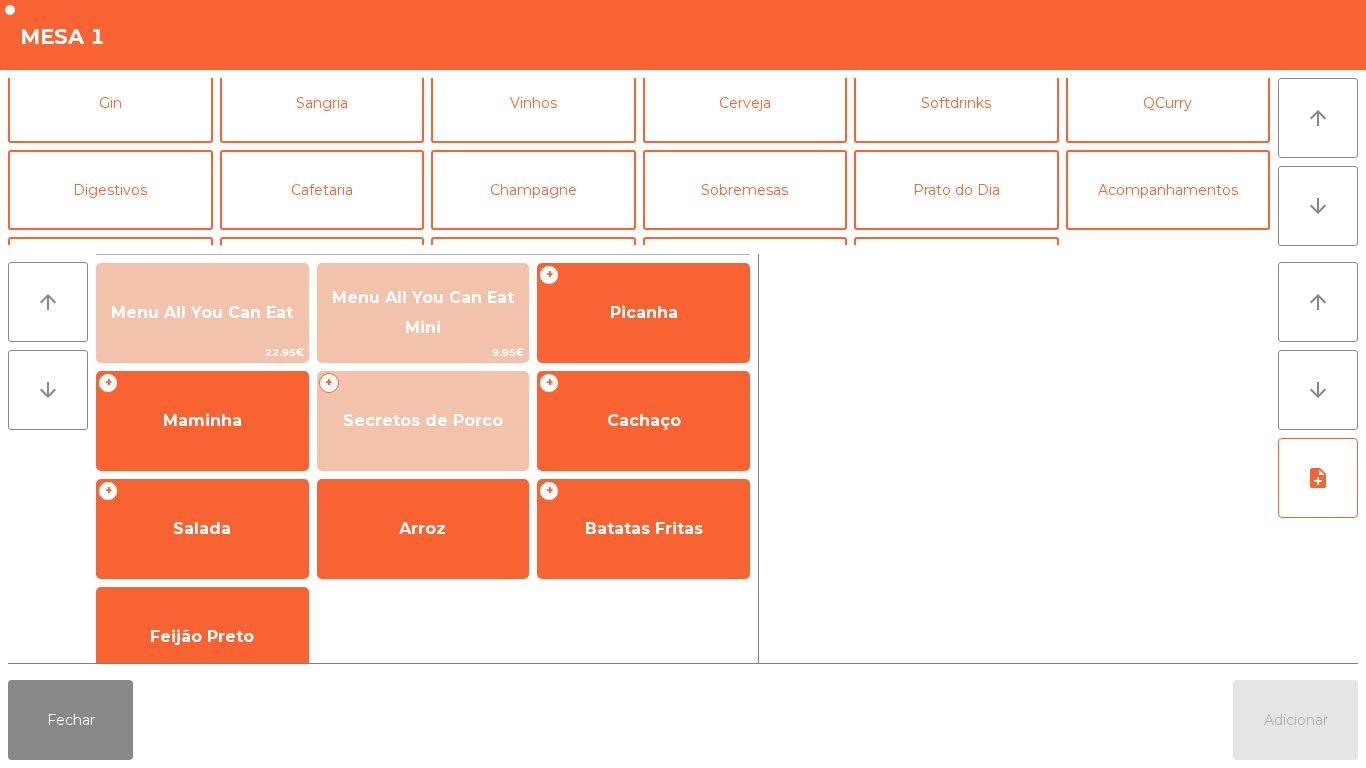 scroll, scrollTop: 101, scrollLeft: 0, axis: vertical 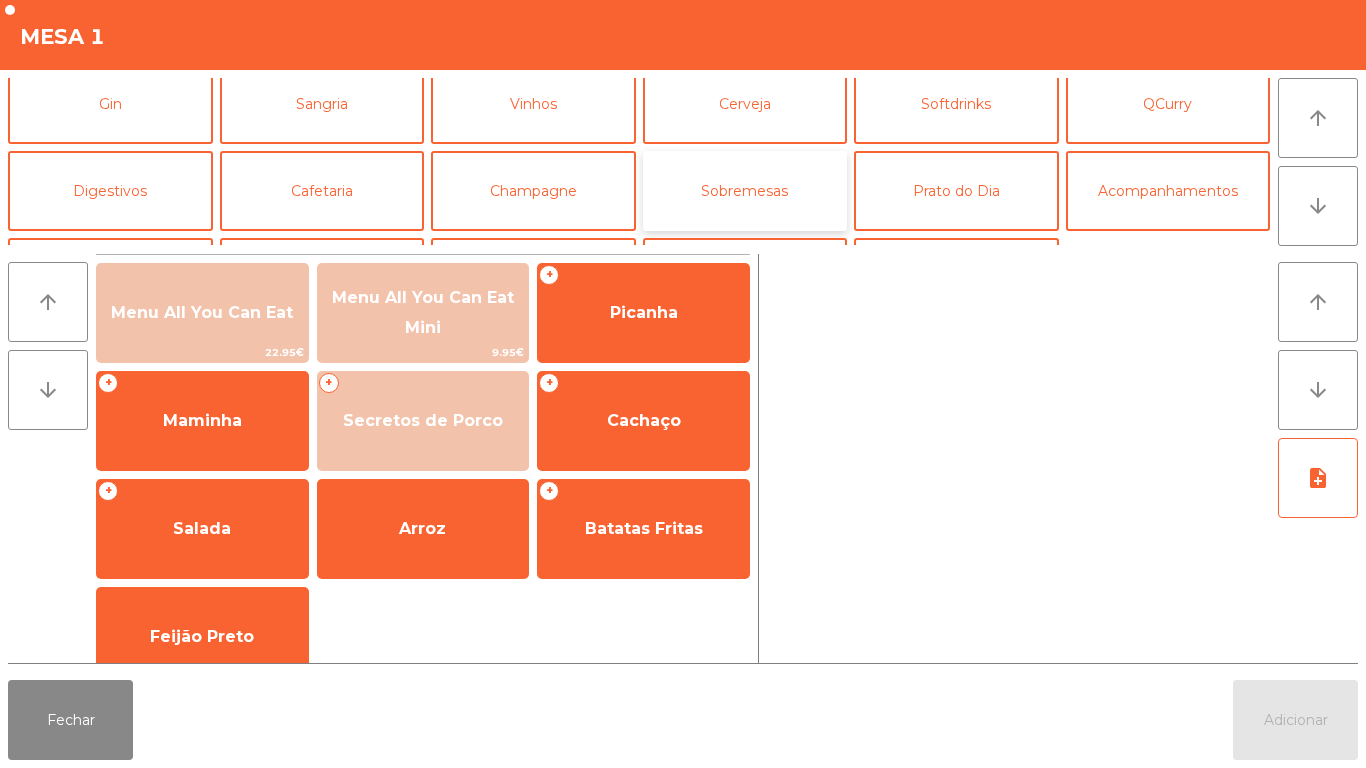 click on "Sobremesas" 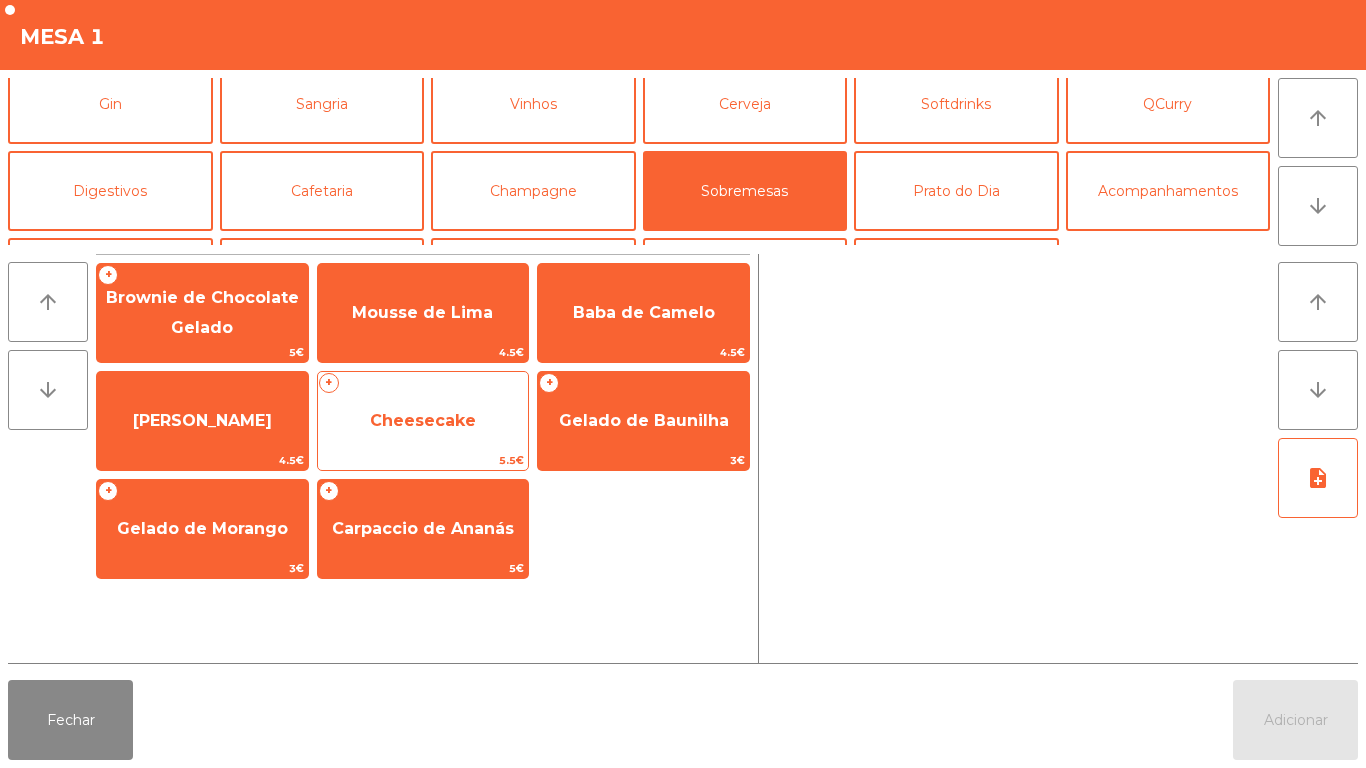 click on "Cheesecake" 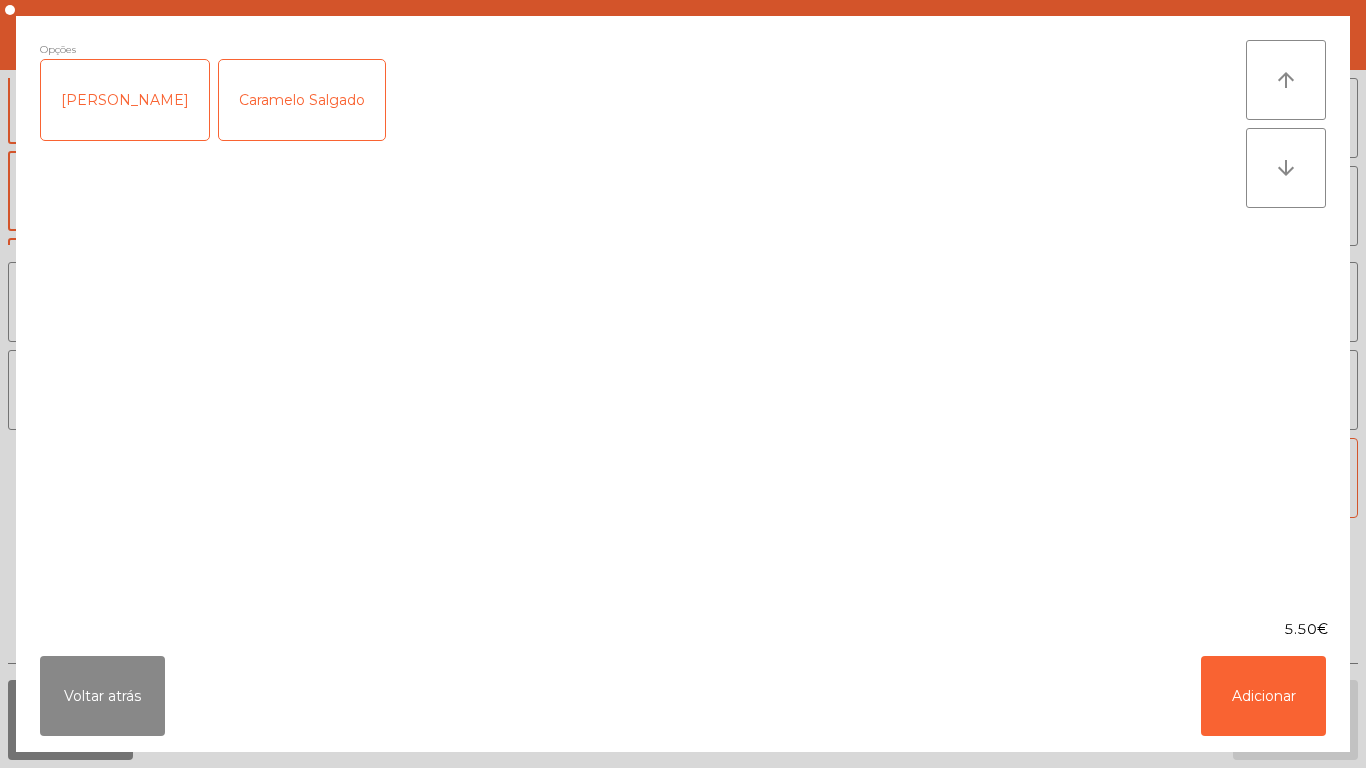 click on "Frutos Vermelhos" 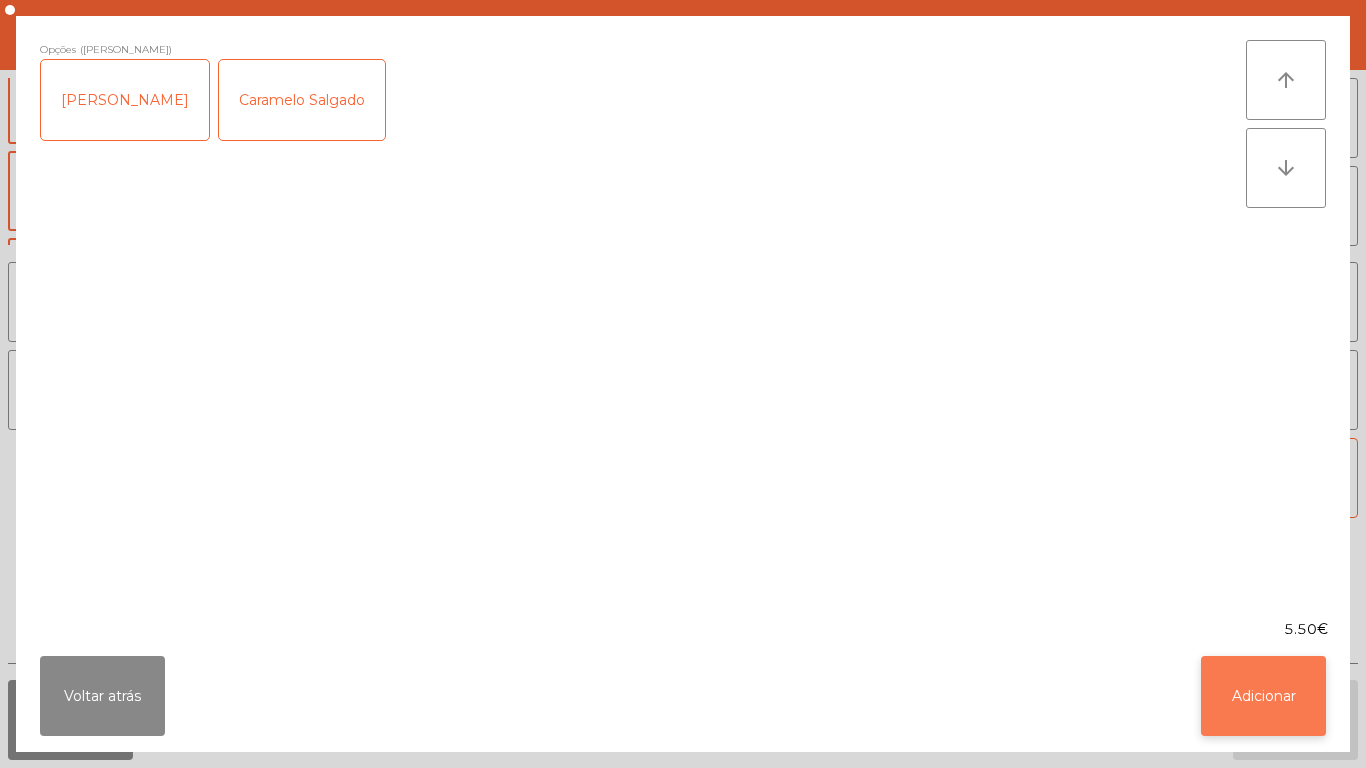 click on "Adicionar" 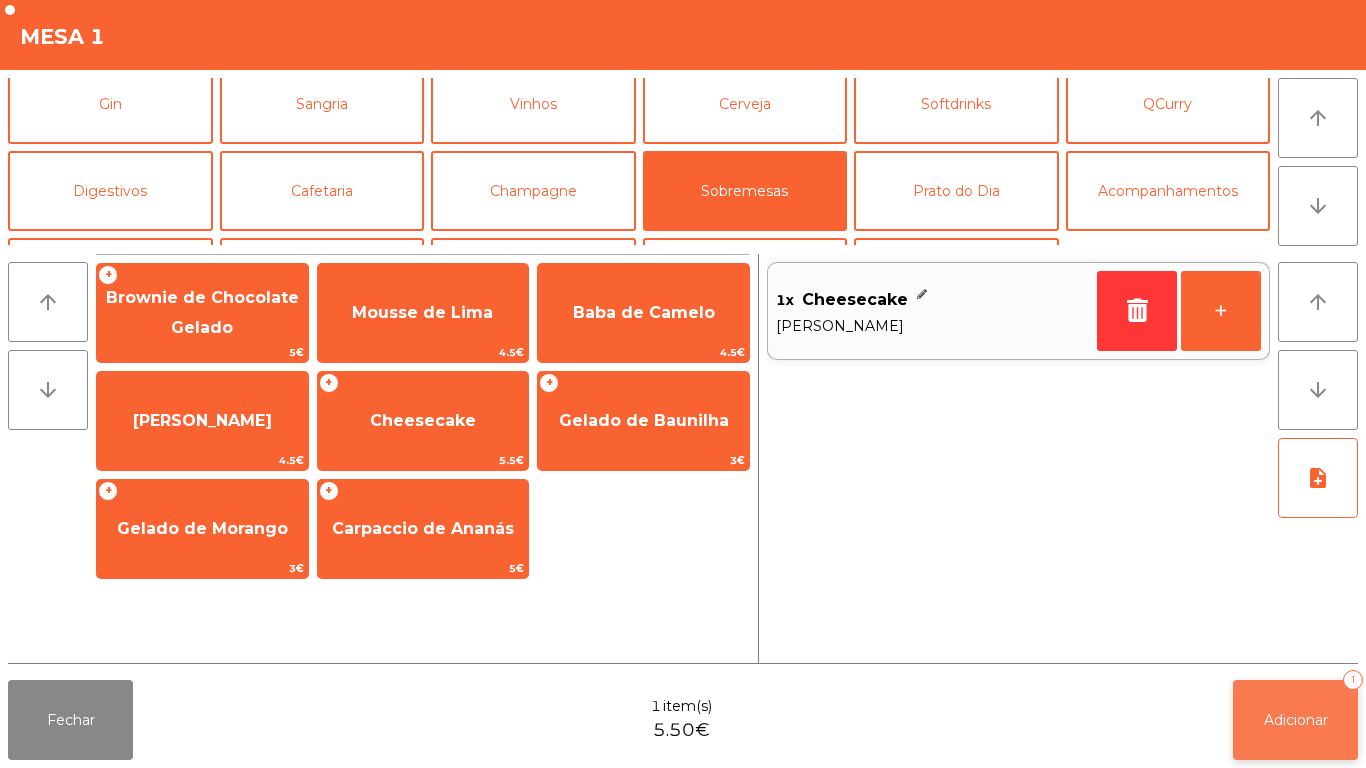 click on "Adicionar   1" 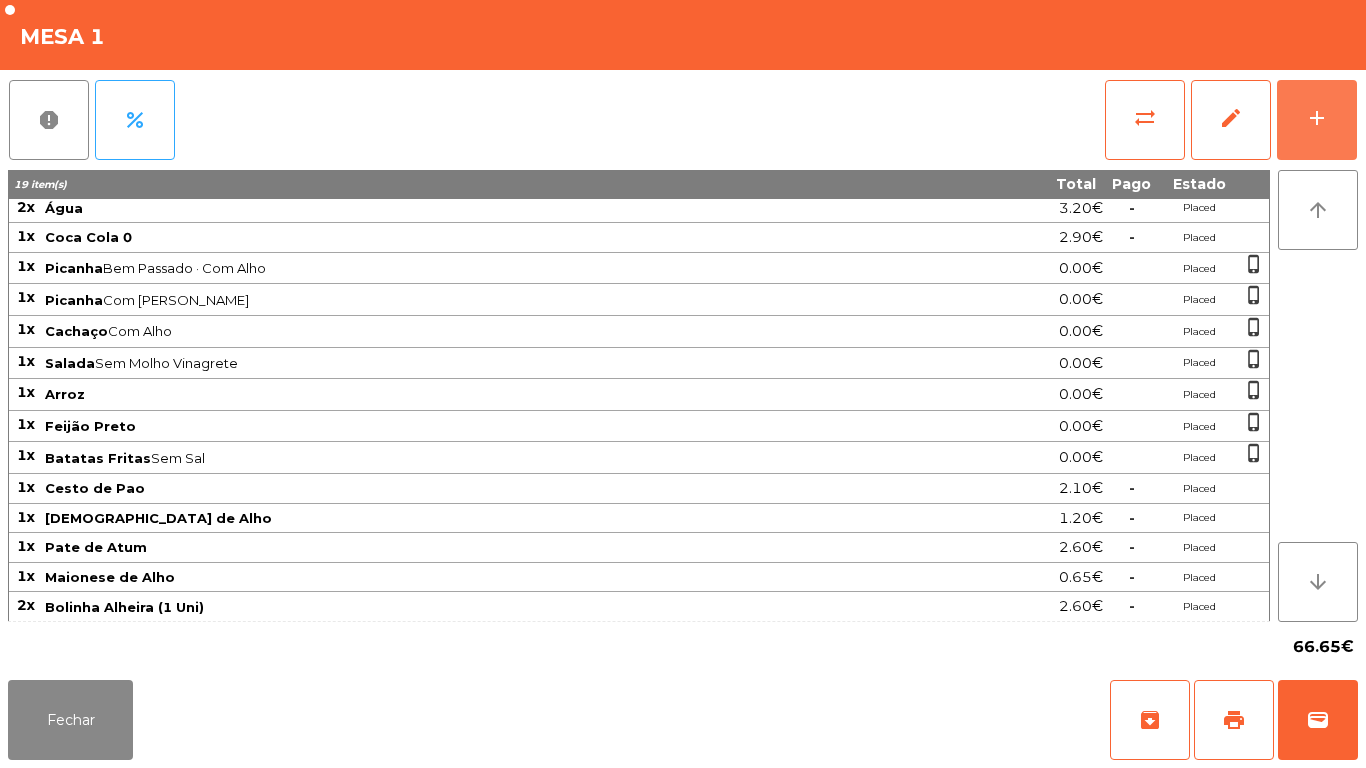 scroll, scrollTop: 67, scrollLeft: 0, axis: vertical 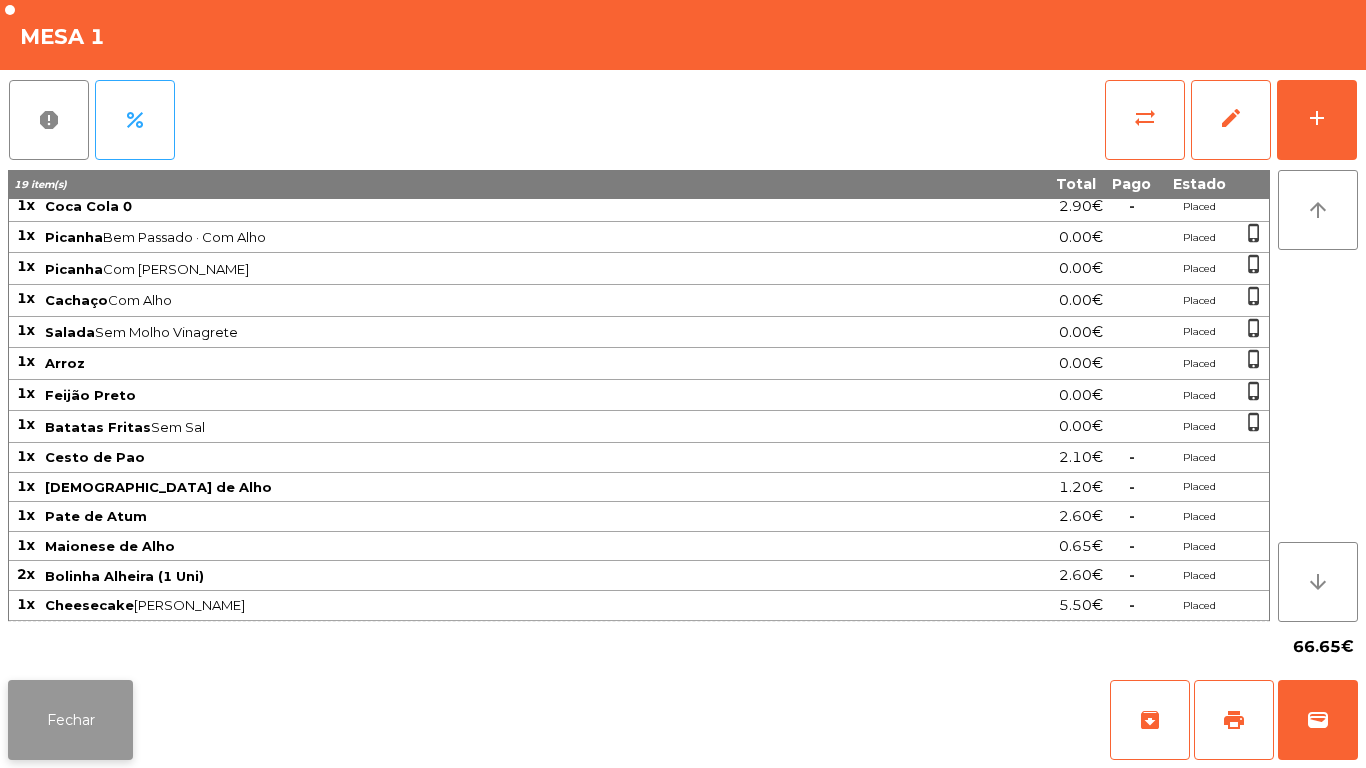 click on "Fechar" 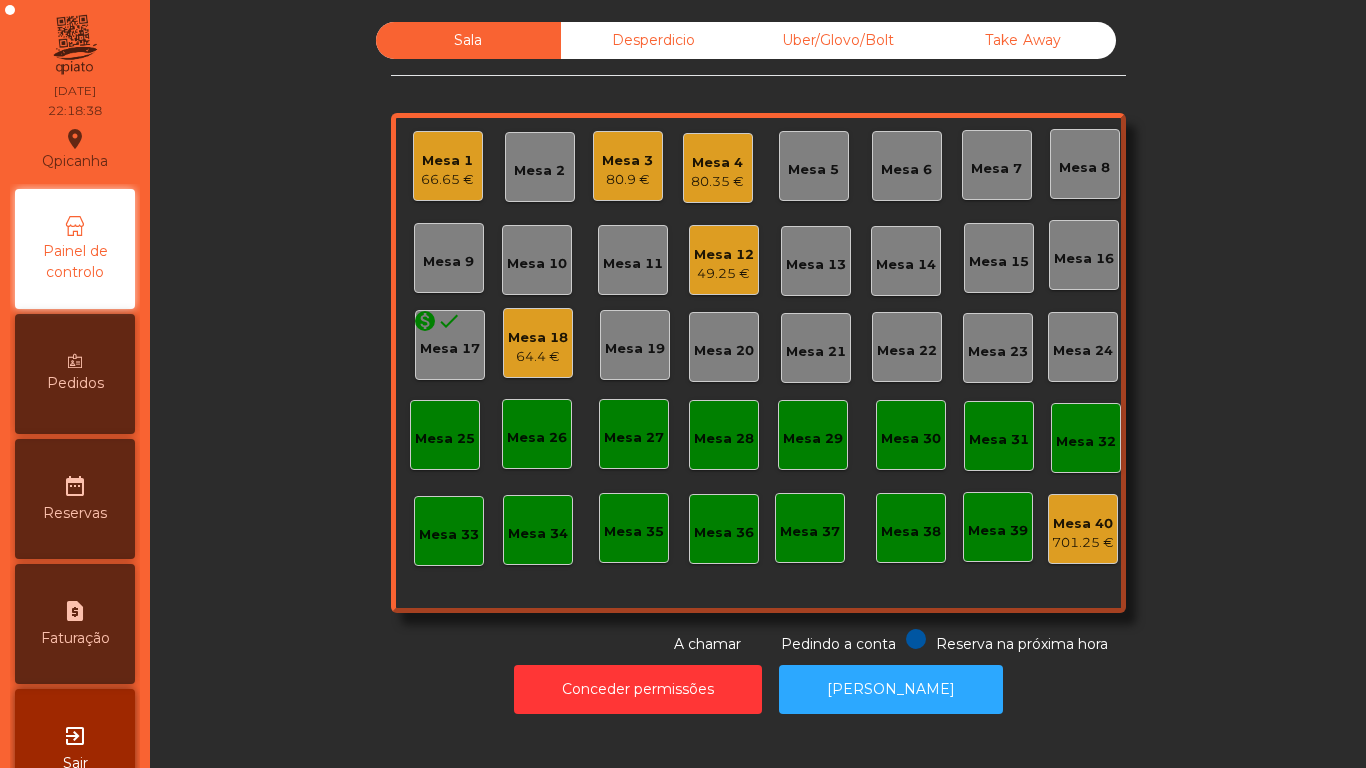 click on "Mesa 18" 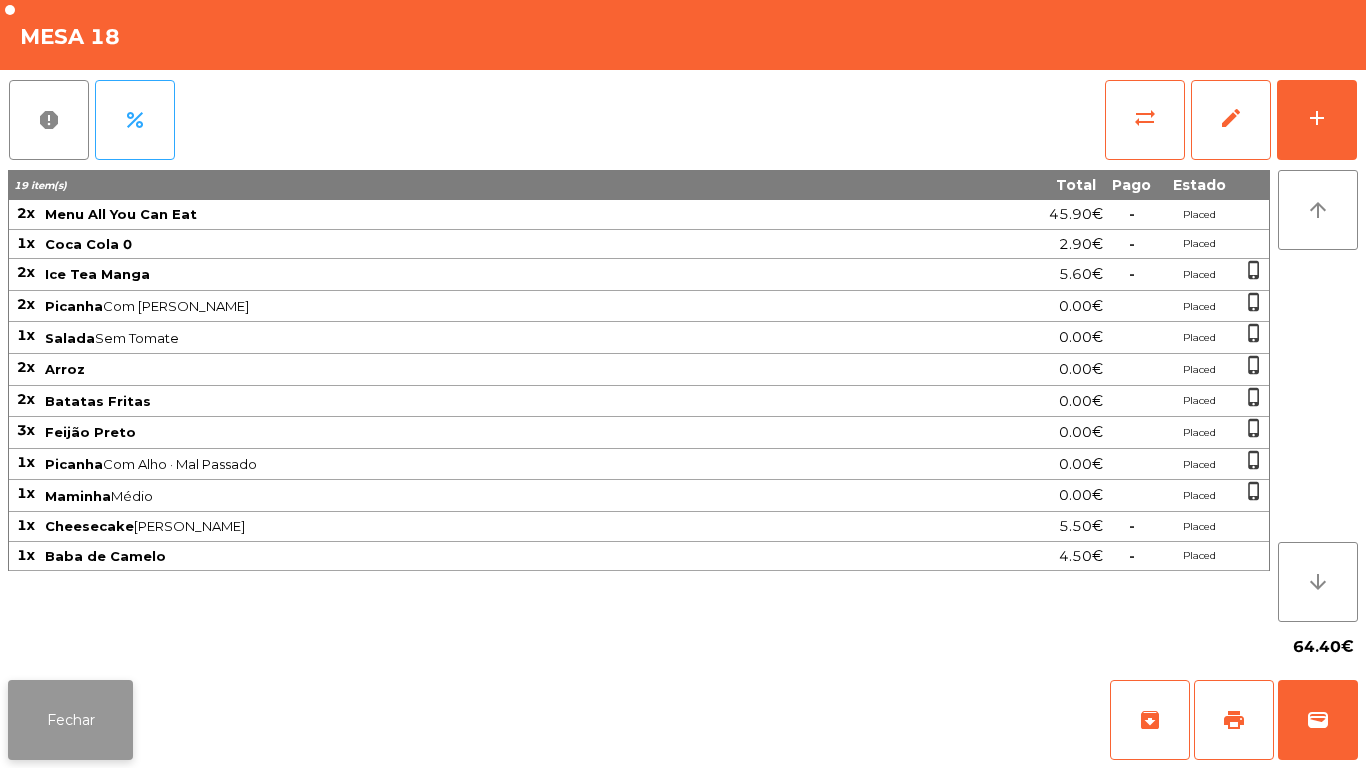 click on "Fechar" 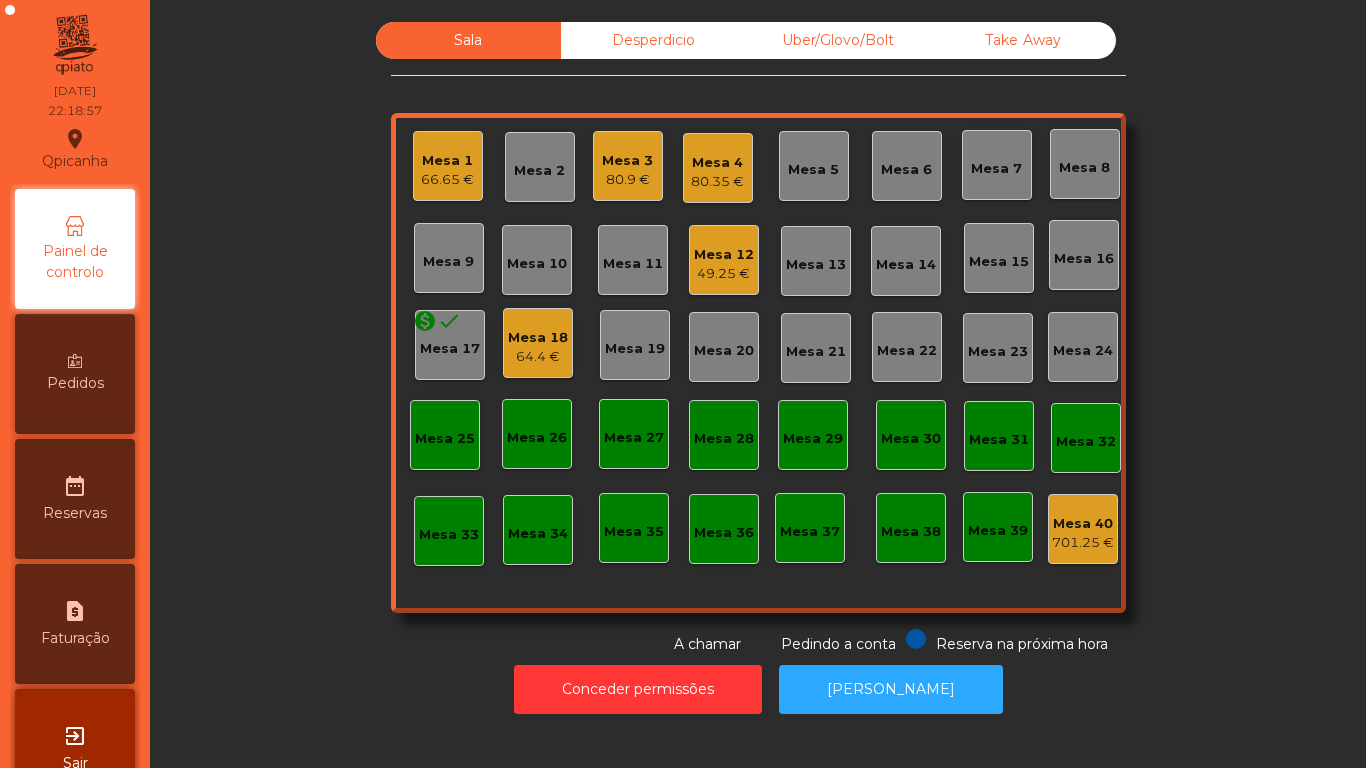 click on "80.9 €" 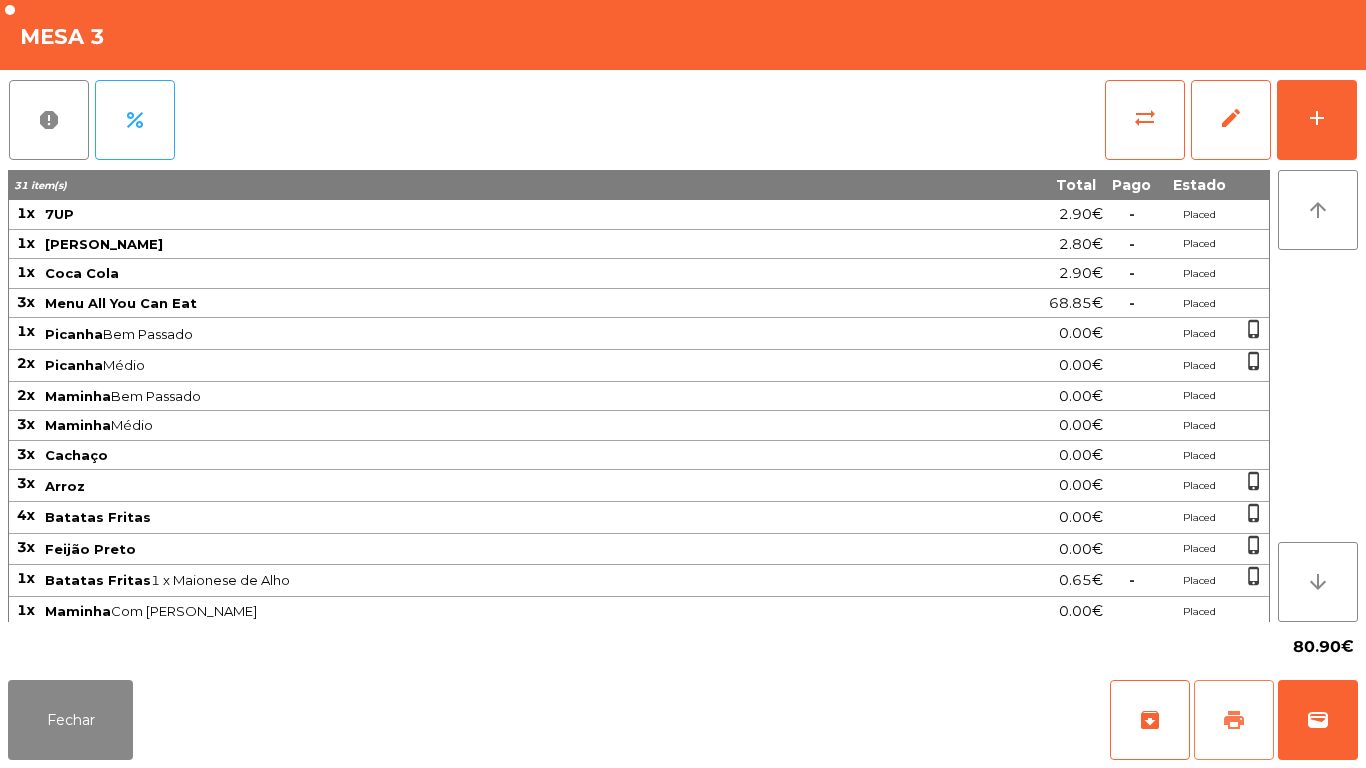 click on "print" 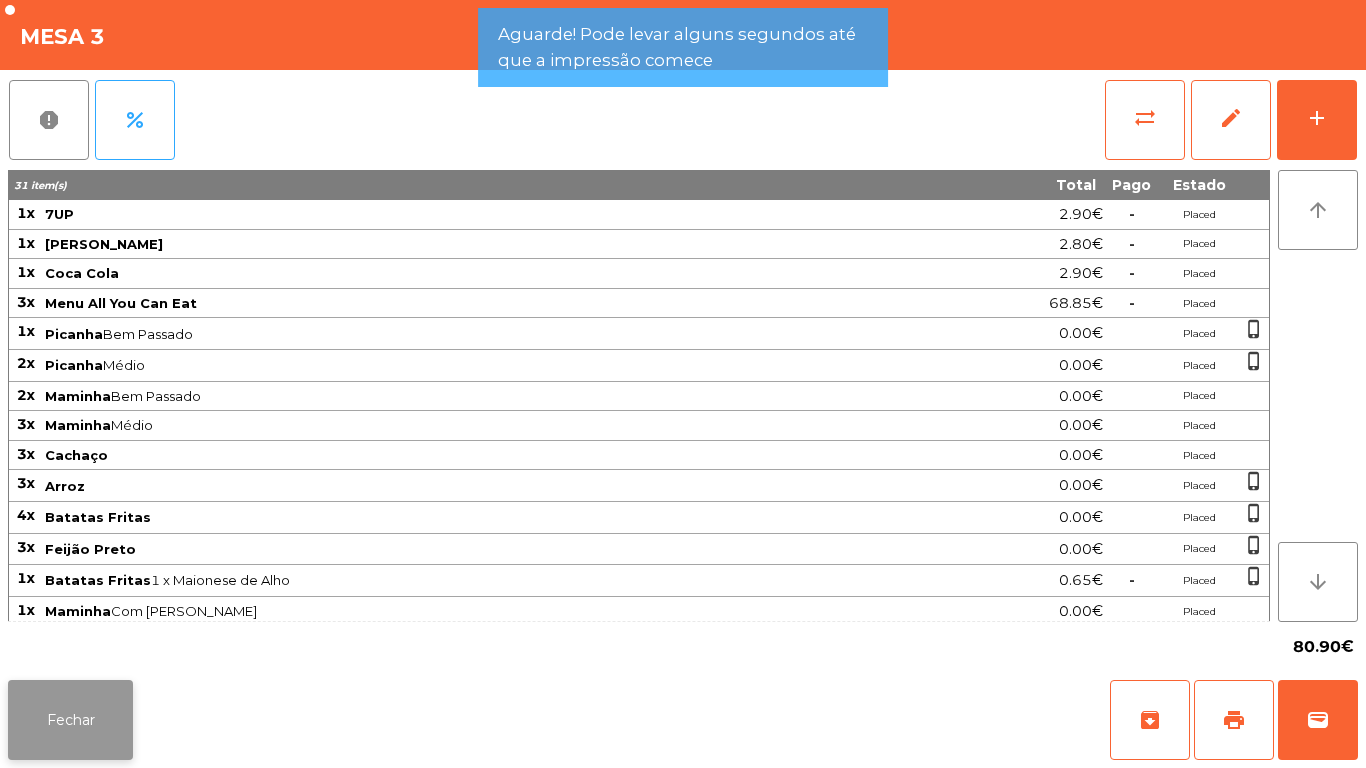 click on "Fechar" 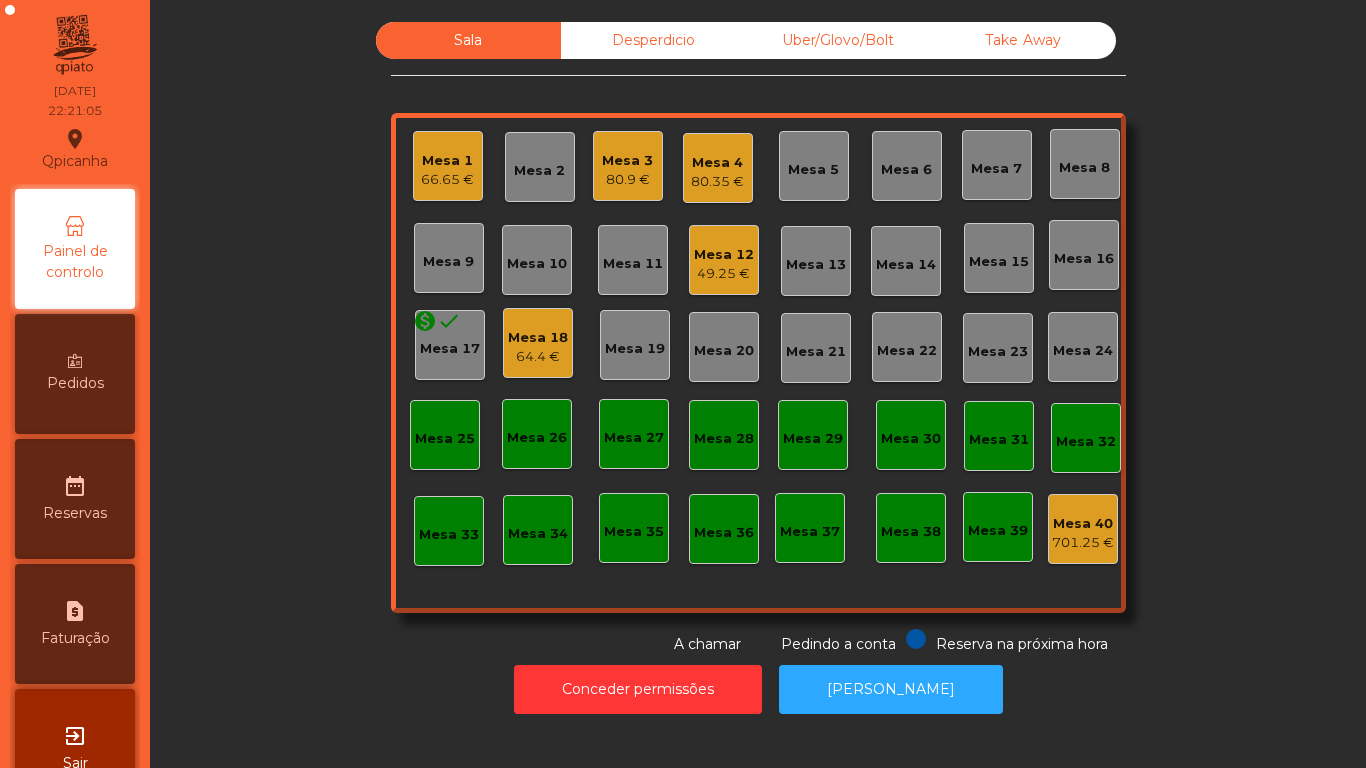 click on "Mesa 18   64.4 €" 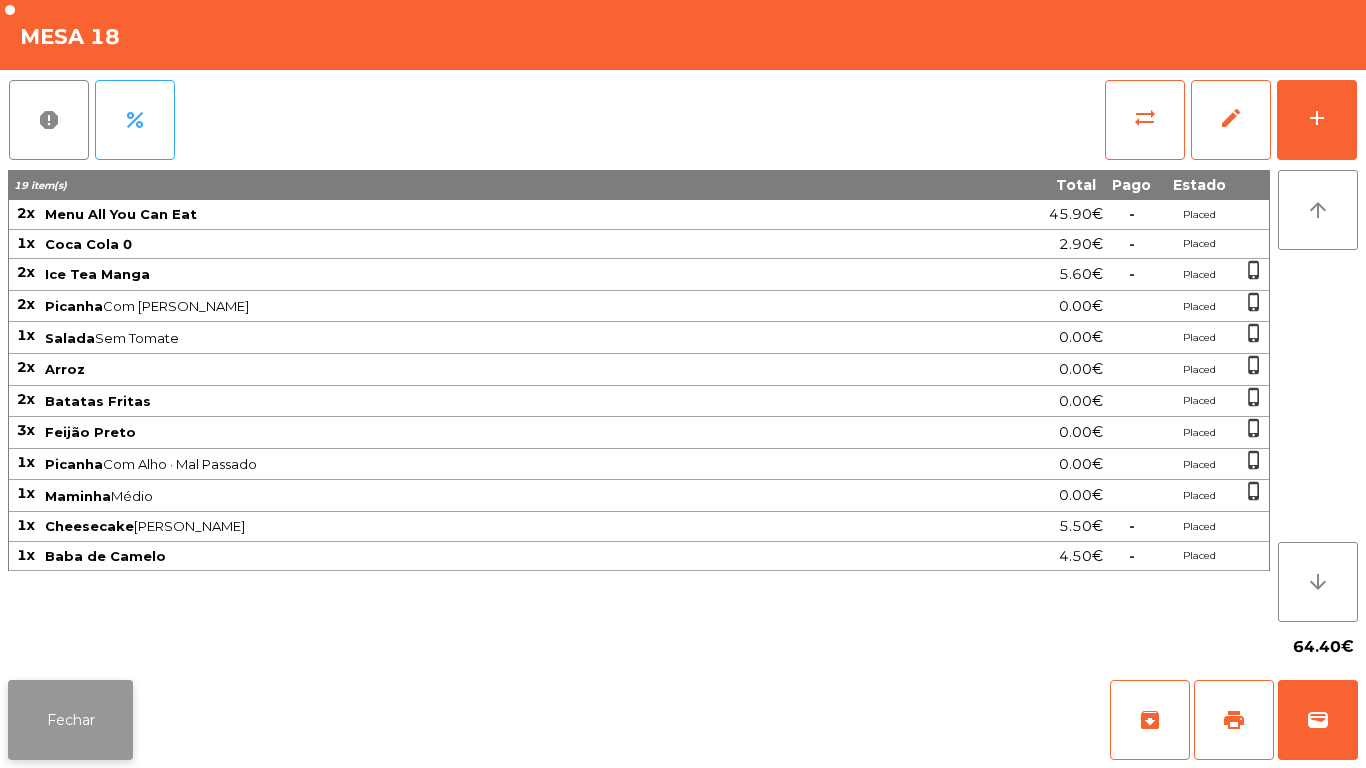 click on "Fechar" 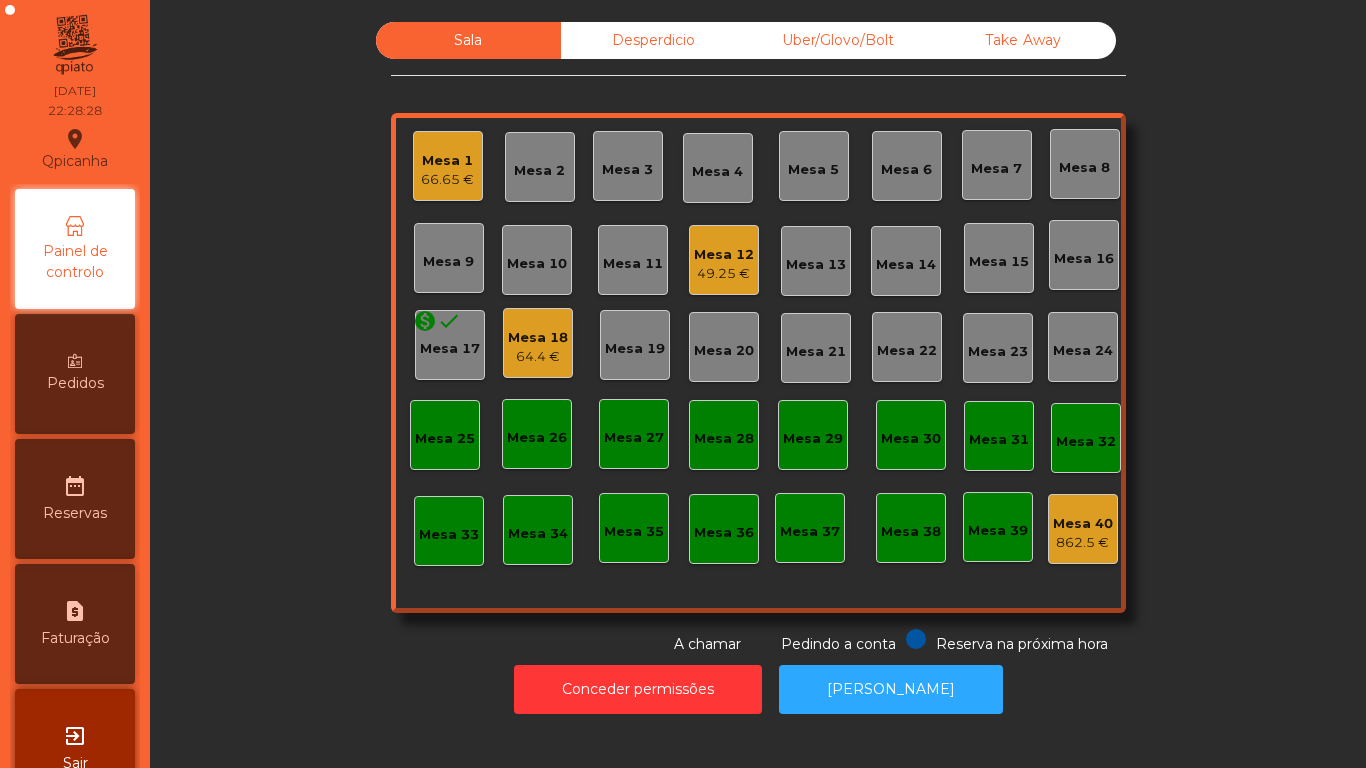 click on "66.65 €" 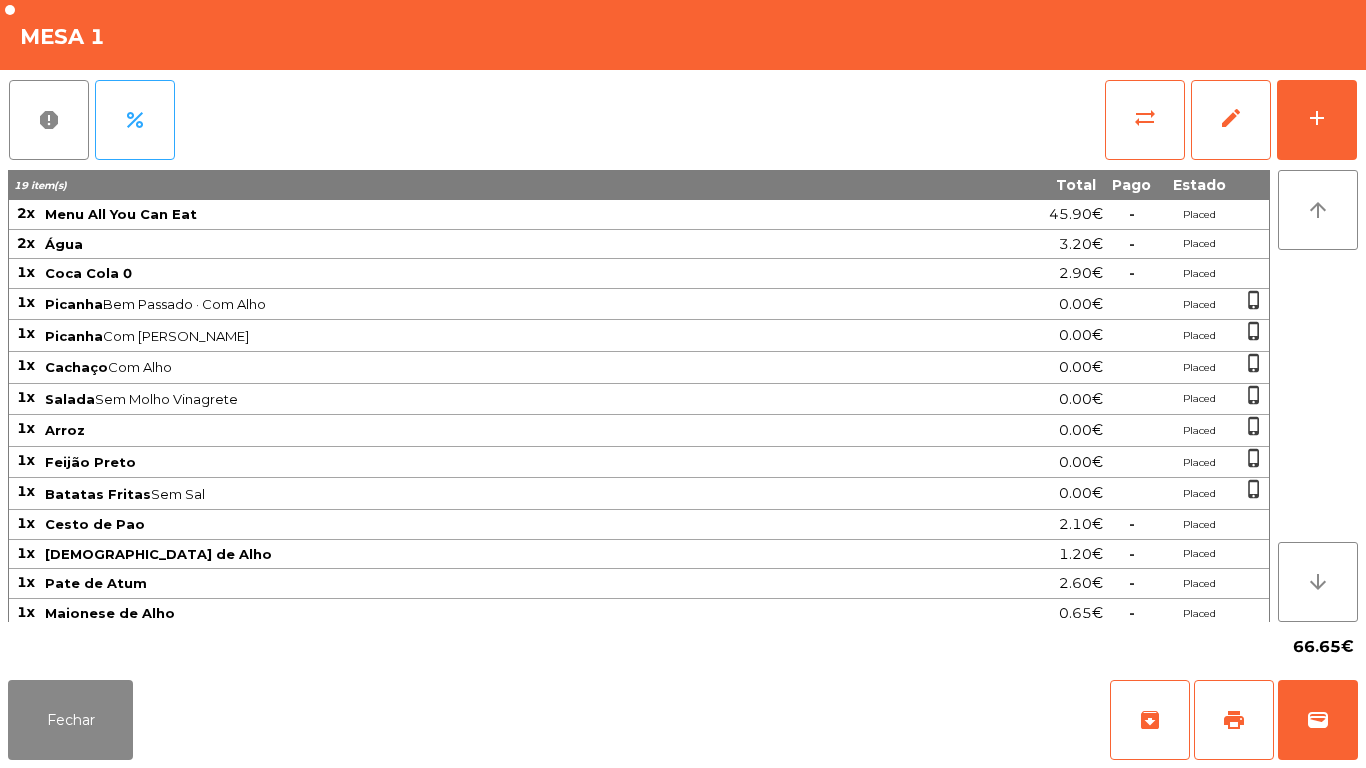 scroll, scrollTop: 66, scrollLeft: 0, axis: vertical 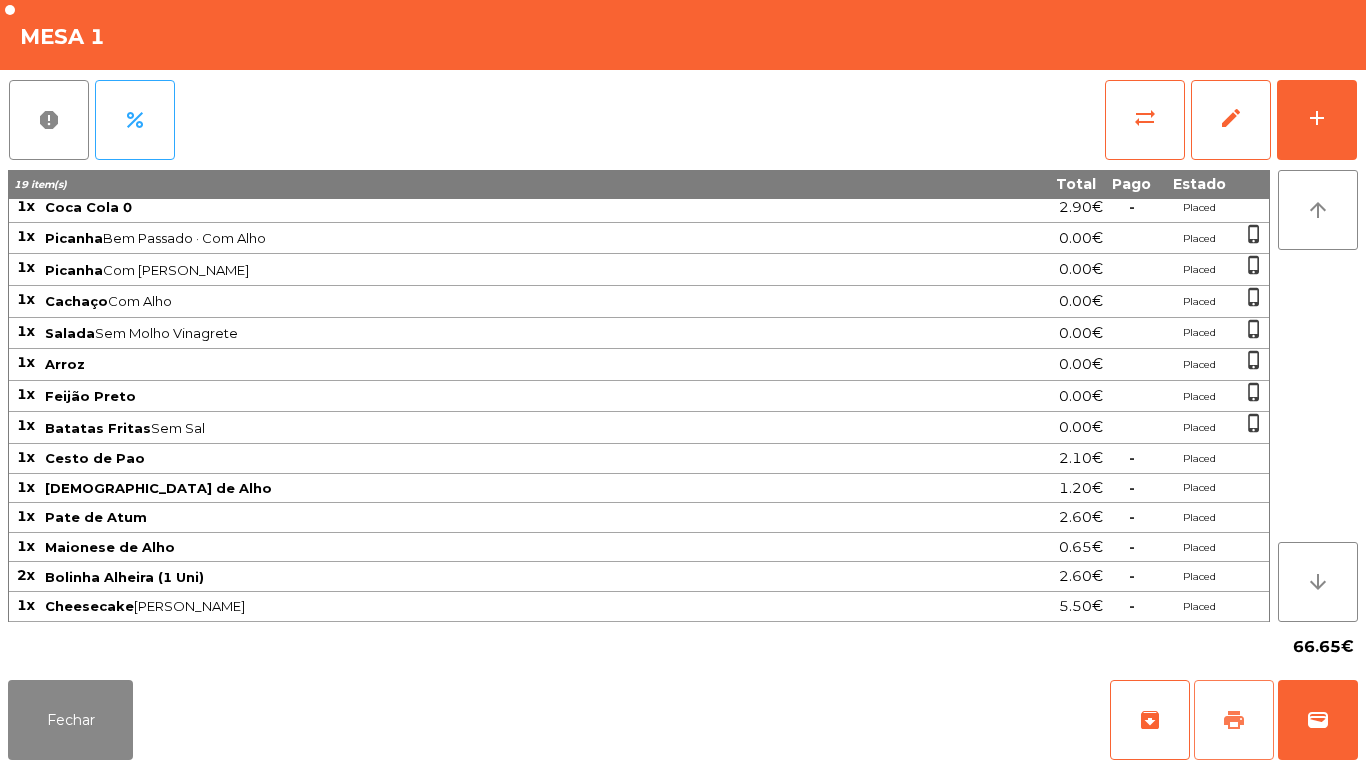 click on "print" 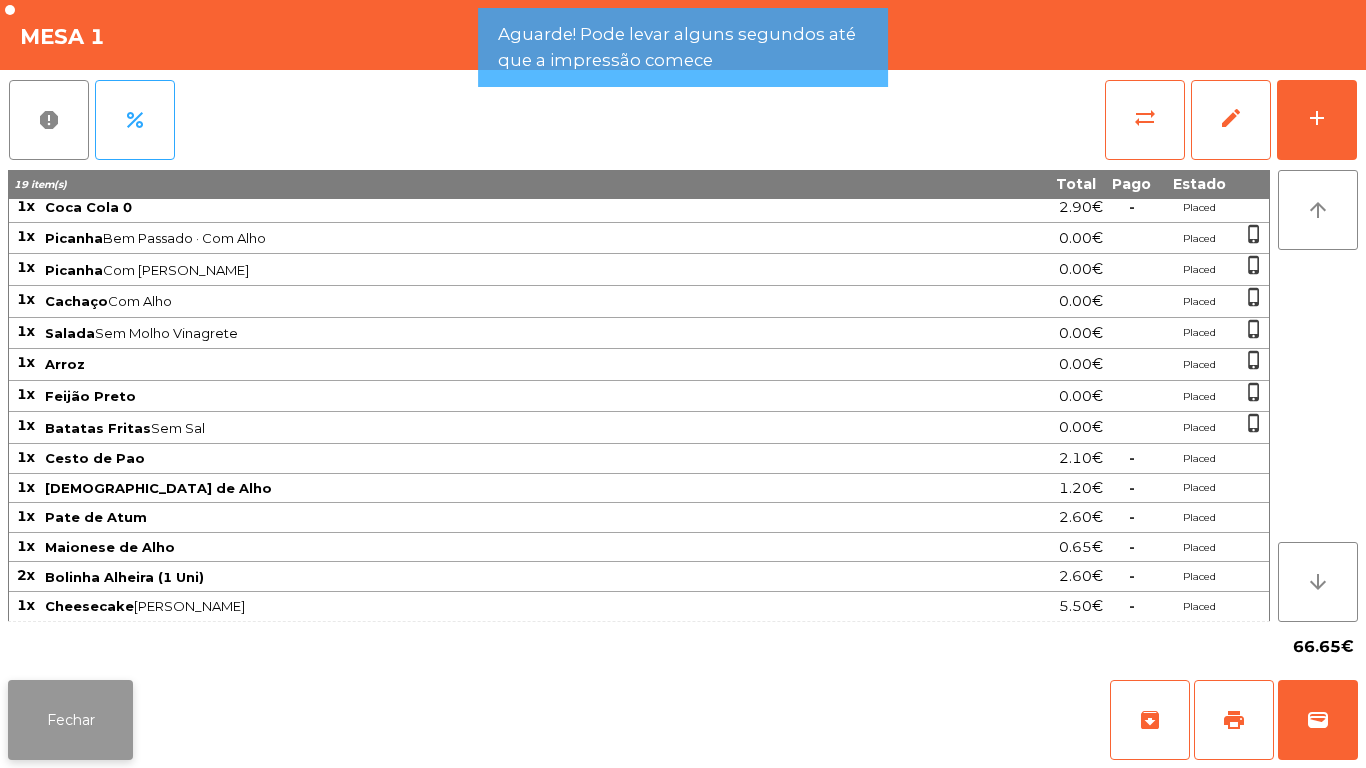 click on "Fechar" 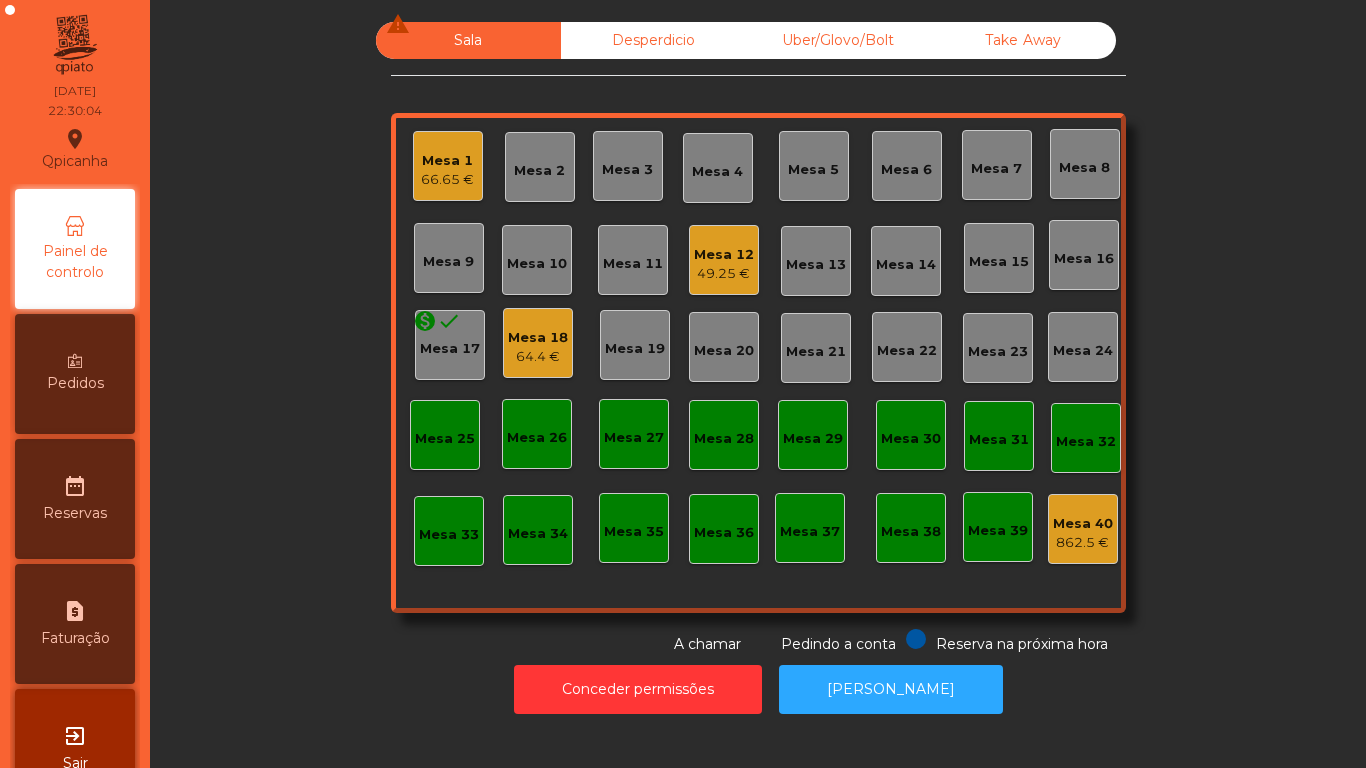 click on "Mesa 18" 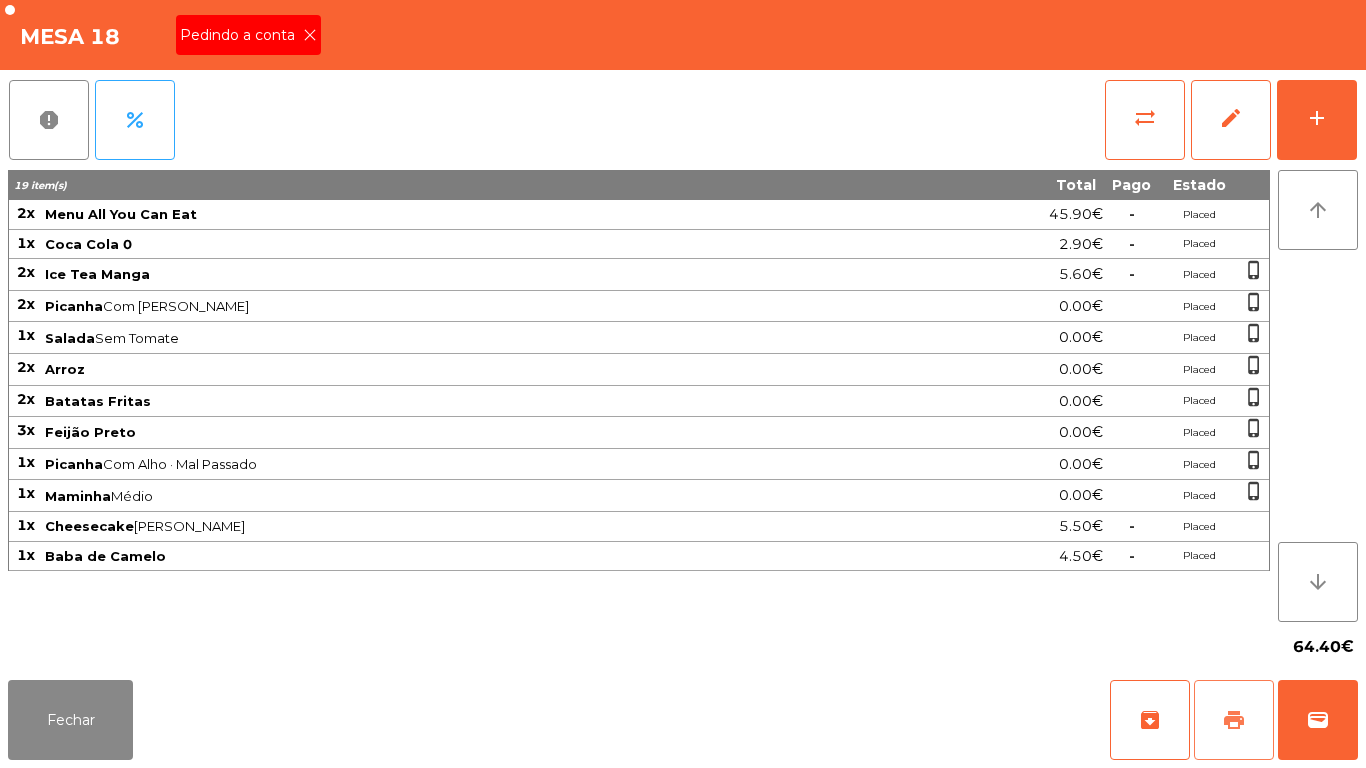 click on "print" 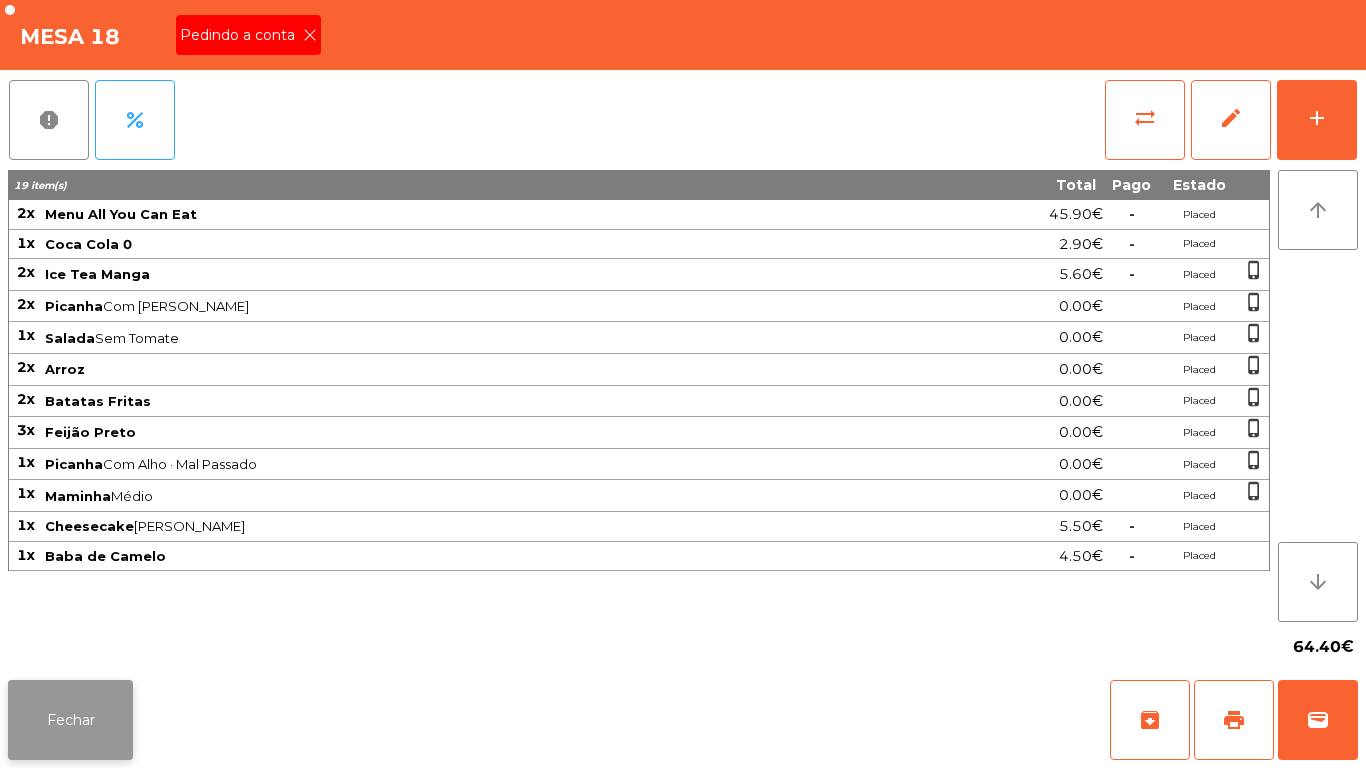 click on "Fechar" 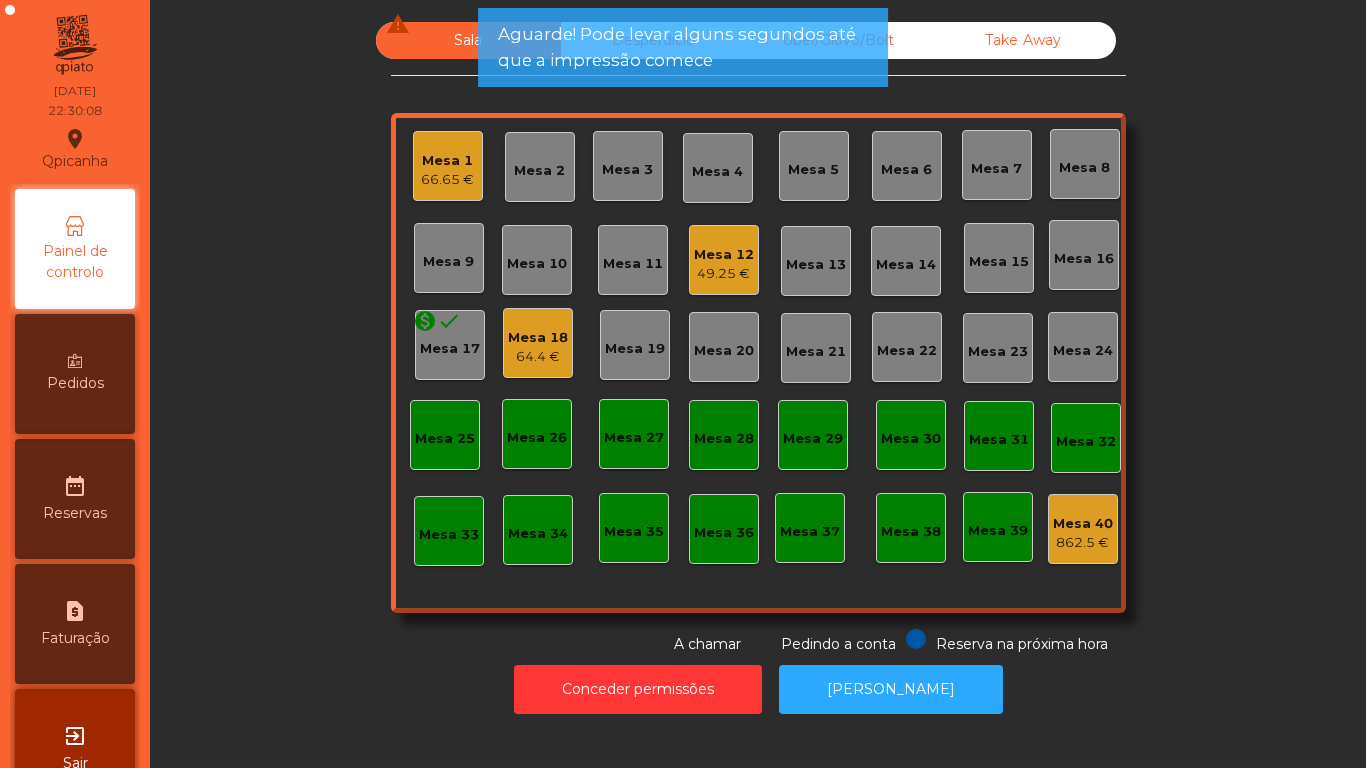 click on "Mesa 1" 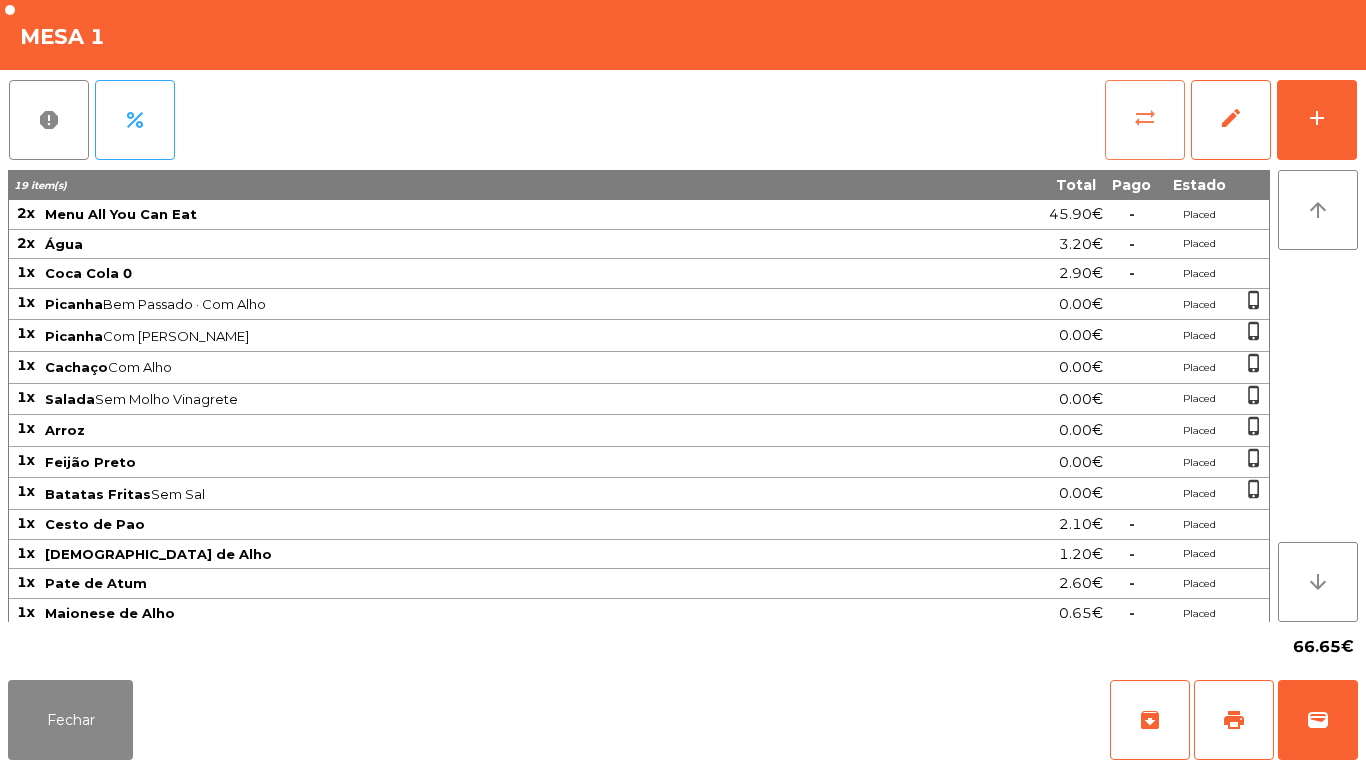 click on "sync_alt" 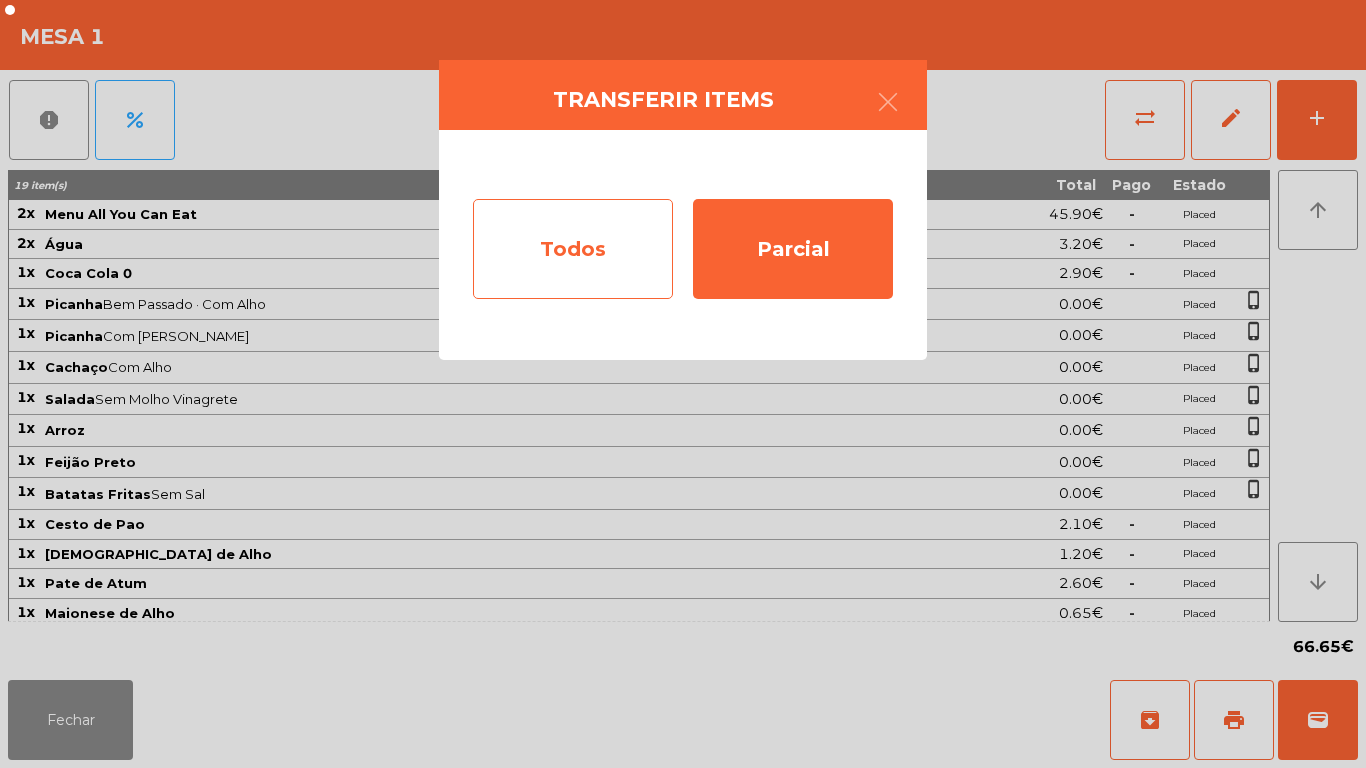 click on "Todos" 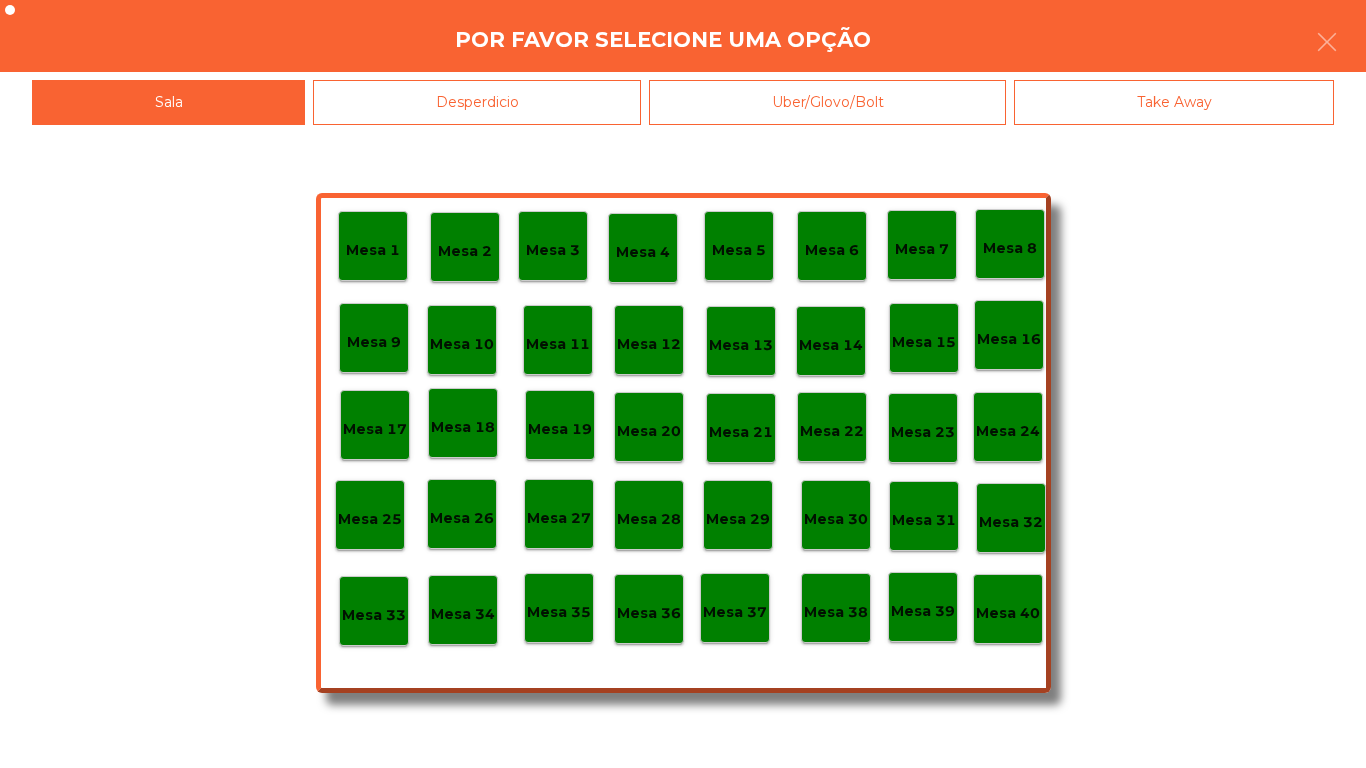 click on "Mesa 40" 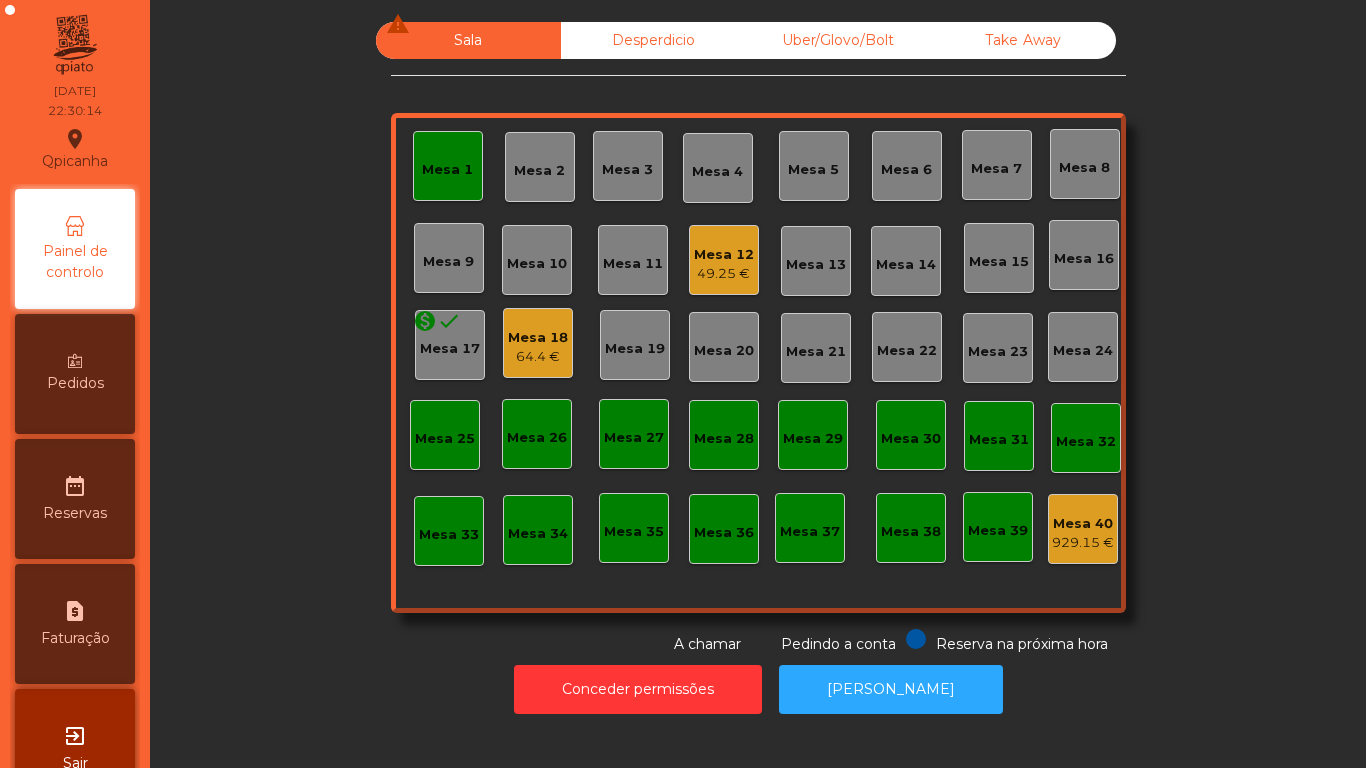 click on "Mesa 1" 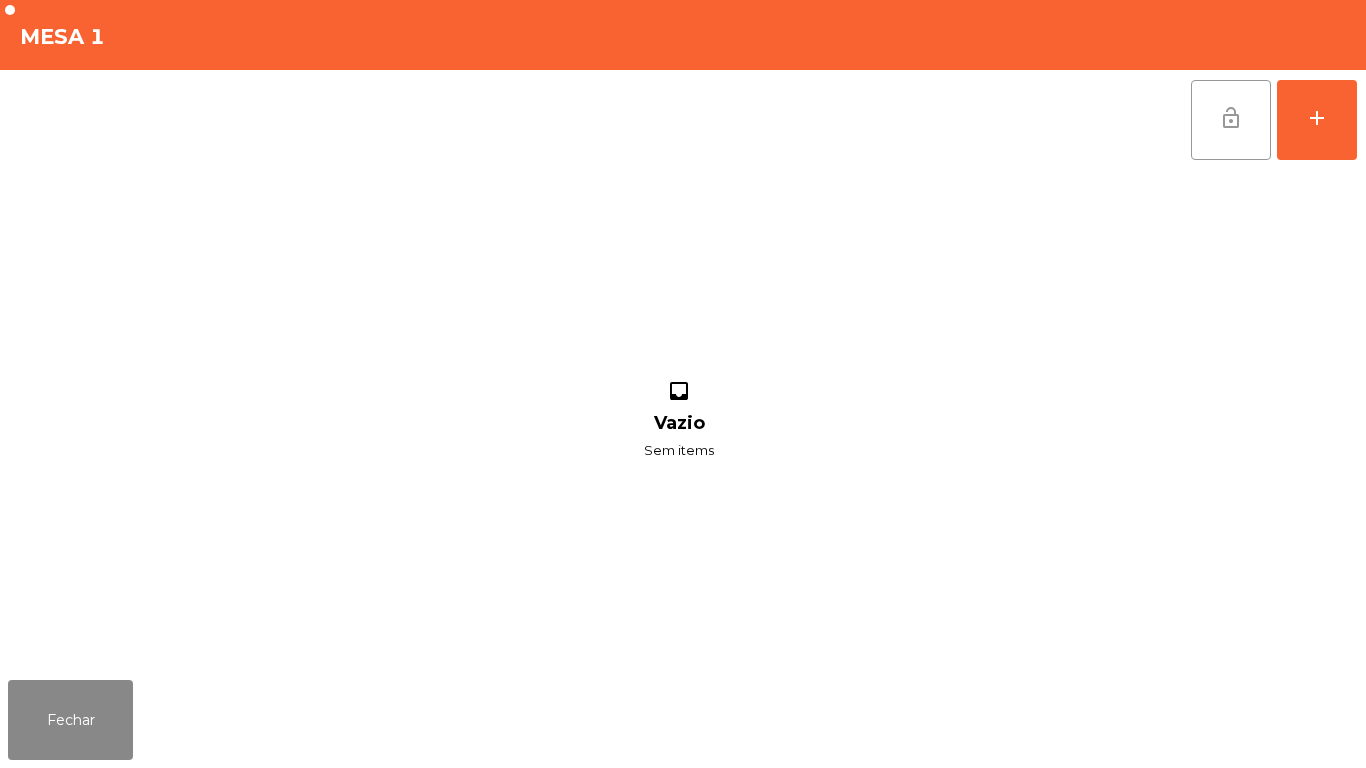 click on "lock_open" 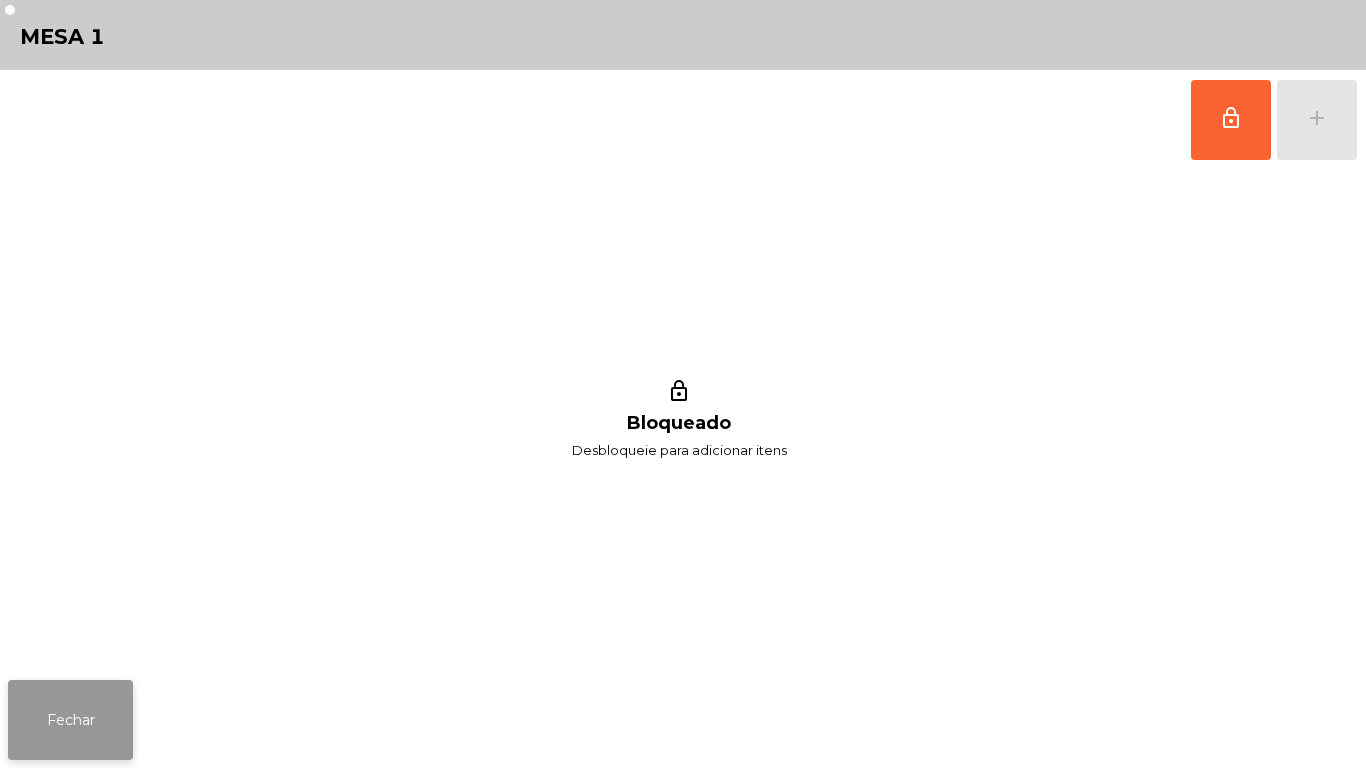 click on "Fechar" 